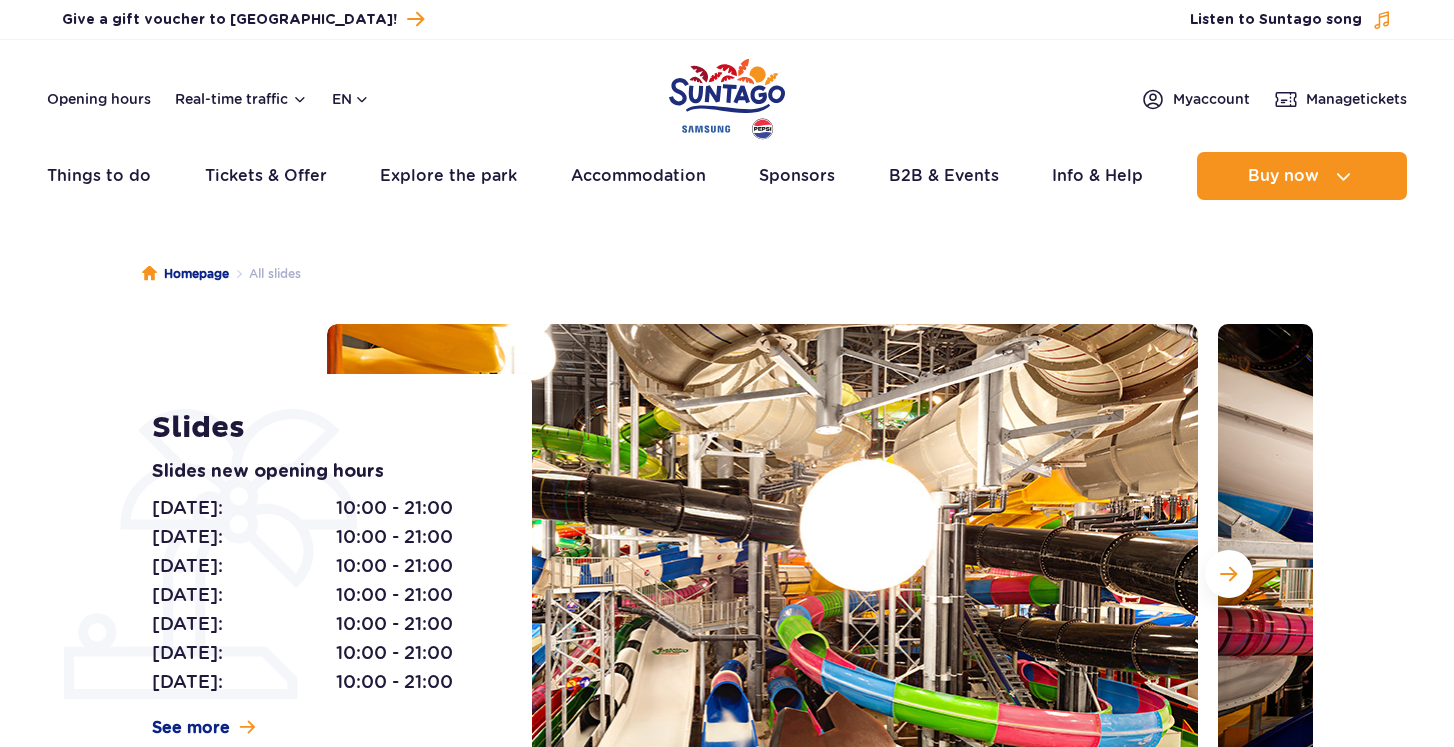 scroll, scrollTop: 0, scrollLeft: 0, axis: both 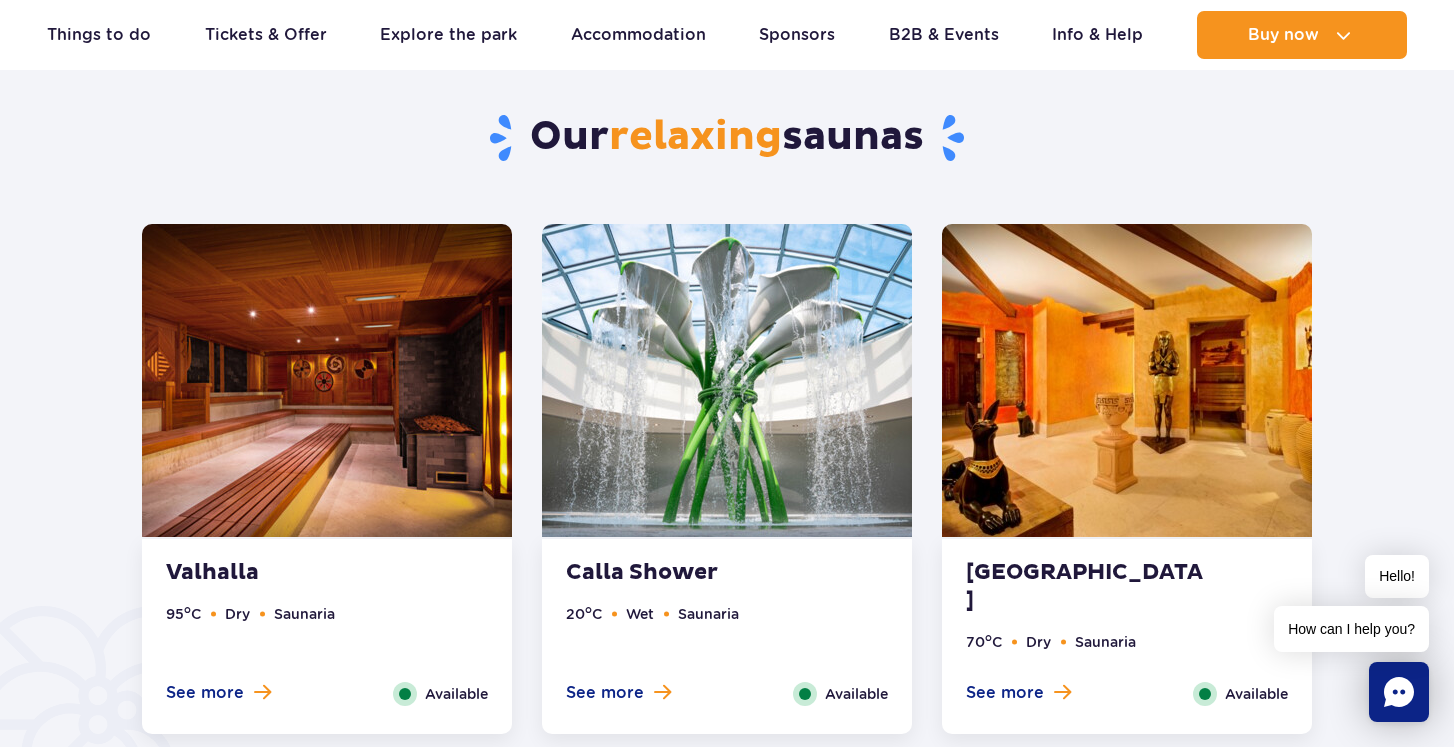 click at bounding box center (727, 380) 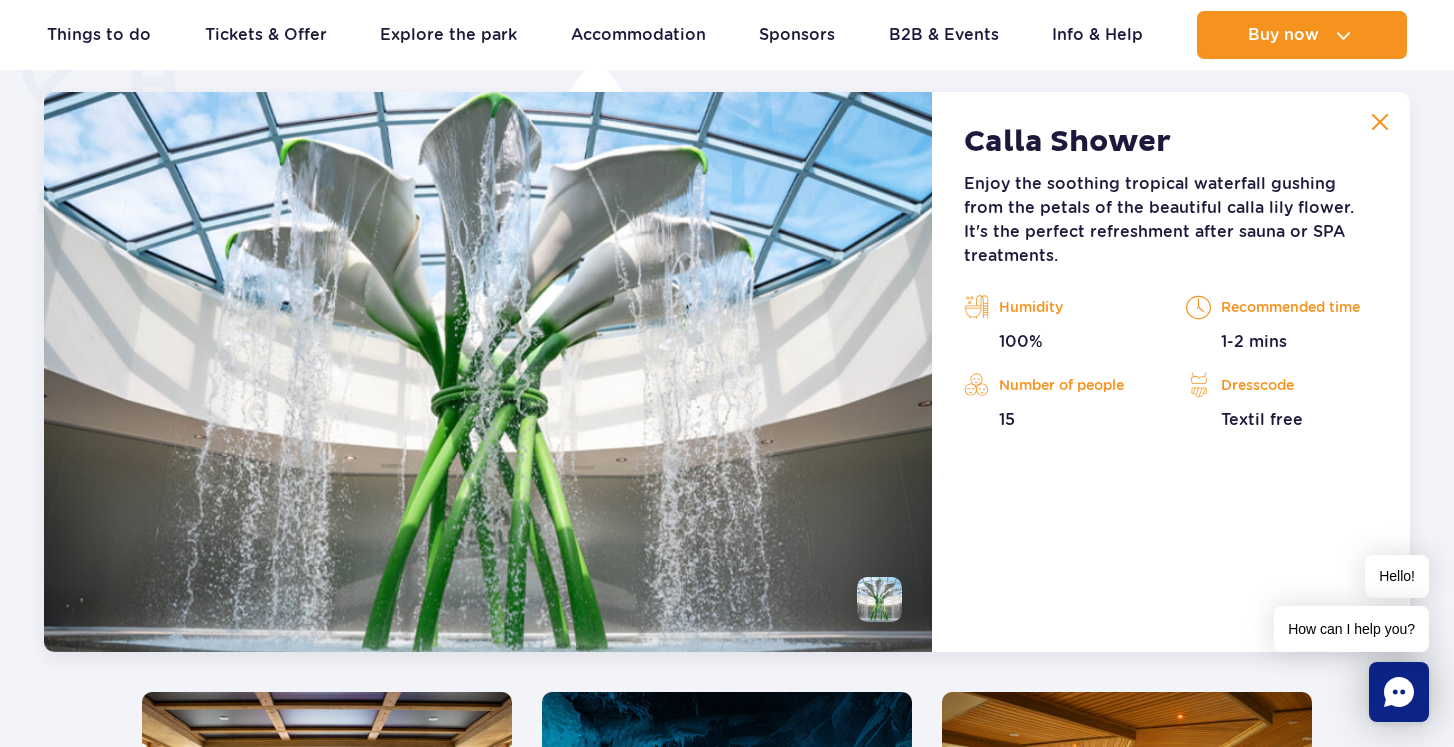 scroll, scrollTop: 1574, scrollLeft: 0, axis: vertical 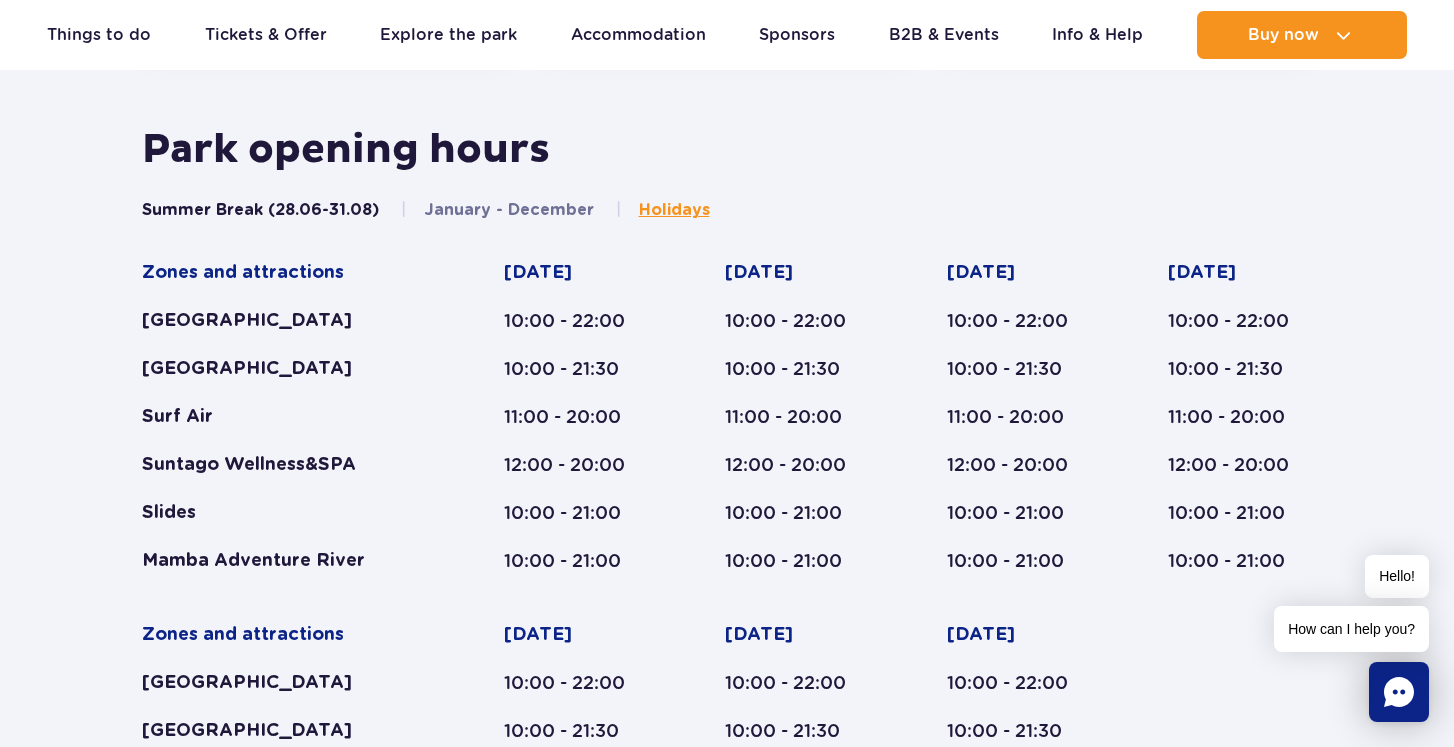 click on "Summer Break (28.06-31.08)" at bounding box center (260, 210) 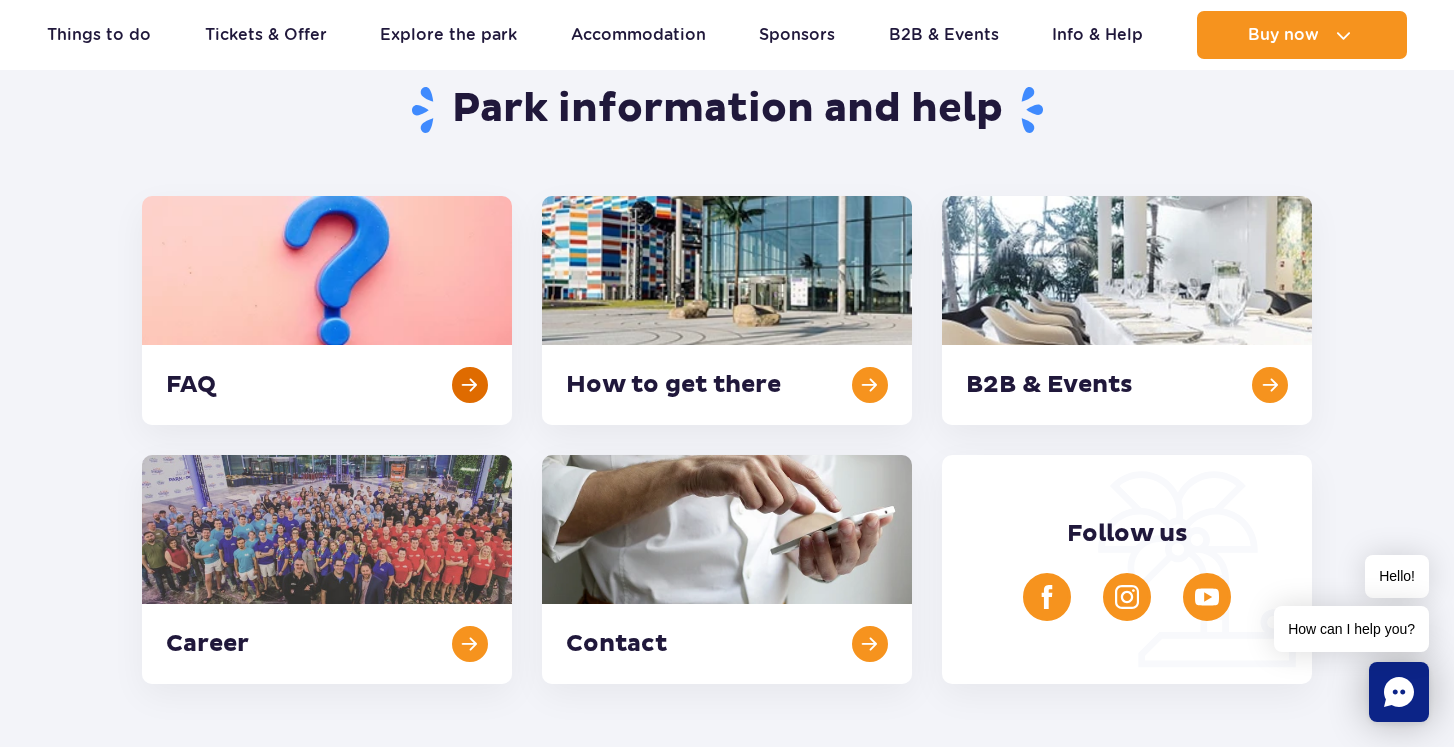 scroll, scrollTop: 204, scrollLeft: 0, axis: vertical 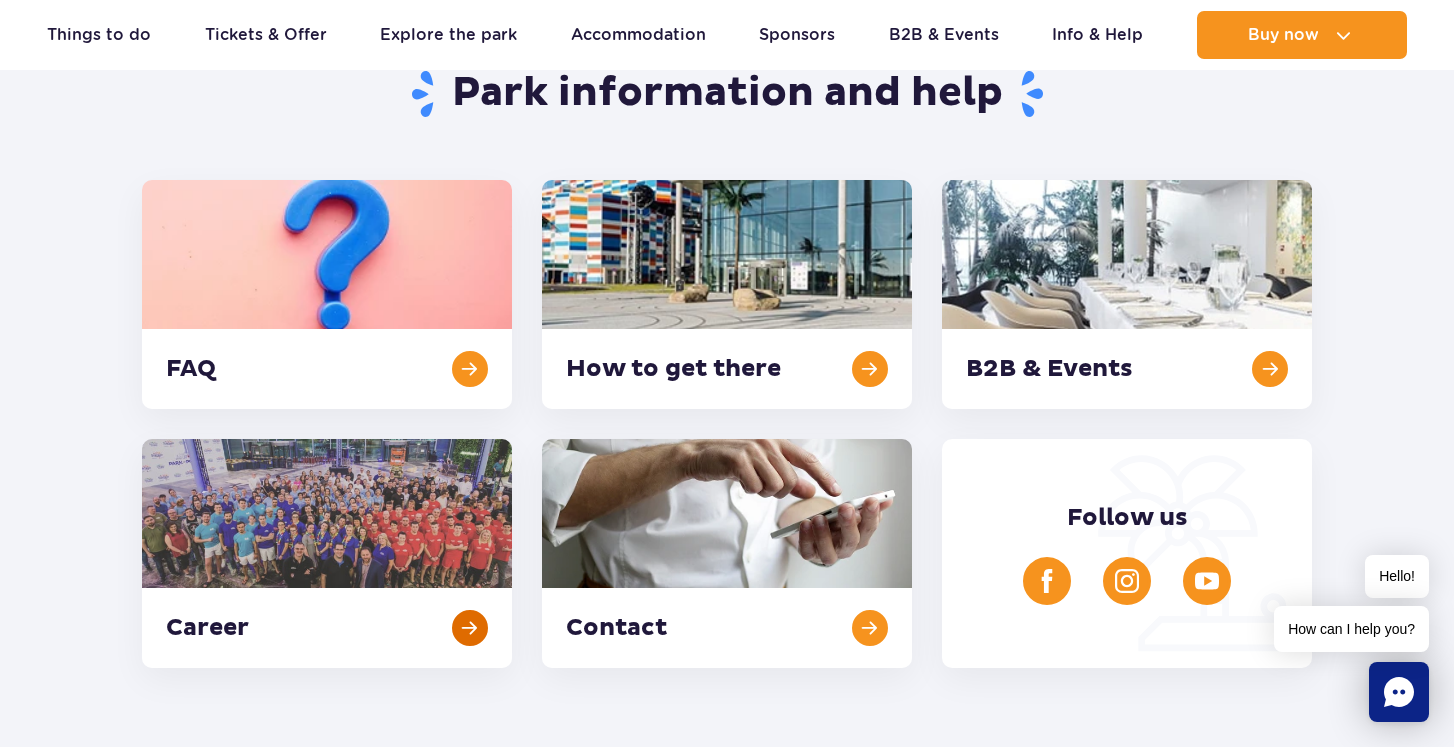 click at bounding box center (327, 553) 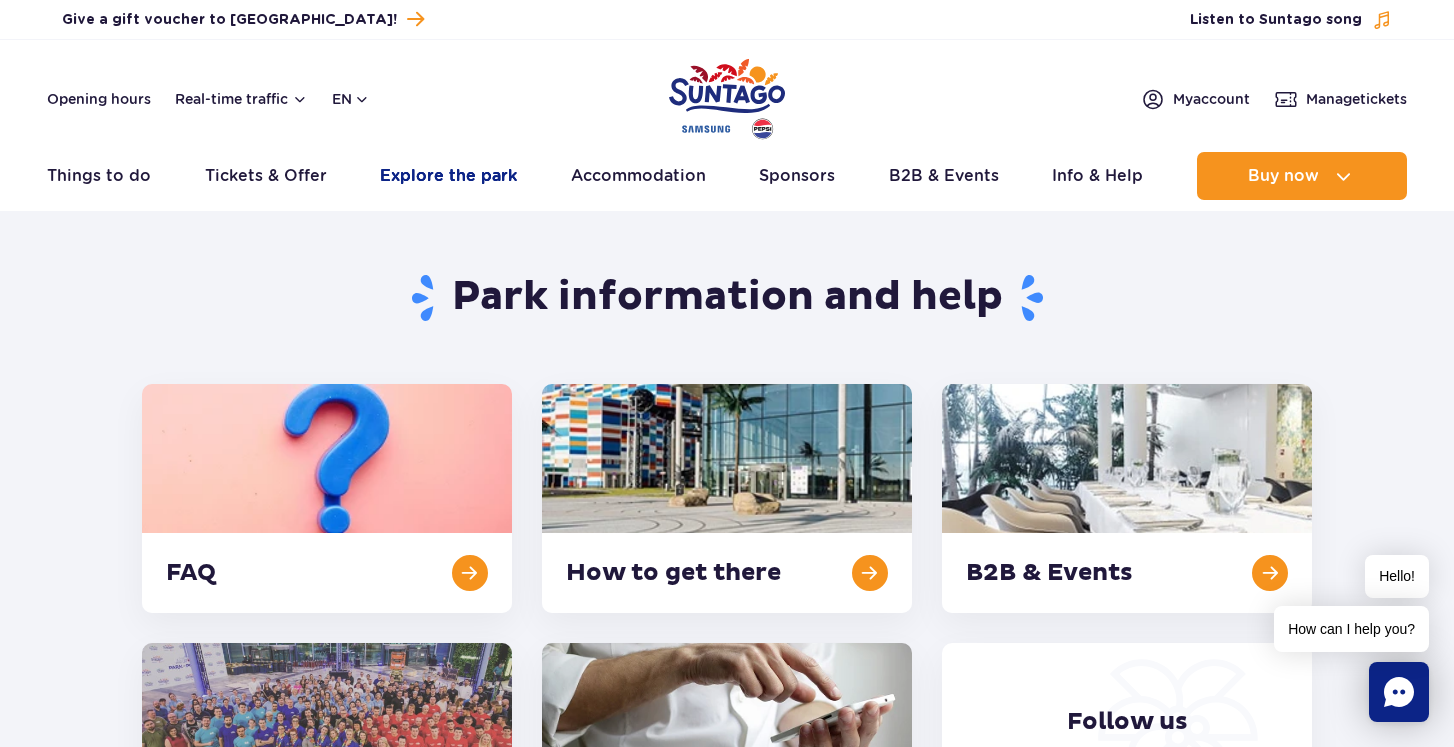 scroll, scrollTop: 0, scrollLeft: 0, axis: both 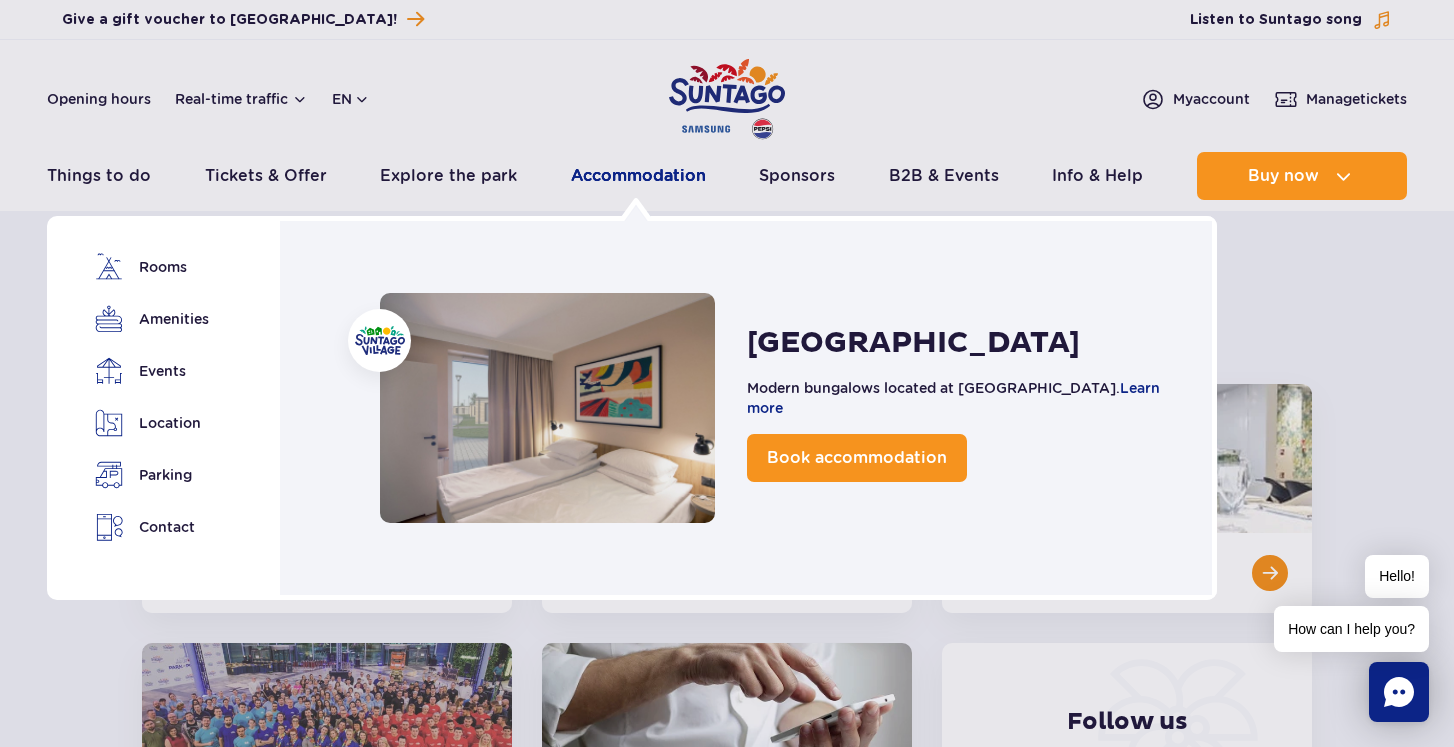 click on "Accommodation" at bounding box center (638, 176) 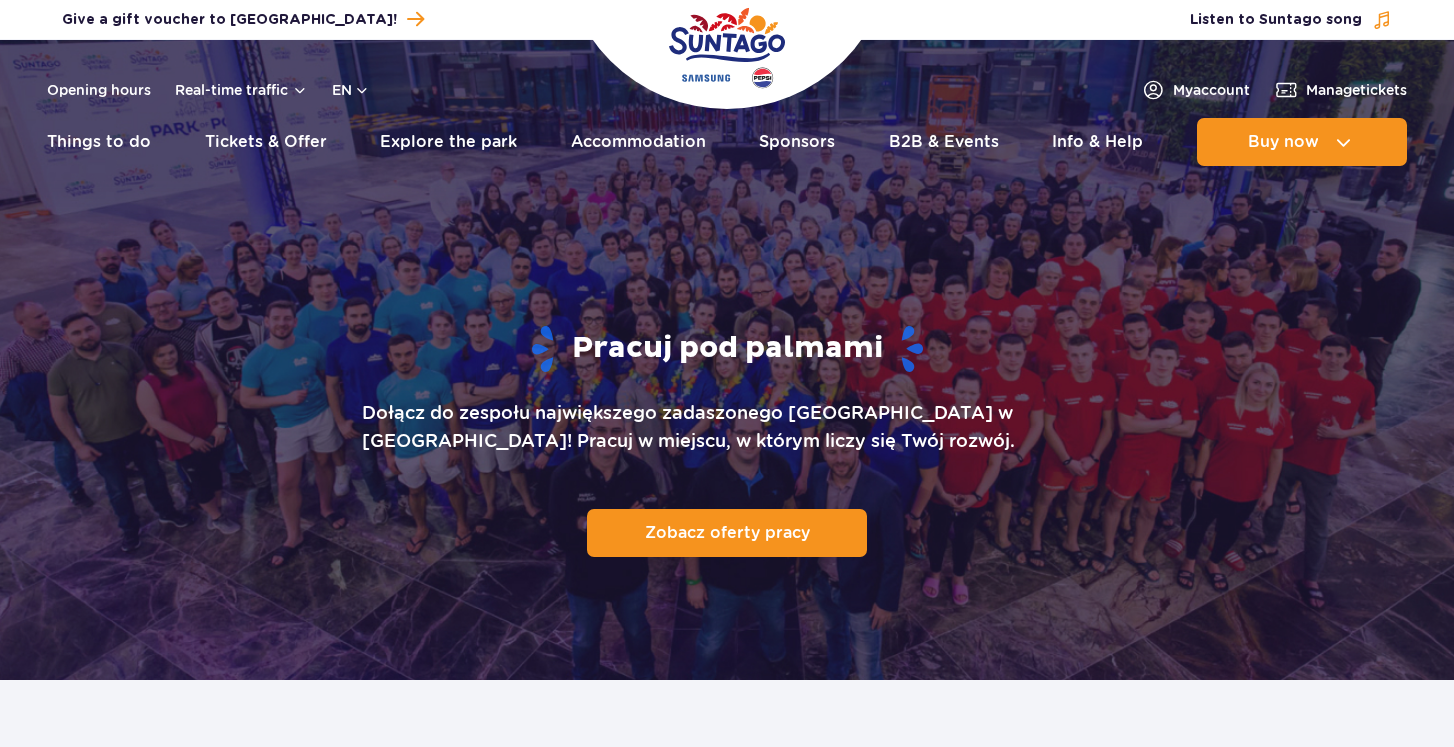 scroll, scrollTop: 0, scrollLeft: 0, axis: both 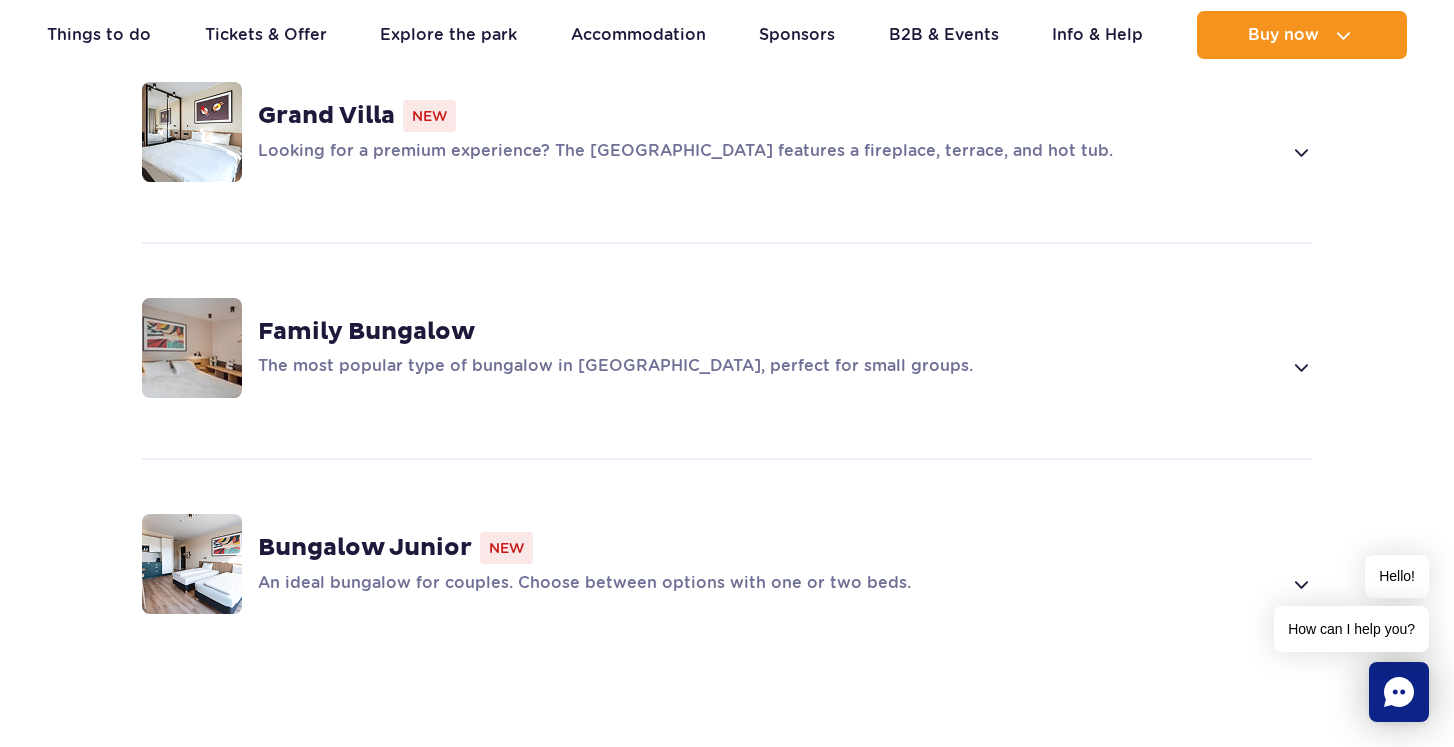 click on "The most popular type of bungalow in Suntago Village, perfect for small groups." at bounding box center [769, 367] 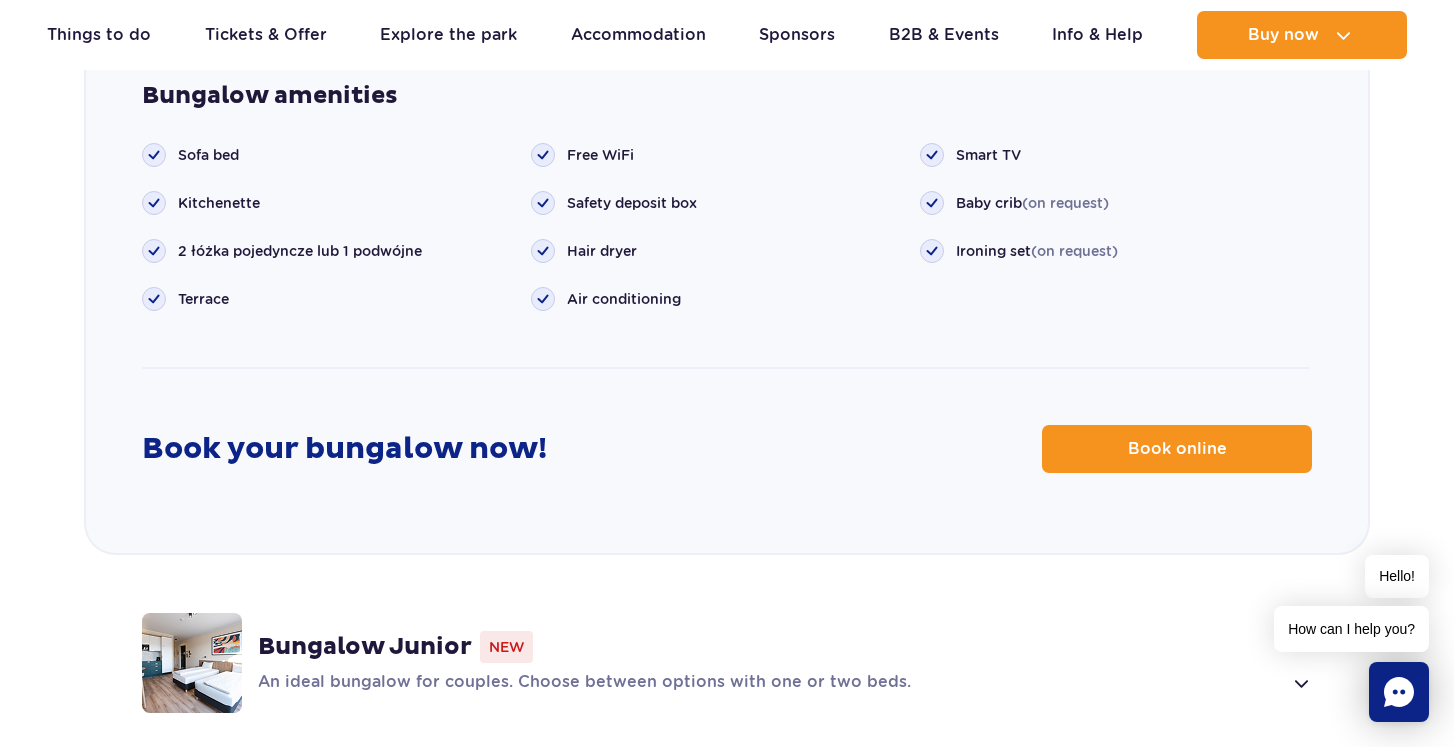 scroll, scrollTop: 2528, scrollLeft: 0, axis: vertical 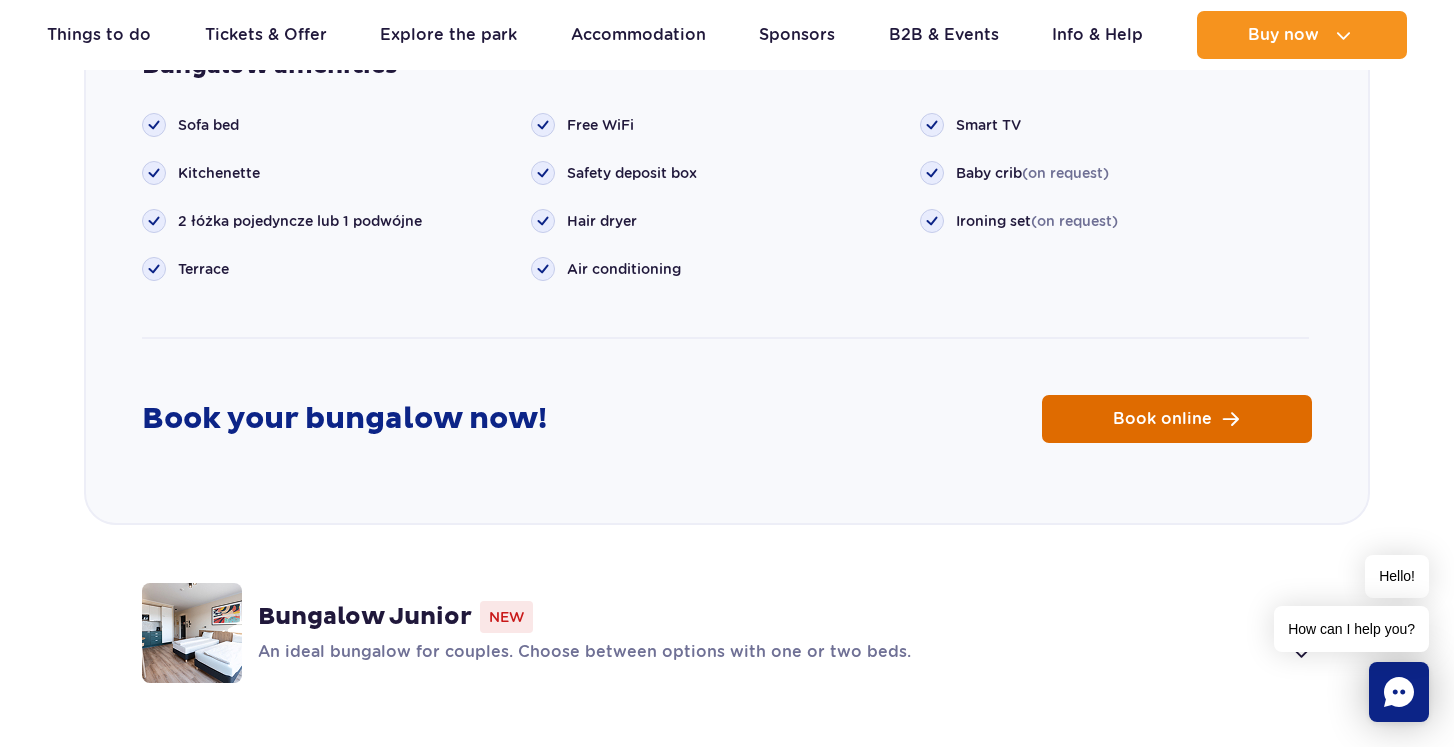click on "Book online" at bounding box center [1177, 419] 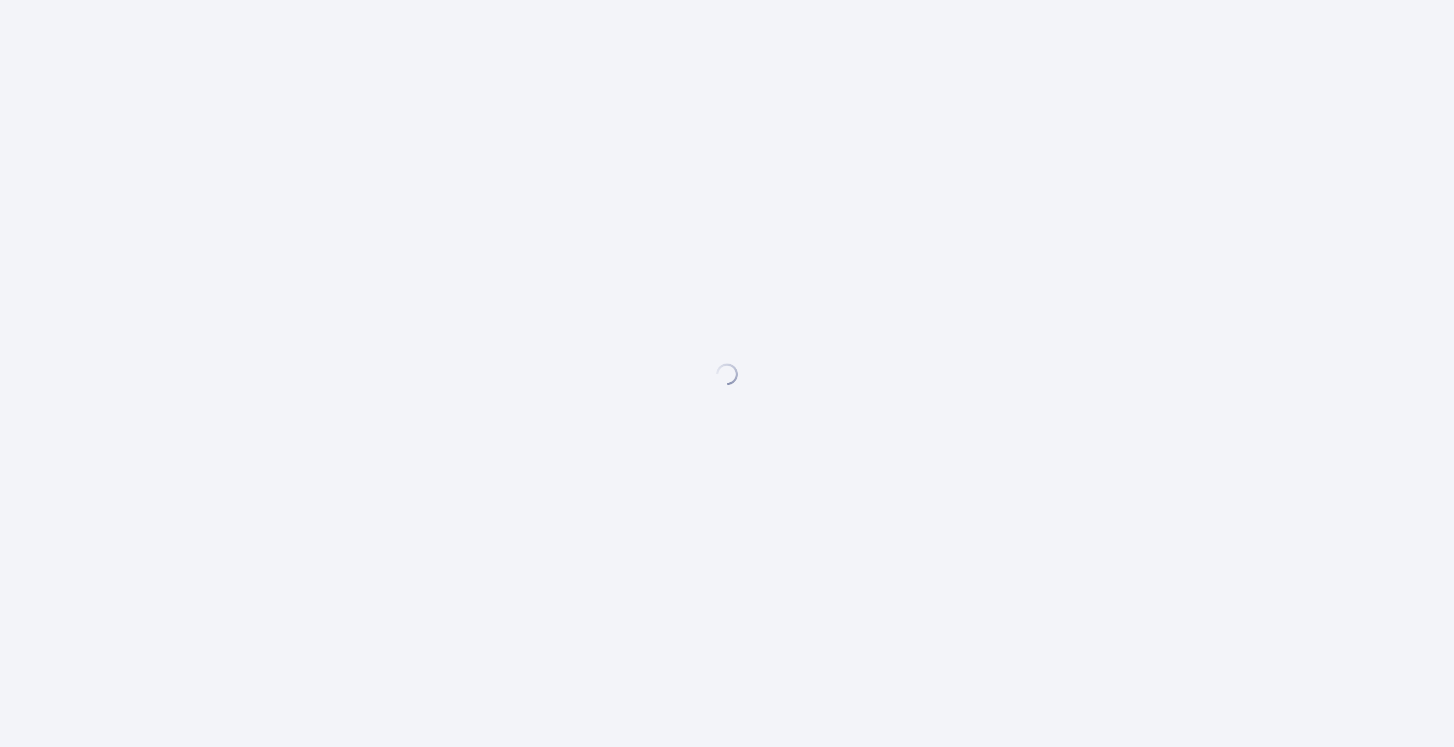 scroll, scrollTop: 0, scrollLeft: 0, axis: both 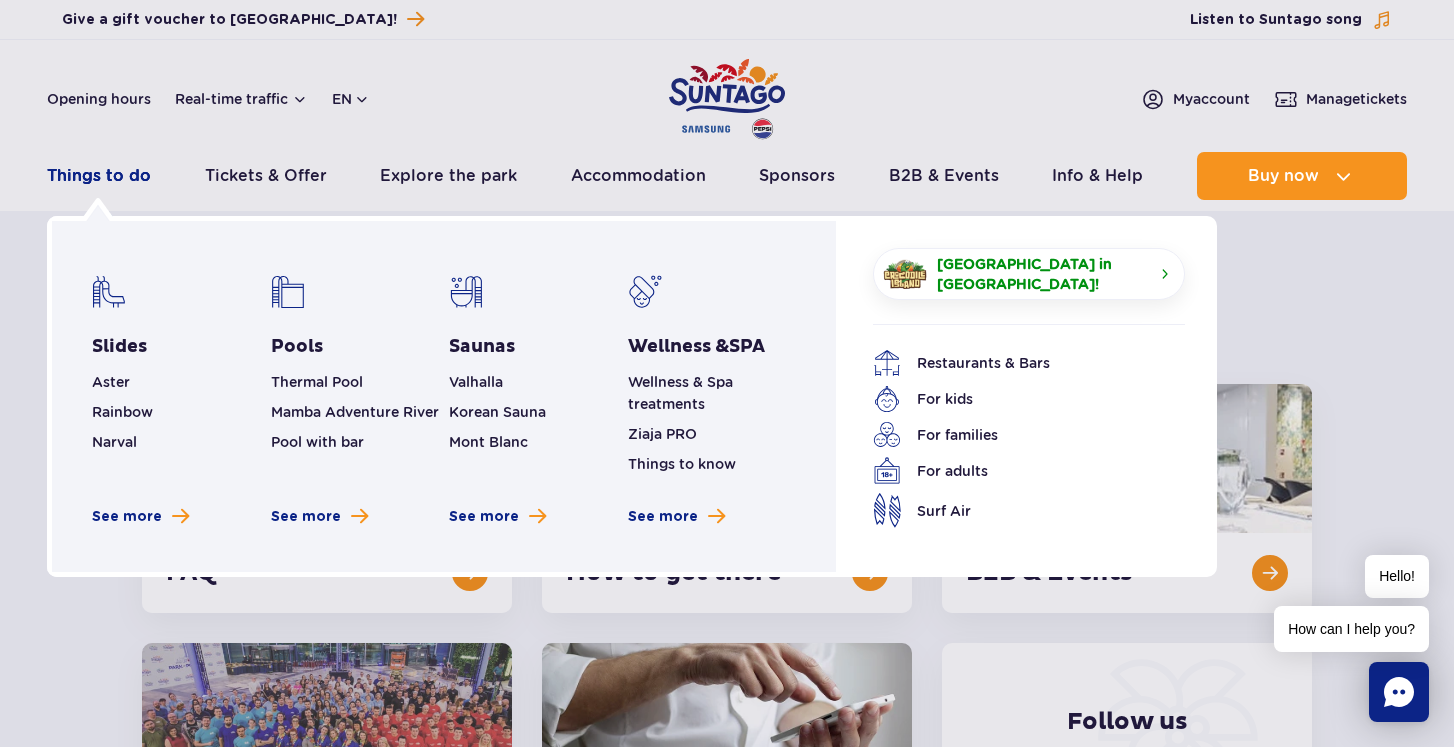 click on "Things to do" at bounding box center [99, 176] 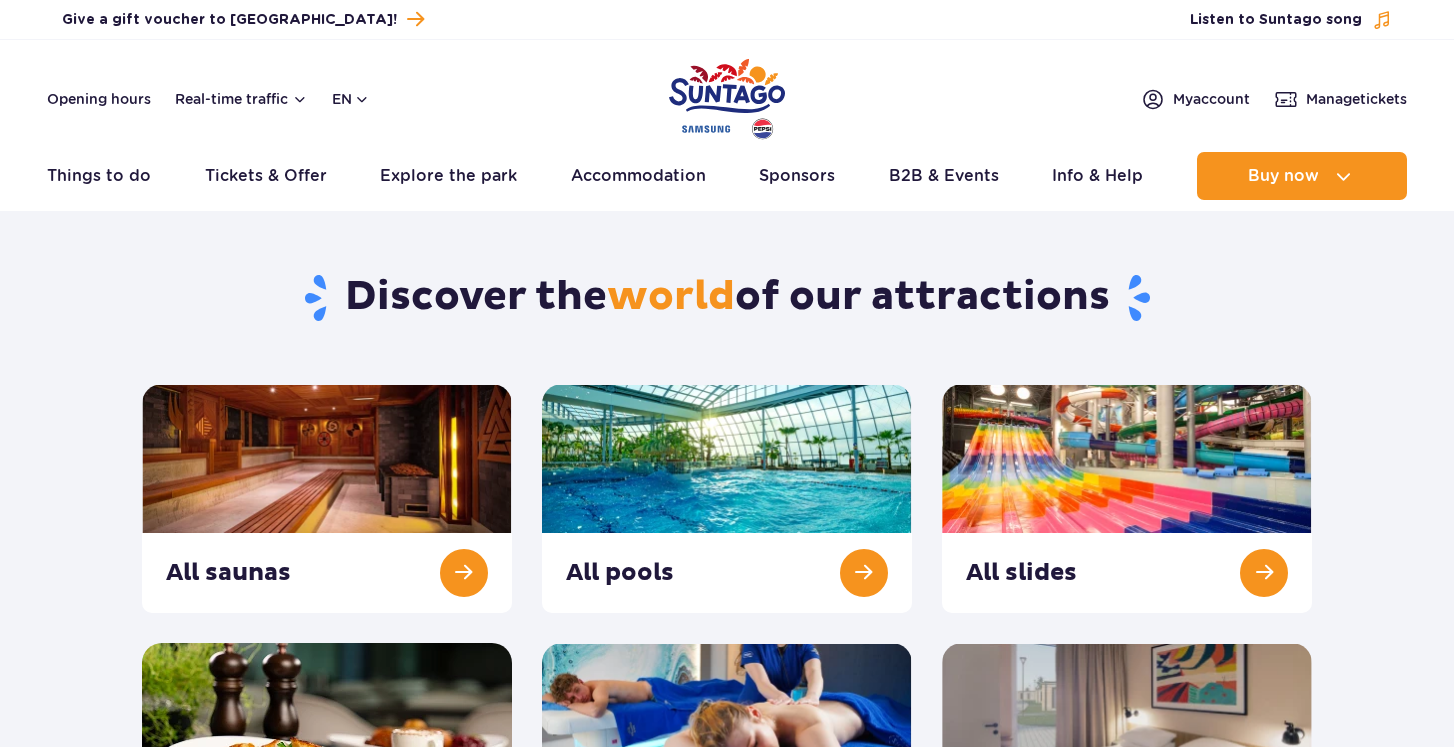 scroll, scrollTop: 0, scrollLeft: 0, axis: both 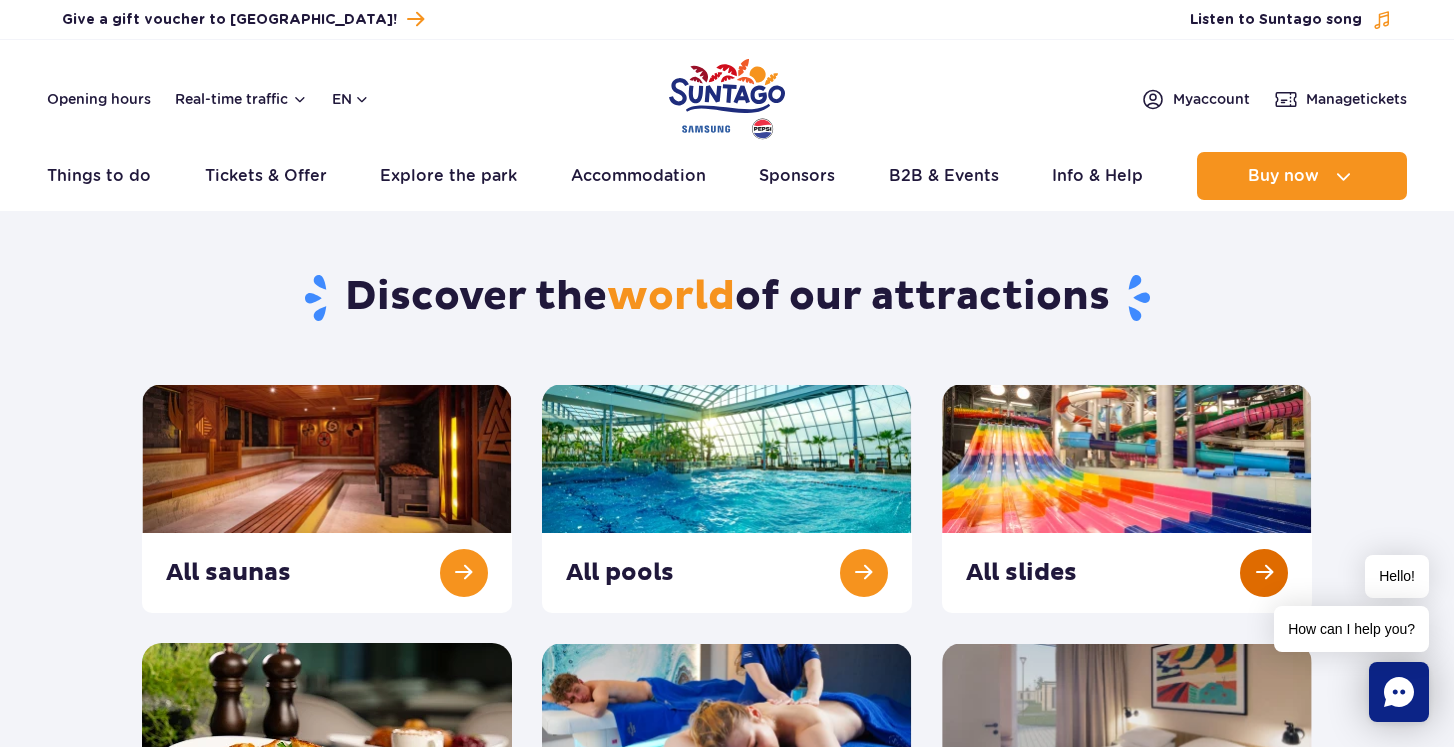 click at bounding box center (1127, 498) 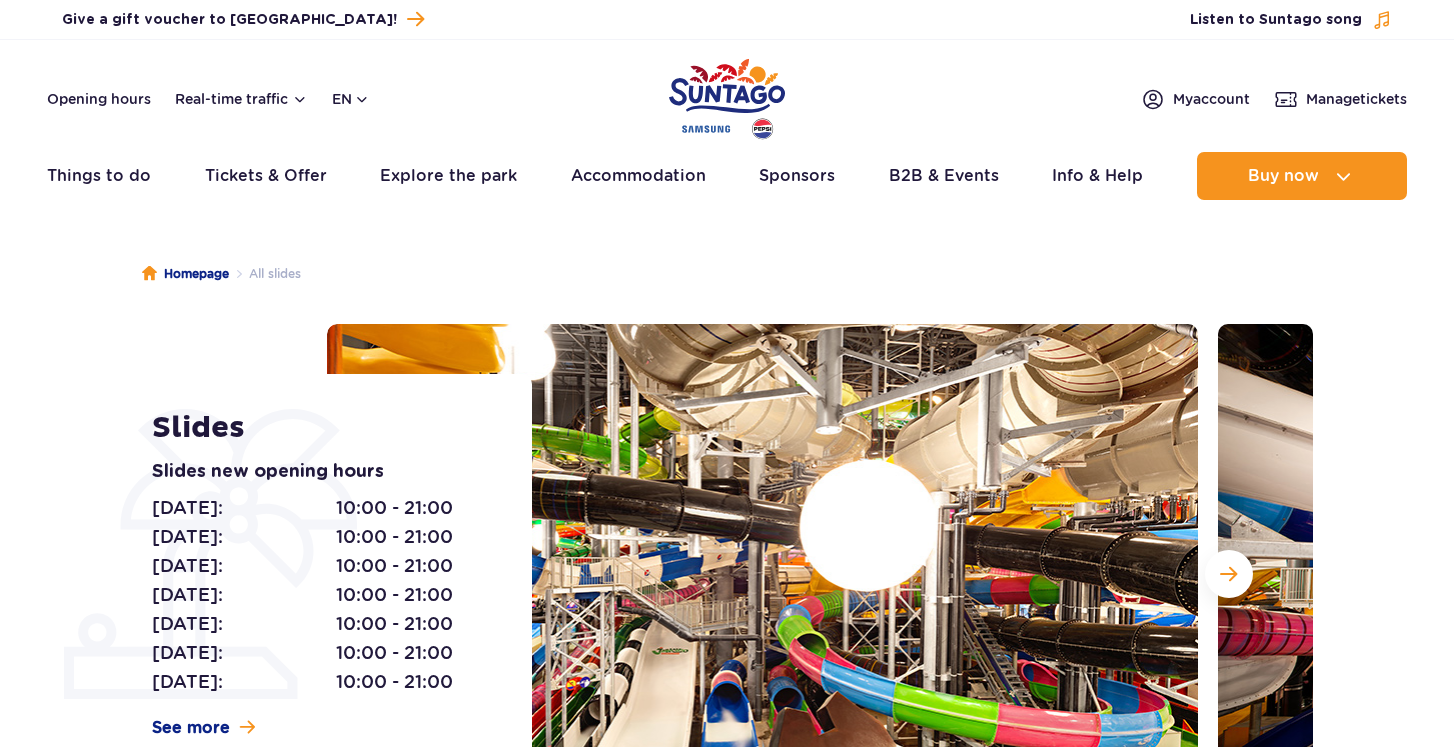 scroll, scrollTop: 0, scrollLeft: 0, axis: both 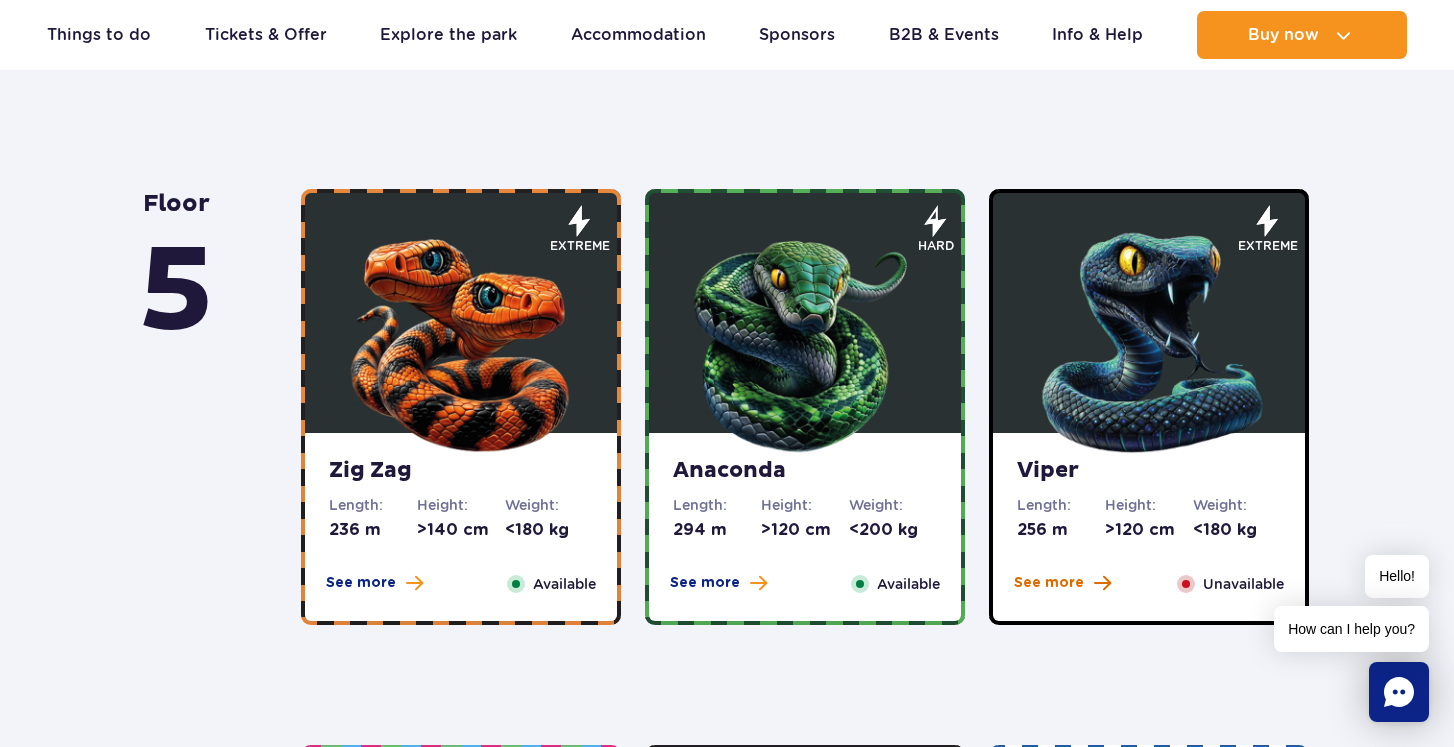 click on "See more" at bounding box center (1049, 583) 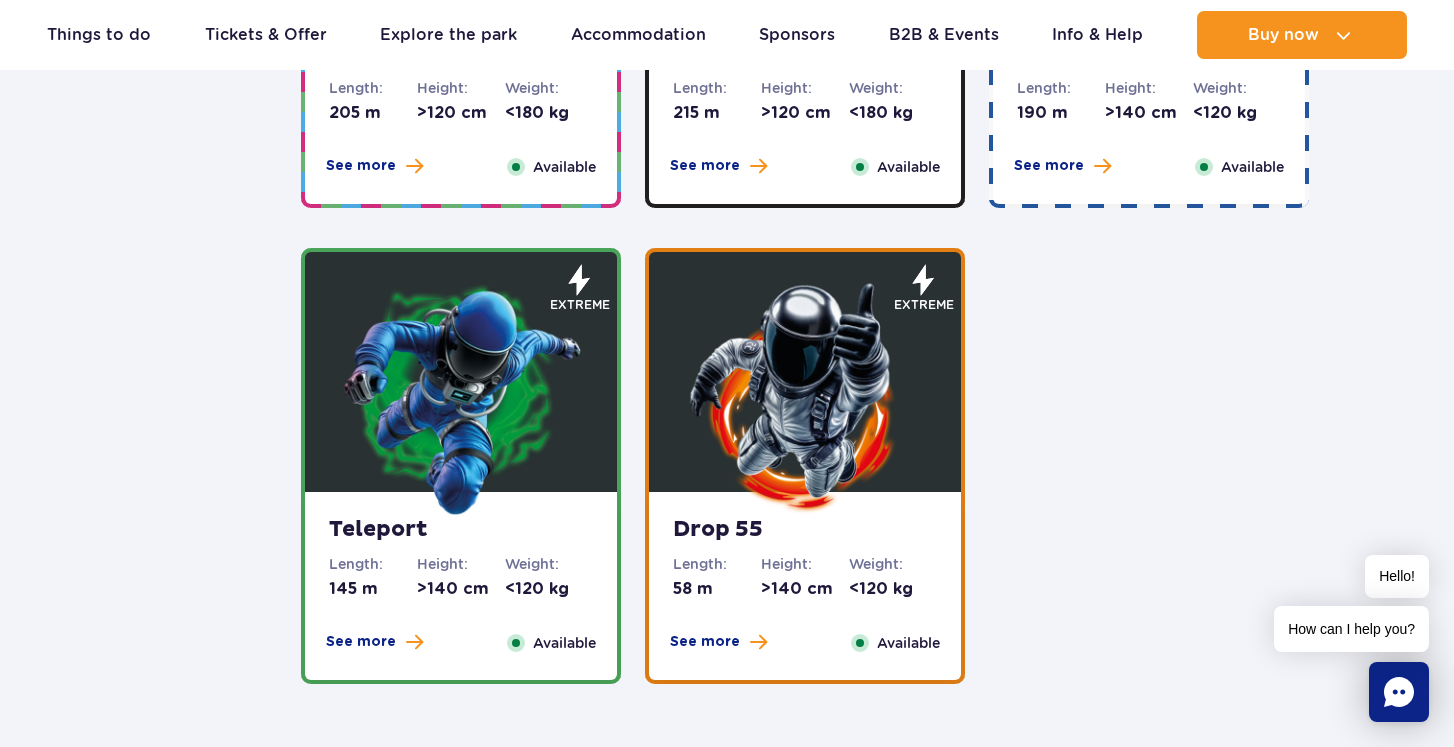 scroll, scrollTop: 2550, scrollLeft: 0, axis: vertical 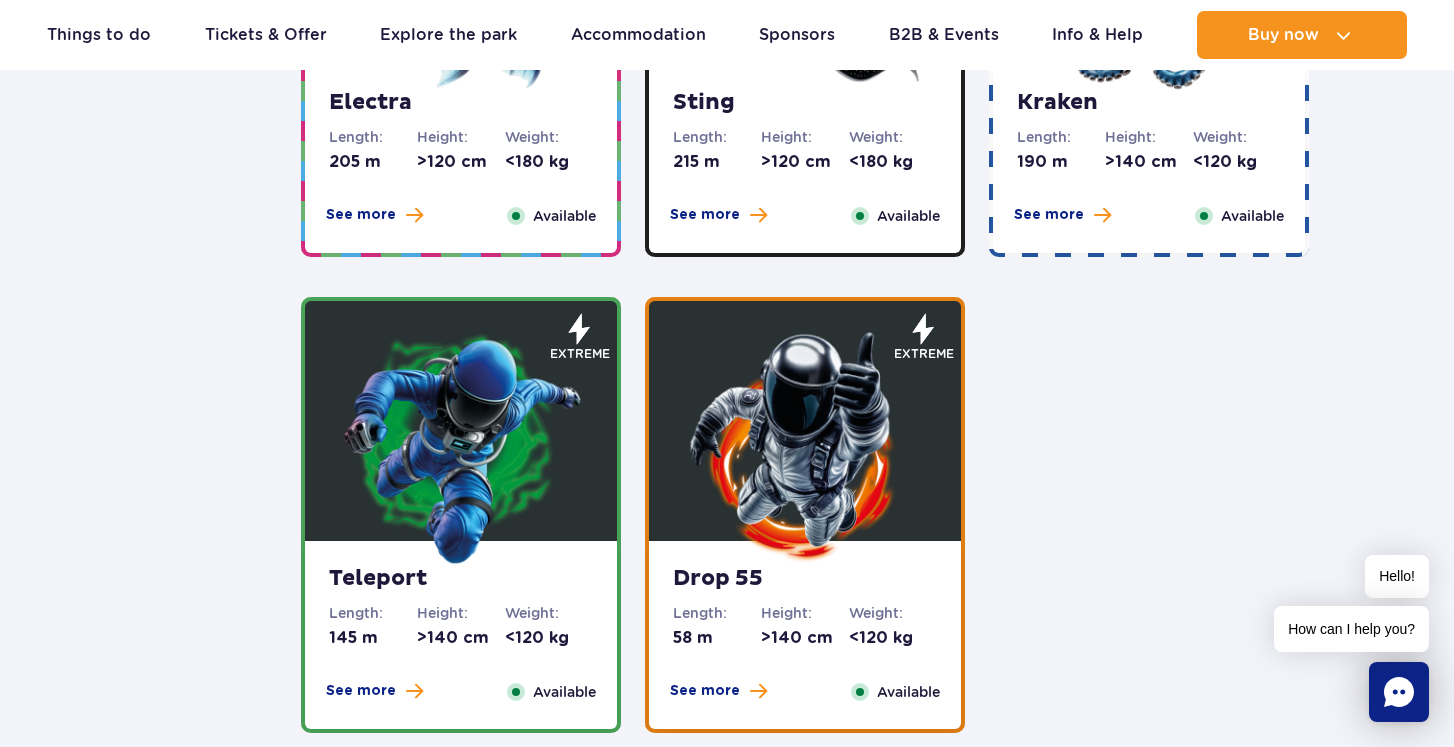 click at bounding box center [805, 446] 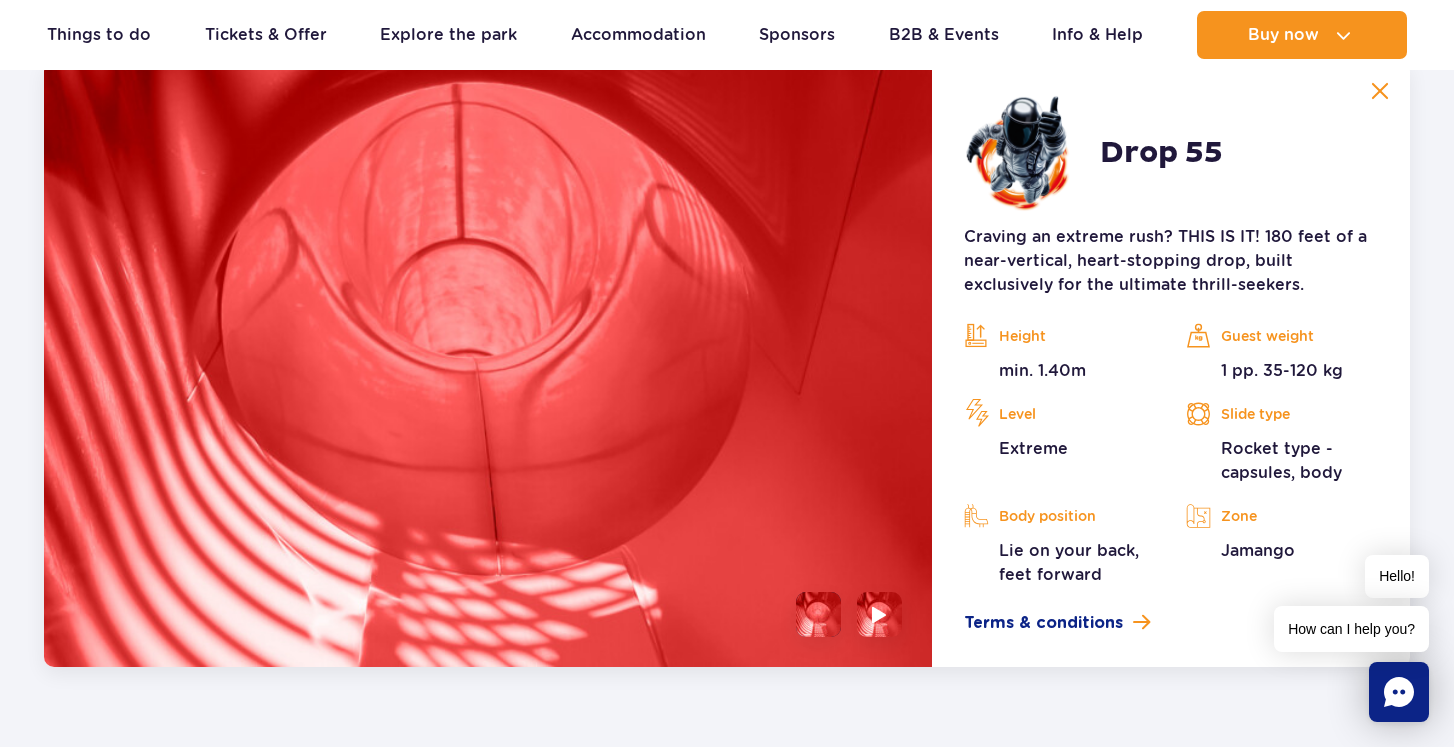 scroll, scrollTop: 2597, scrollLeft: 0, axis: vertical 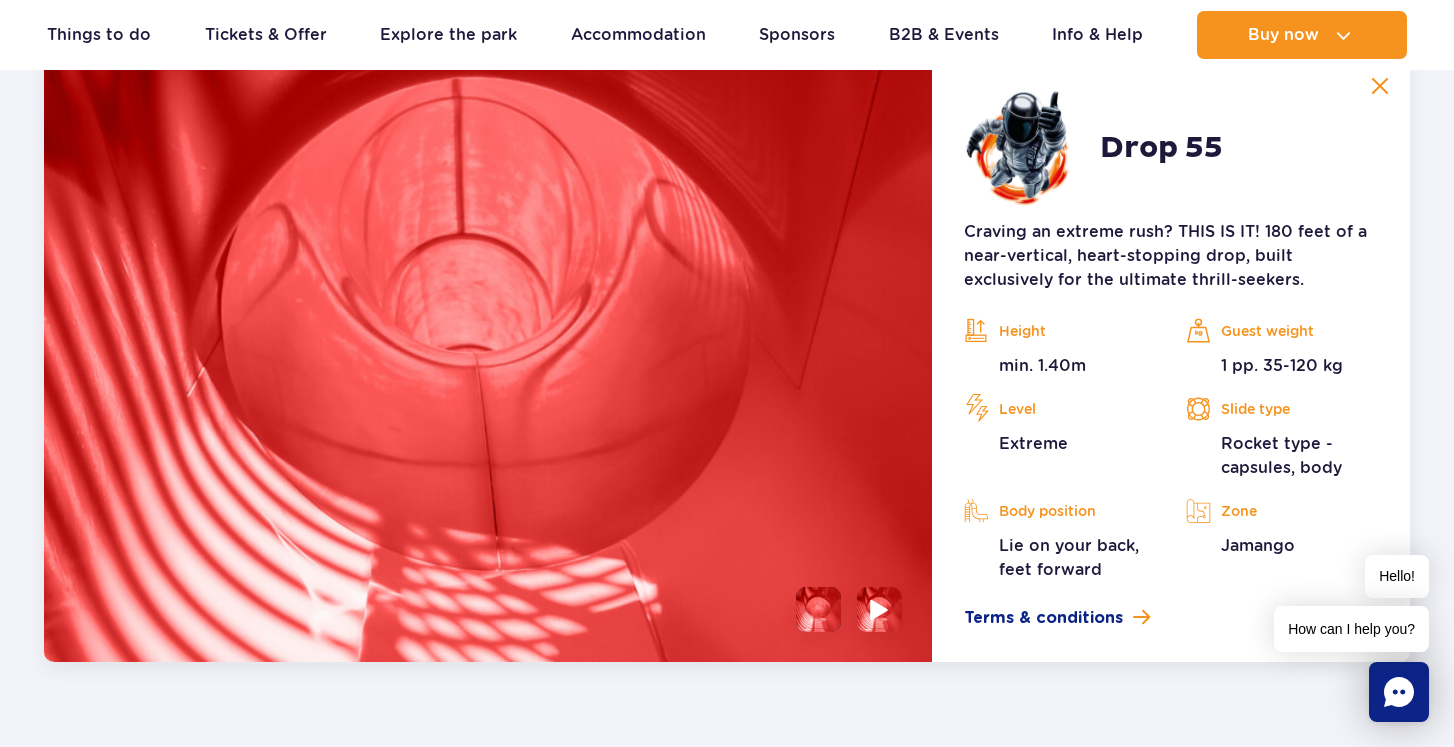 click at bounding box center (879, 609) 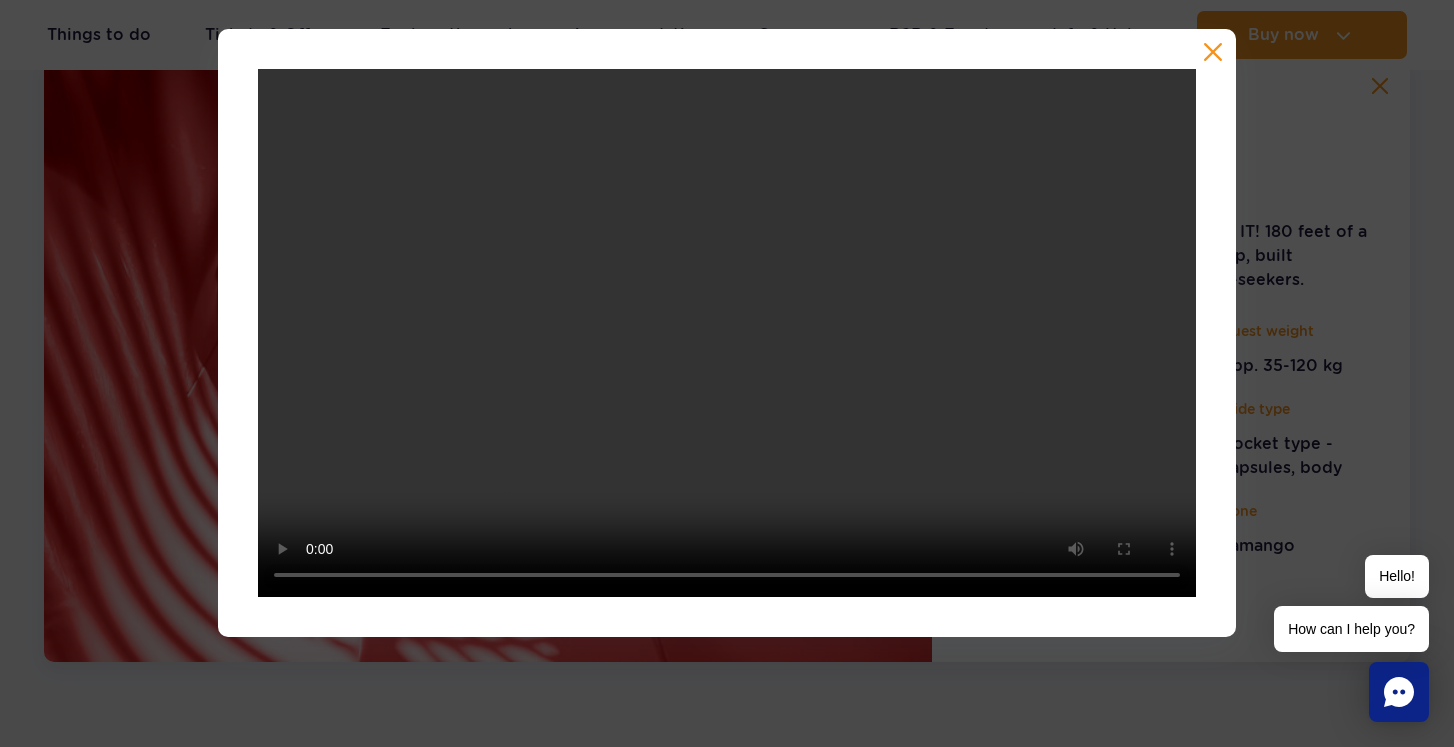 click at bounding box center [727, 333] 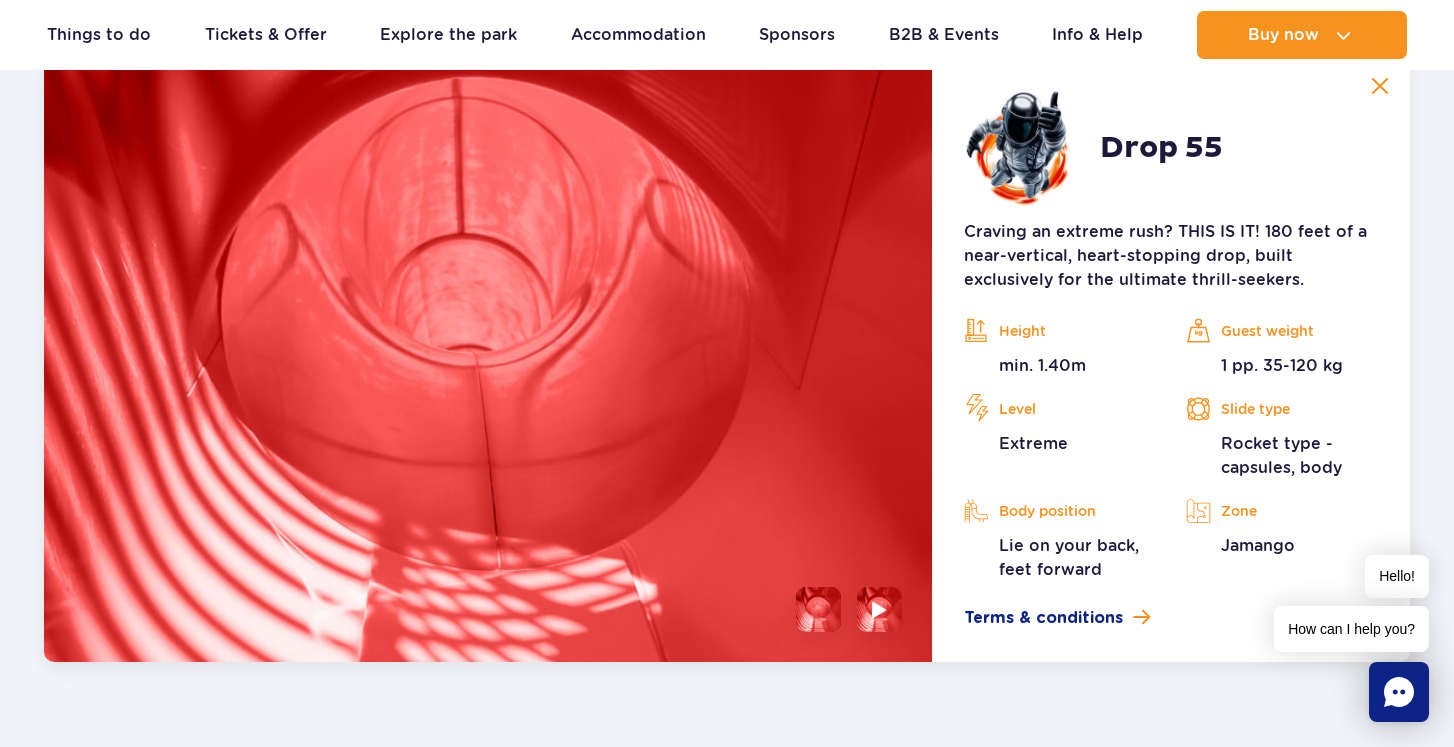 click at bounding box center (1380, 86) 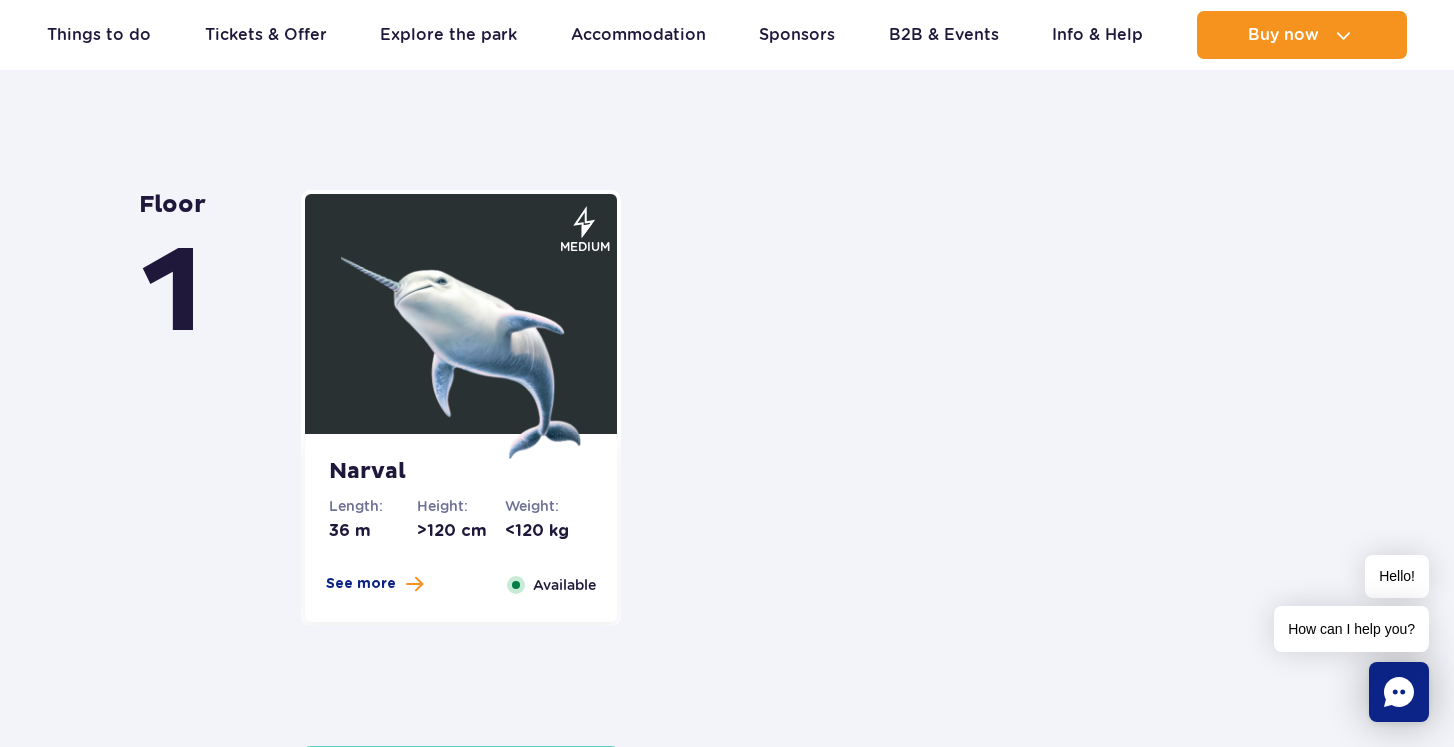 scroll, scrollTop: 4128, scrollLeft: 0, axis: vertical 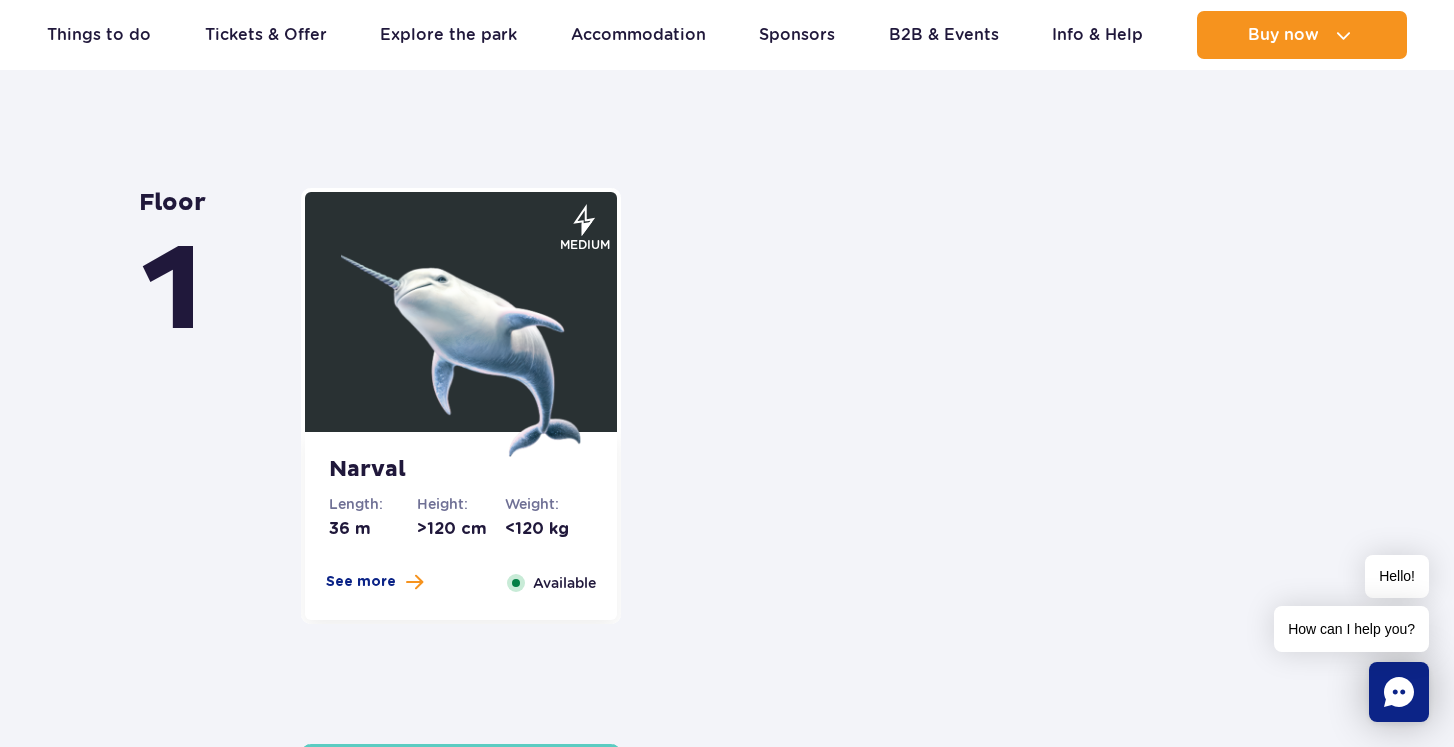 click at bounding box center (461, 337) 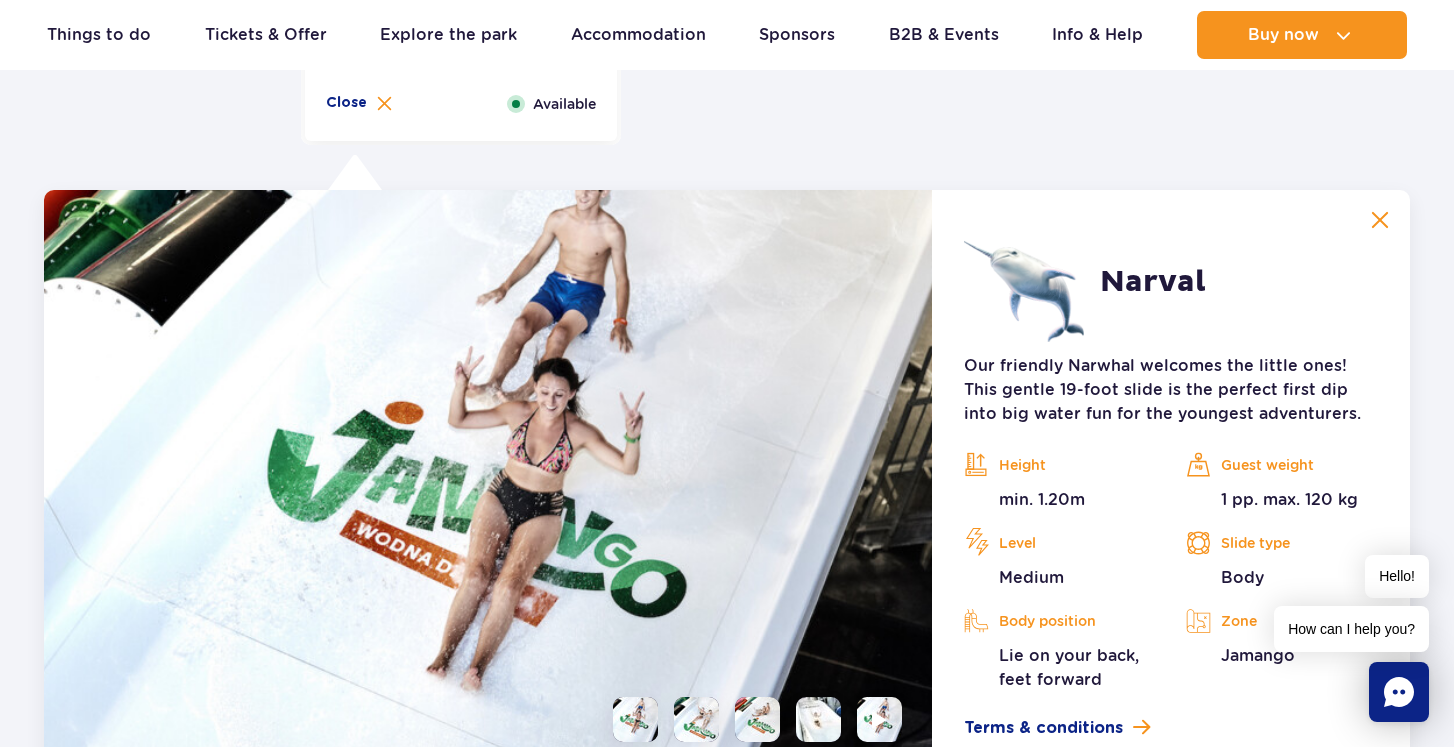 scroll, scrollTop: 4677, scrollLeft: 0, axis: vertical 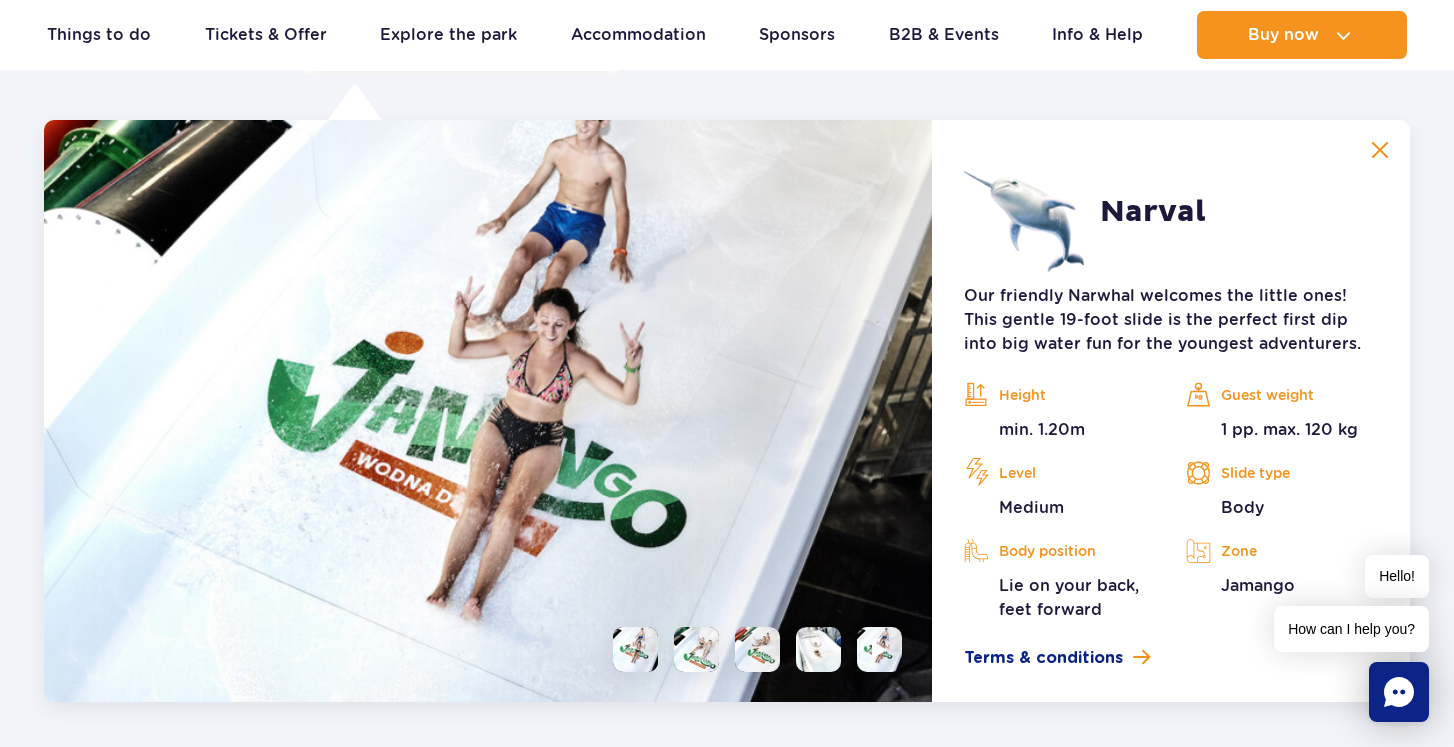 click at bounding box center (696, 649) 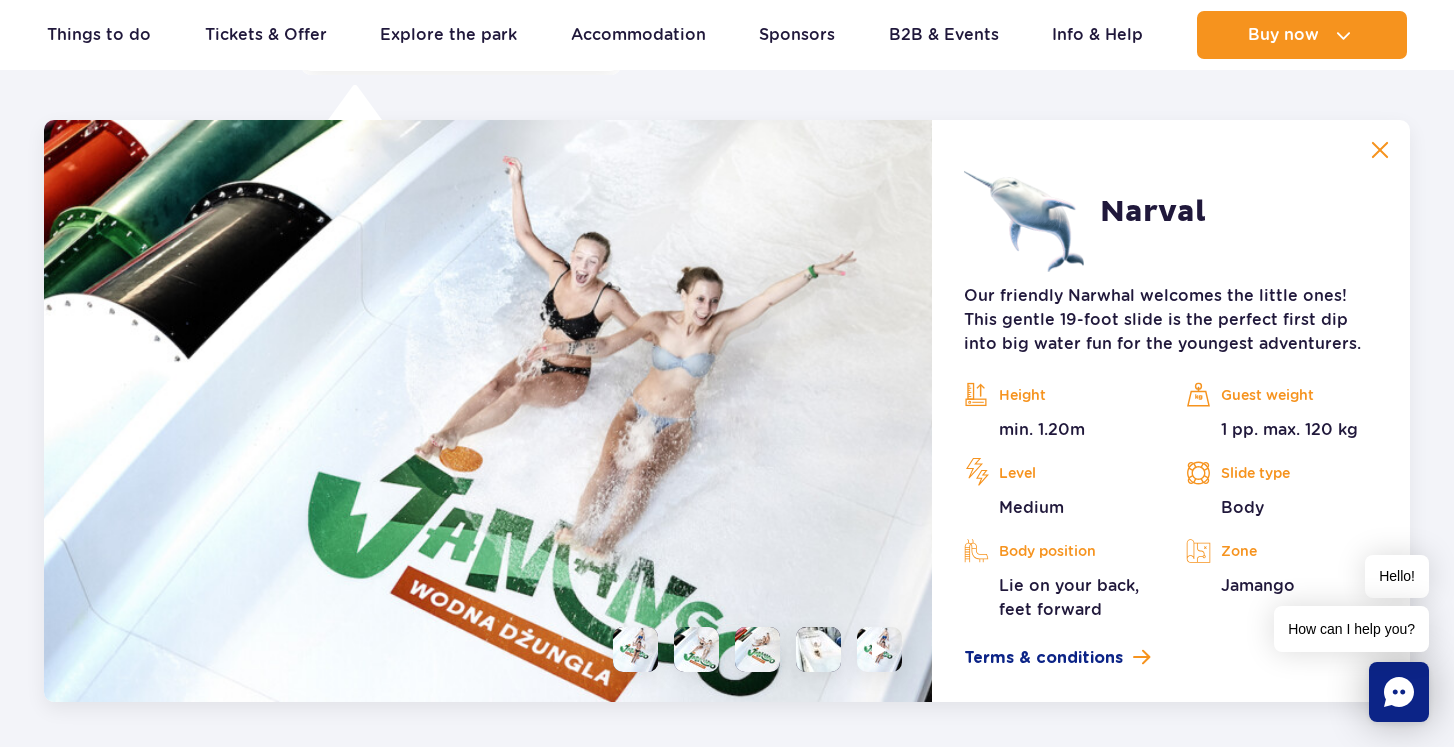 click at bounding box center [757, 649] 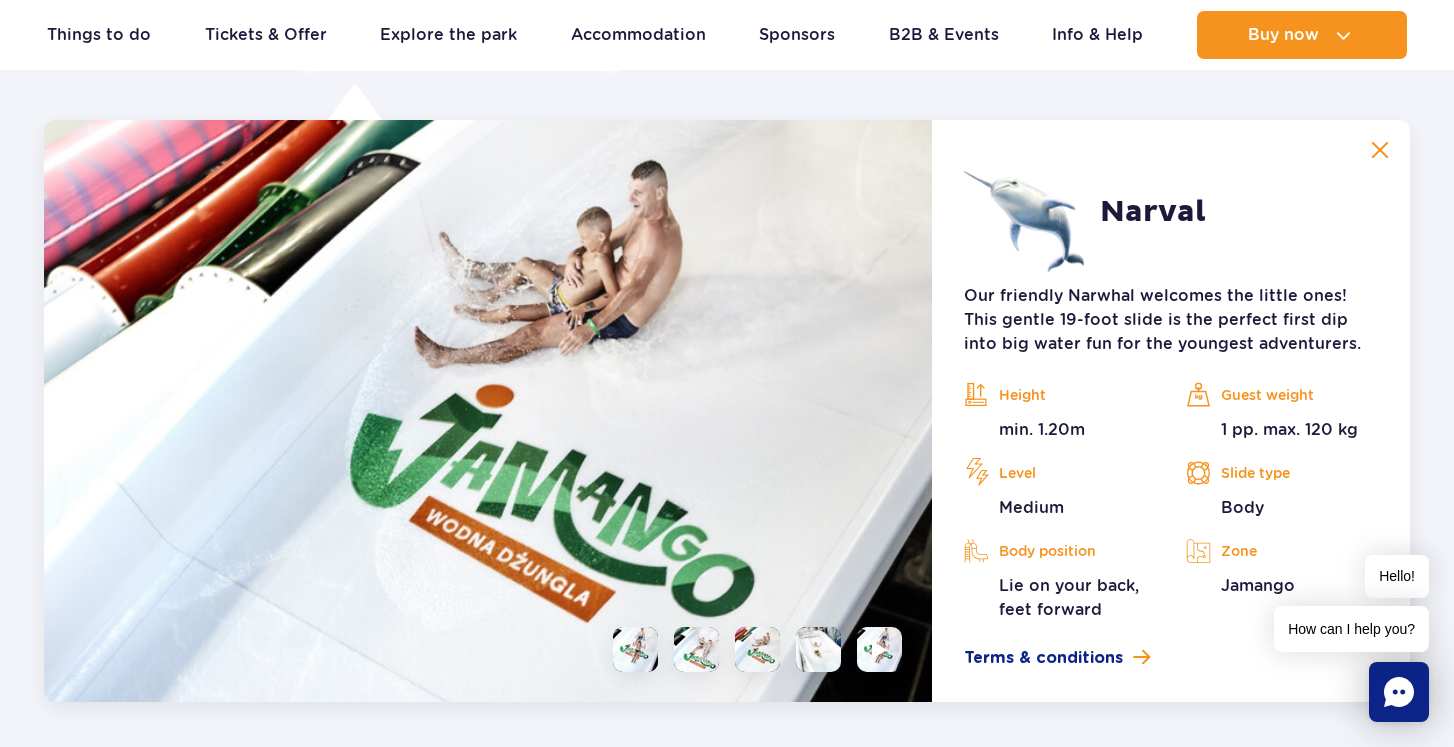 click at bounding box center [818, 649] 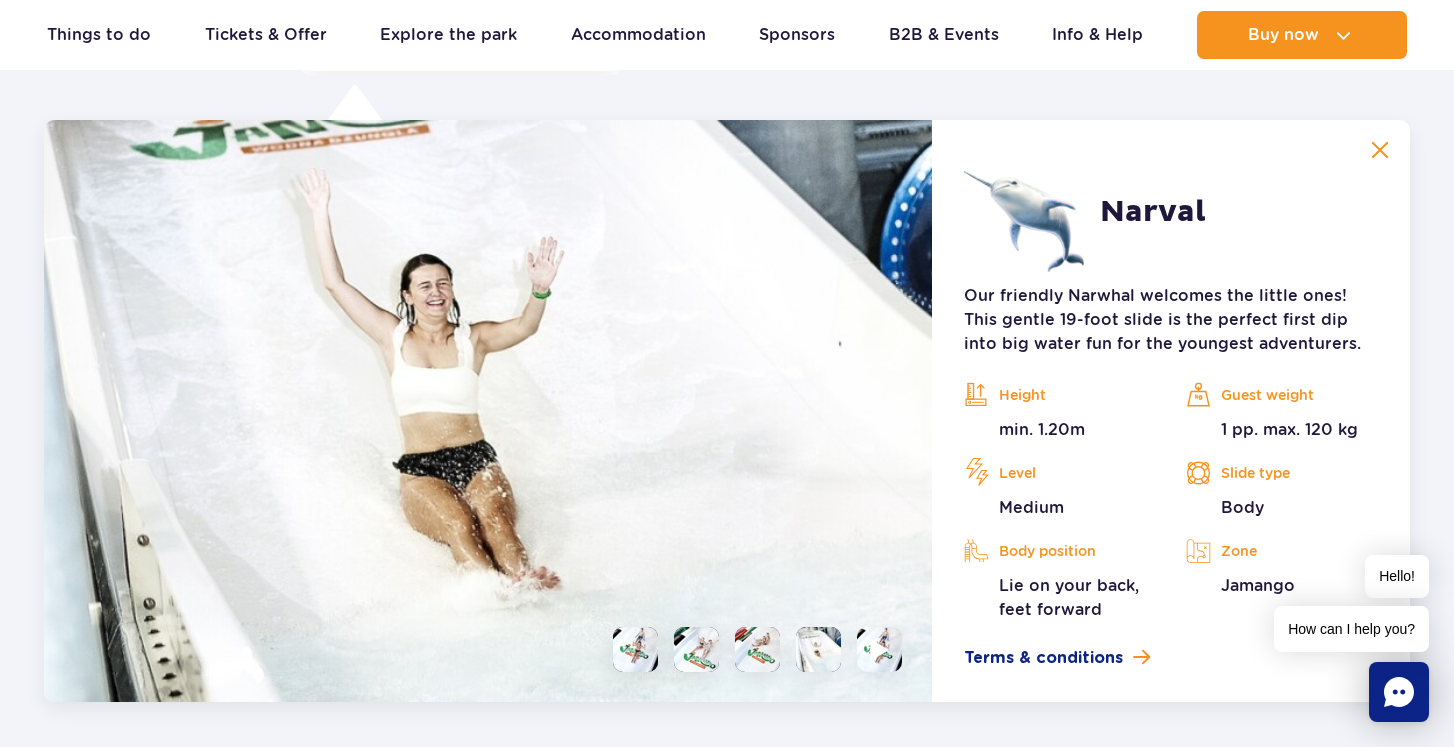 click at bounding box center (879, 649) 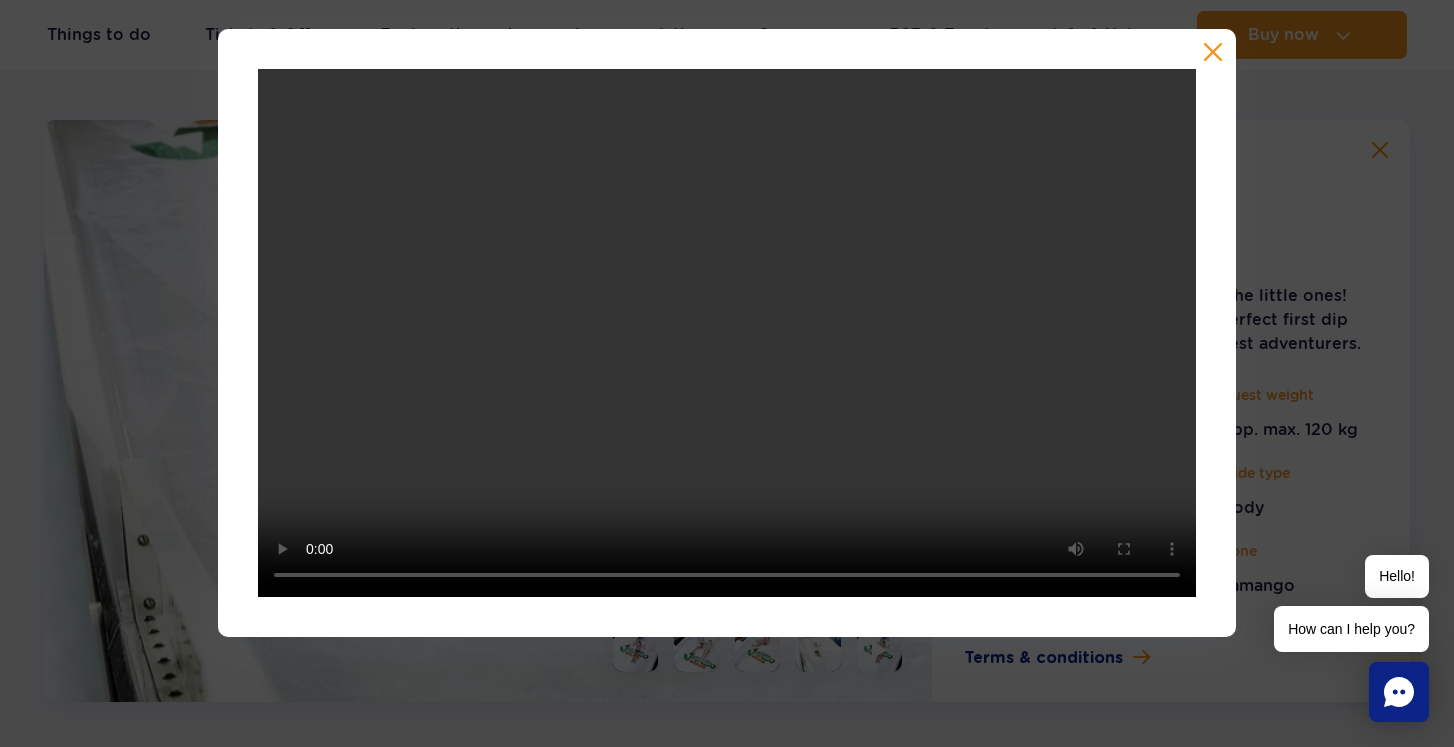 click at bounding box center (727, 333) 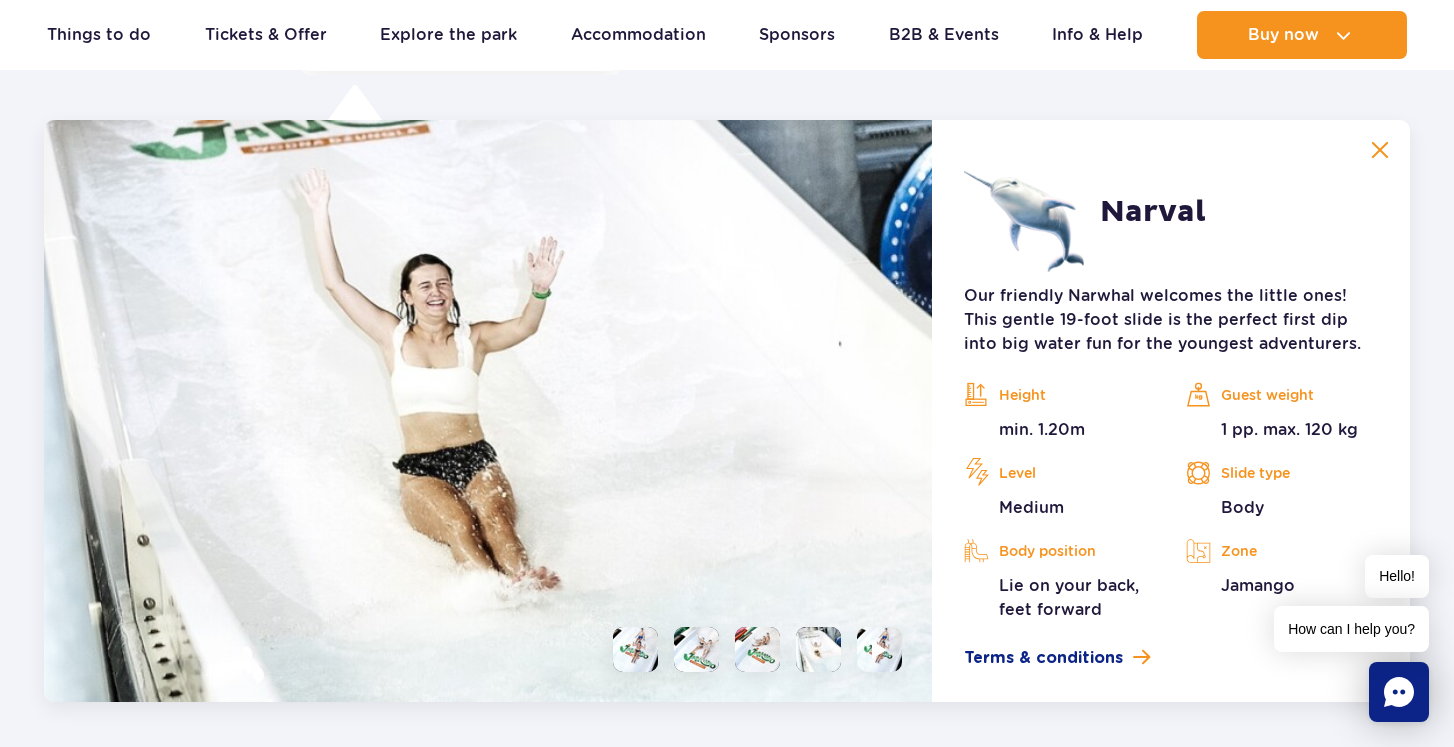 click at bounding box center [1380, 150] 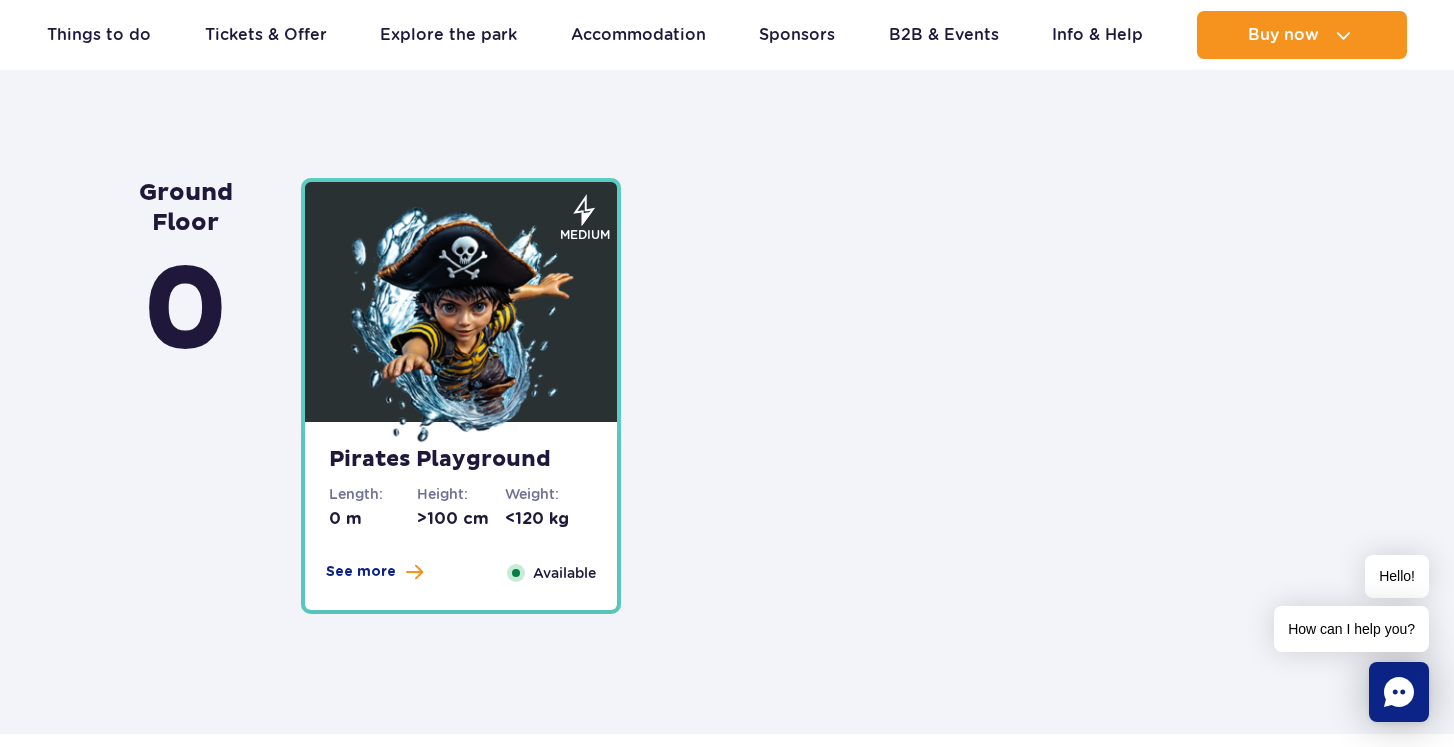 click at bounding box center [461, 302] 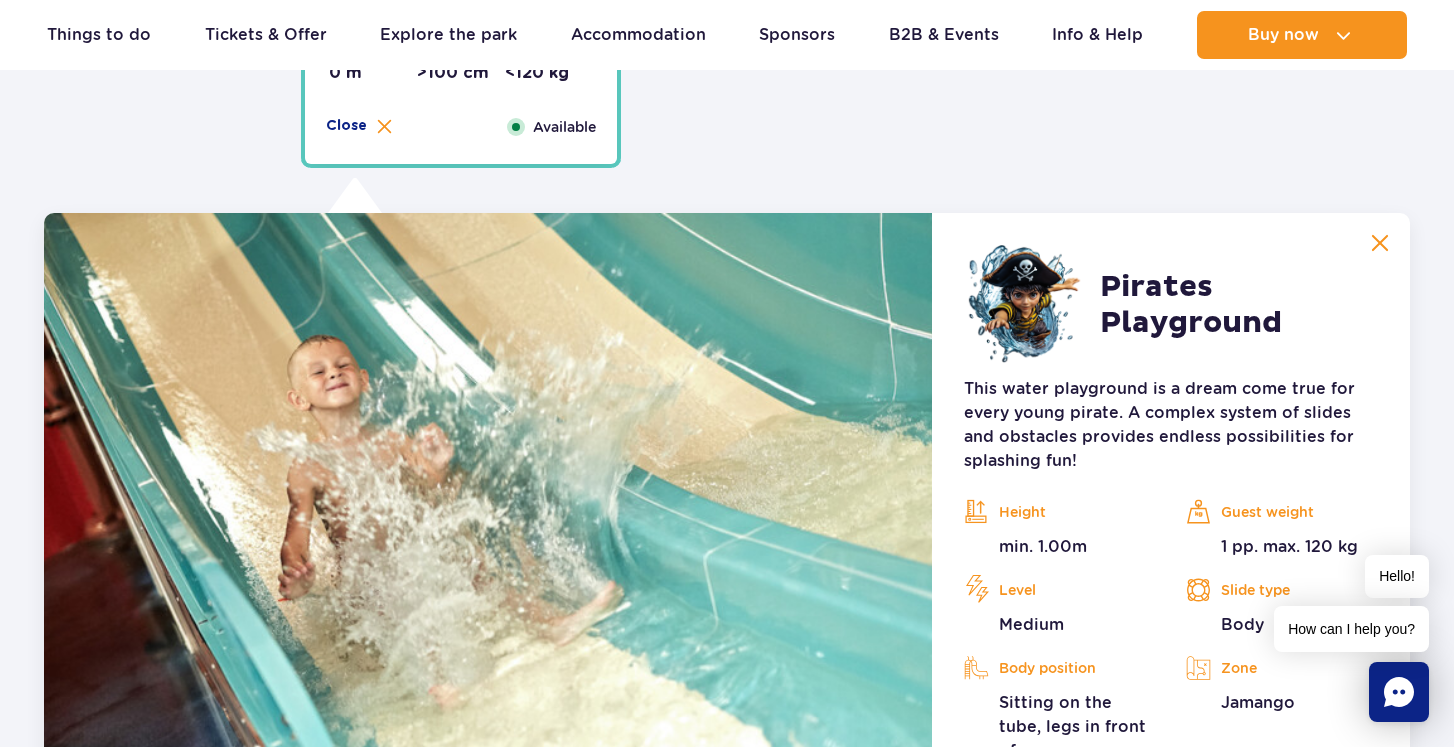 scroll, scrollTop: 5233, scrollLeft: 0, axis: vertical 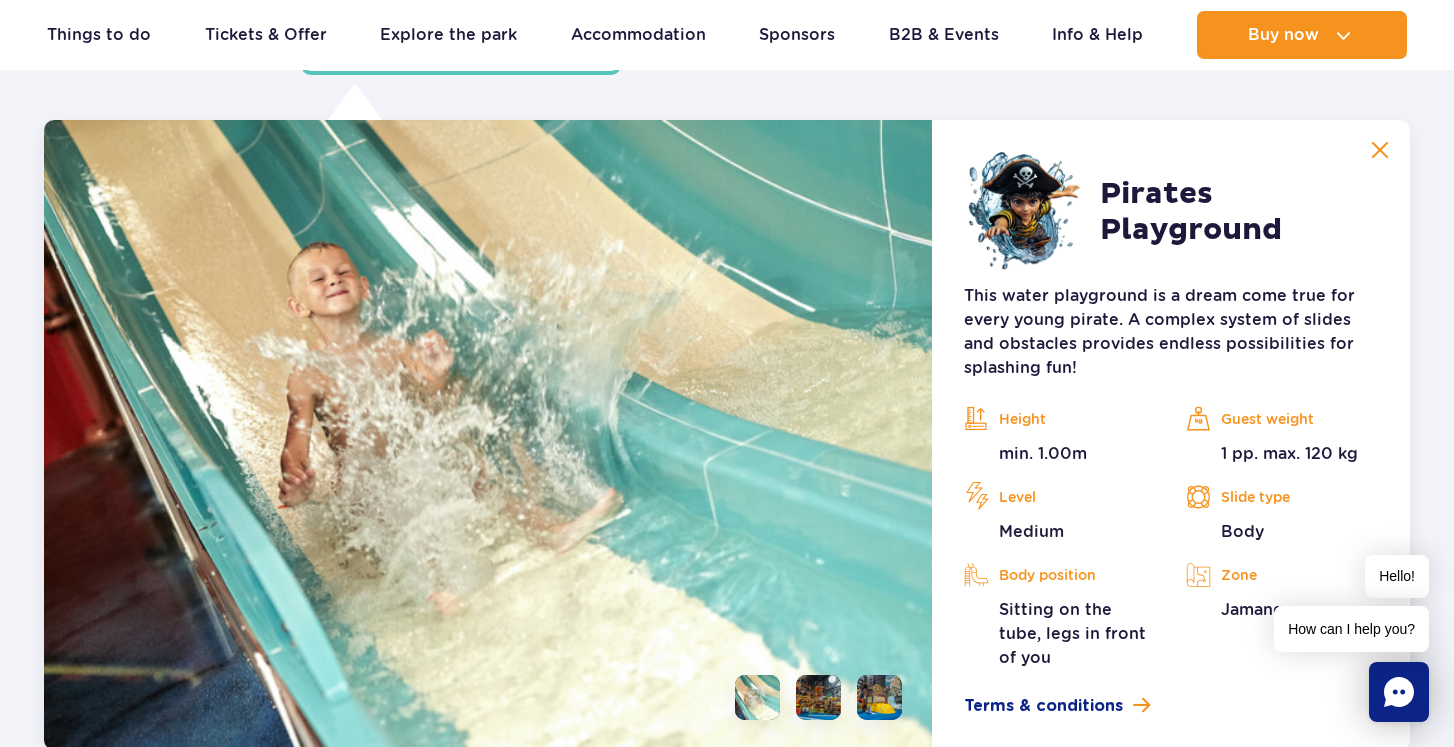 click at bounding box center [818, 697] 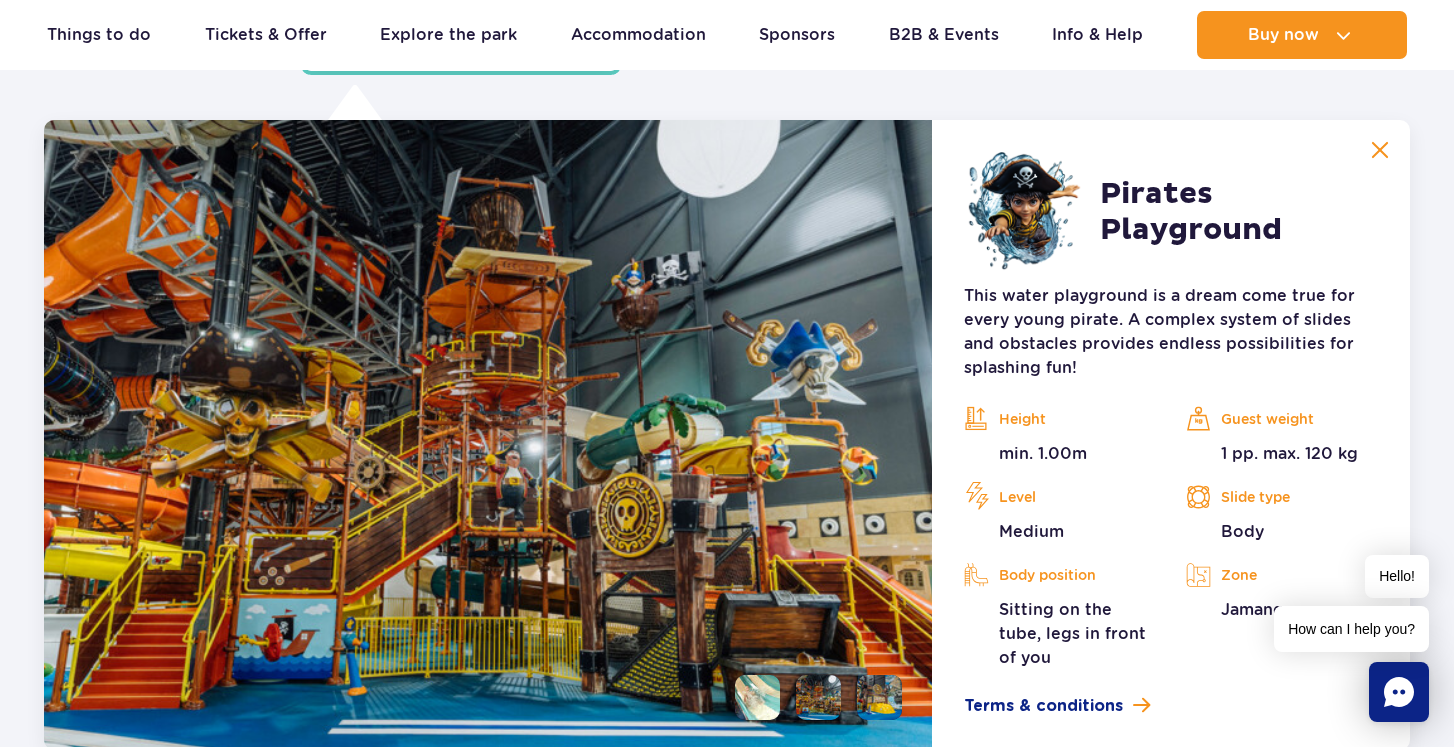 click at bounding box center [879, 697] 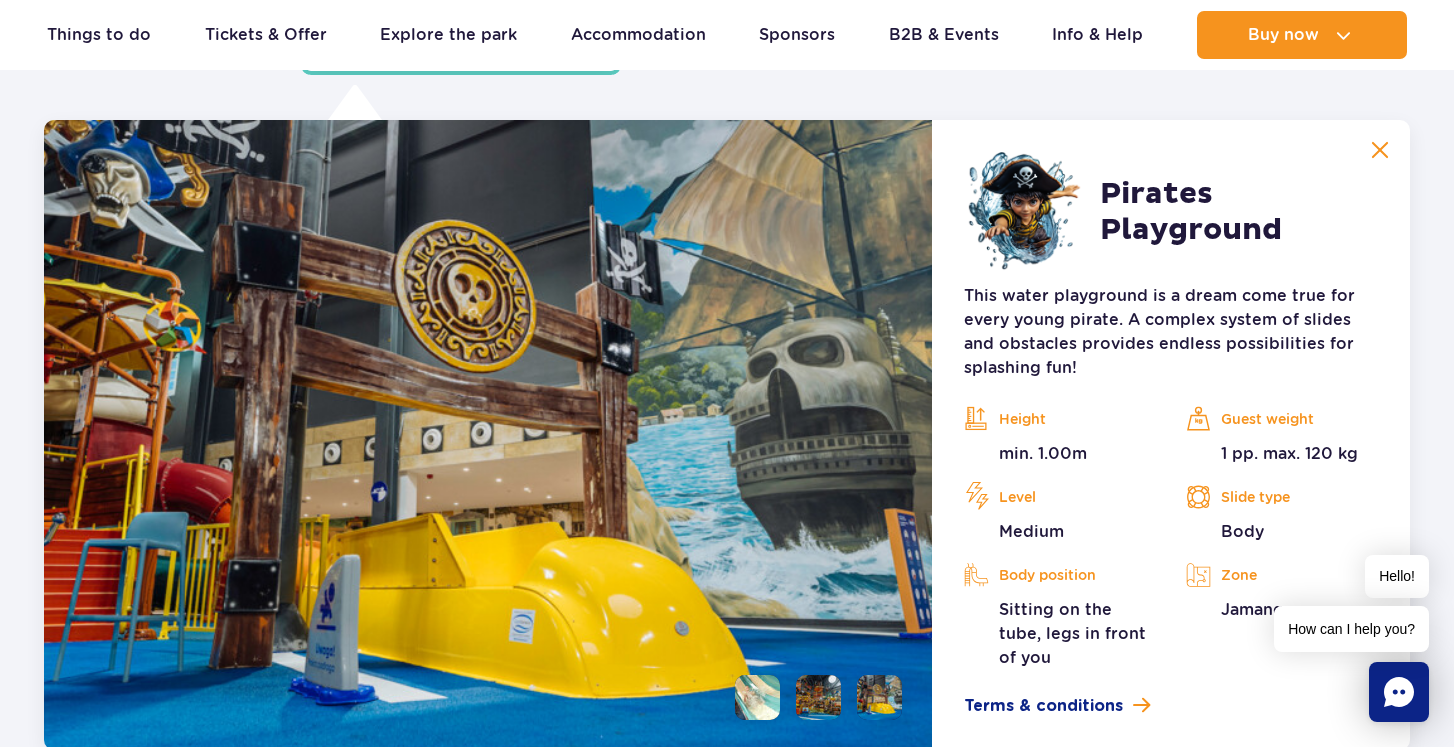 click at bounding box center [818, 697] 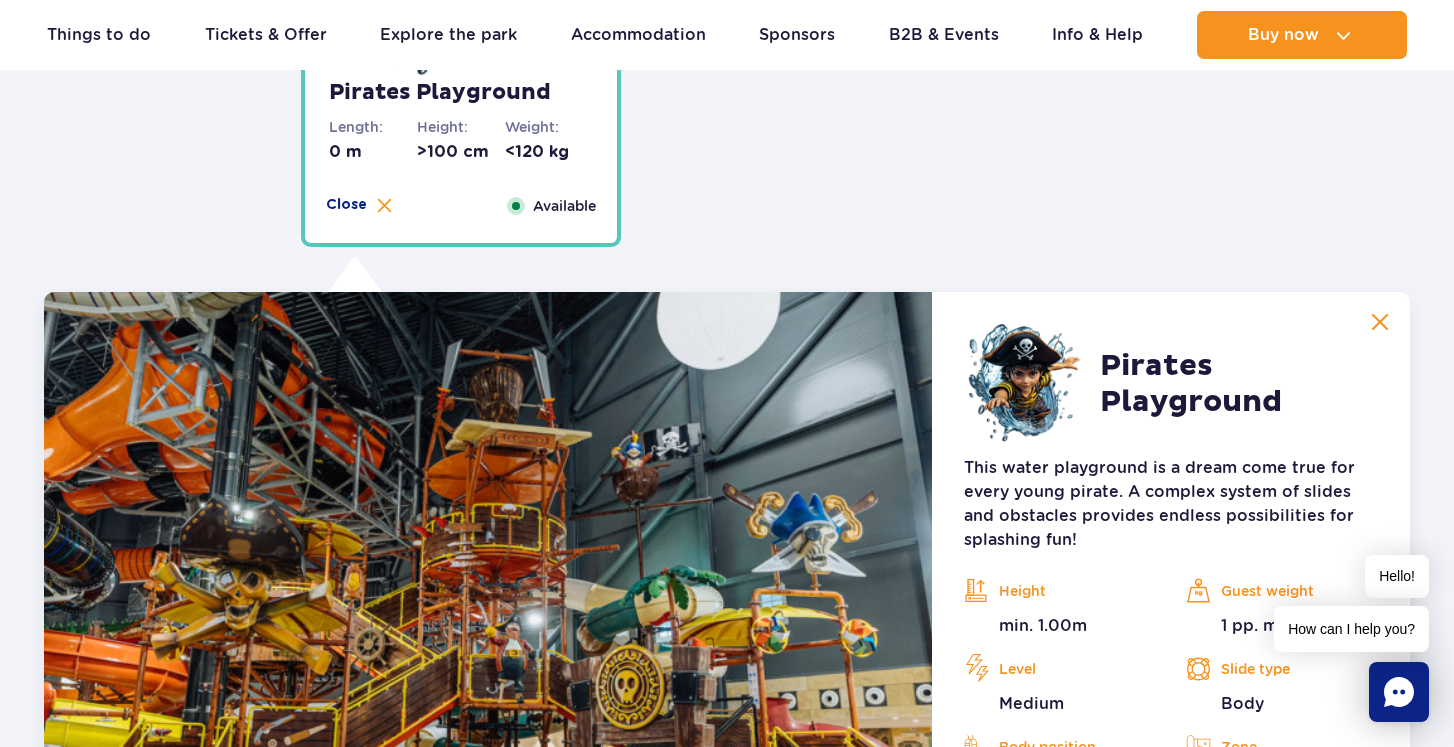 scroll, scrollTop: 5059, scrollLeft: 0, axis: vertical 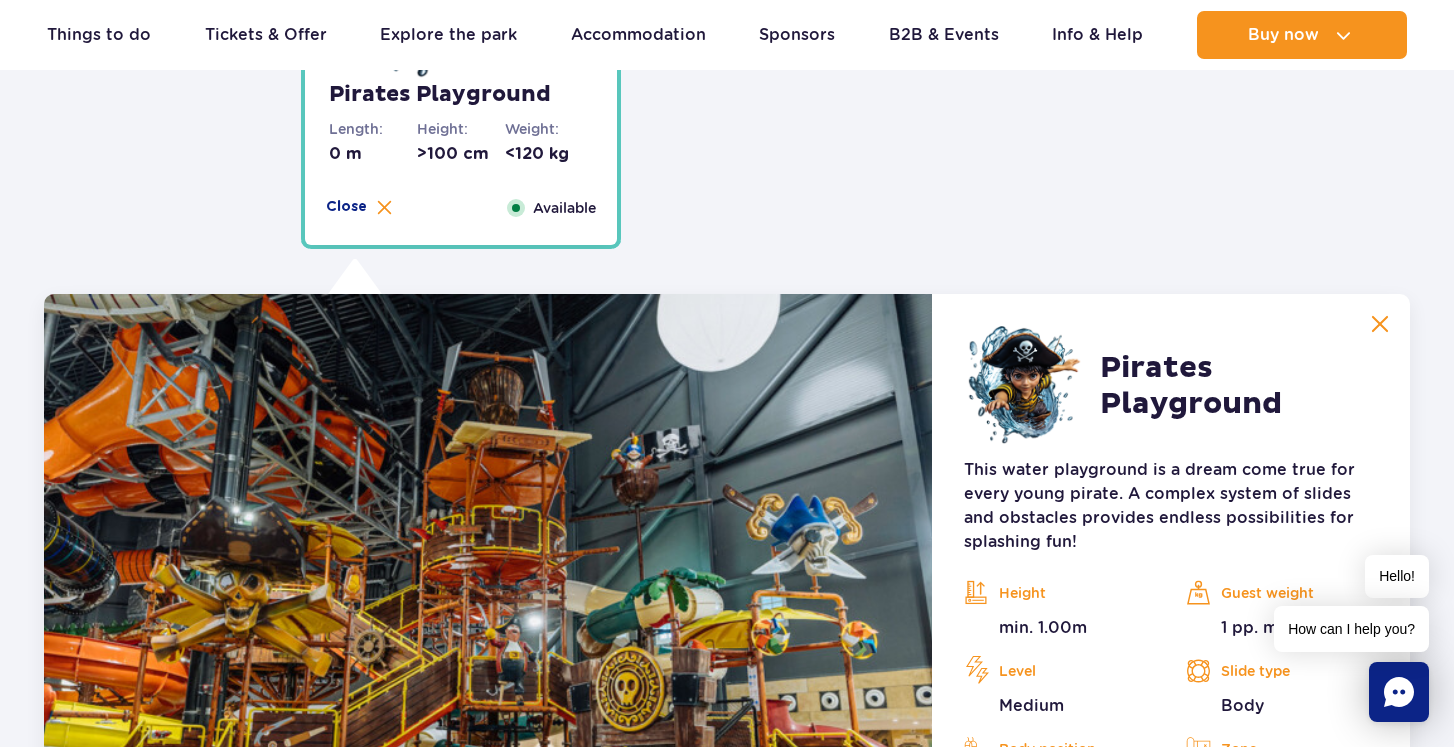 click at bounding box center (1380, 324) 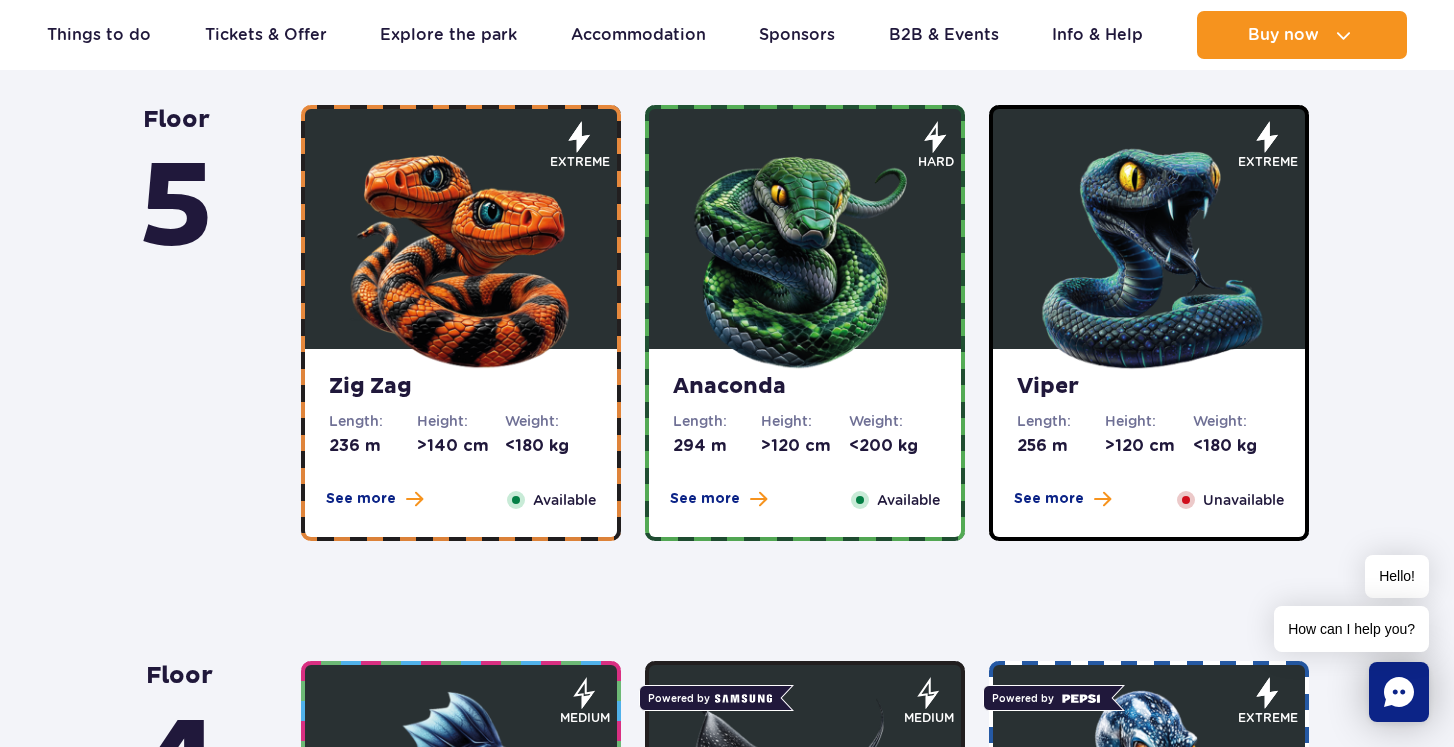 scroll, scrollTop: 1037, scrollLeft: 0, axis: vertical 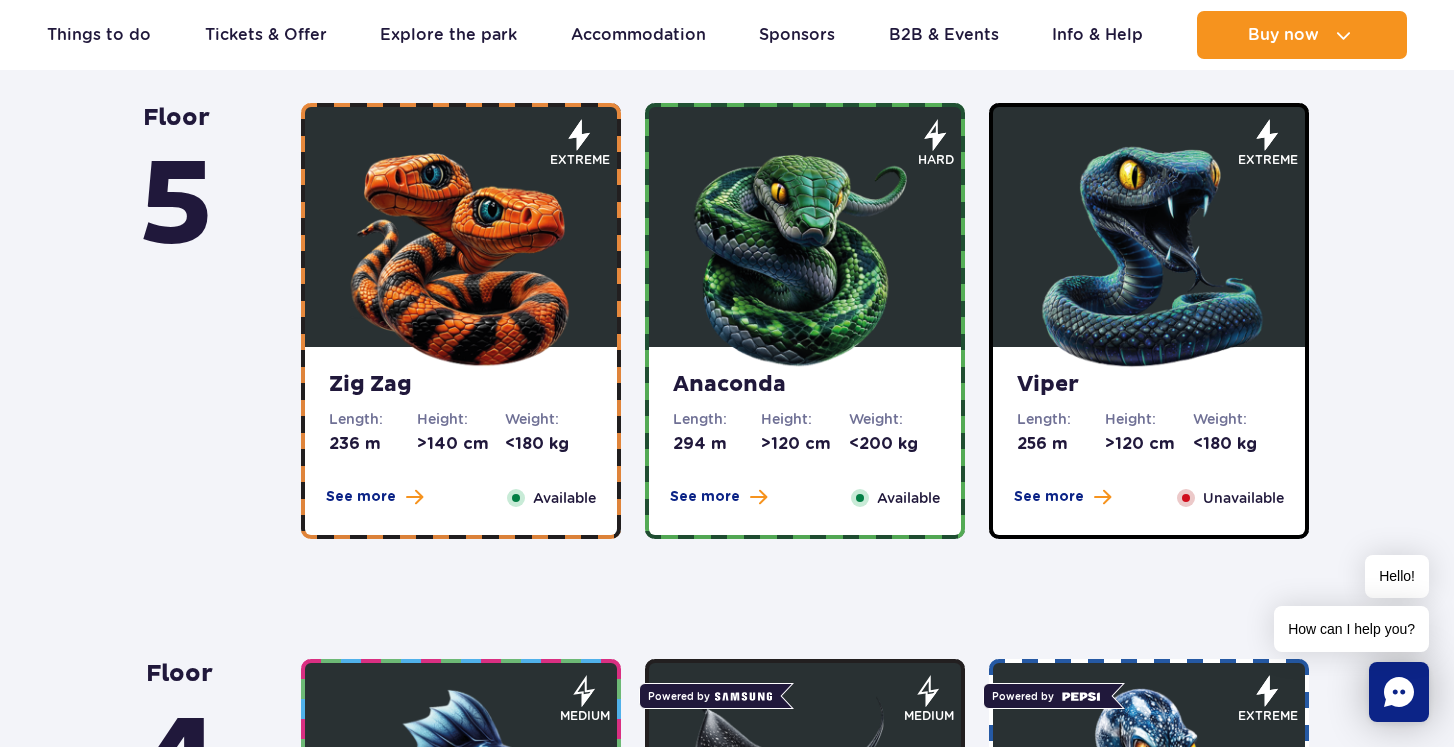 click at bounding box center [805, 252] 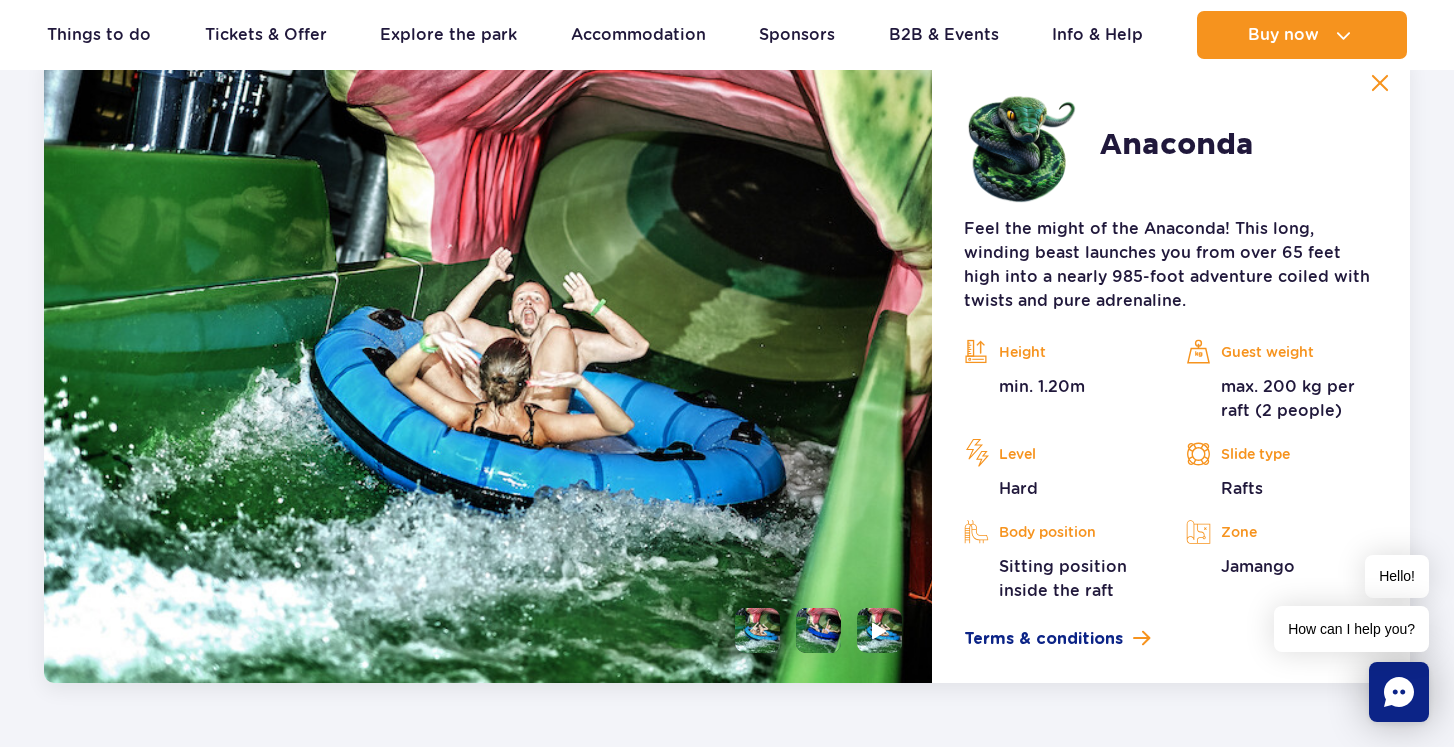 scroll, scrollTop: 1572, scrollLeft: 0, axis: vertical 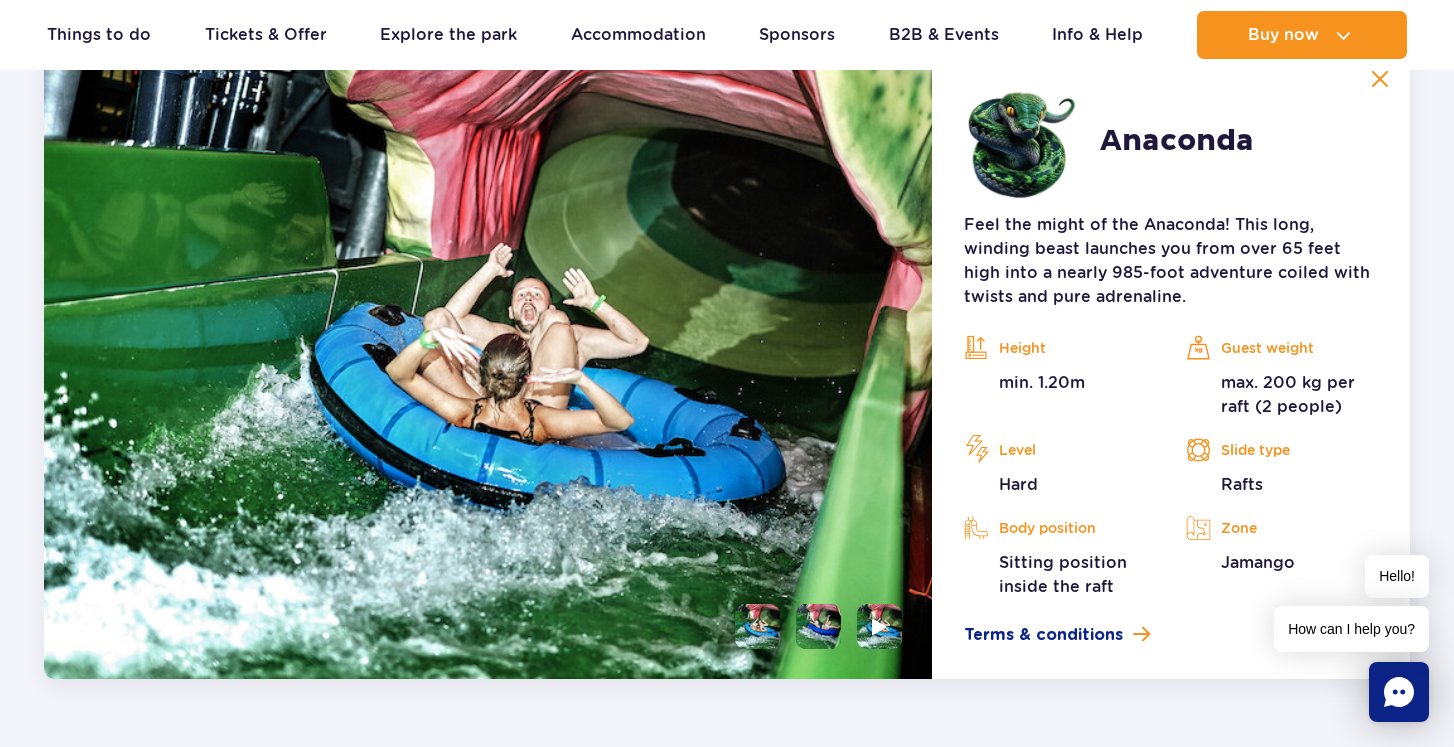 click at bounding box center (818, 626) 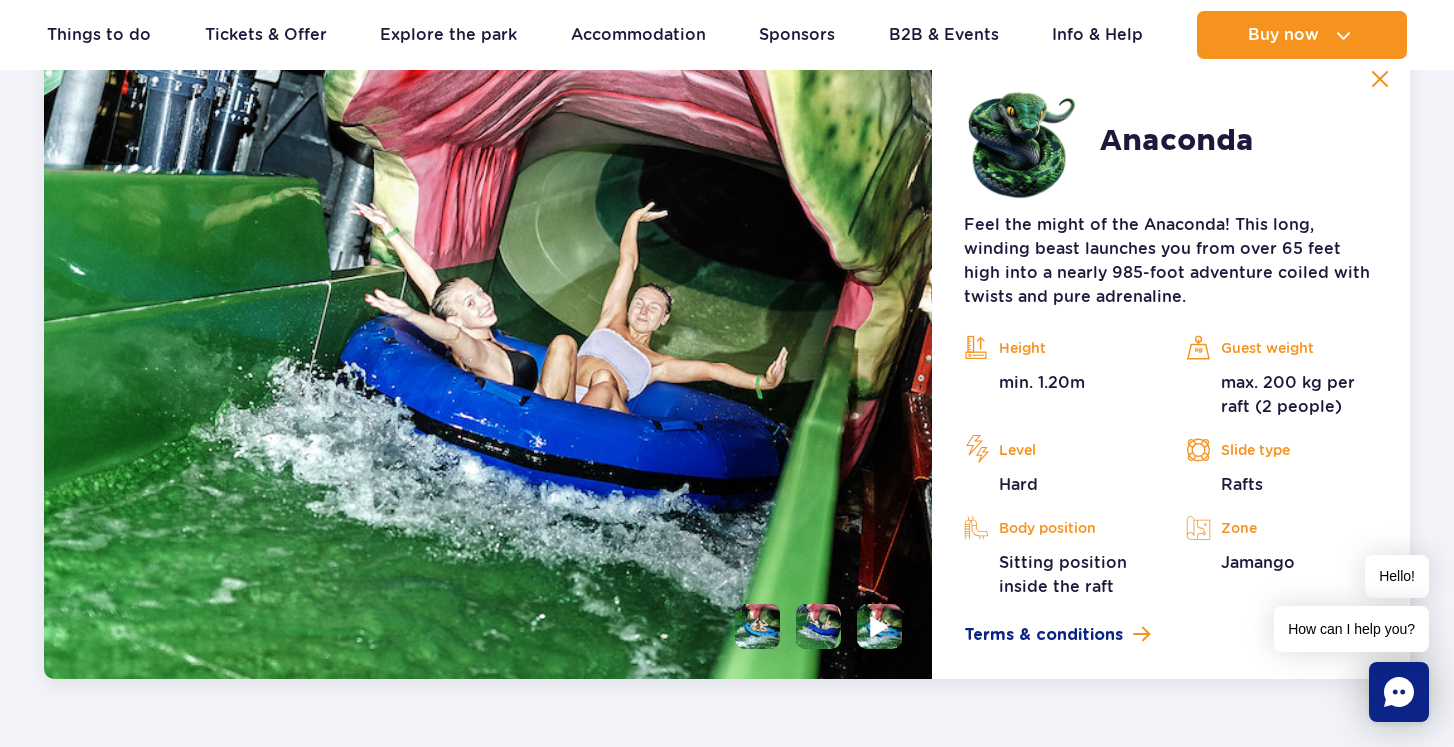 click at bounding box center [879, 626] 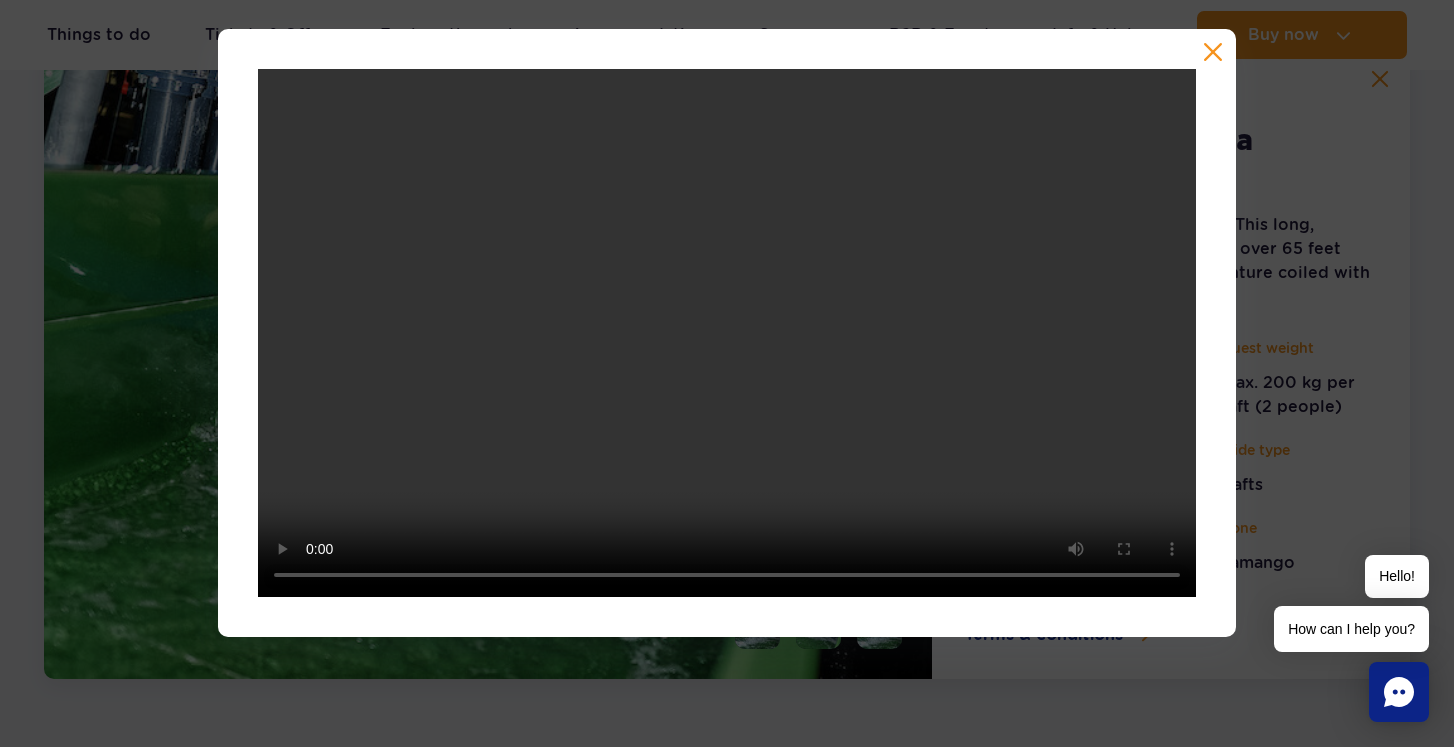 click at bounding box center [727, 333] 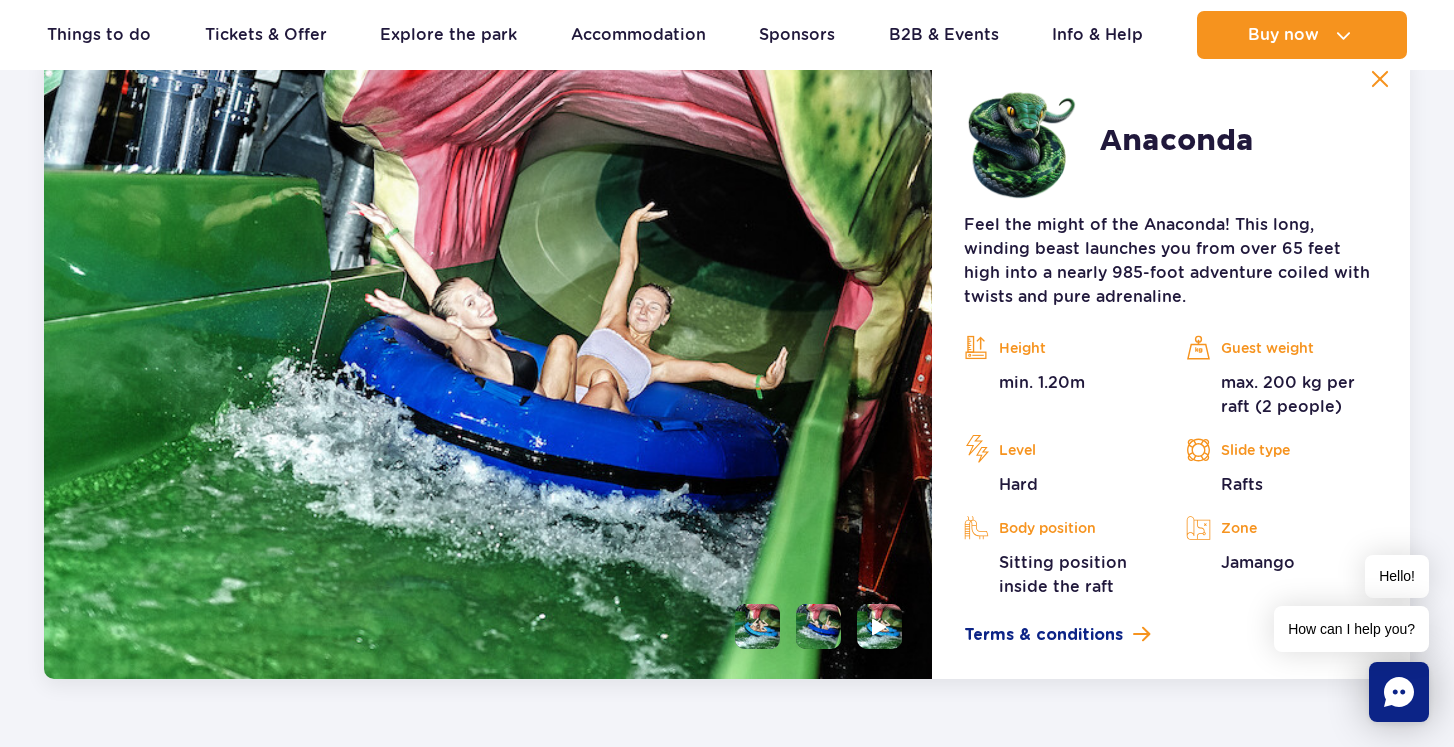 click at bounding box center [1380, 79] 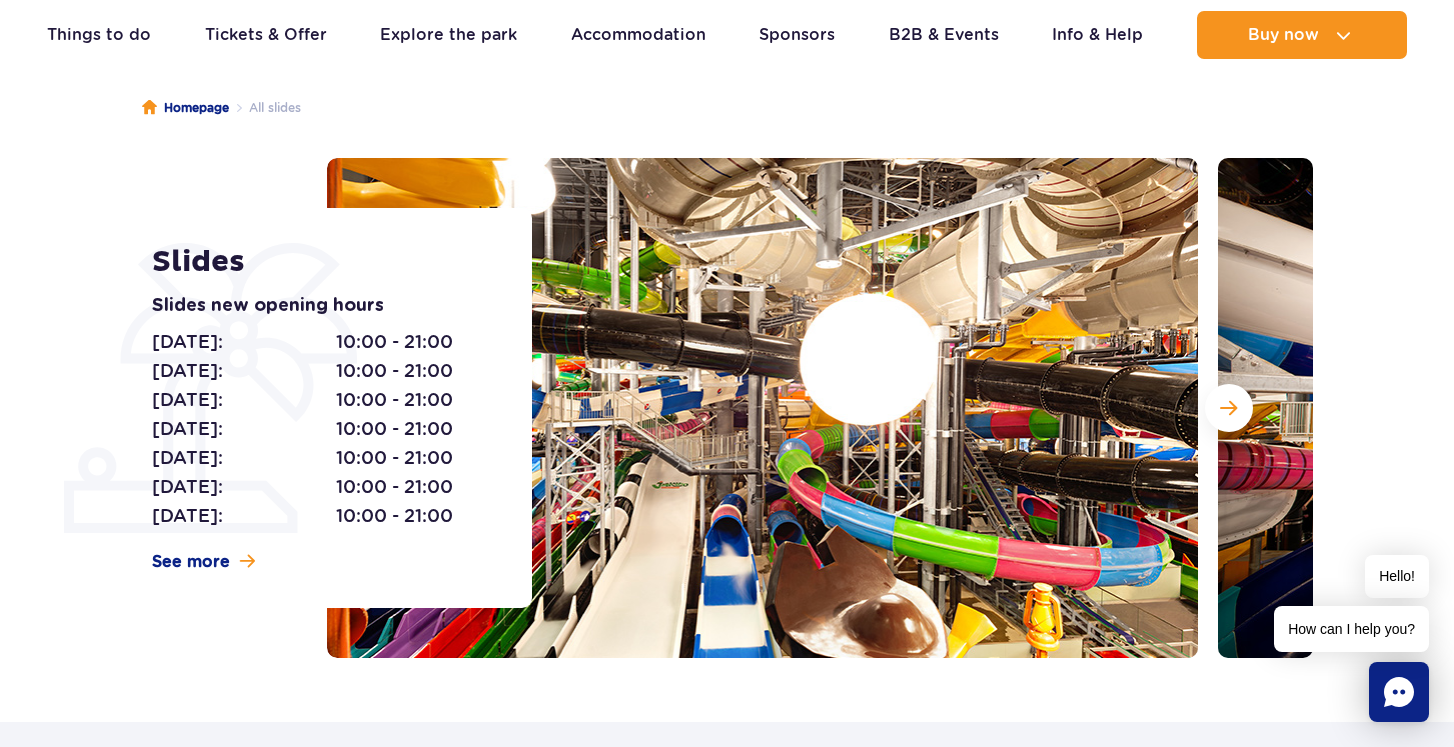 scroll, scrollTop: 165, scrollLeft: 0, axis: vertical 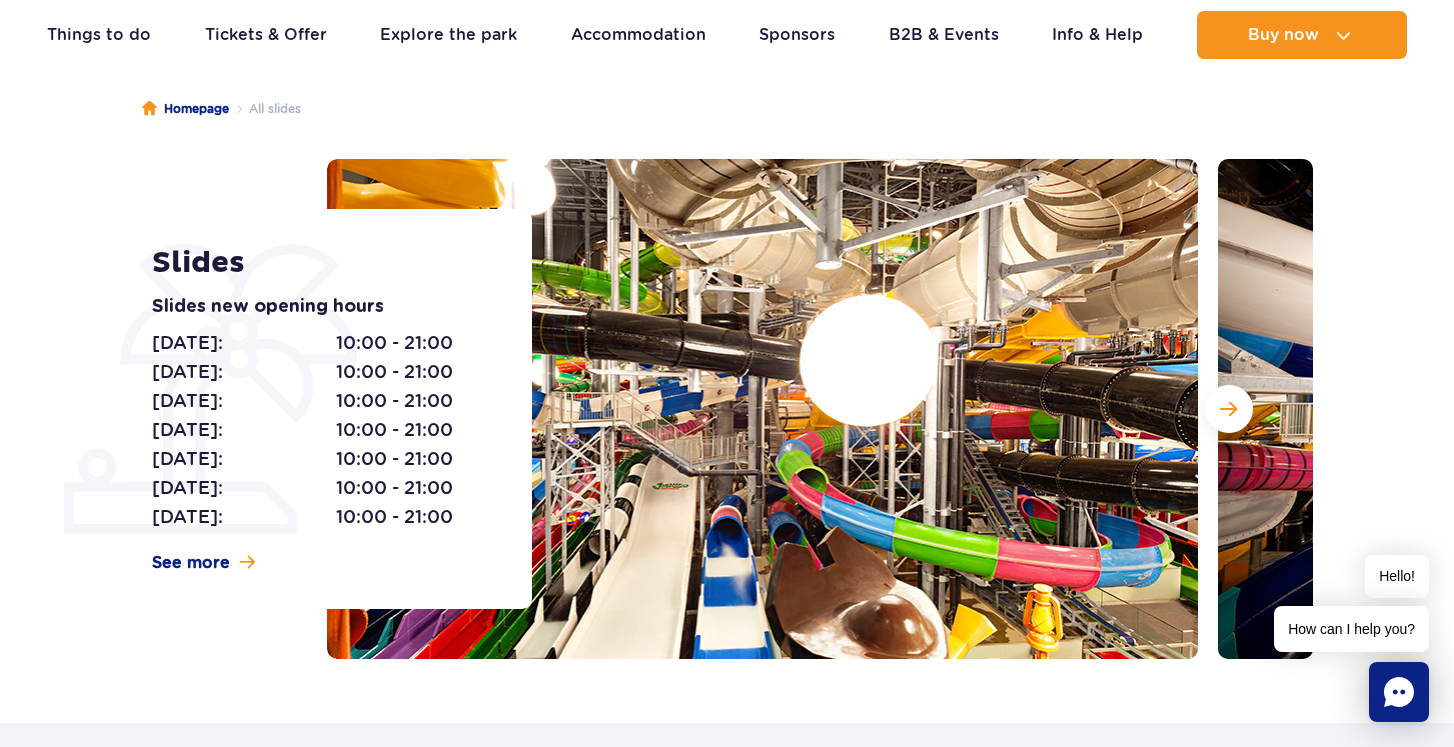 click on "Slides
Slides new opening hours
Monday:
10:00 - 21:00
Tuesday:
10:00 - 21:00
Wednesday:
10:00 - 21:00
Thursday:
10:00 - 21:00 Friday:  10:00 - 21:00 Saturday:" at bounding box center (329, 409) 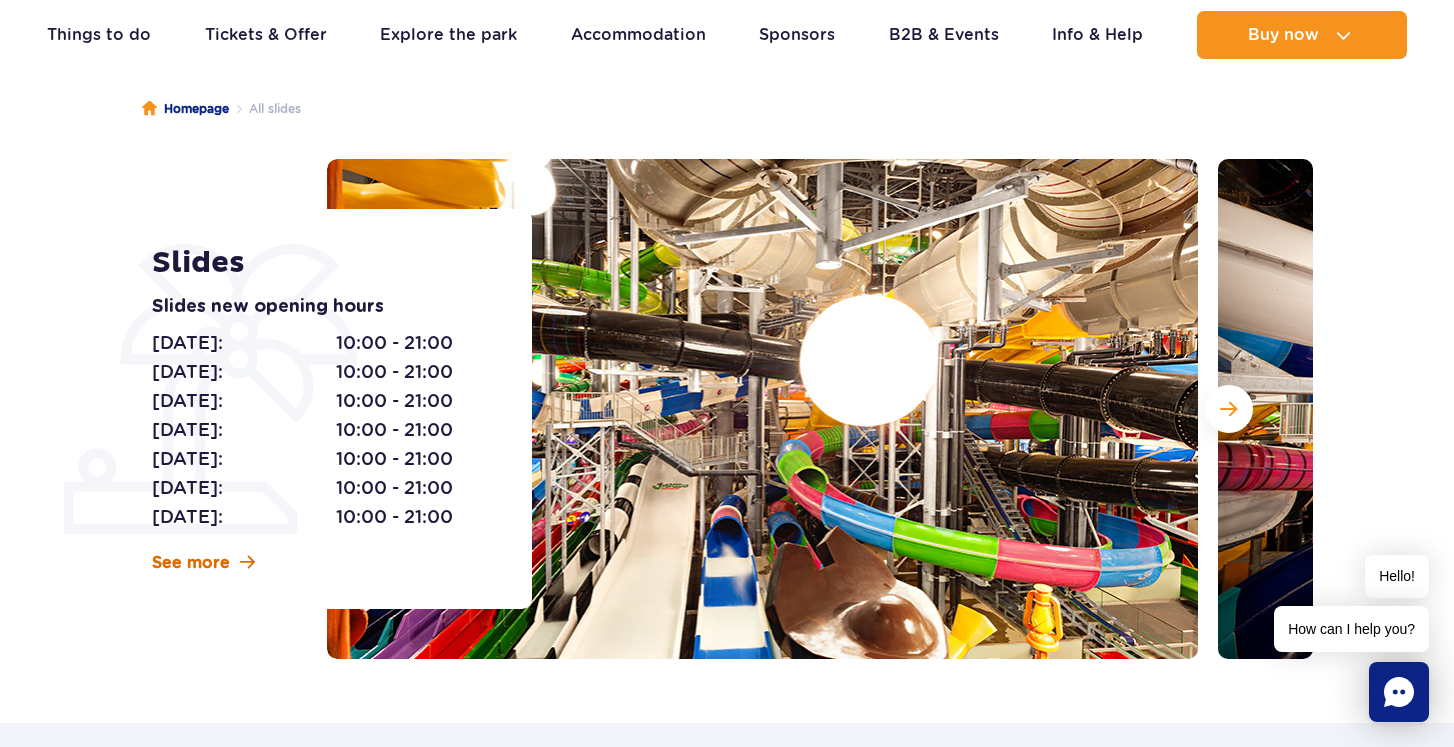 click on "See more" at bounding box center (191, 563) 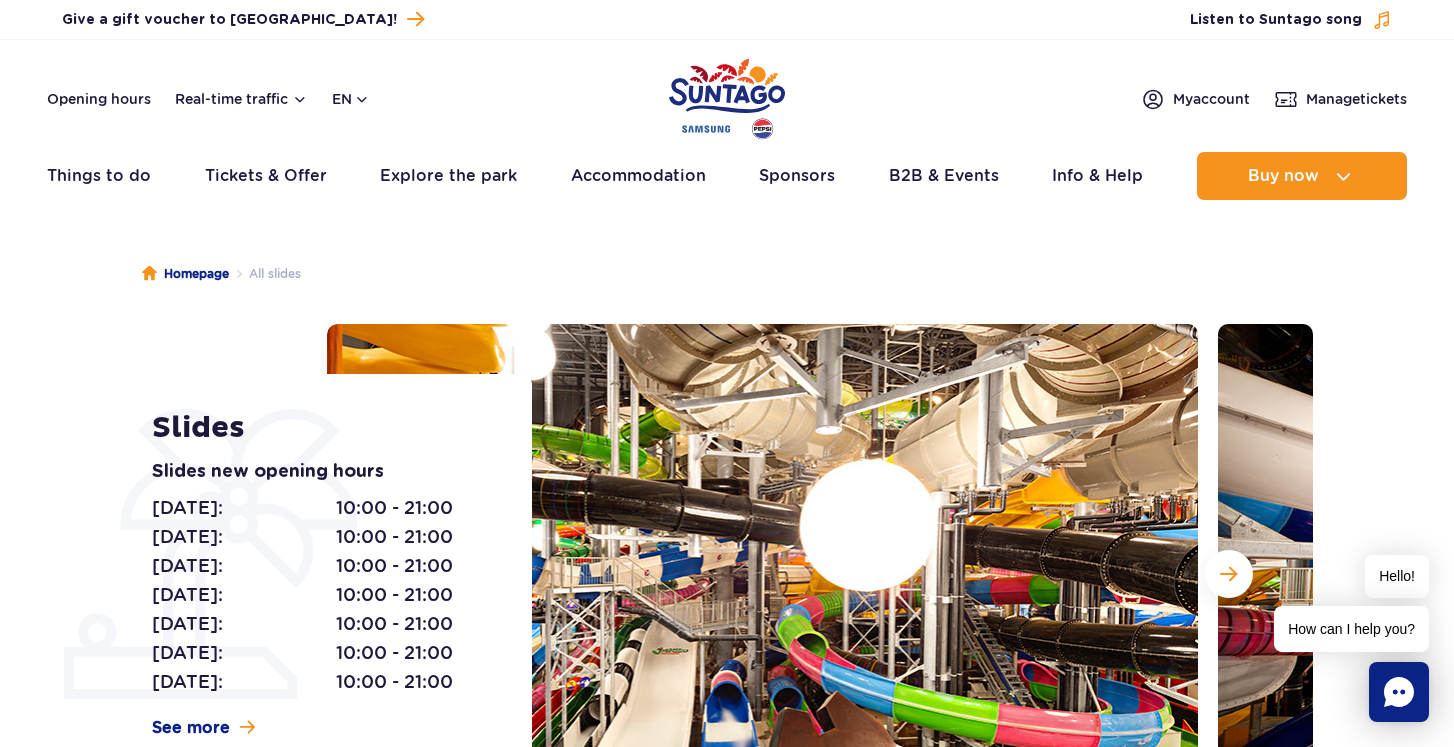 scroll, scrollTop: 0, scrollLeft: 0, axis: both 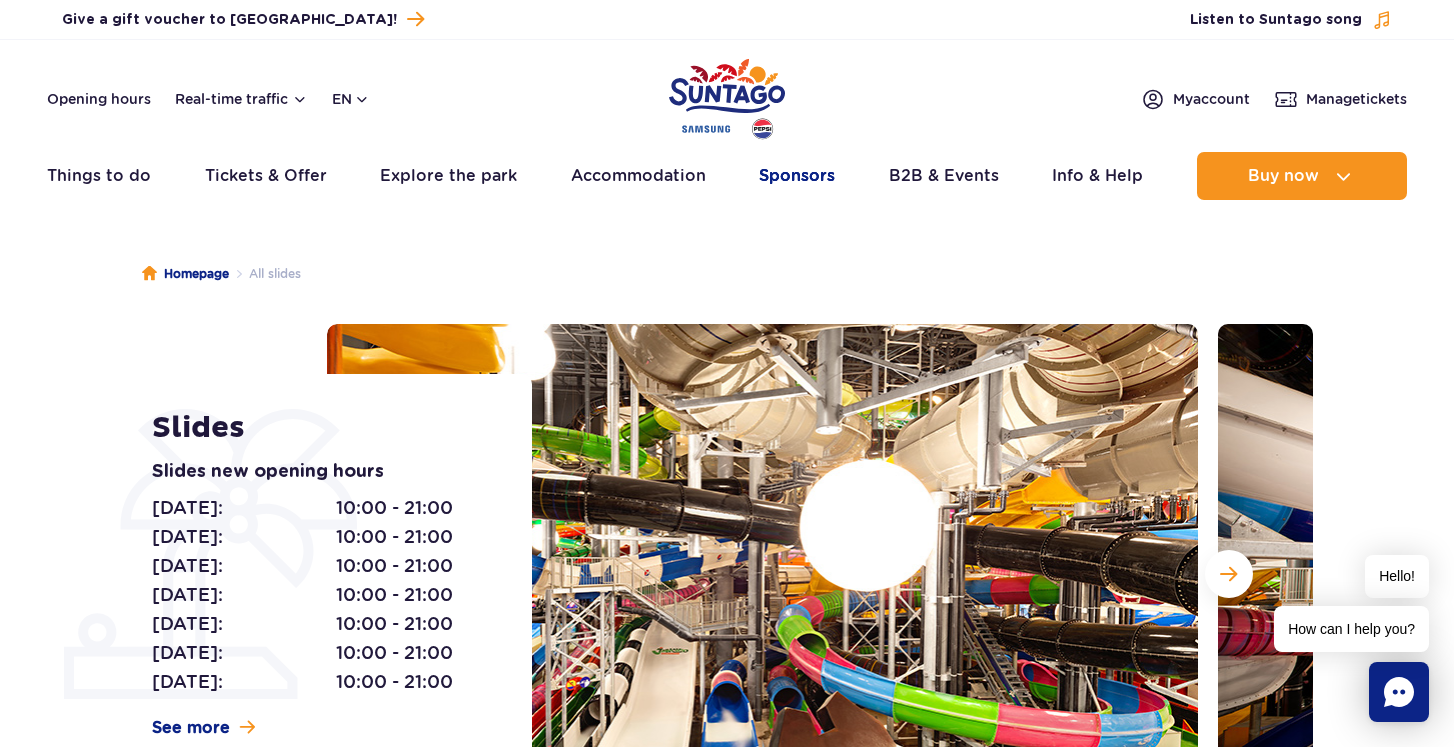 click on "Sponsors" at bounding box center [797, 176] 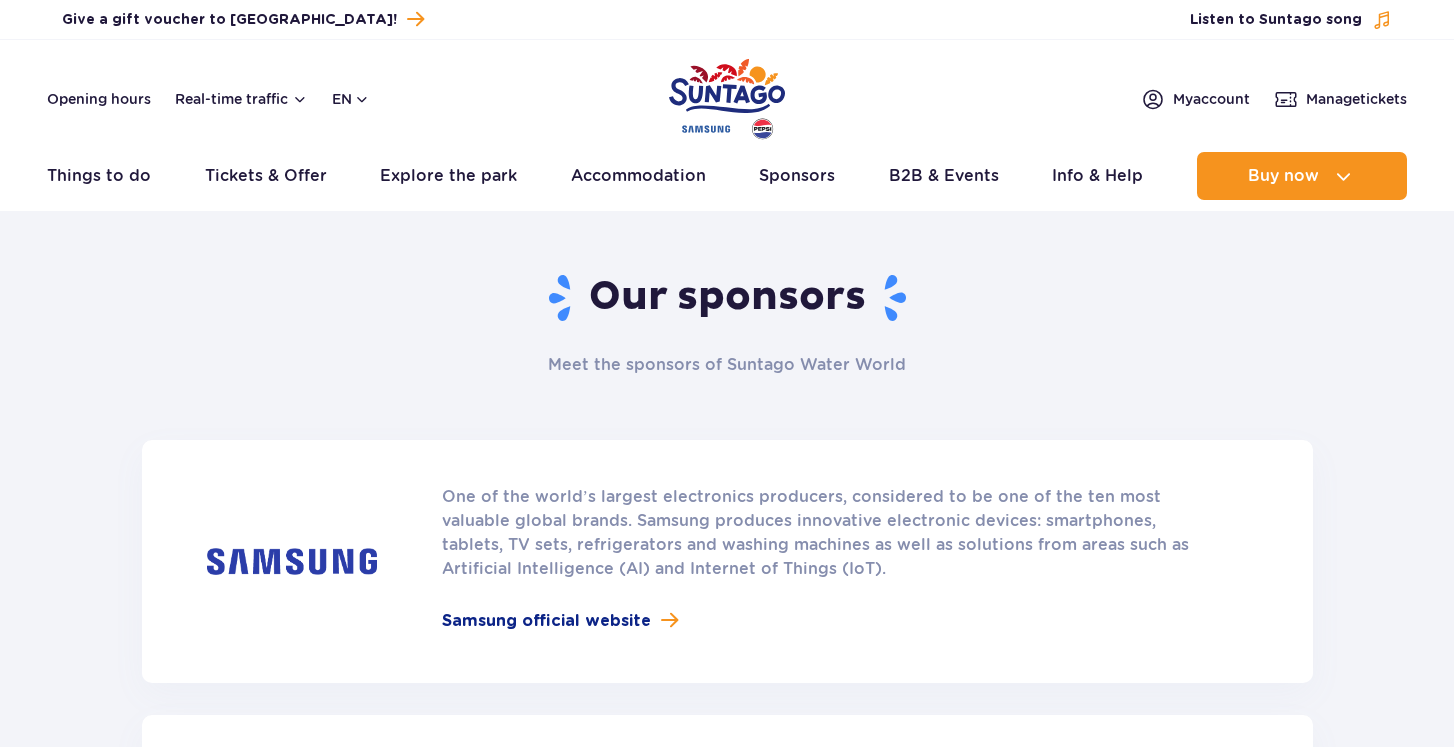 scroll, scrollTop: 0, scrollLeft: 0, axis: both 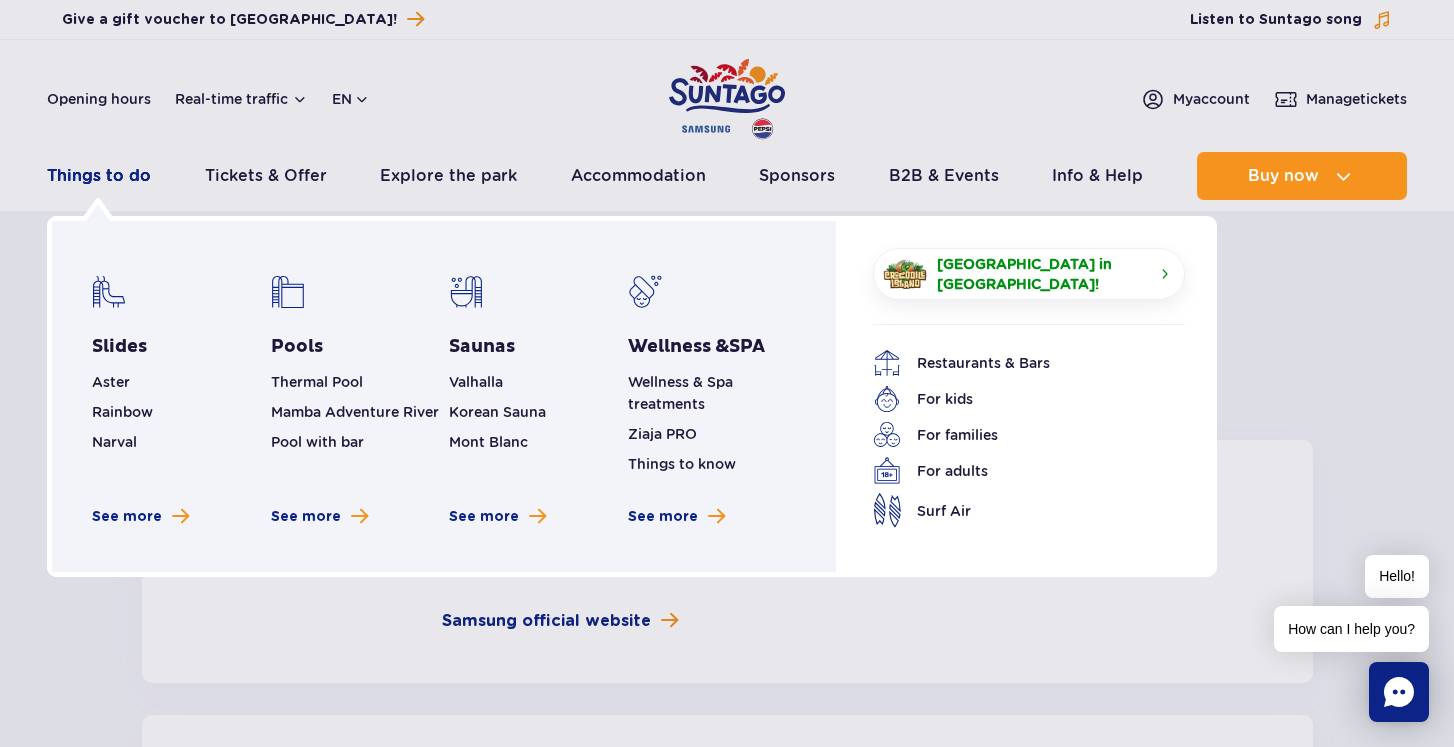 click on "Things to do" at bounding box center (99, 176) 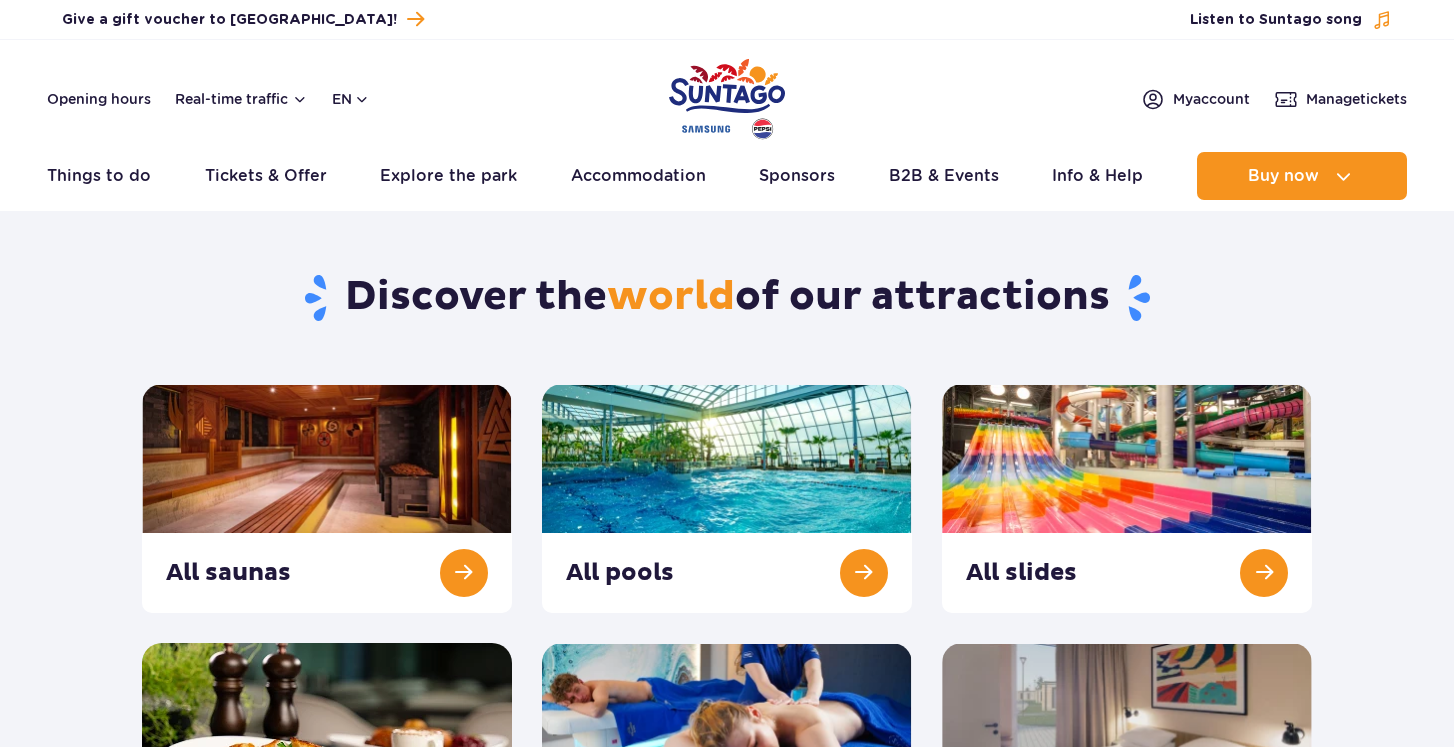 scroll, scrollTop: 0, scrollLeft: 0, axis: both 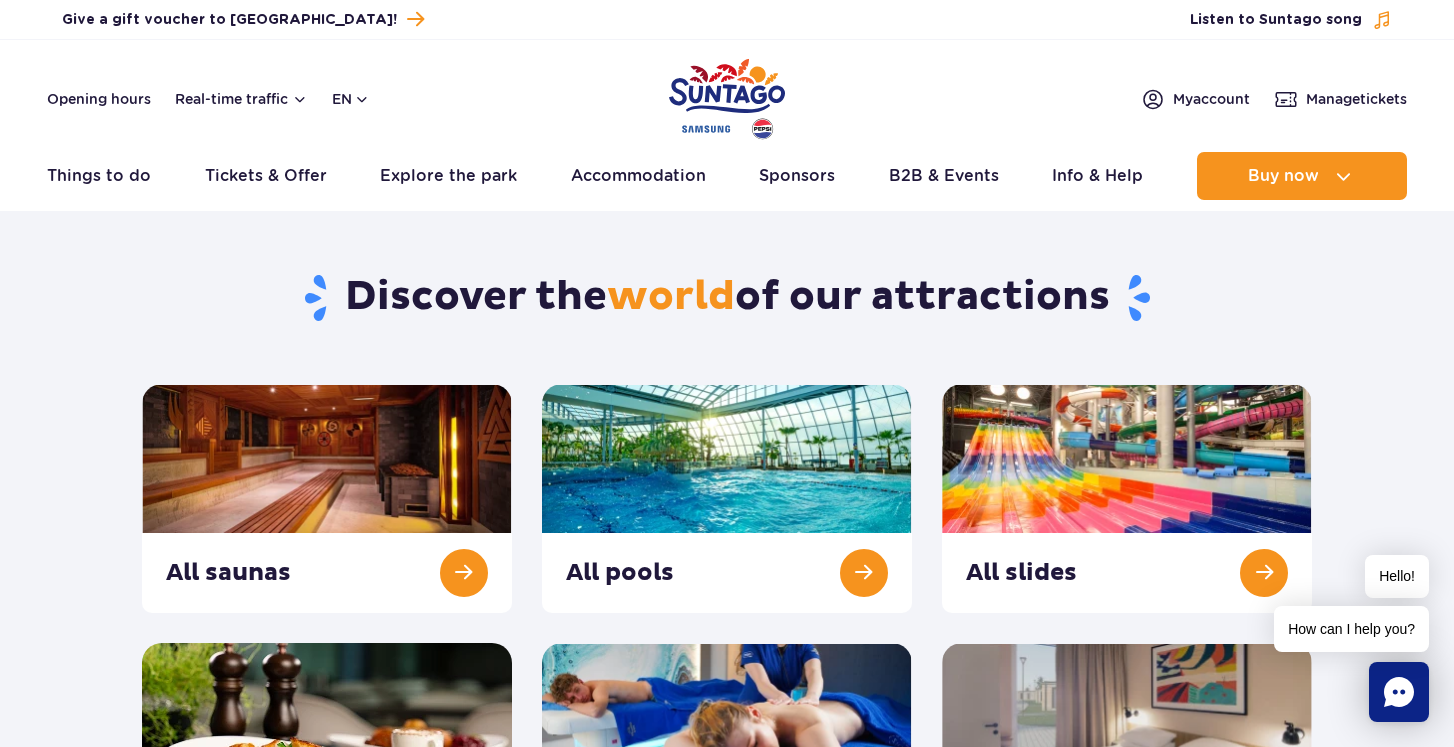 click at bounding box center [727, 757] 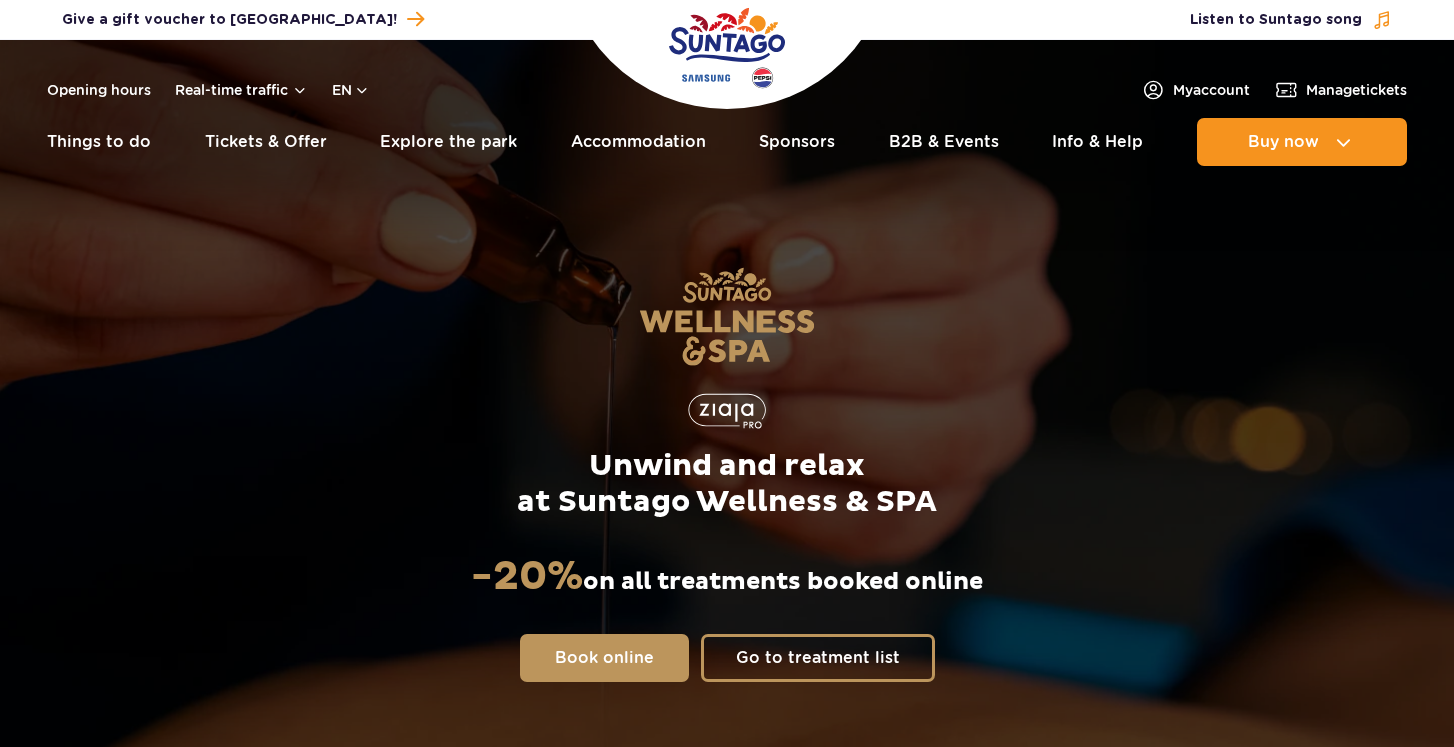 scroll, scrollTop: 0, scrollLeft: 0, axis: both 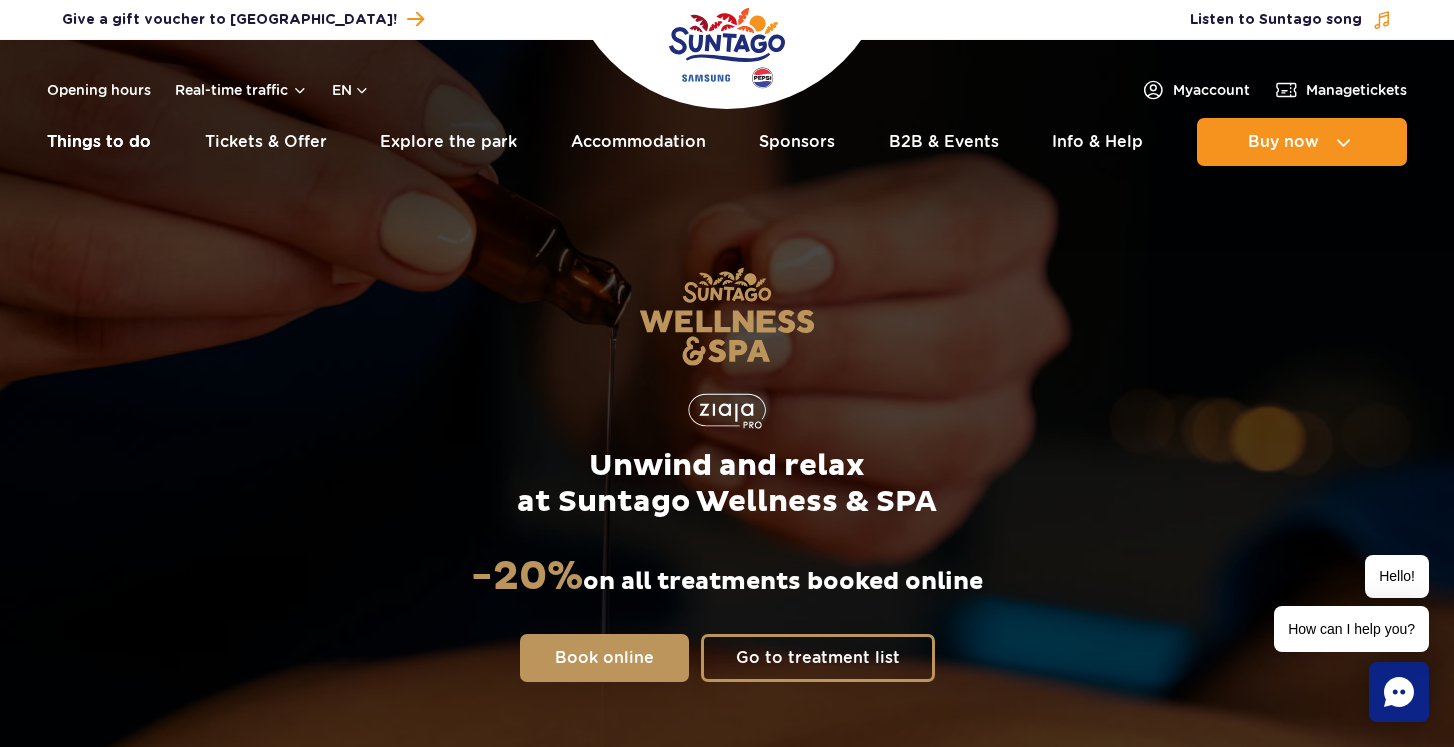 click on "Things to do" at bounding box center (99, 142) 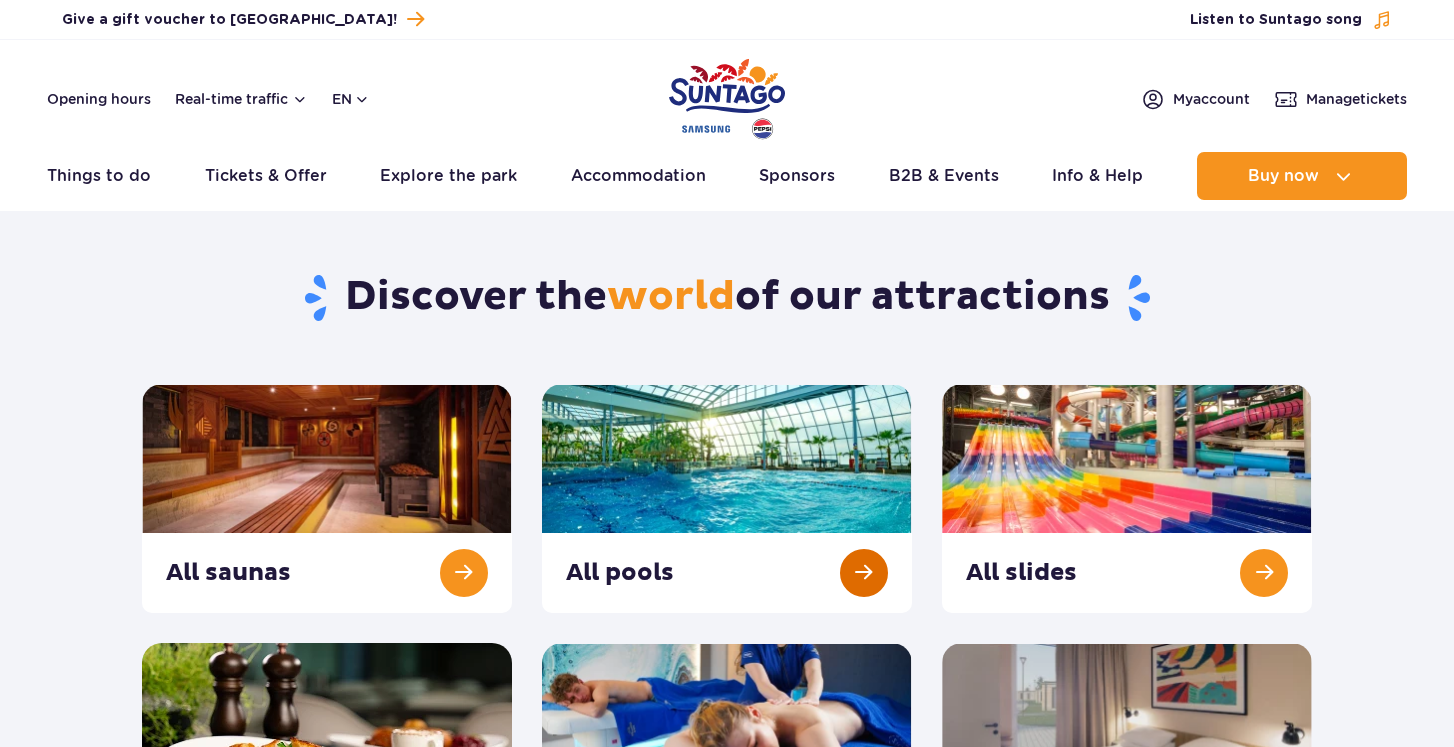 scroll, scrollTop: 0, scrollLeft: 0, axis: both 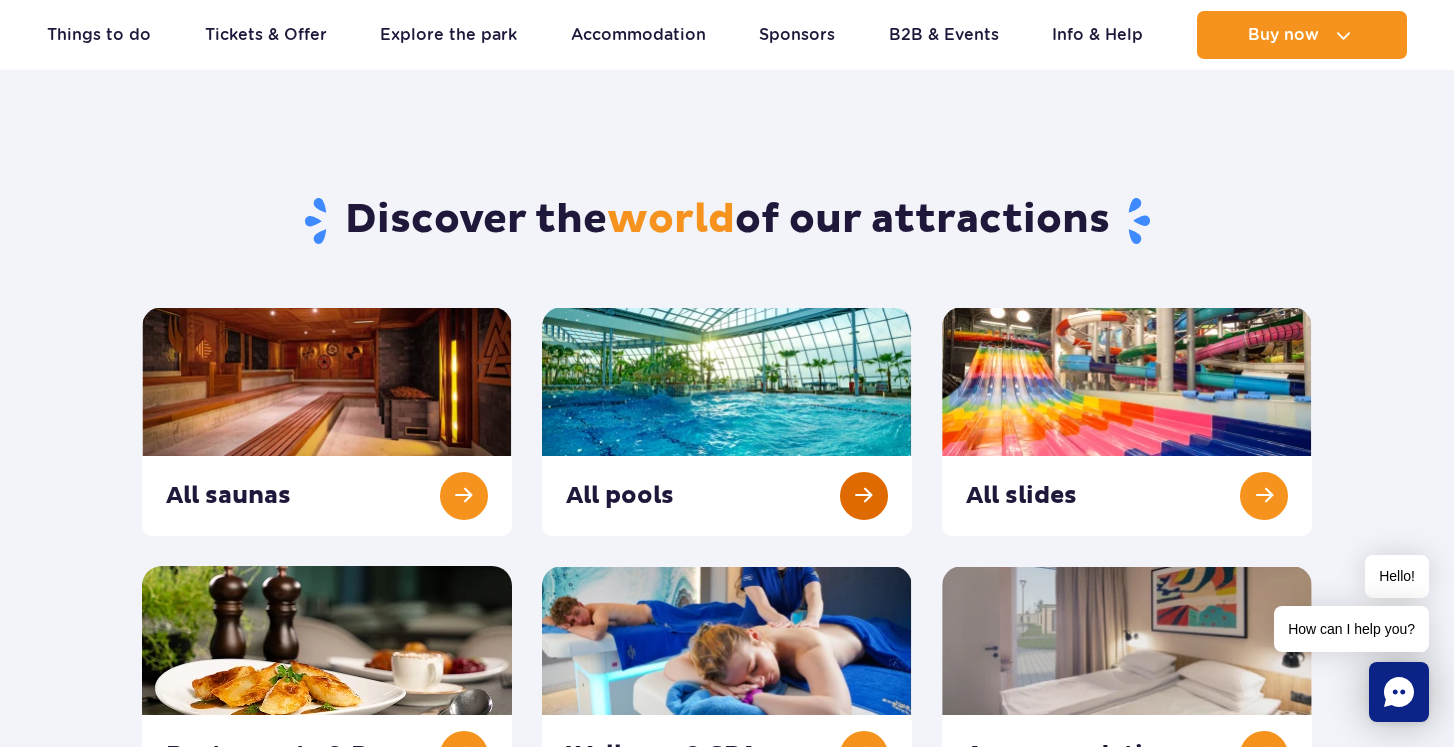 click at bounding box center [727, 421] 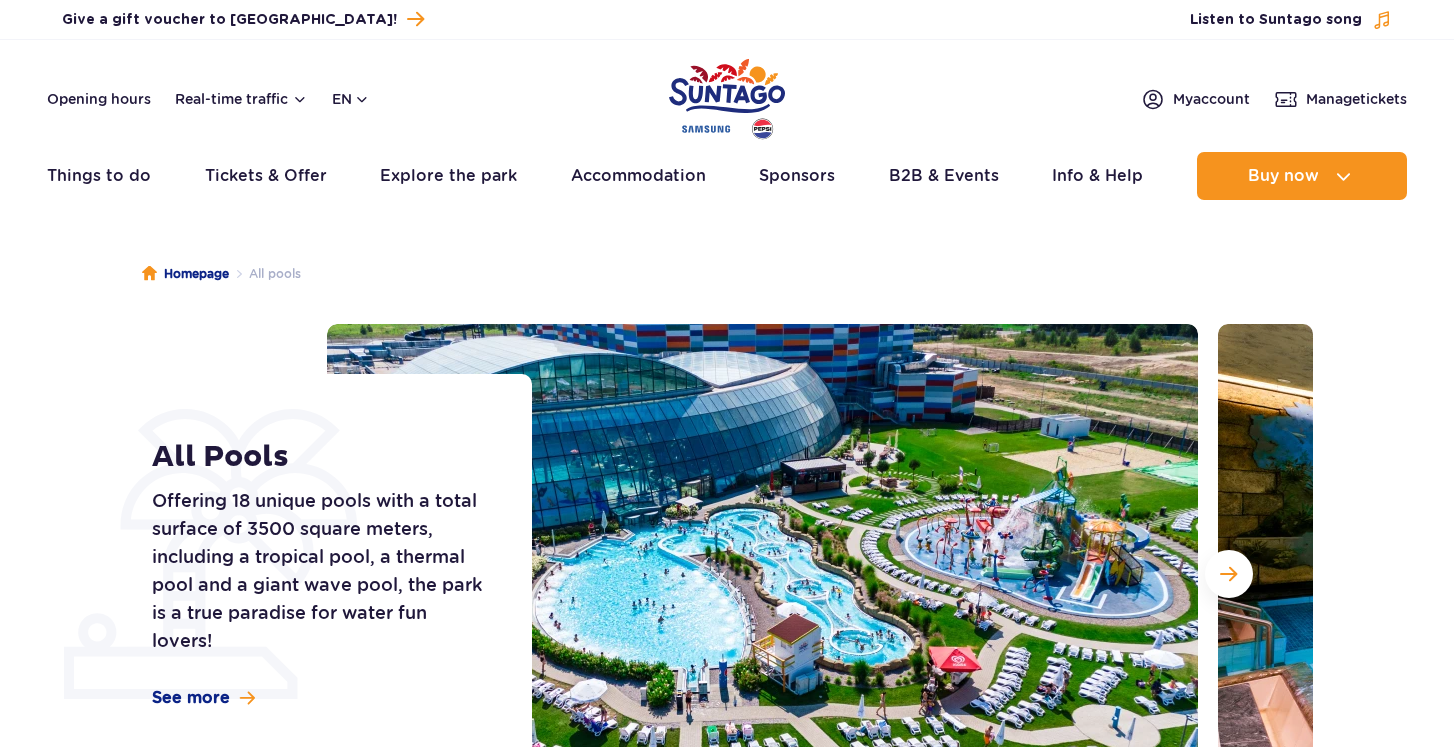 scroll, scrollTop: 0, scrollLeft: 0, axis: both 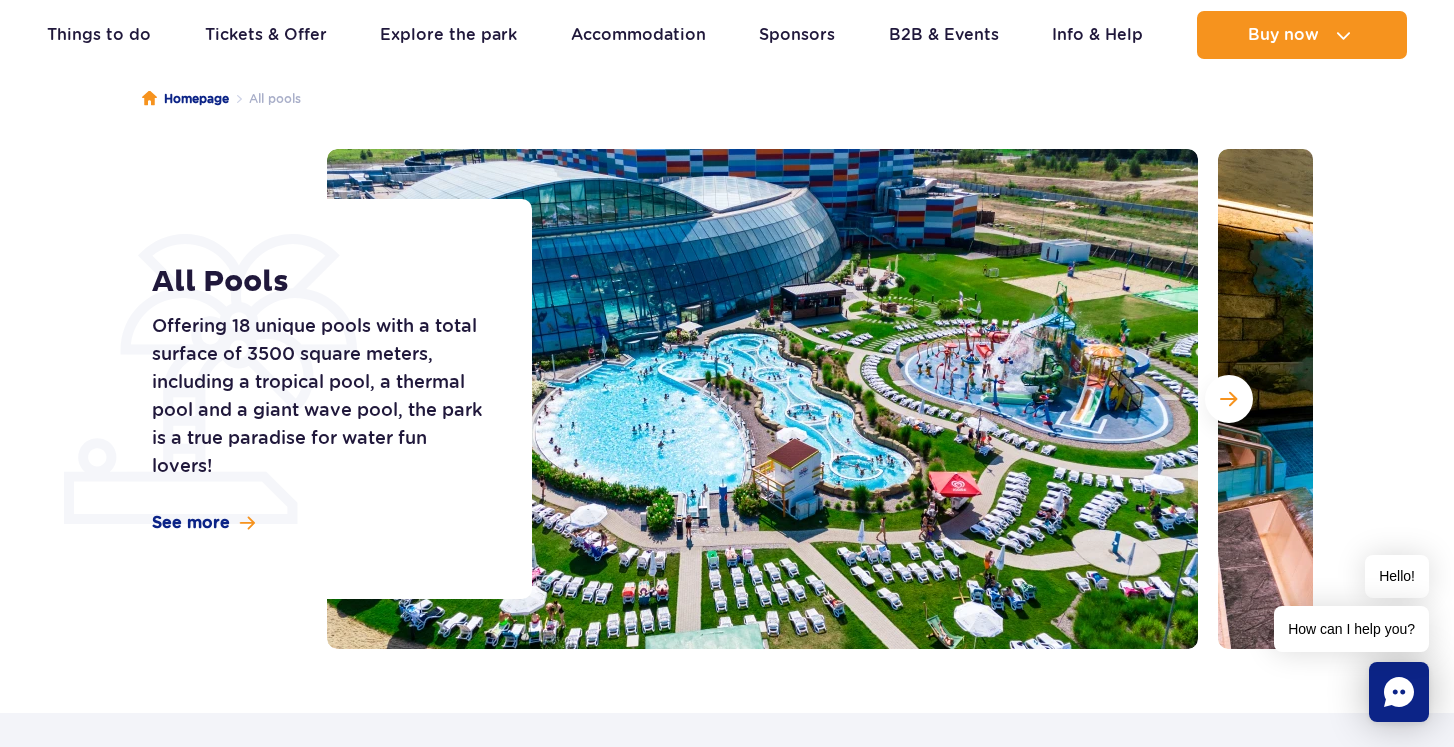 click at bounding box center [1653, 399] 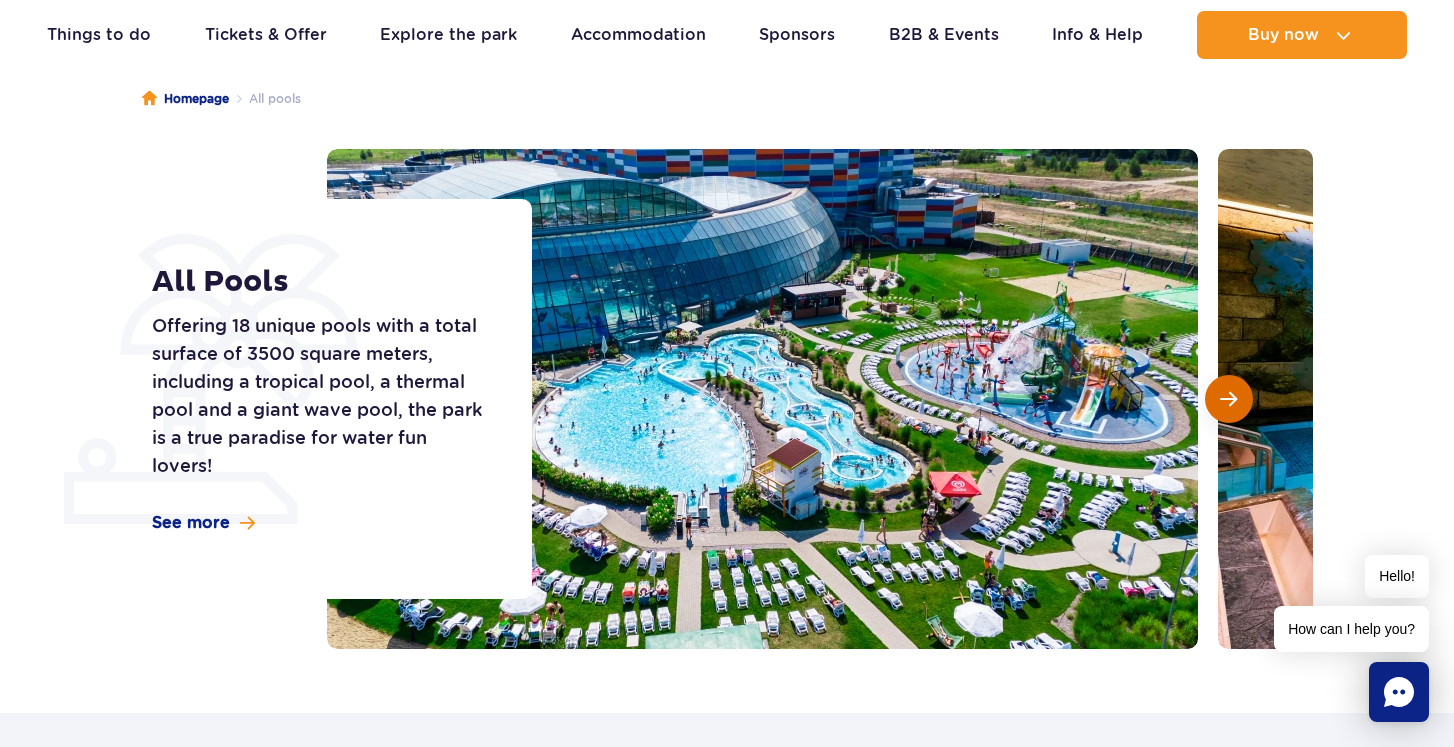 click at bounding box center (1228, 399) 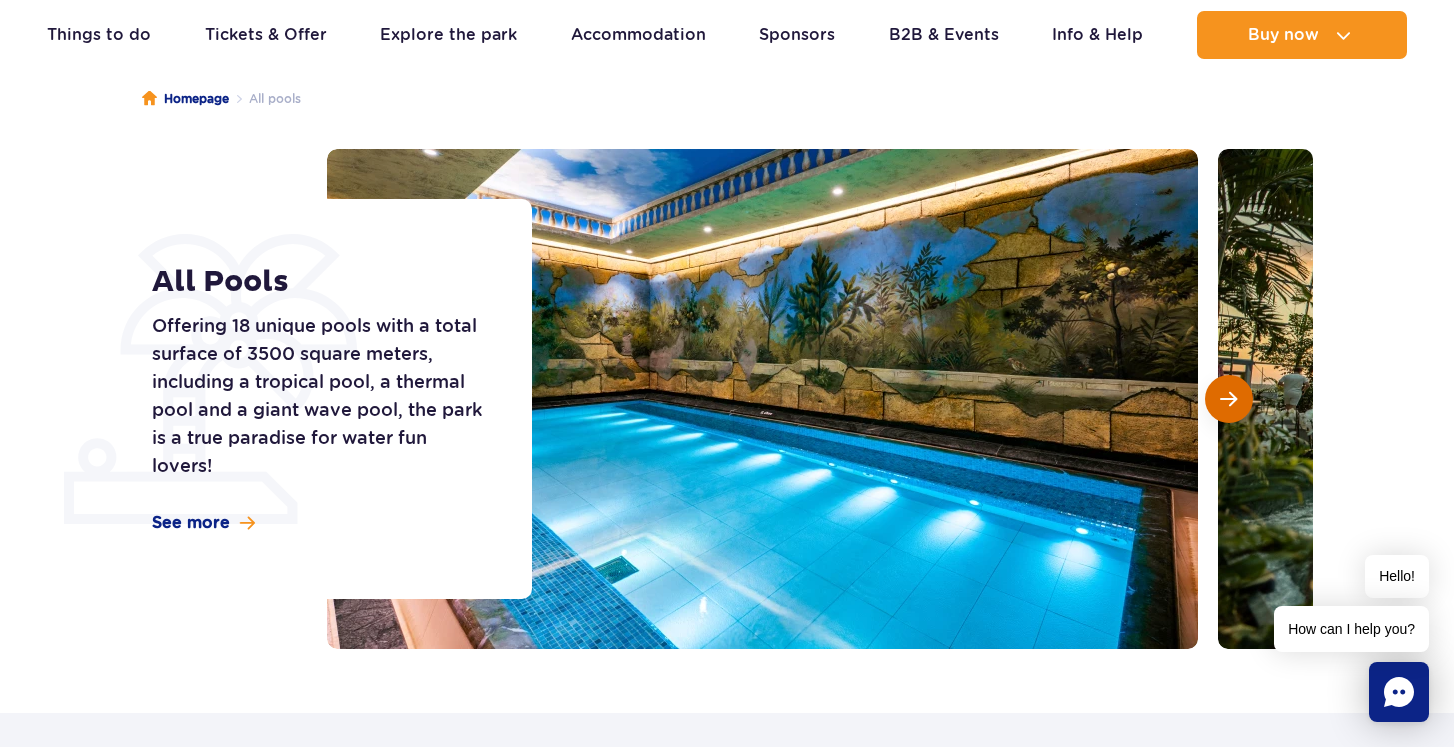 click at bounding box center [1228, 399] 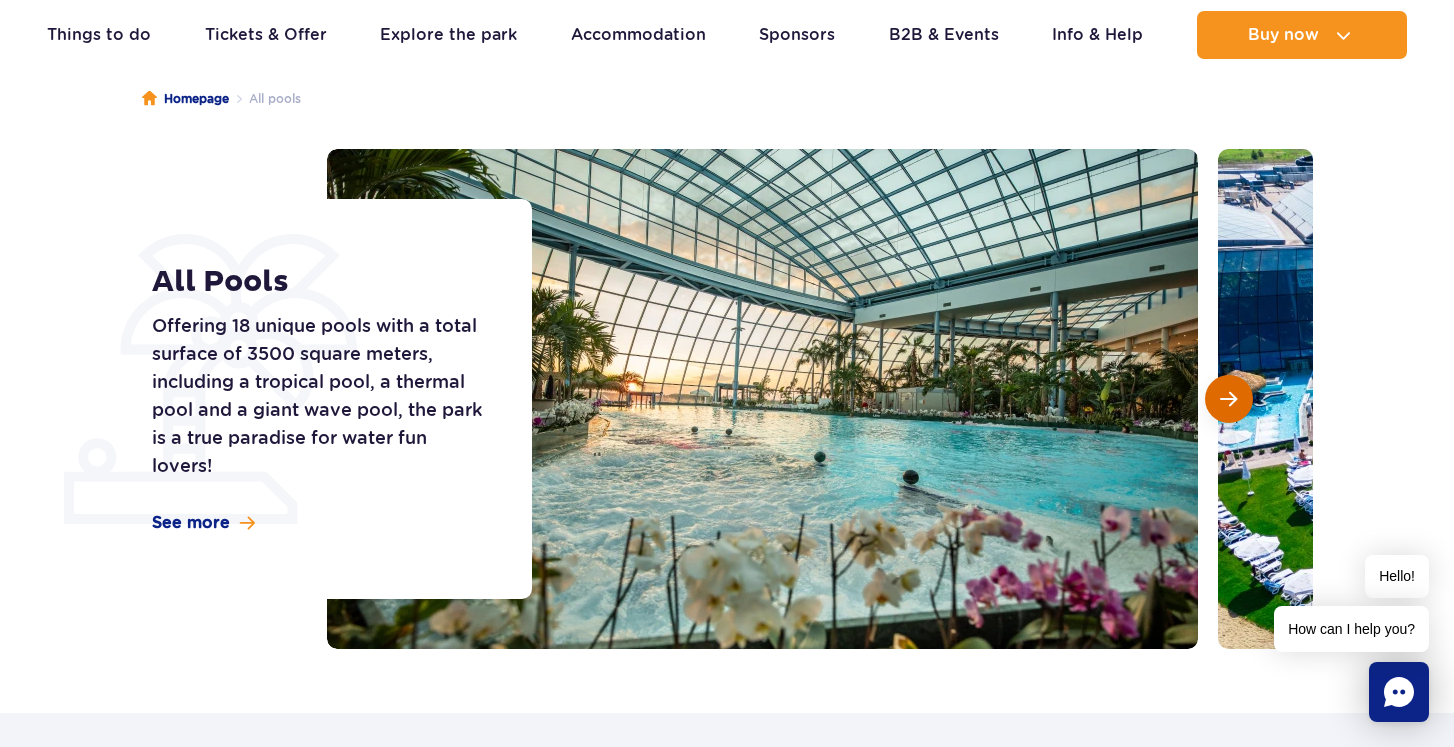 click at bounding box center [1228, 399] 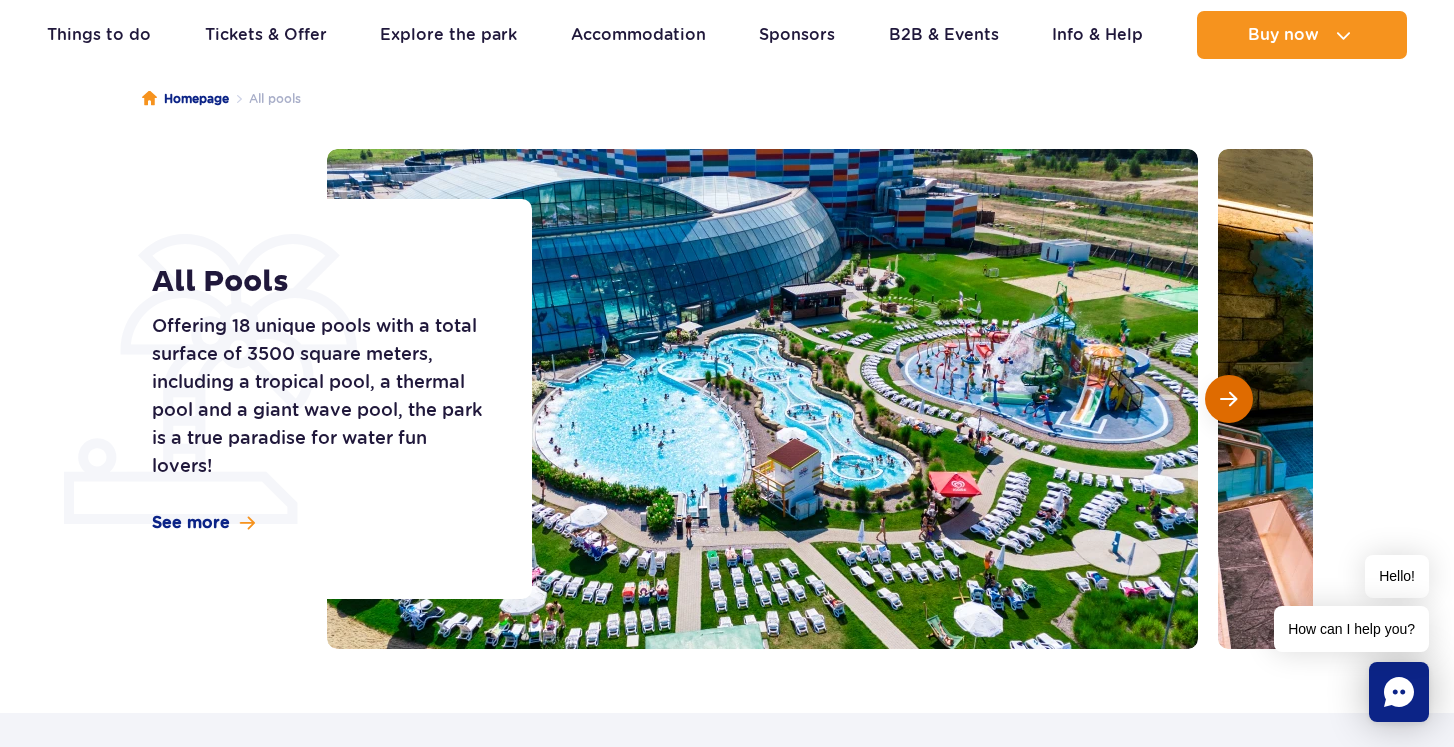 click at bounding box center [1229, 399] 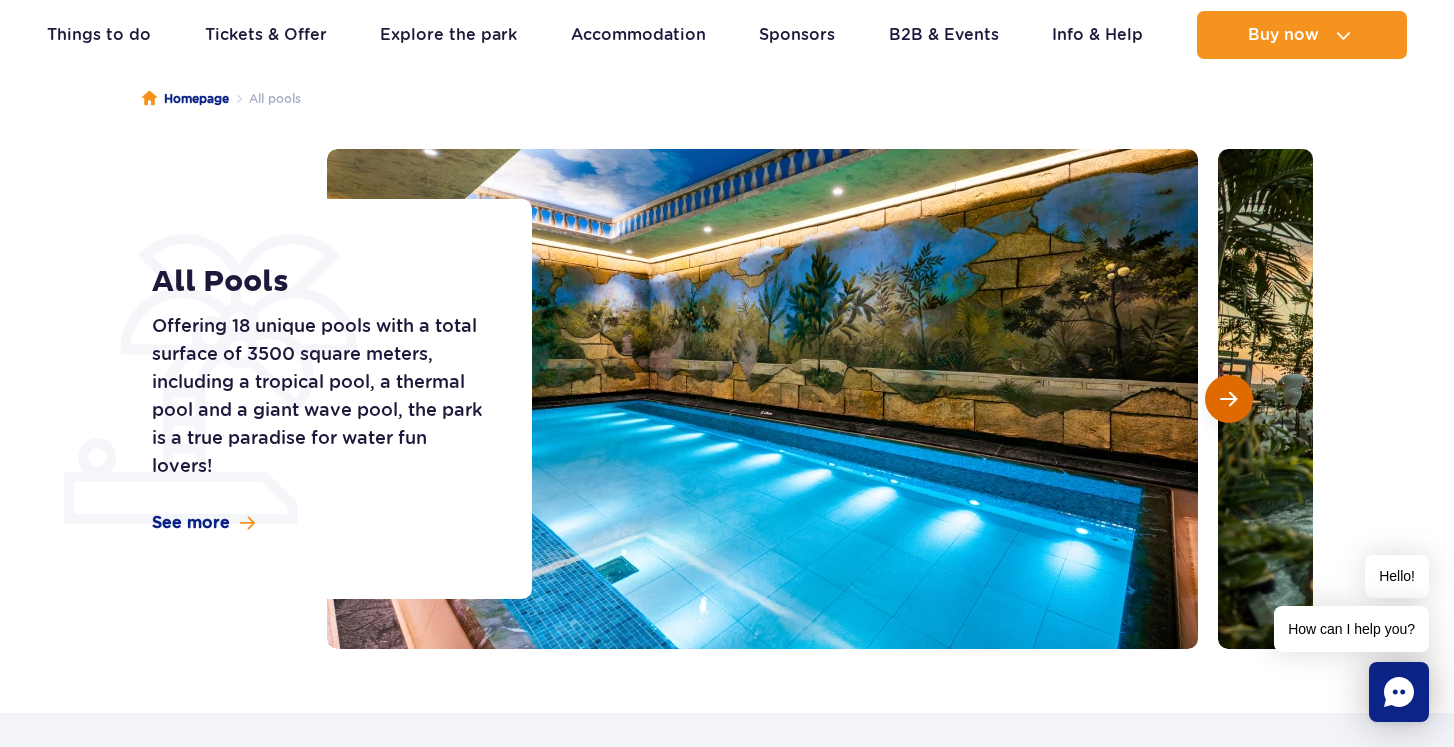 click at bounding box center [1229, 399] 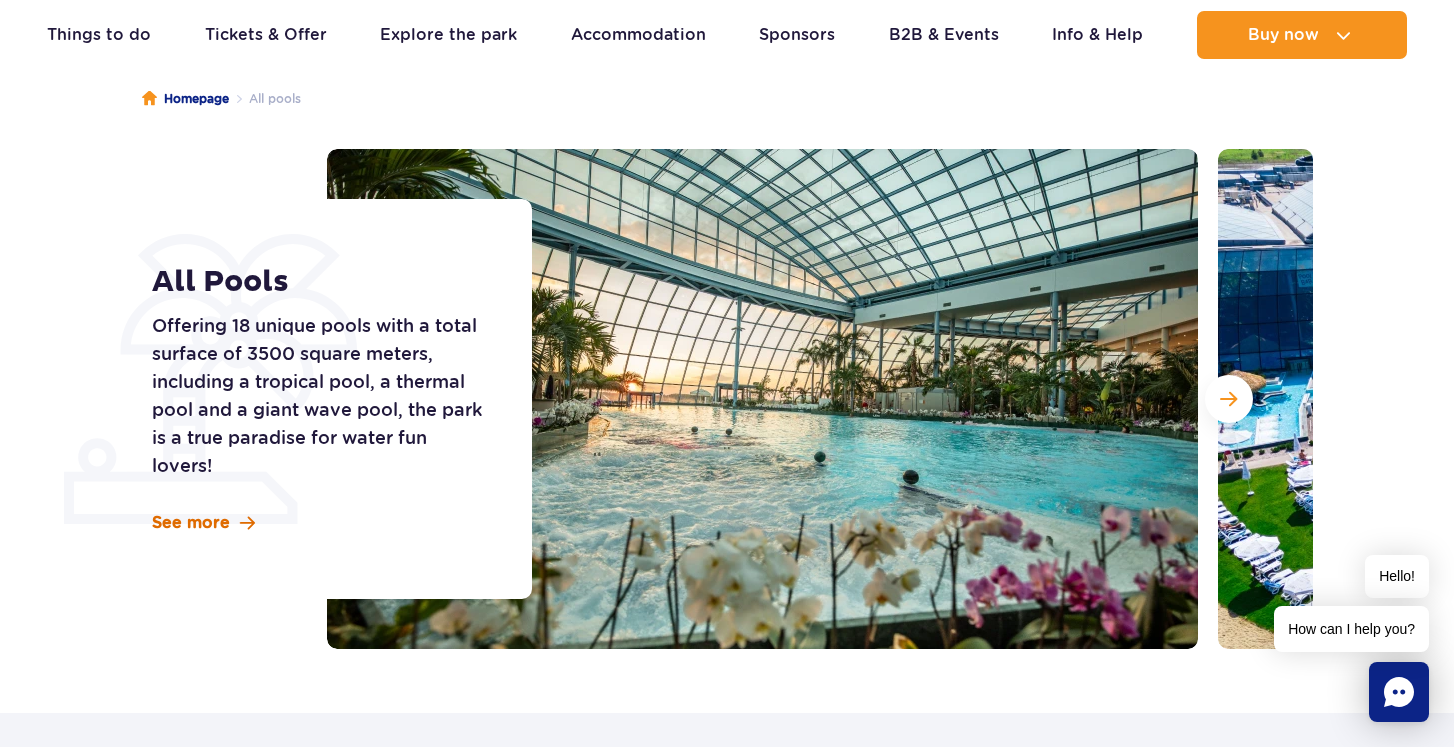 click on "See more" at bounding box center [191, 523] 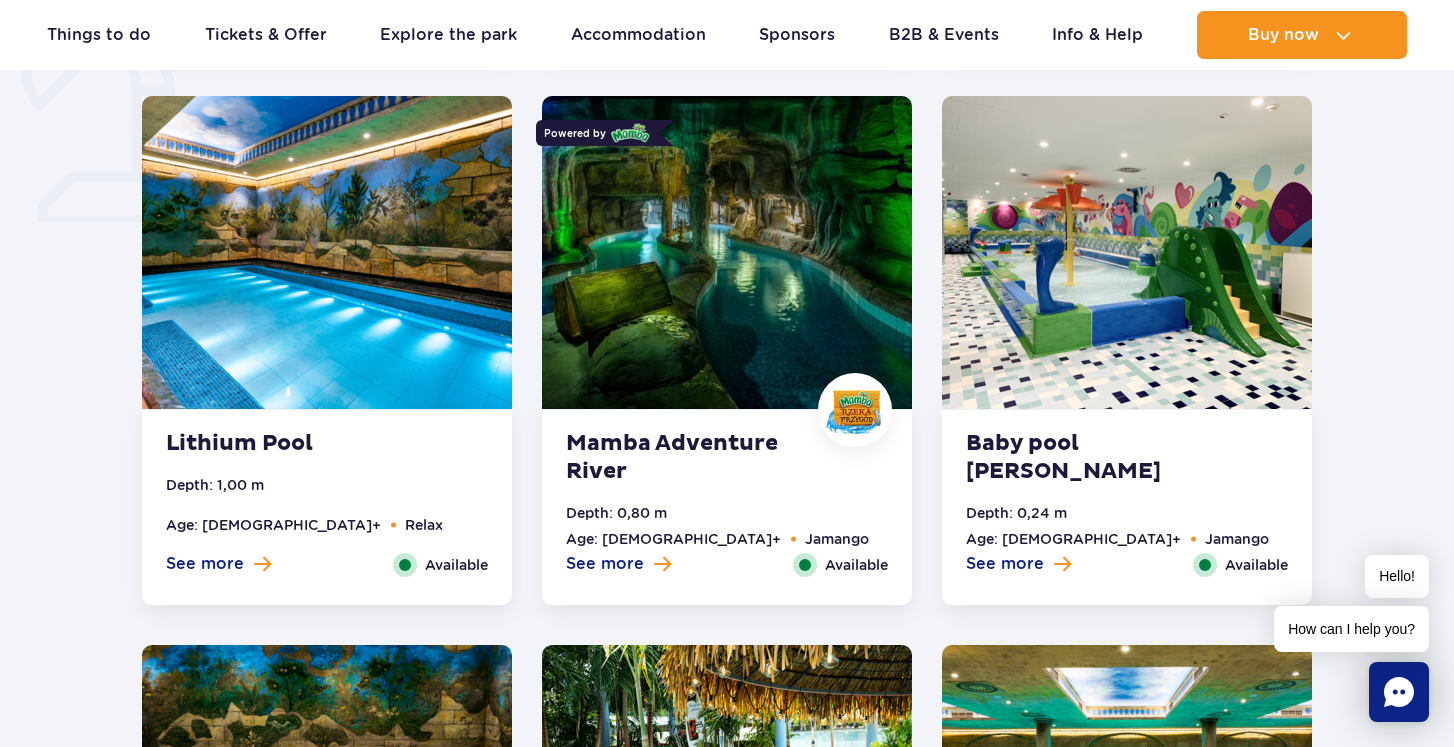 scroll, scrollTop: 1564, scrollLeft: 1, axis: both 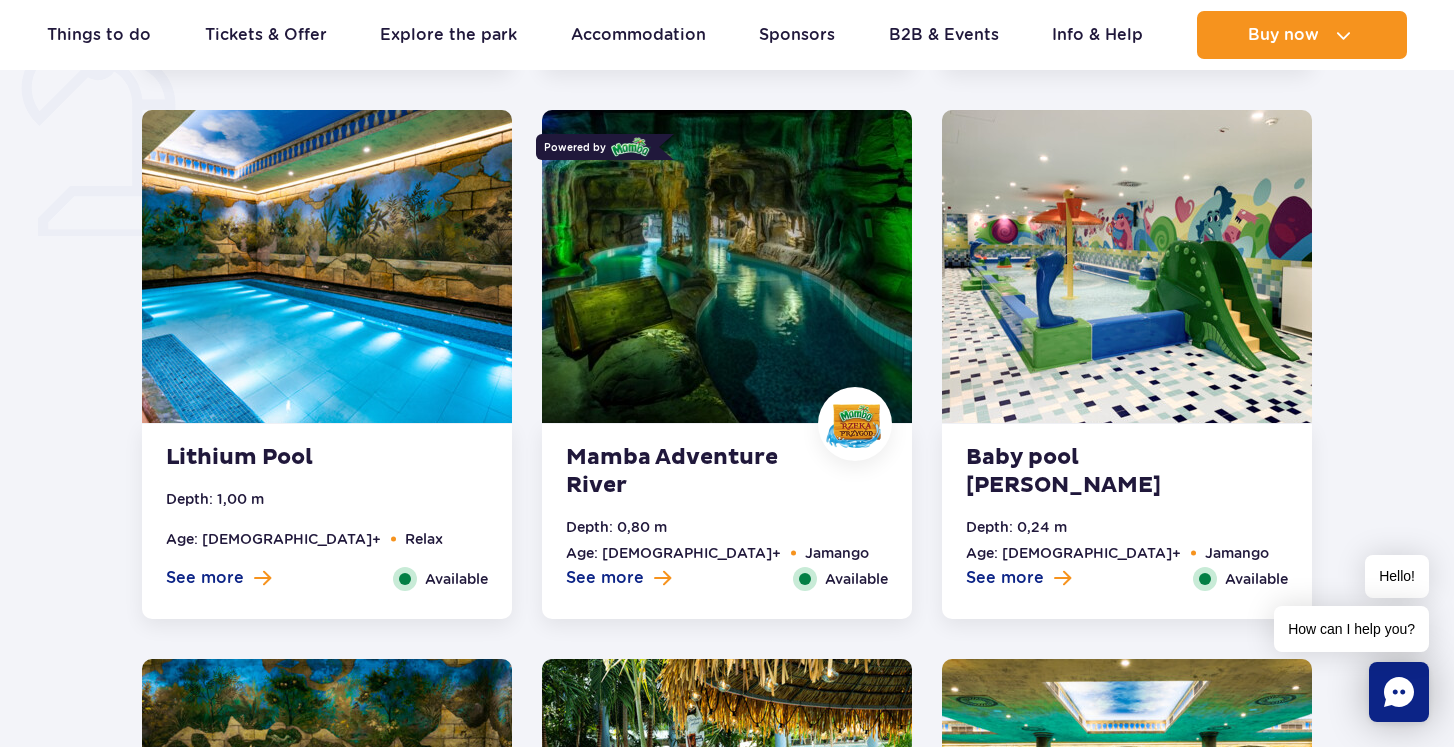 click at bounding box center (727, 266) 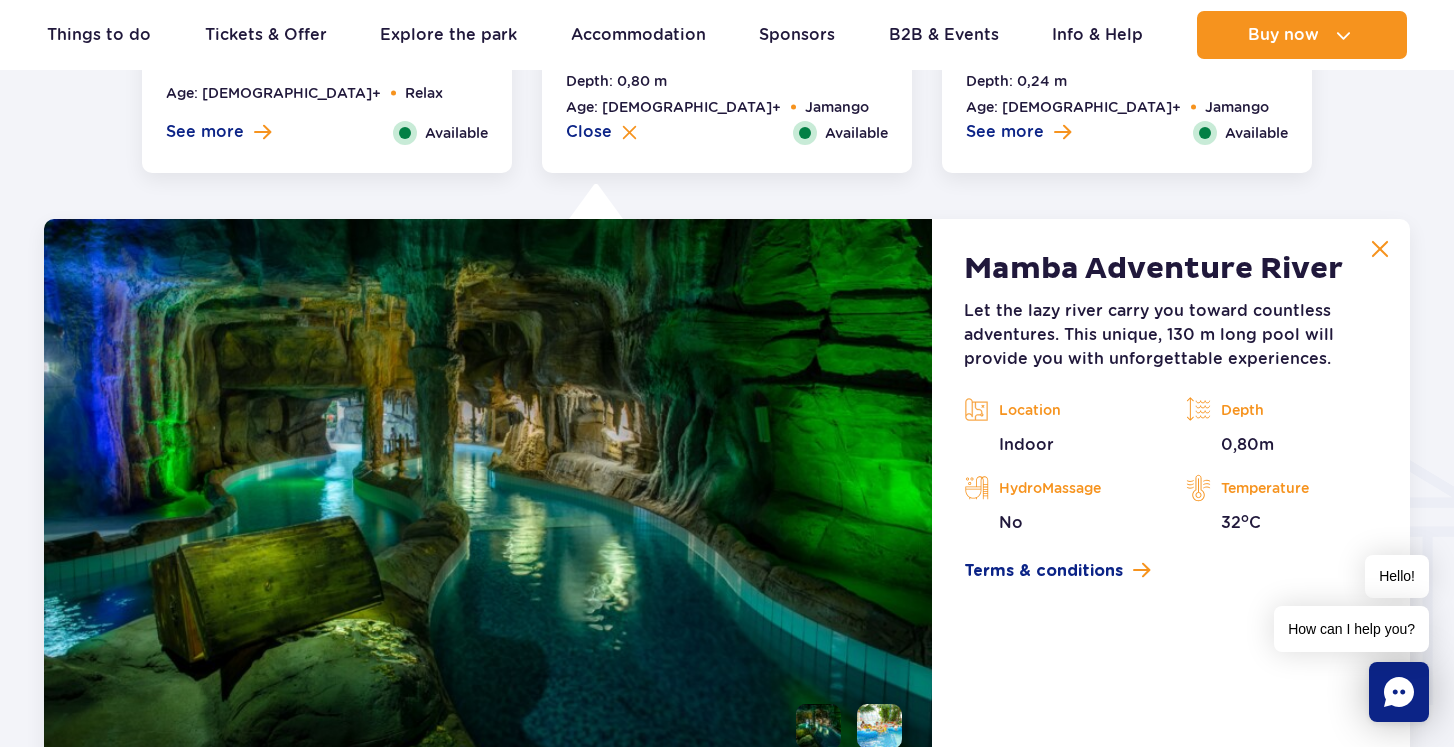 scroll, scrollTop: 2104, scrollLeft: 0, axis: vertical 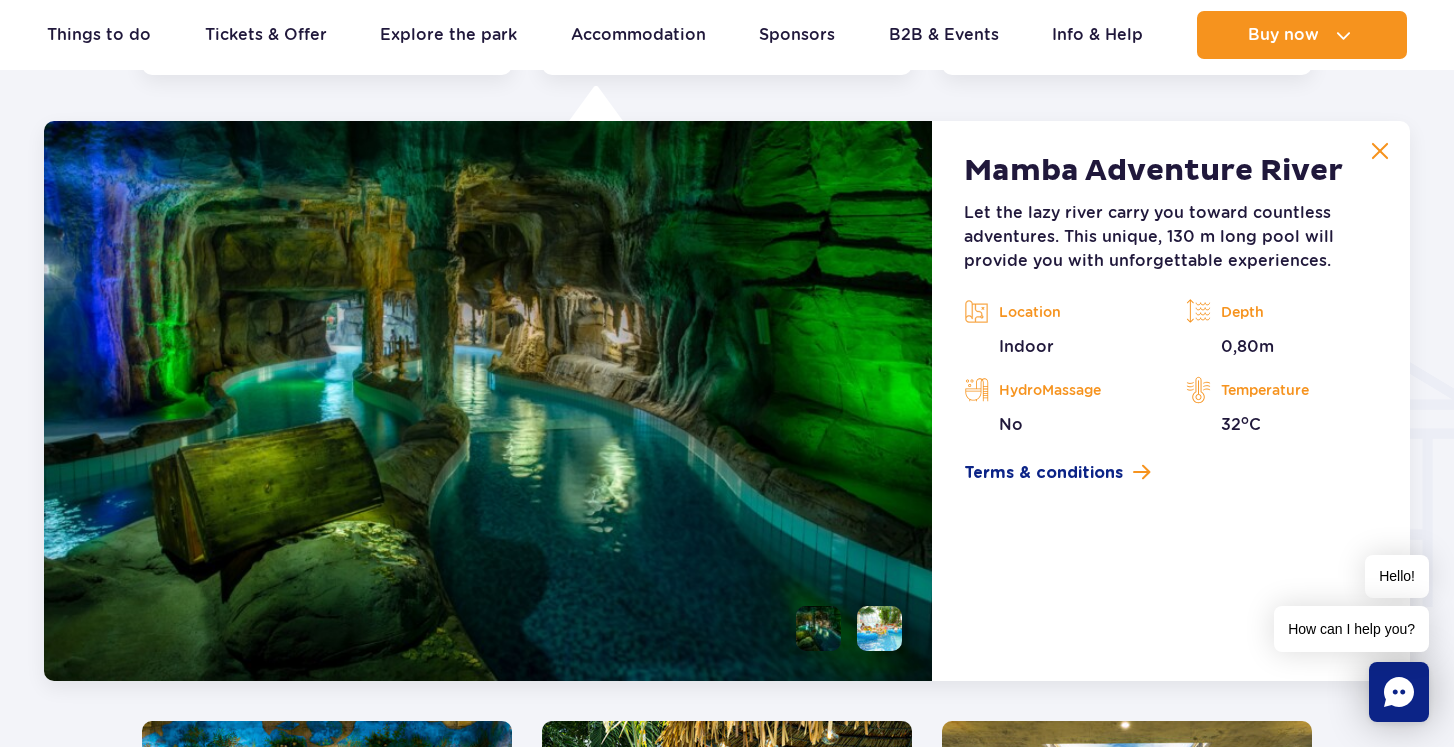 click at bounding box center [879, 628] 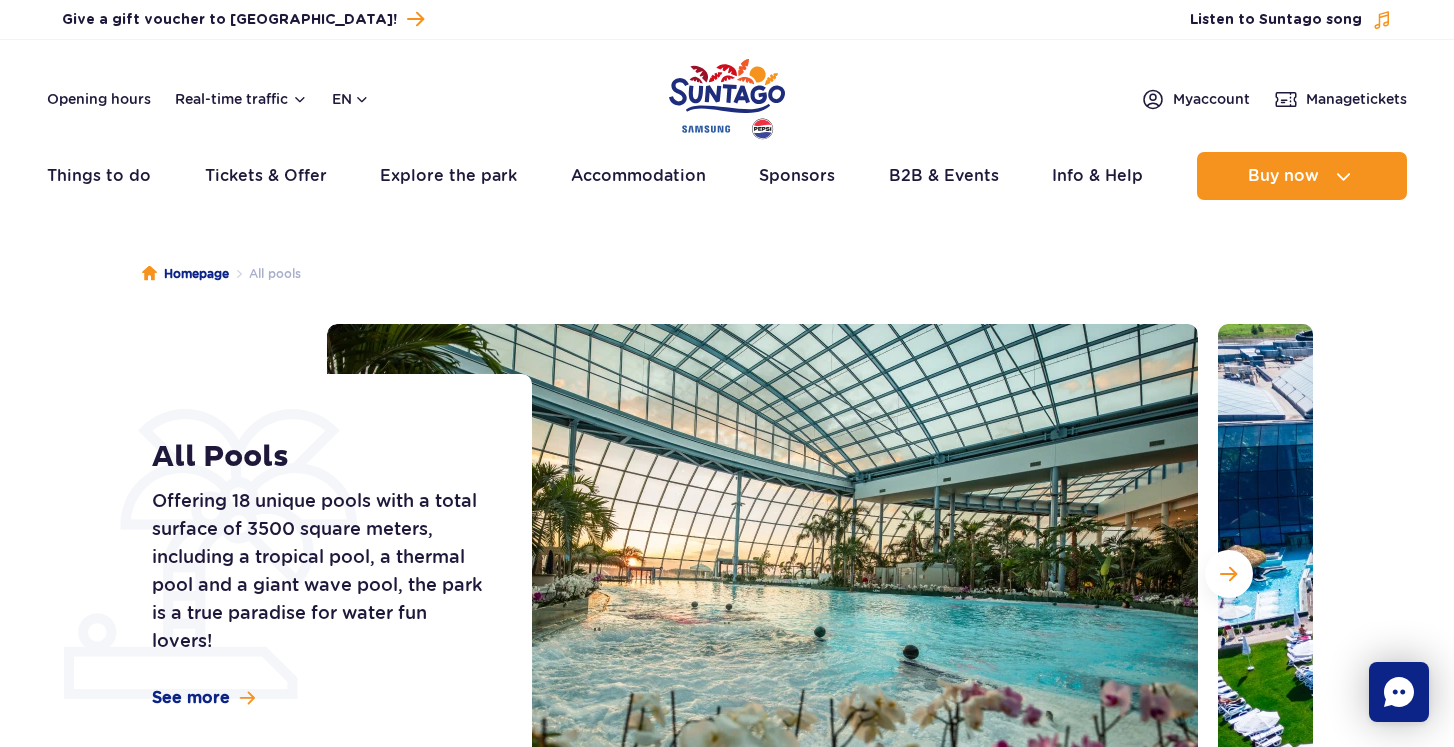 scroll, scrollTop: 0, scrollLeft: 0, axis: both 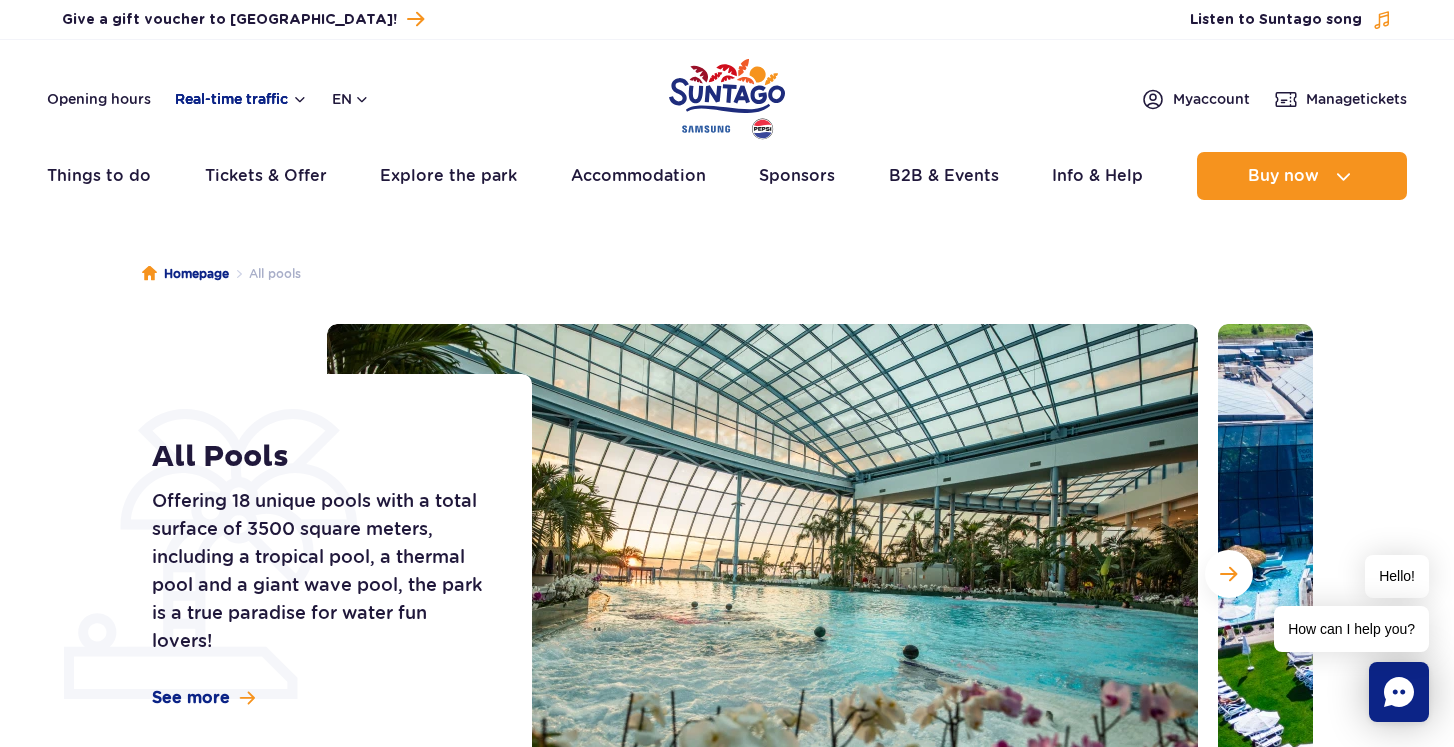 click on "Real-time traffic" at bounding box center (241, 99) 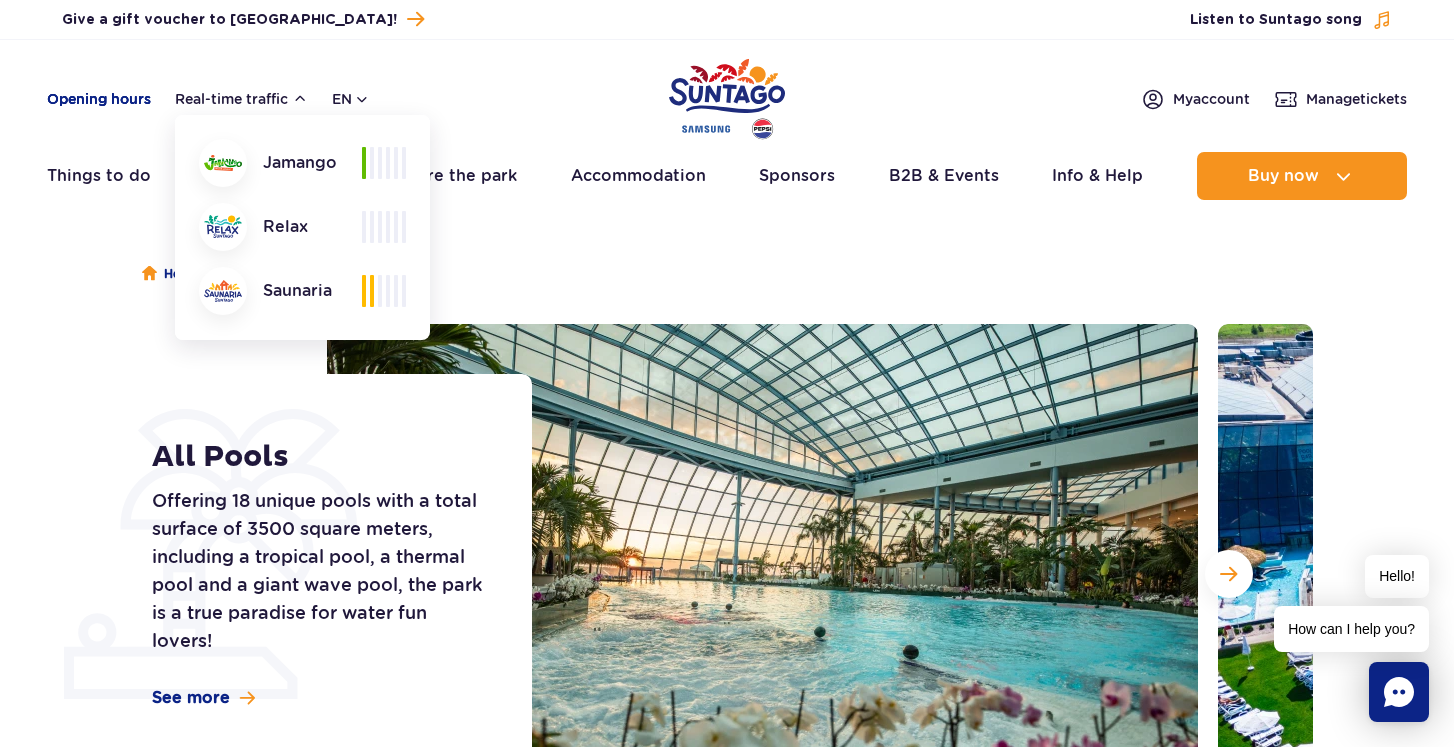 click on "Opening hours" at bounding box center (99, 99) 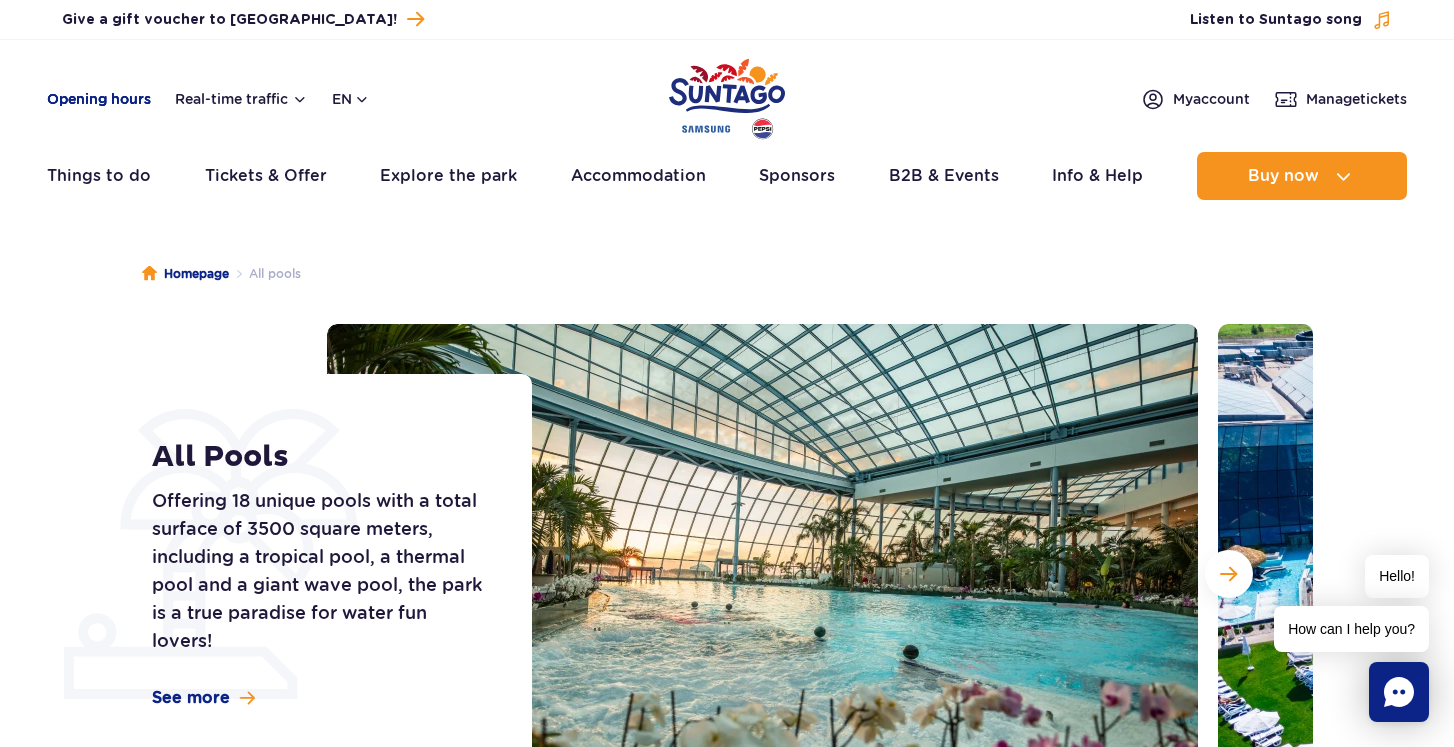 click on "Opening hours" at bounding box center (99, 99) 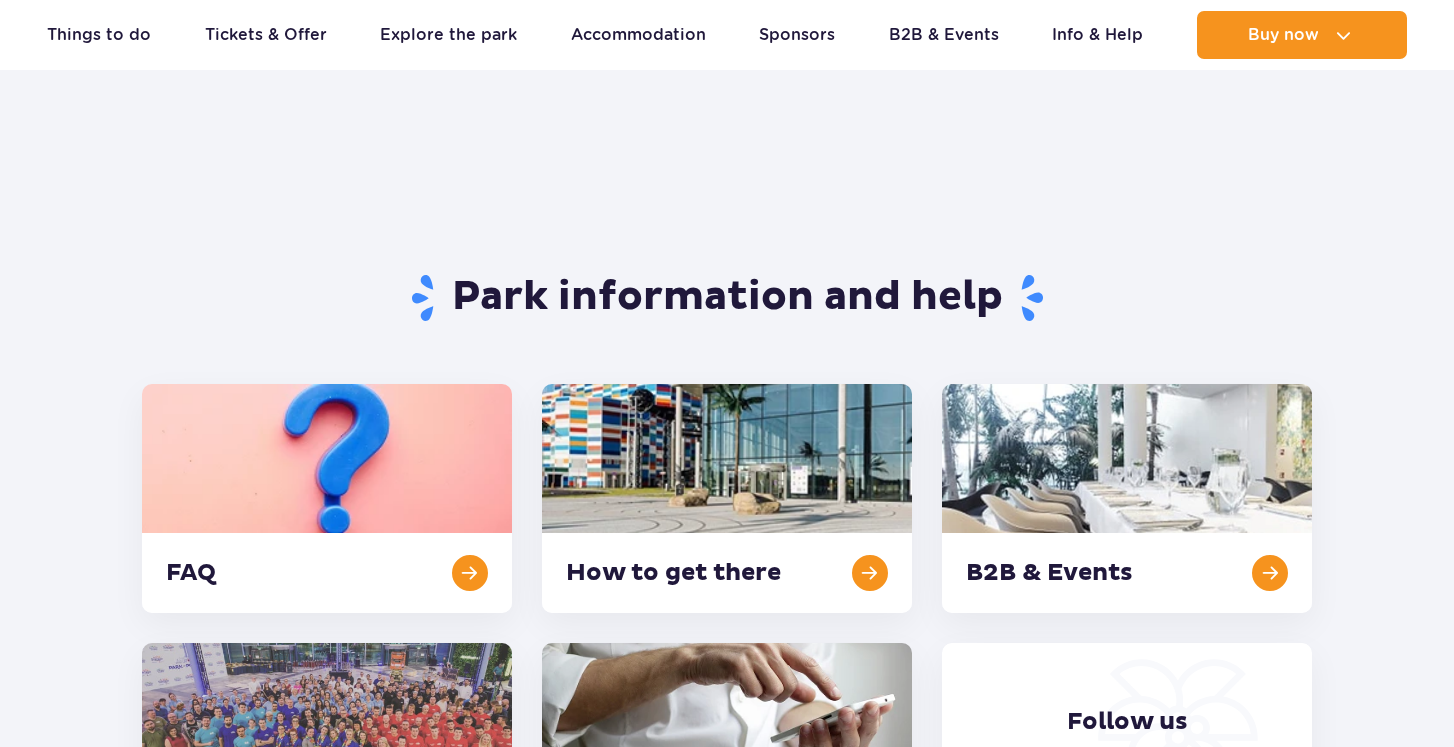 scroll, scrollTop: 827, scrollLeft: 0, axis: vertical 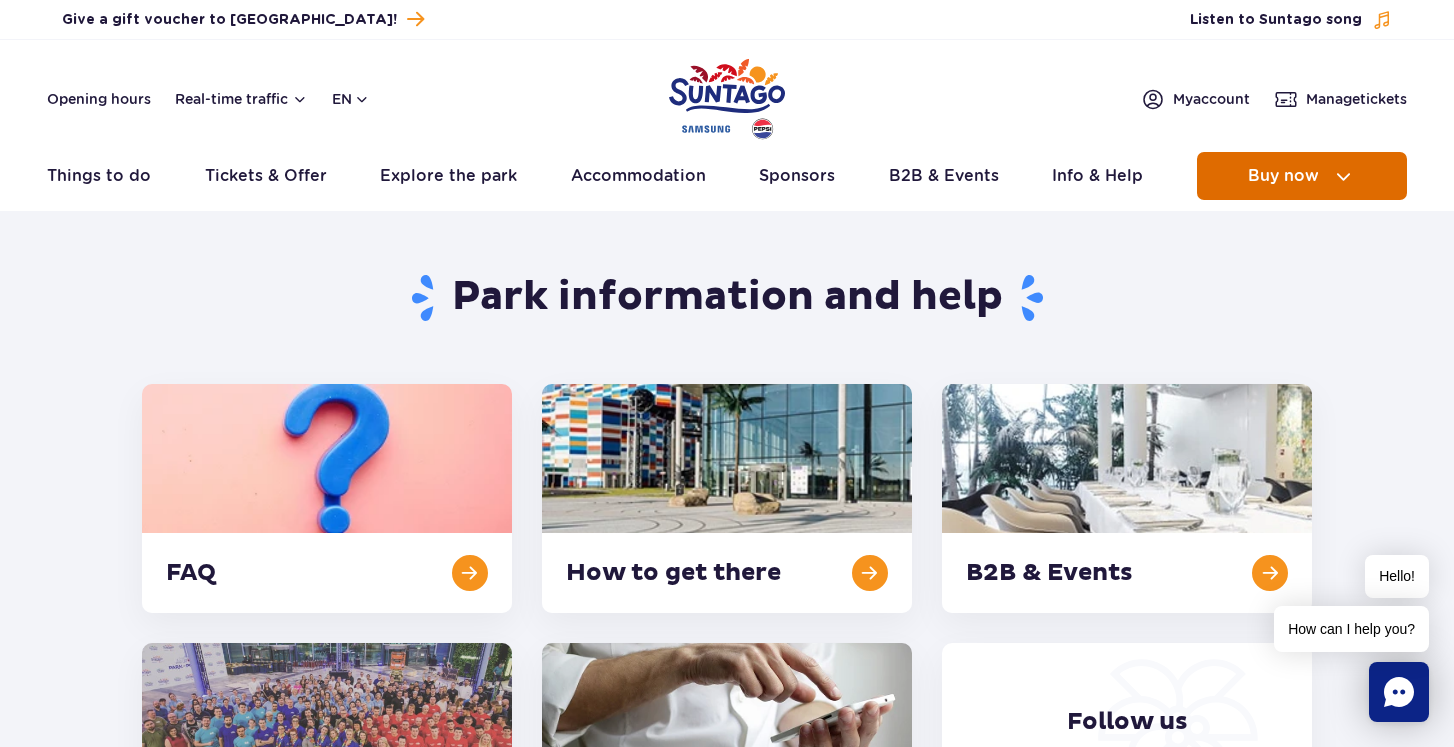 click on "Buy now" at bounding box center [1283, 176] 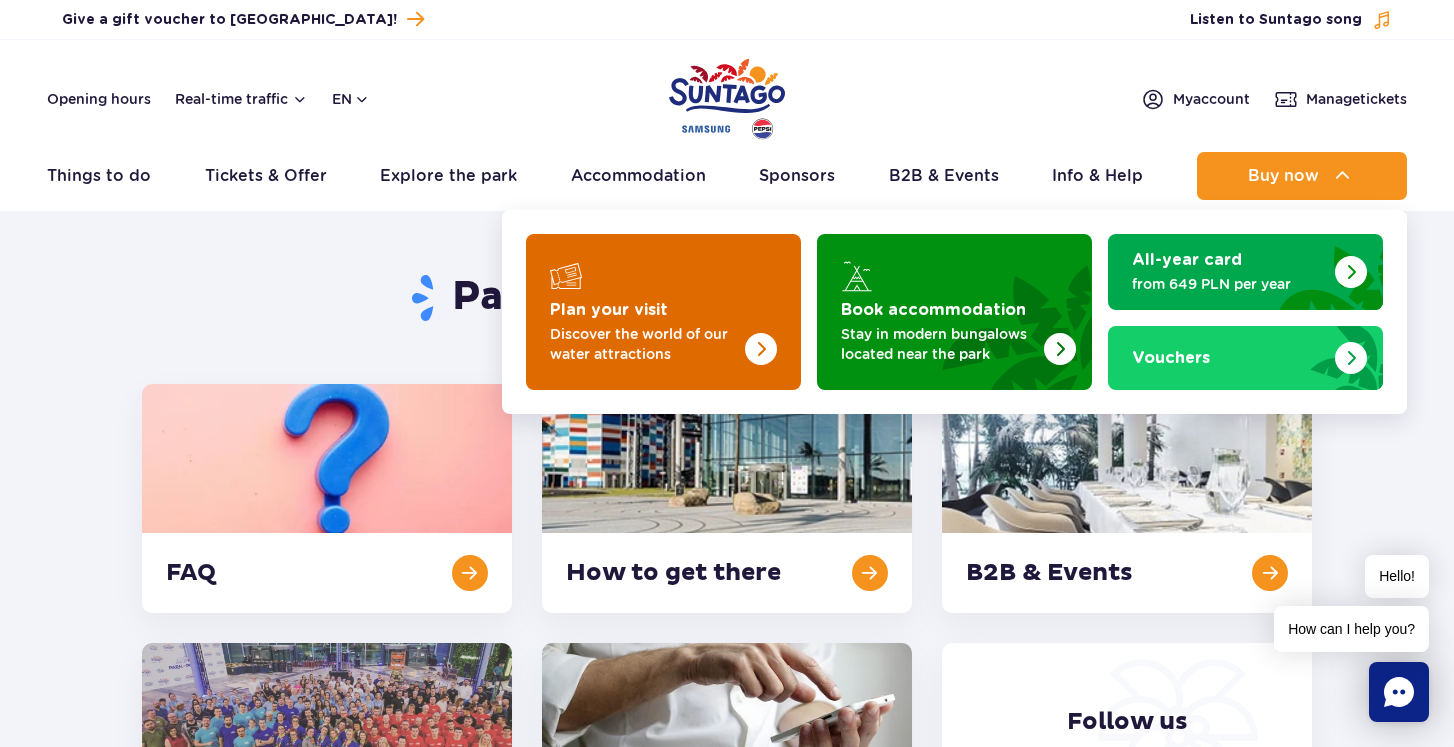 click at bounding box center [663, 312] 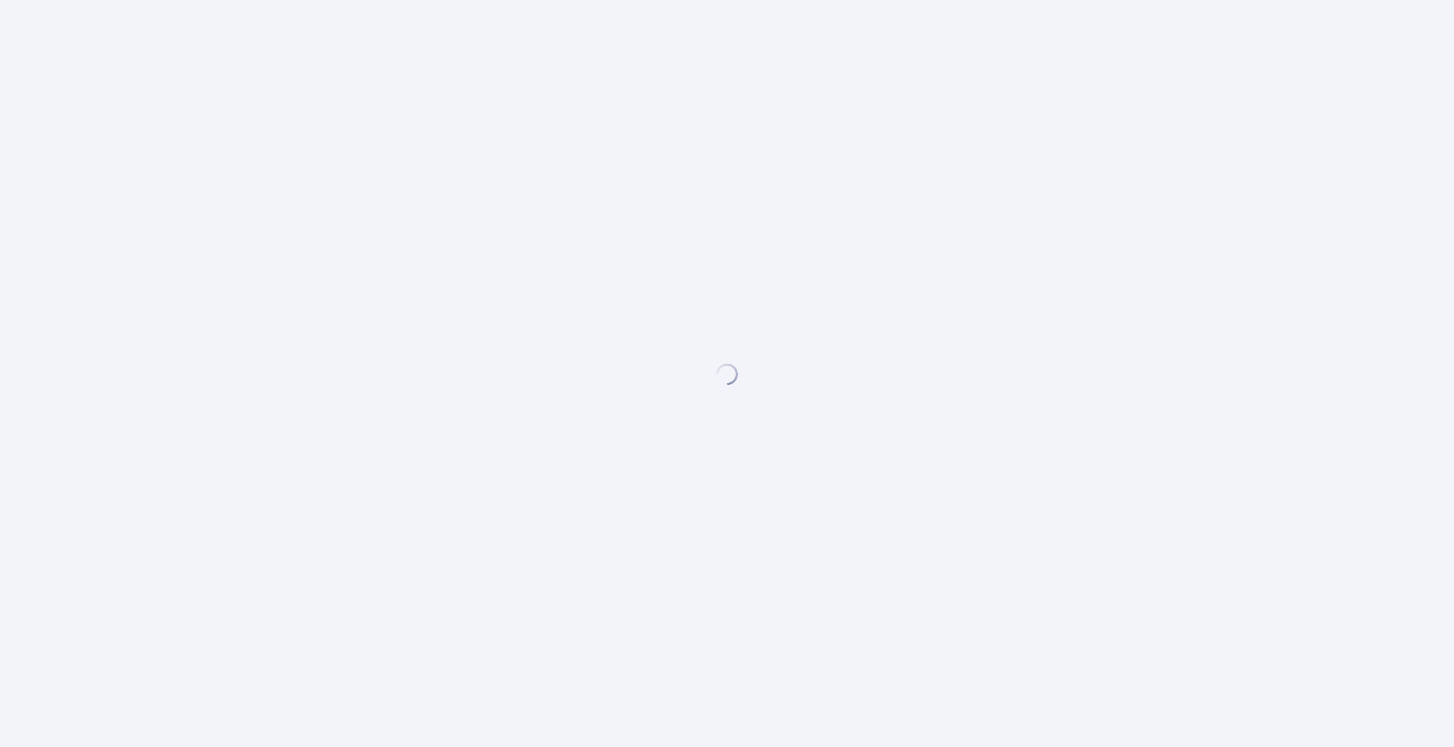 scroll, scrollTop: 0, scrollLeft: 0, axis: both 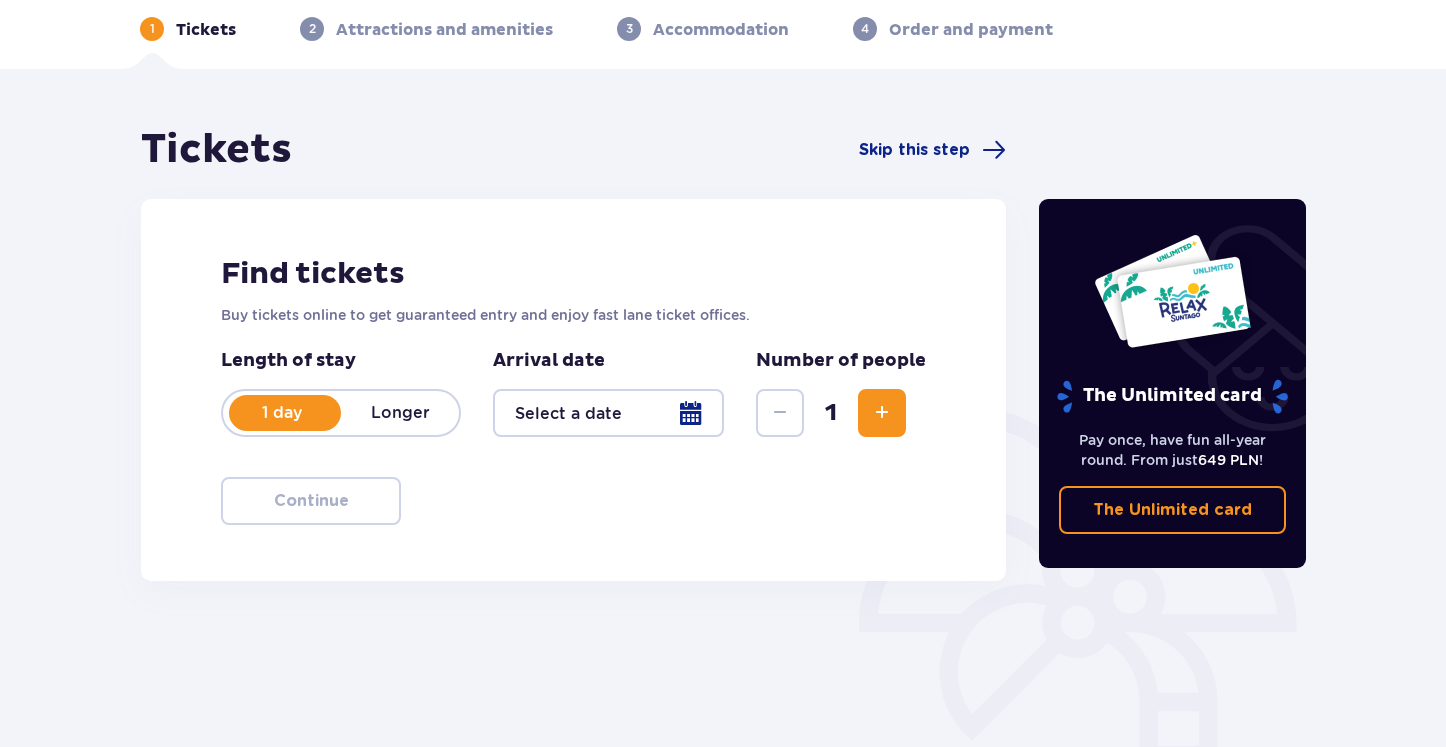 click at bounding box center [882, 413] 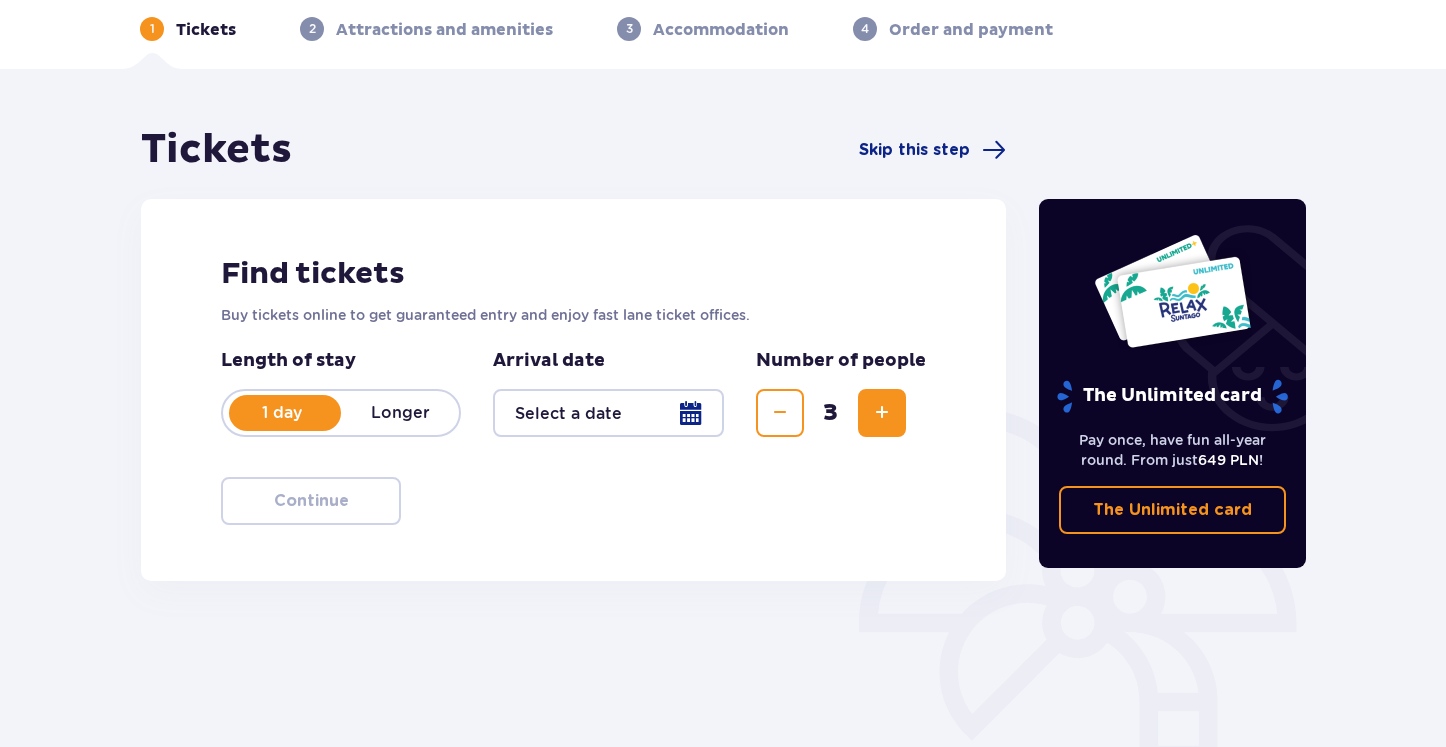 click at bounding box center (882, 413) 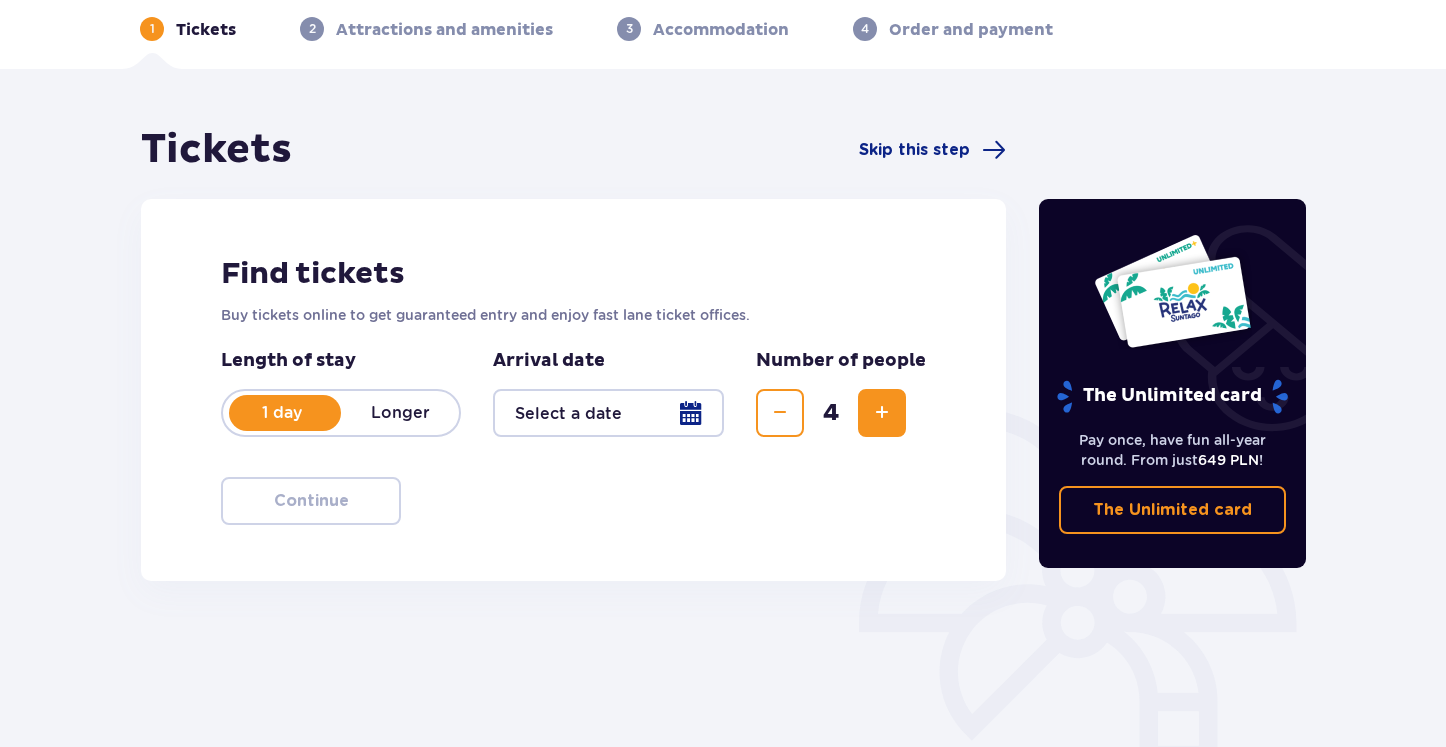 click at bounding box center [608, 413] 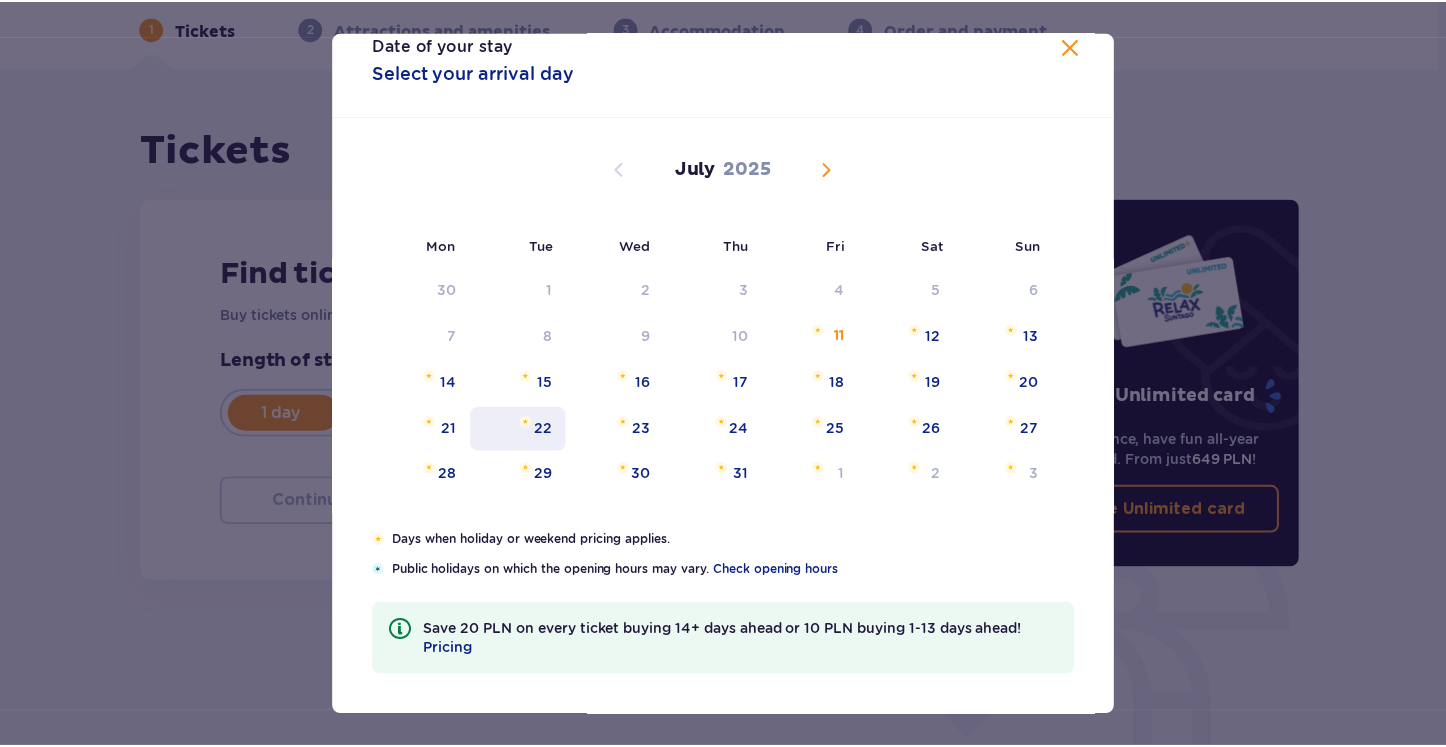 scroll, scrollTop: 30, scrollLeft: 0, axis: vertical 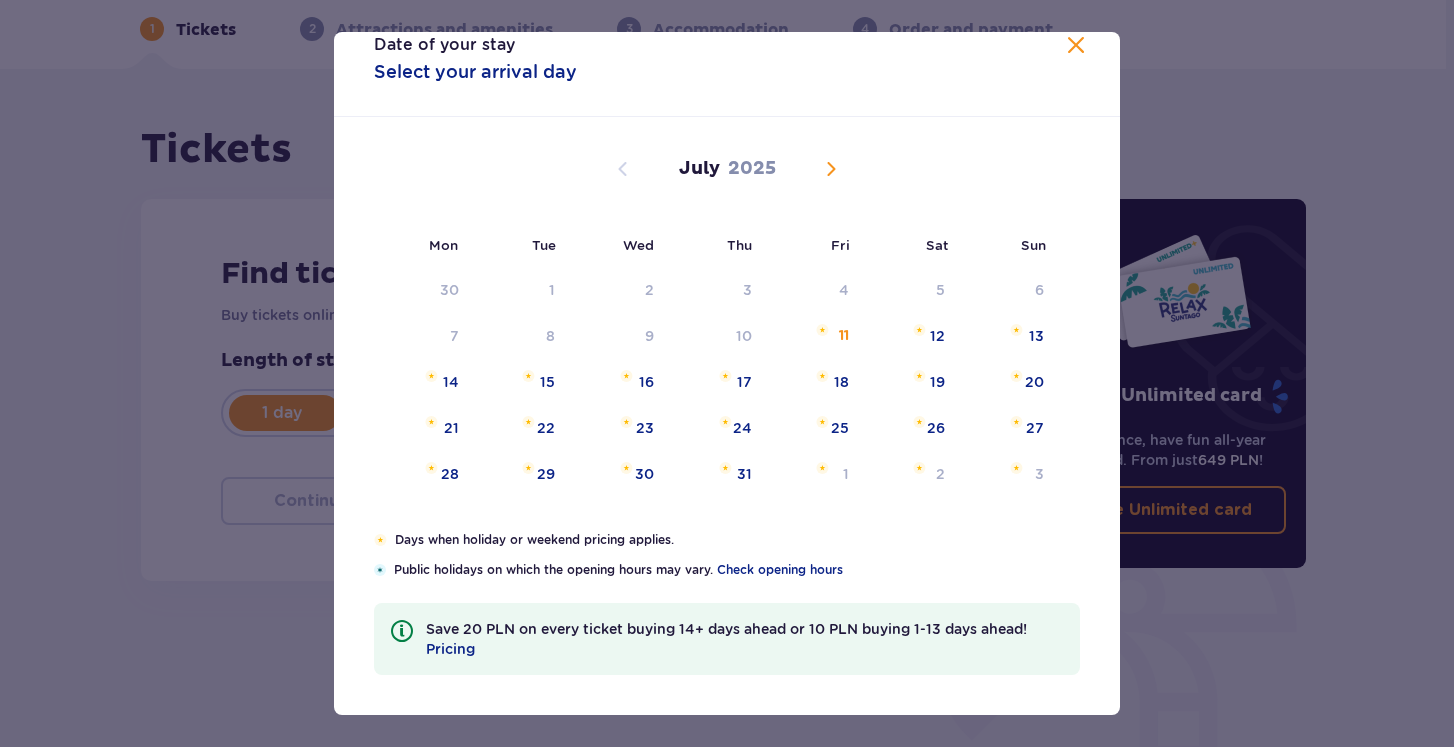 click at bounding box center (831, 169) 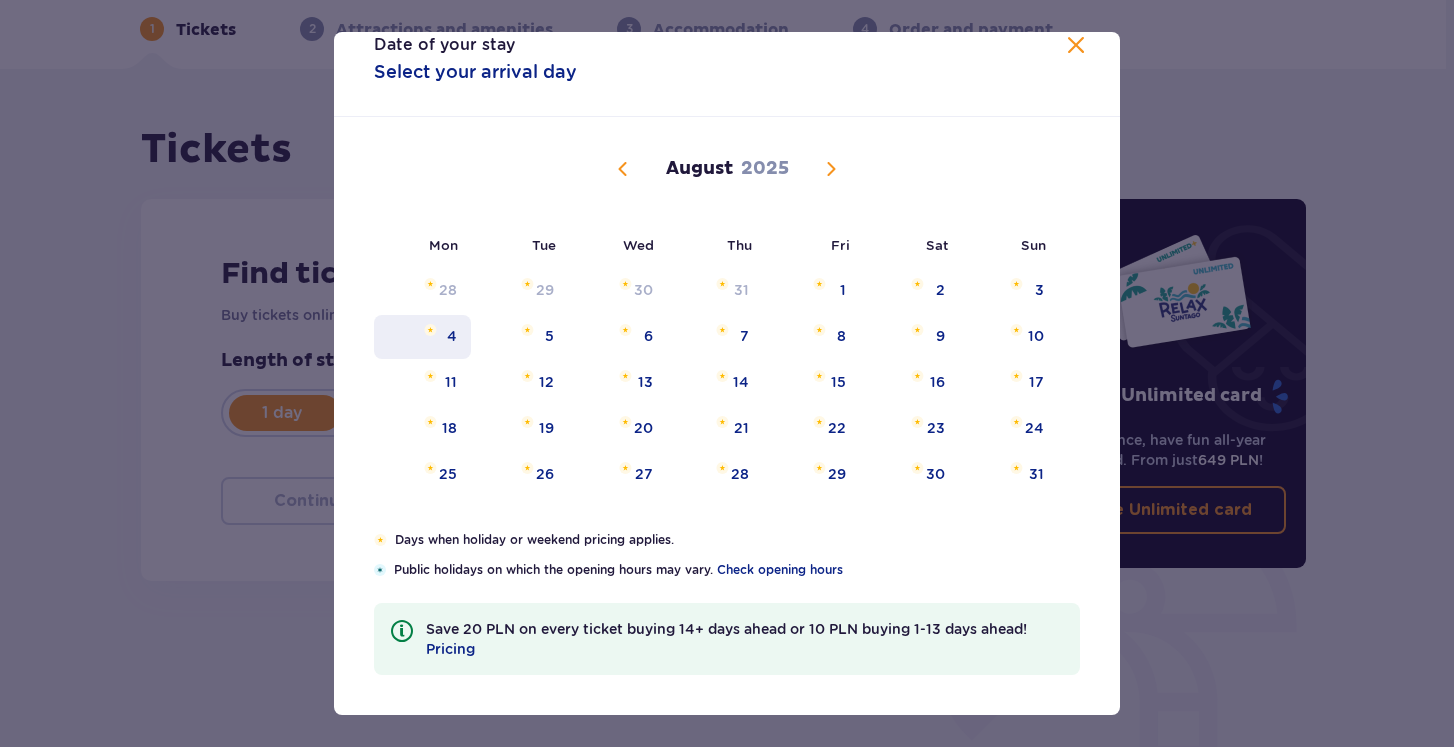 click on "4" at bounding box center (452, 336) 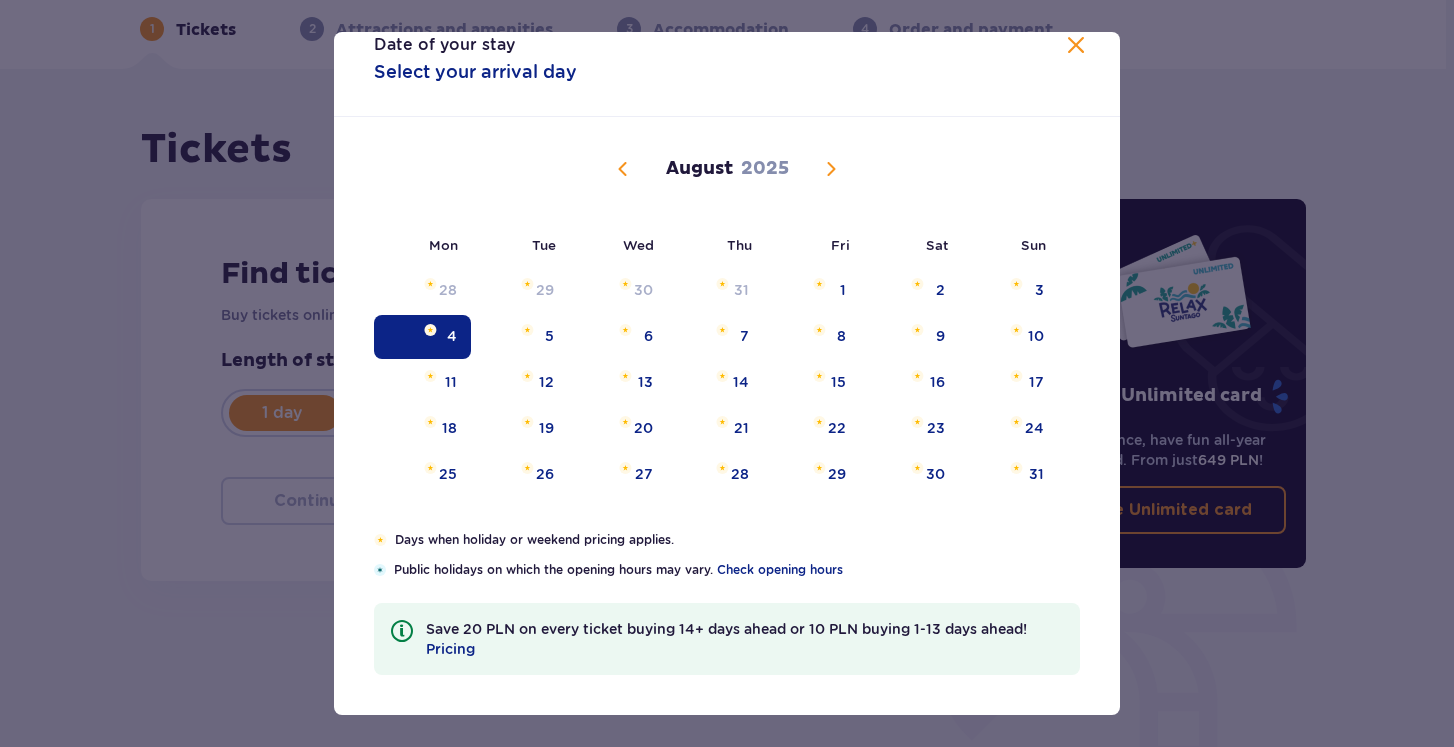 type on "[DATE]" 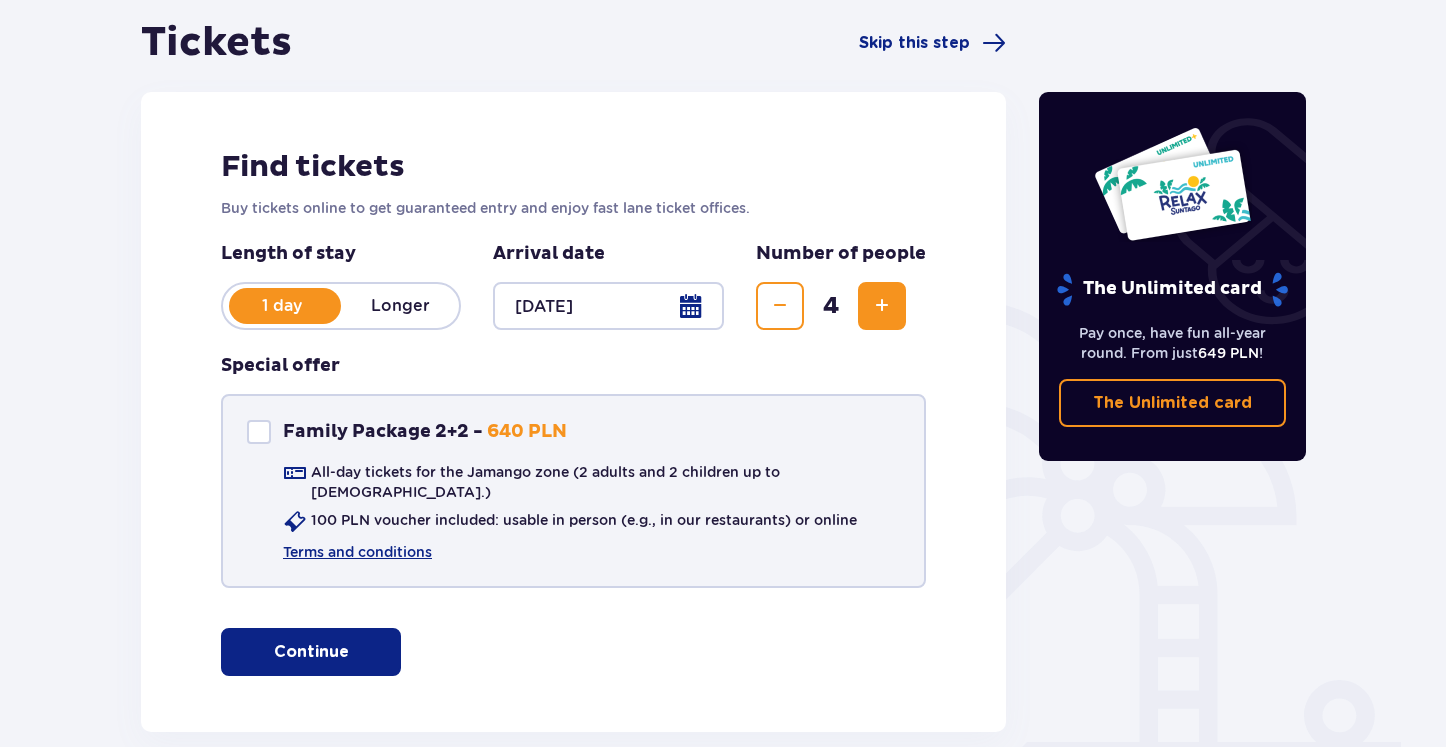 scroll, scrollTop: 195, scrollLeft: 0, axis: vertical 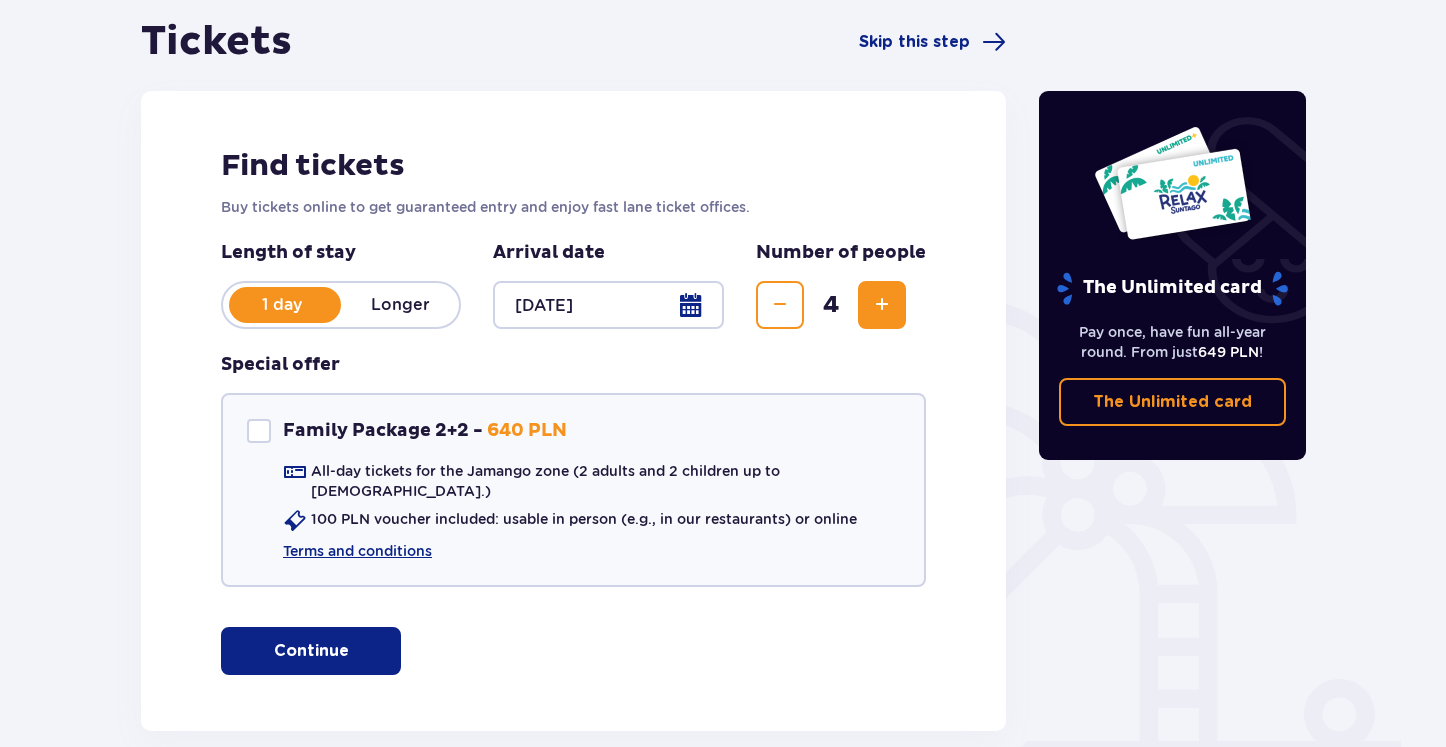 click on "Continue" at bounding box center [311, 651] 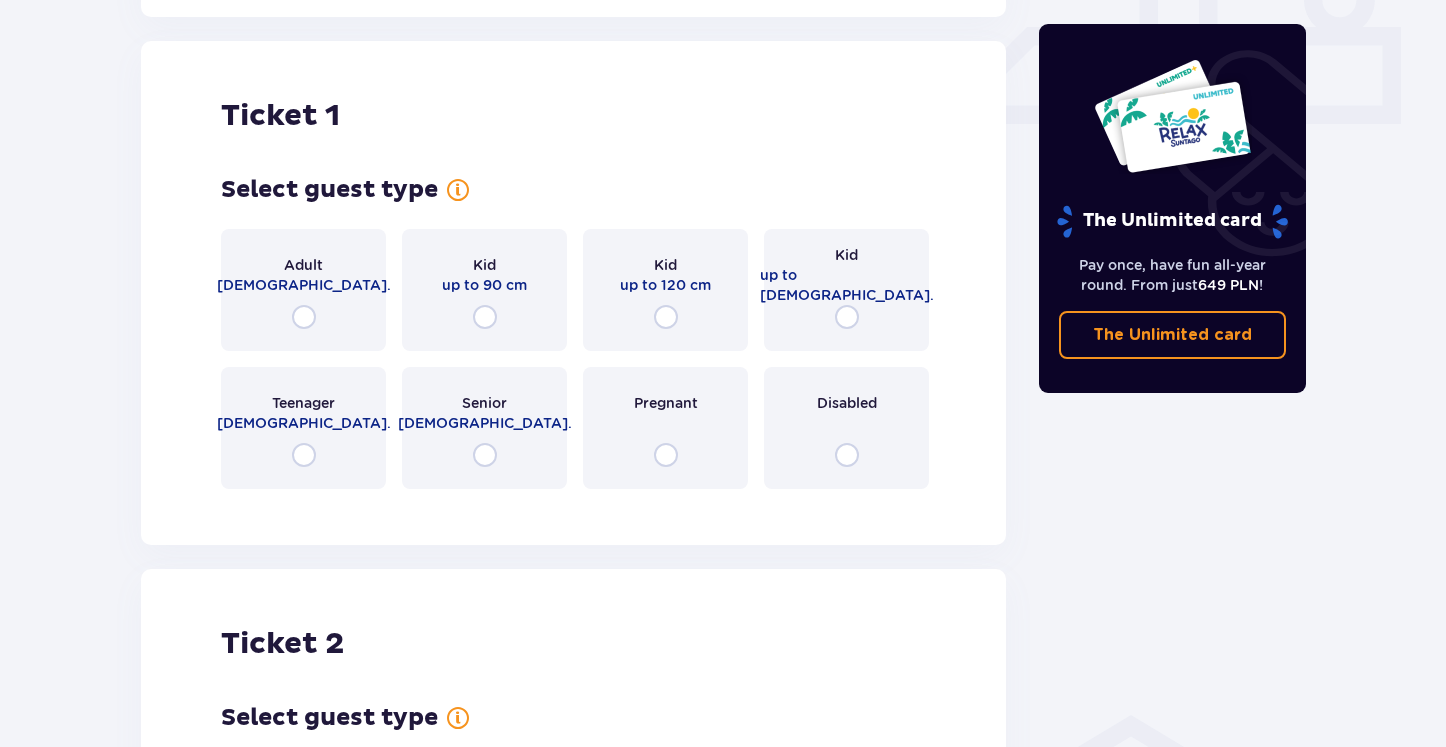 scroll, scrollTop: 910, scrollLeft: 0, axis: vertical 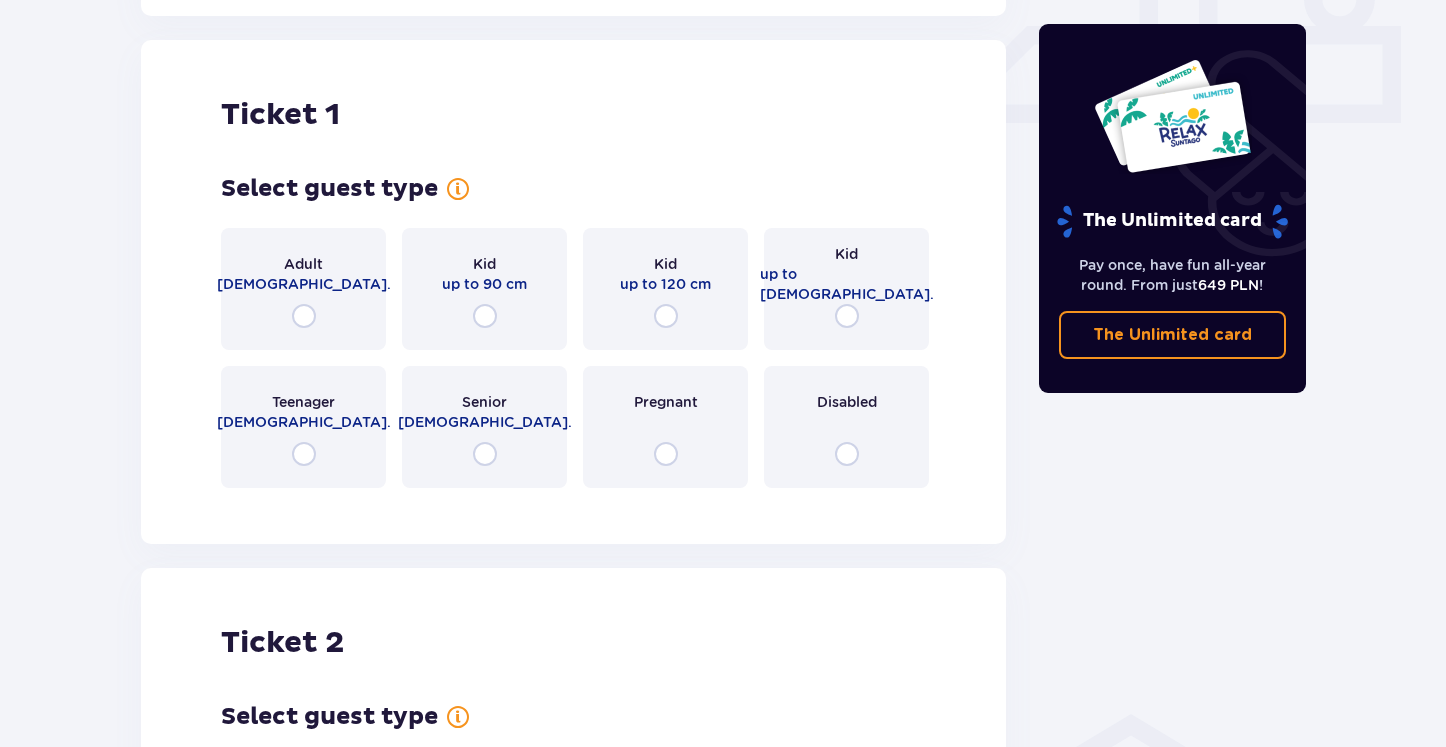 click on "Adult 18 - 65 y.o." at bounding box center (303, 289) 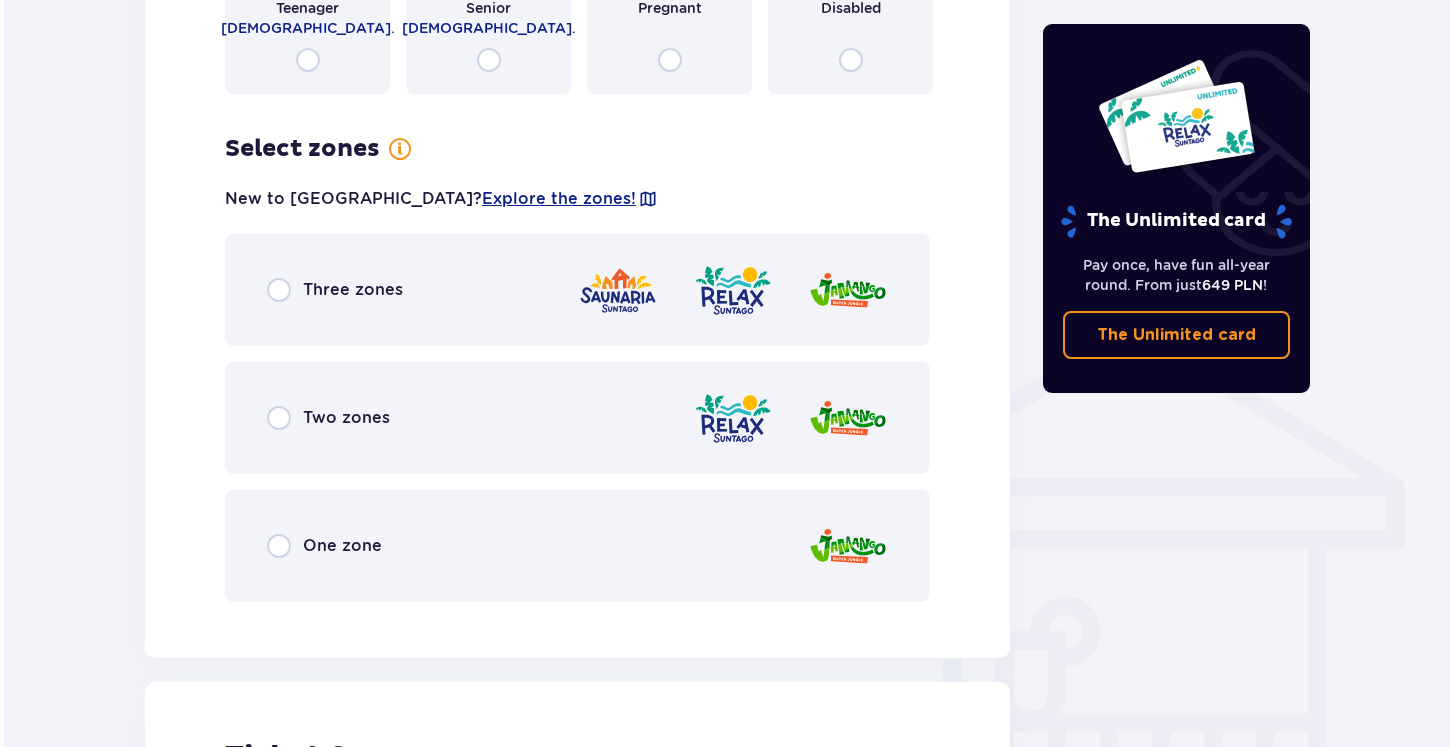 scroll, scrollTop: 1308, scrollLeft: 0, axis: vertical 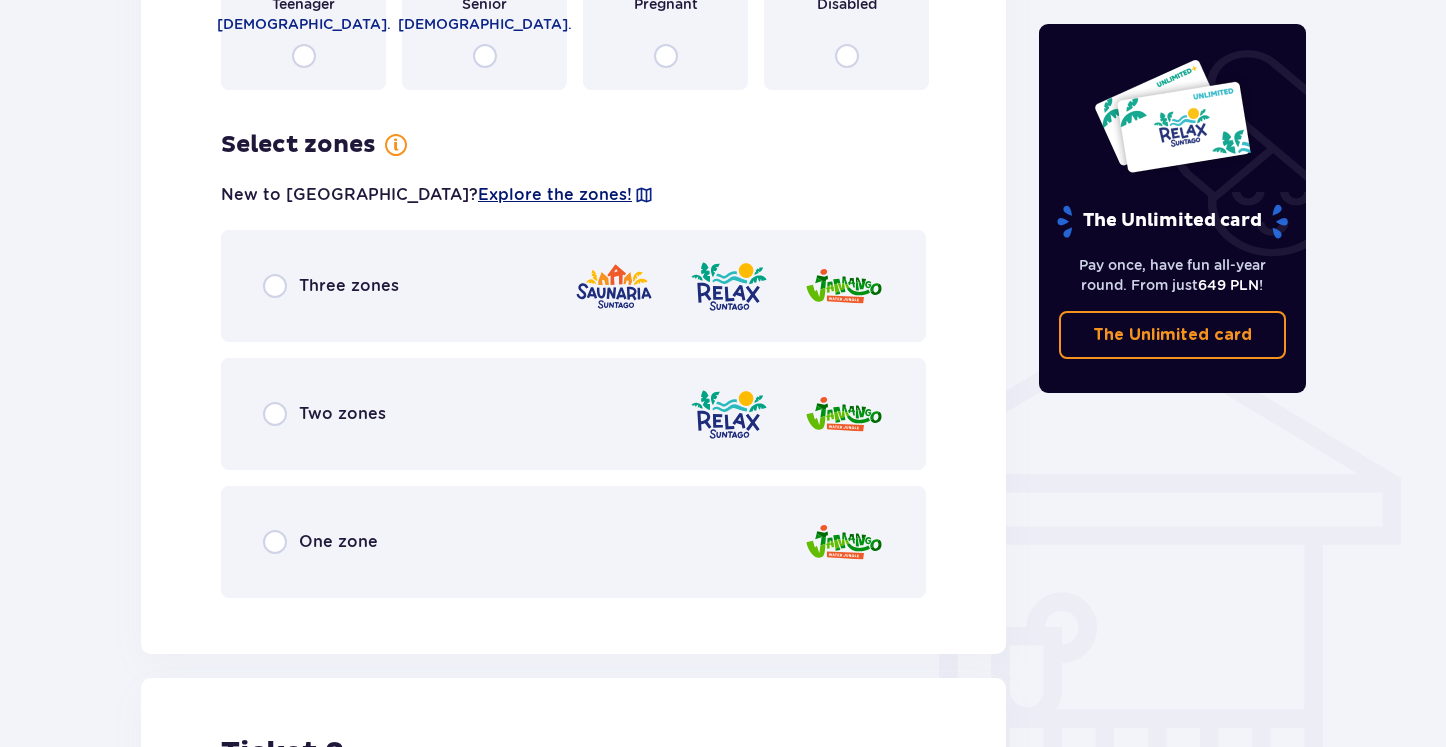 click on "Explore the zones!" at bounding box center [555, 195] 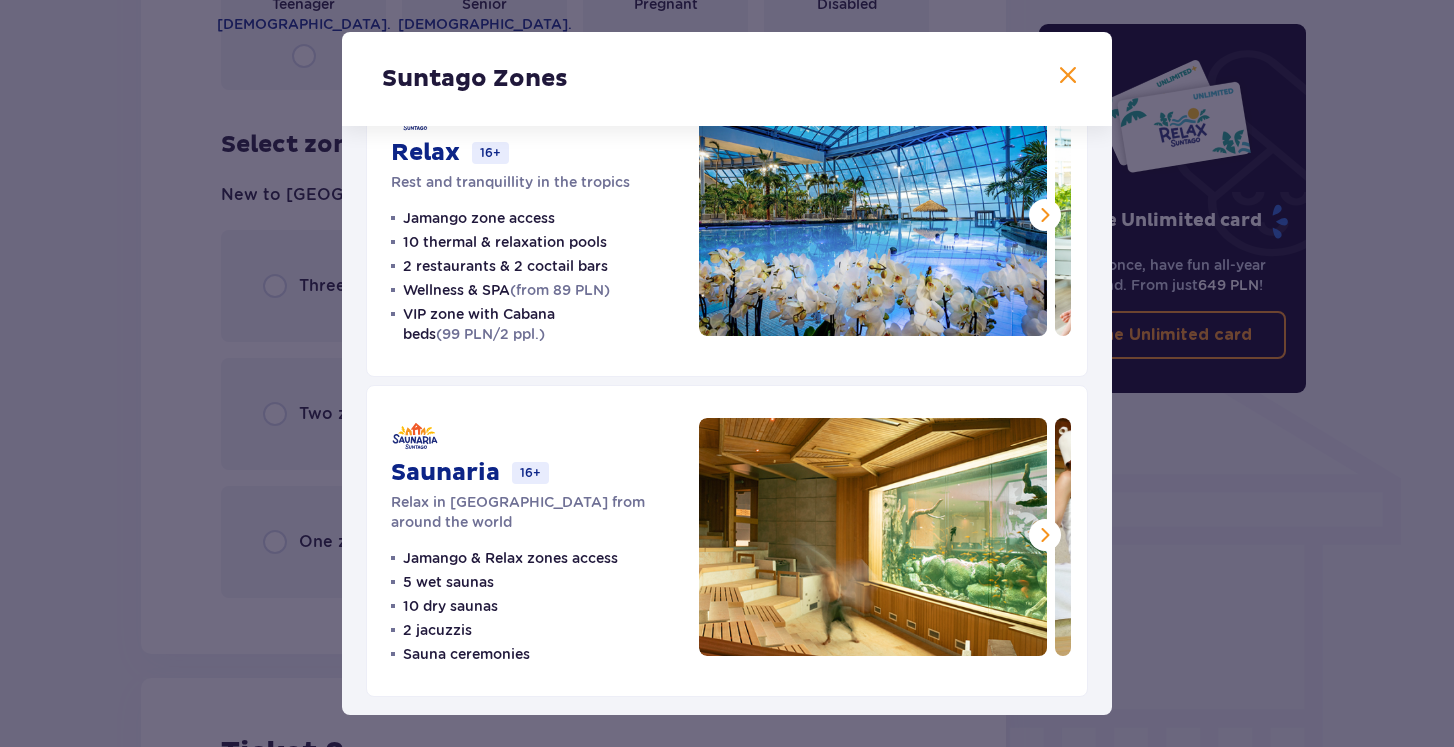 scroll, scrollTop: 403, scrollLeft: 0, axis: vertical 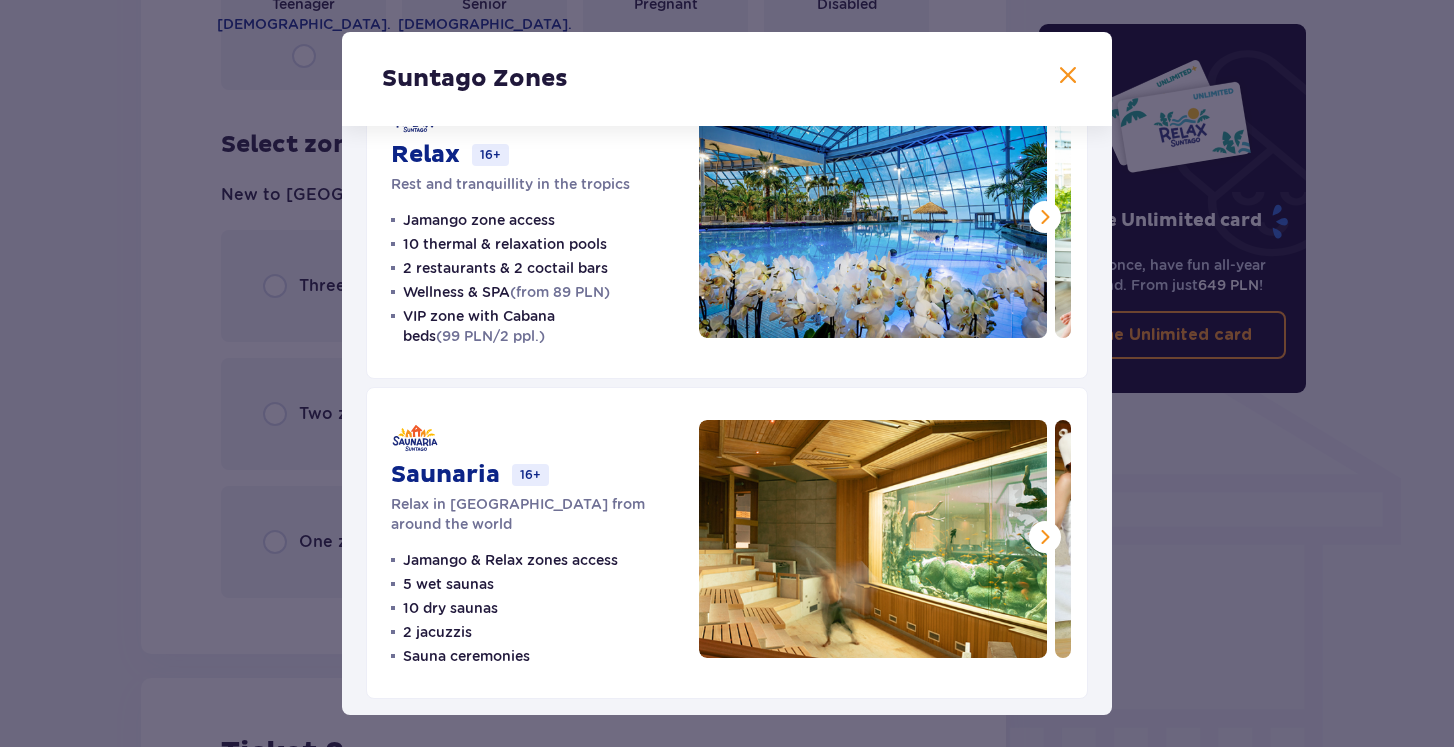 click at bounding box center [1068, 76] 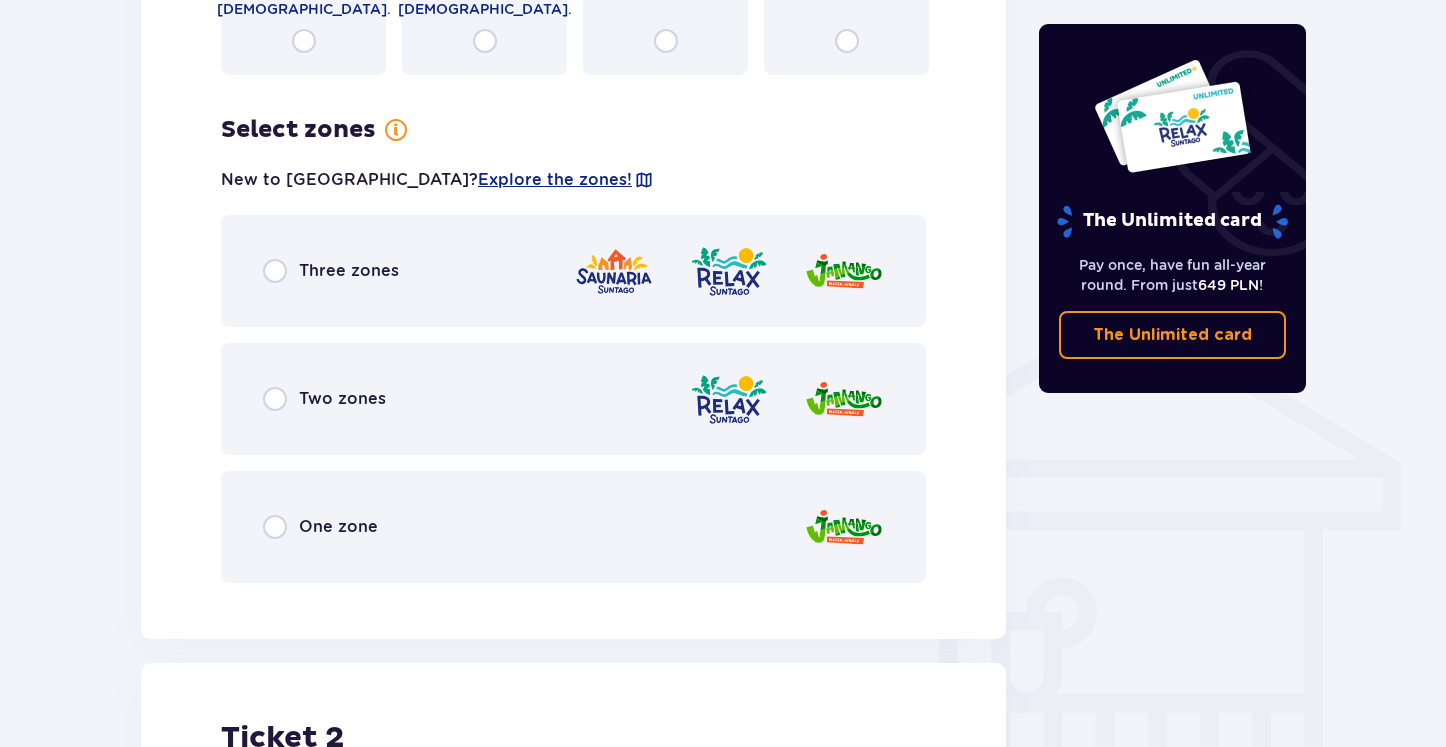 scroll, scrollTop: 1324, scrollLeft: 0, axis: vertical 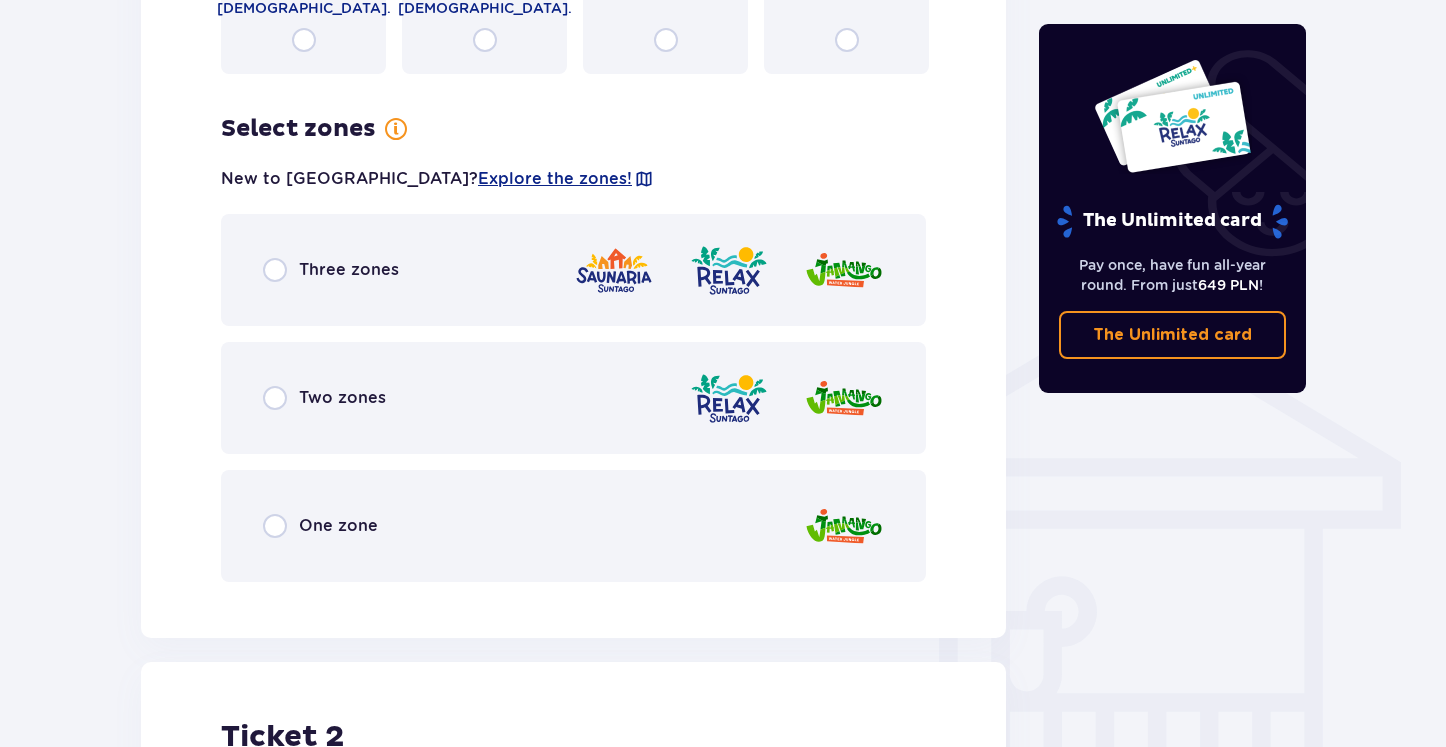 click on "Three zones" at bounding box center (573, 270) 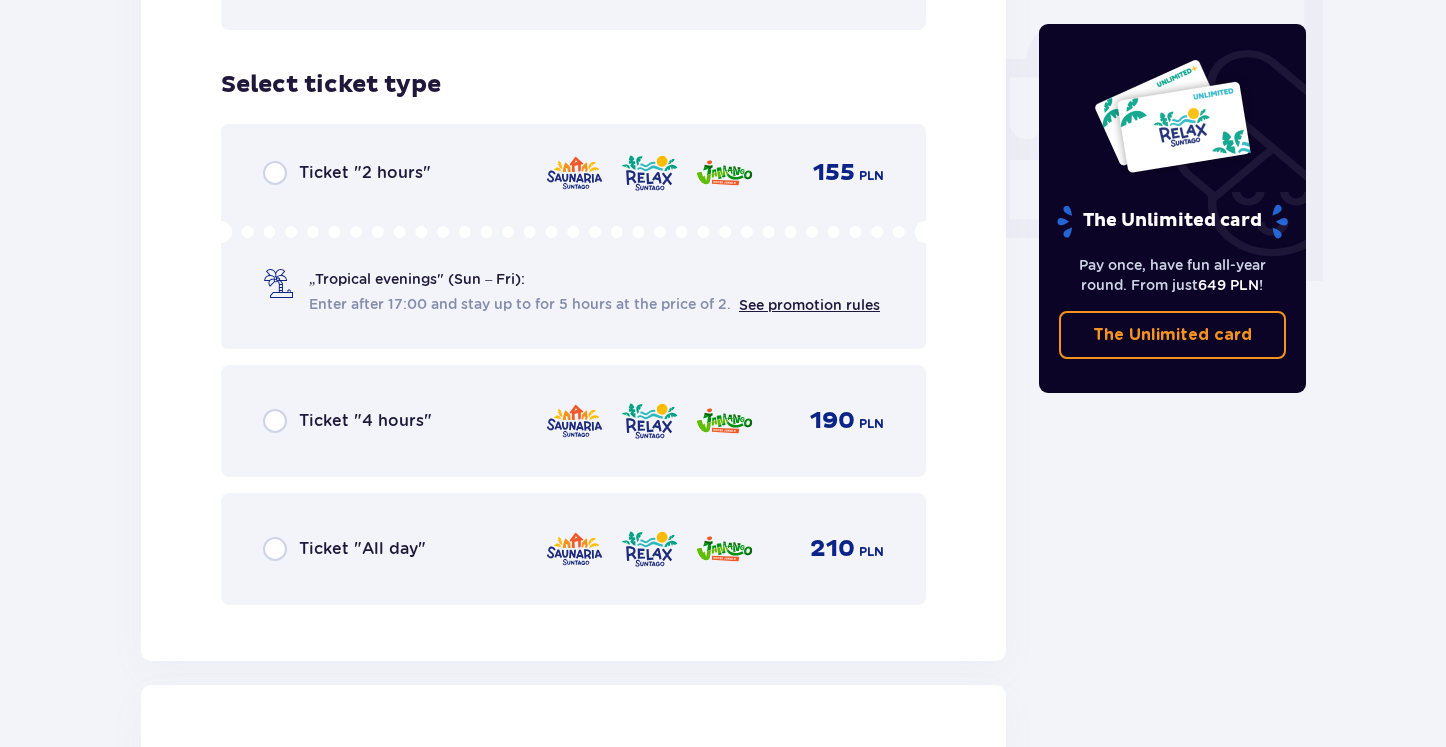 click on "Ticket "All day" 210 PLN" at bounding box center [573, 549] 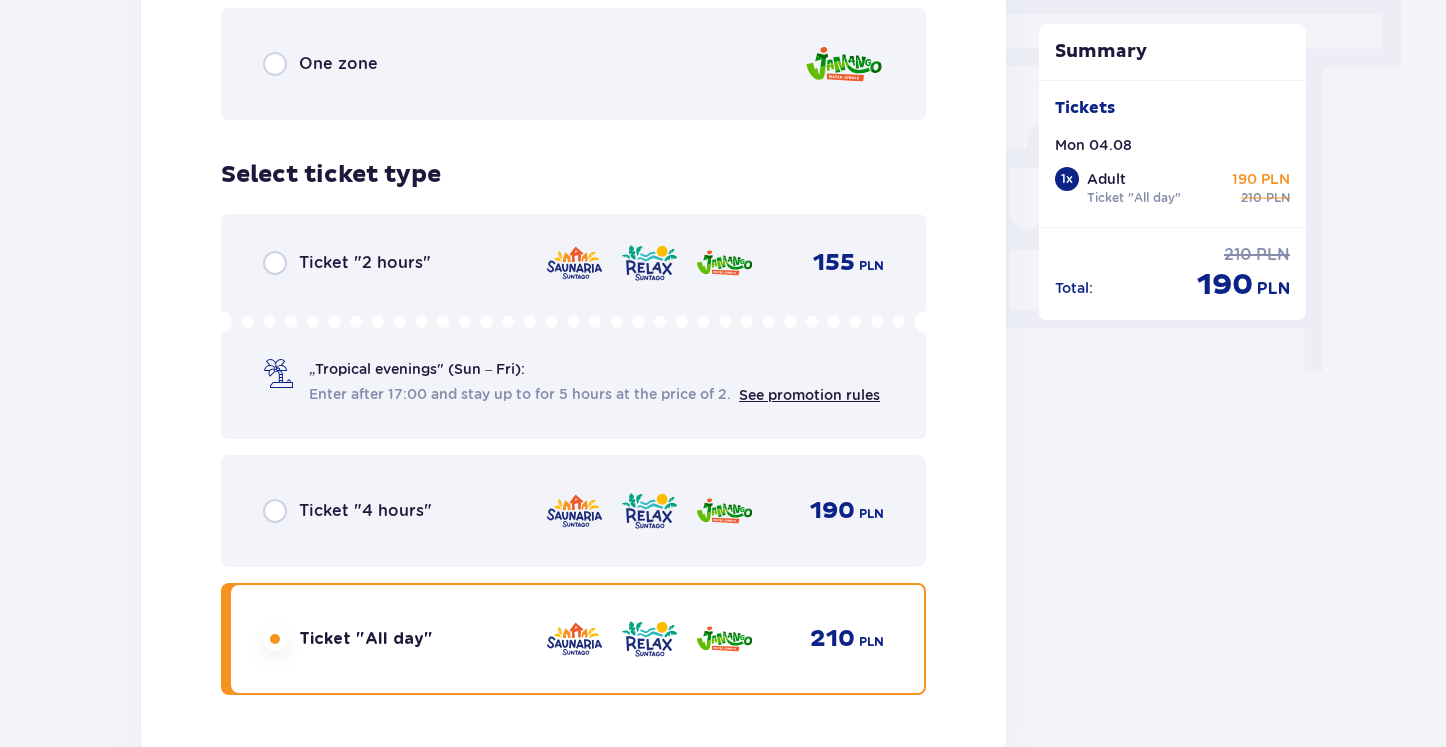 scroll, scrollTop: 1790, scrollLeft: 0, axis: vertical 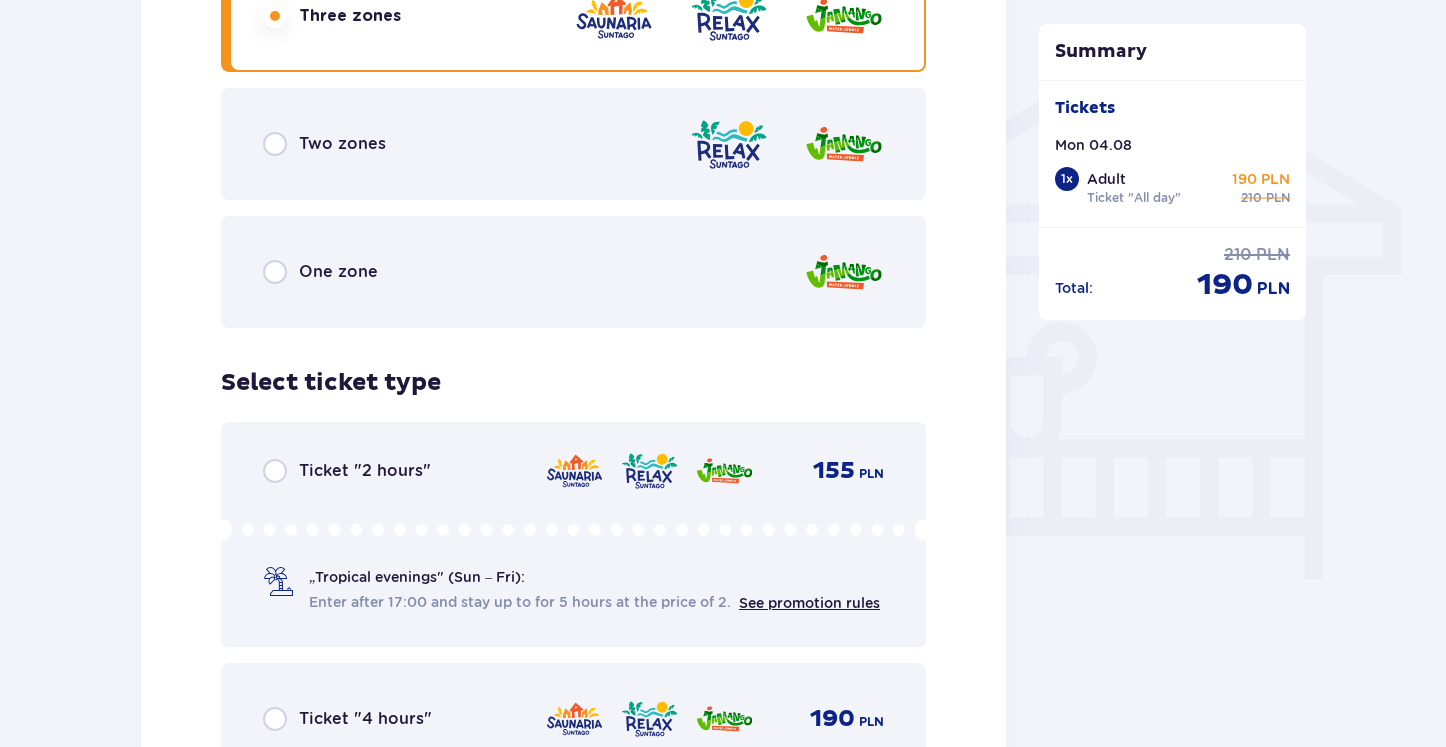 click on "One zone" at bounding box center [573, 272] 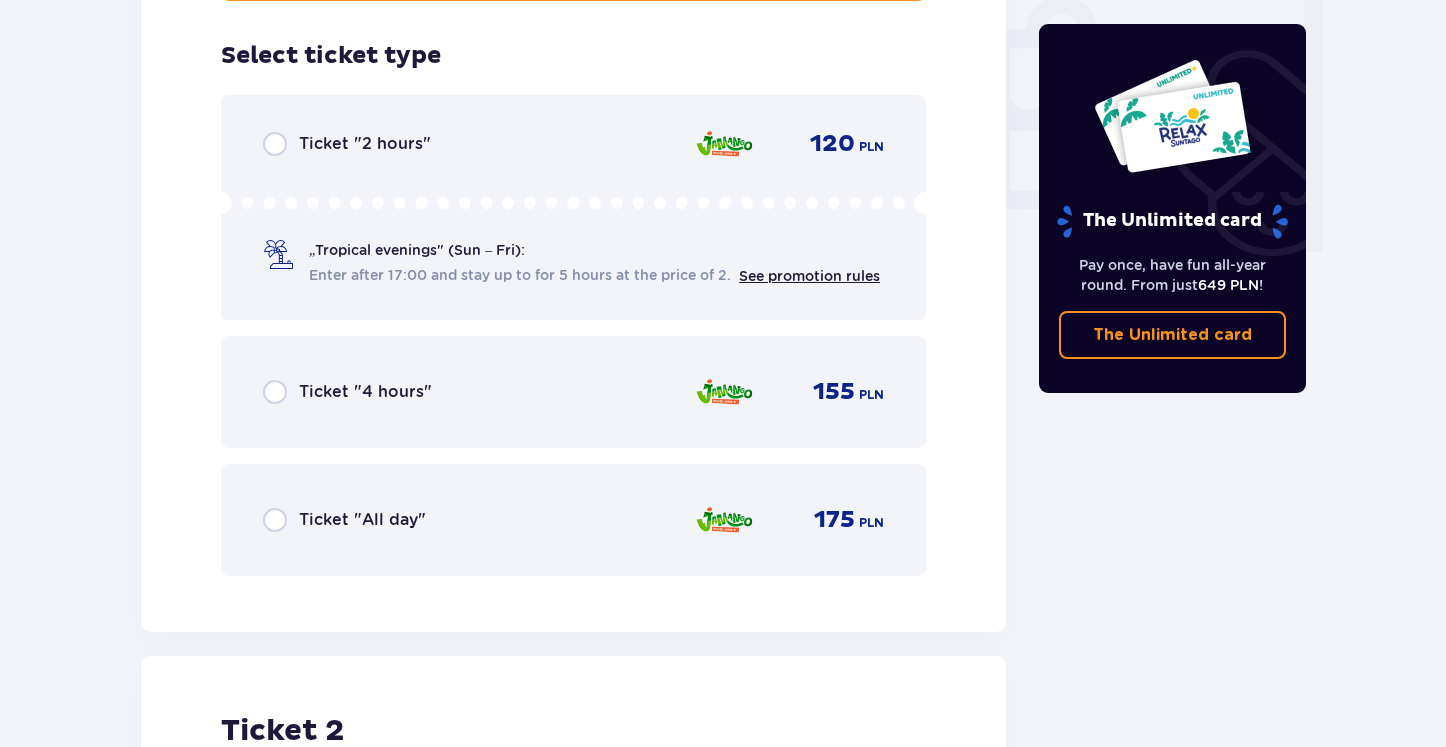 scroll, scrollTop: 1906, scrollLeft: 0, axis: vertical 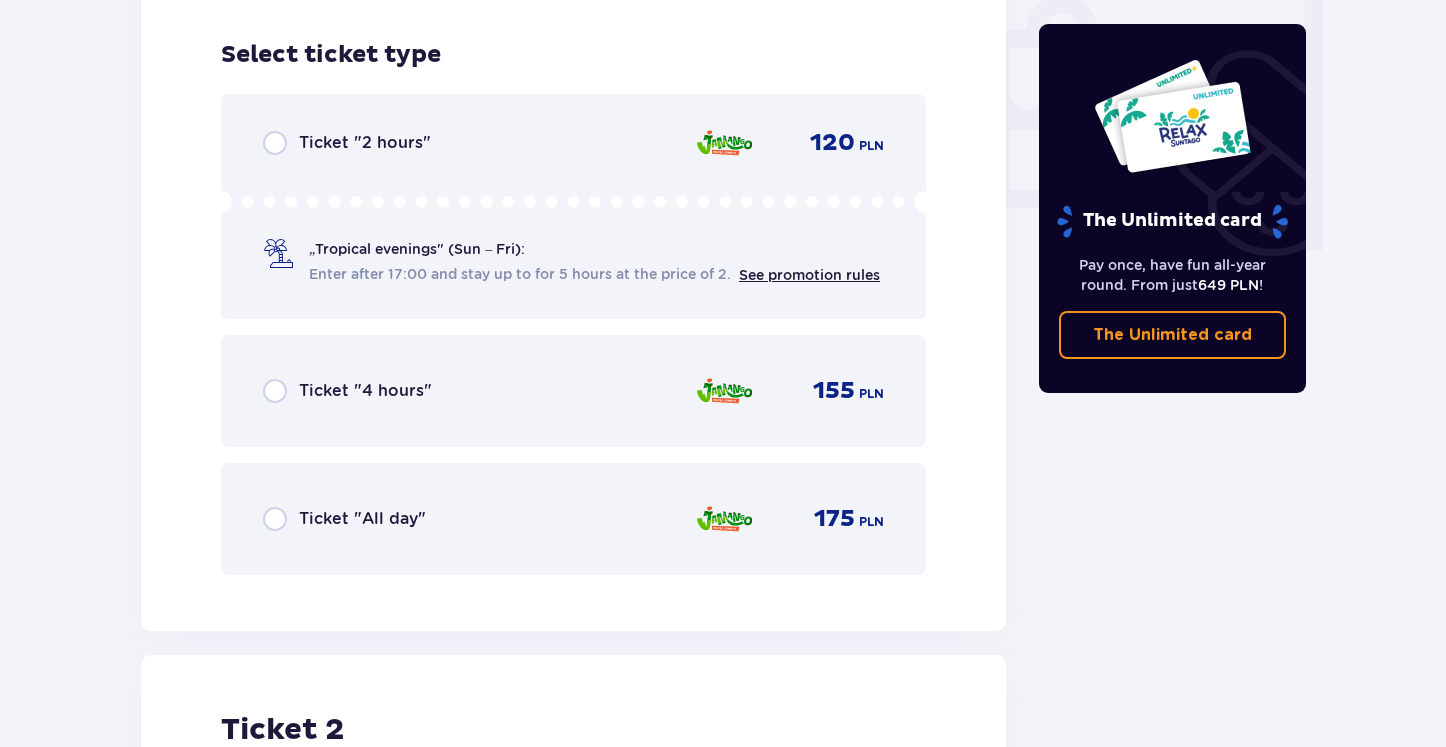 click on "Ticket "All day"" at bounding box center [362, 519] 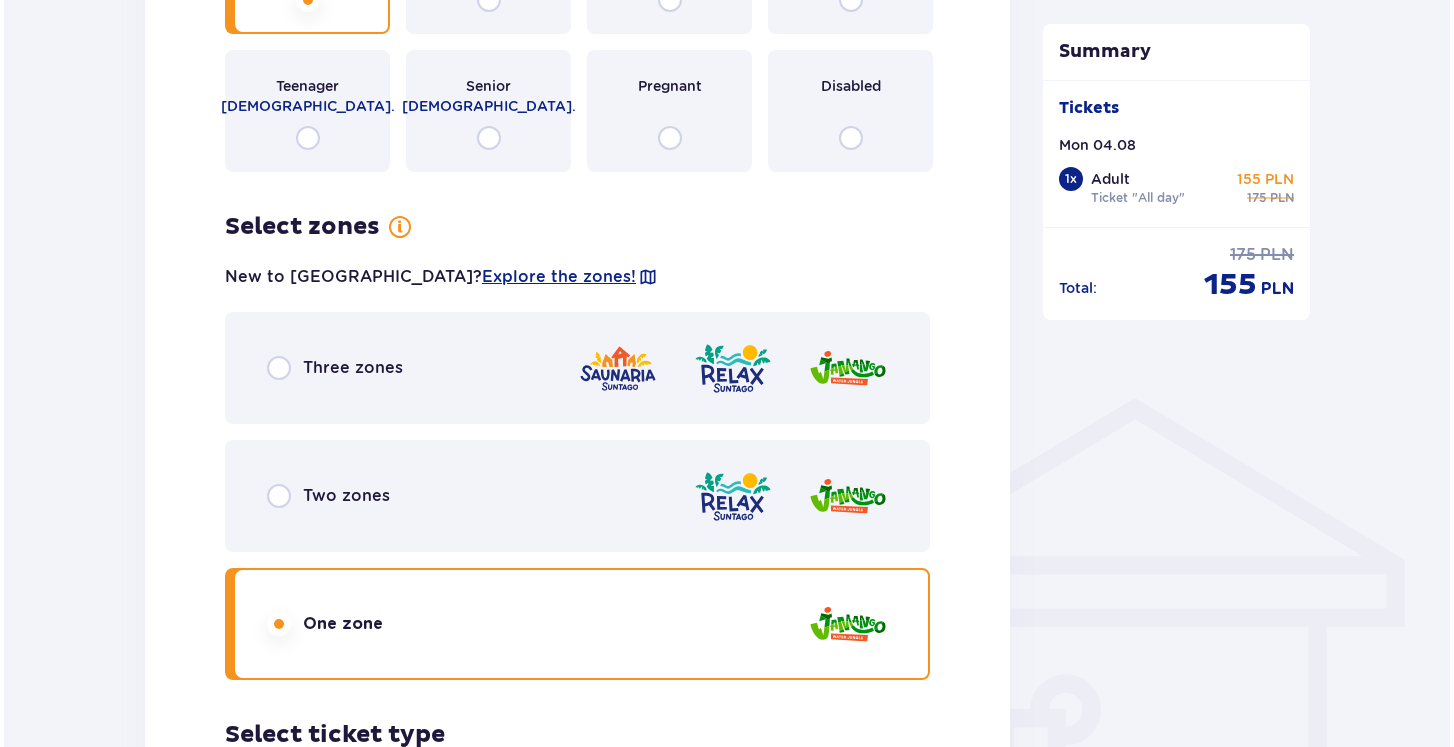 scroll, scrollTop: 1245, scrollLeft: 0, axis: vertical 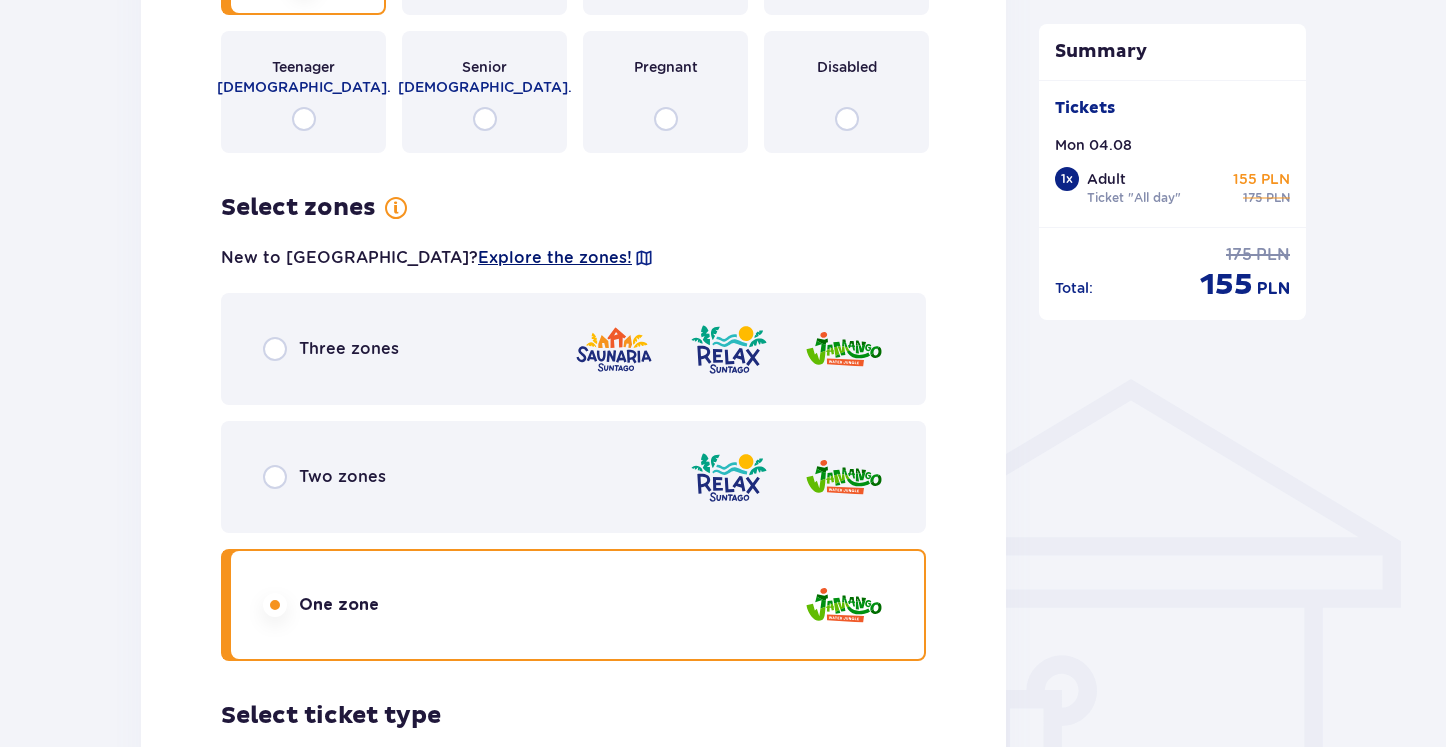 click on "Explore the zones!" at bounding box center (555, 258) 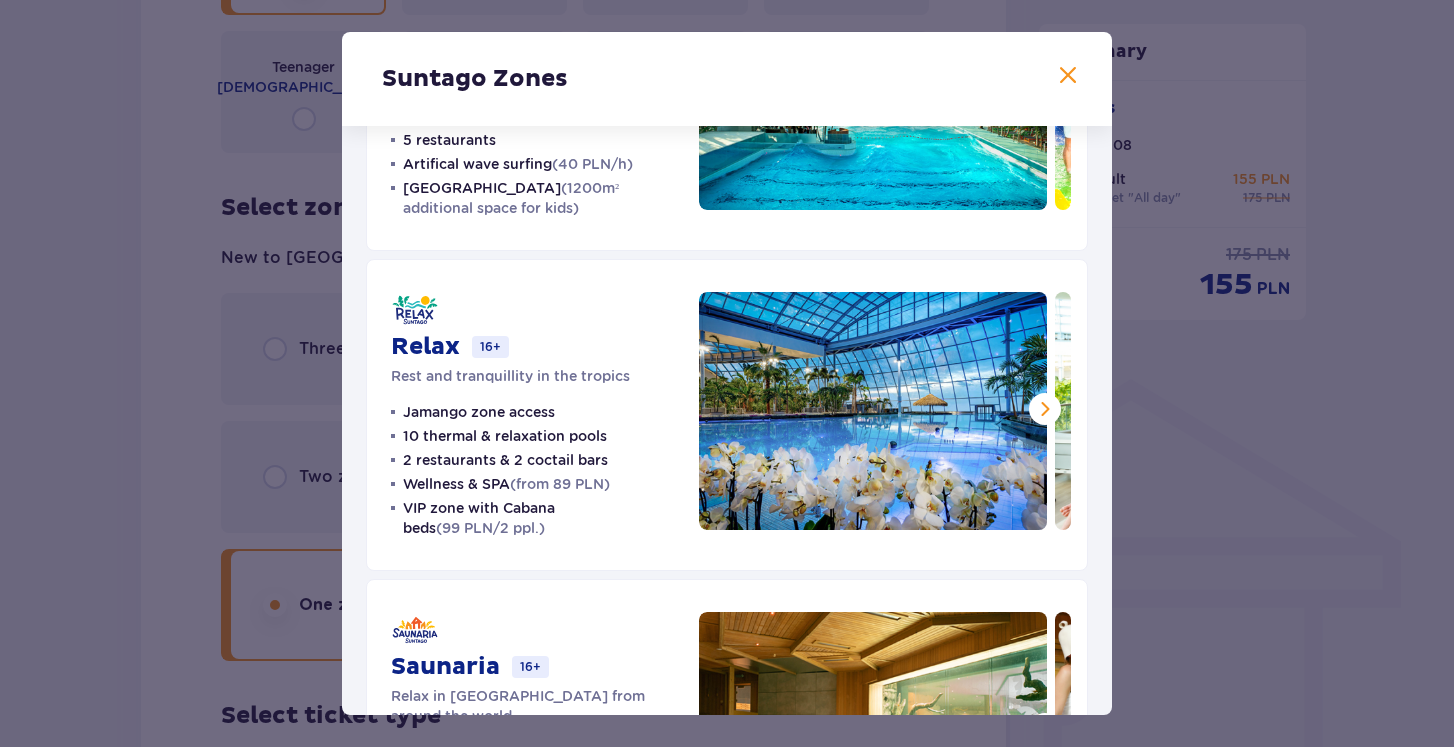 scroll, scrollTop: 259, scrollLeft: 0, axis: vertical 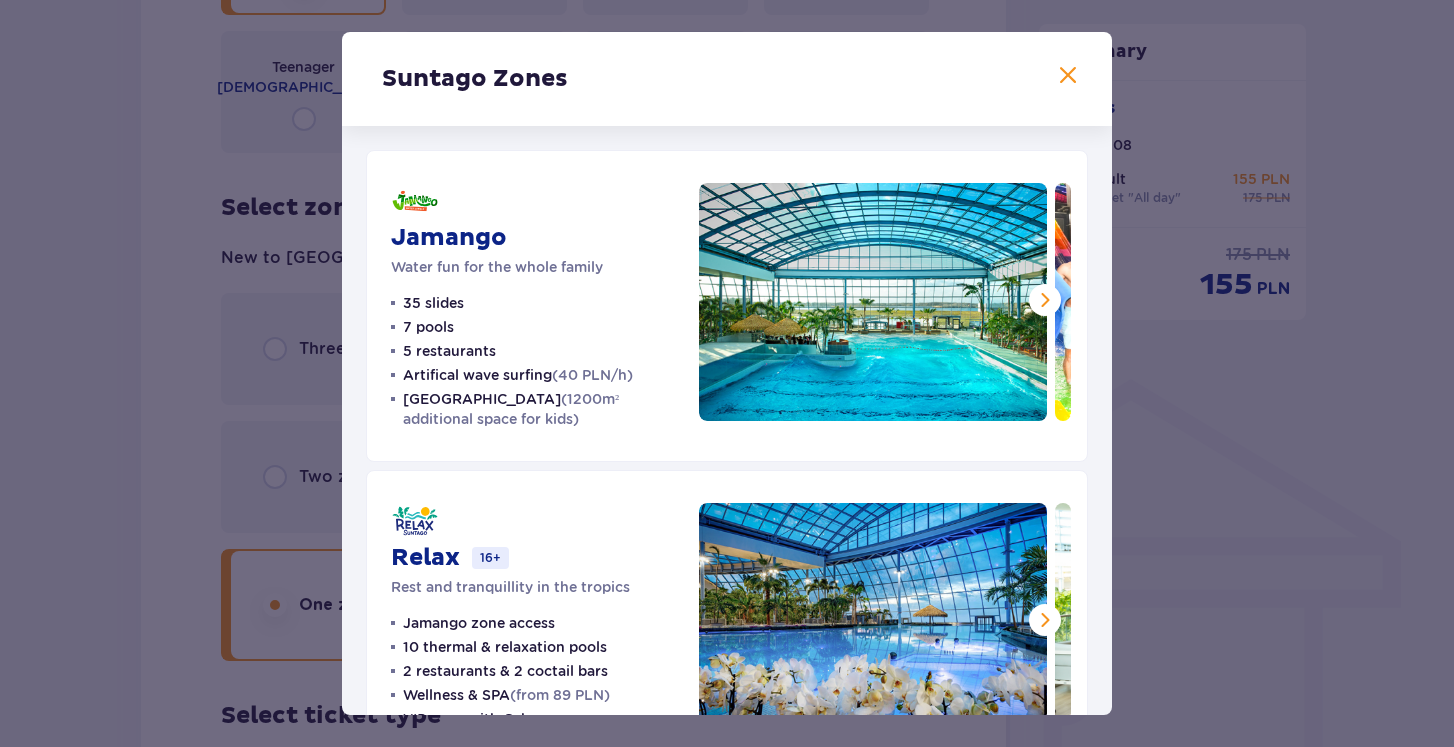 click on "Suntago Zones" at bounding box center (727, 79) 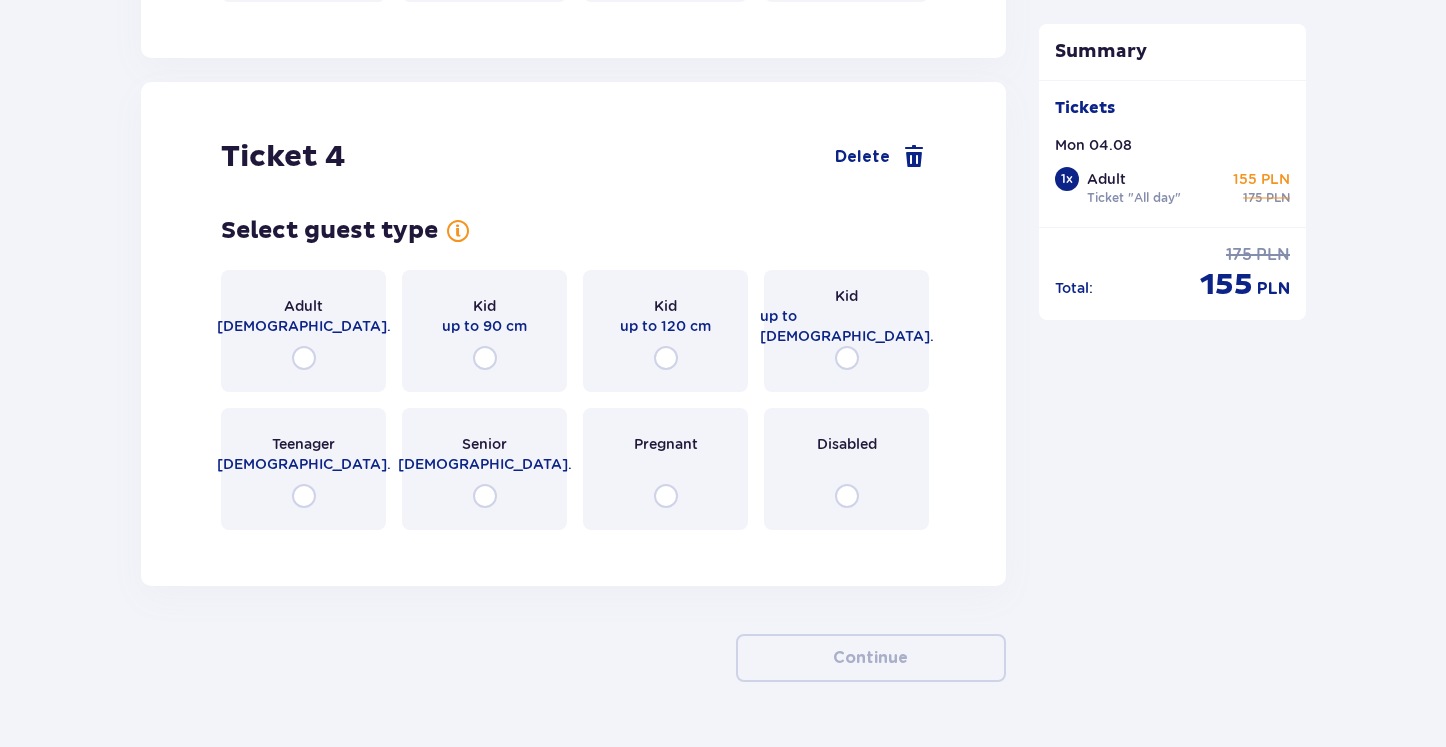 scroll, scrollTop: 3525, scrollLeft: 0, axis: vertical 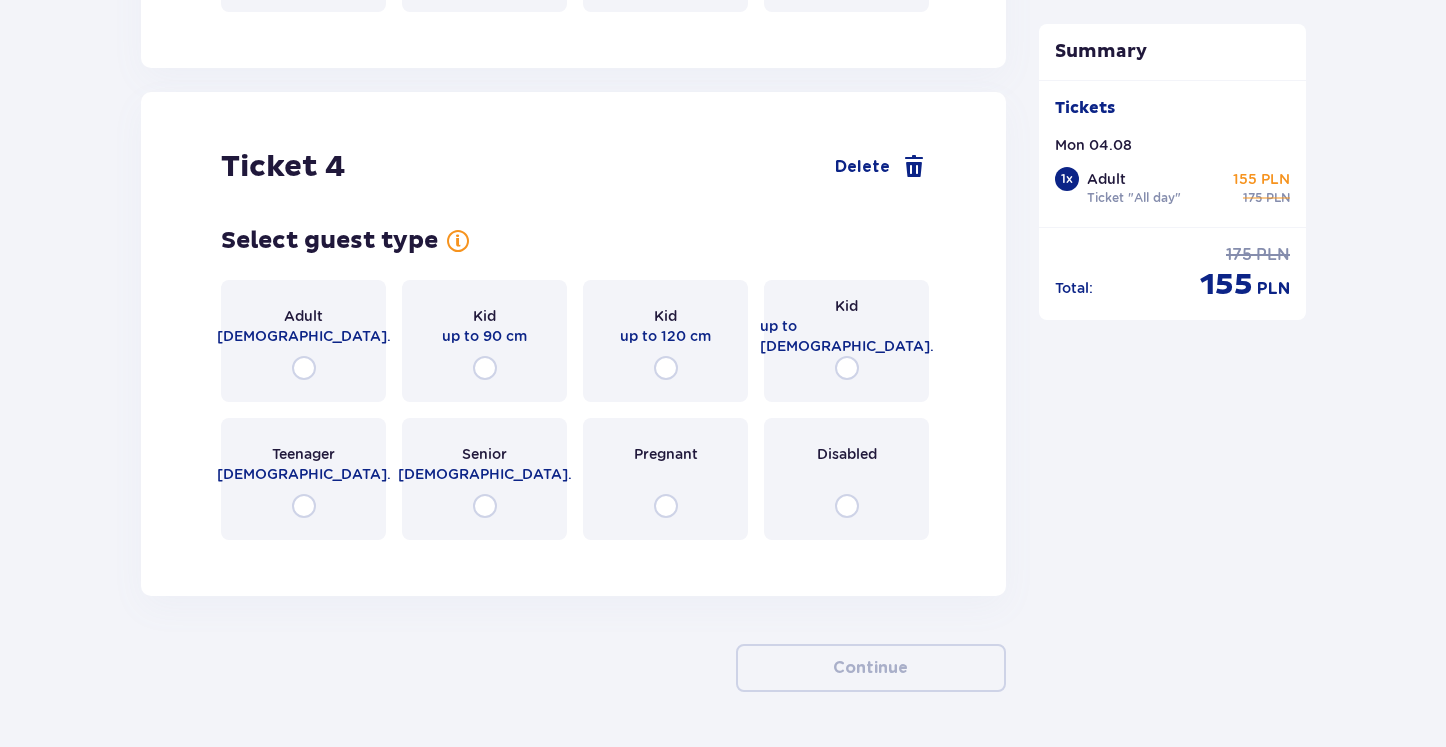 click on "Adult 18 - 65 y.o." at bounding box center (303, 341) 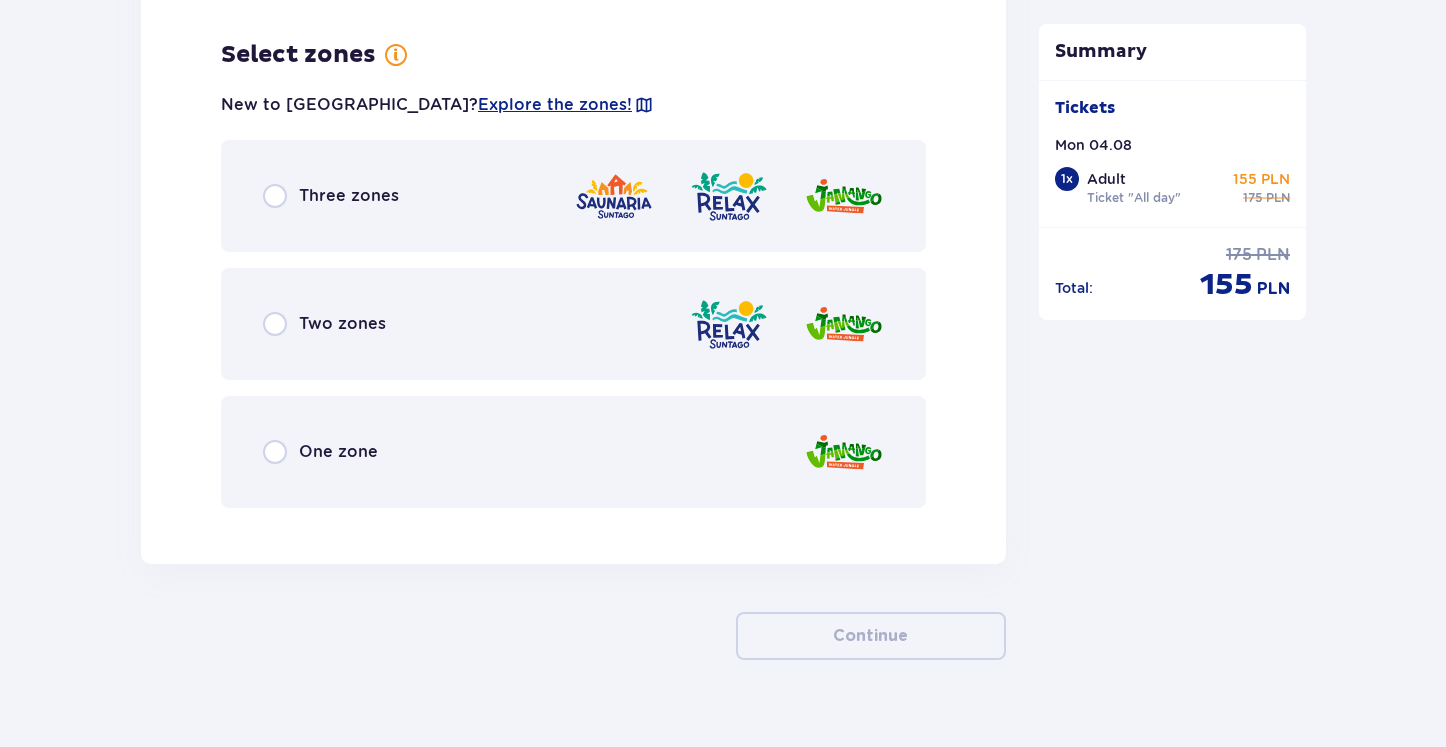 click on "One zone" at bounding box center [573, 452] 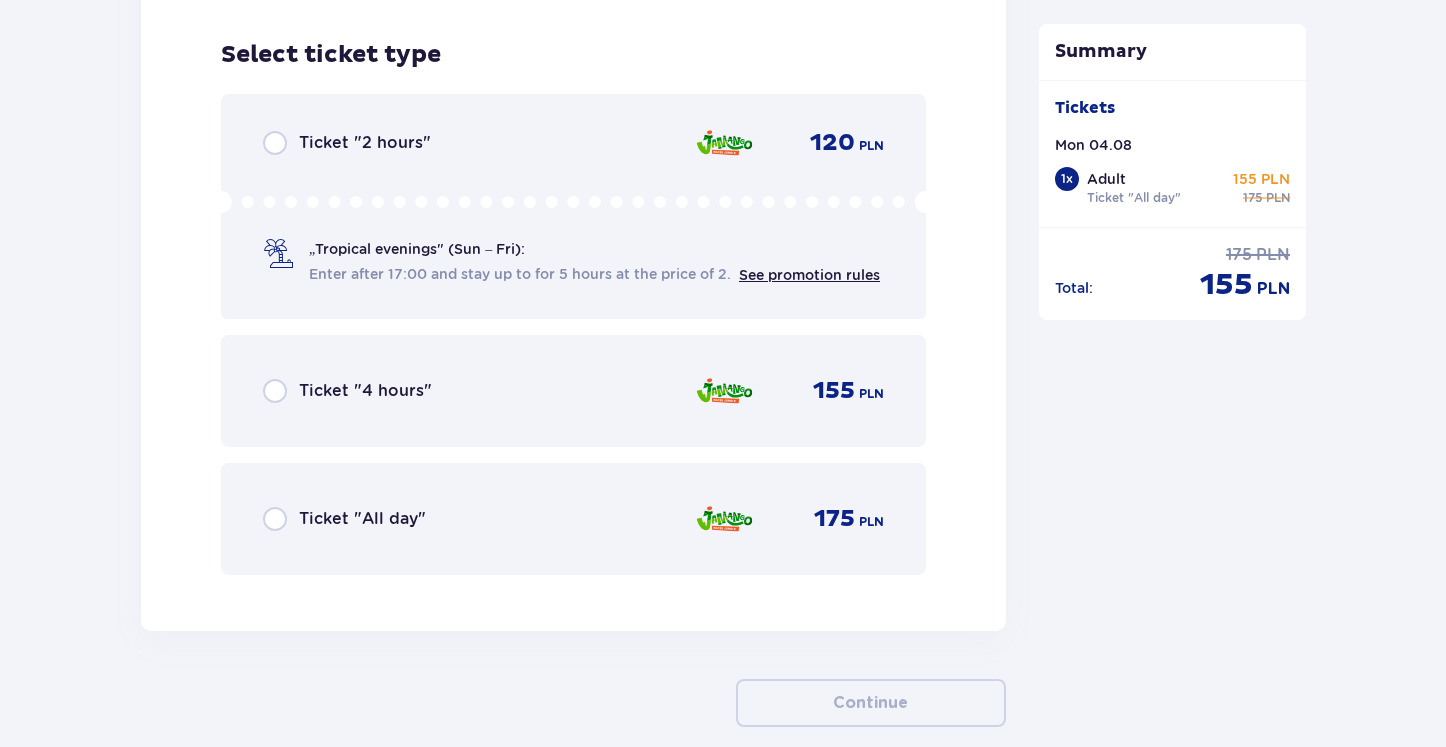 click on "Ticket "All day" 175 PLN" at bounding box center [573, 519] 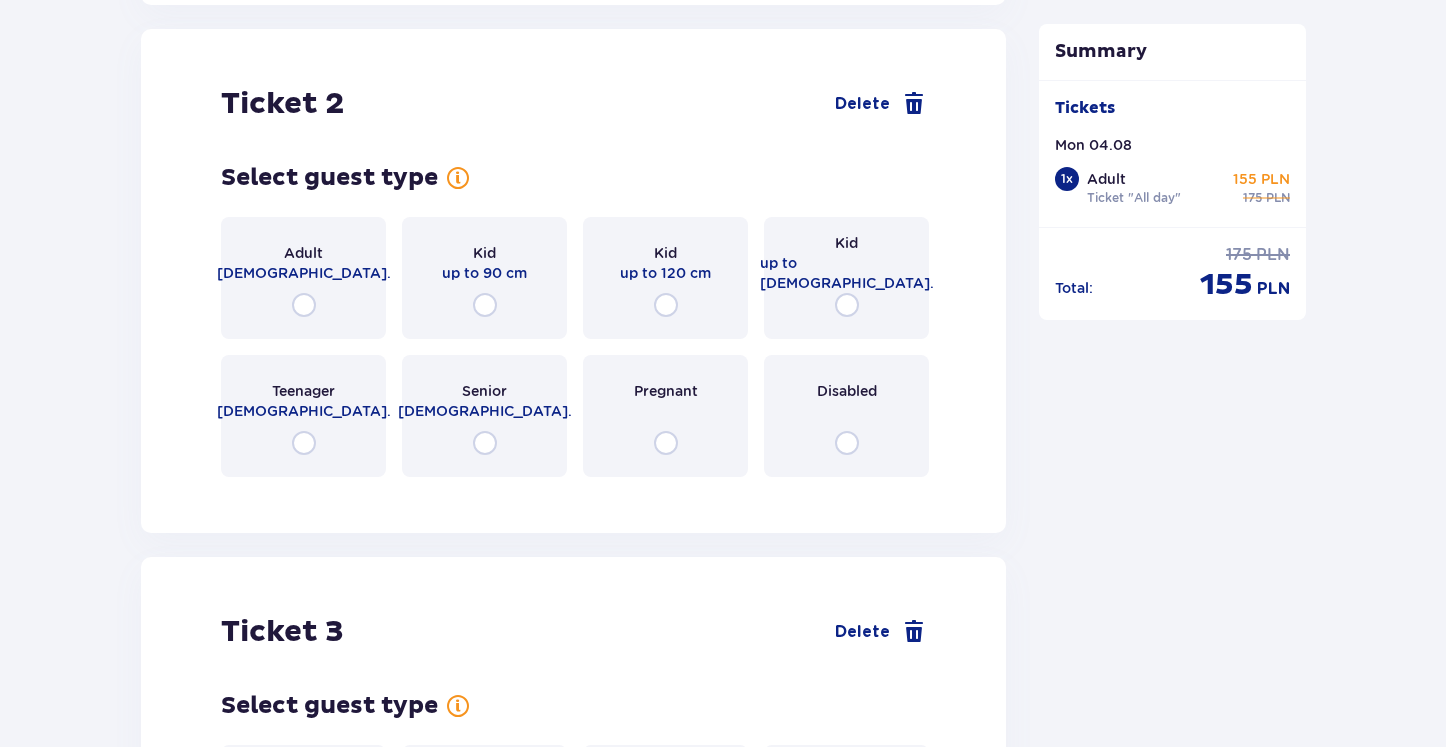 scroll, scrollTop: 2521, scrollLeft: 0, axis: vertical 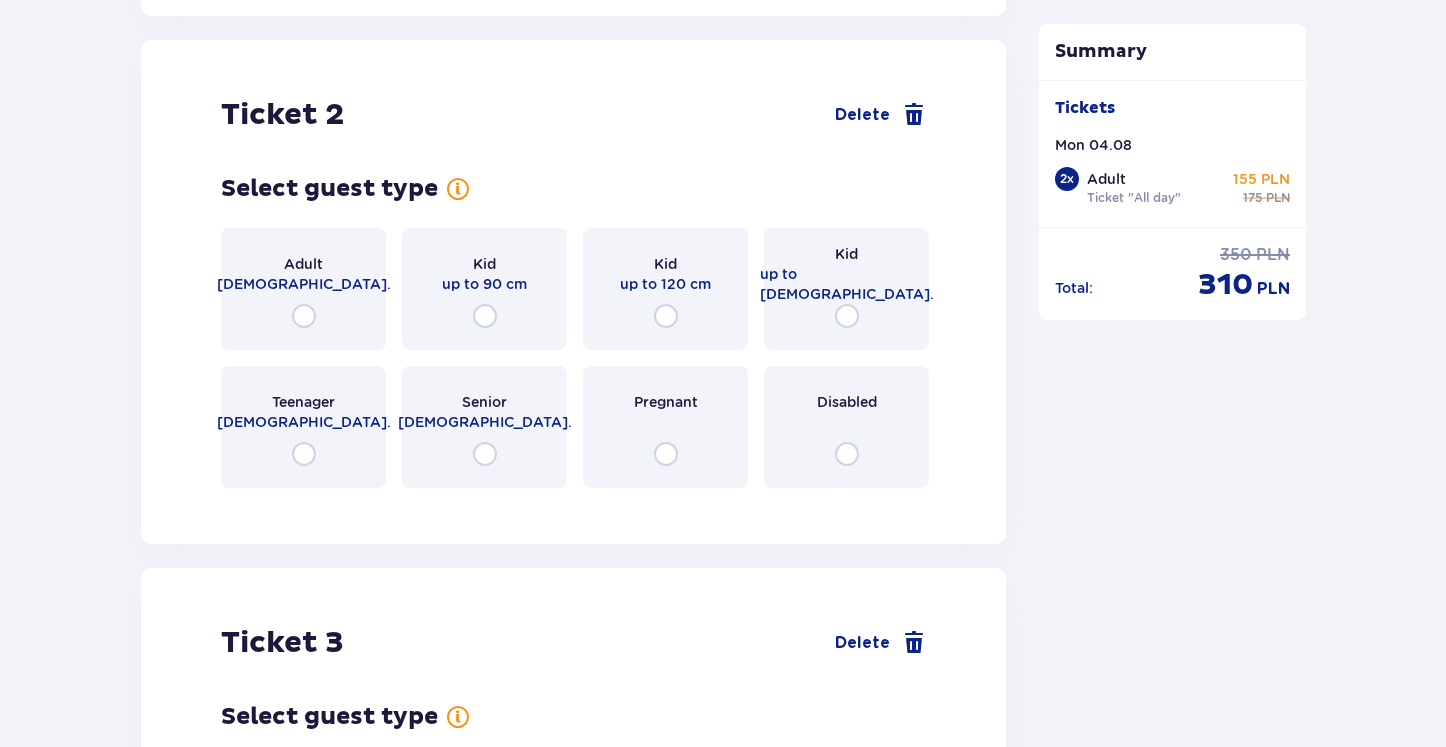click on "Adult" at bounding box center [303, 264] 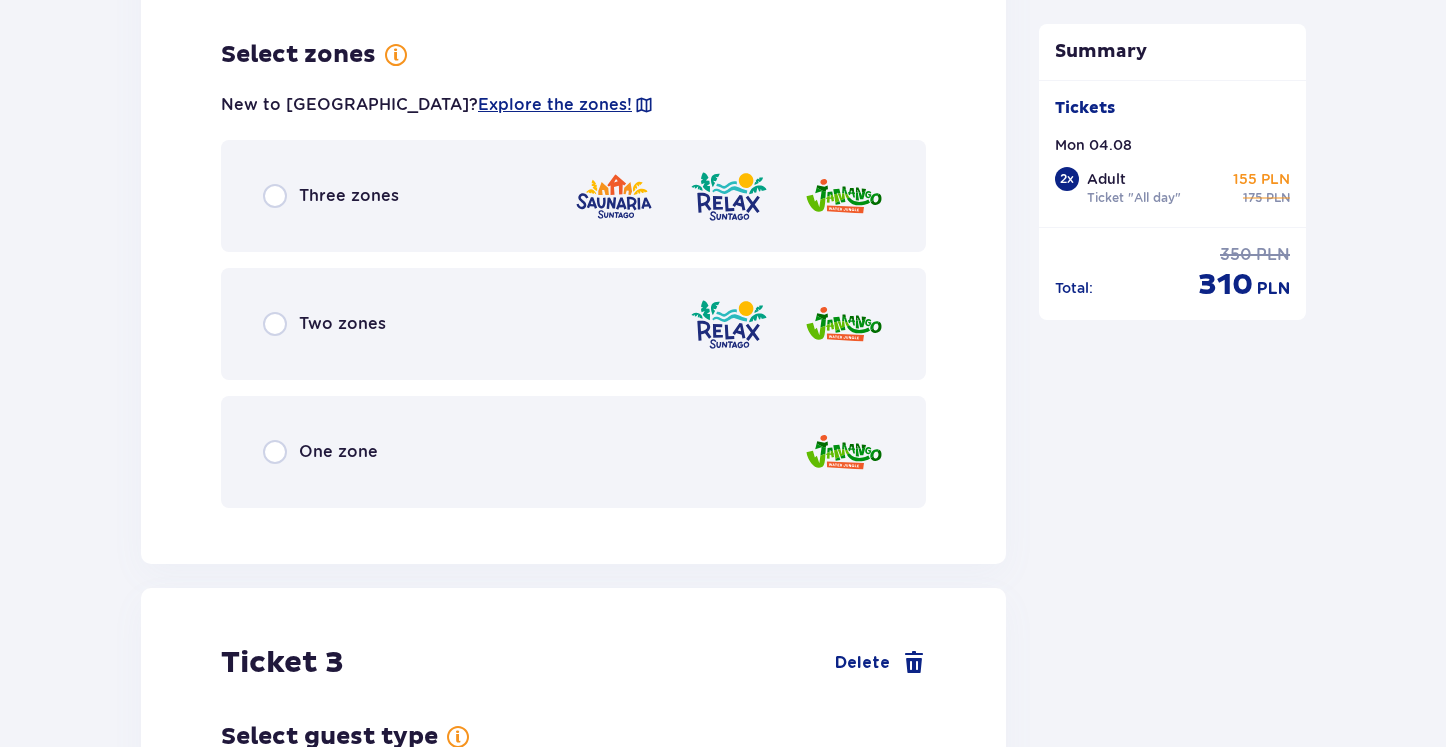 click on "One zone" at bounding box center (573, 452) 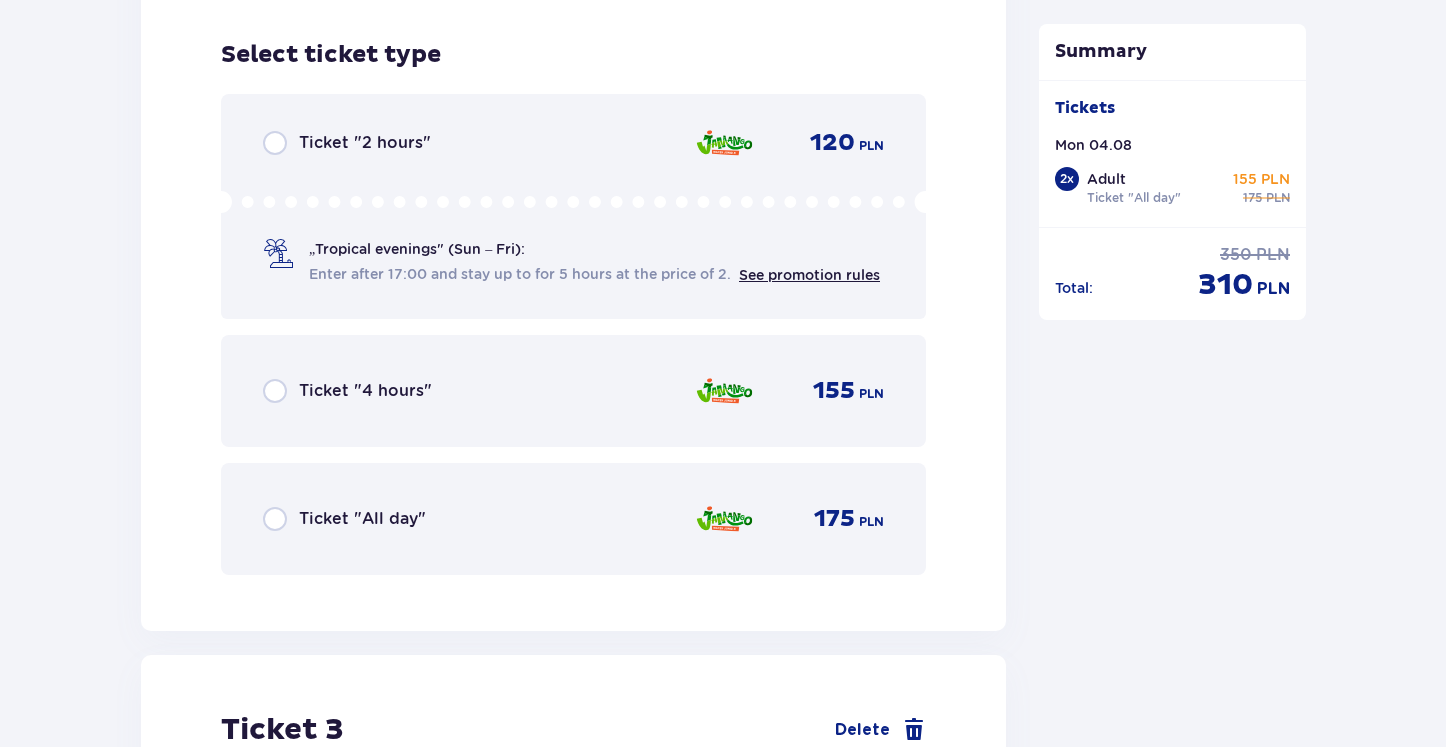 click on "Ticket "All day" 175 PLN" at bounding box center (573, 519) 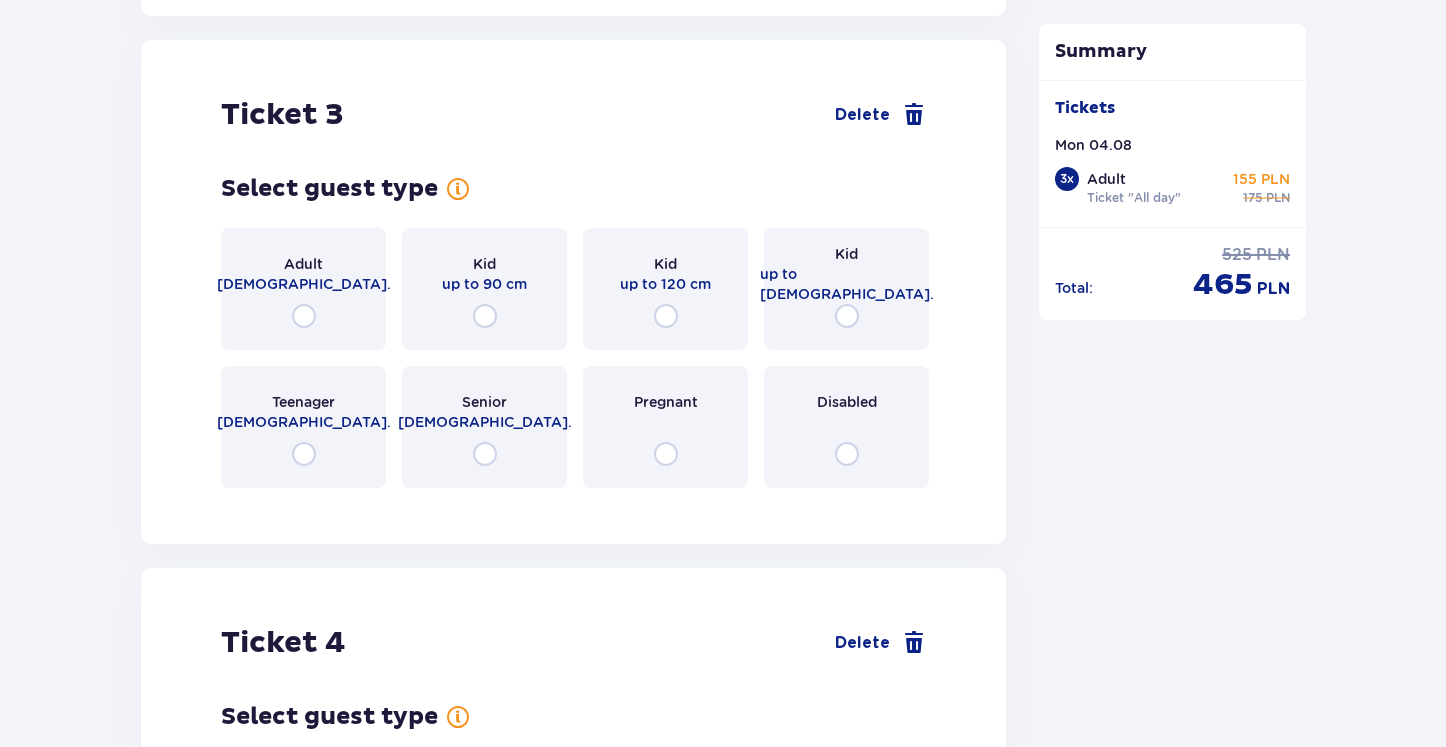 click on "18 - 65 y.o." at bounding box center (304, 284) 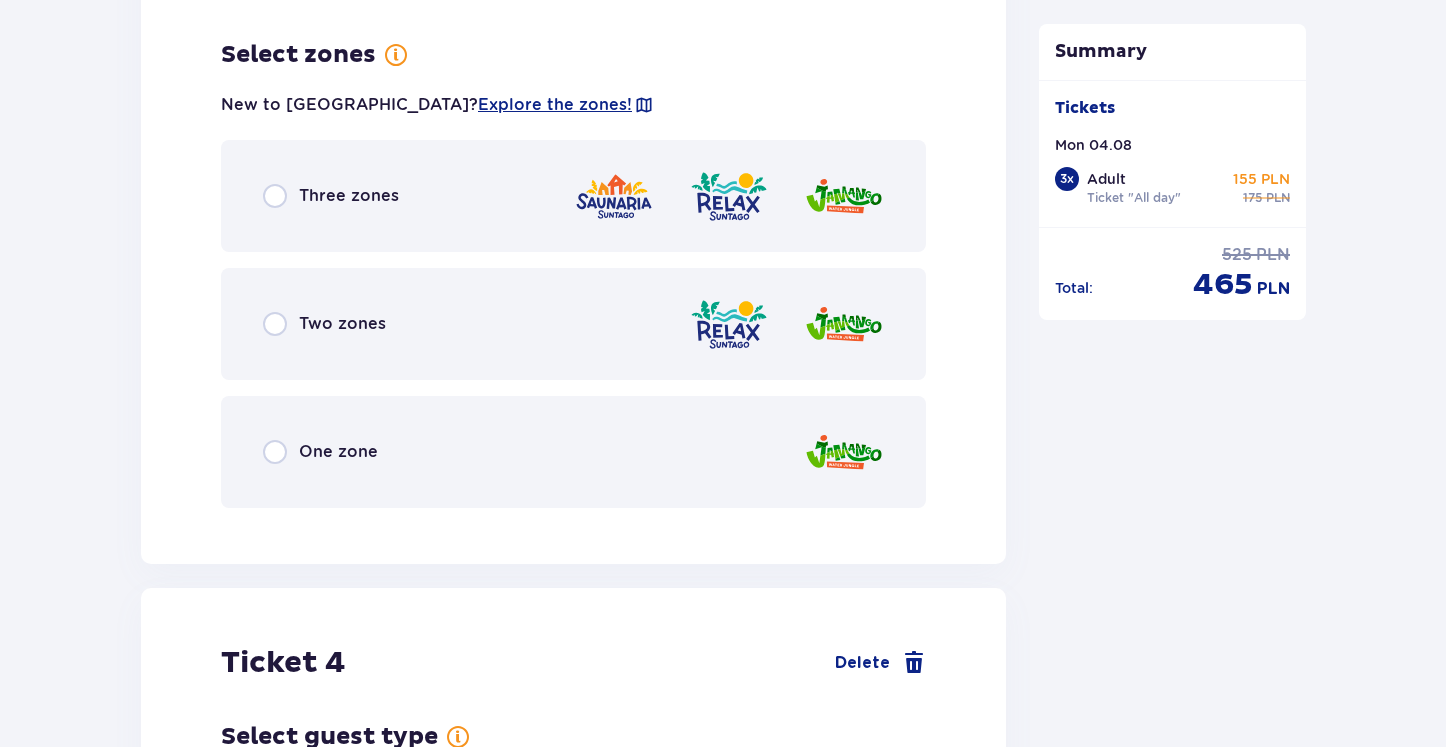 click on "One zone" at bounding box center (573, 452) 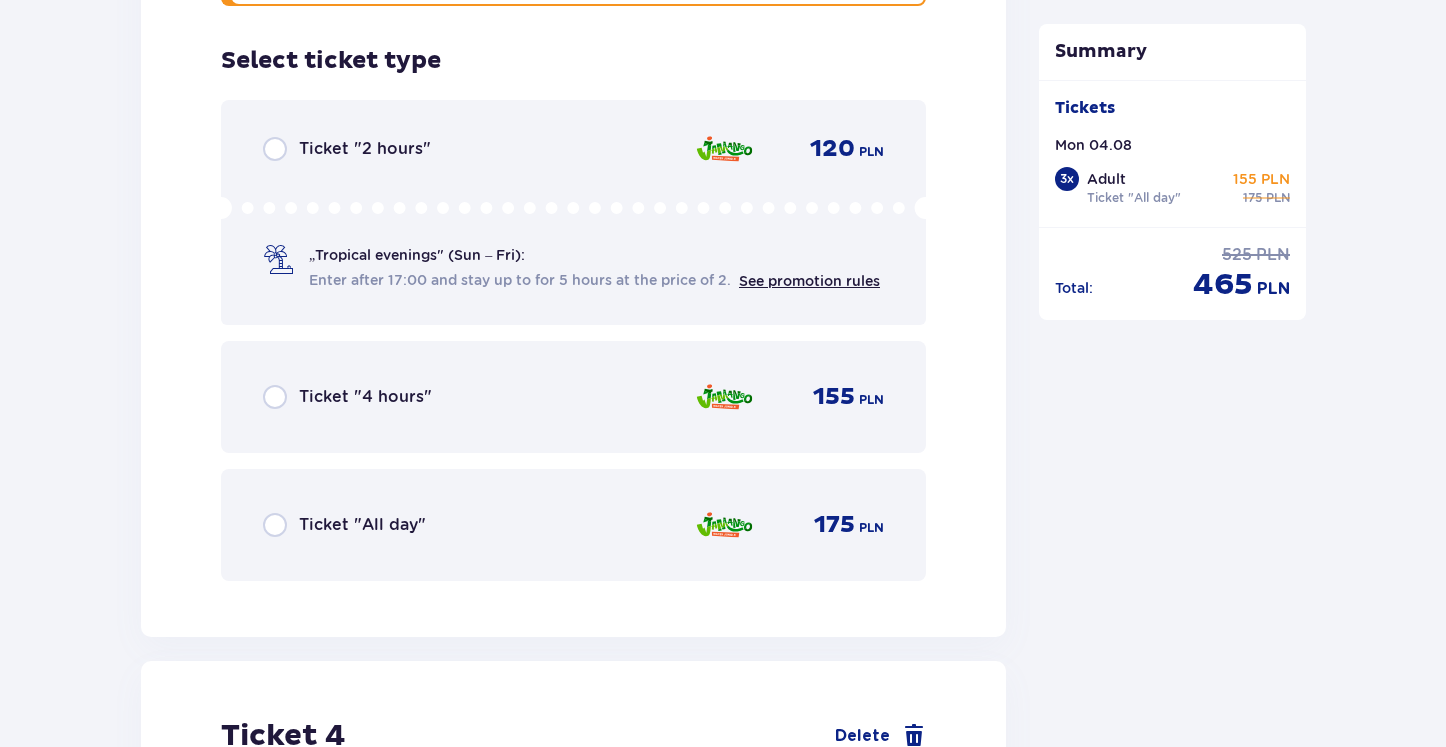 scroll, scrollTop: 5128, scrollLeft: 0, axis: vertical 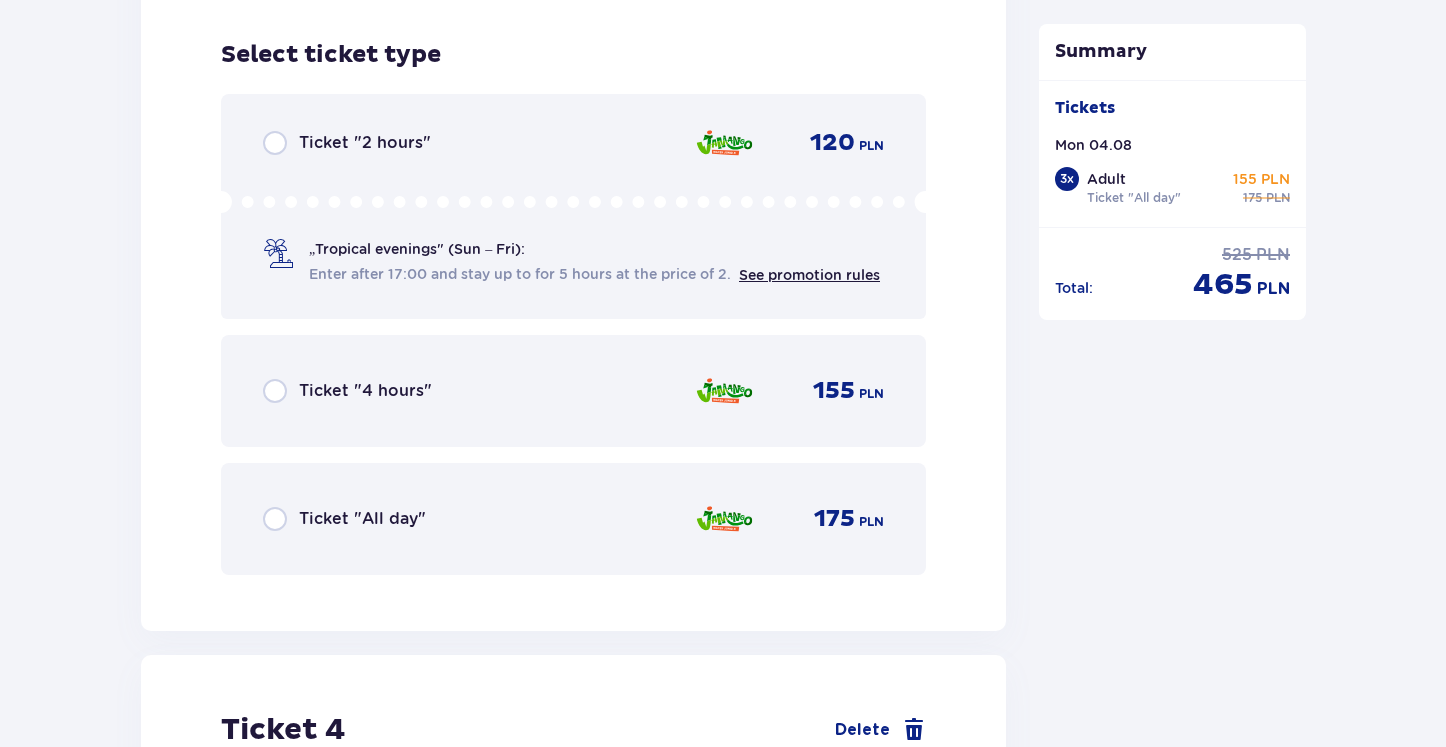click on "Ticket "All day" 175 PLN" at bounding box center [573, 519] 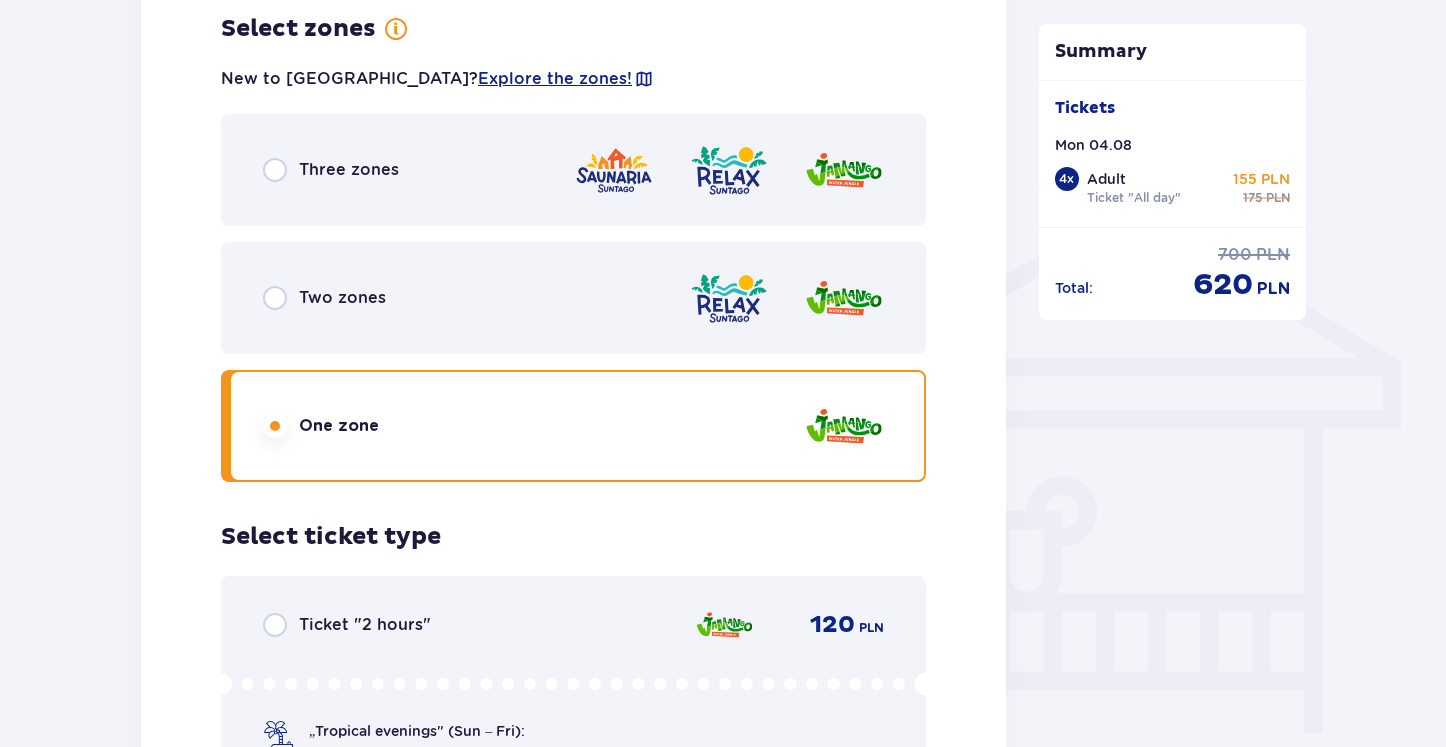 scroll, scrollTop: 1420, scrollLeft: 0, axis: vertical 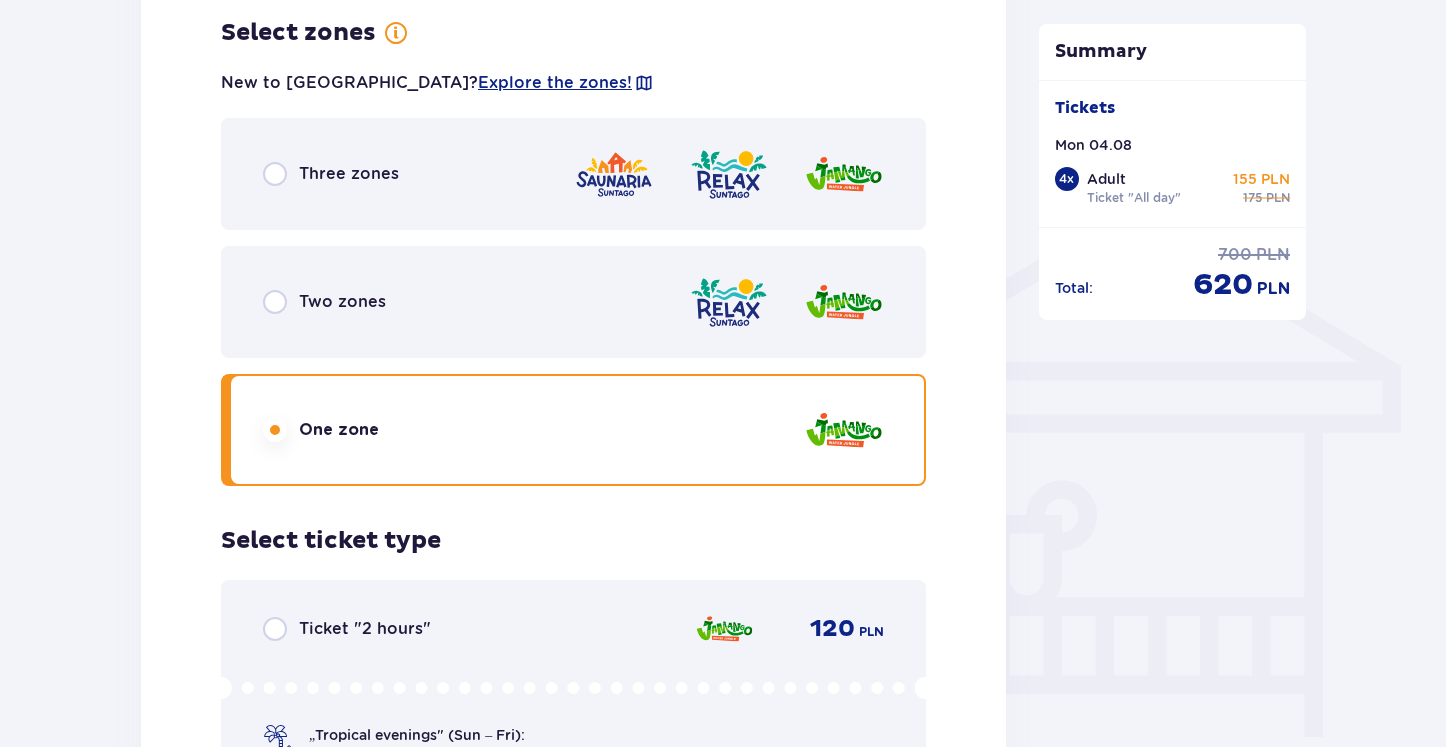 click on "Three zones" at bounding box center (573, 174) 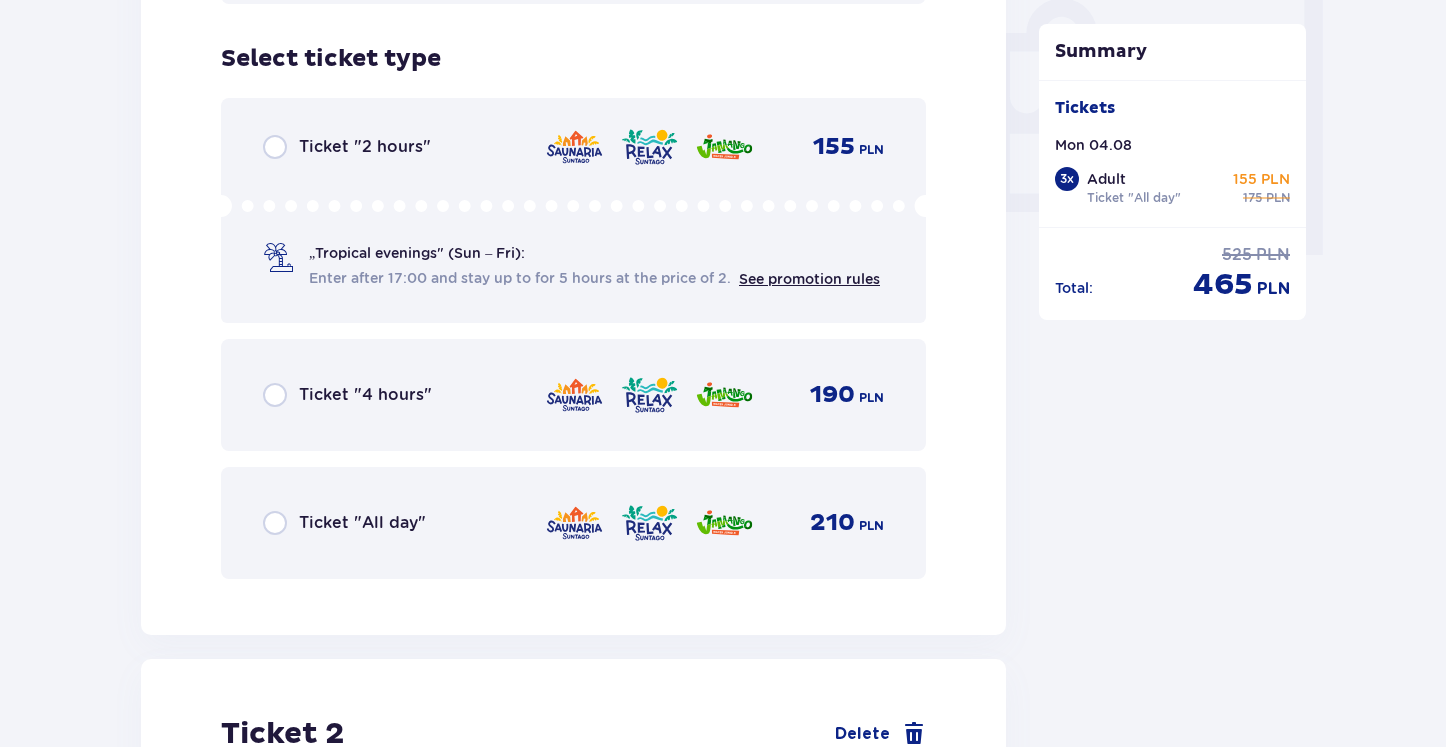 scroll, scrollTop: 1906, scrollLeft: 0, axis: vertical 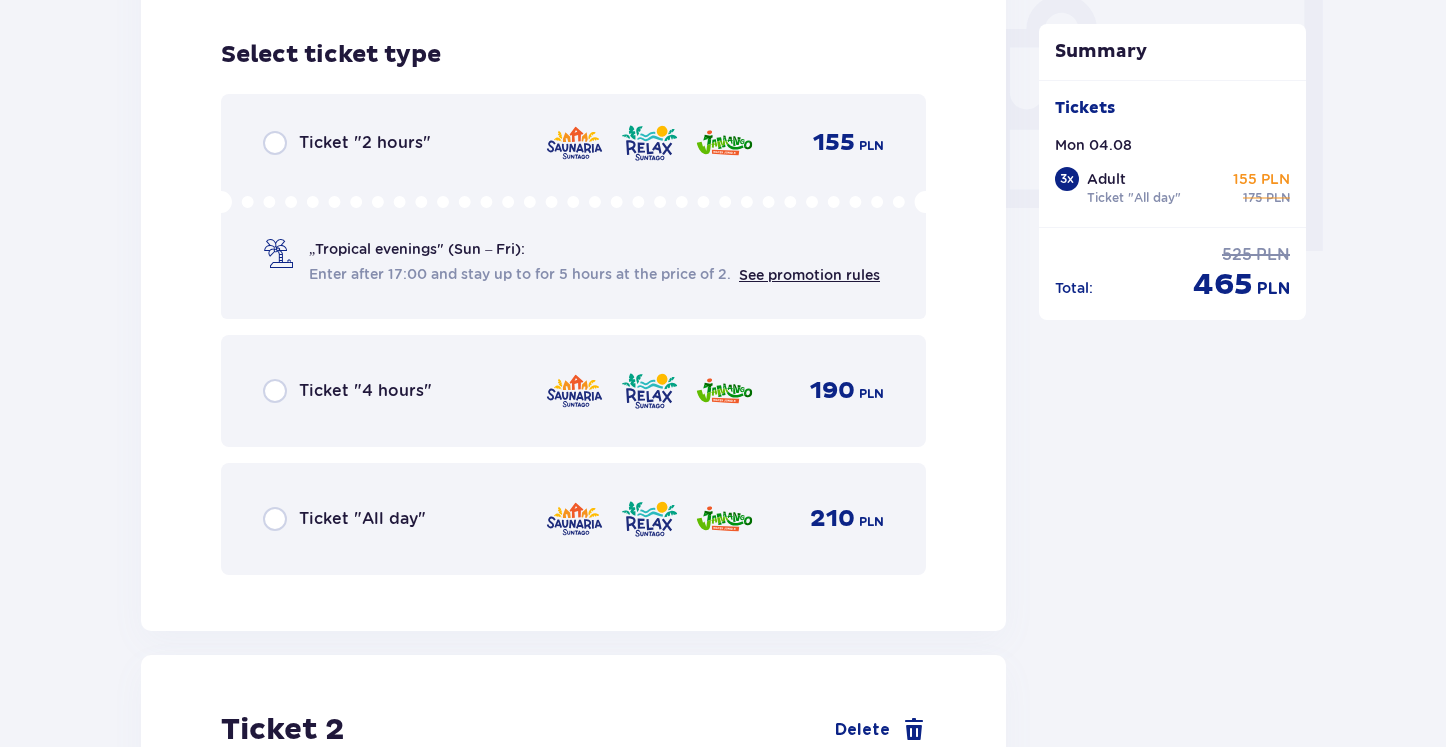 click on "Ticket "All day" 210 PLN" at bounding box center [573, 519] 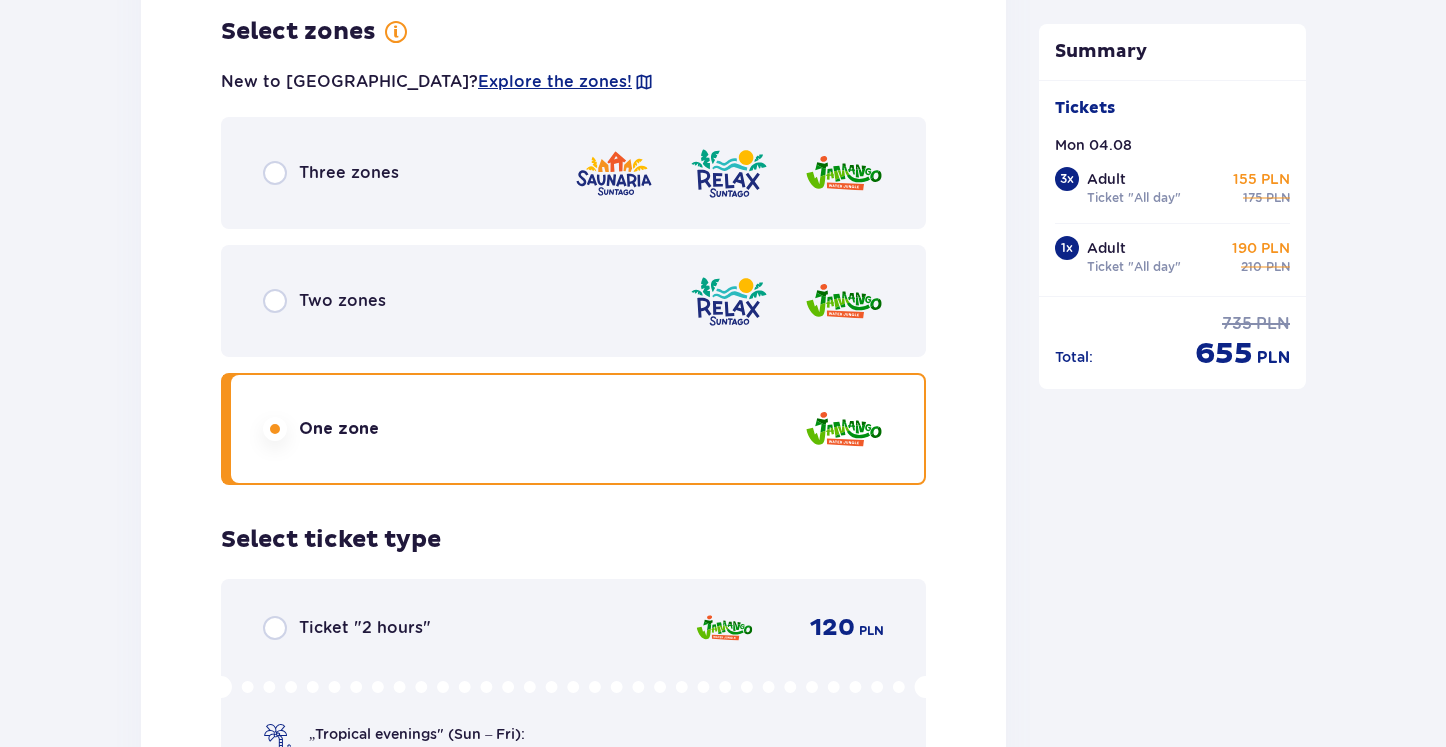 scroll, scrollTop: 6255, scrollLeft: 0, axis: vertical 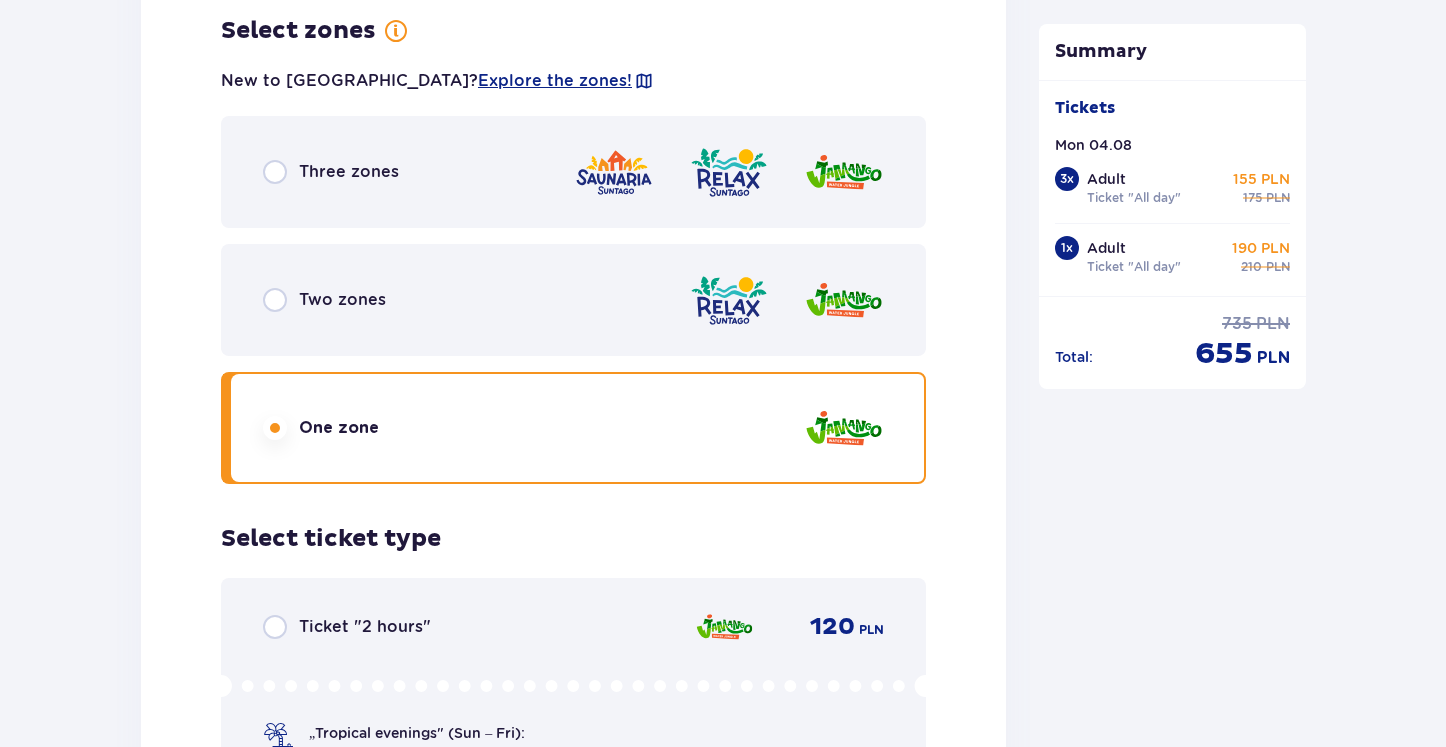 click on "Three zones" at bounding box center (573, 172) 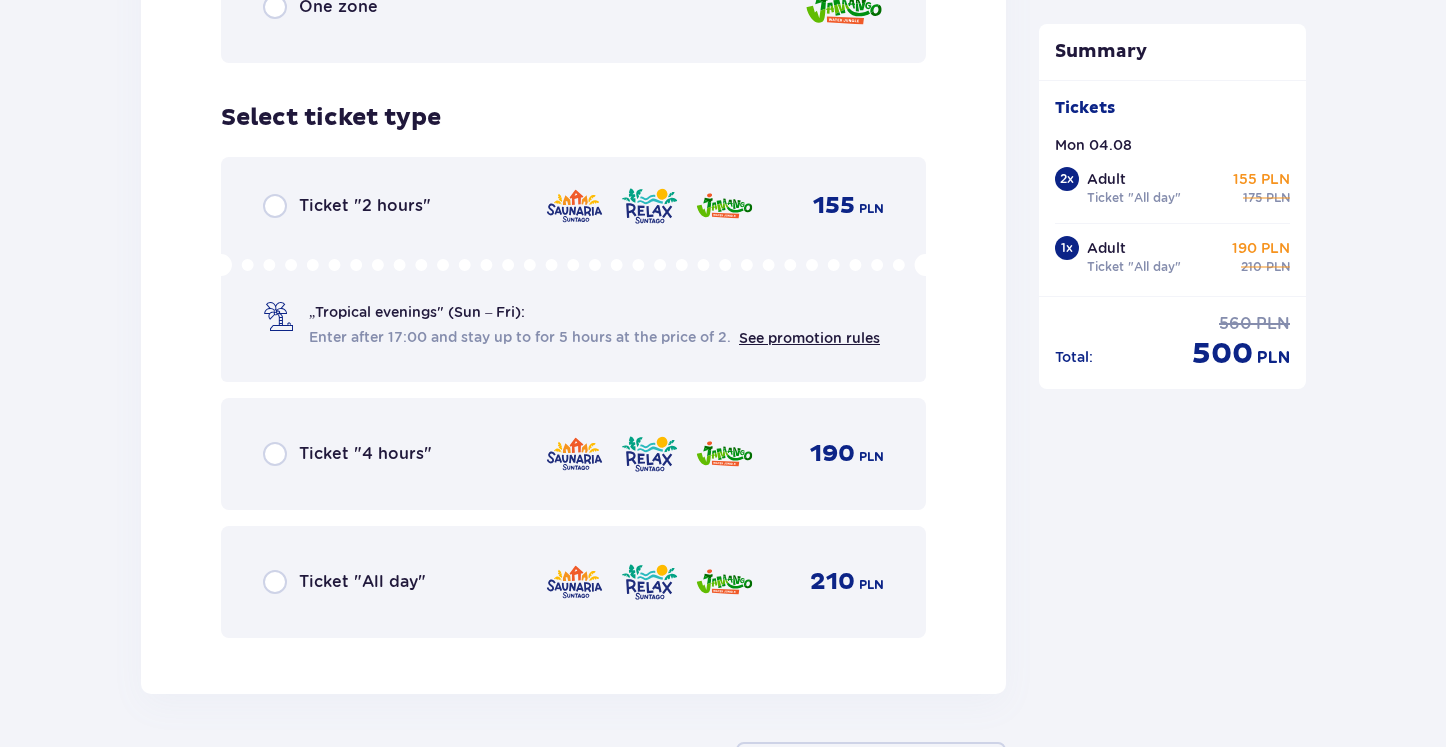 scroll, scrollTop: 6678, scrollLeft: 0, axis: vertical 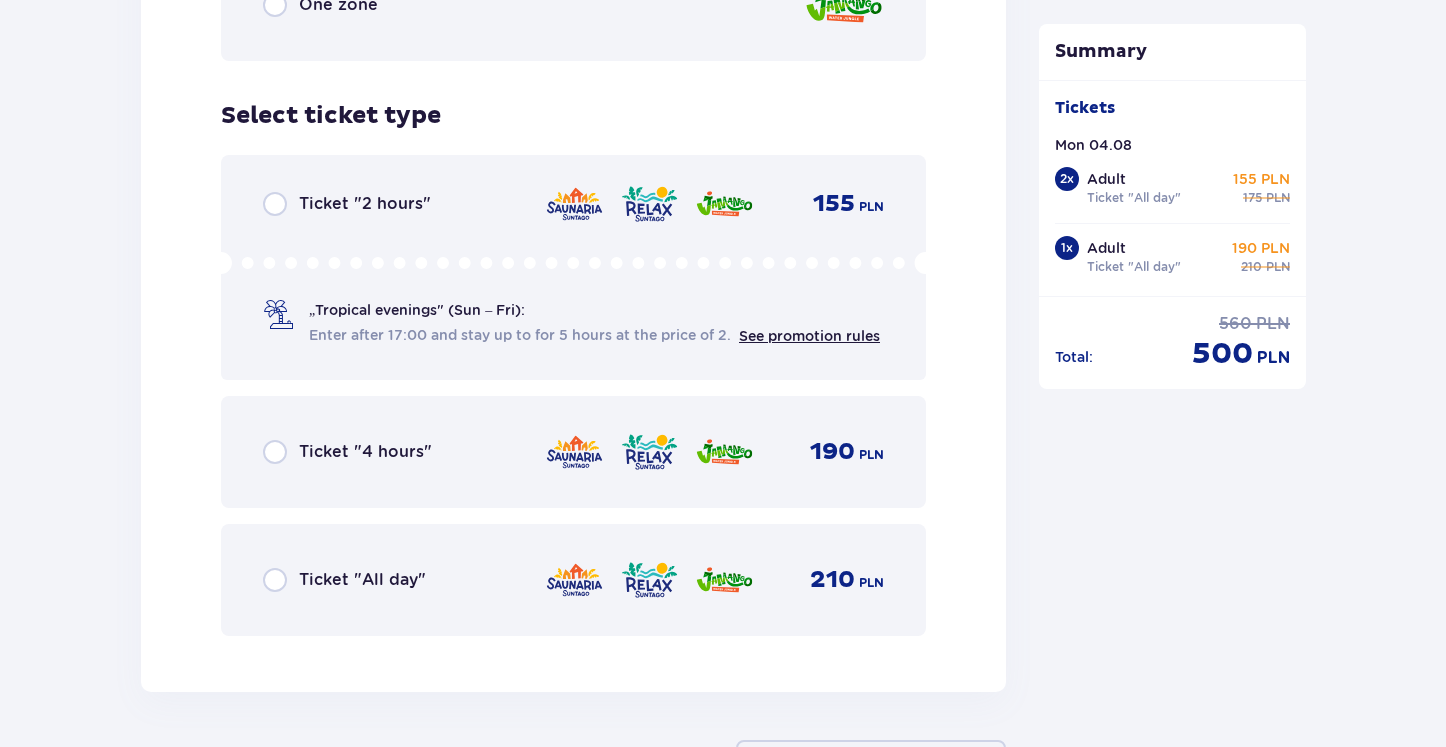 click on "Ticket "All day" 210 PLN" at bounding box center [573, 580] 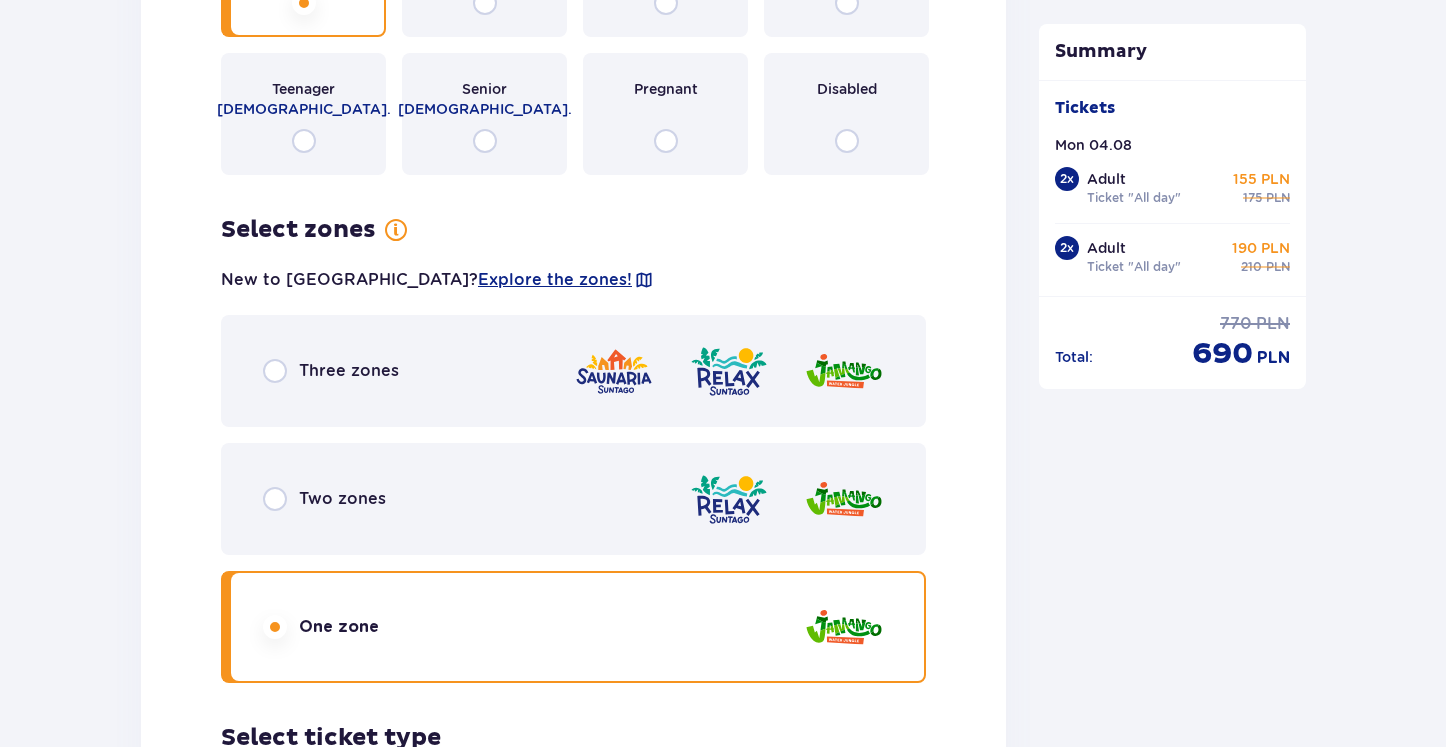scroll, scrollTop: 4419, scrollLeft: 0, axis: vertical 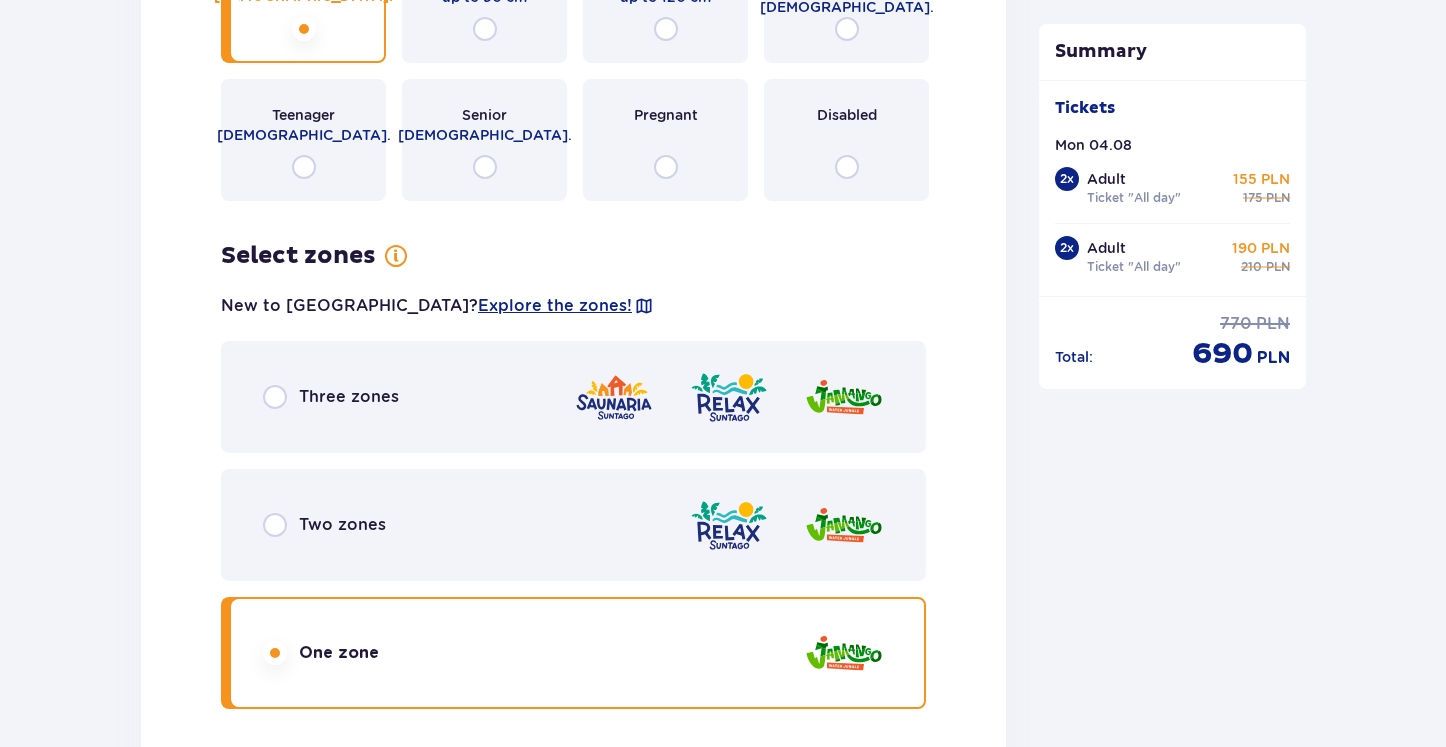 click on "Three zones" at bounding box center (573, 397) 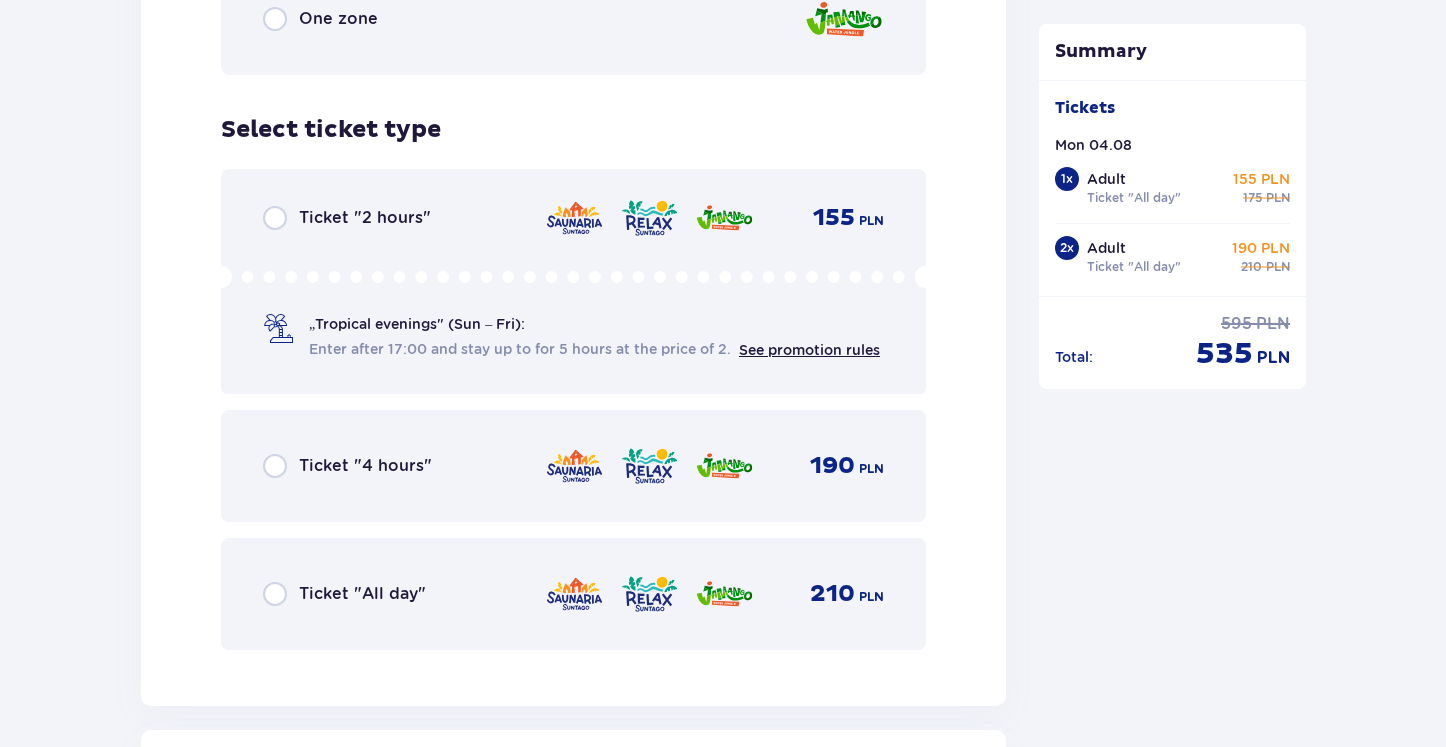 scroll, scrollTop: 5059, scrollLeft: 0, axis: vertical 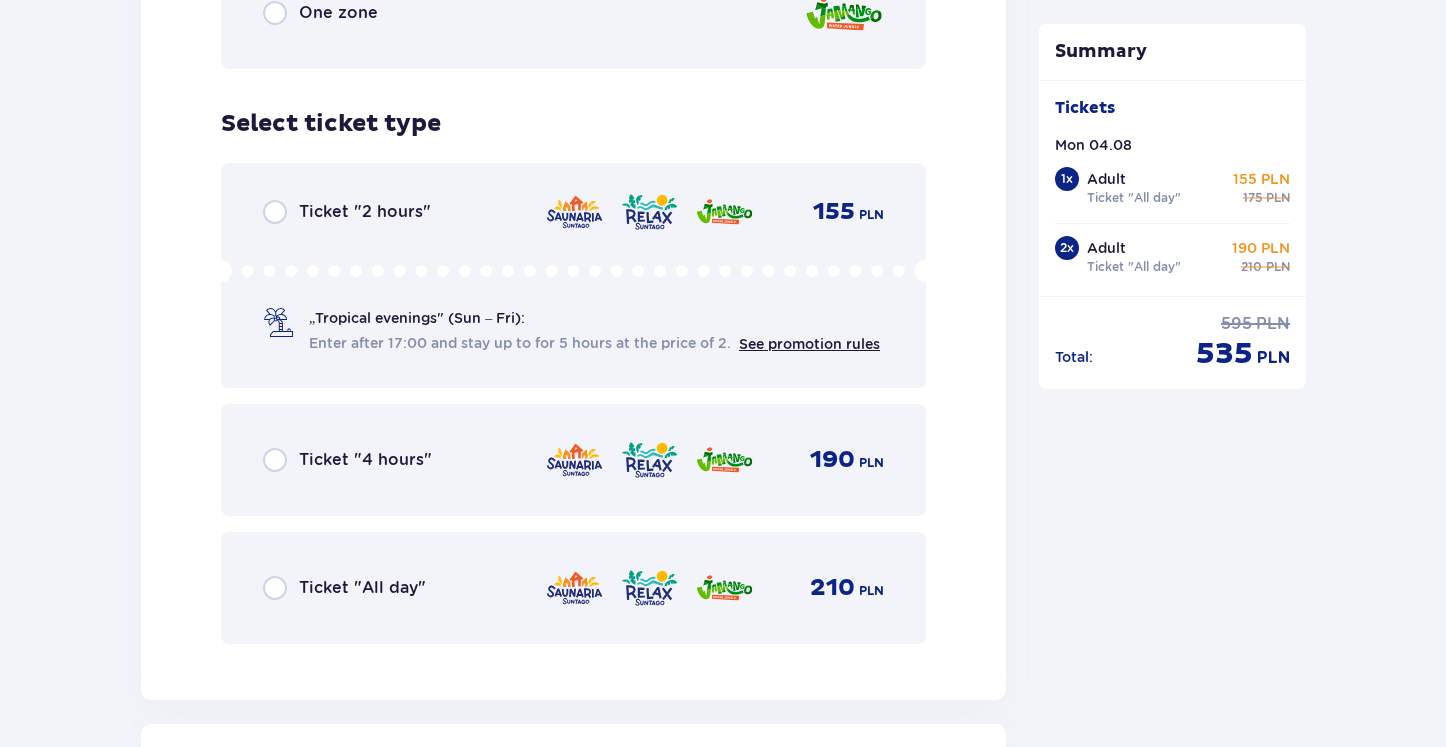 click on "Ticket "All day" 210 PLN" at bounding box center (573, 588) 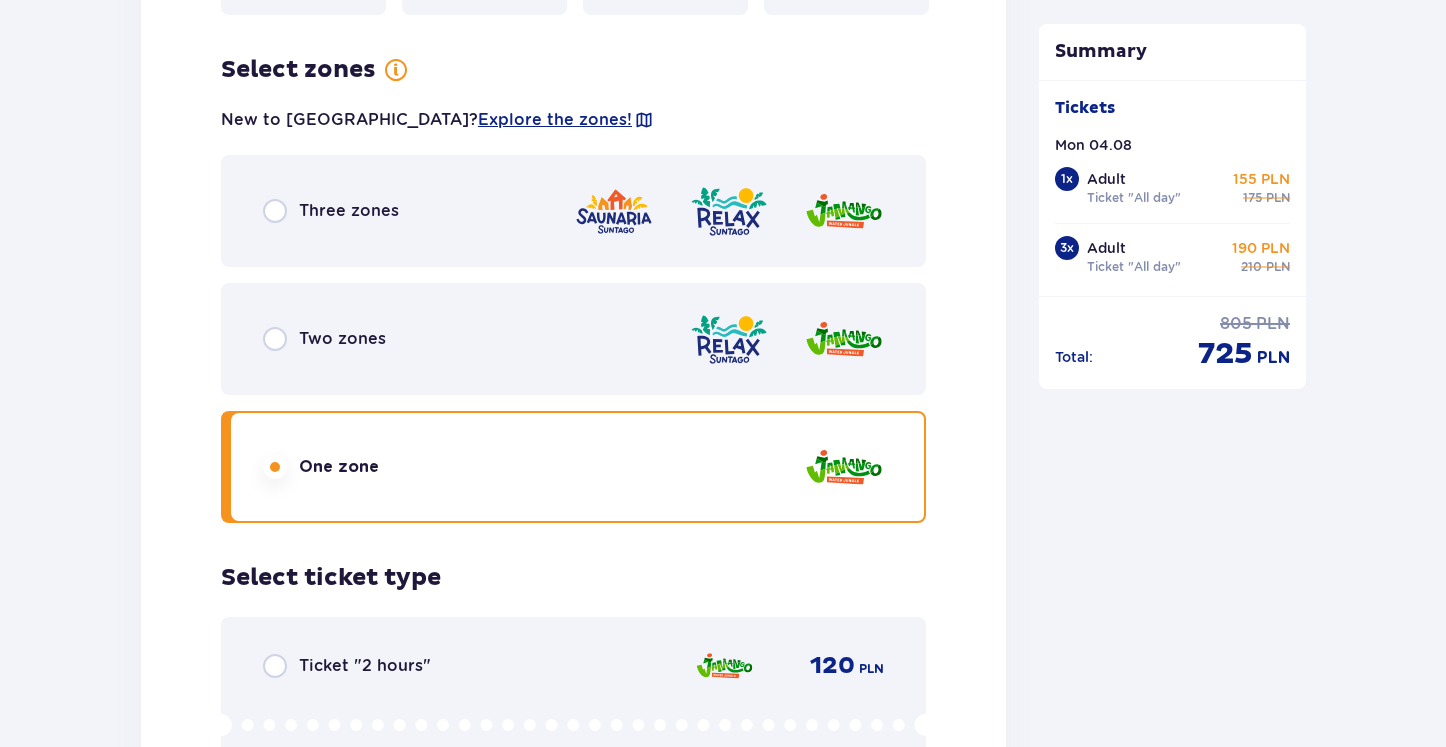 scroll, scrollTop: 2979, scrollLeft: 0, axis: vertical 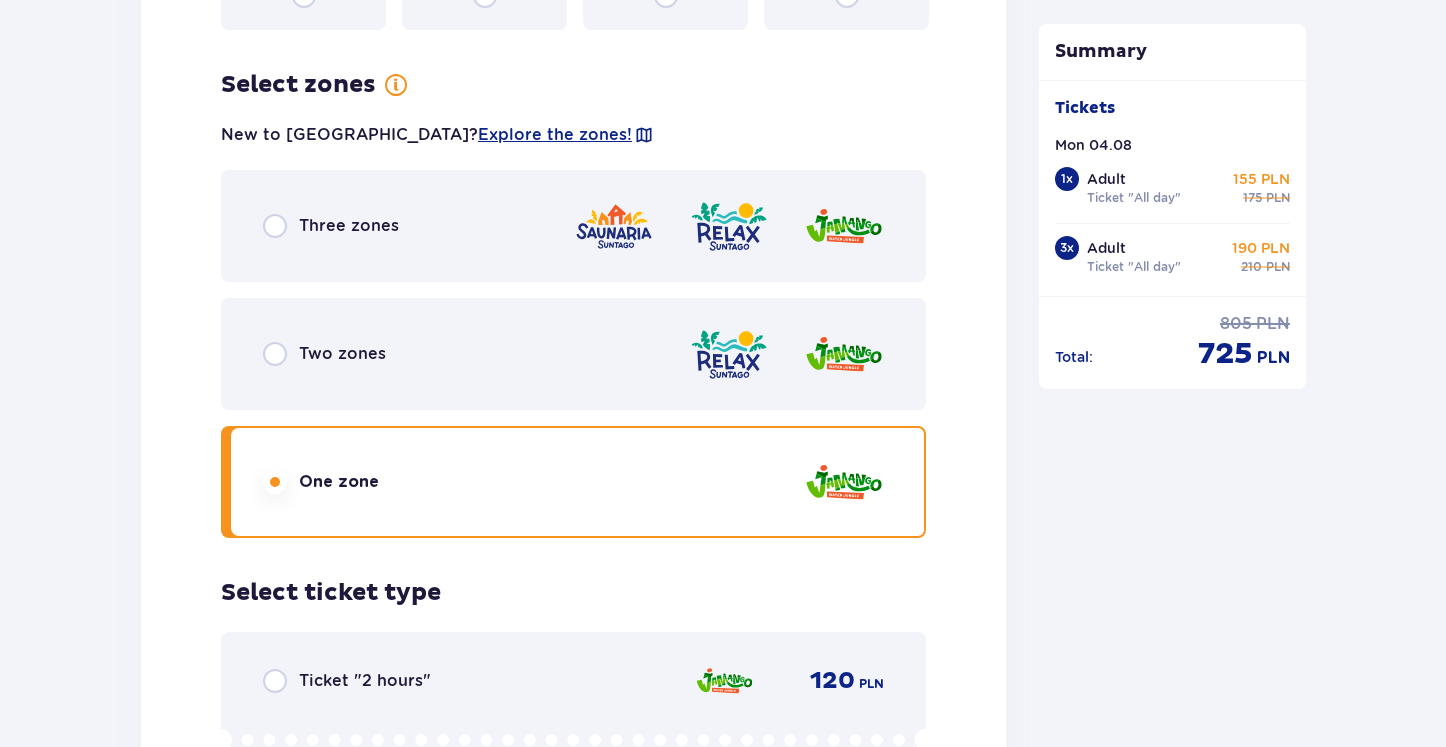 click on "Three zones" at bounding box center [573, 226] 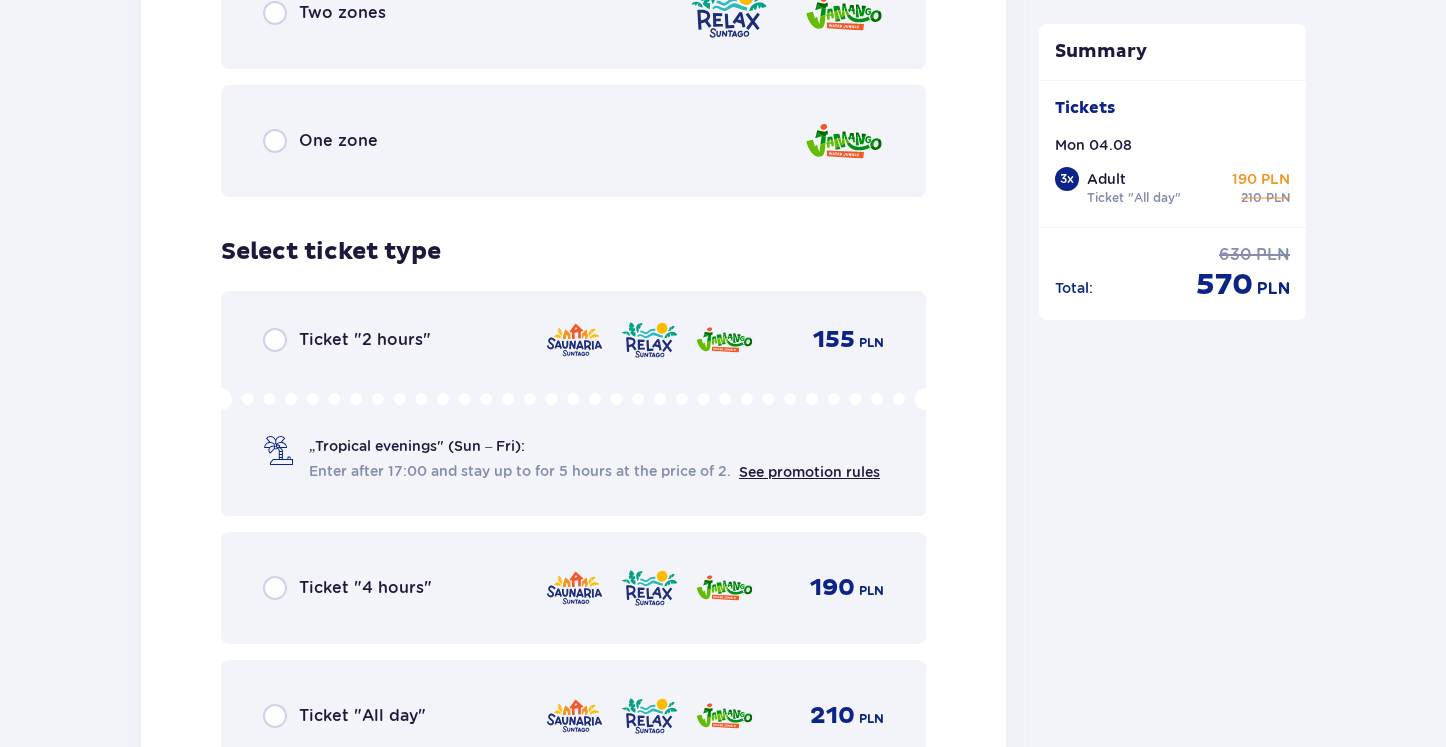 scroll, scrollTop: 3324, scrollLeft: 0, axis: vertical 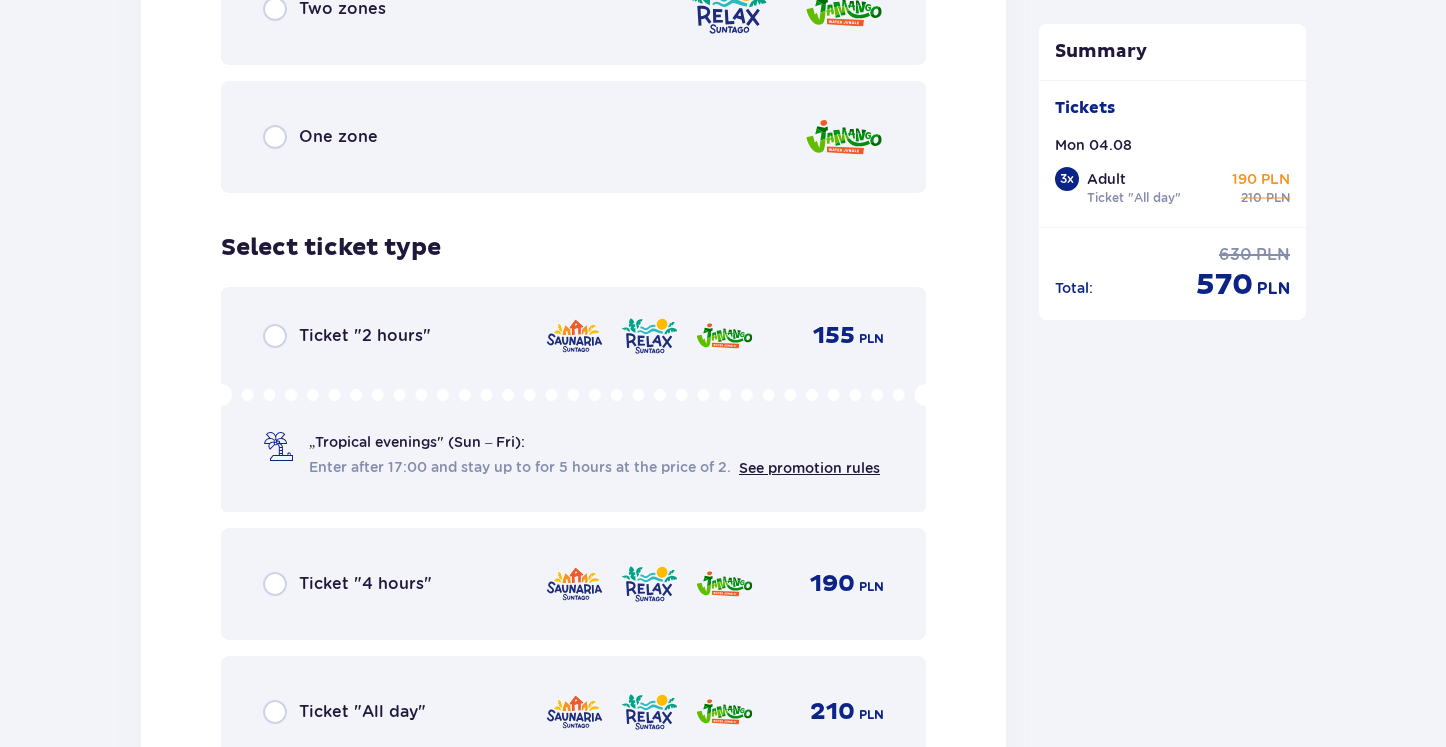 click on "Ticket "All day" 210 PLN" at bounding box center (573, 712) 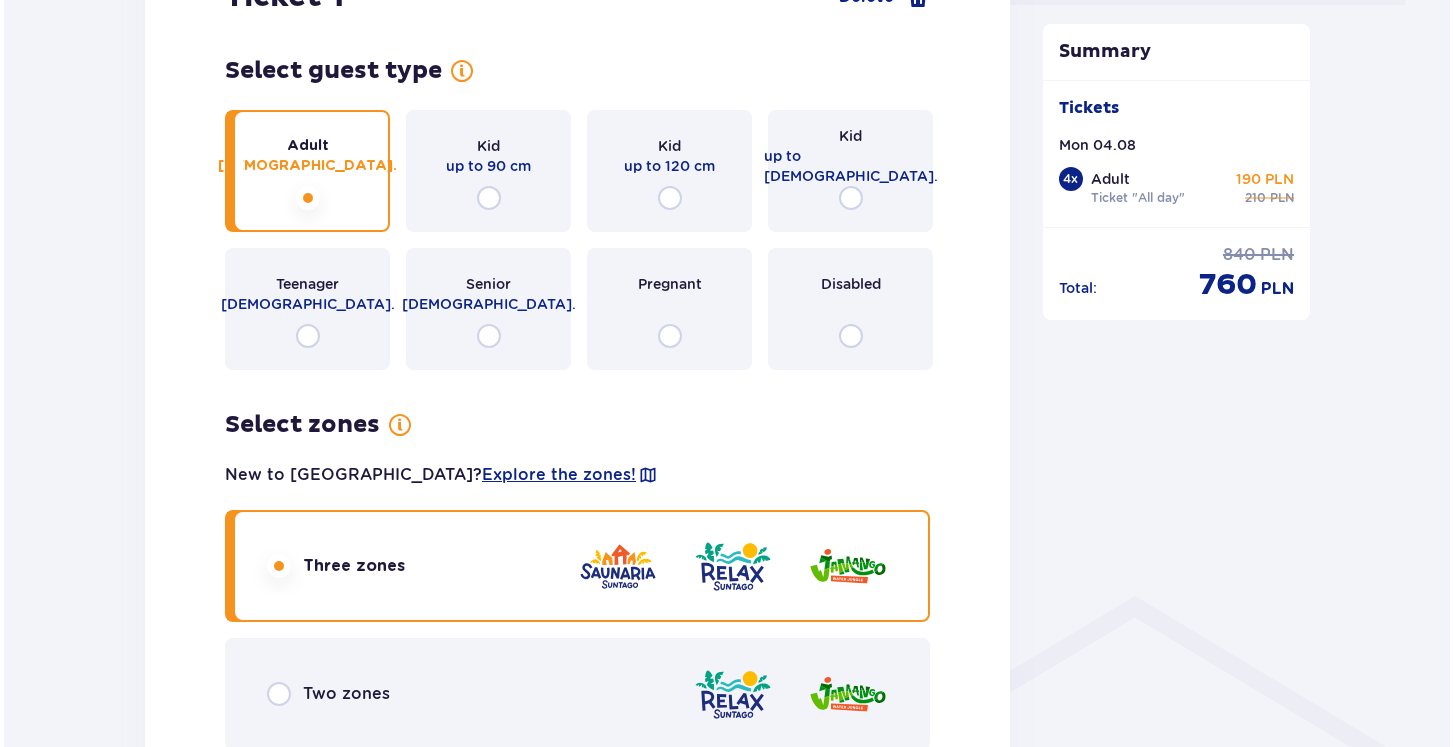 scroll, scrollTop: 1012, scrollLeft: 0, axis: vertical 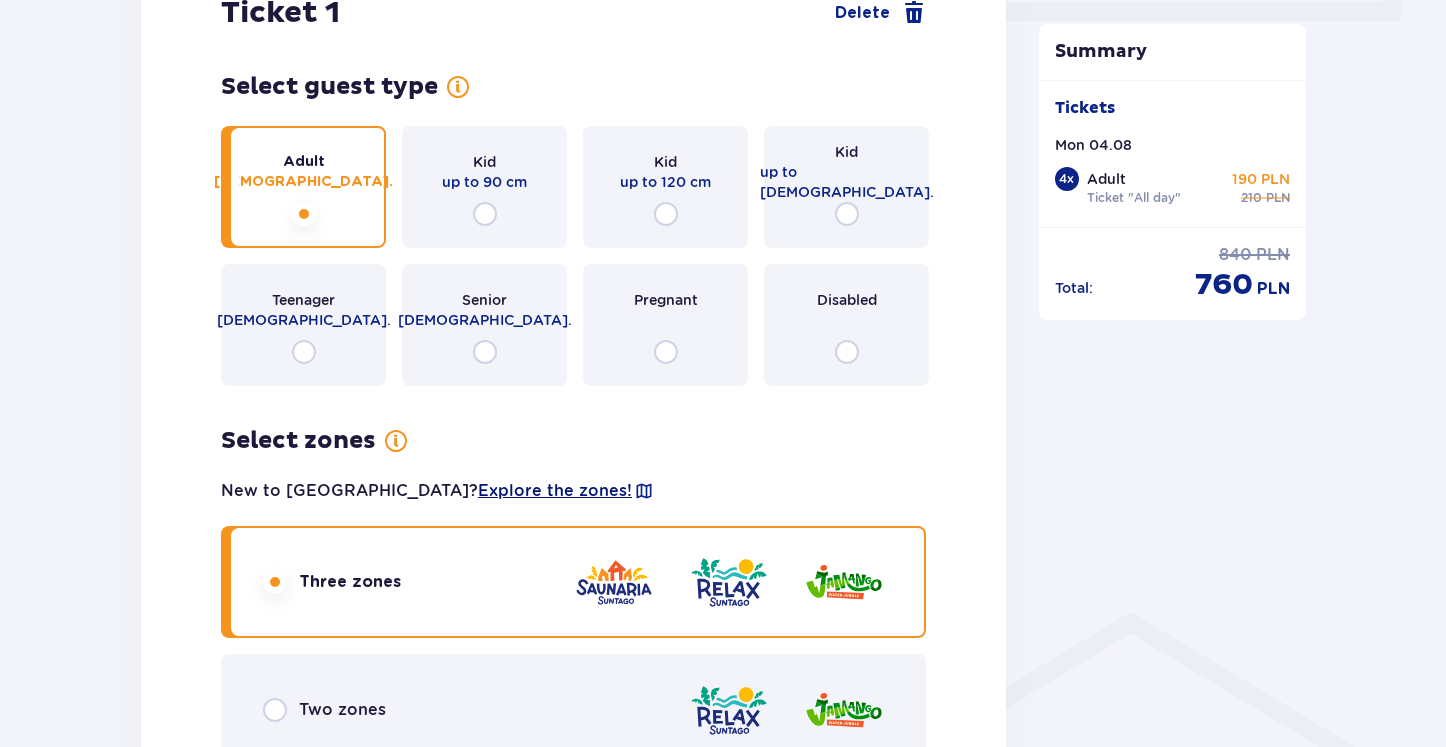 click on "Explore the zones!" at bounding box center (555, 491) 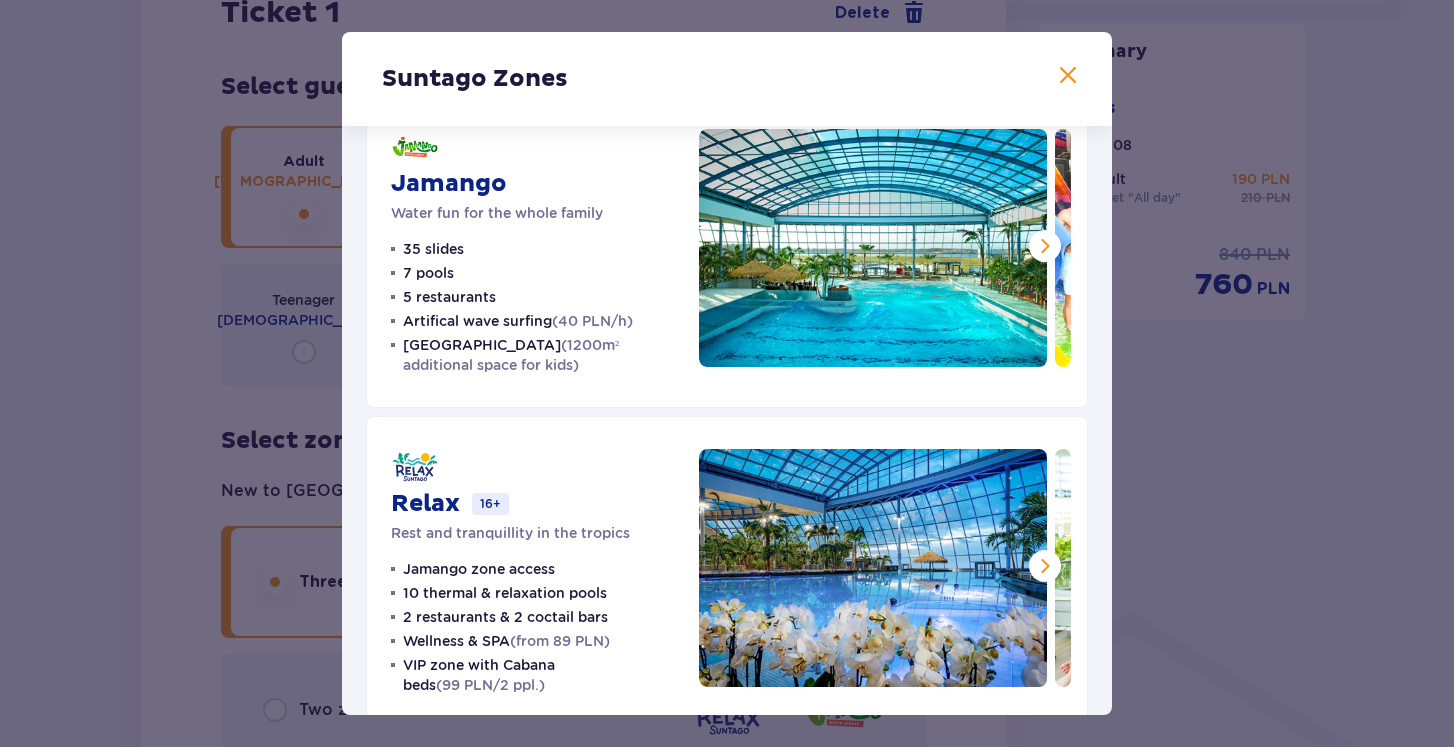 scroll, scrollTop: 48, scrollLeft: 0, axis: vertical 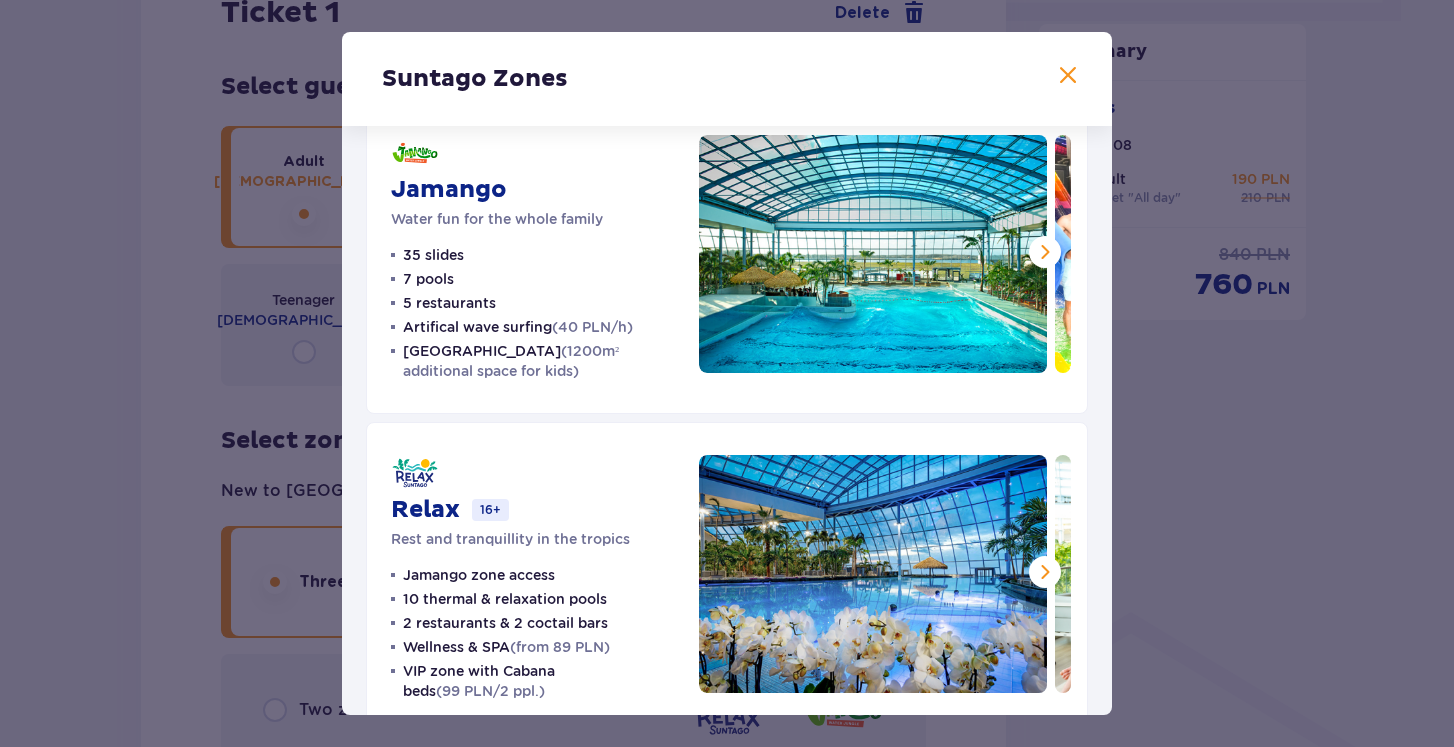 click at bounding box center [1045, 252] 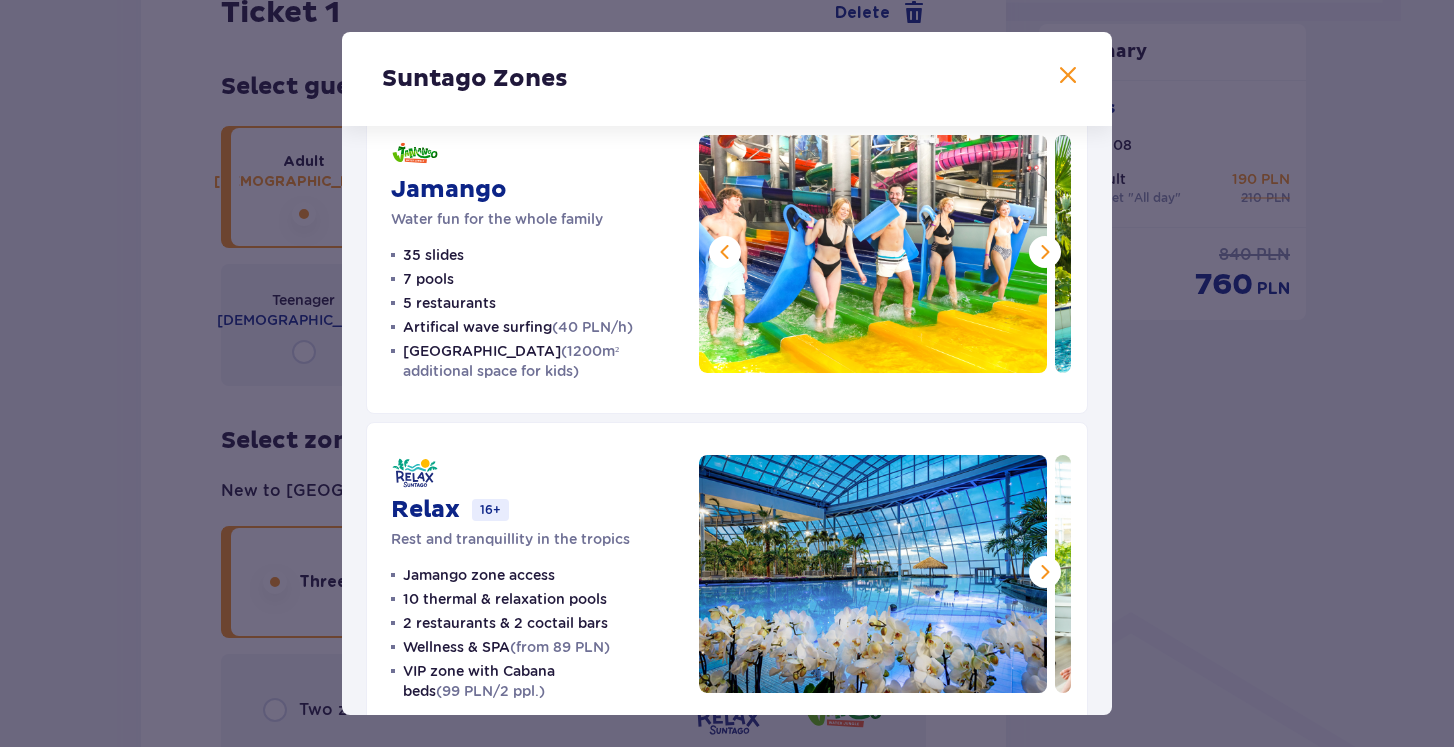 click at bounding box center (725, 252) 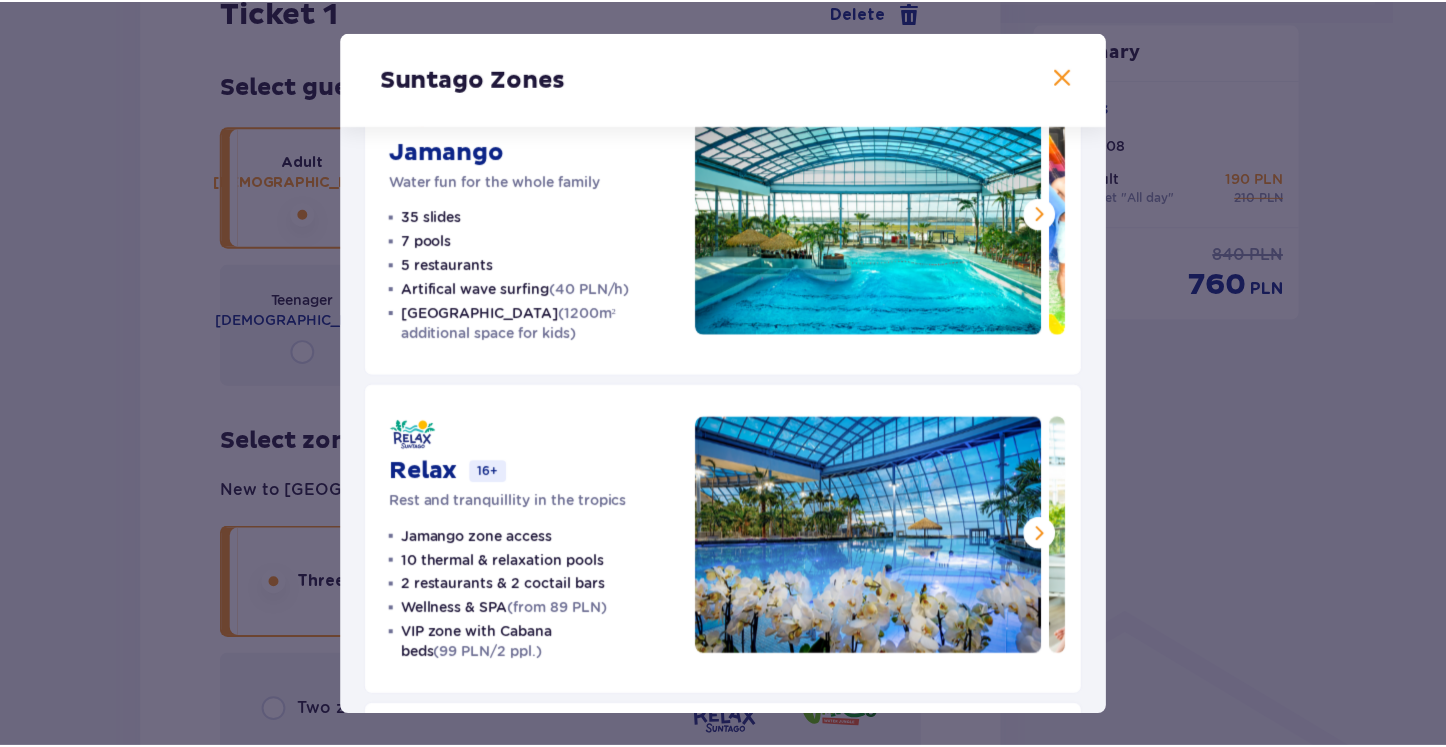 scroll, scrollTop: 88, scrollLeft: 0, axis: vertical 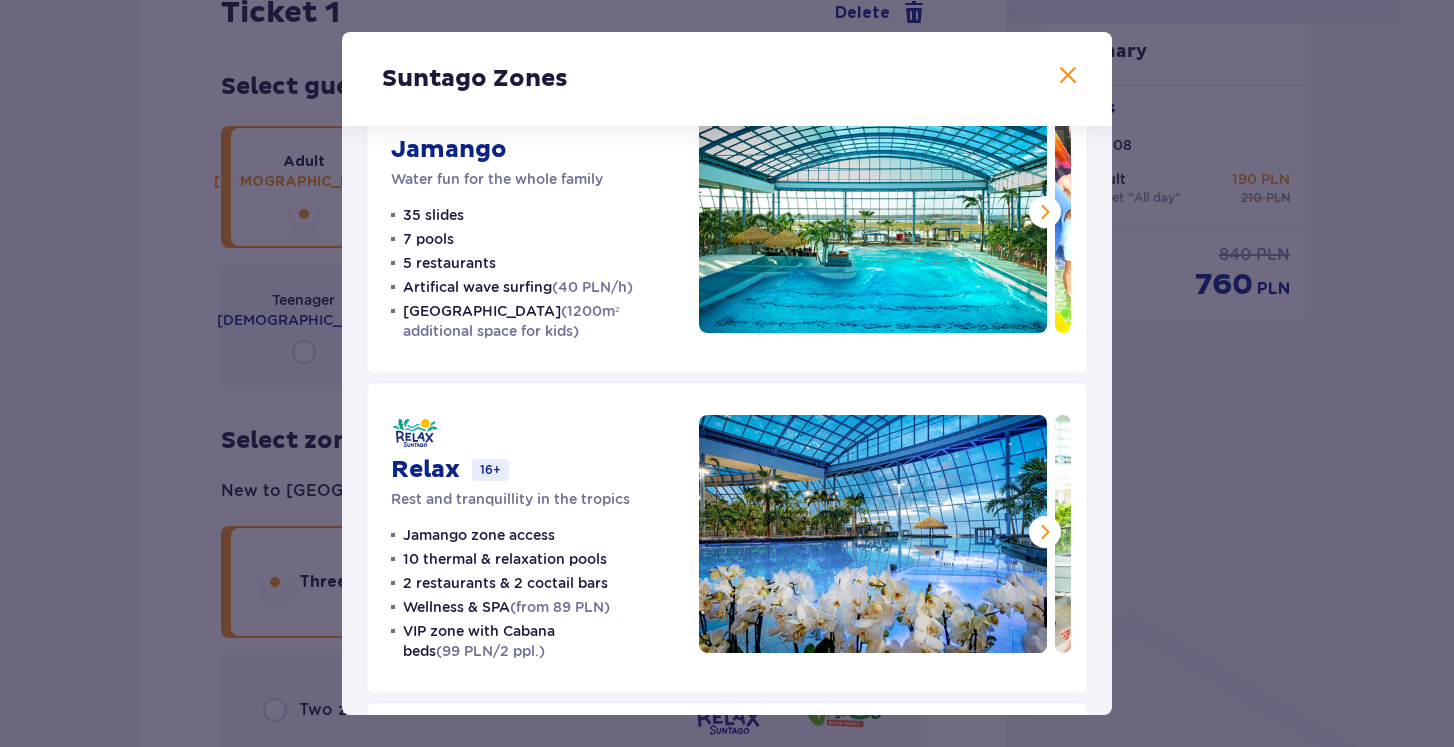 click on "Suntago Zones Jamango Water fun for the whole family 35 slides 7 pools 5 restaurants Artifical wave surfing  (40 PLN/h) Crocodile Island  (1200m² additional space for kids) Relax 16+ Rest and tranquillity in the tropics Jamango zone access 10 thermal & relaxation pools 2 restaurants & 2 coctail bars Wellness & SPA  (from 89 PLN) VIP zone with Cabana beds  (99 PLN/2 ppl.) Saunaria 16+ Relax in saunas from around the world Jamango & Relax zones access 5 wet saunas 10 dry saunas 2 jacuzzis Sauna ceremonies" at bounding box center [727, 373] 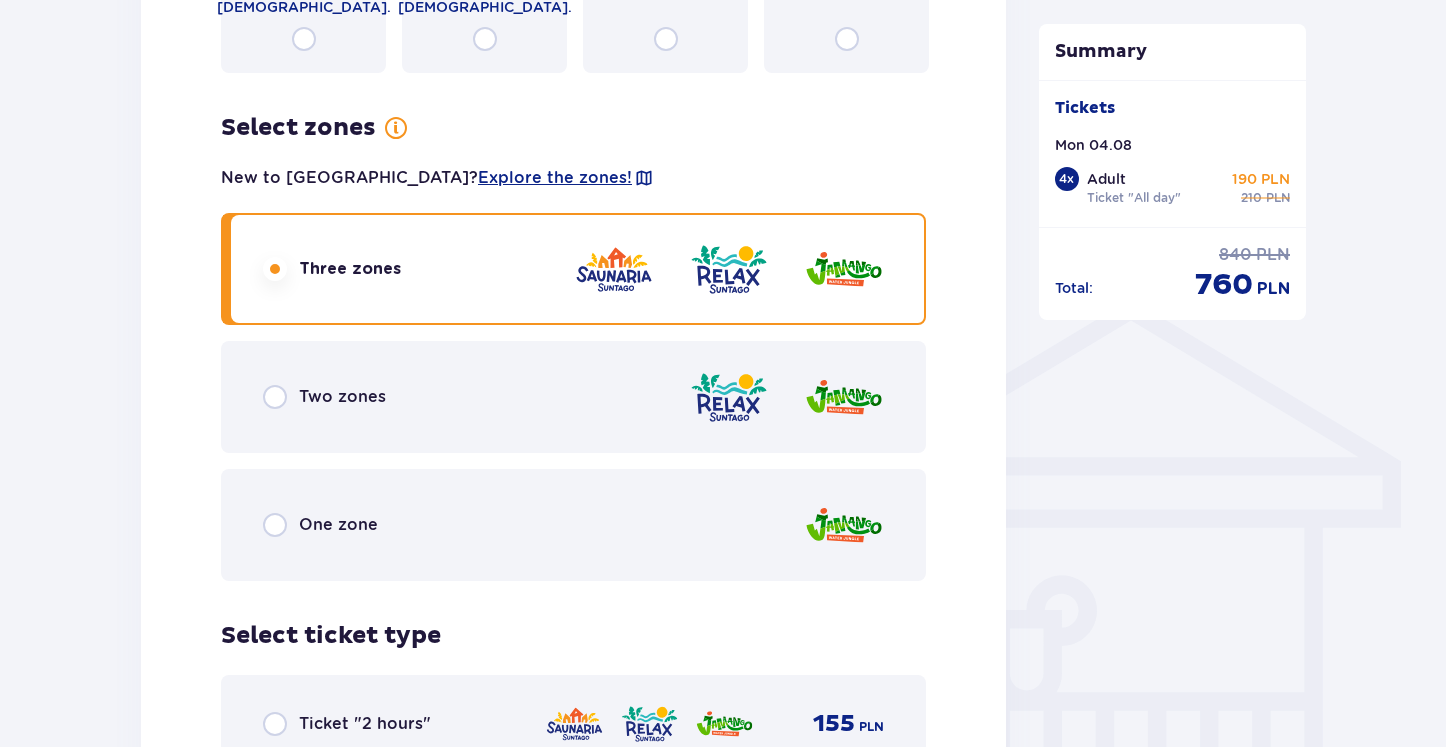 scroll, scrollTop: 1326, scrollLeft: 0, axis: vertical 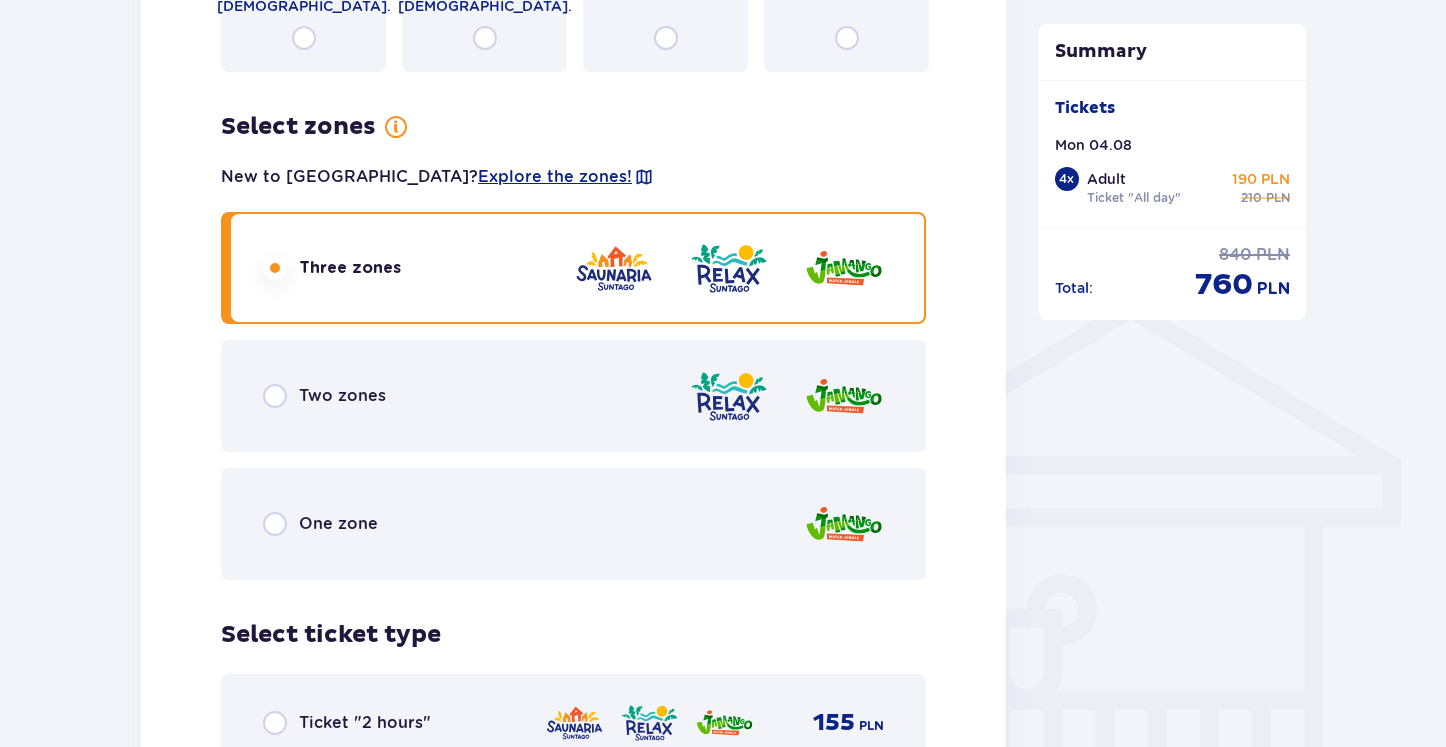 click on "Two zones" at bounding box center [342, 396] 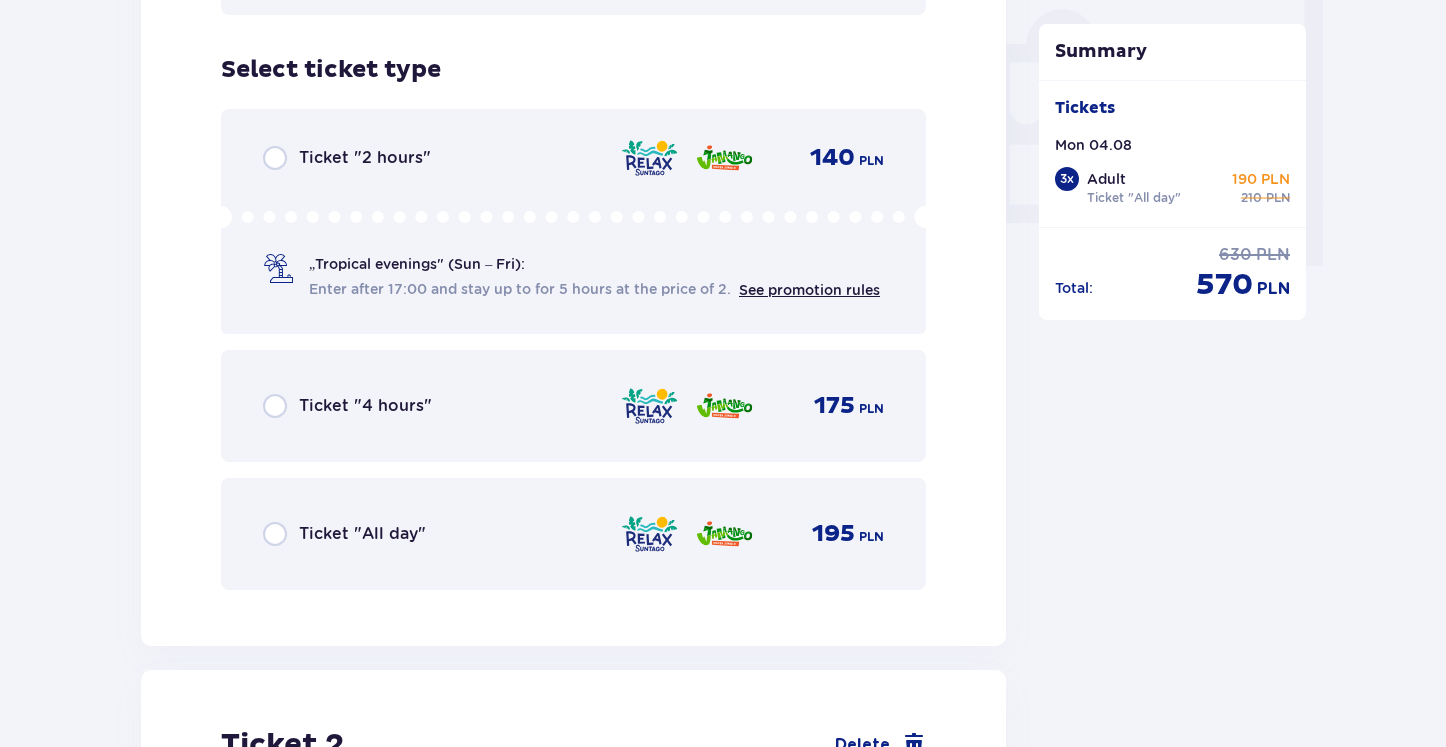 scroll, scrollTop: 1890, scrollLeft: 0, axis: vertical 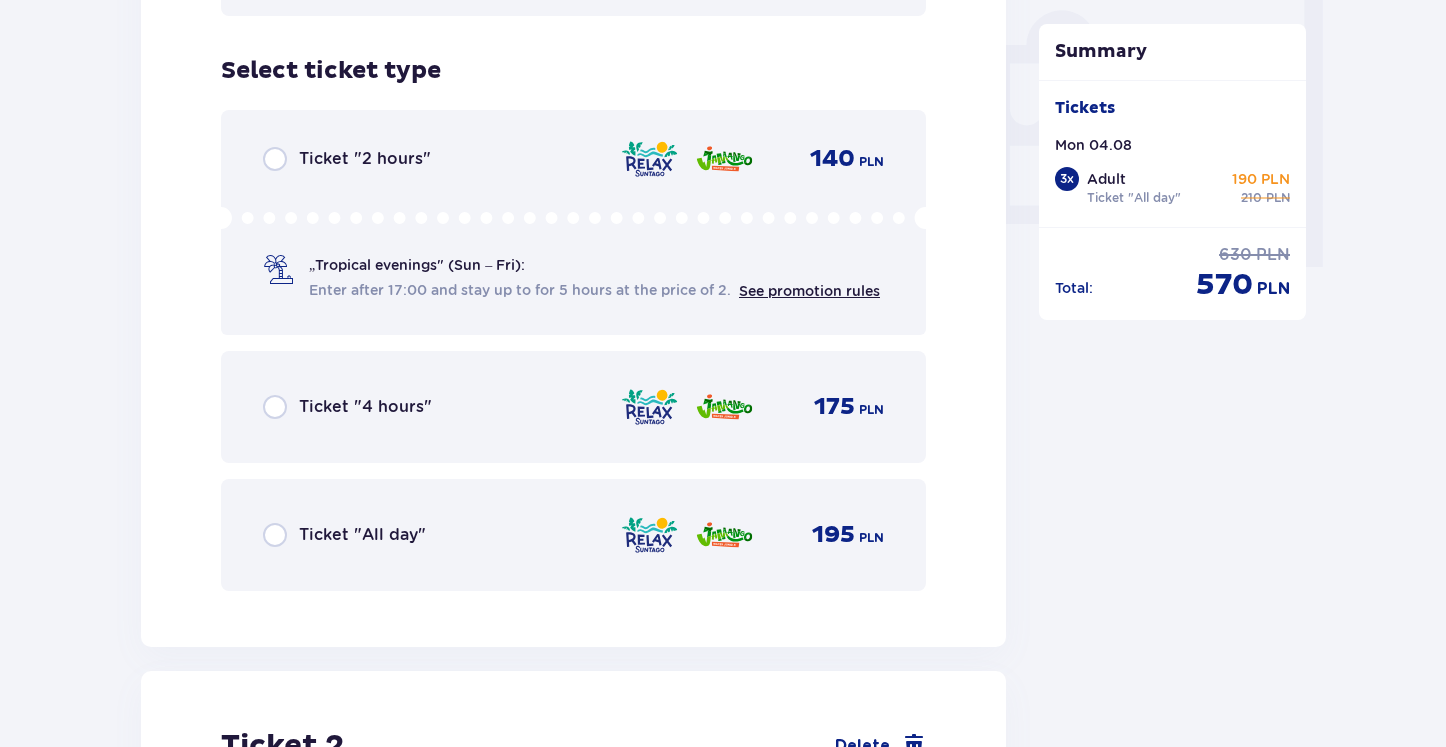 click on "Ticket "All day"" at bounding box center [362, 535] 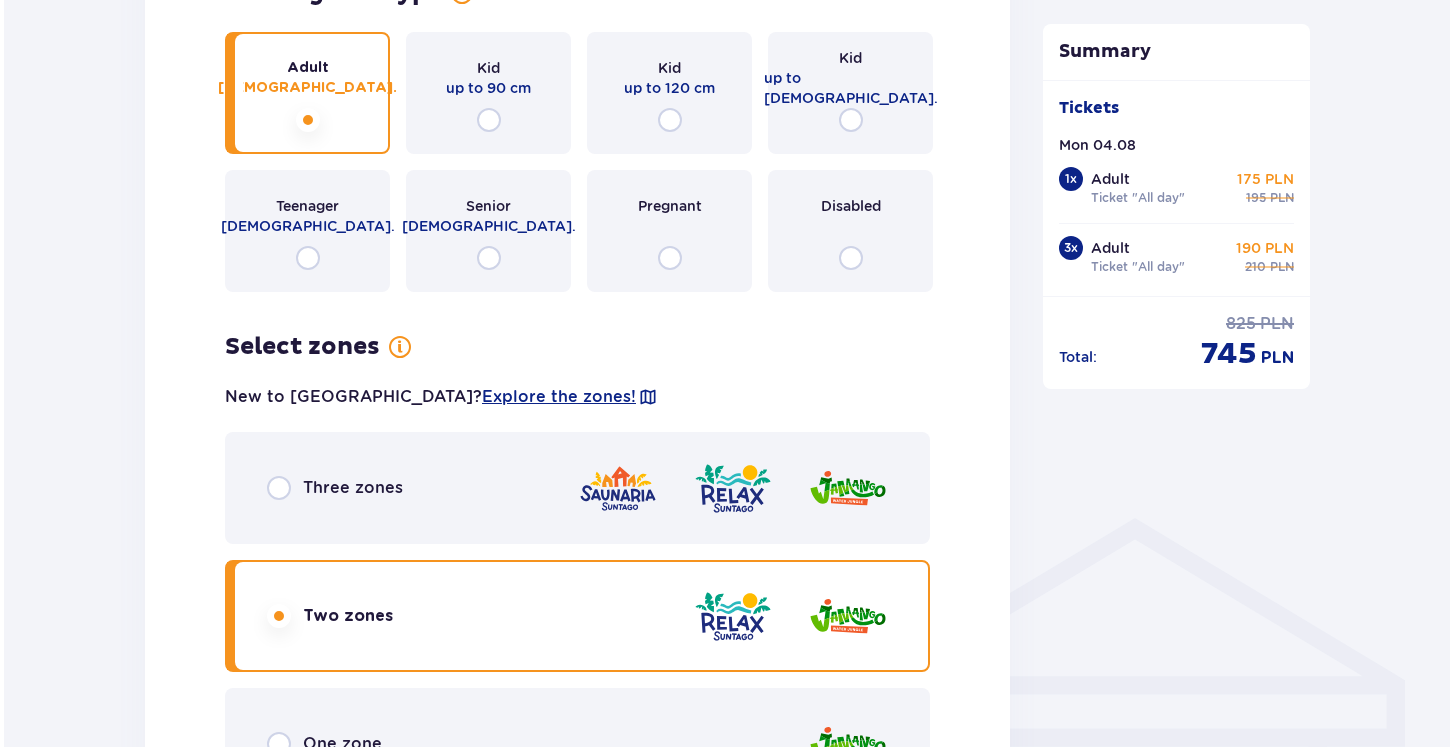 scroll, scrollTop: 1120, scrollLeft: 0, axis: vertical 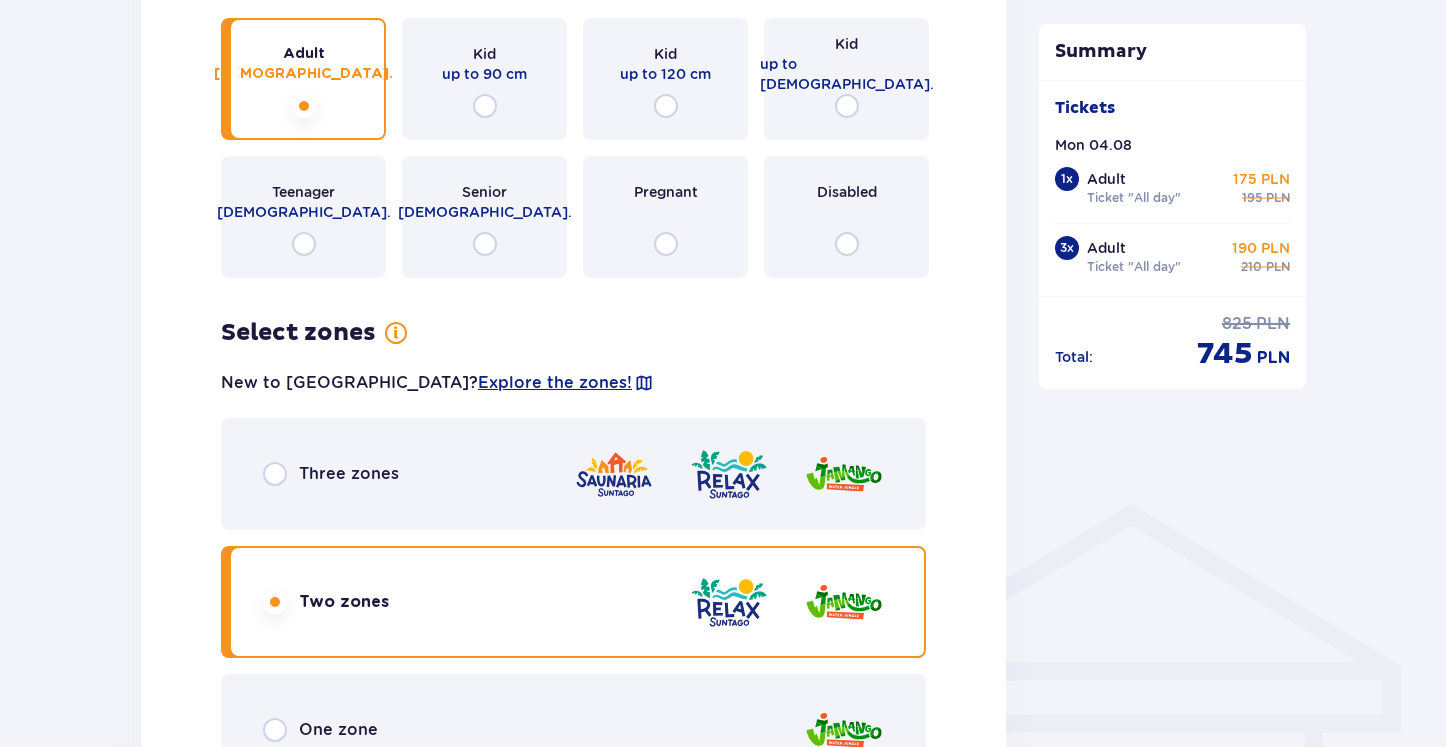 click on "New to Suntago?  Explore the zones!" at bounding box center [573, 383] 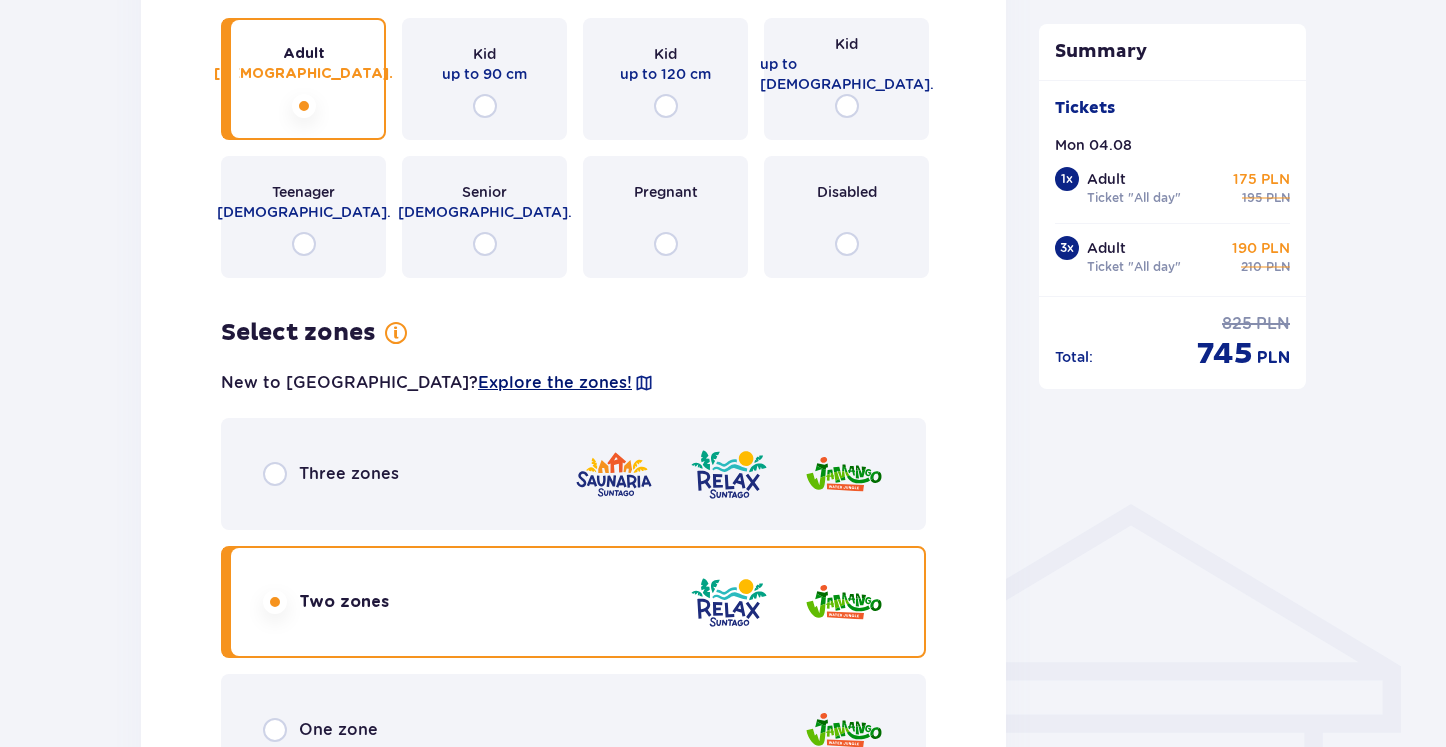 click on "Explore the zones!" at bounding box center [555, 383] 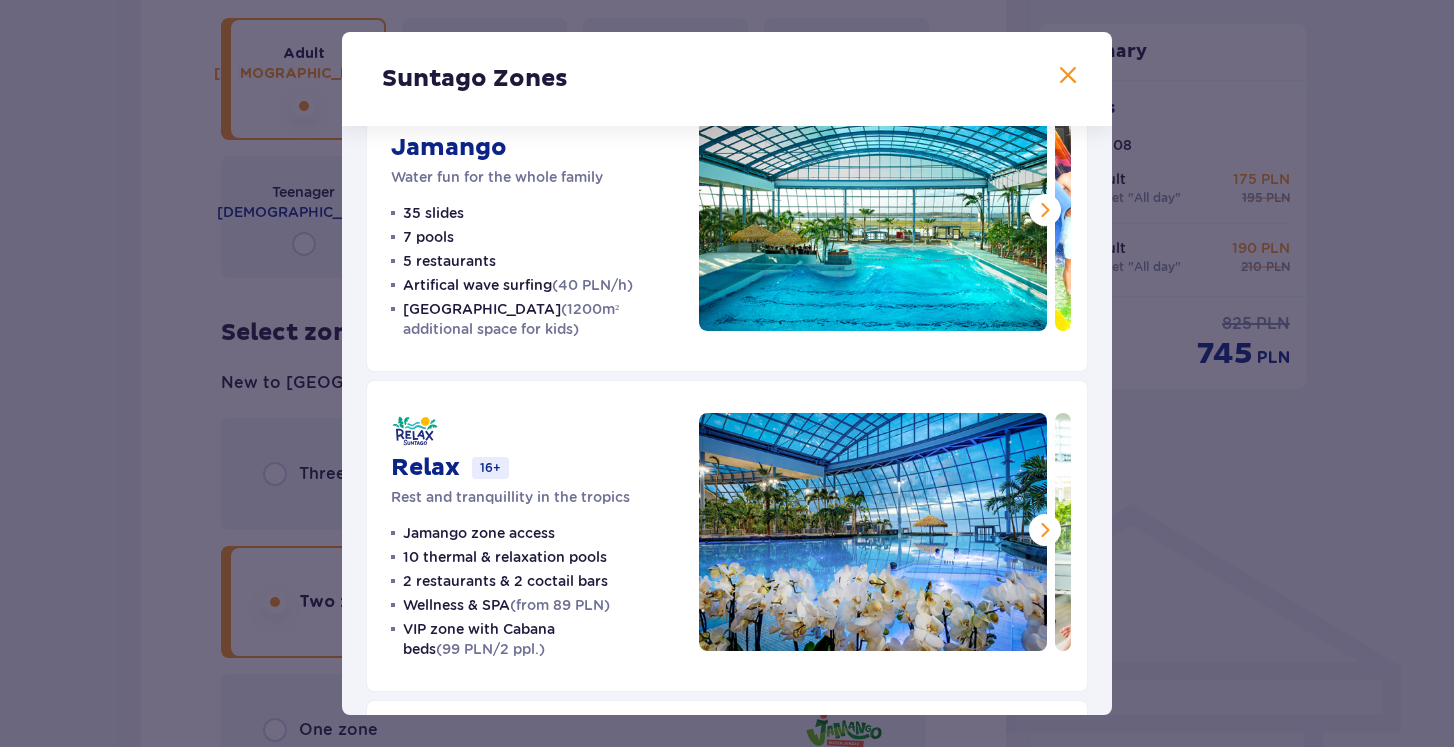 scroll, scrollTop: 102, scrollLeft: 0, axis: vertical 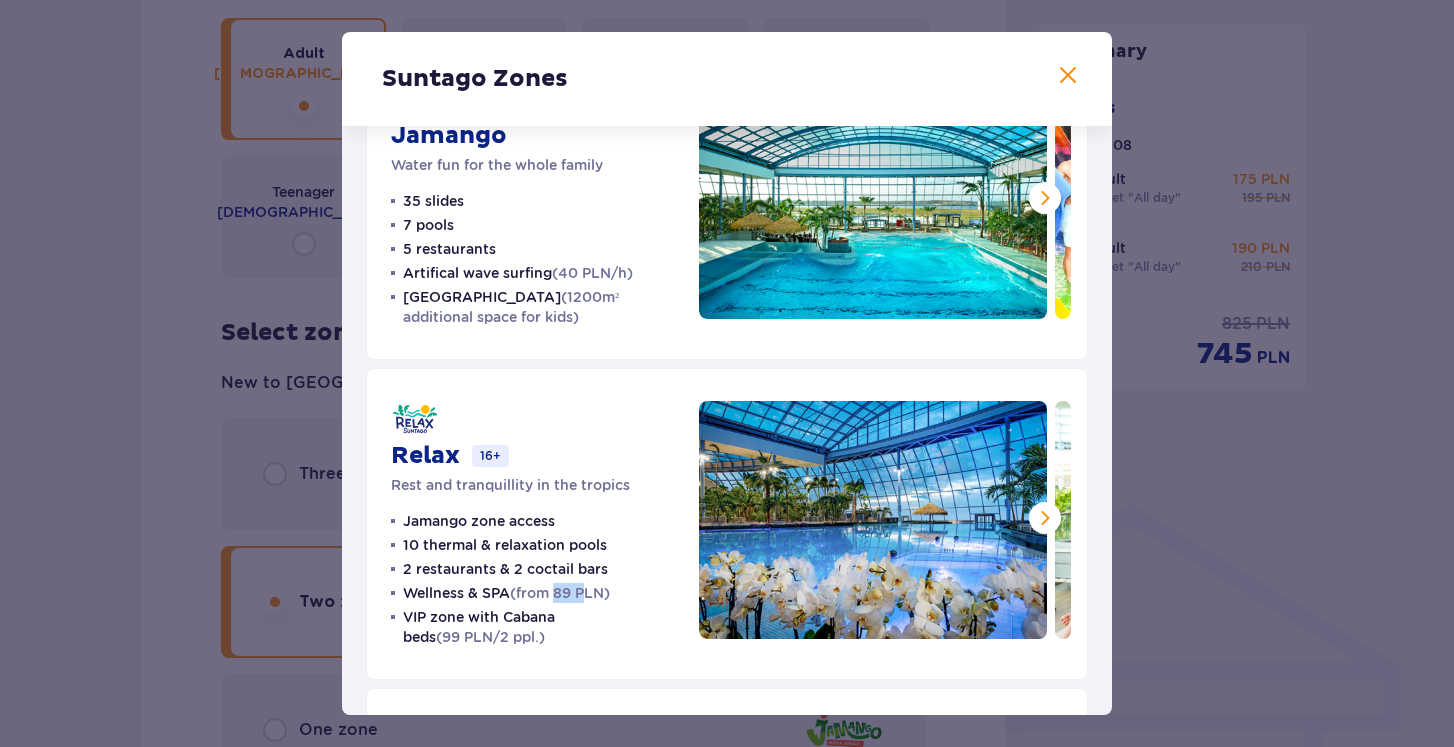 drag, startPoint x: 559, startPoint y: 598, endPoint x: 589, endPoint y: 597, distance: 30.016663 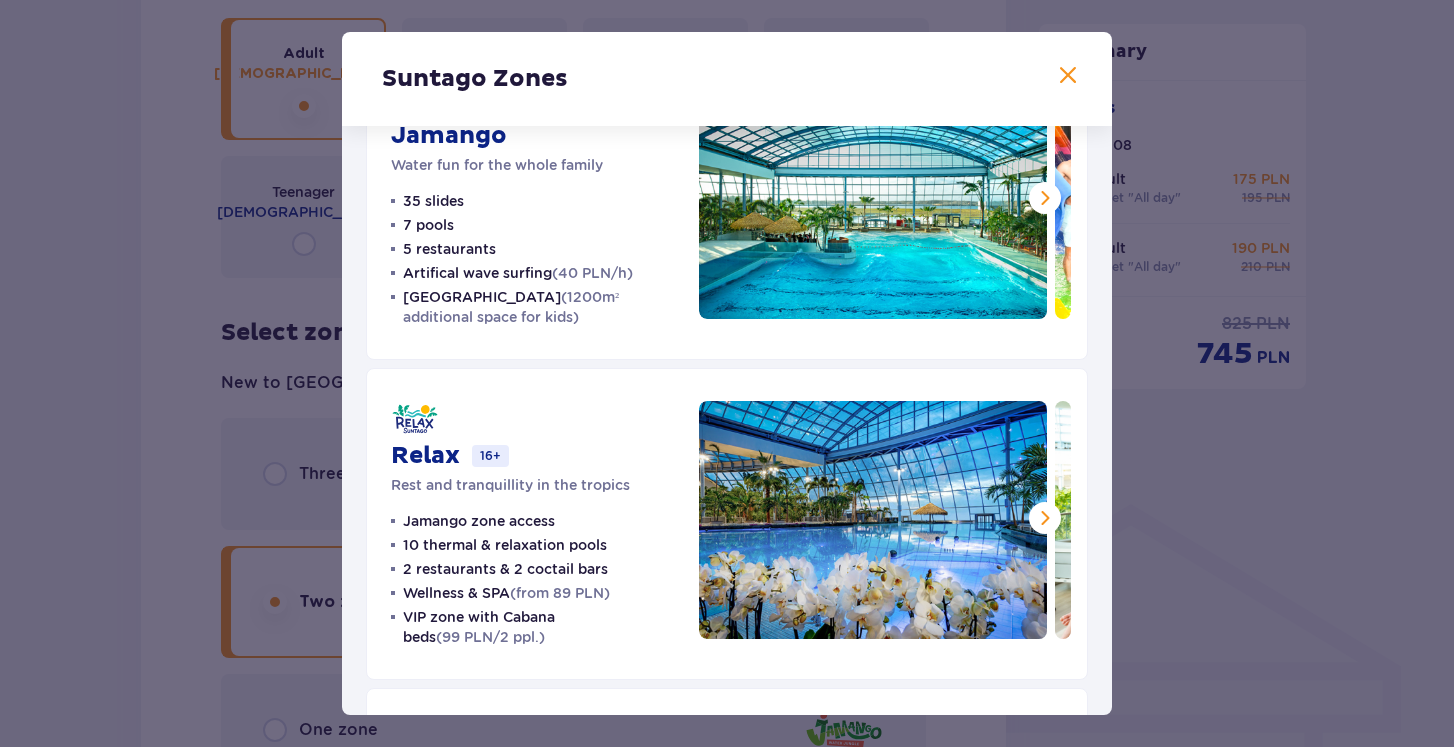 click on "VIP zone with Cabana beds  (99 PLN/2 ppl.)" at bounding box center [539, 627] 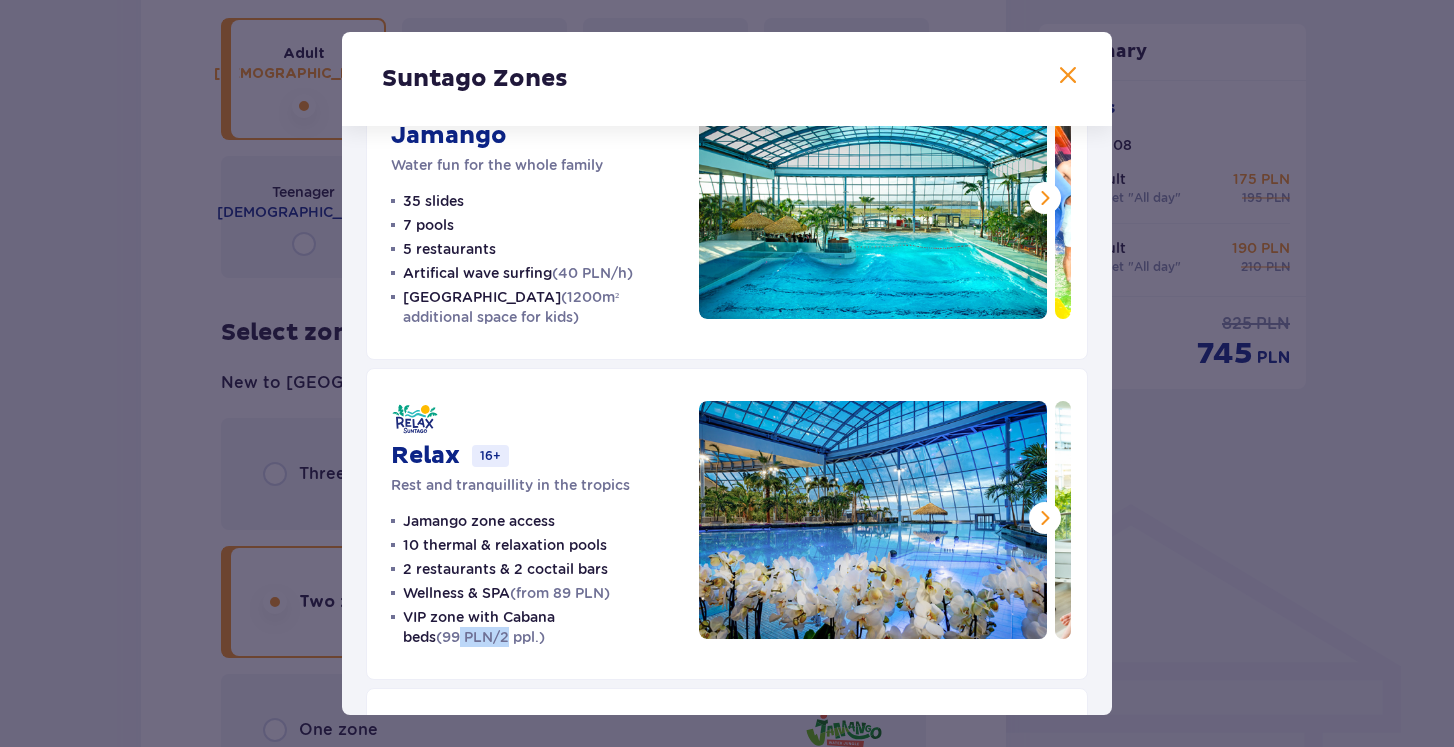 drag, startPoint x: 423, startPoint y: 626, endPoint x: 469, endPoint y: 623, distance: 46.09772 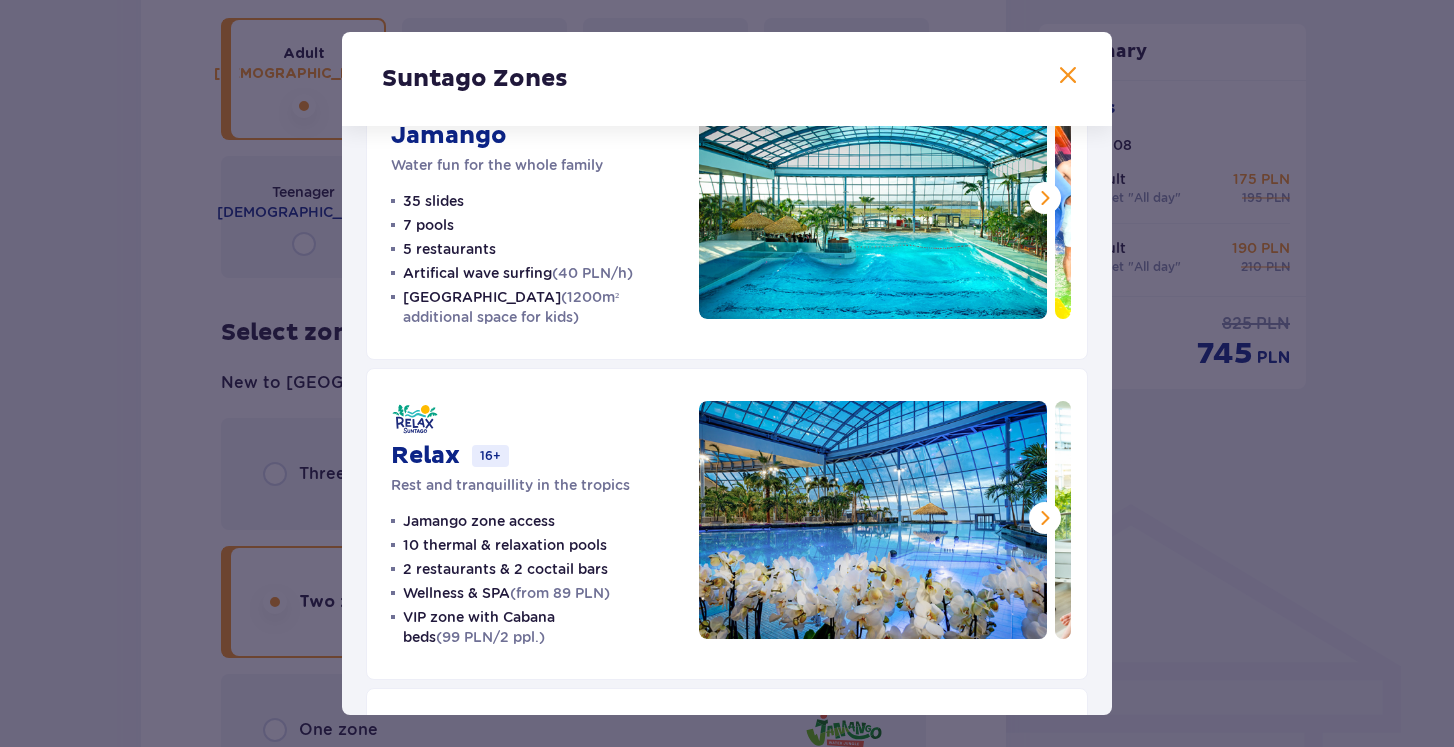 click on "VIP zone with Cabana beds  (99 PLN/2 ppl.)" at bounding box center (539, 627) 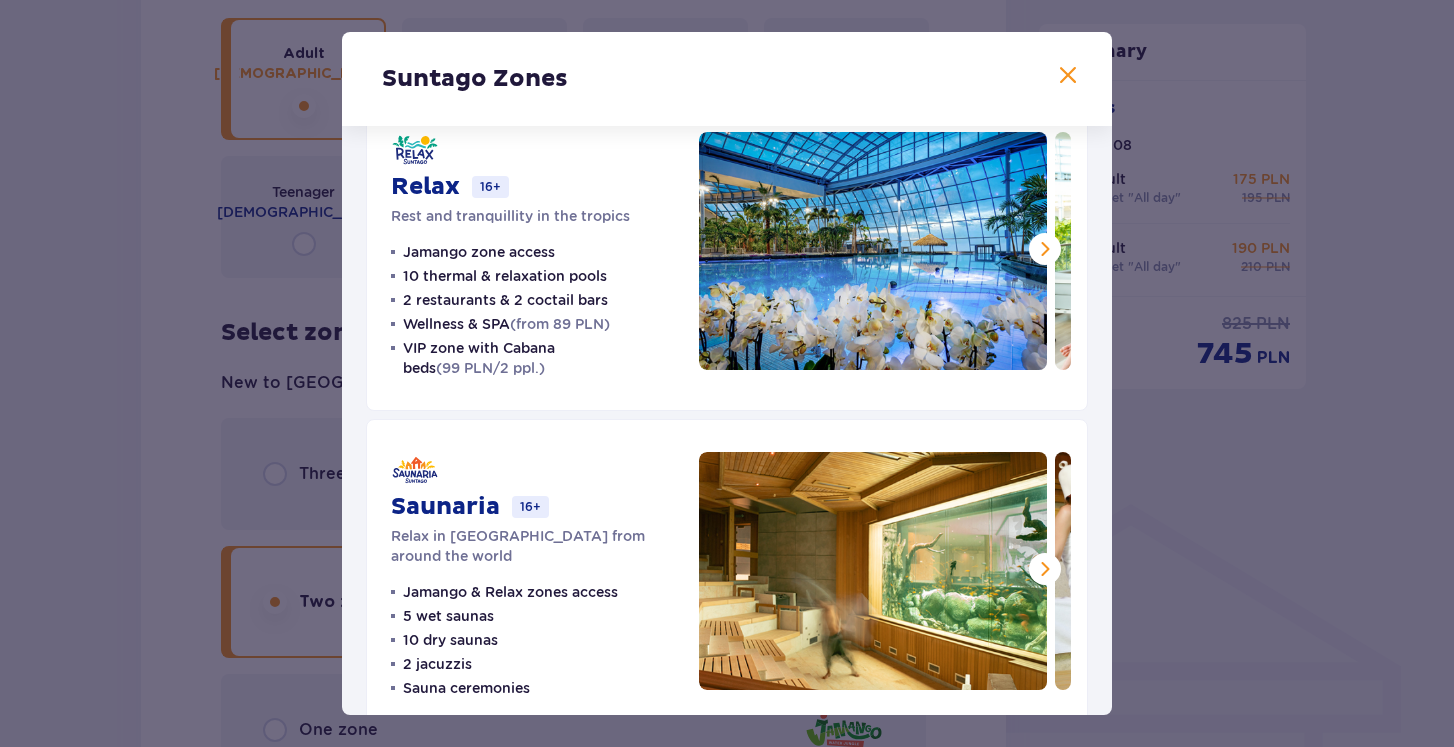 scroll, scrollTop: 402, scrollLeft: 0, axis: vertical 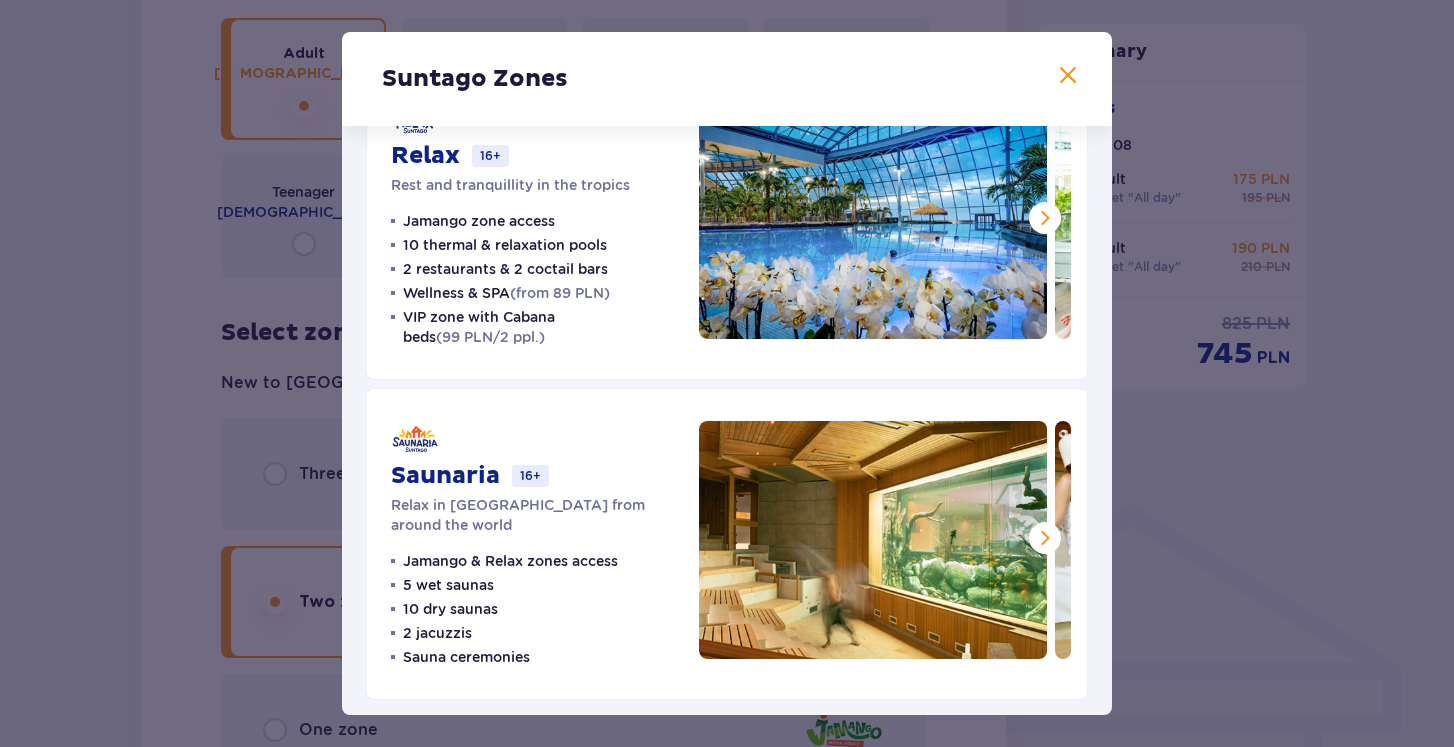 click at bounding box center (1045, 538) 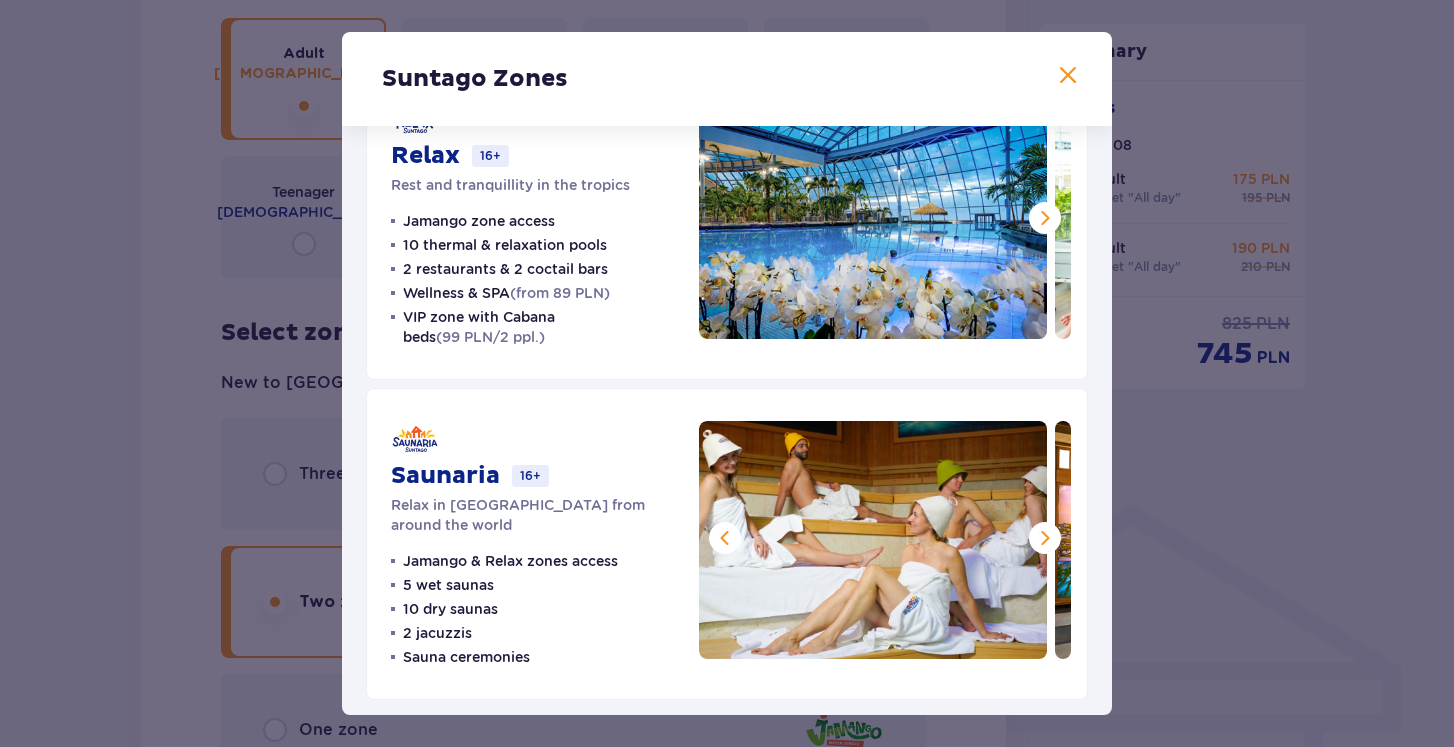 click at bounding box center (1045, 538) 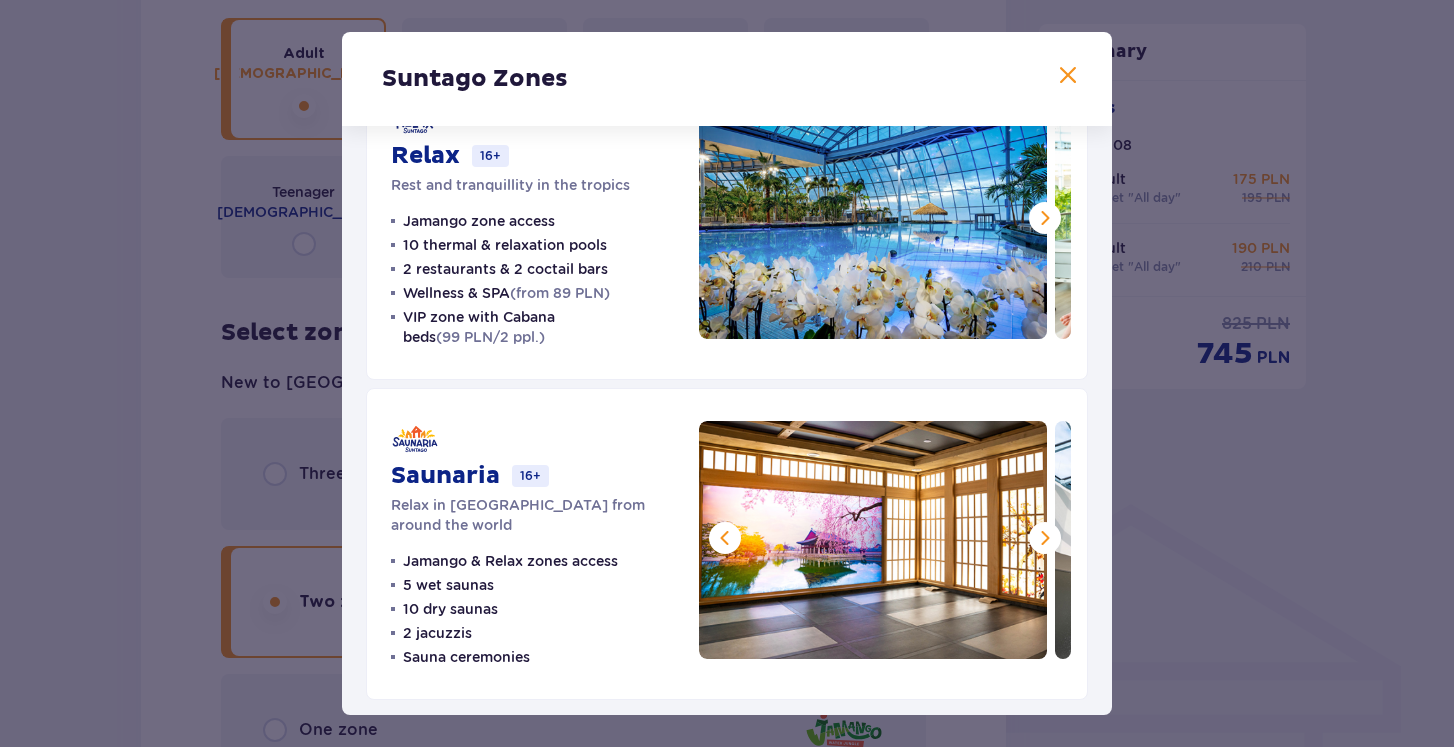 click at bounding box center (1045, 538) 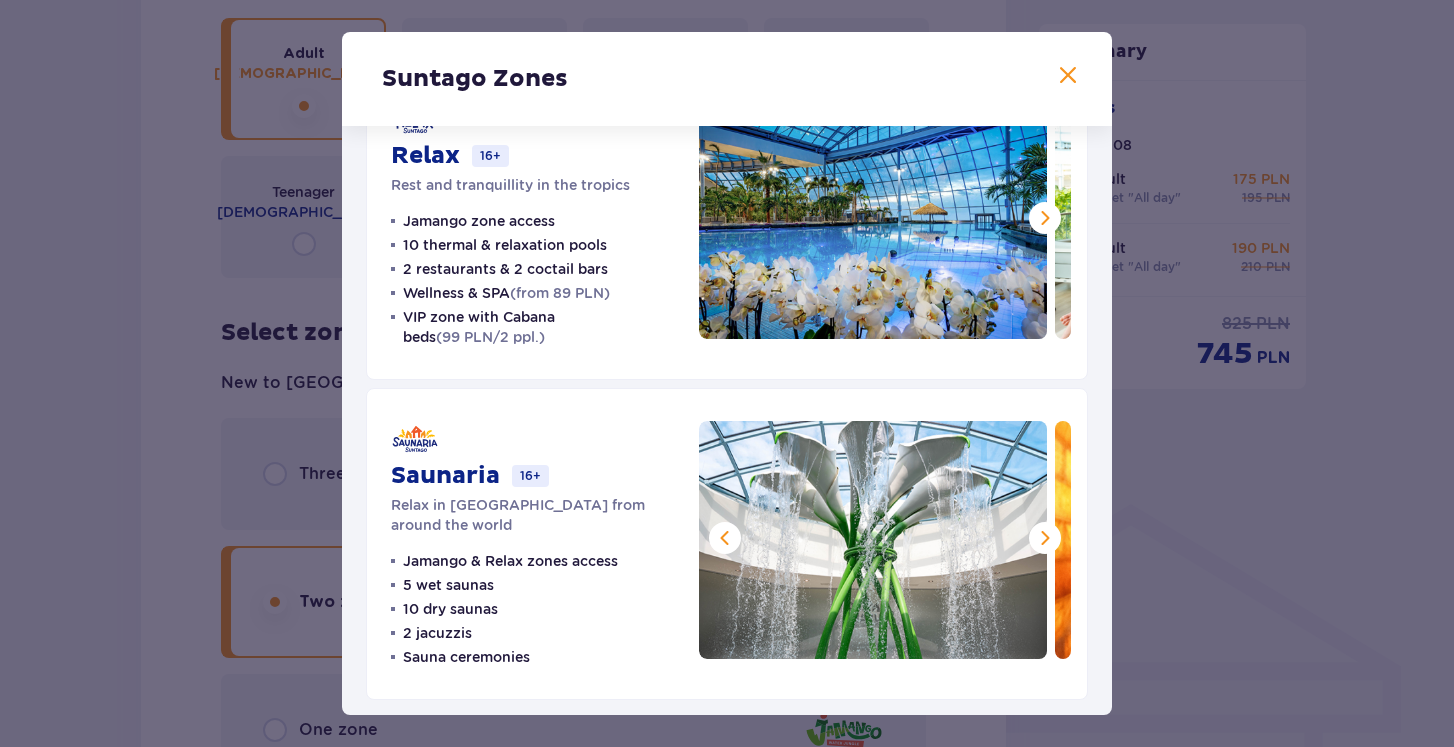 click at bounding box center (1045, 538) 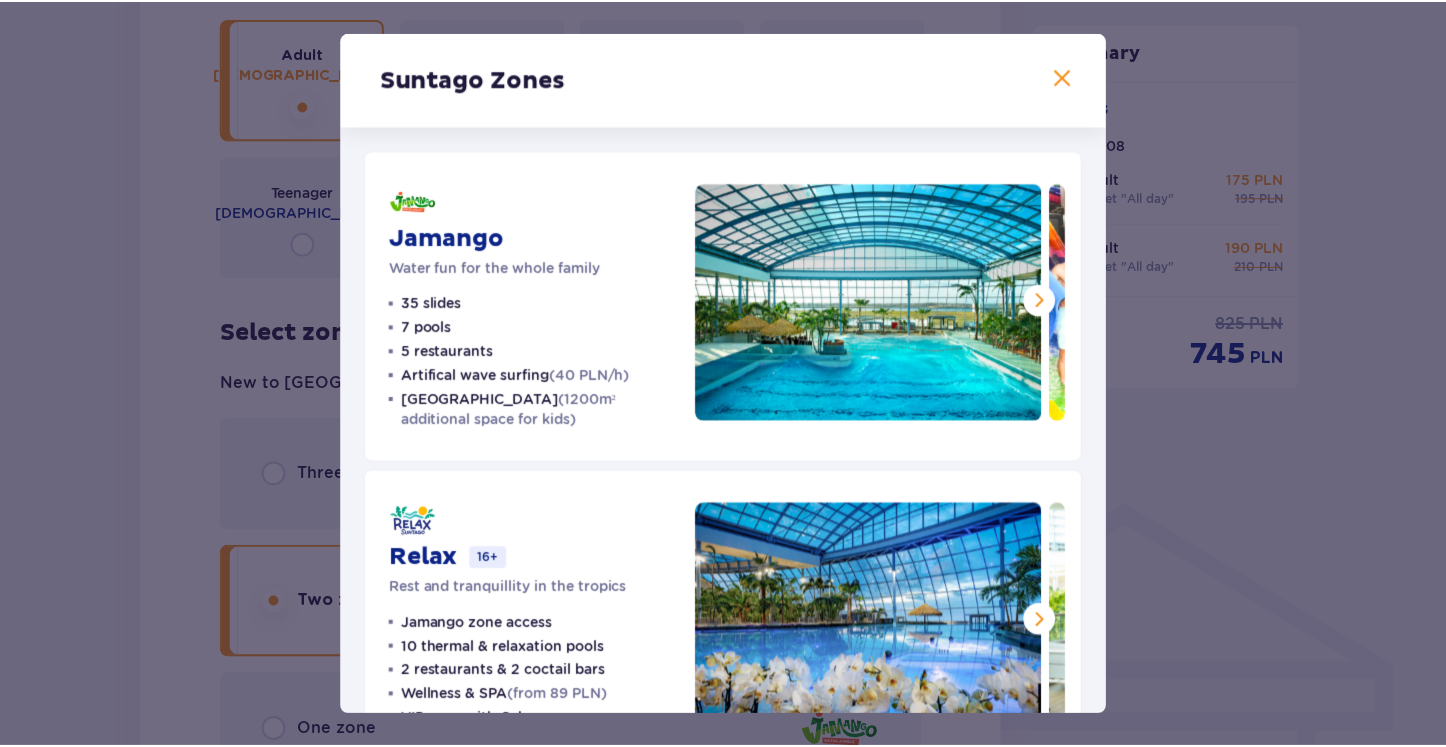 scroll, scrollTop: 0, scrollLeft: 0, axis: both 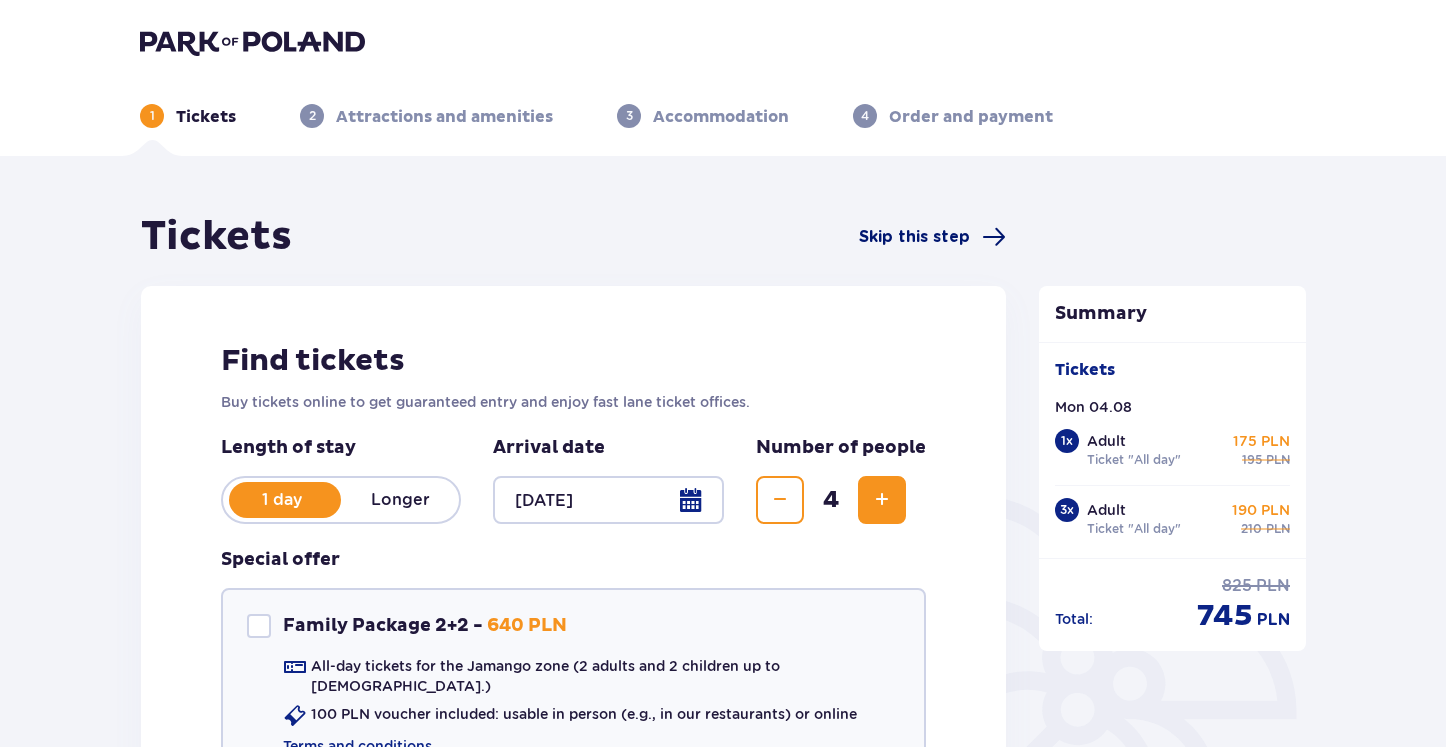 click on "Skip this step" at bounding box center [914, 237] 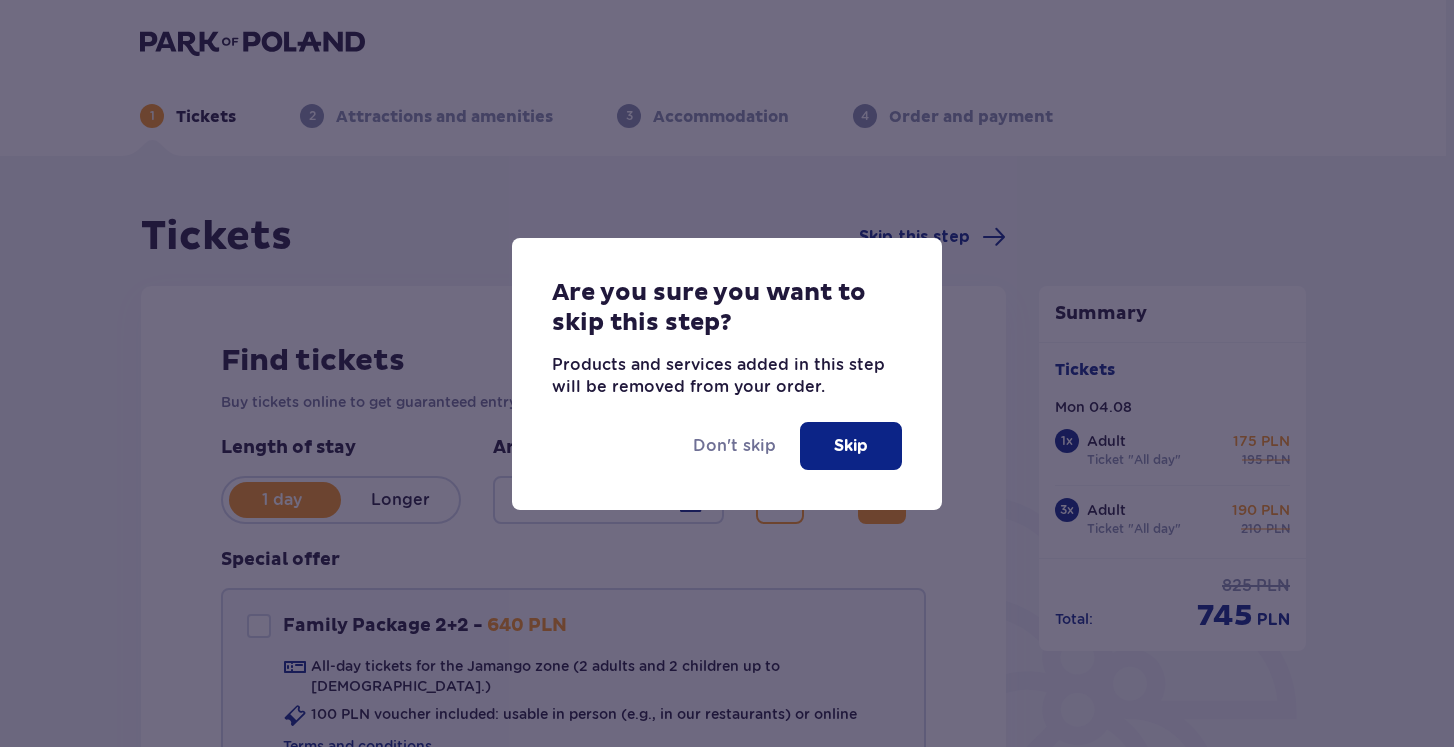 click on "Skip" at bounding box center (851, 446) 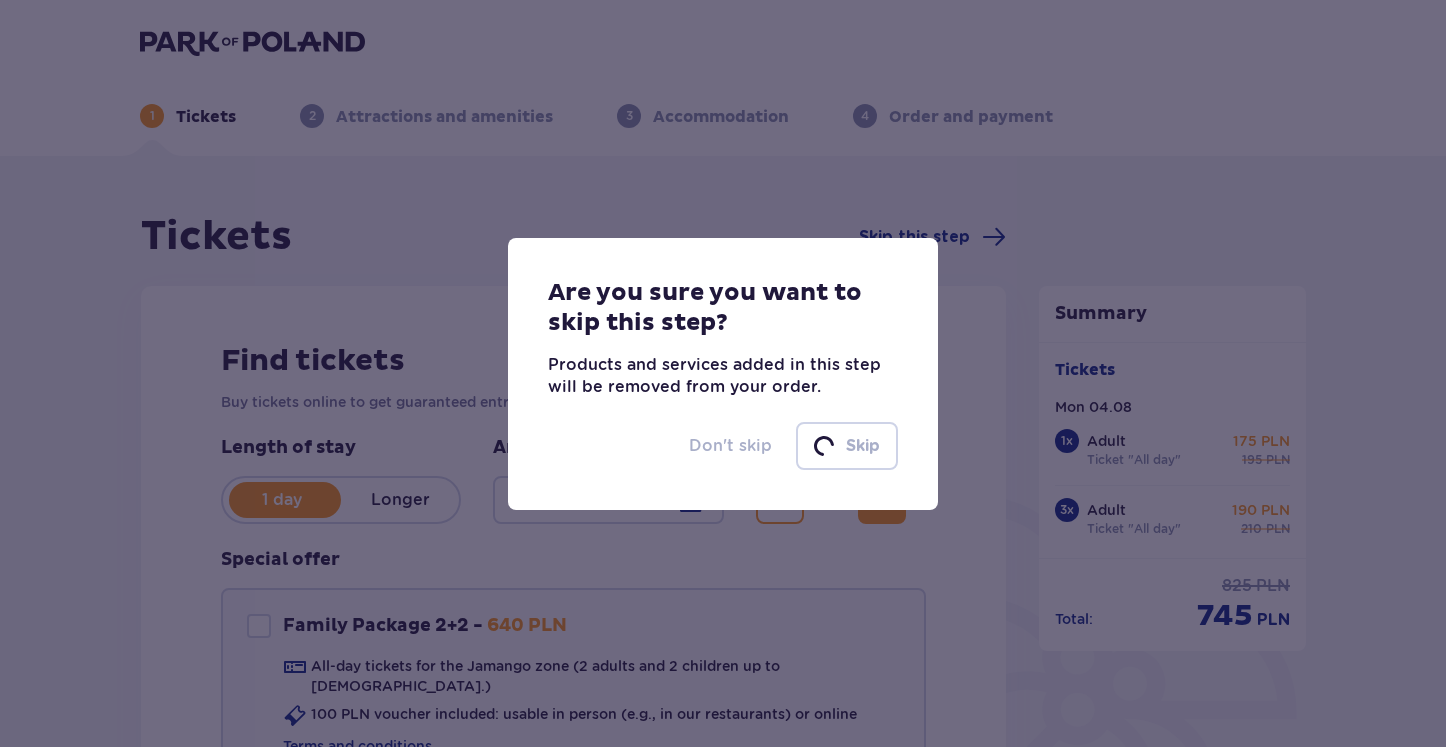 type 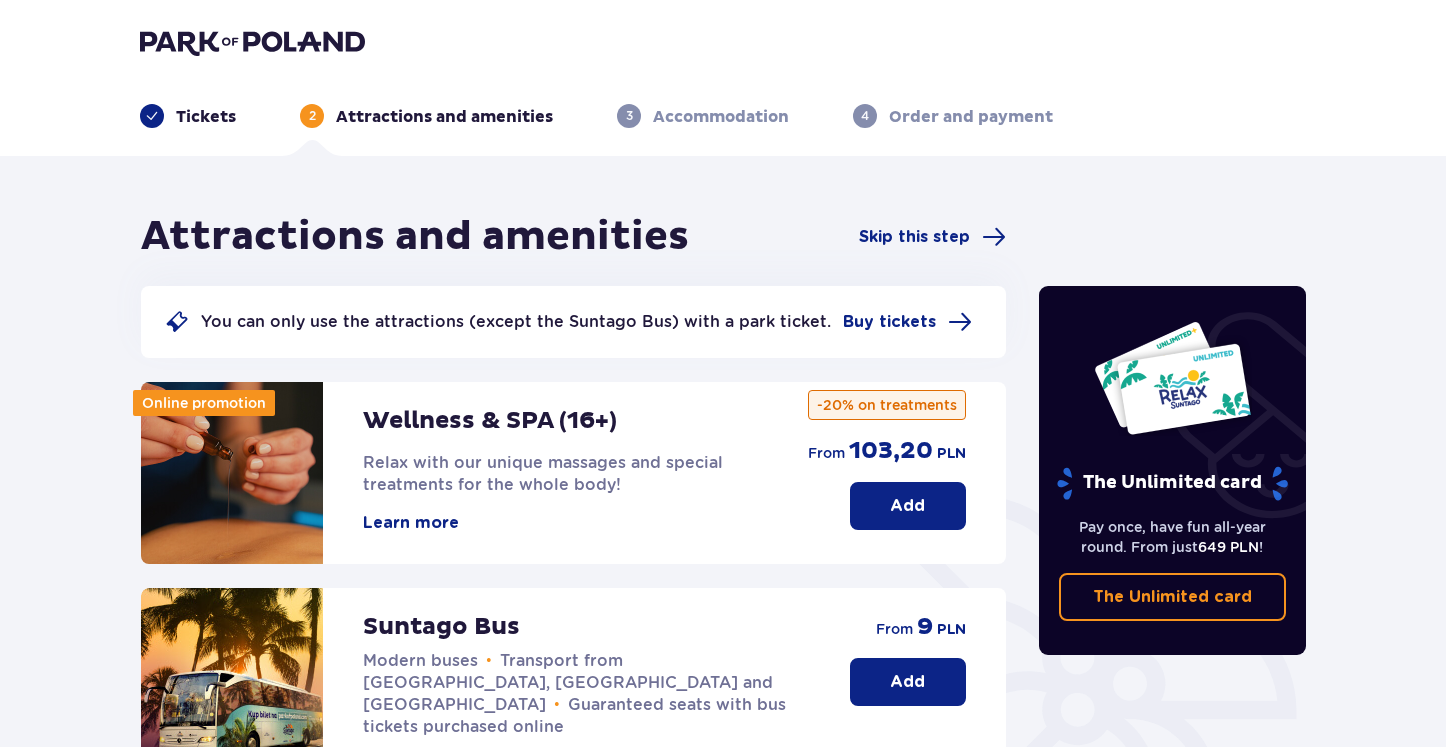 scroll, scrollTop: 0, scrollLeft: 0, axis: both 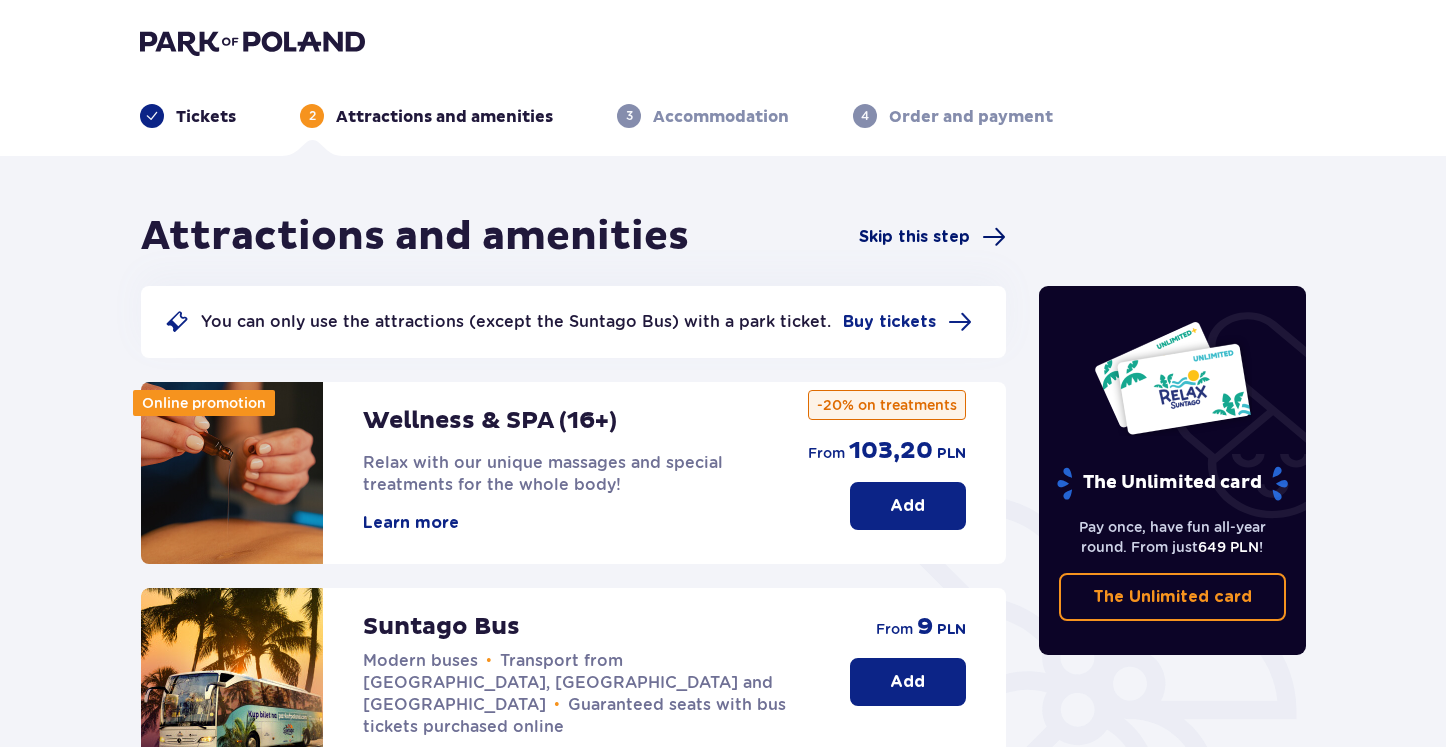 click on "Skip this step" at bounding box center (914, 237) 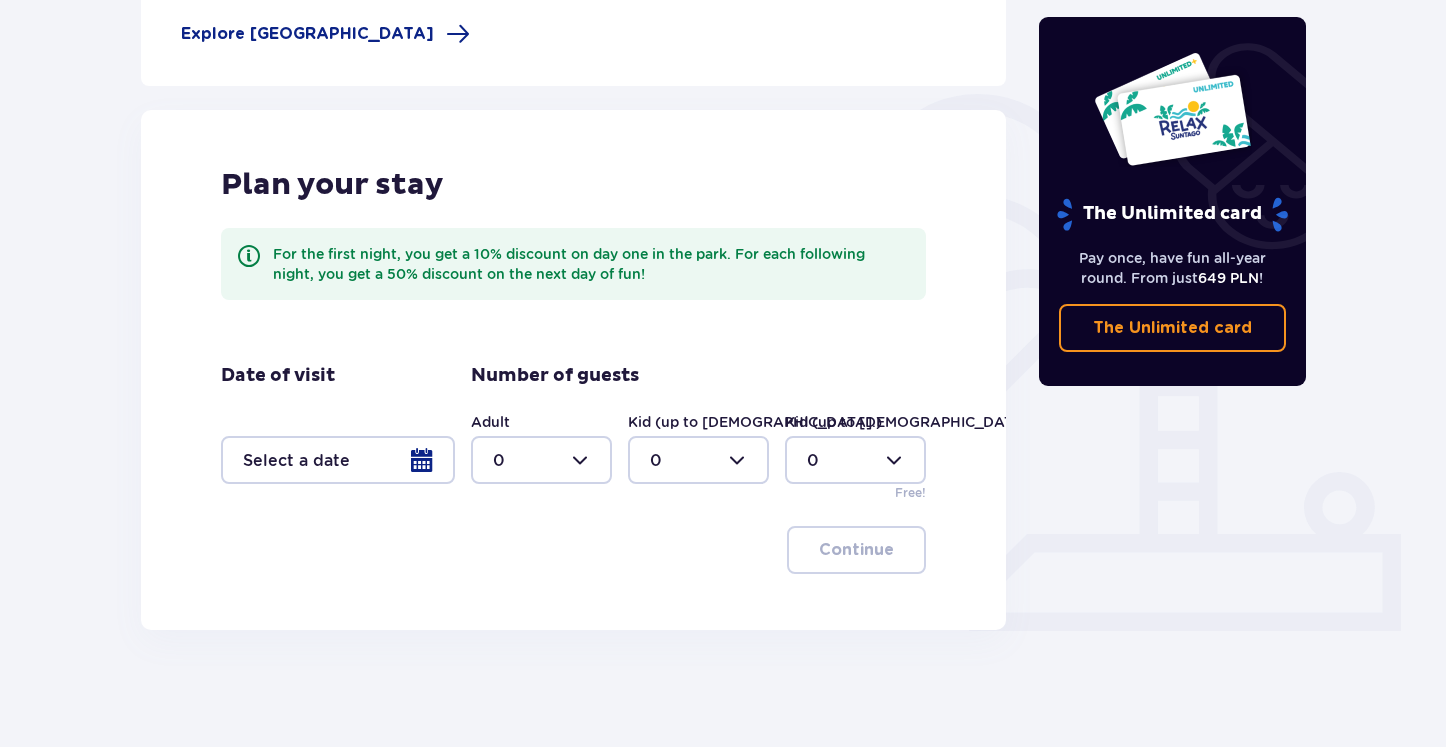 scroll, scrollTop: 404, scrollLeft: 0, axis: vertical 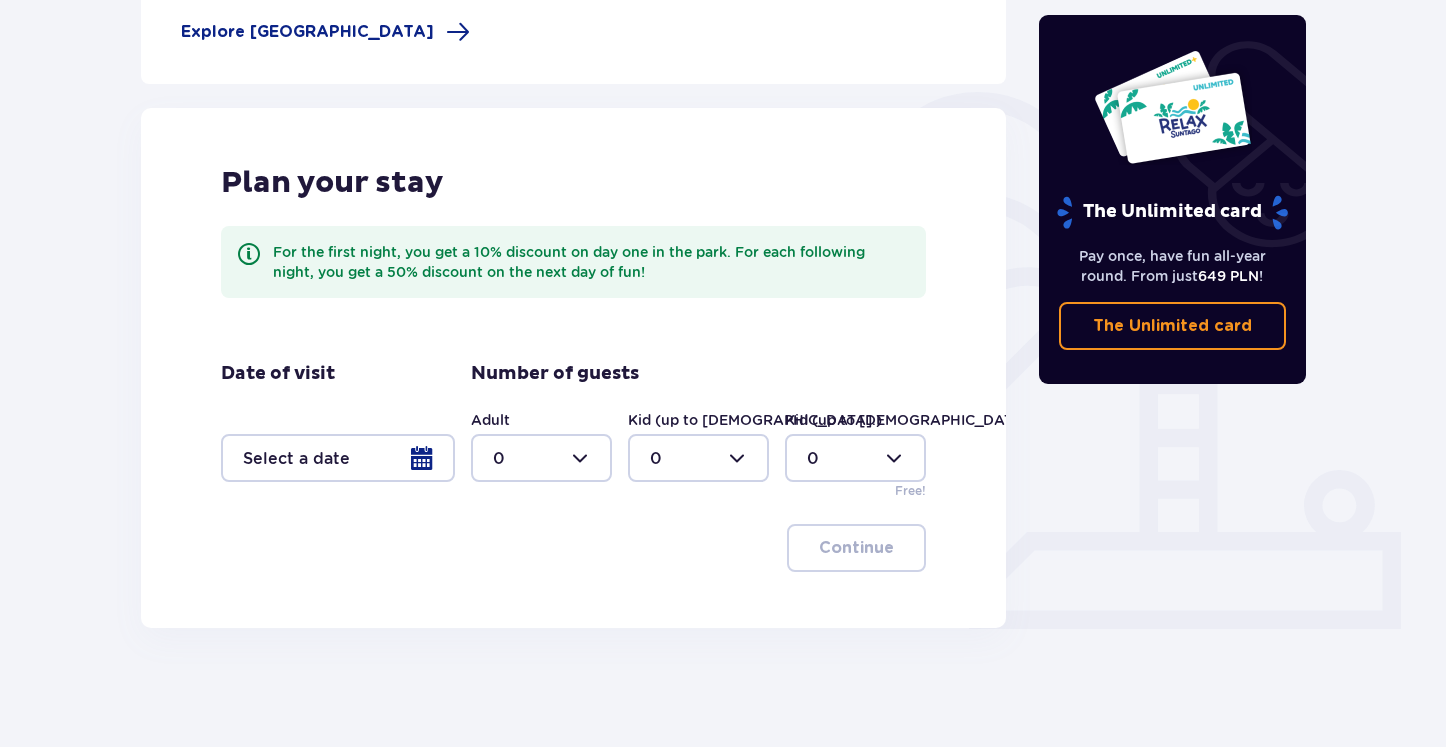 click at bounding box center [338, 458] 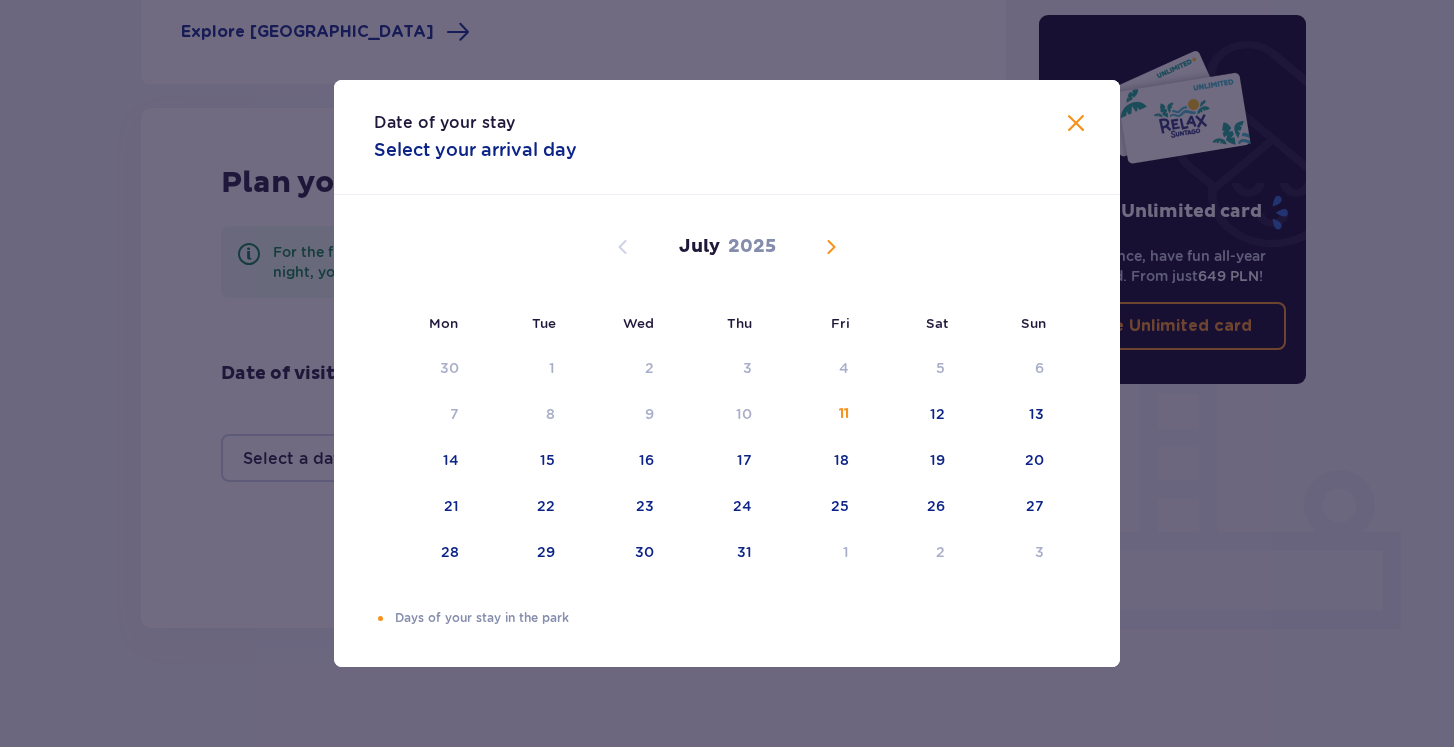 click on "July 2025" at bounding box center (727, 270) 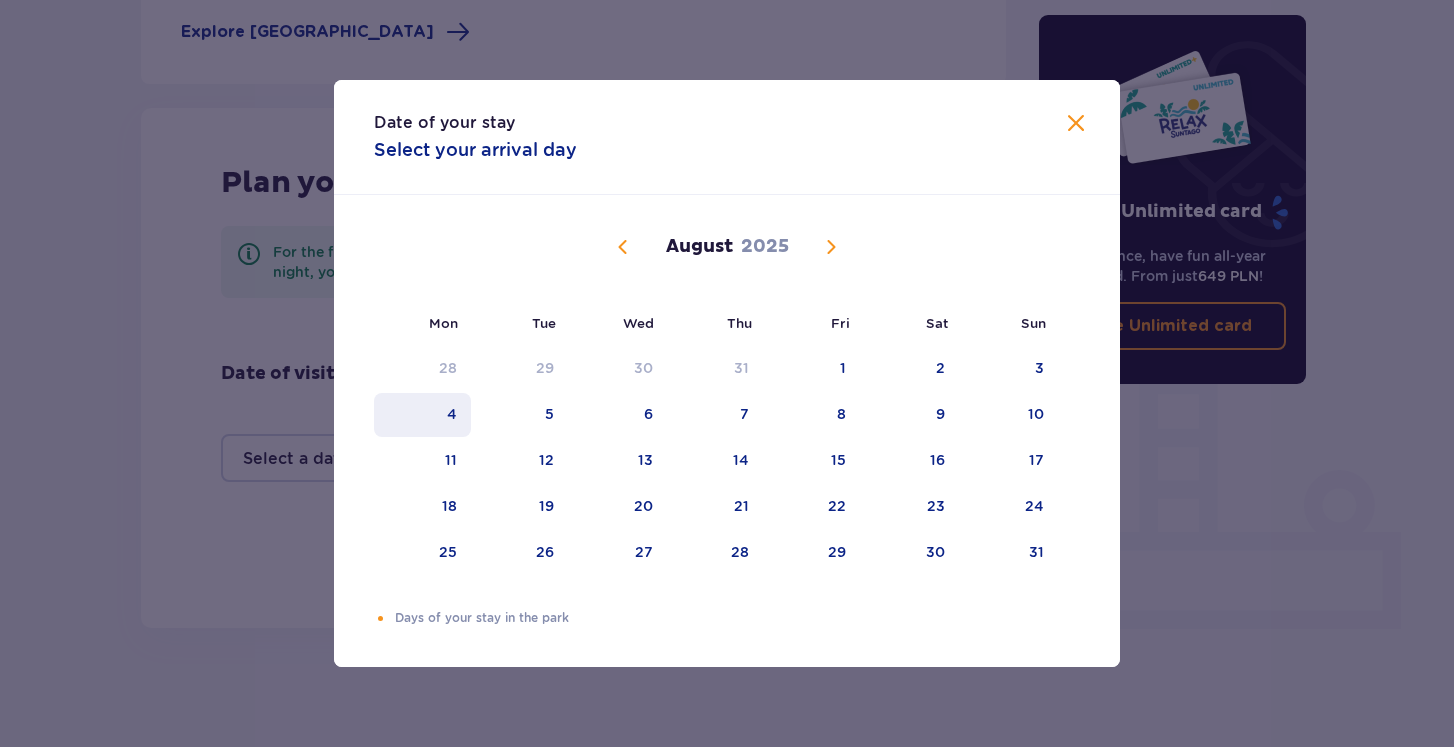 click on "4" at bounding box center (422, 415) 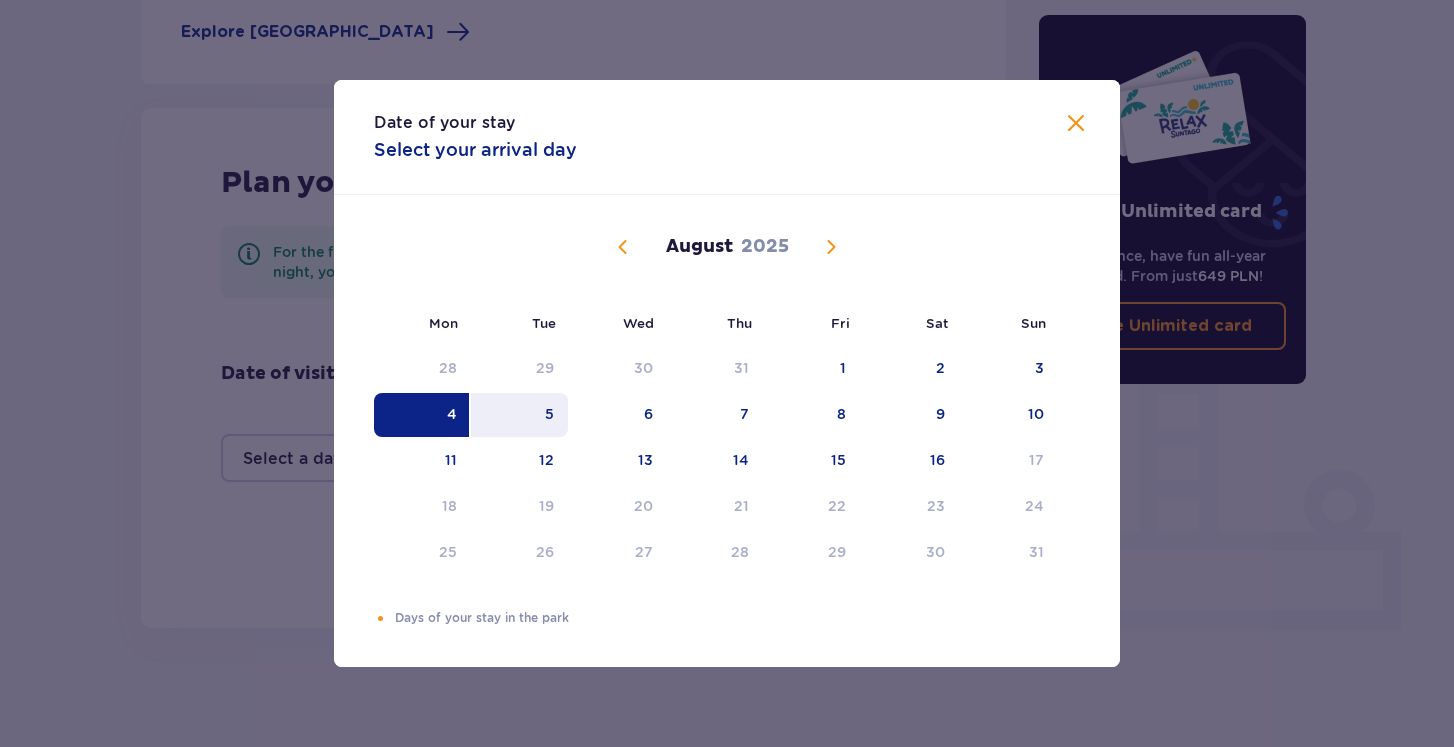 click on "5" at bounding box center [519, 415] 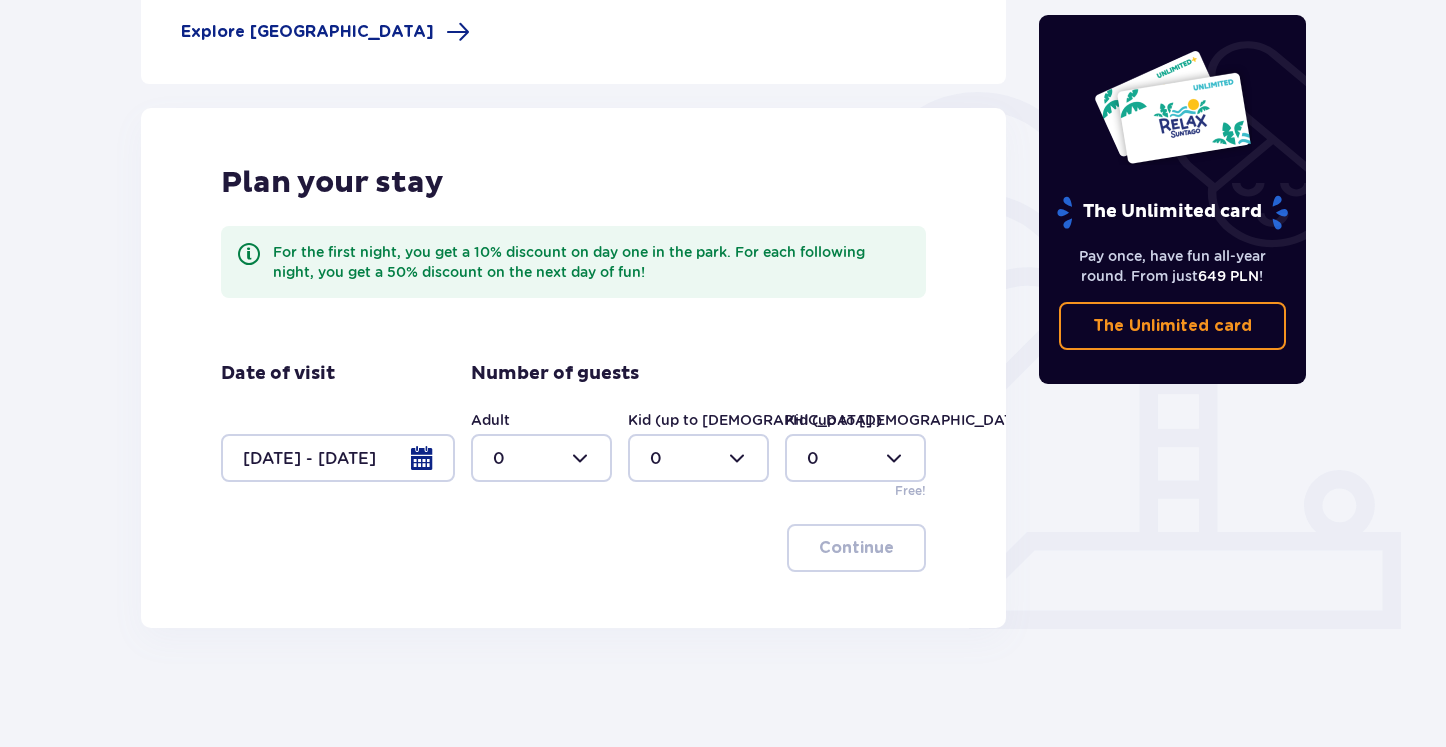 click at bounding box center [541, 458] 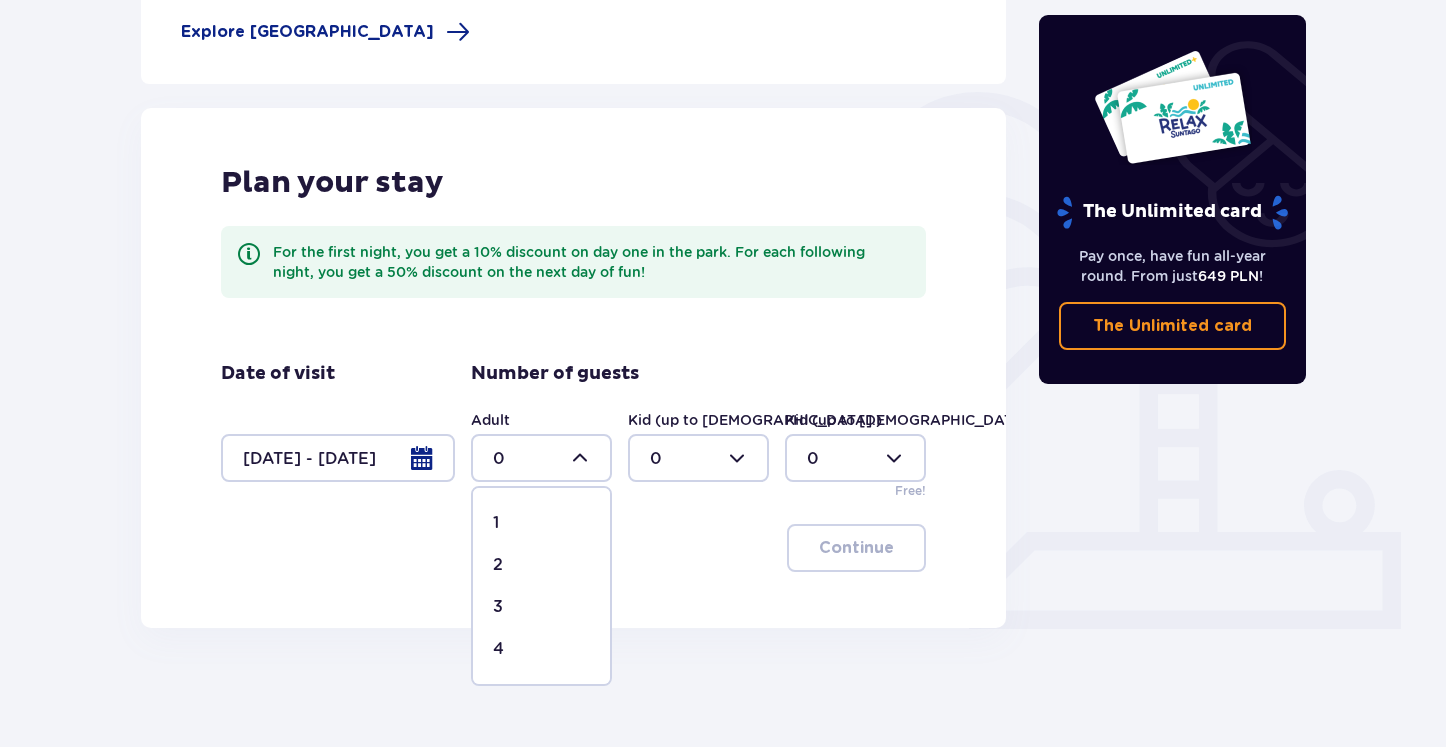 scroll, scrollTop: 61, scrollLeft: 0, axis: vertical 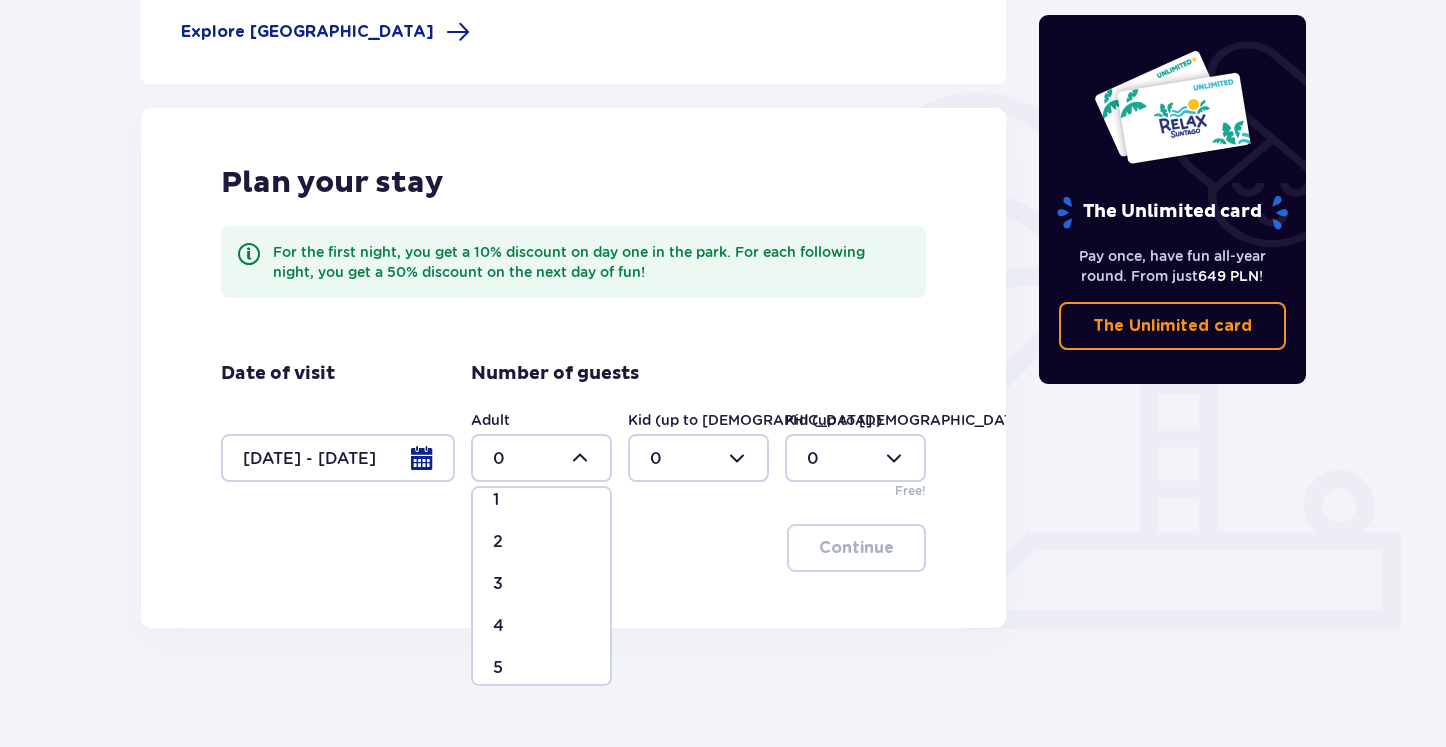 click on "4" at bounding box center [541, 626] 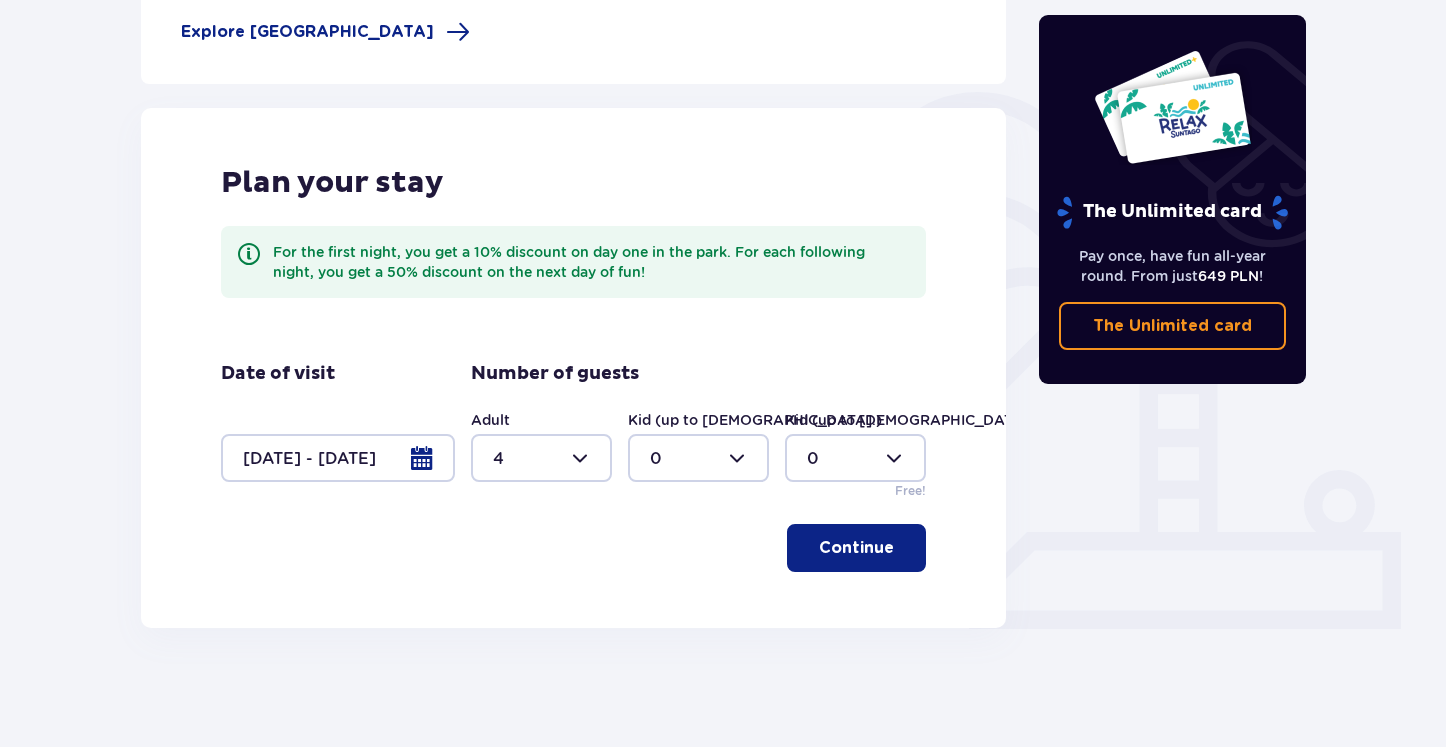 click on "Continue" at bounding box center (856, 548) 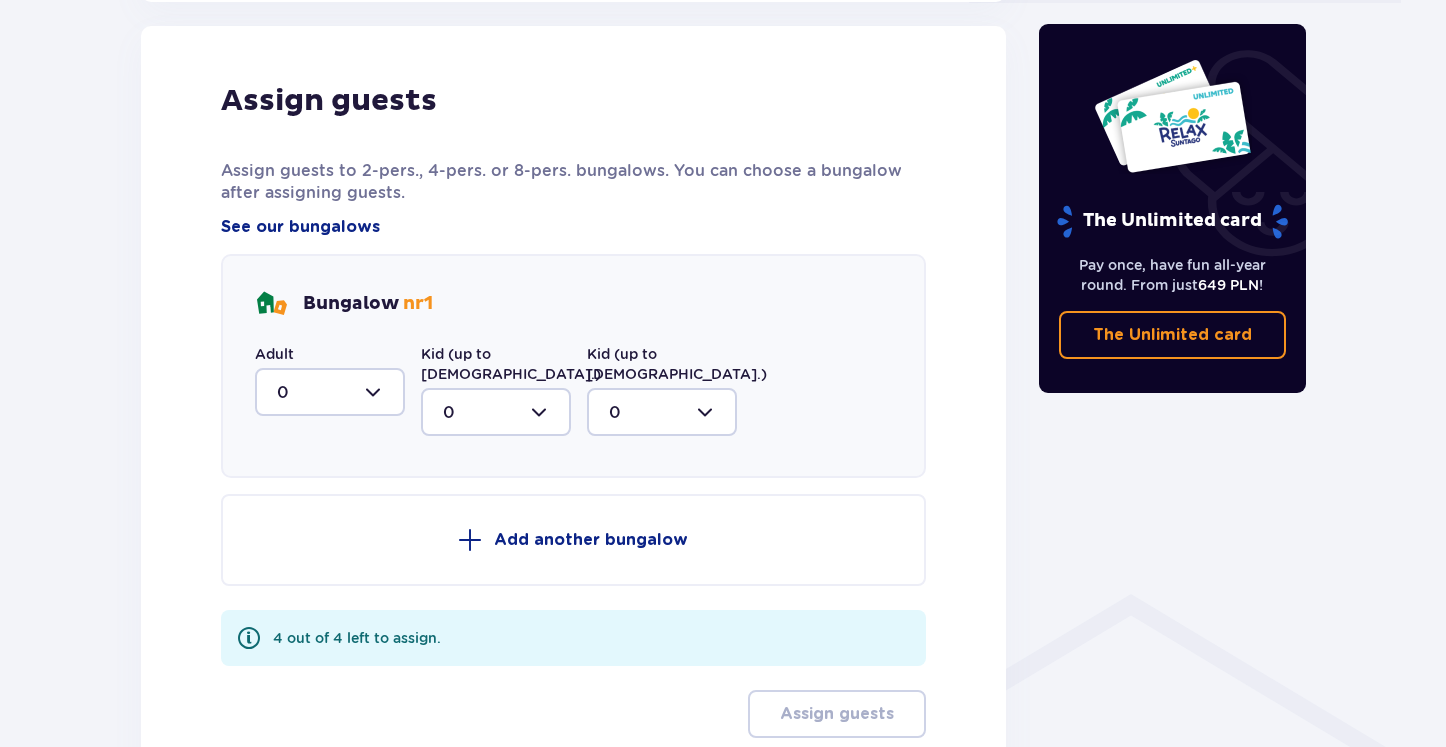 scroll, scrollTop: 1032, scrollLeft: 0, axis: vertical 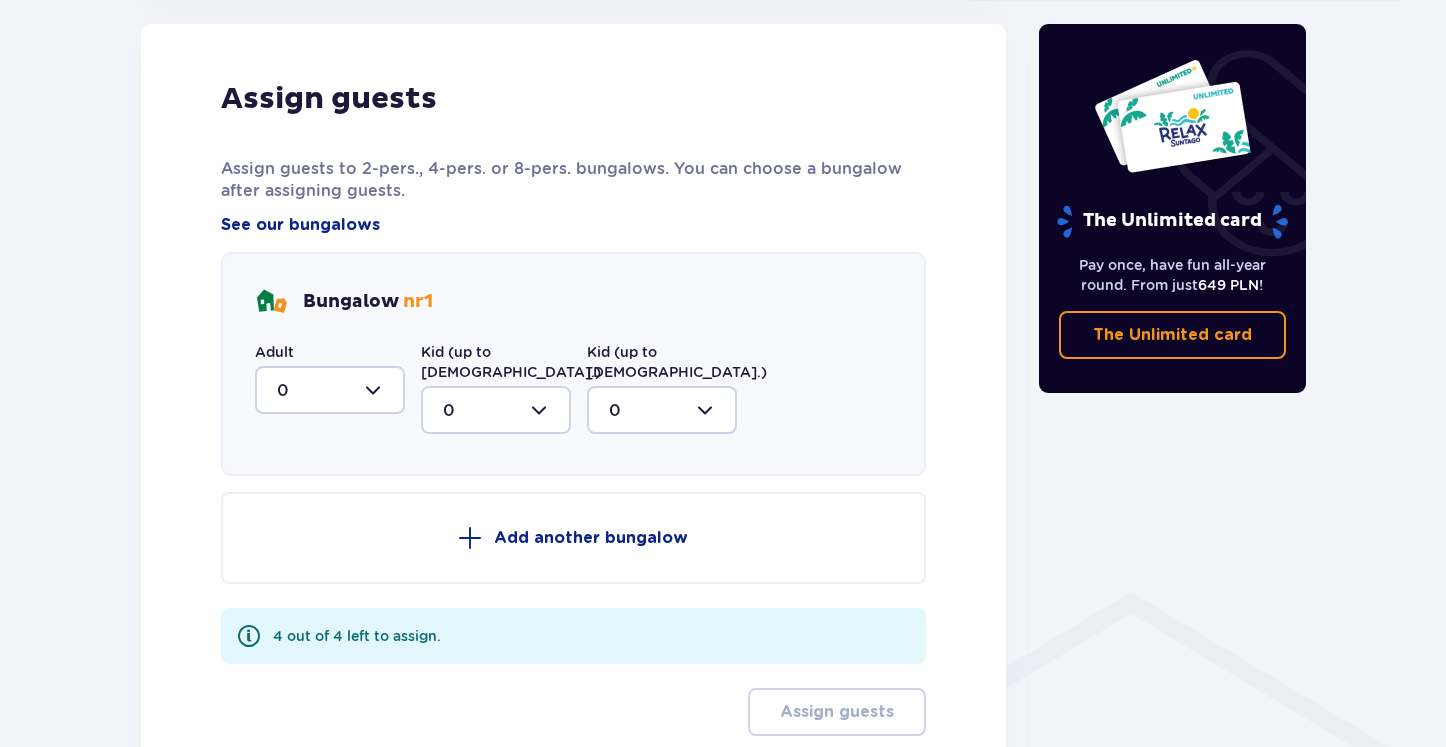 click at bounding box center [330, 390] 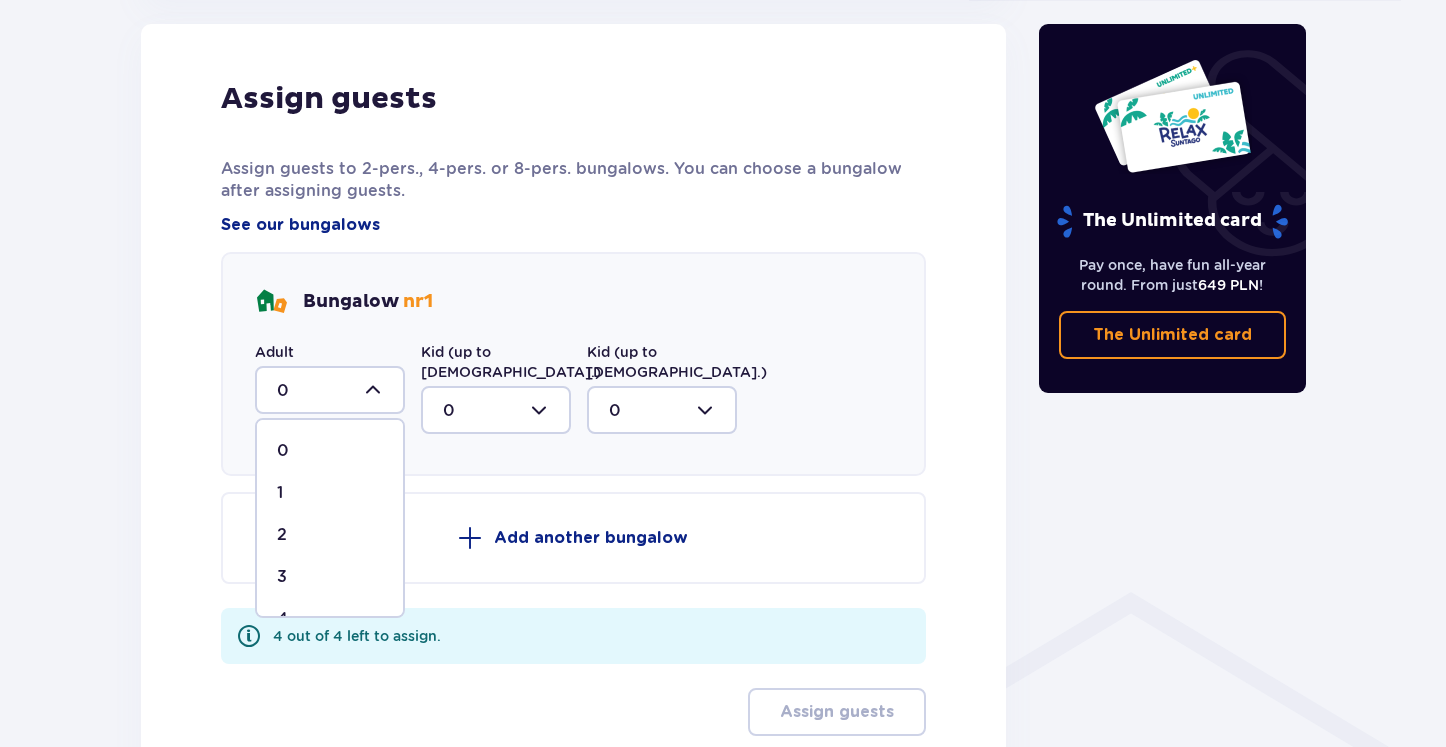 click at bounding box center (330, 390) 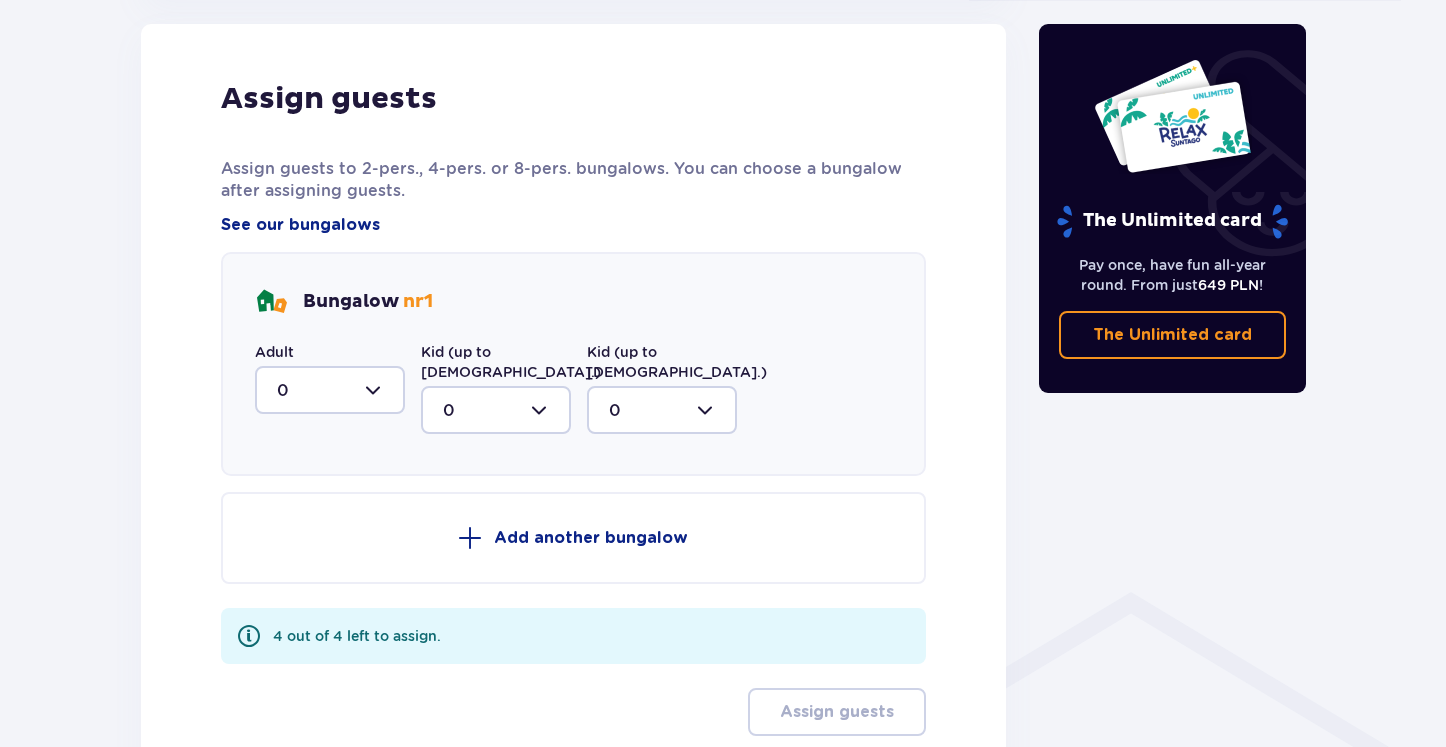 click at bounding box center (330, 390) 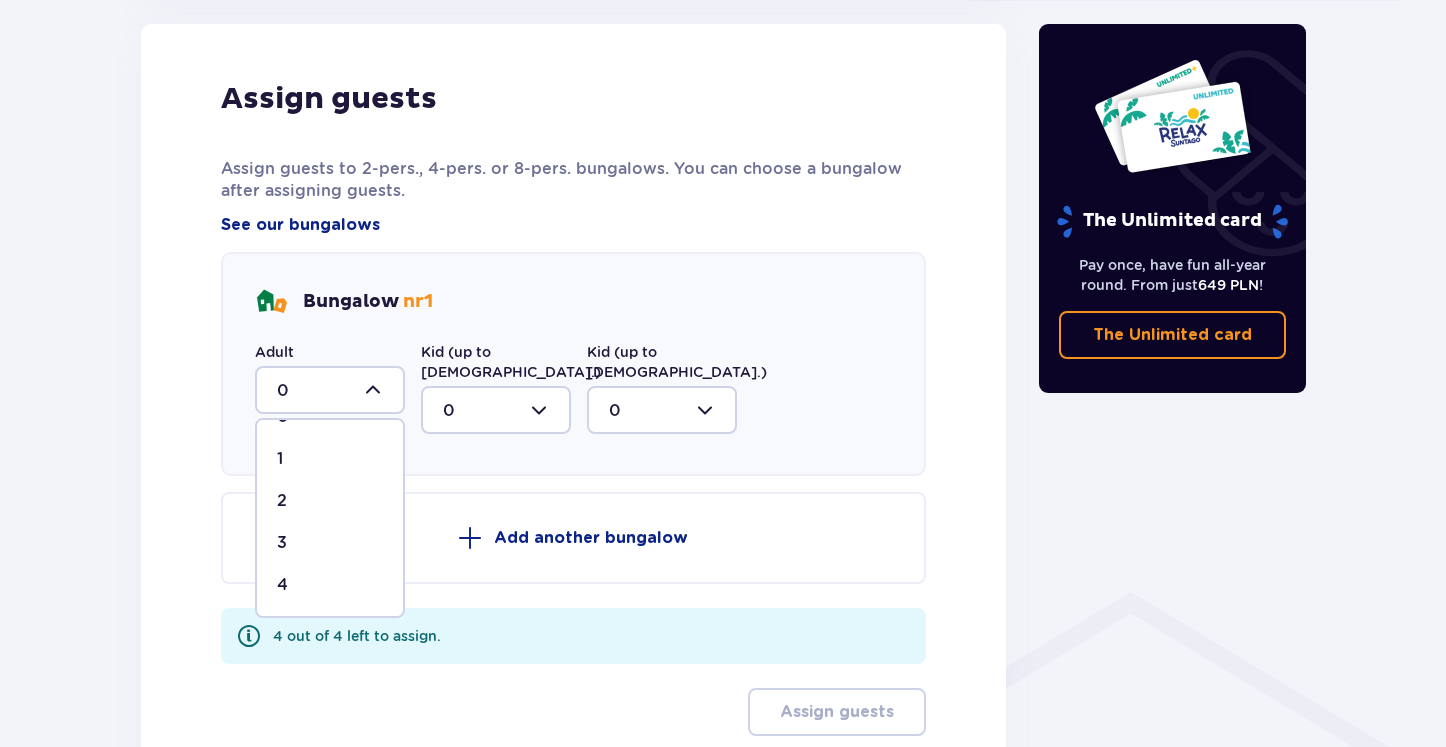 scroll, scrollTop: 34, scrollLeft: 0, axis: vertical 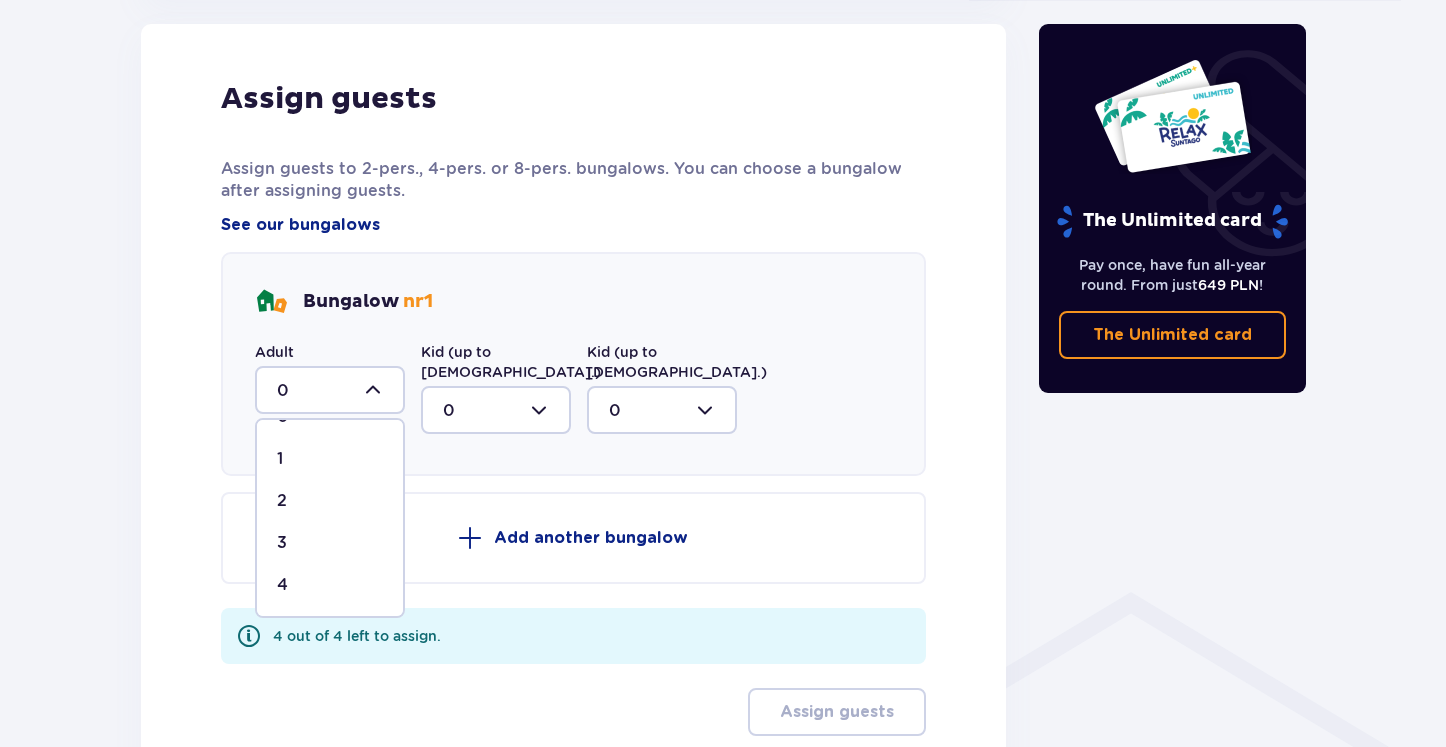 click on "4" at bounding box center [330, 585] 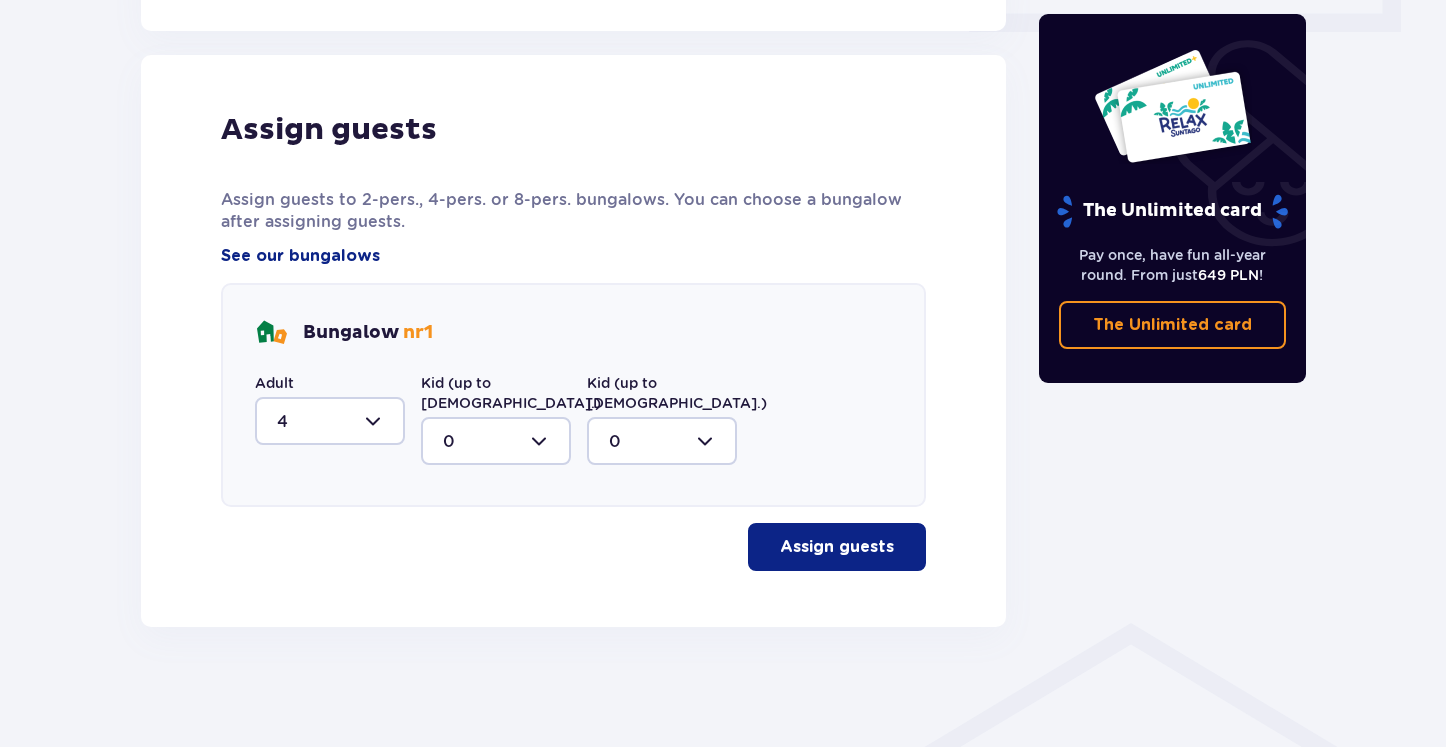 scroll, scrollTop: 981, scrollLeft: 0, axis: vertical 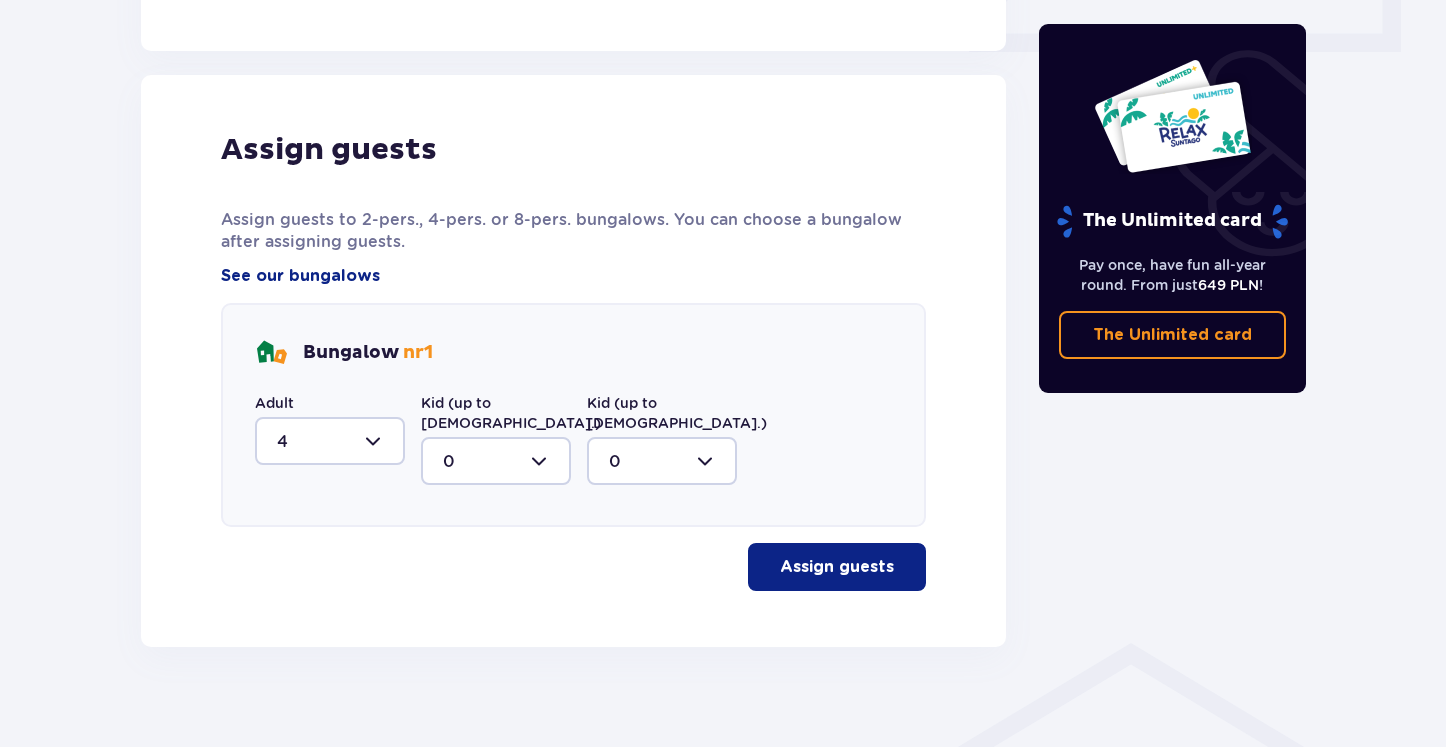 click on "Assign guests" at bounding box center (837, 567) 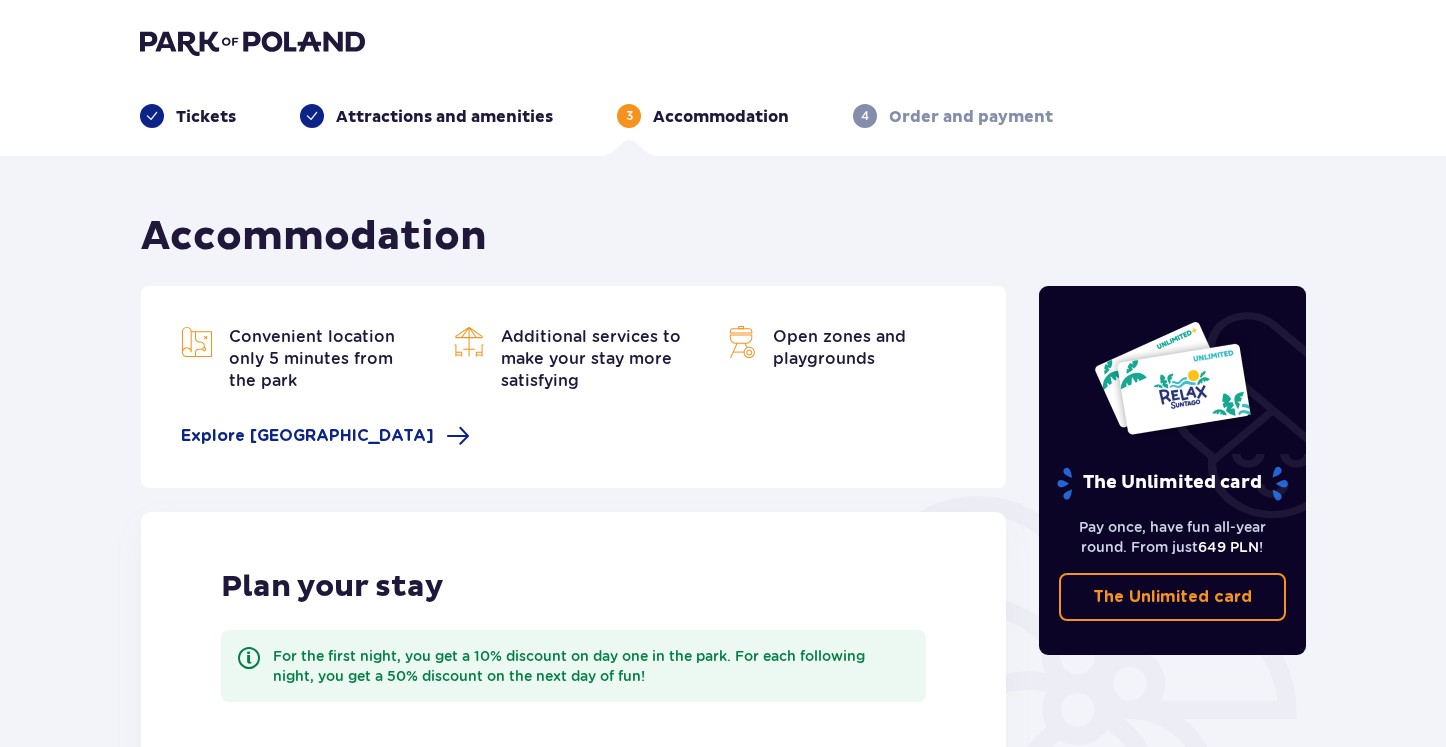 scroll, scrollTop: 0, scrollLeft: 0, axis: both 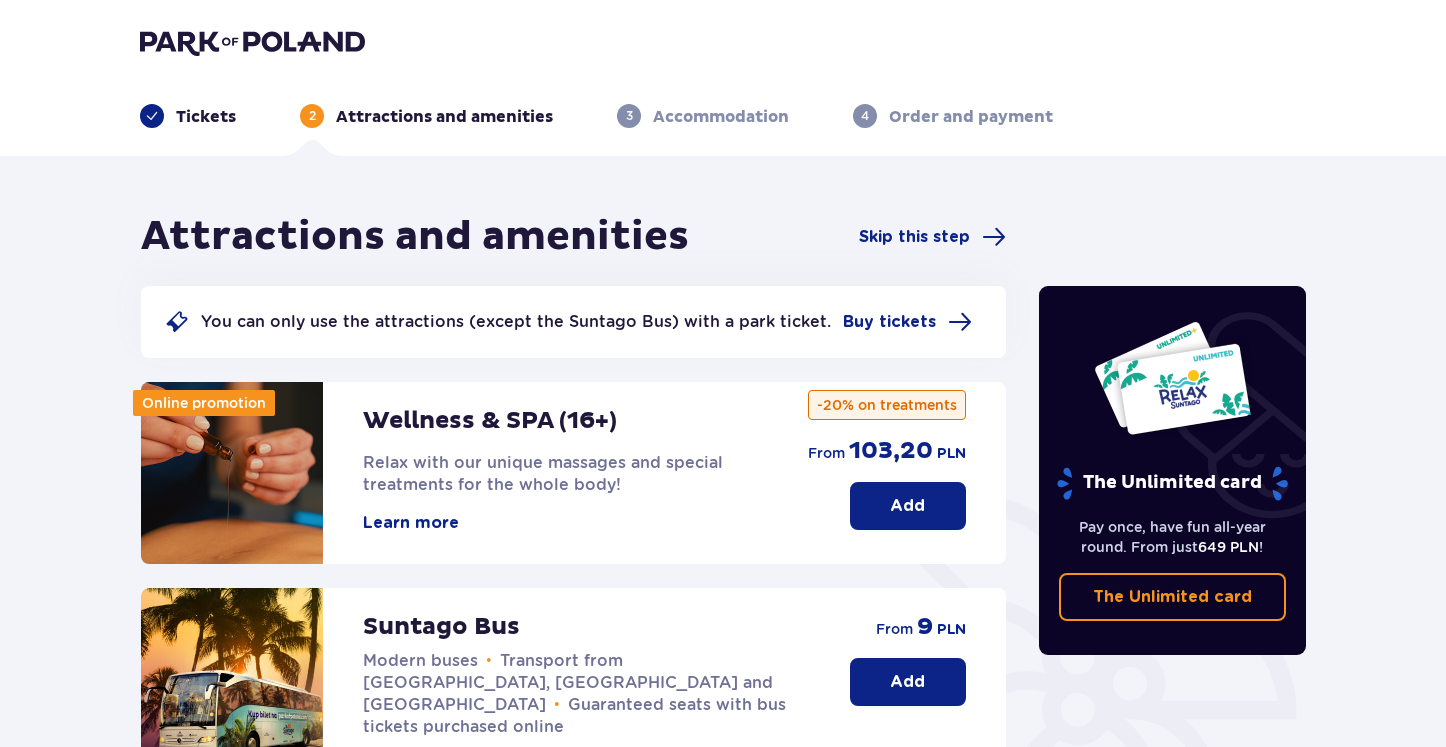 click on "Tickets 2 Attractions and amenities 3 Accommodation 4 Order and payment" at bounding box center [723, 116] 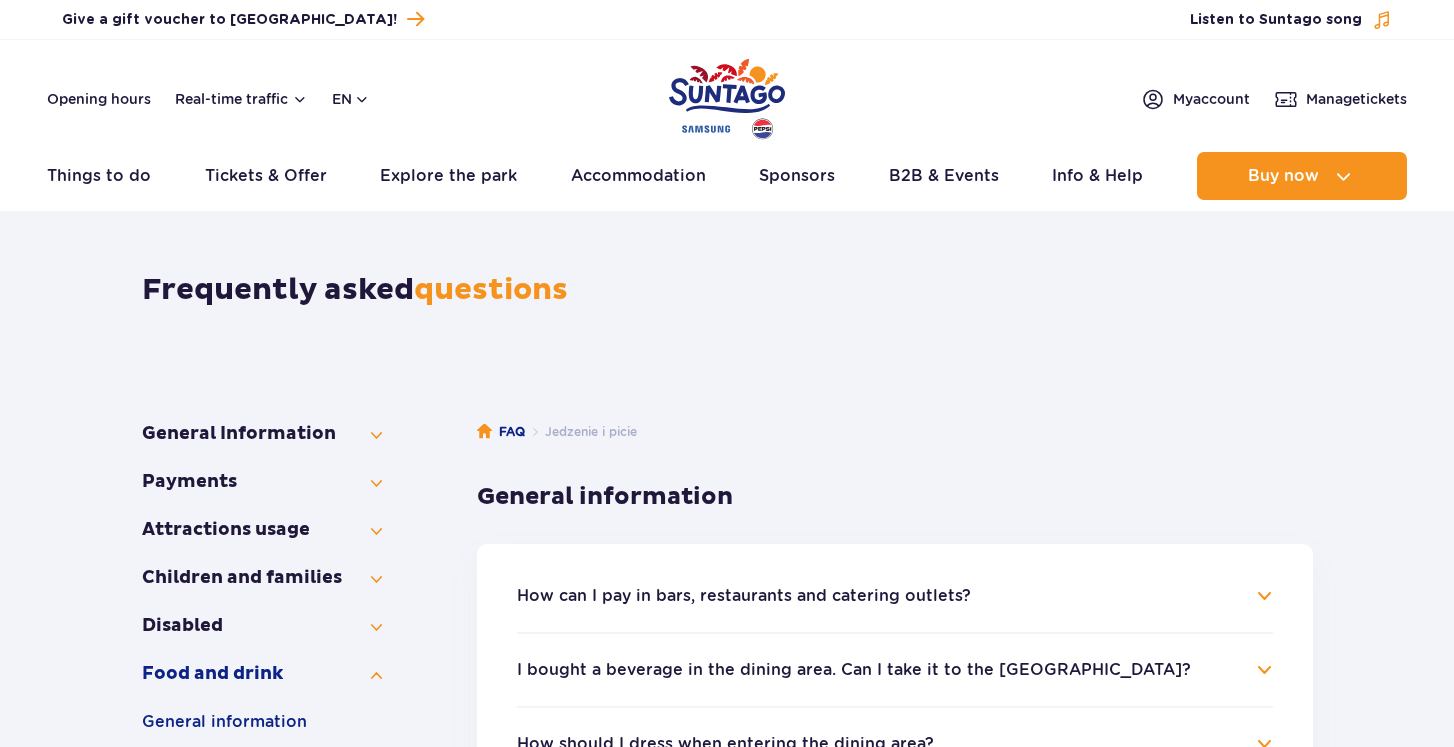 scroll, scrollTop: 0, scrollLeft: 0, axis: both 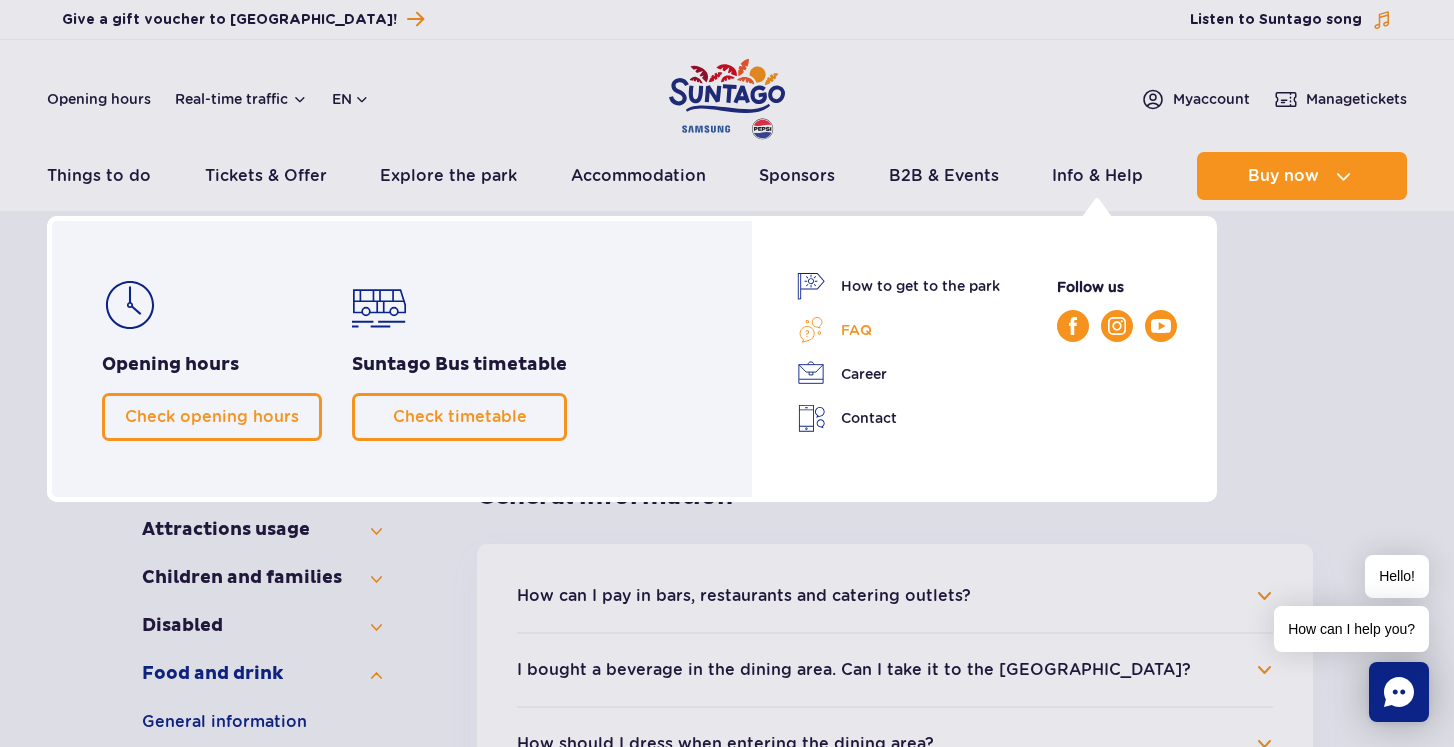 click on "FAQ" at bounding box center [898, 330] 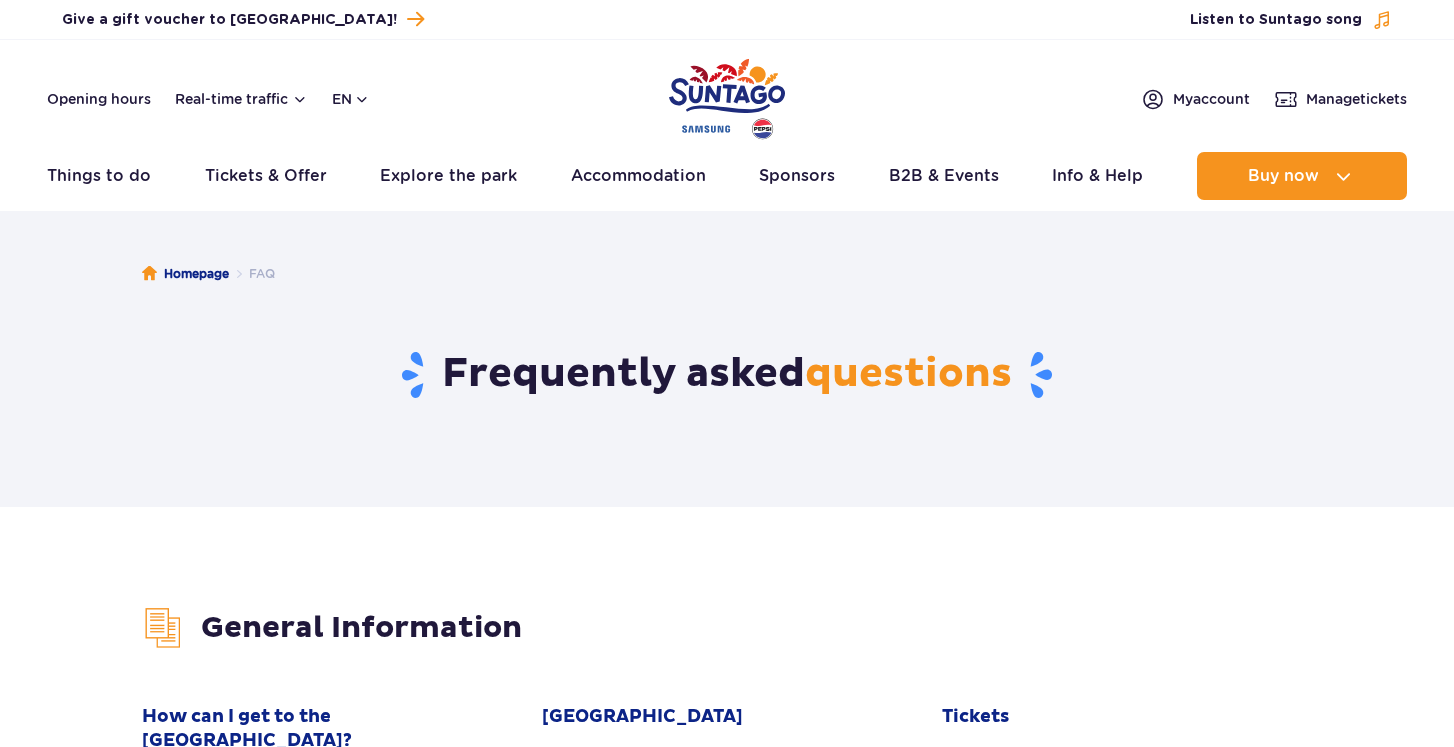 scroll, scrollTop: 0, scrollLeft: 0, axis: both 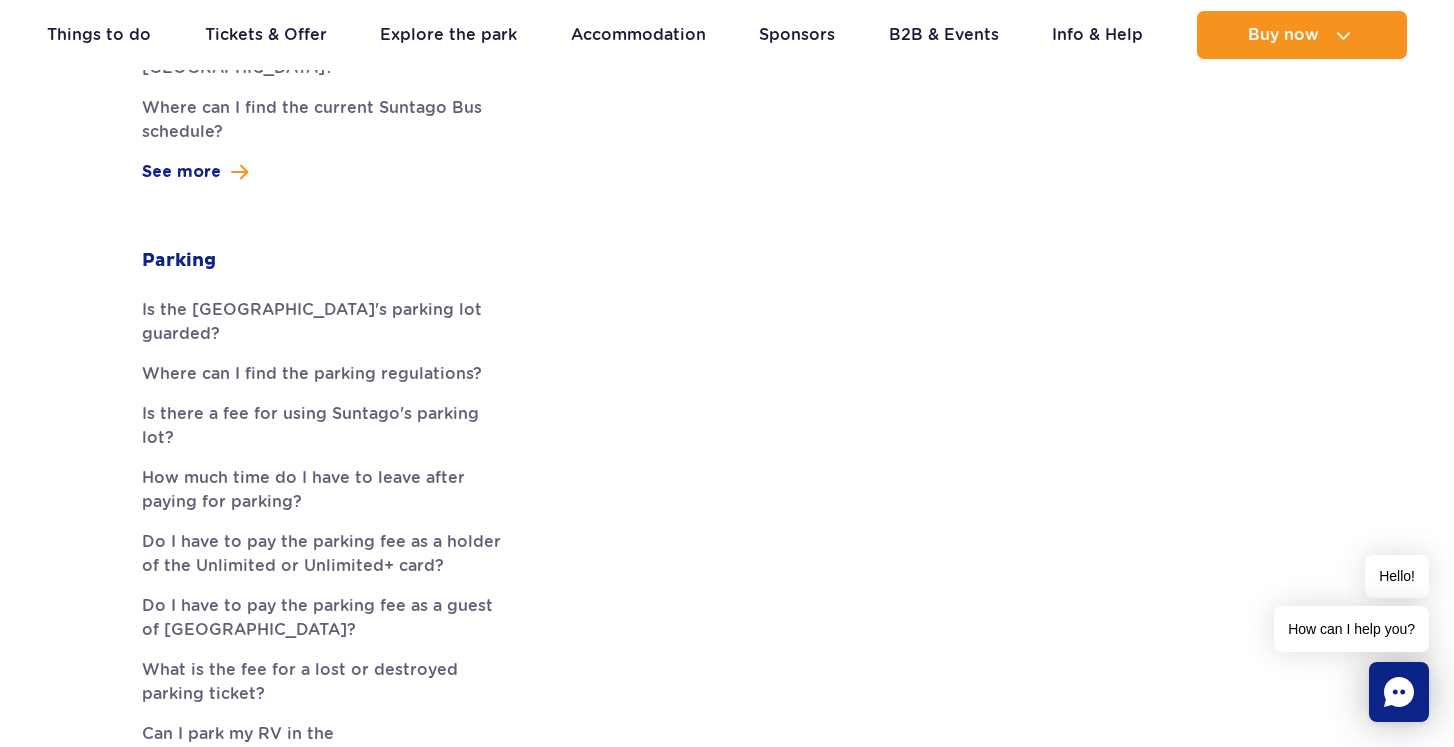 click on "Parking" at bounding box center [179, 261] 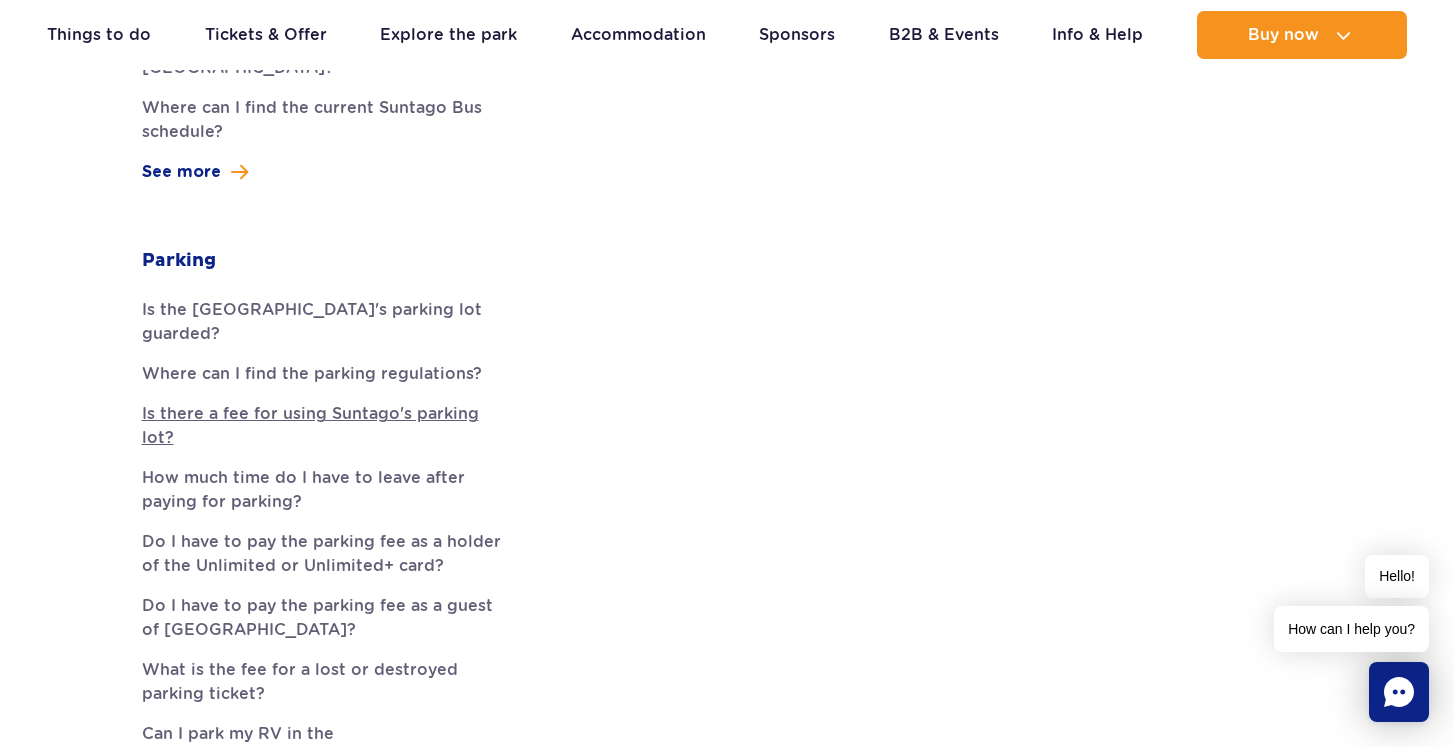 click on "Is there a fee for using Suntago's parking lot?" at bounding box center [327, 426] 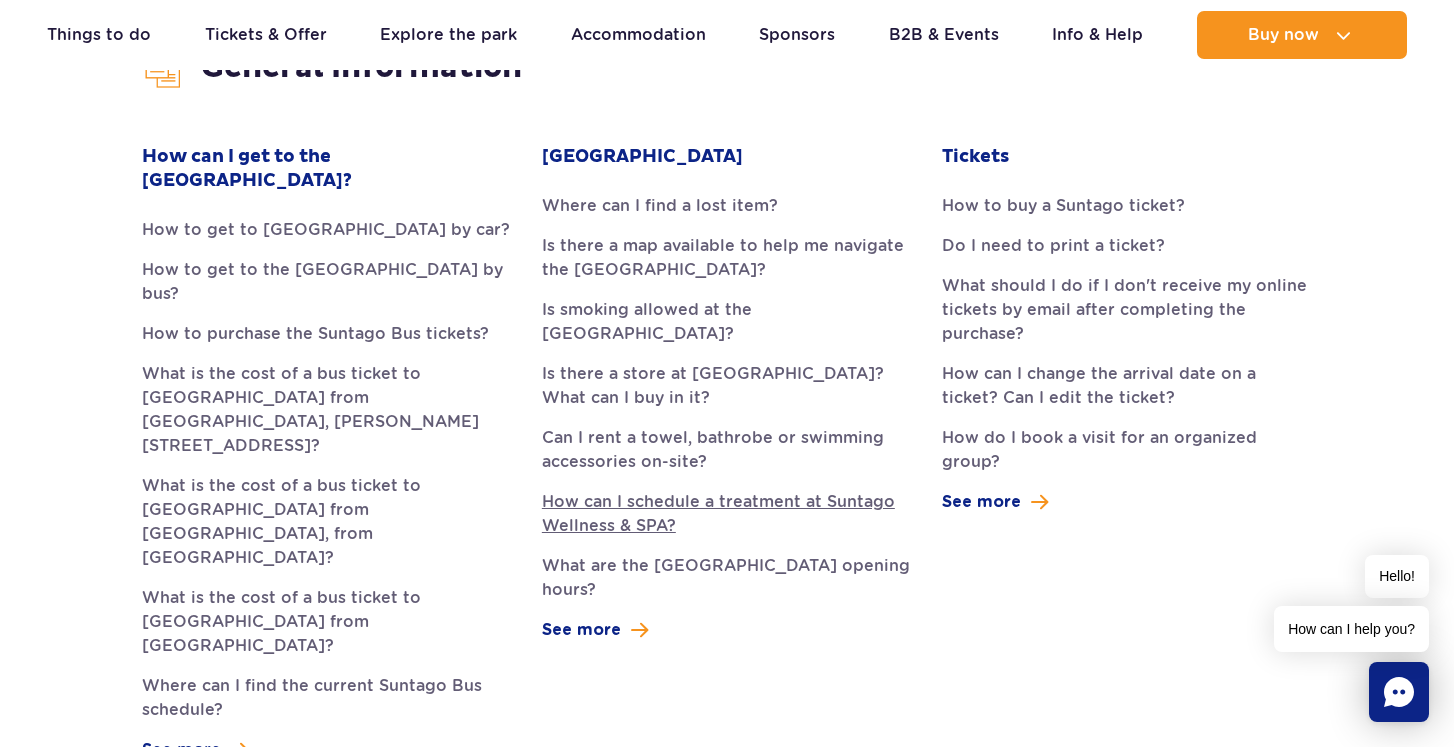 scroll, scrollTop: 556, scrollLeft: 0, axis: vertical 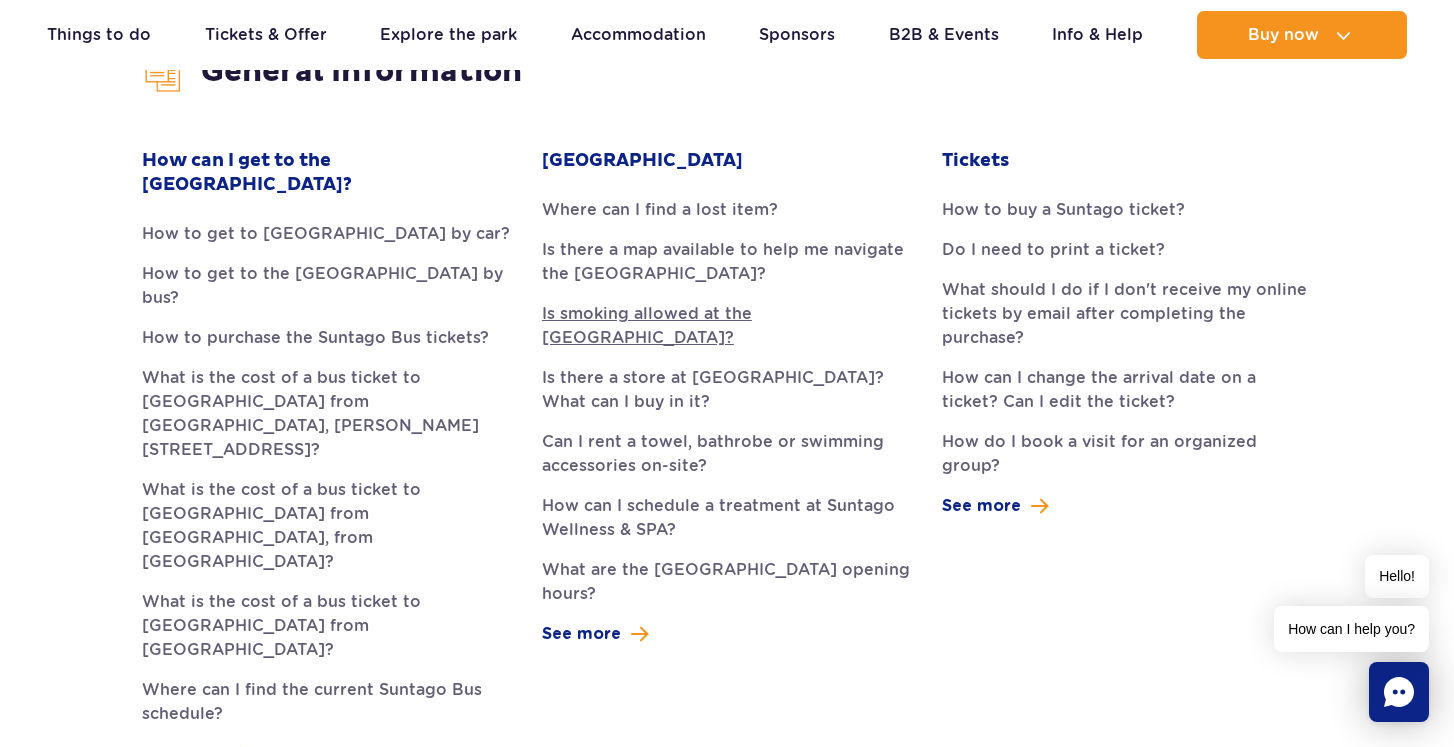click on "Is smoking allowed at the [GEOGRAPHIC_DATA]?" at bounding box center [727, 326] 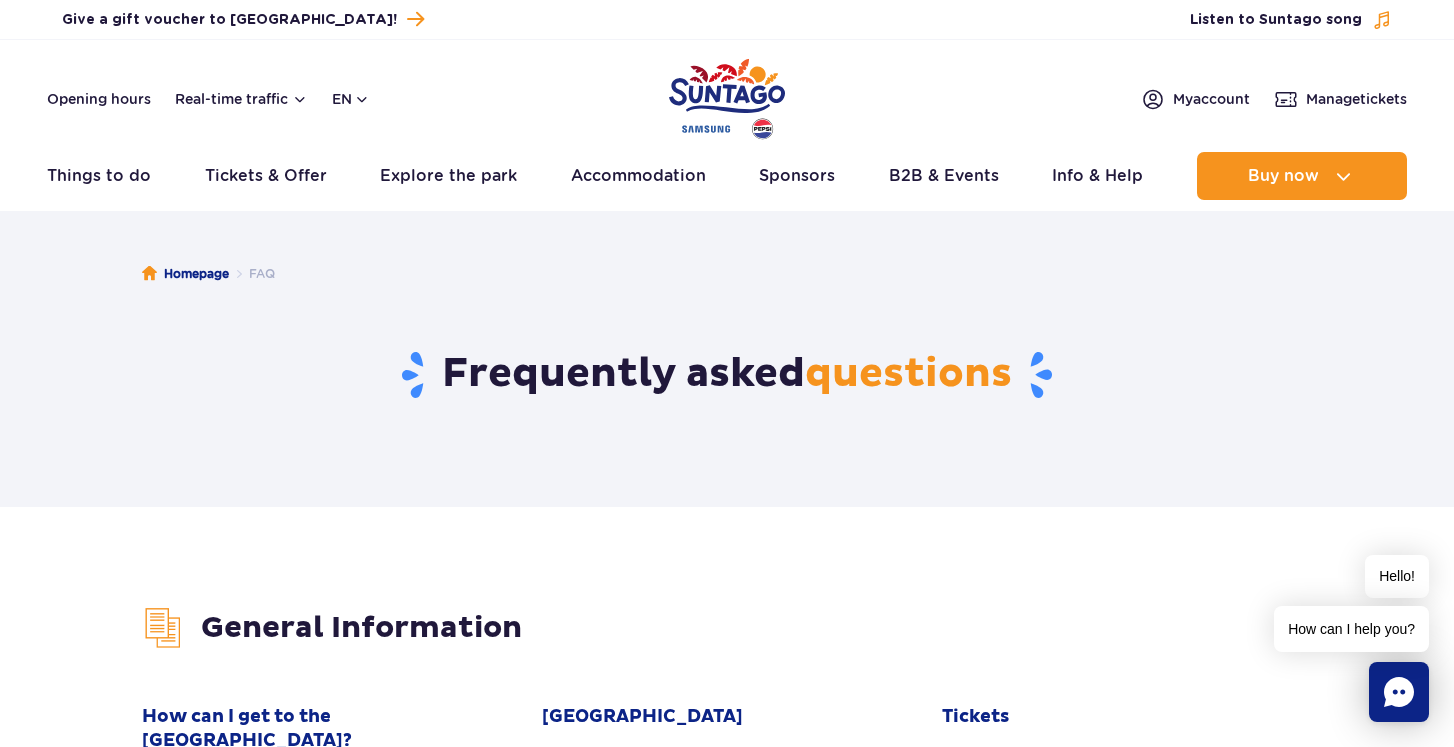 scroll, scrollTop: 0, scrollLeft: 0, axis: both 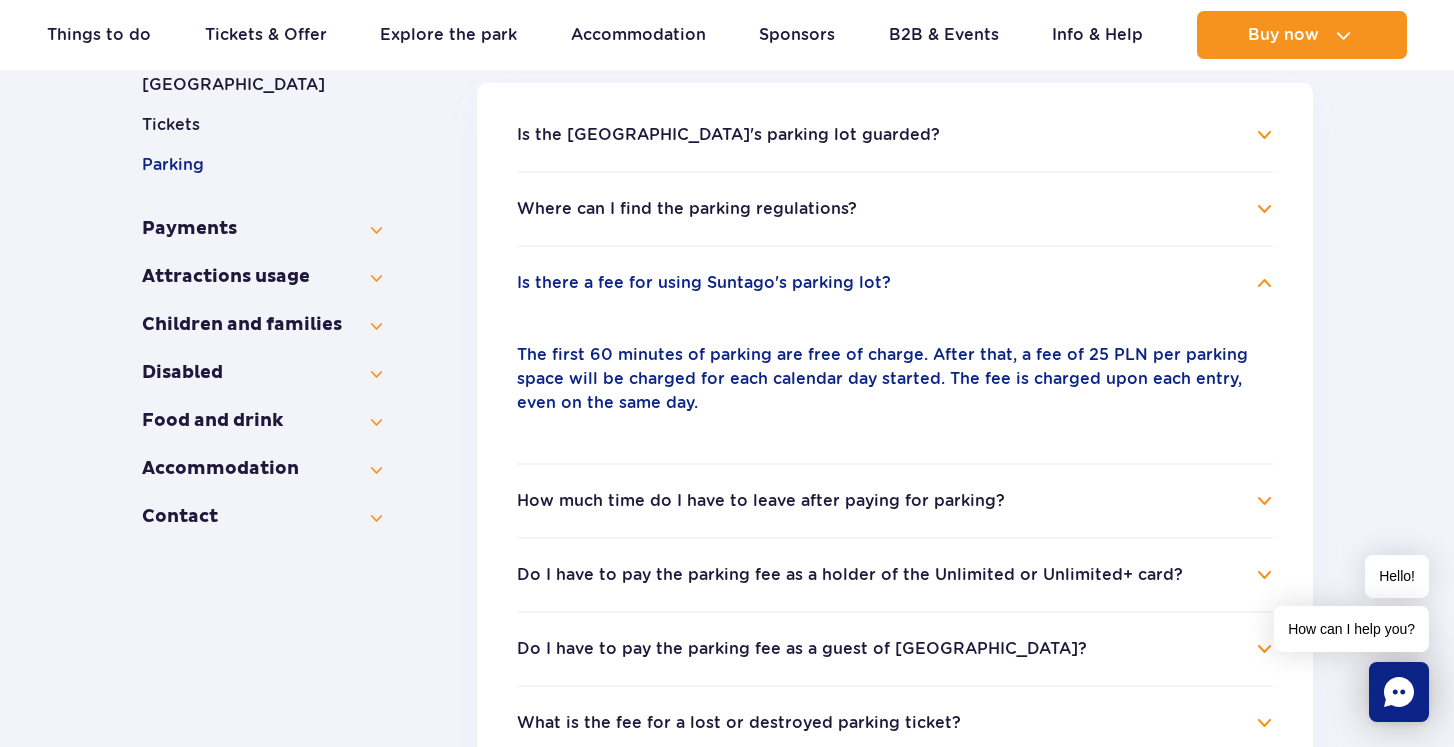 click on "Is there a fee for using Suntago's parking lot?" at bounding box center [895, 283] 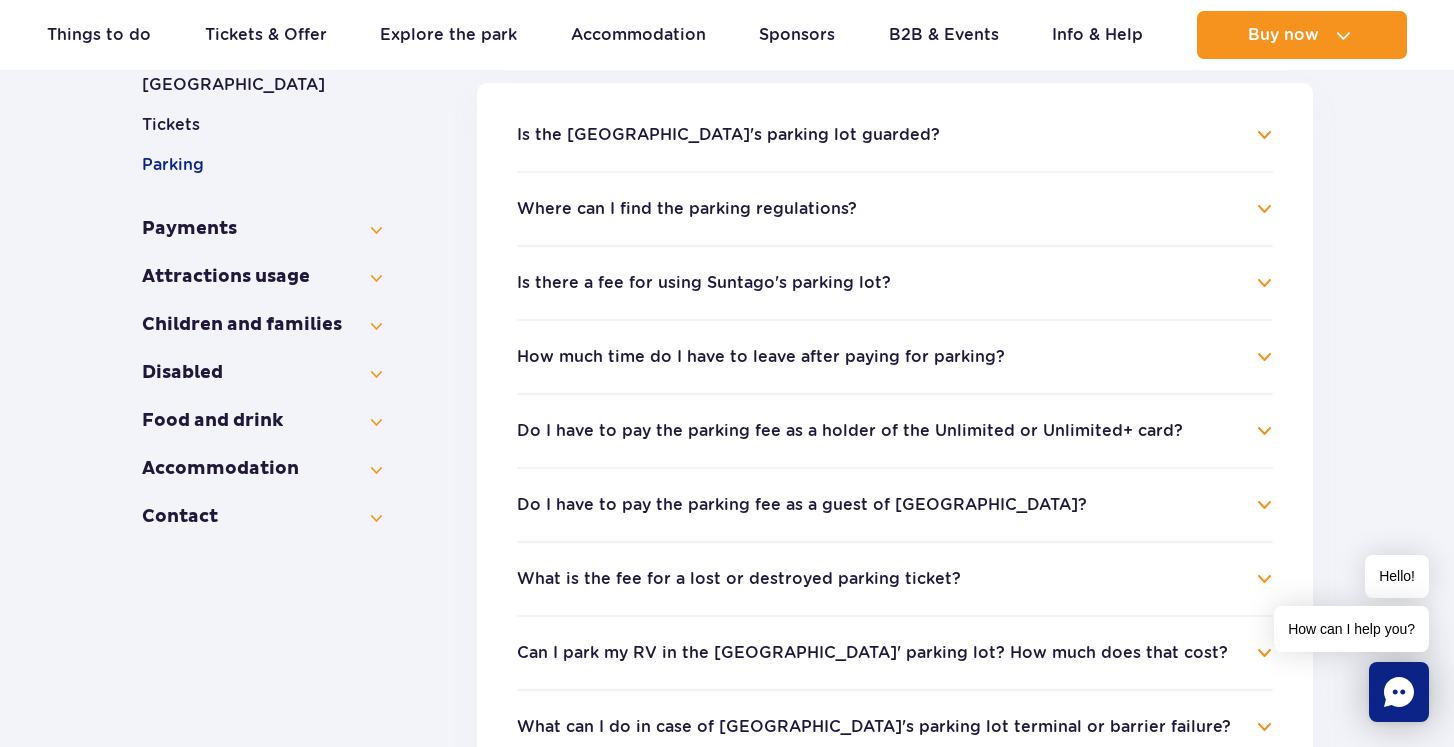 click on "Is the Suntago's parking lot guarded?
Suntago's parking lot is unguarded. The entry barriers are used solely to mark the parking area. Therefore, every parking lot user must exercise extreme caution, adhere to the parking lot's regulations and follow every sign and marking on the parking lot." at bounding box center (895, 147) 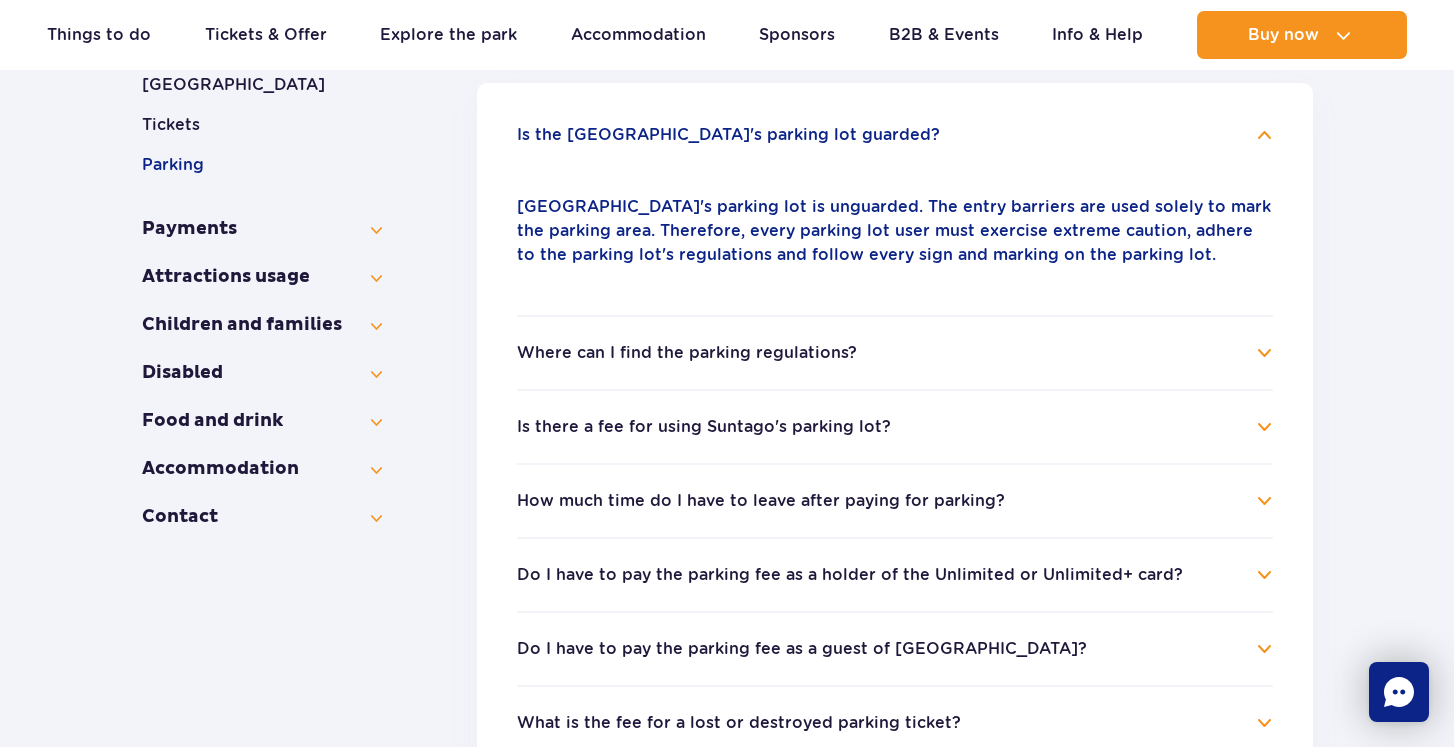 click on "Is the [GEOGRAPHIC_DATA]'s parking lot guarded?" at bounding box center [728, 135] 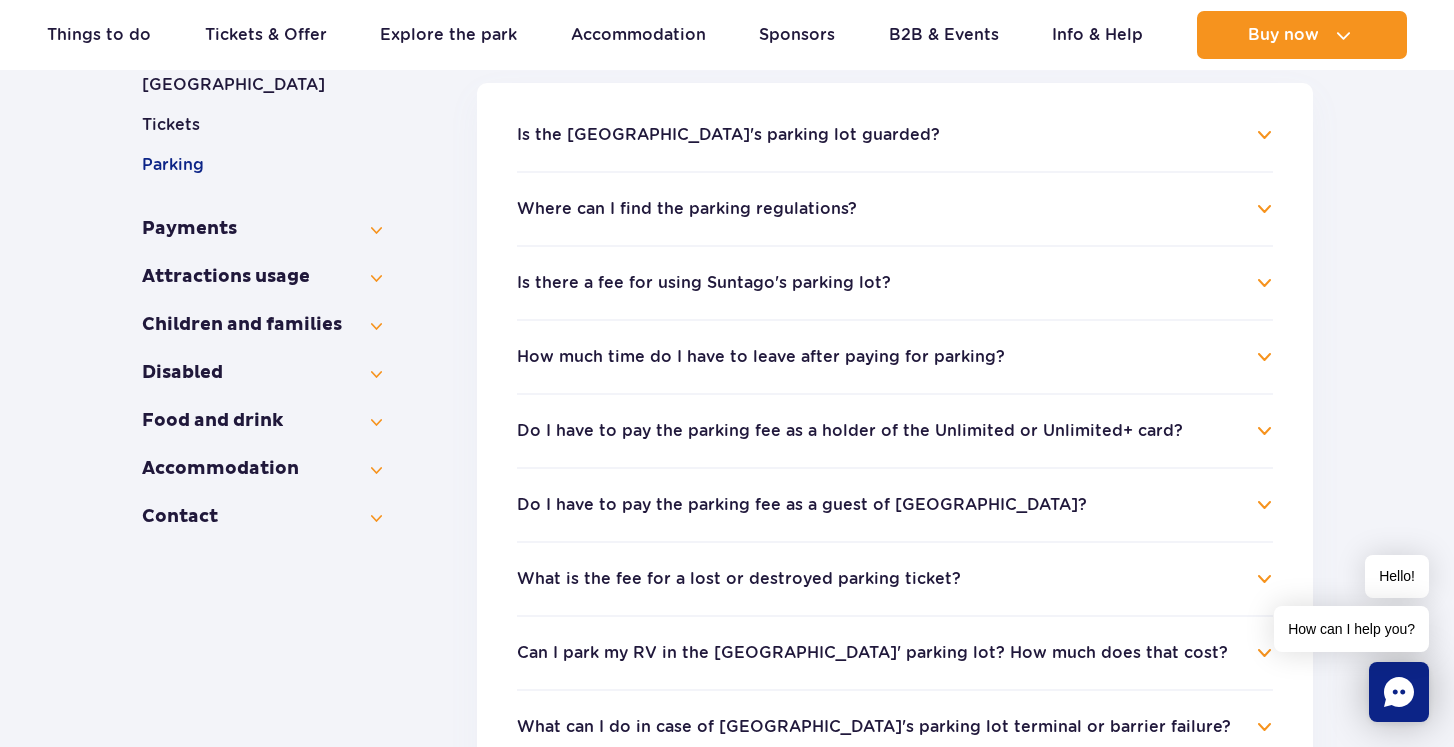 click on "Is there a fee for using Suntago's parking lot?" at bounding box center [895, 283] 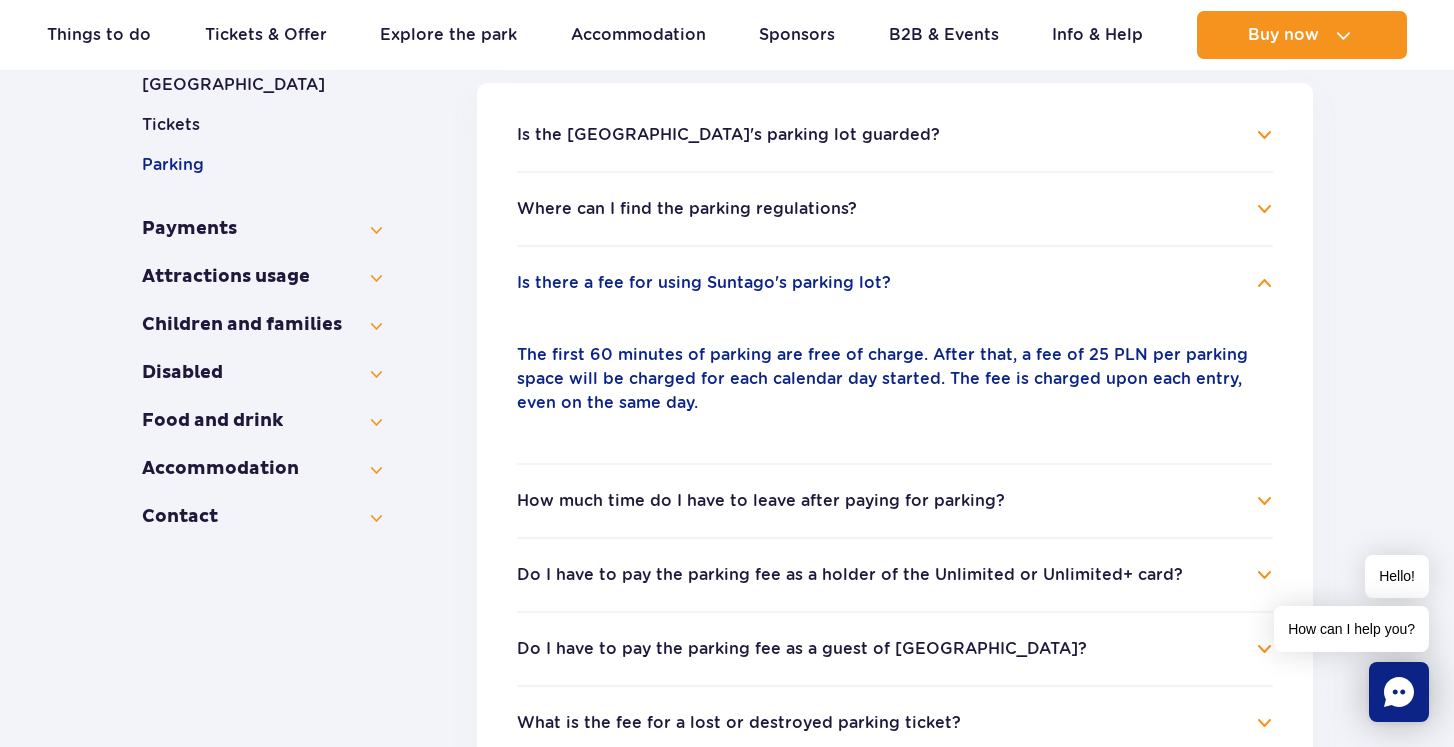 click on "Is there a fee for using Suntago's parking lot?" at bounding box center [895, 283] 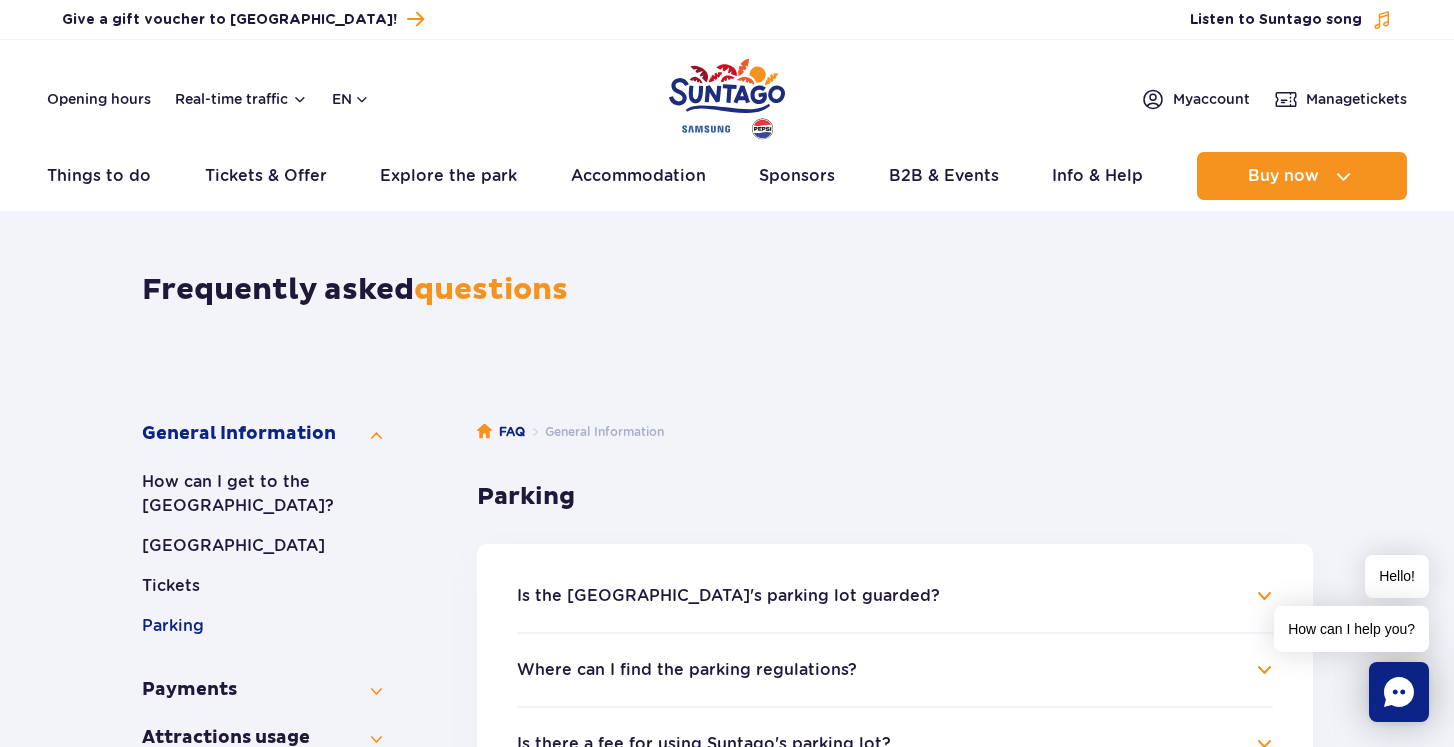 scroll, scrollTop: 0, scrollLeft: 0, axis: both 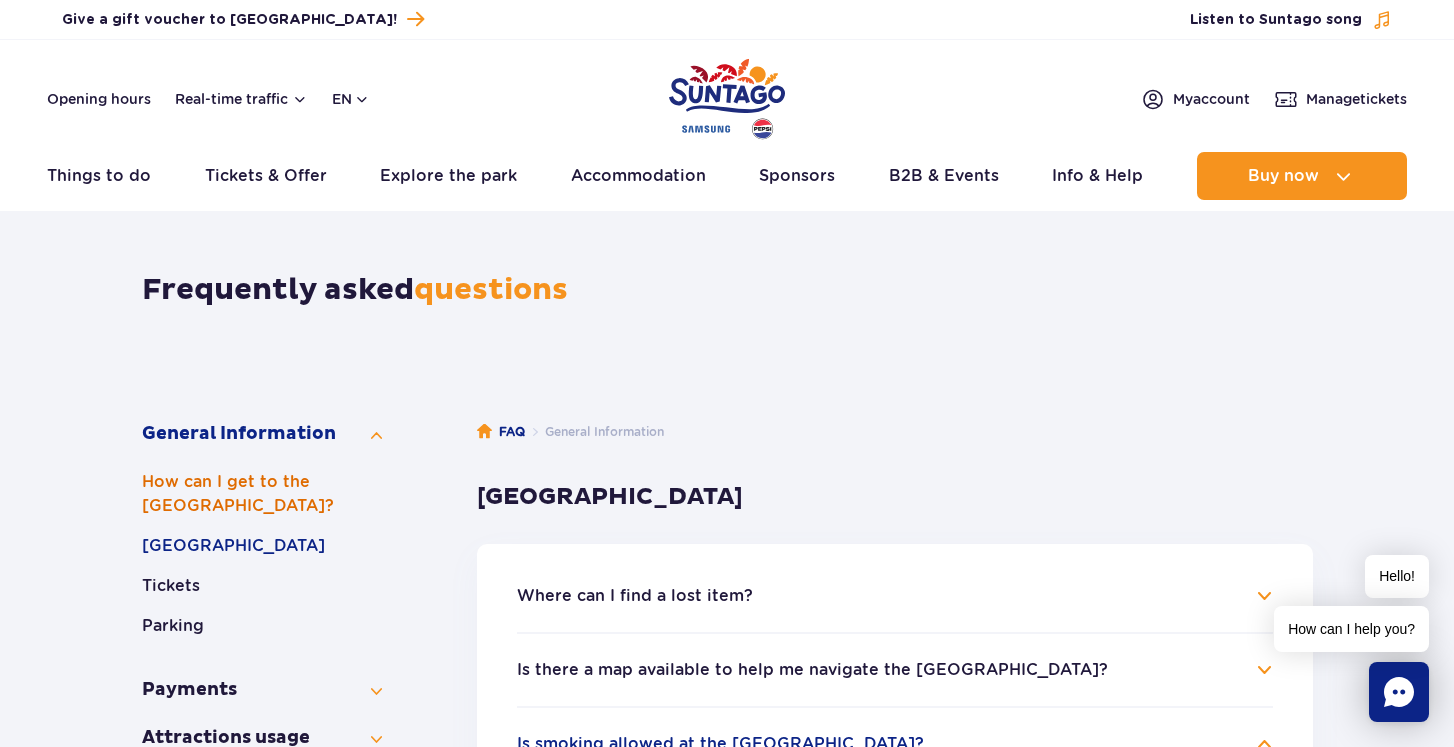 click on "How can I get to the [GEOGRAPHIC_DATA]?" at bounding box center [262, 494] 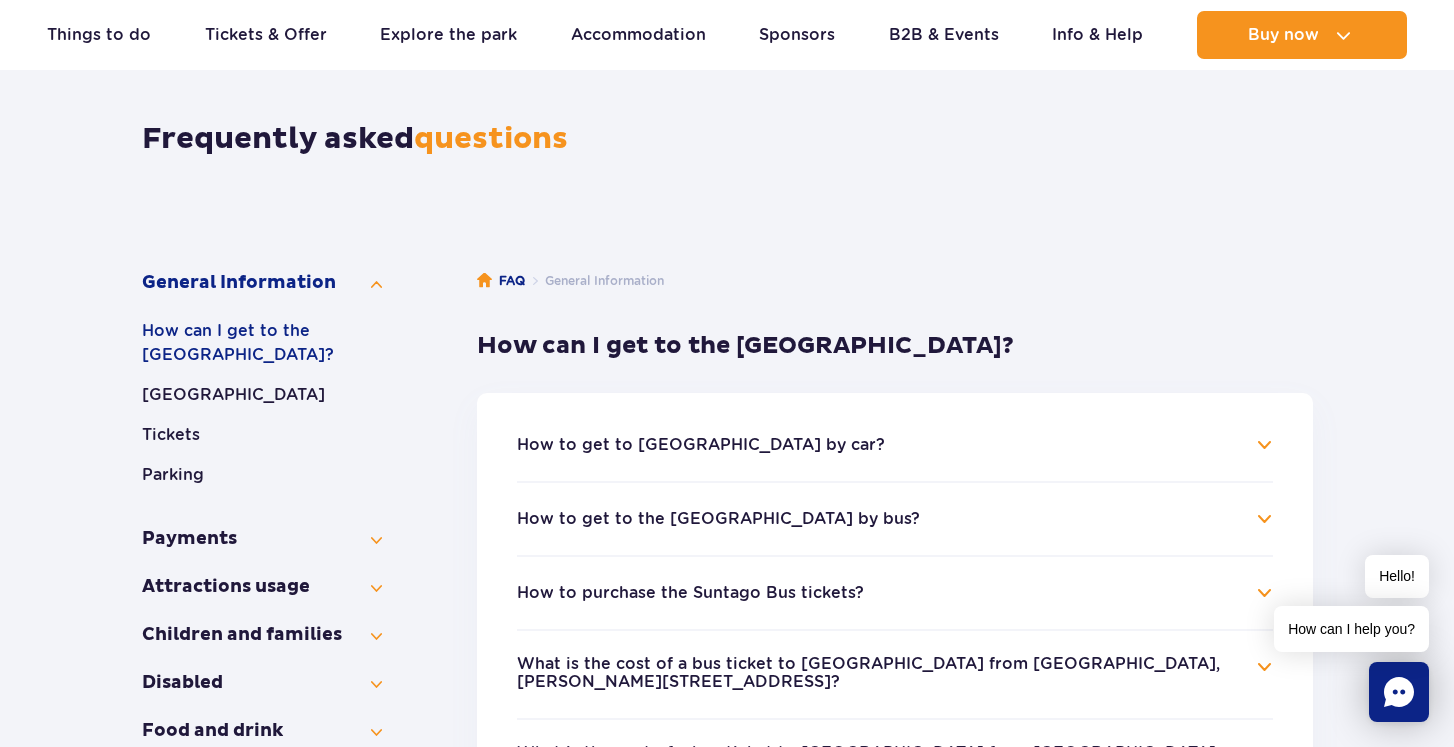 scroll, scrollTop: 155, scrollLeft: 0, axis: vertical 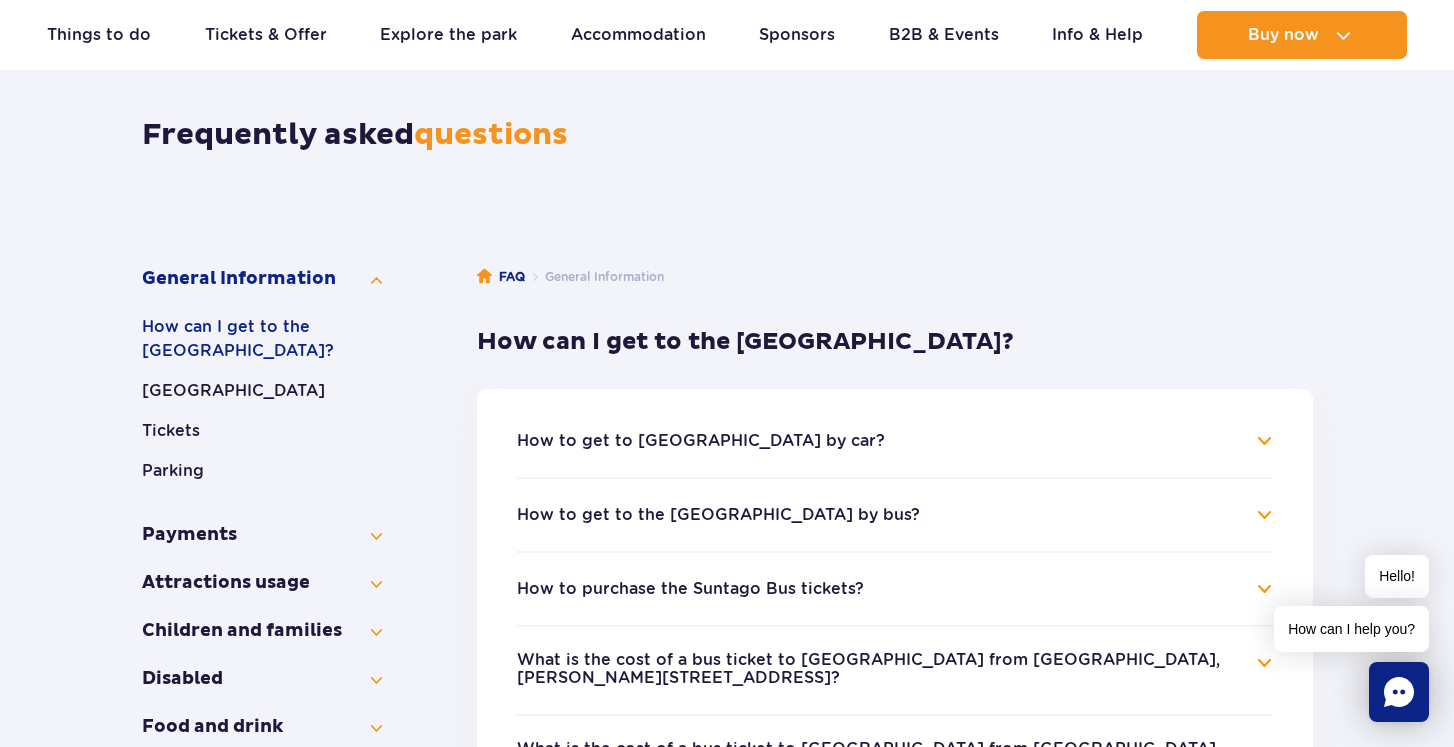 click on "How to get to [GEOGRAPHIC_DATA] by car?
[GEOGRAPHIC_DATA] is located at [STREET_ADDRESS]. You can get here by car from [GEOGRAPHIC_DATA] and [GEOGRAPHIC_DATA] by taking the S8 router and A2 highway.
How to get to the [GEOGRAPHIC_DATA] by bus?
You can get to the [GEOGRAPHIC_DATA] by bus from [GEOGRAPHIC_DATA] and [GEOGRAPHIC_DATA]. The Suntago Bus departs from the following stops:  [GEOGRAPHIC_DATA], [STREET_ADDRESS]:  Google Maps   [GEOGRAPHIC_DATA], [GEOGRAPHIC_DATA], platform 21:  Google Maps  (runs between [DATE] and [DATE]) [GEOGRAPHIC_DATA], Aleja Partyzantów 3/1 (near the railway station):  Google Maps   Remember to check the current Suntago Bus schedule at  [URL][DOMAIN_NAME]
How to purchase the Suntago Bus tickets?" at bounding box center [895, 678] 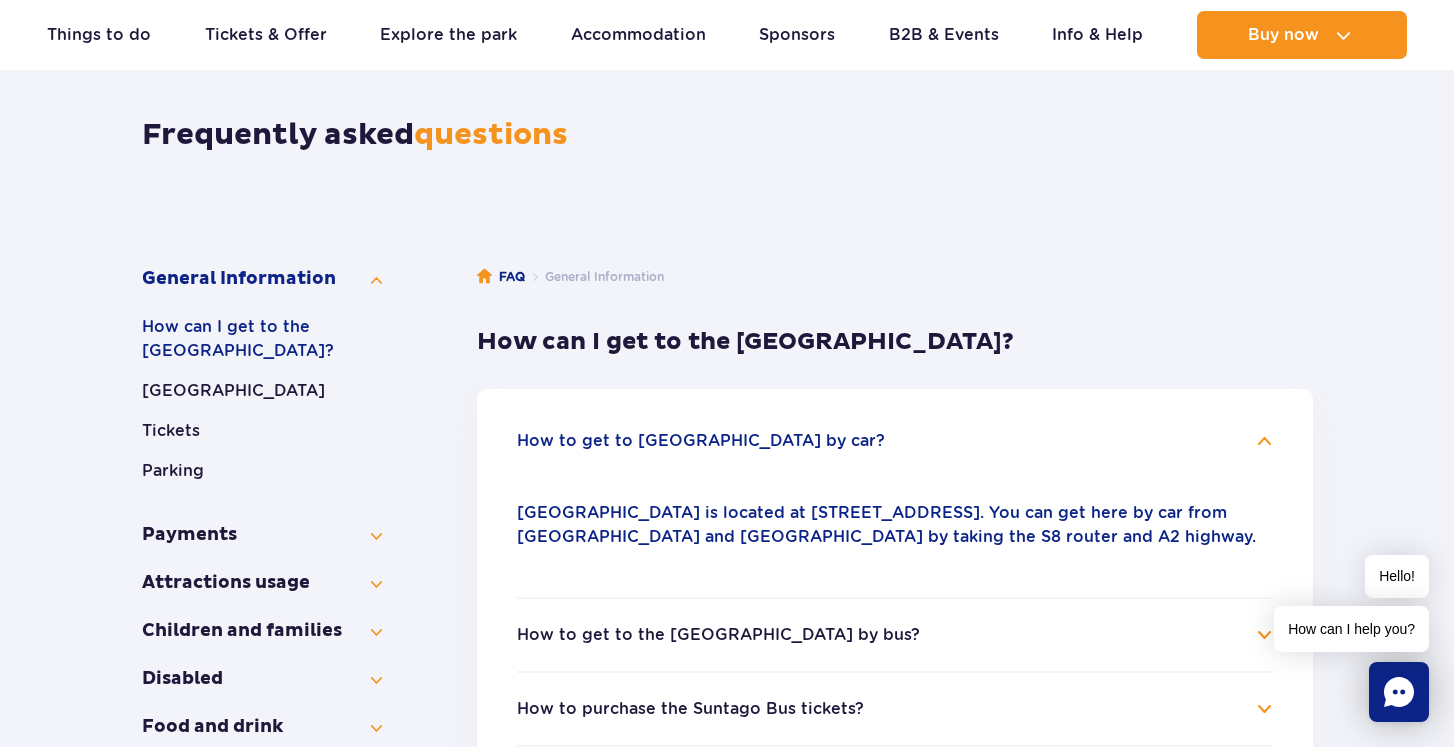 click on "How to get to [GEOGRAPHIC_DATA] by car?" at bounding box center (701, 441) 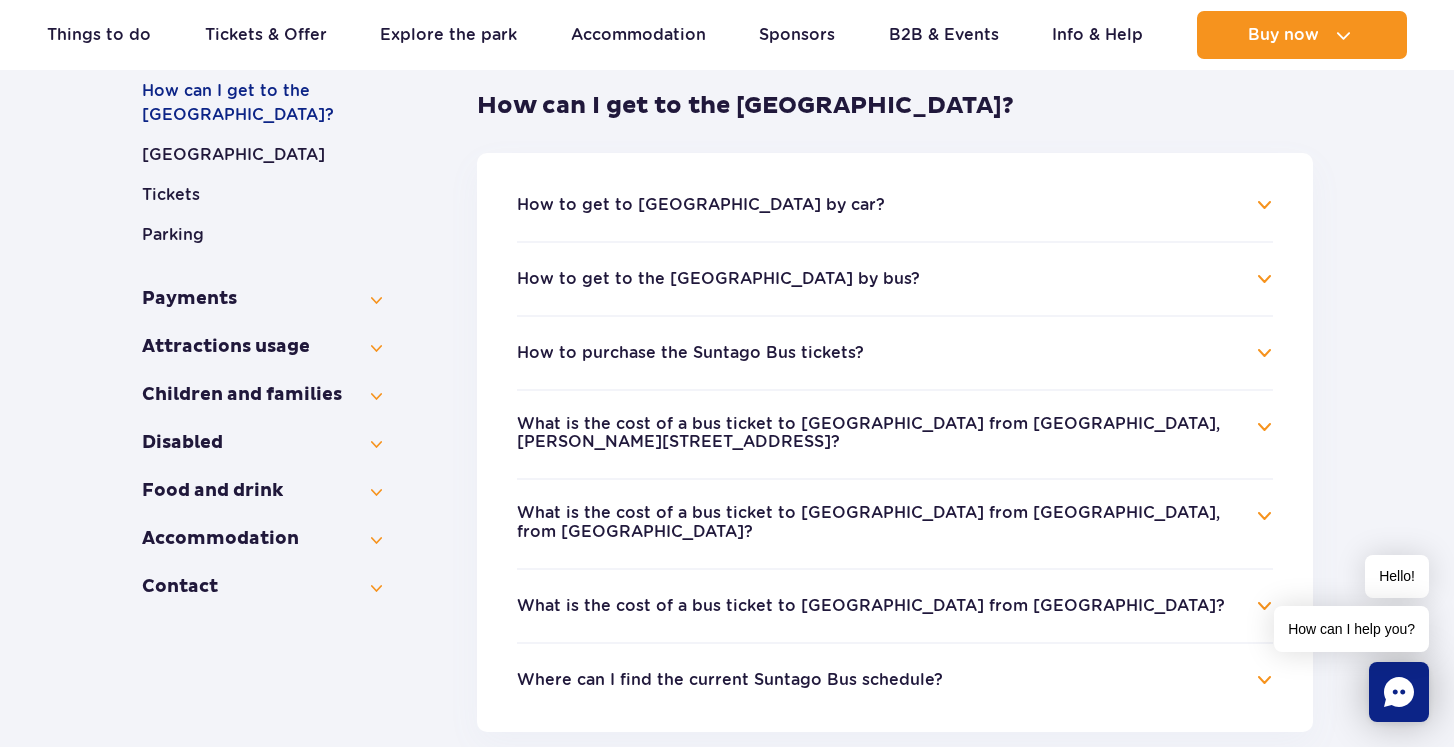 scroll, scrollTop: 382, scrollLeft: 0, axis: vertical 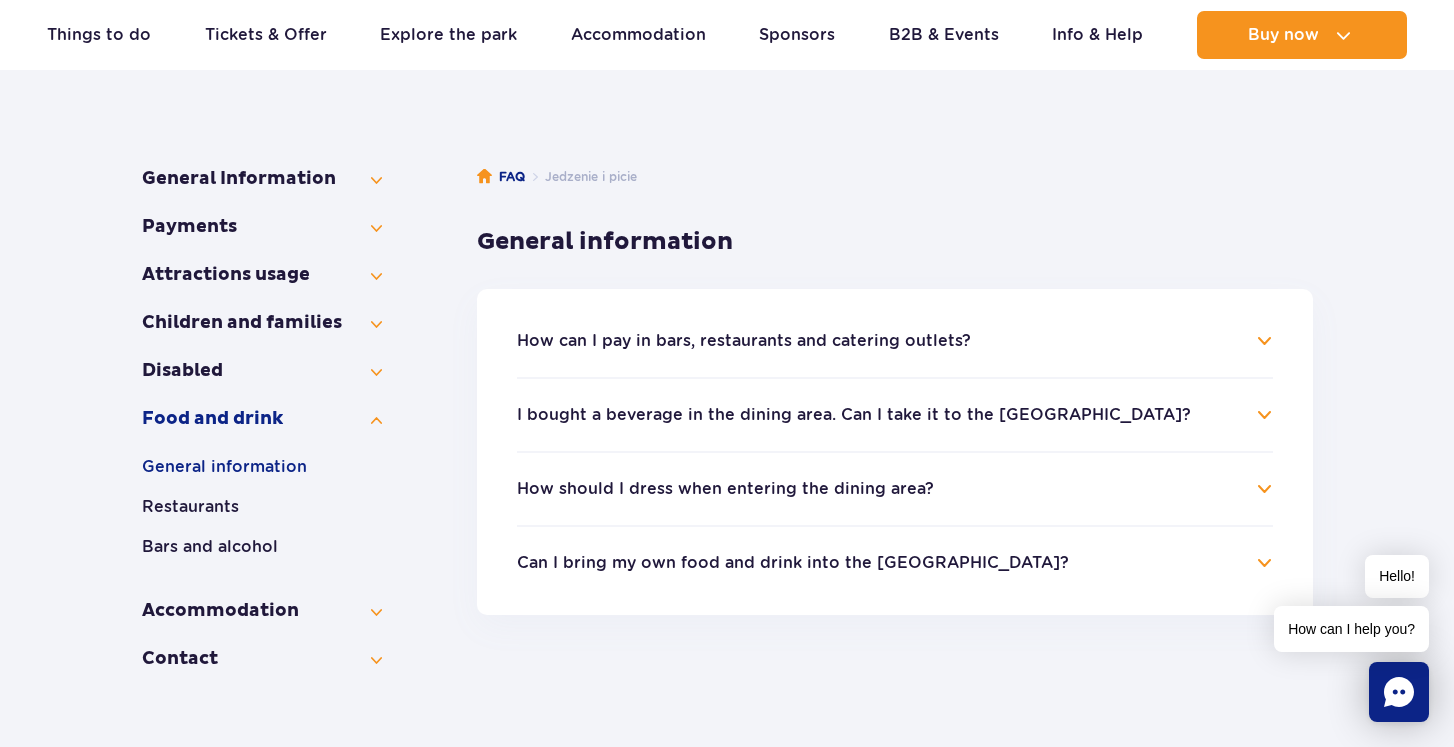 click on "How should I dress when entering the dining area?" at bounding box center (725, 489) 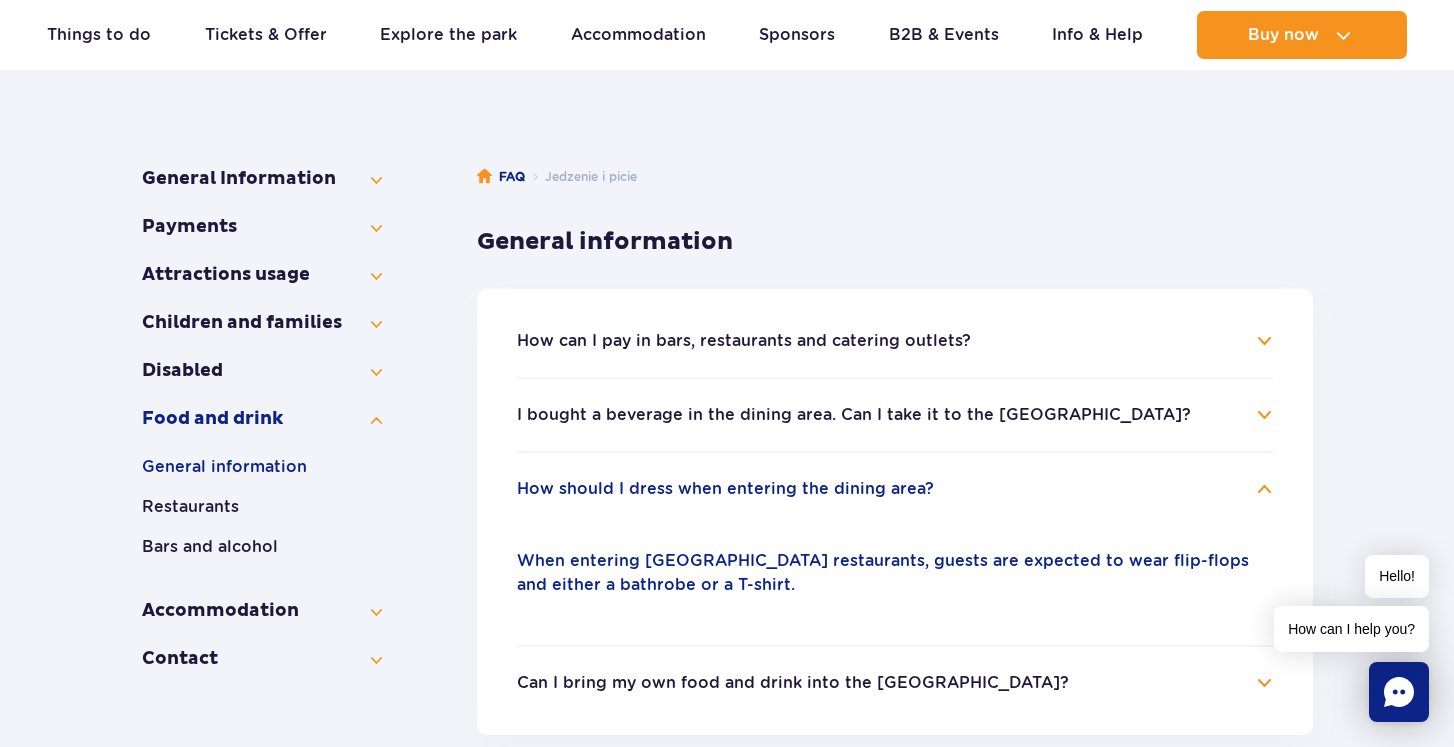 click on "How should I dress when entering the dining area?" at bounding box center [725, 489] 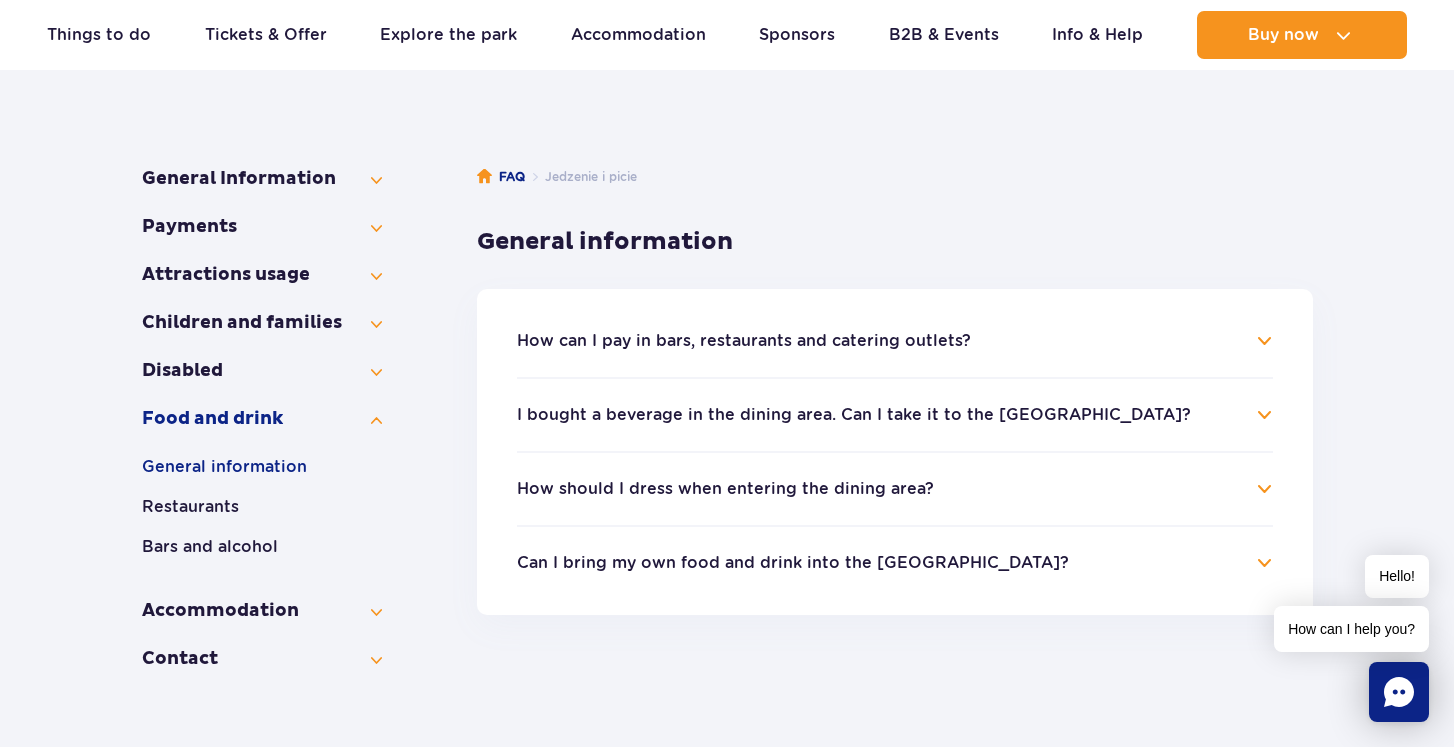click on "I bought a beverage in the dining area. Can I take it to the Water Park?" at bounding box center [854, 415] 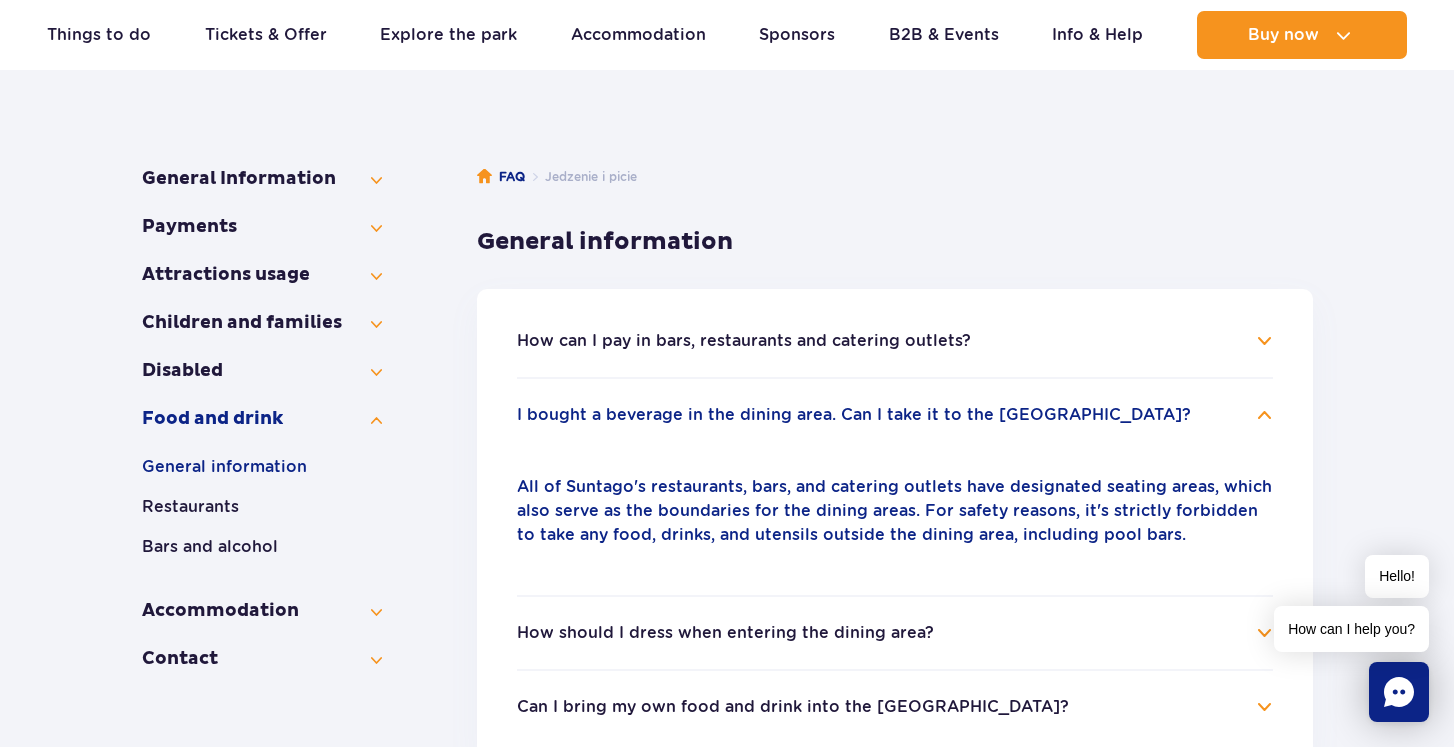 click on "I bought a beverage in the dining area. Can I take it to the Water Park?" at bounding box center [854, 415] 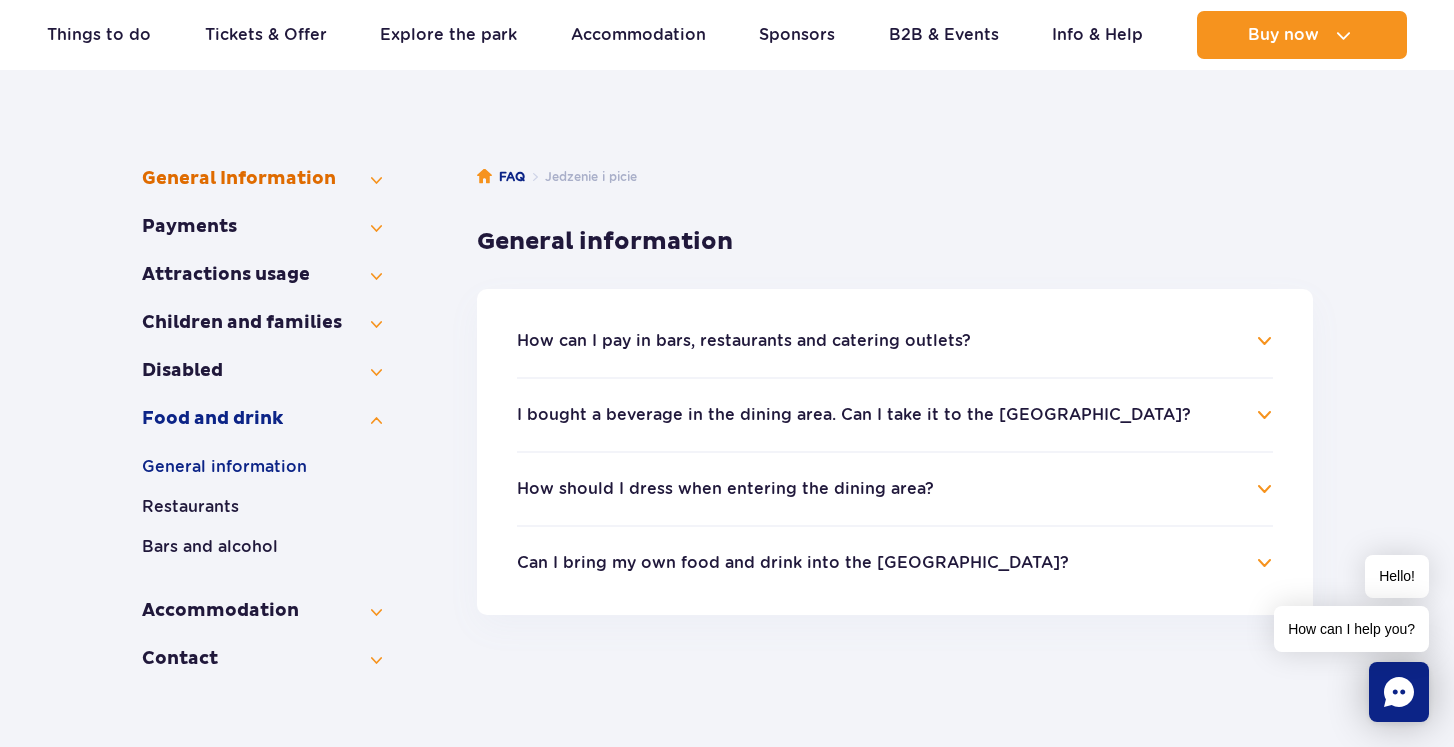 click on "General Information" at bounding box center (262, 179) 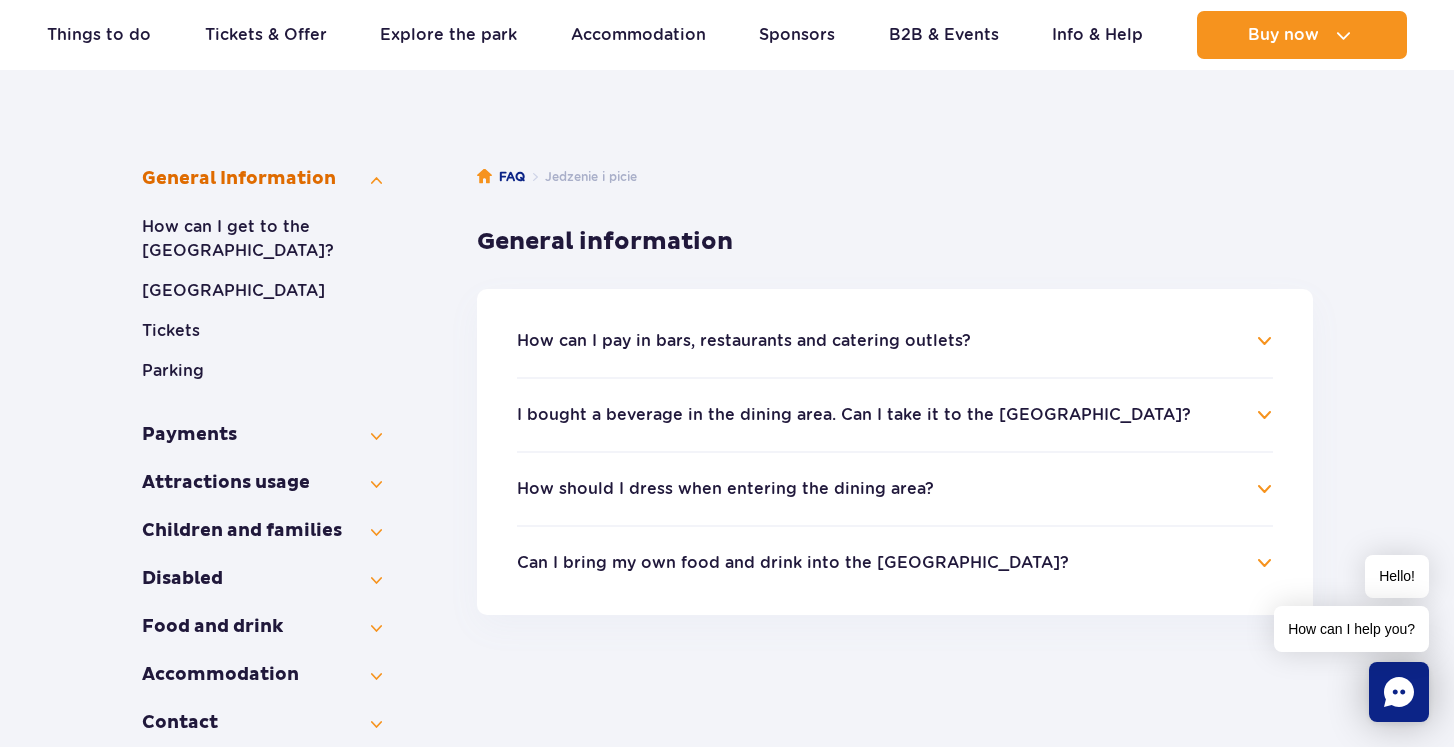 click on "General Information" at bounding box center (262, 179) 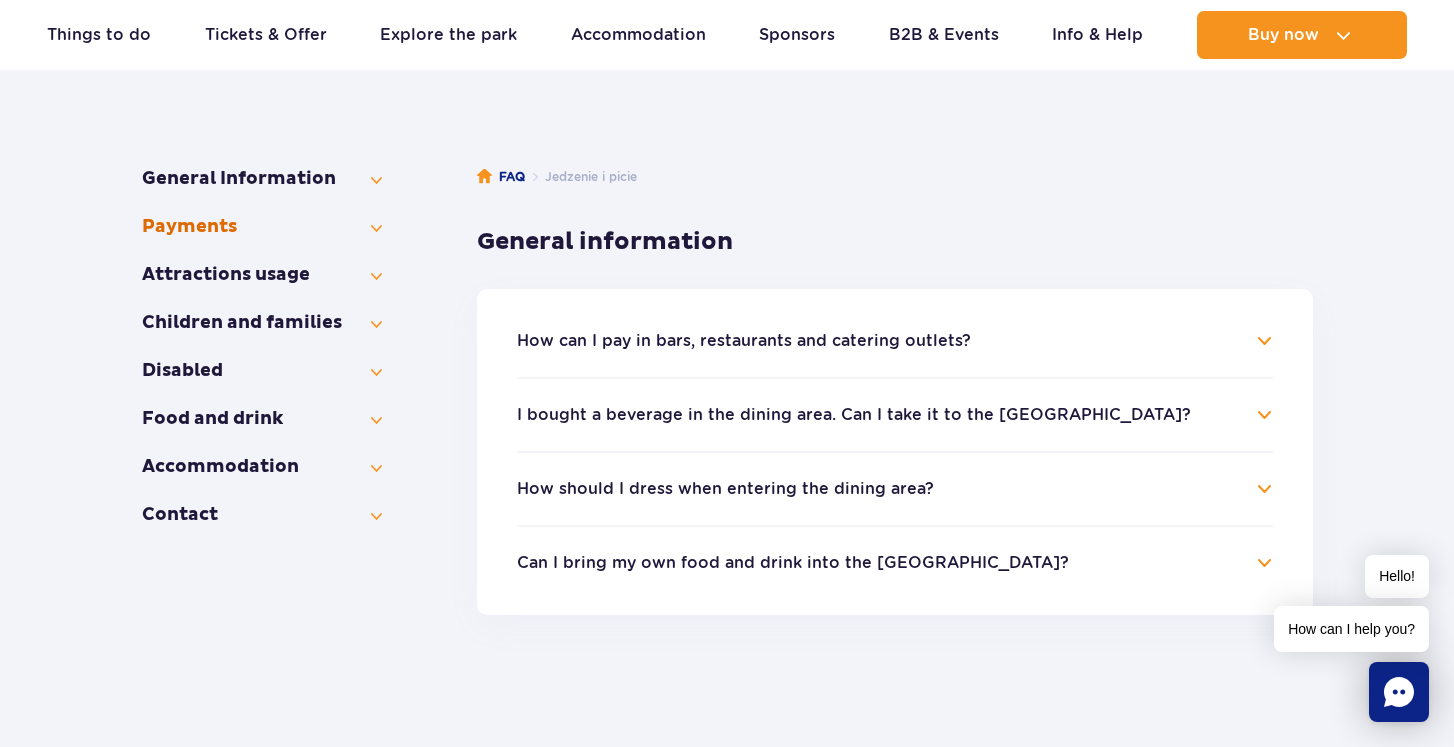 click on "Payments" at bounding box center [262, 227] 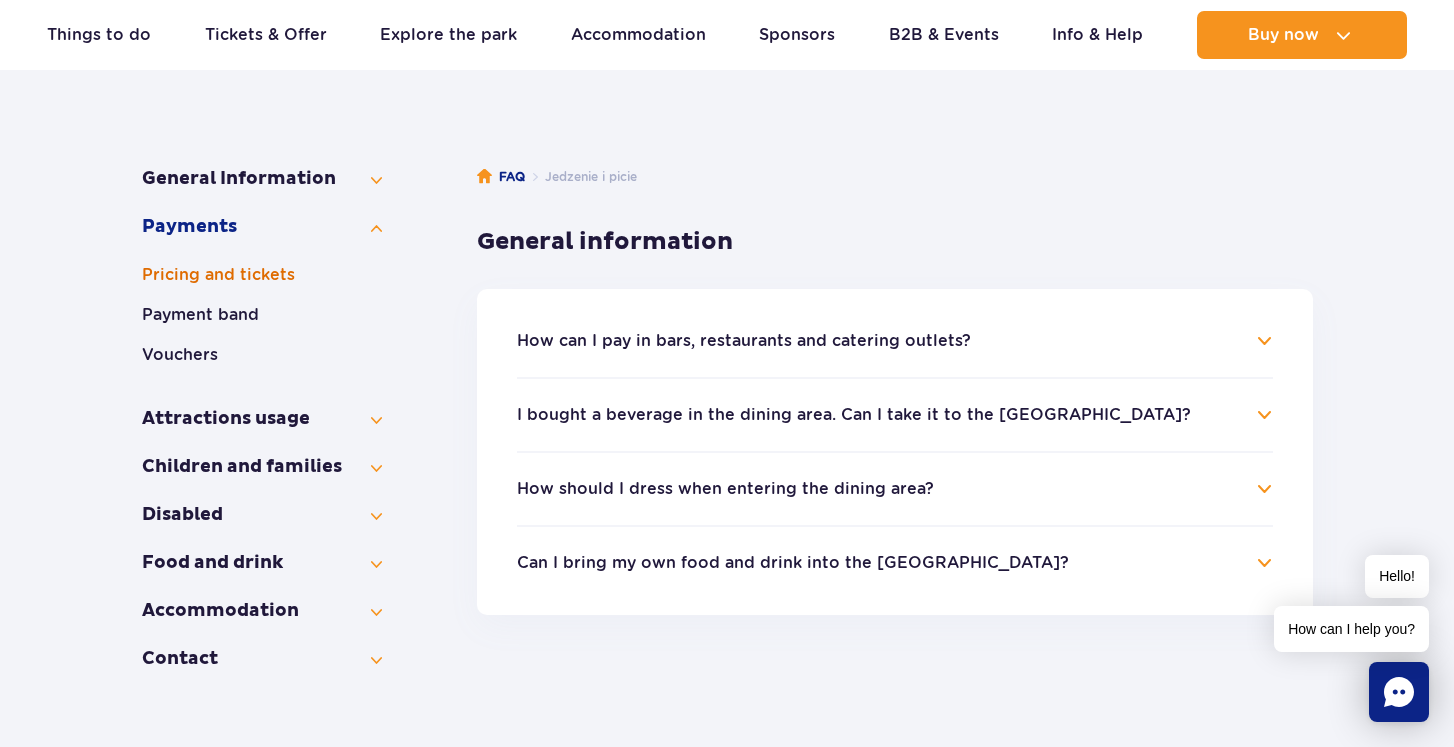click on "Pricing and tickets" at bounding box center [262, 275] 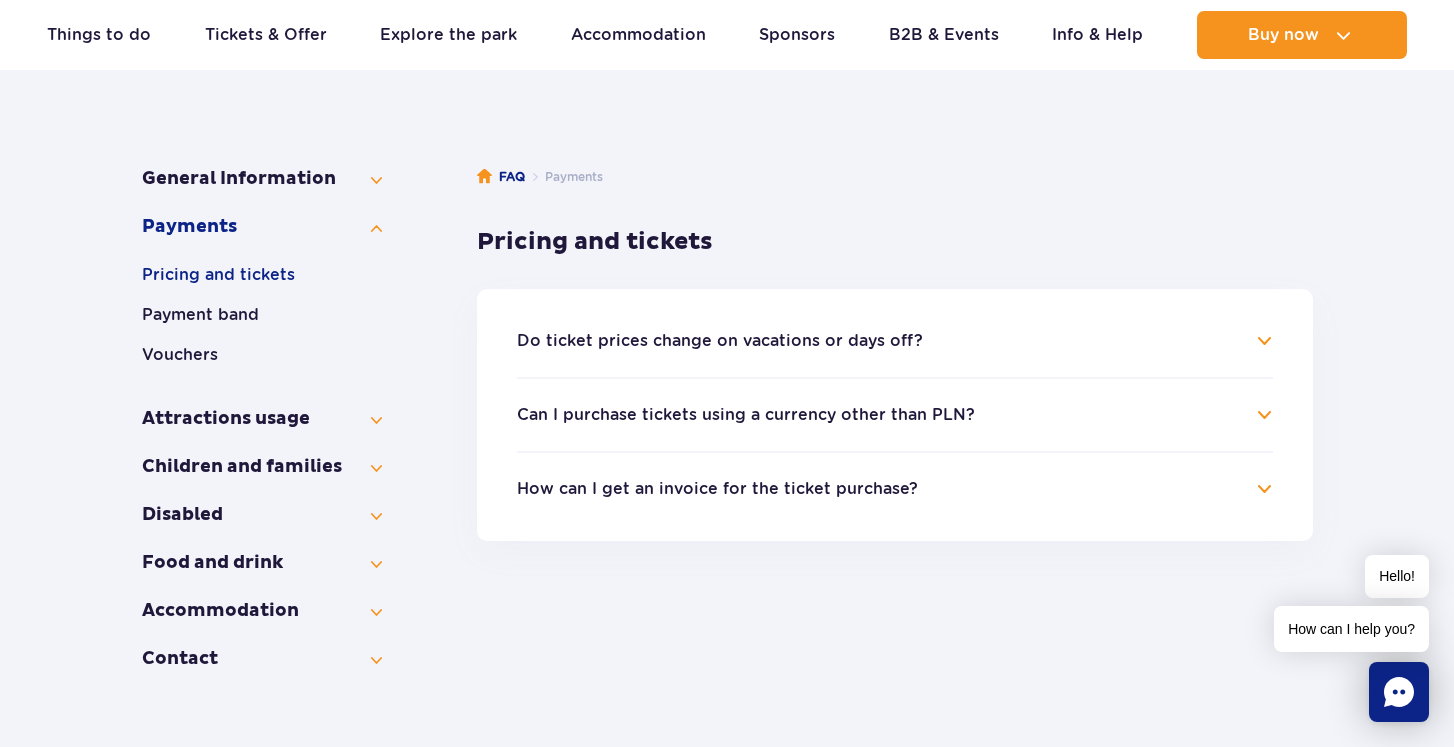 click on "Do ticket prices change on vacations or days off?" at bounding box center [720, 341] 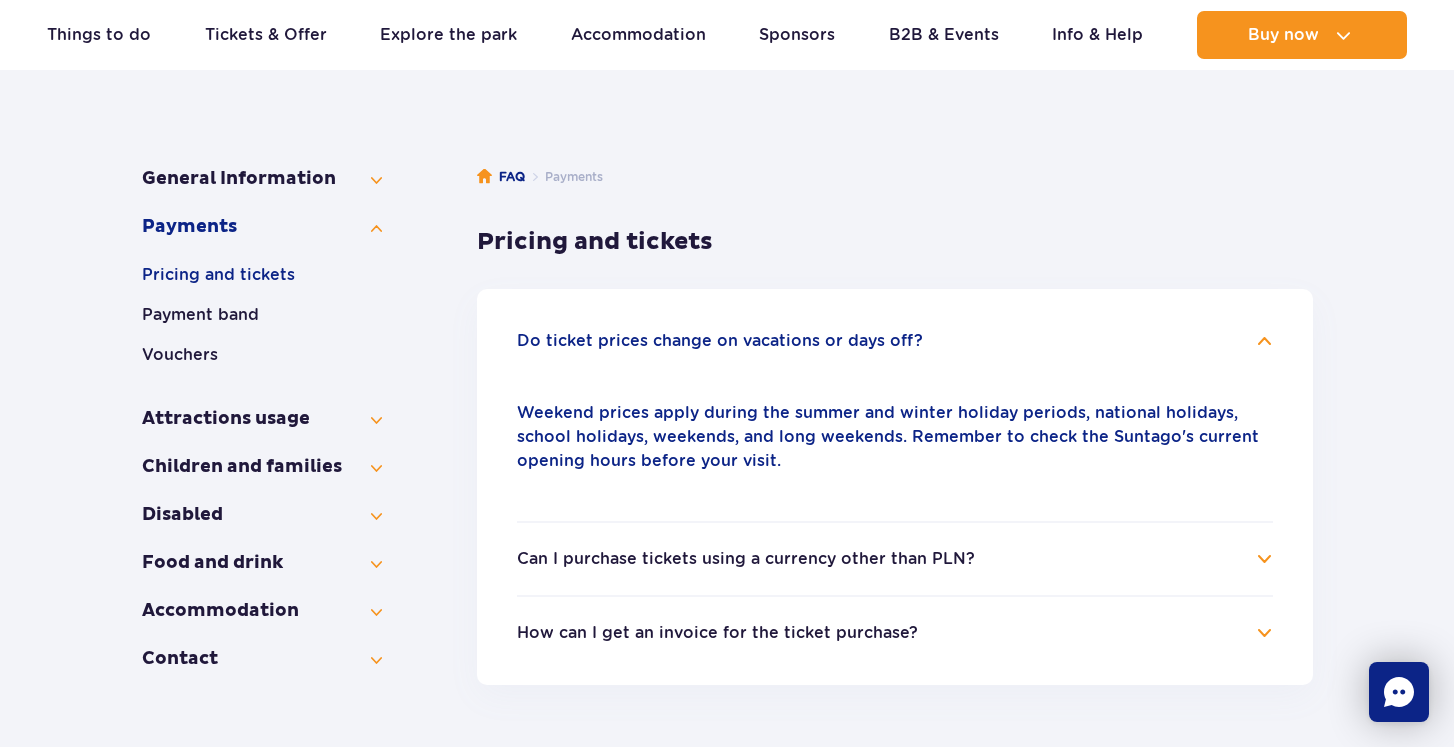 click on "Do ticket prices change on vacations or days off?" at bounding box center [720, 341] 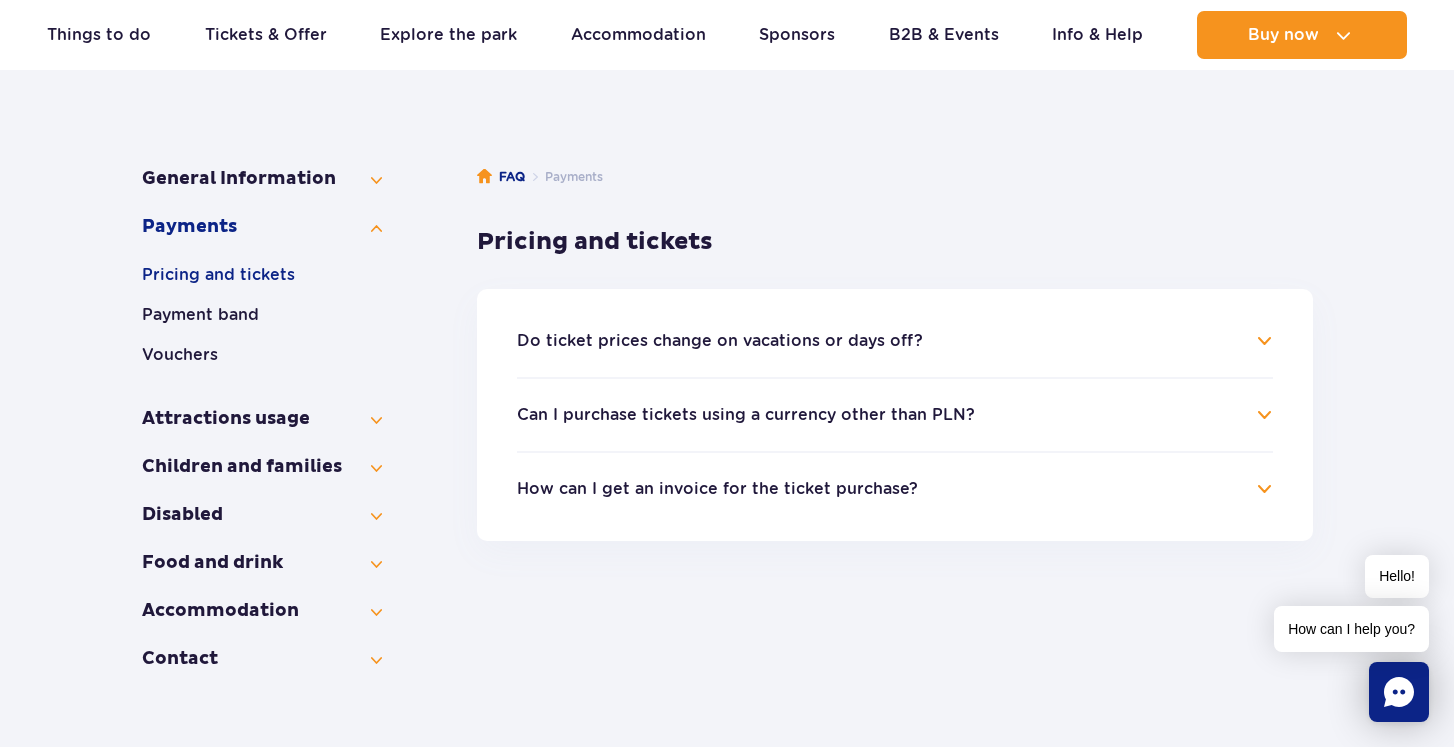 click on "Can I purchase tickets using a currency other than PLN?" at bounding box center [746, 415] 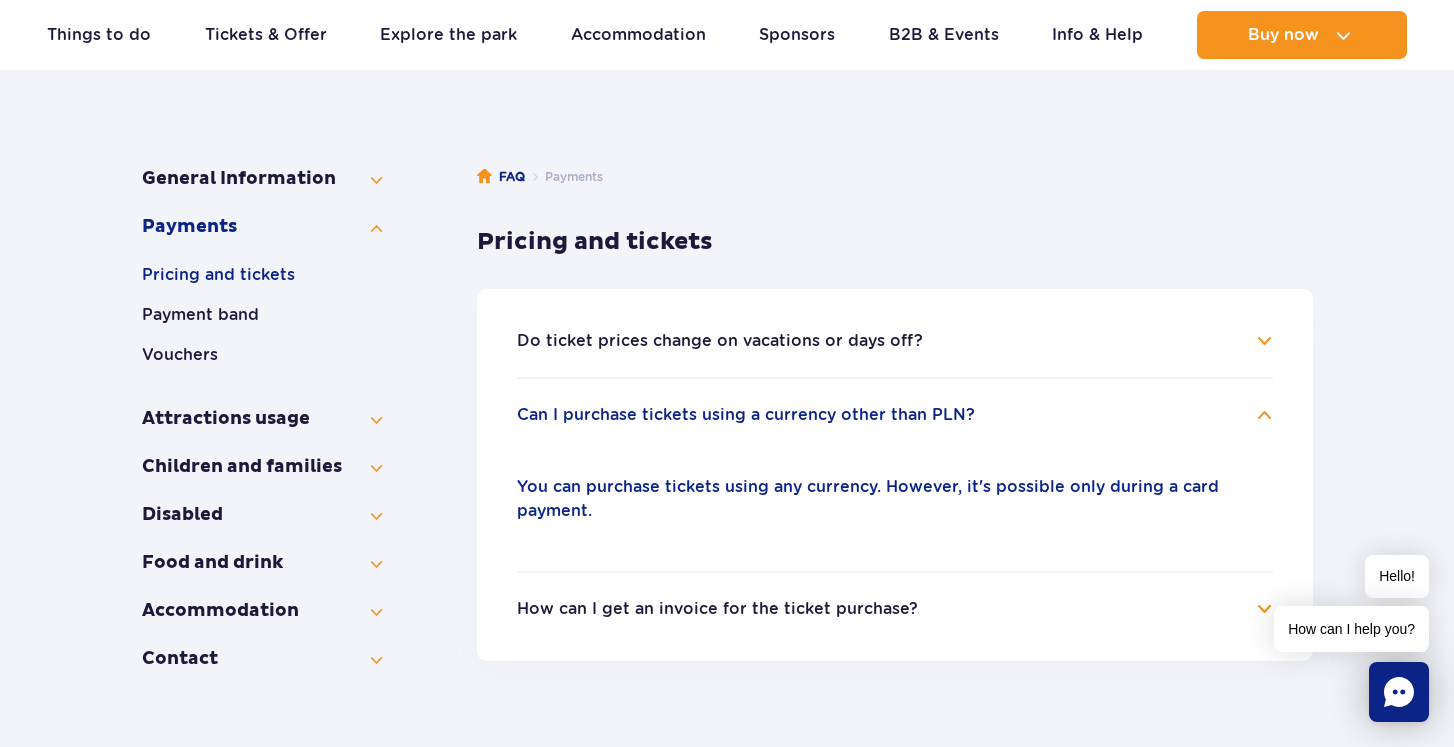 click on "Can I purchase tickets using a currency other than PLN?" at bounding box center (746, 415) 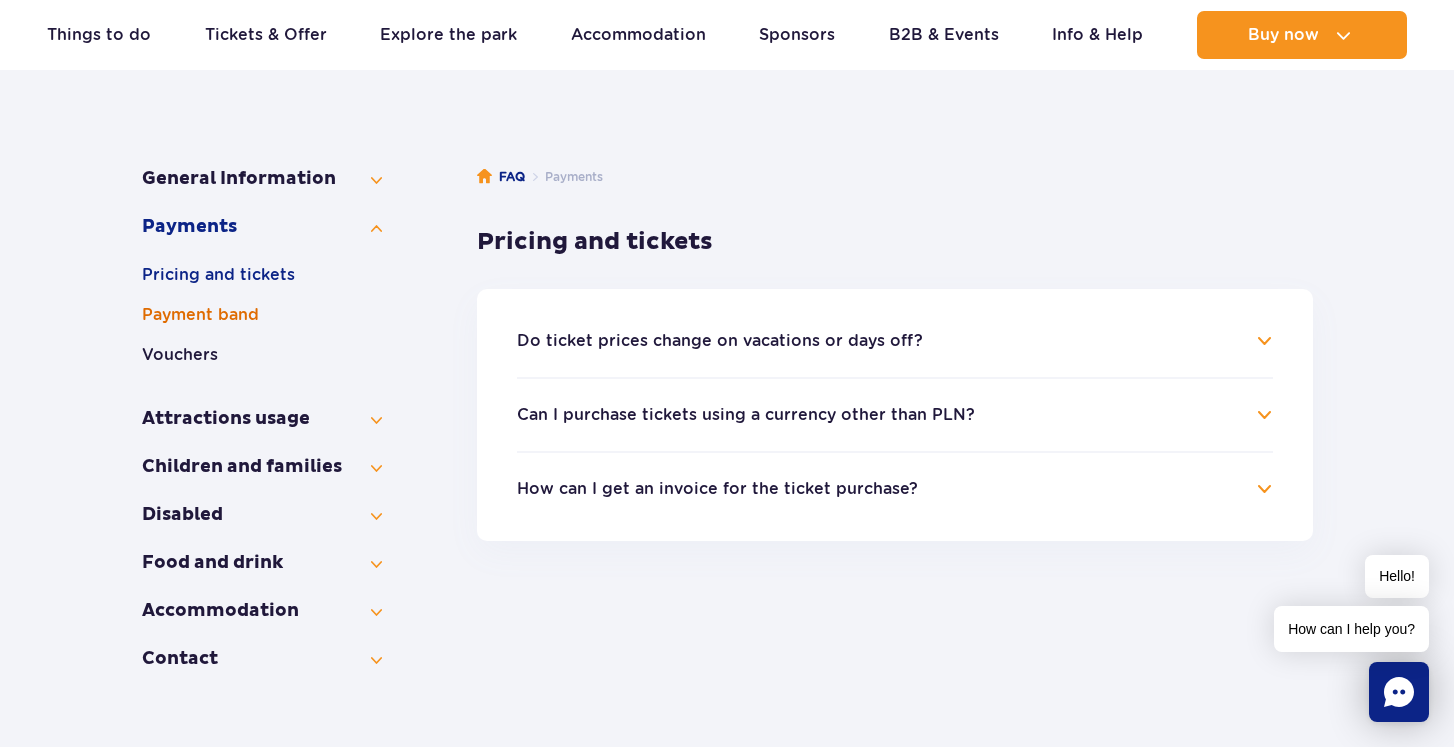 click on "Payment band" at bounding box center [262, 315] 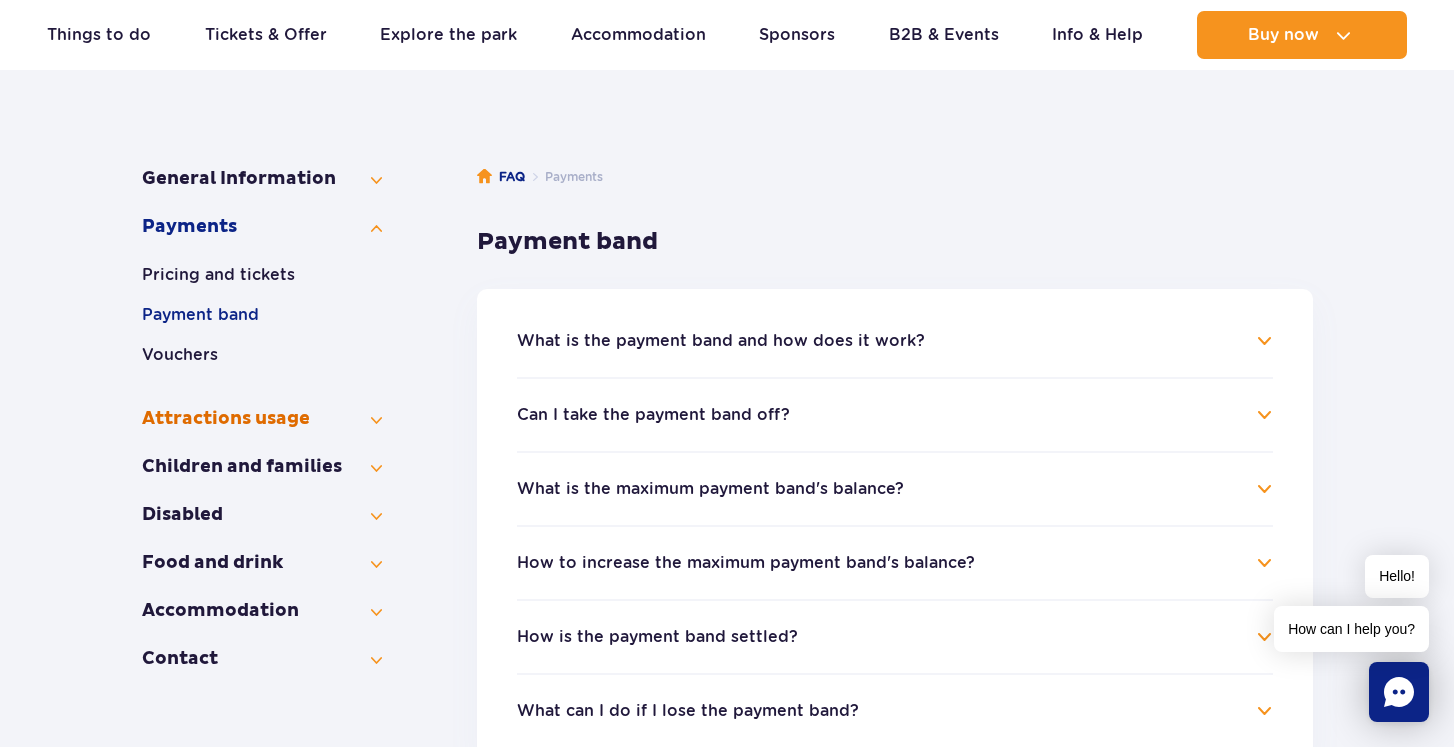 click on "Attractions usage" at bounding box center [262, 419] 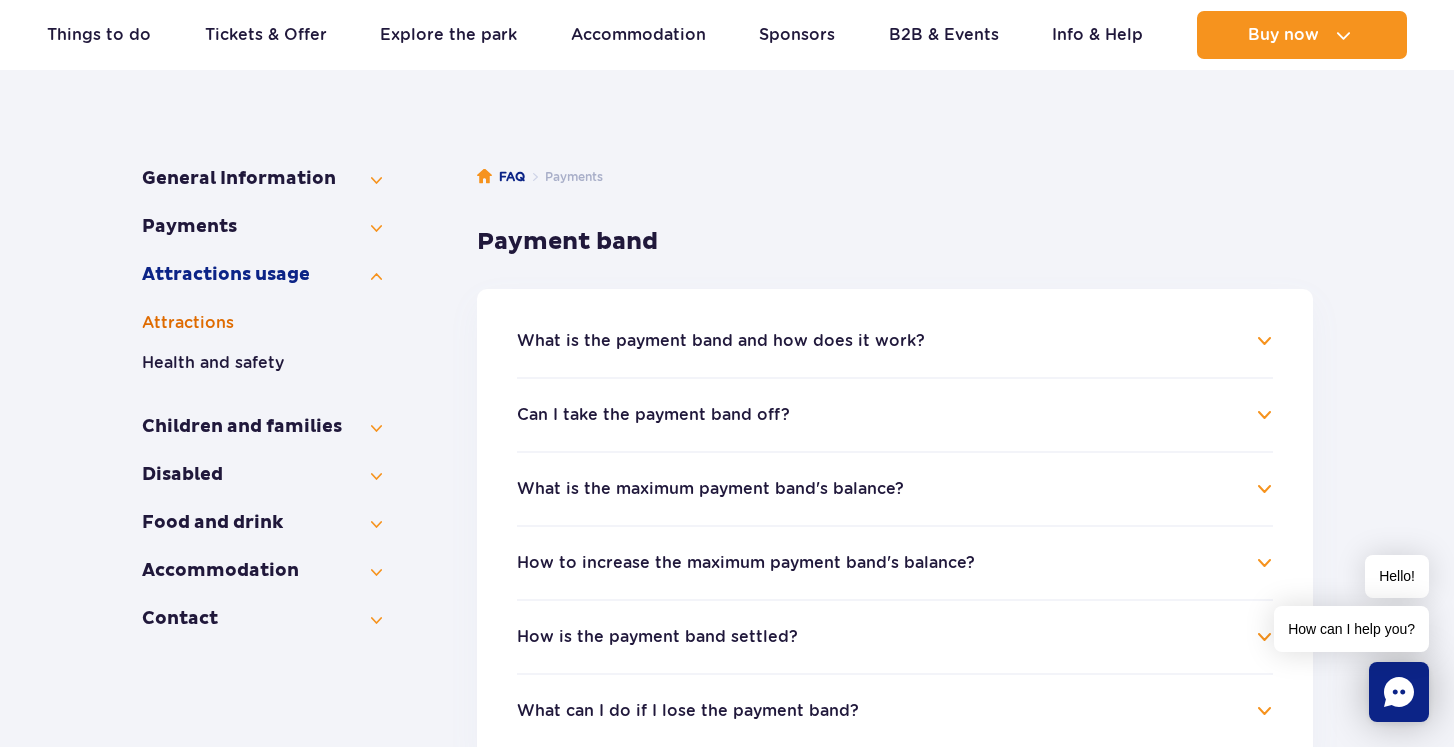 click on "Attractions" at bounding box center [262, 323] 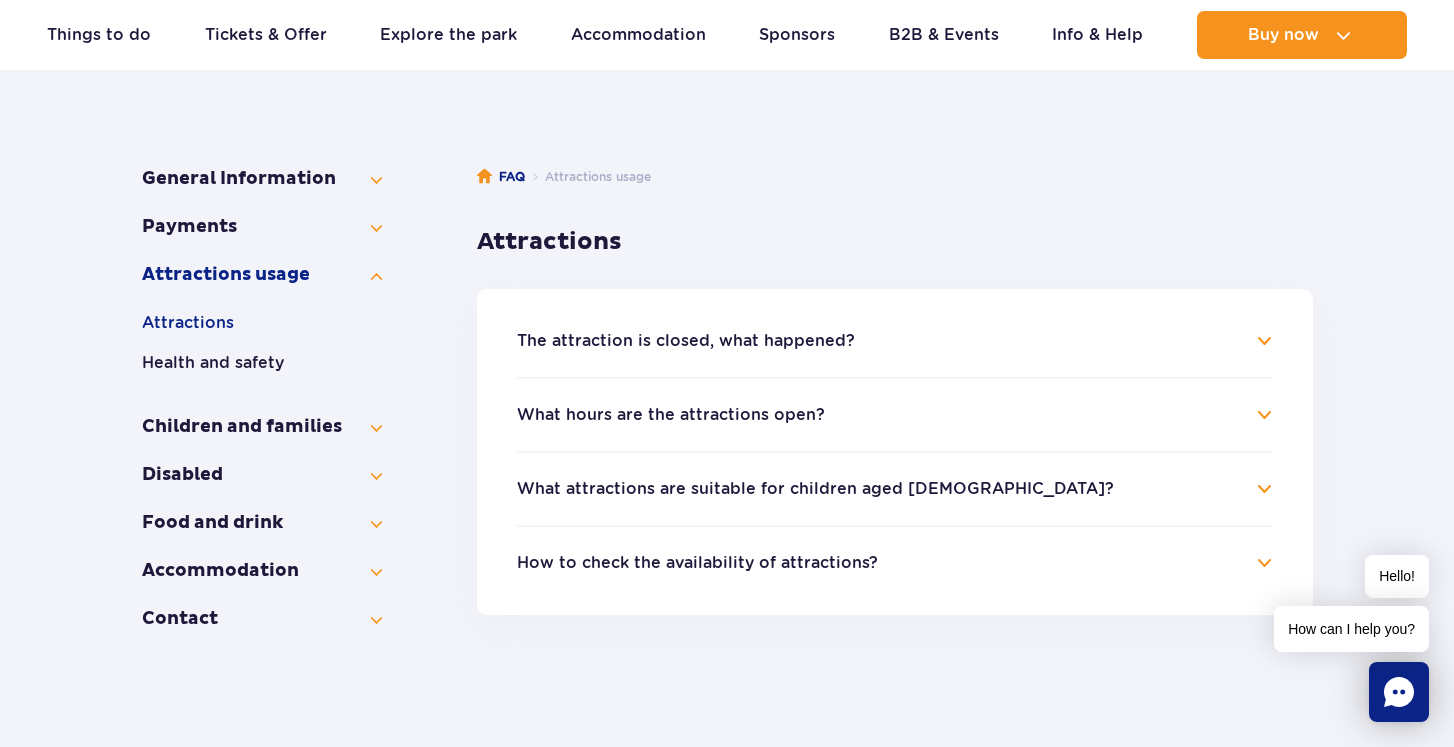 click on "How to check the availability of attractions?" at bounding box center [697, 563] 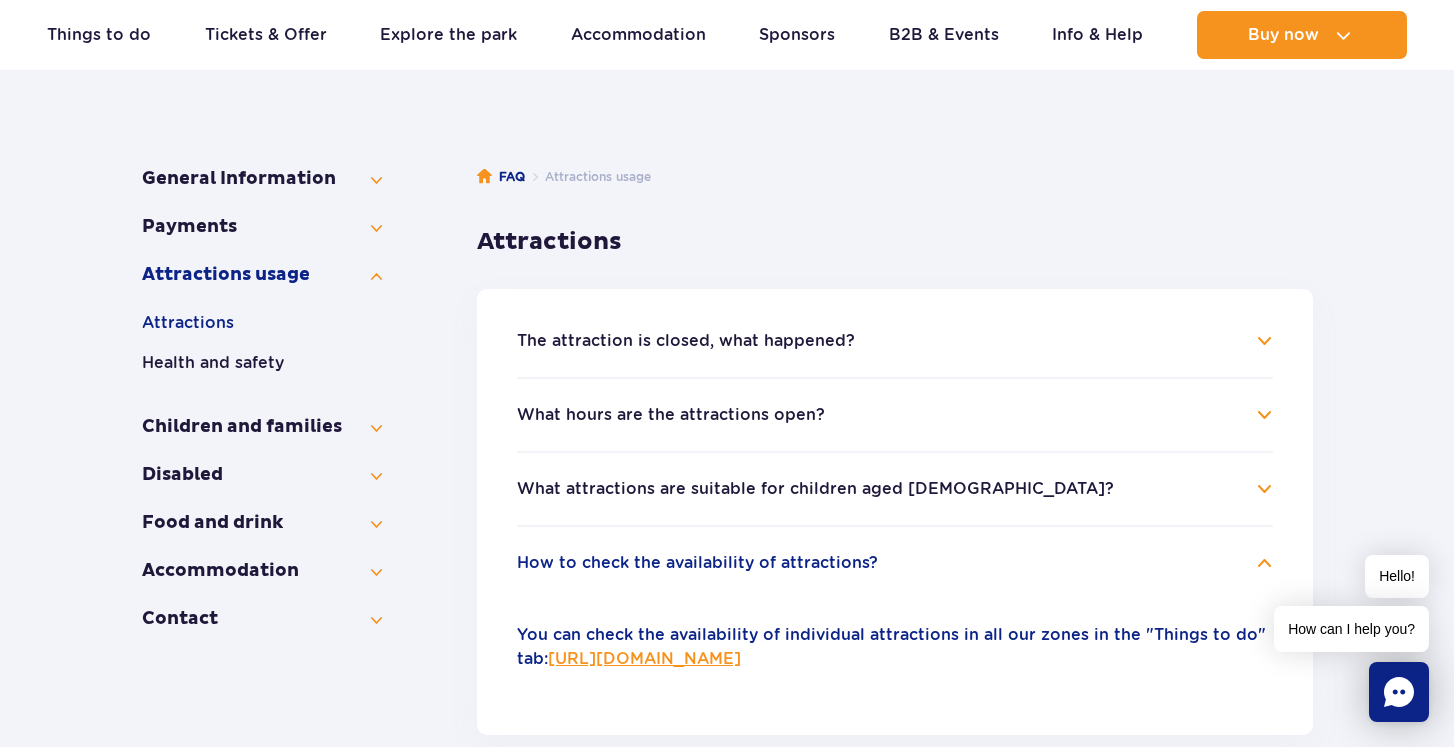 click on "https://parkofpoland.com/en/attractions" at bounding box center [644, 658] 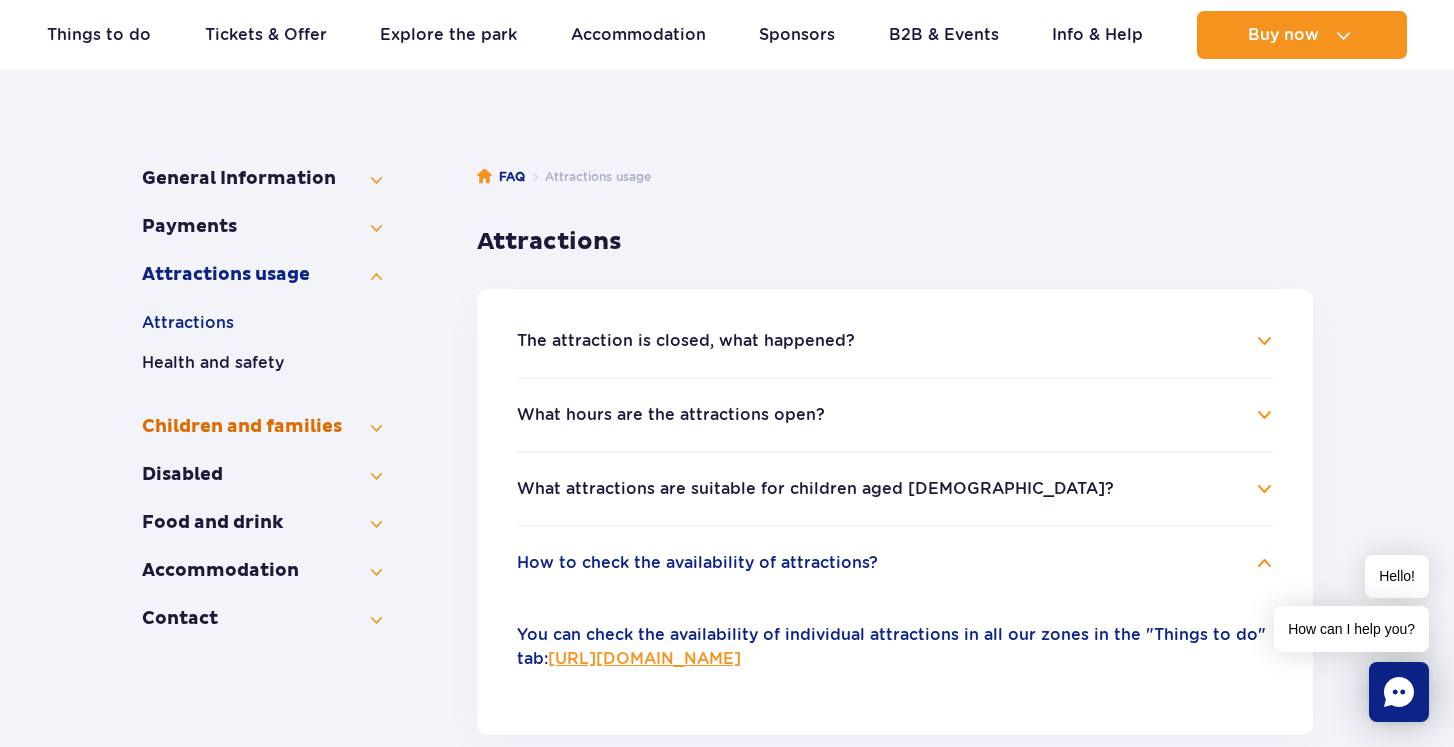 click on "Children and families" at bounding box center (262, 427) 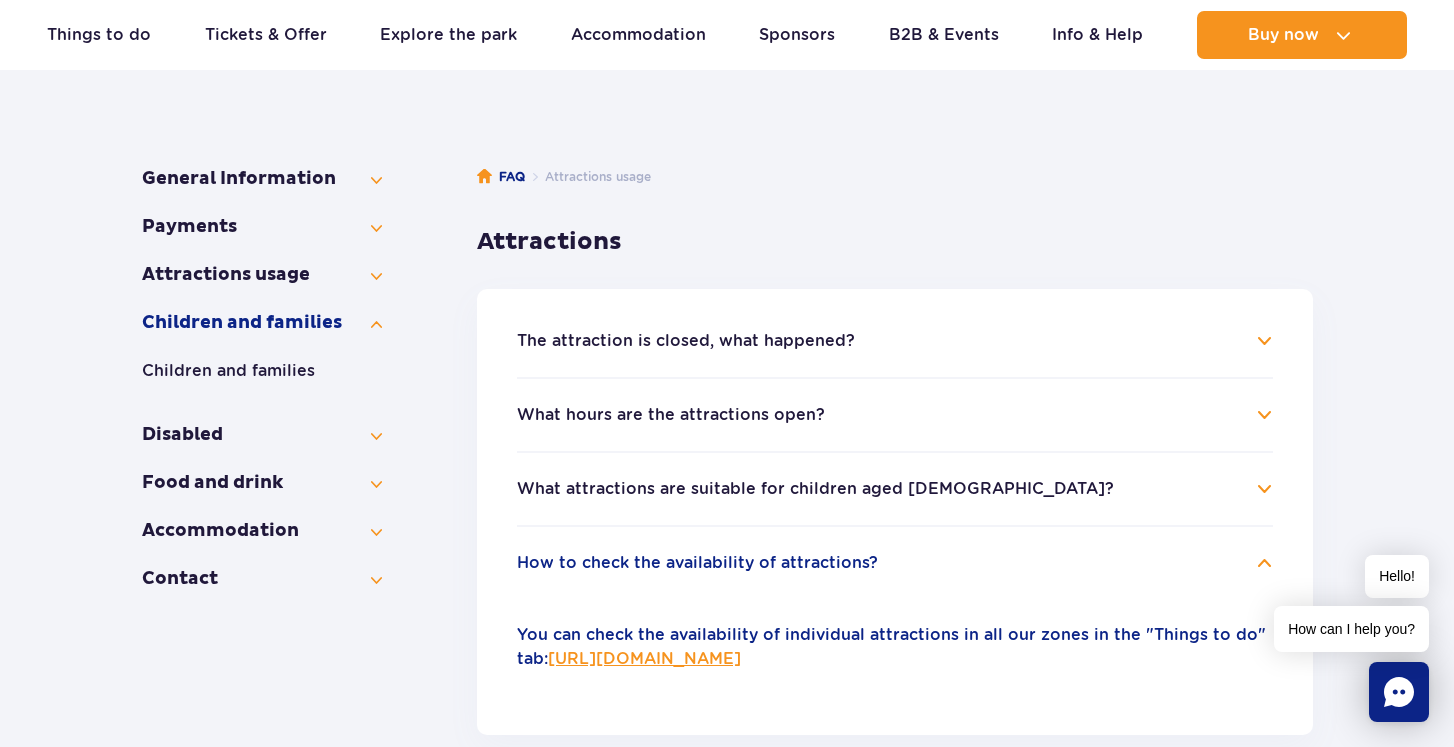 click on "Children and families
Children and families" at bounding box center (262, 367) 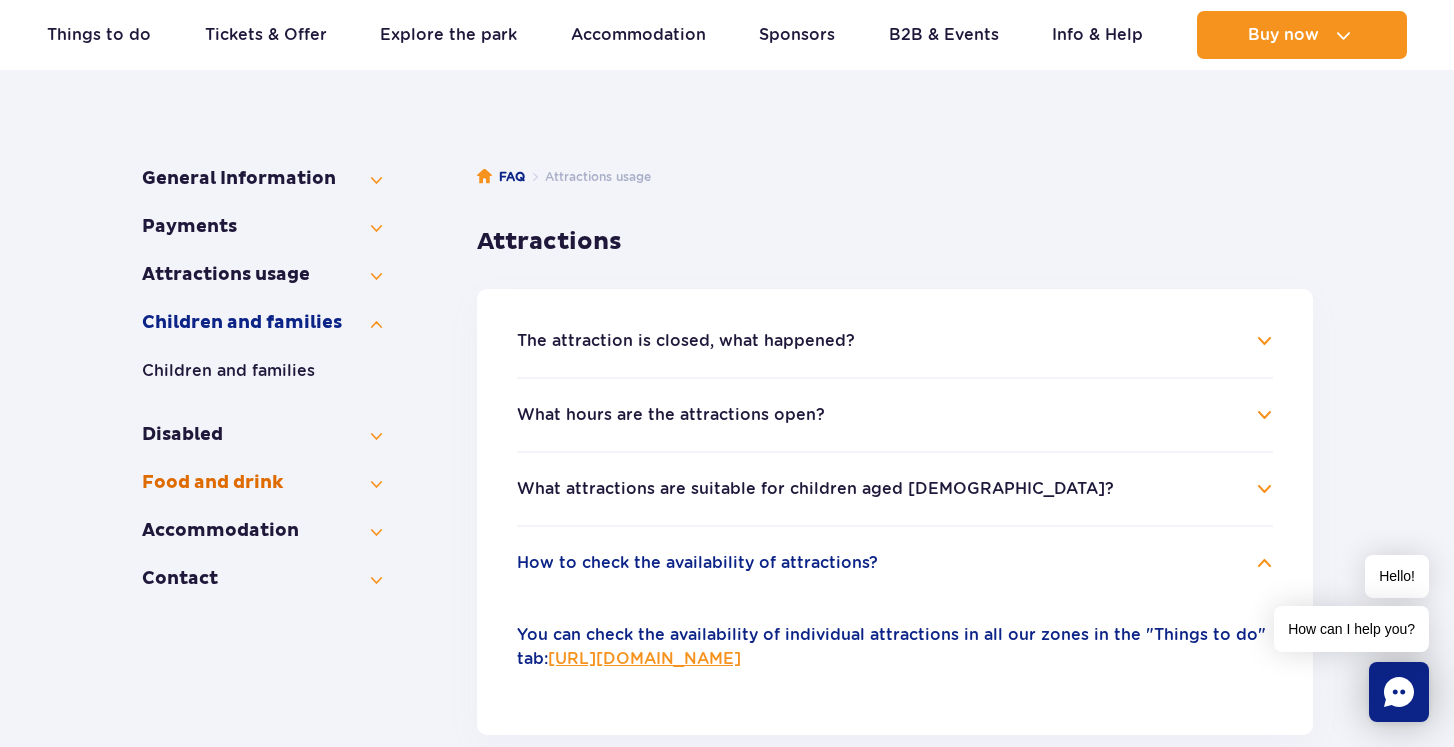 click on "Food and drink" at bounding box center (262, 483) 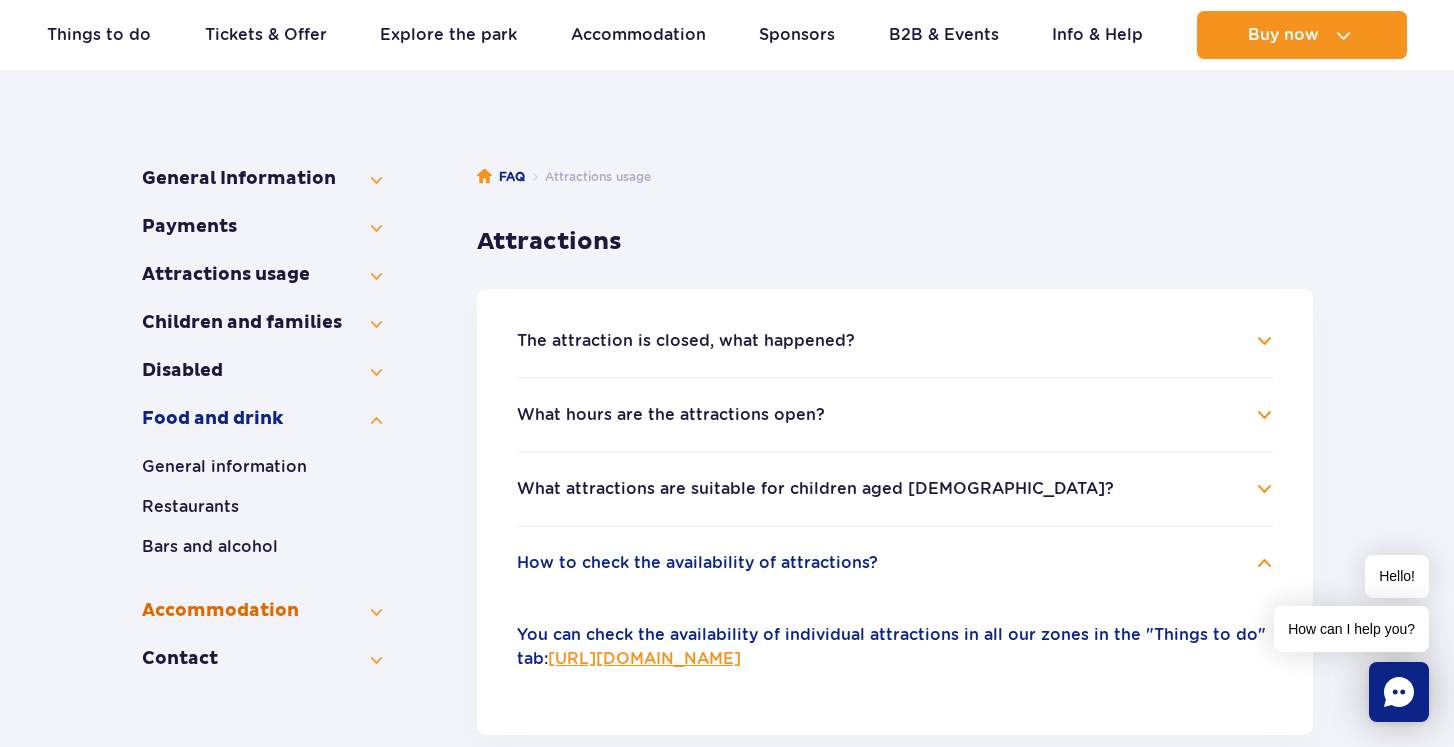 click on "Accommo­dation" at bounding box center (262, 611) 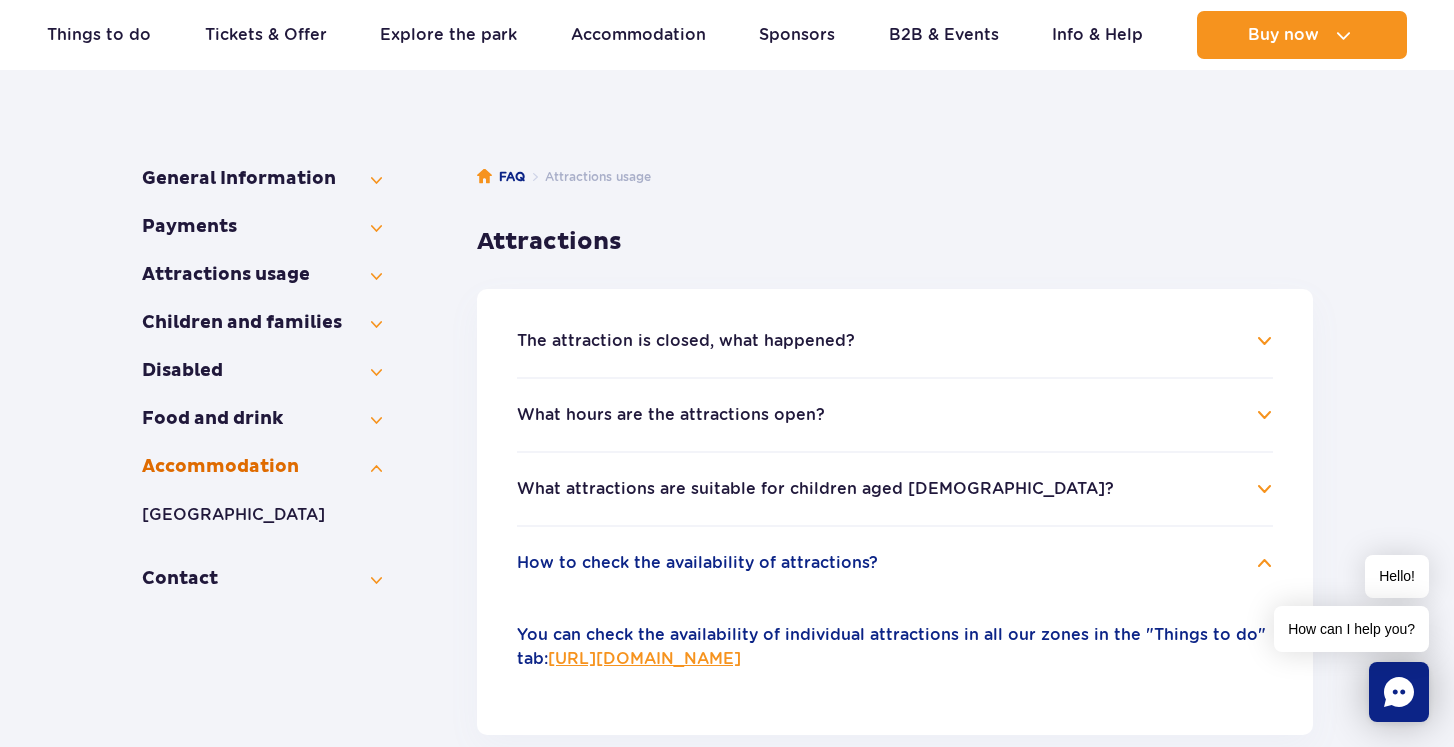 scroll, scrollTop: 271, scrollLeft: 0, axis: vertical 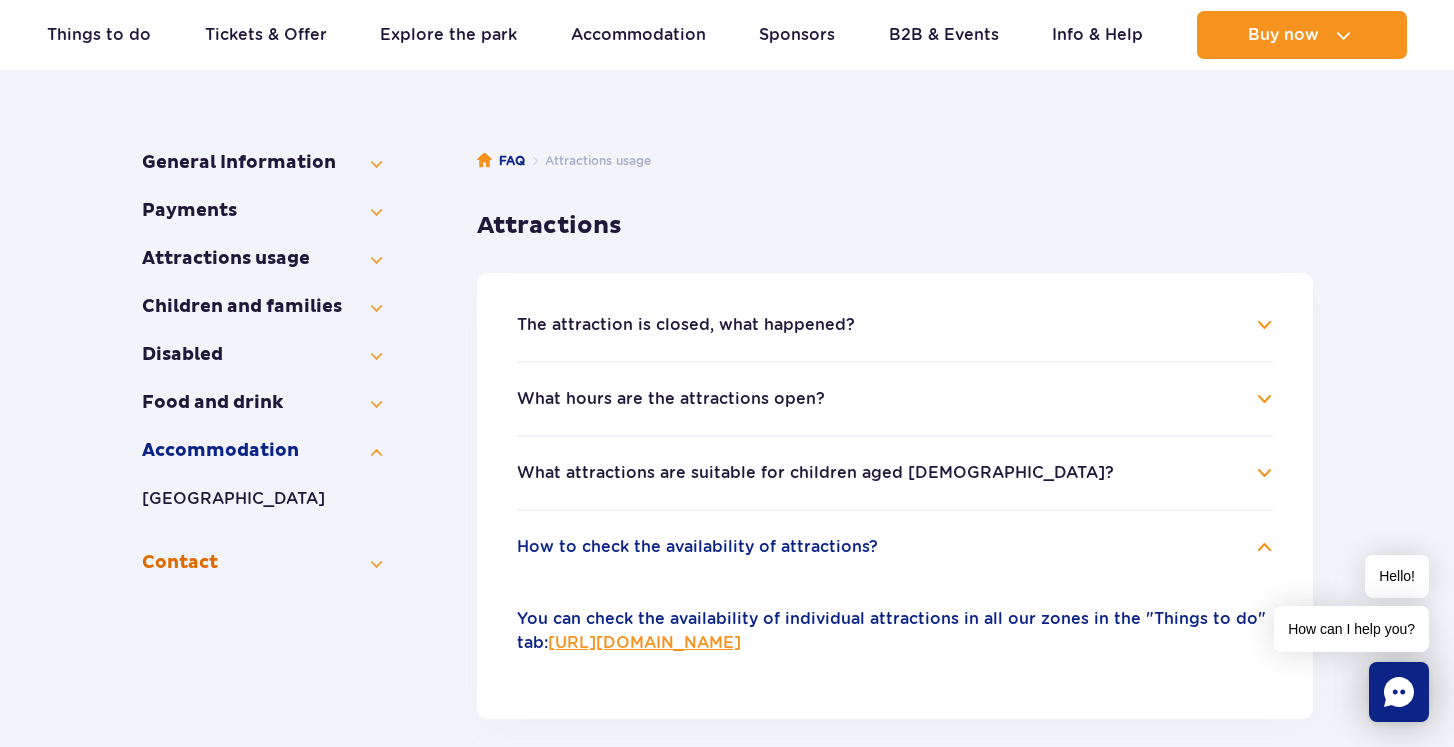 click on "Contact" at bounding box center [262, 563] 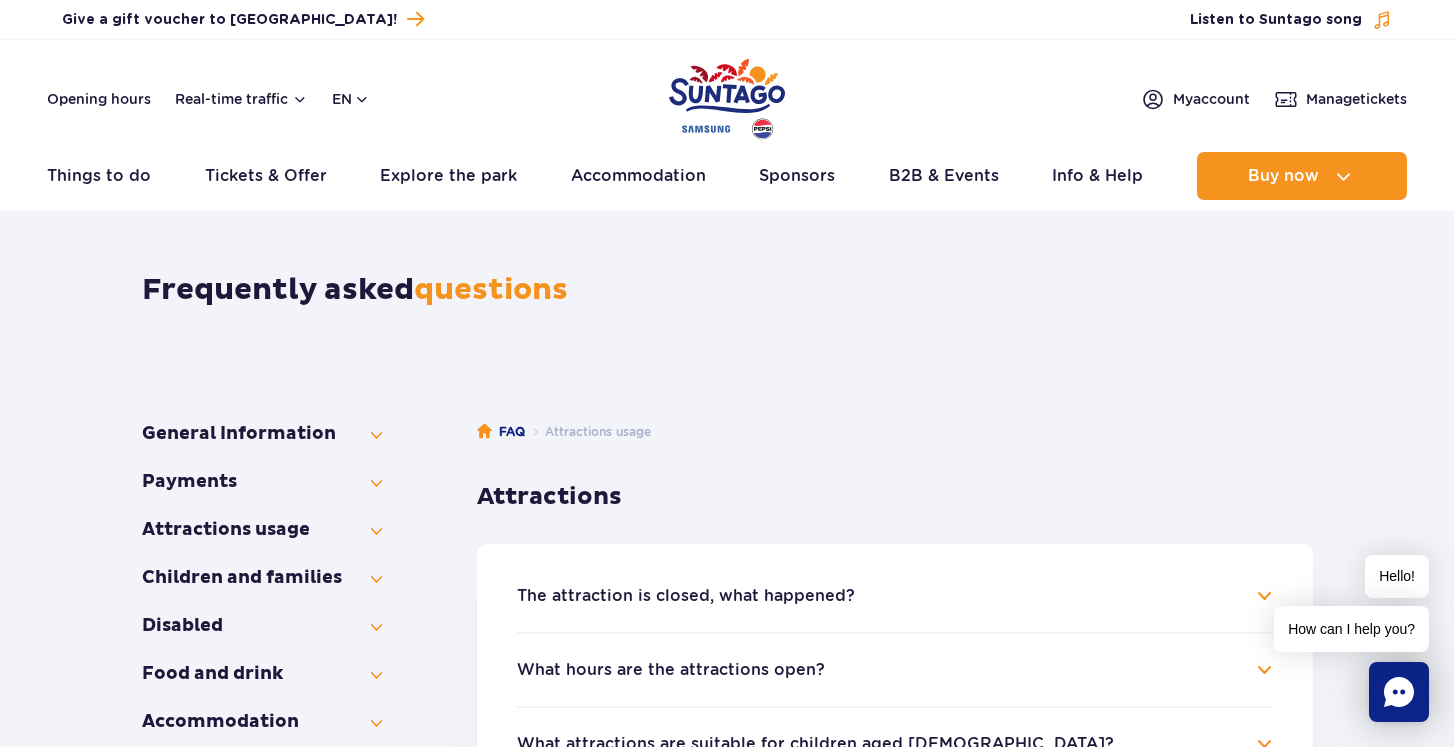 scroll, scrollTop: 0, scrollLeft: 0, axis: both 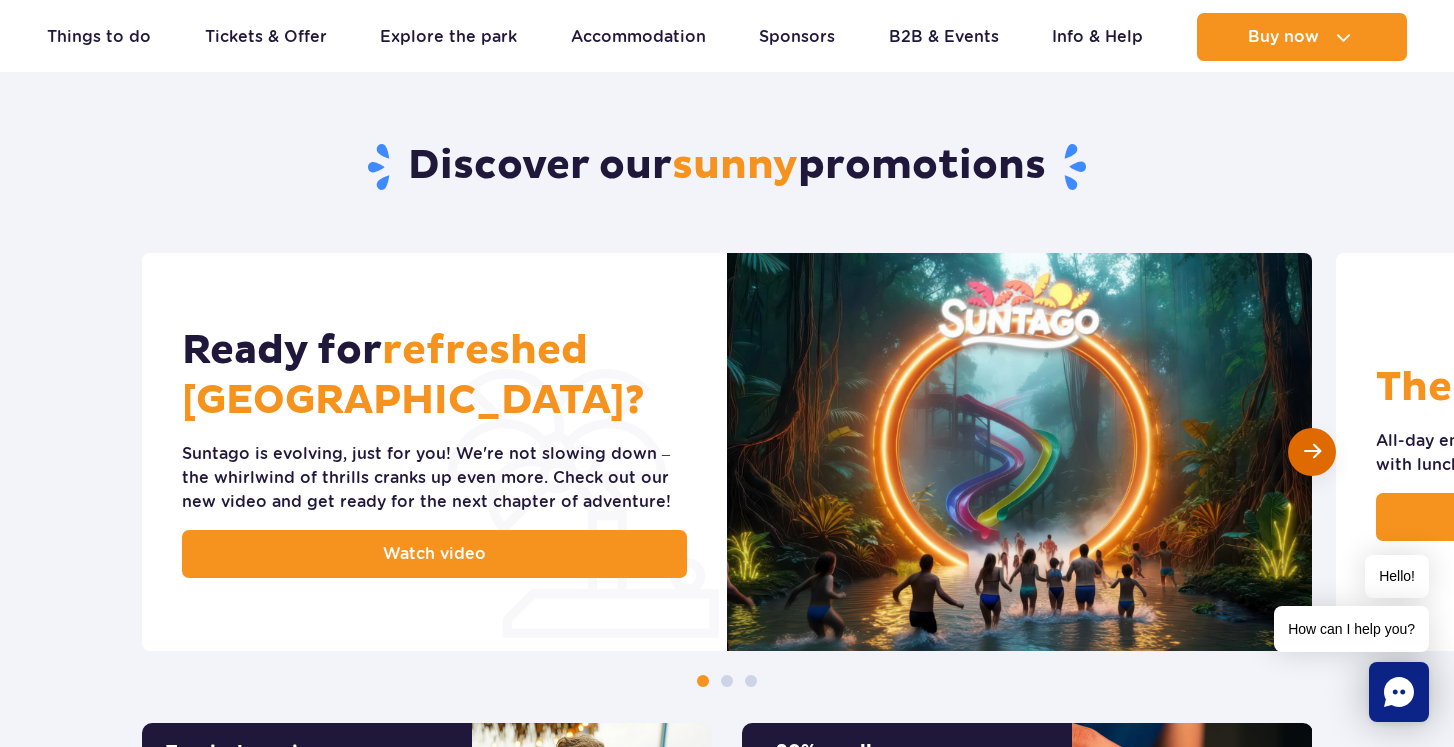 click at bounding box center (1312, 452) 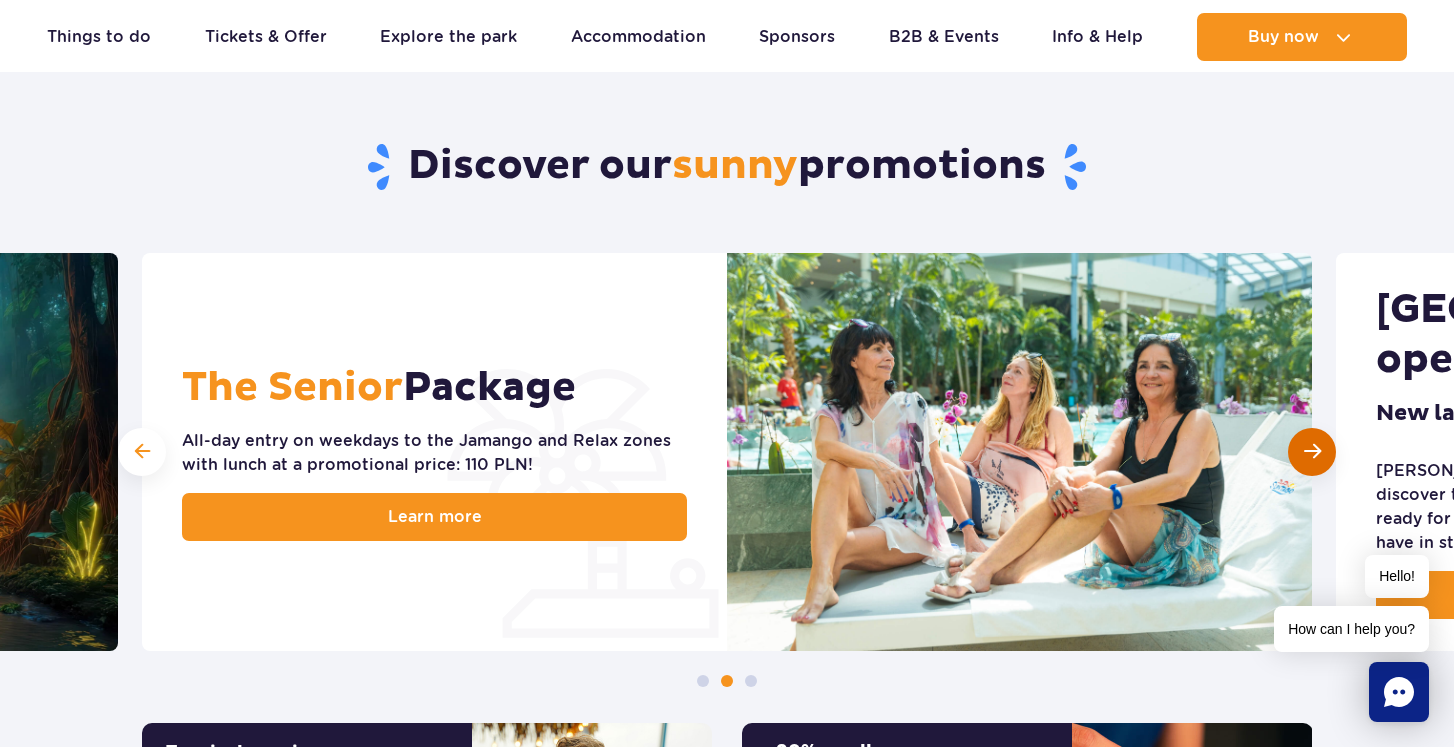 click at bounding box center (1312, 452) 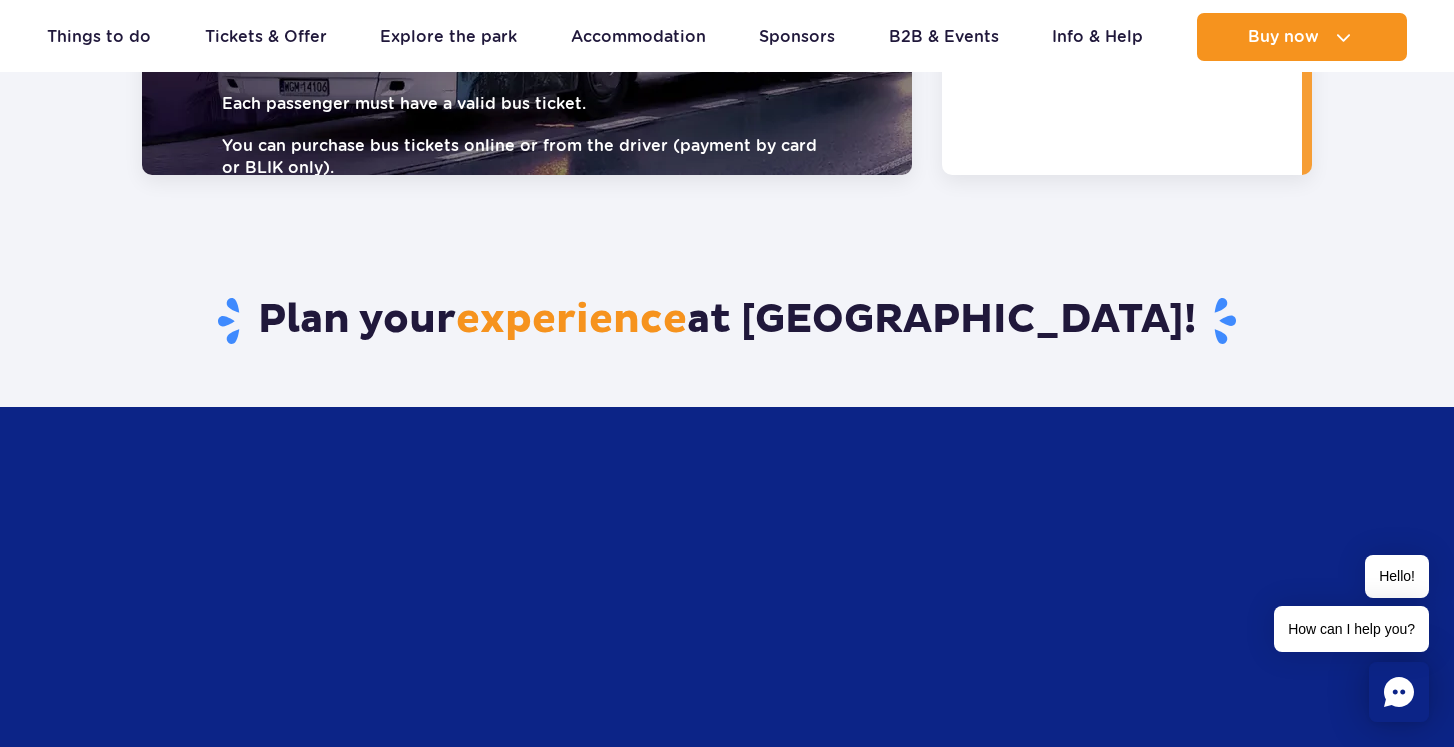 scroll, scrollTop: 3056, scrollLeft: 0, axis: vertical 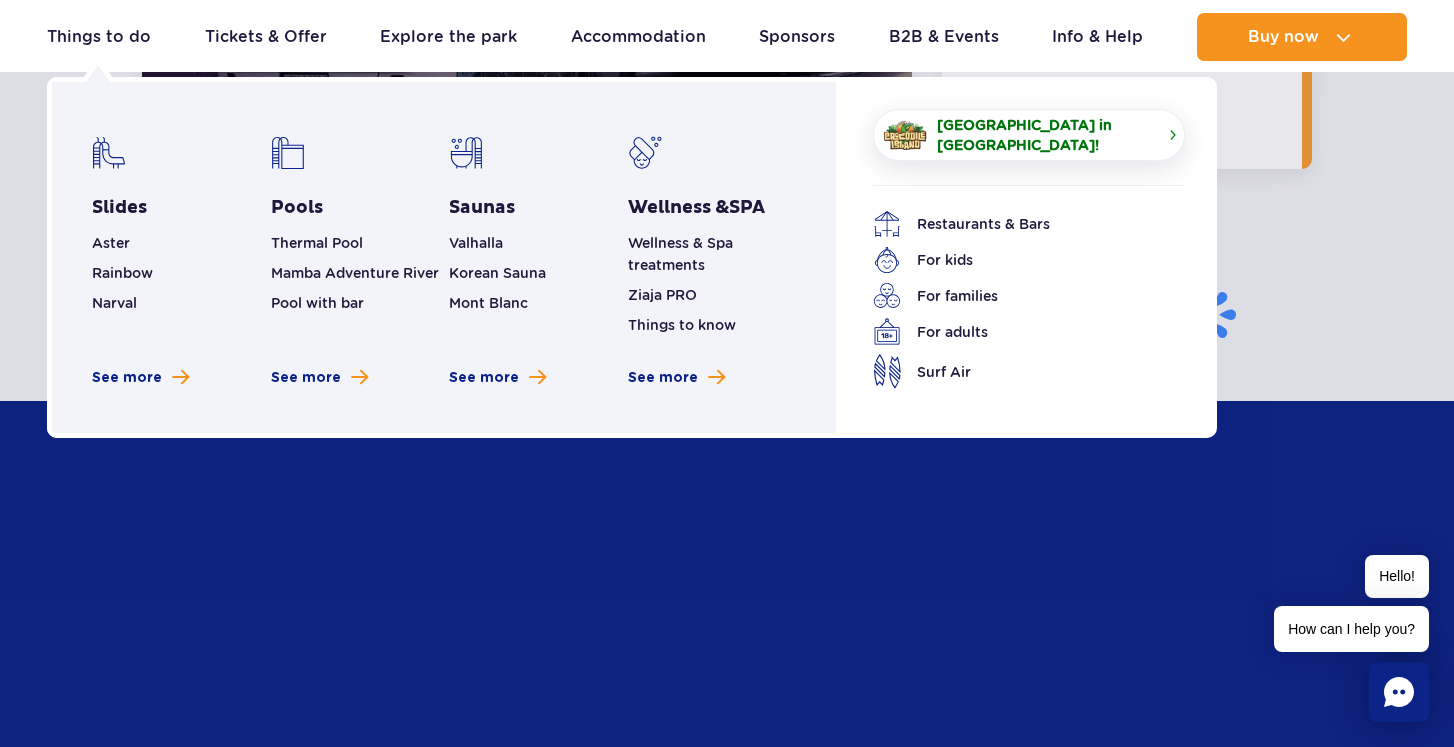 click on "[GEOGRAPHIC_DATA] in [GEOGRAPHIC_DATA]!" at bounding box center [1045, 135] 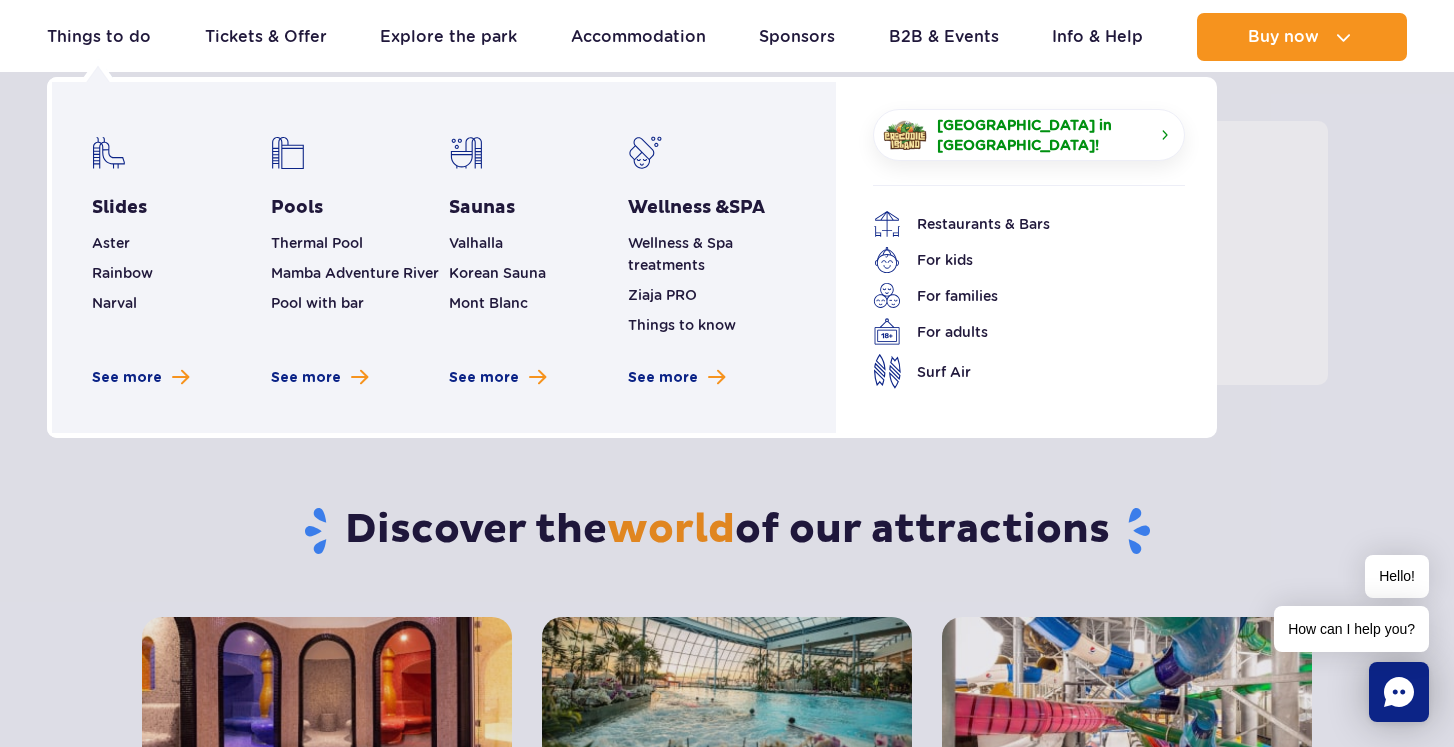 scroll, scrollTop: 1676, scrollLeft: 0, axis: vertical 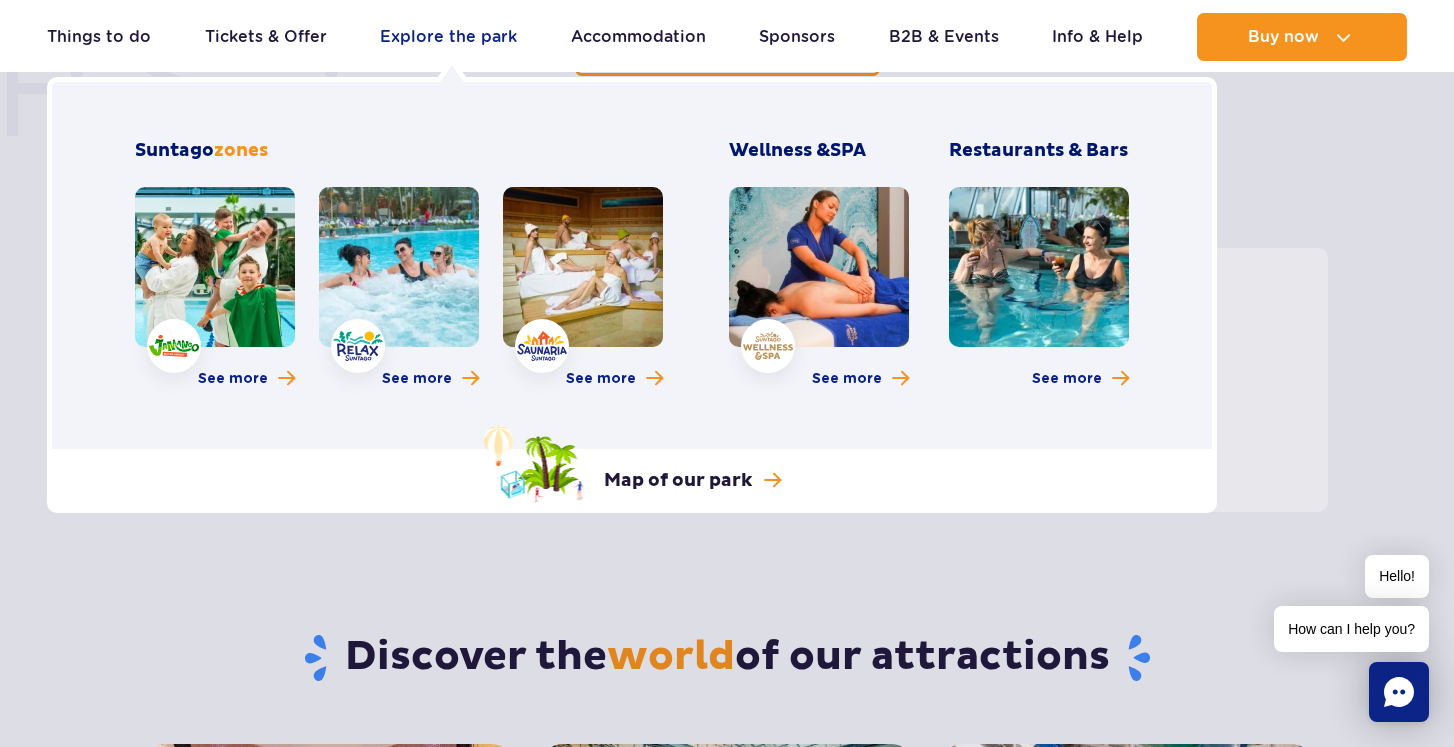 click on "Explore the park" at bounding box center [448, 37] 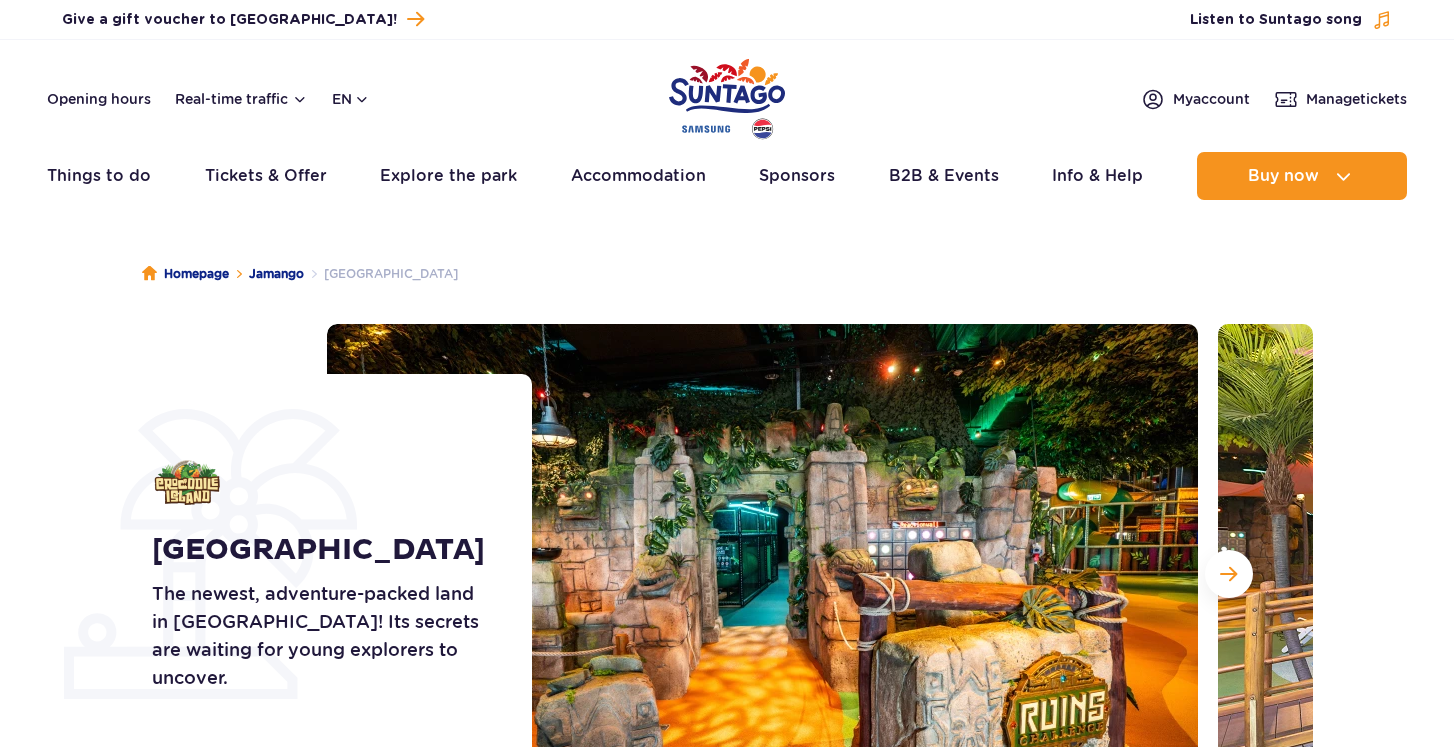 scroll, scrollTop: 0, scrollLeft: 0, axis: both 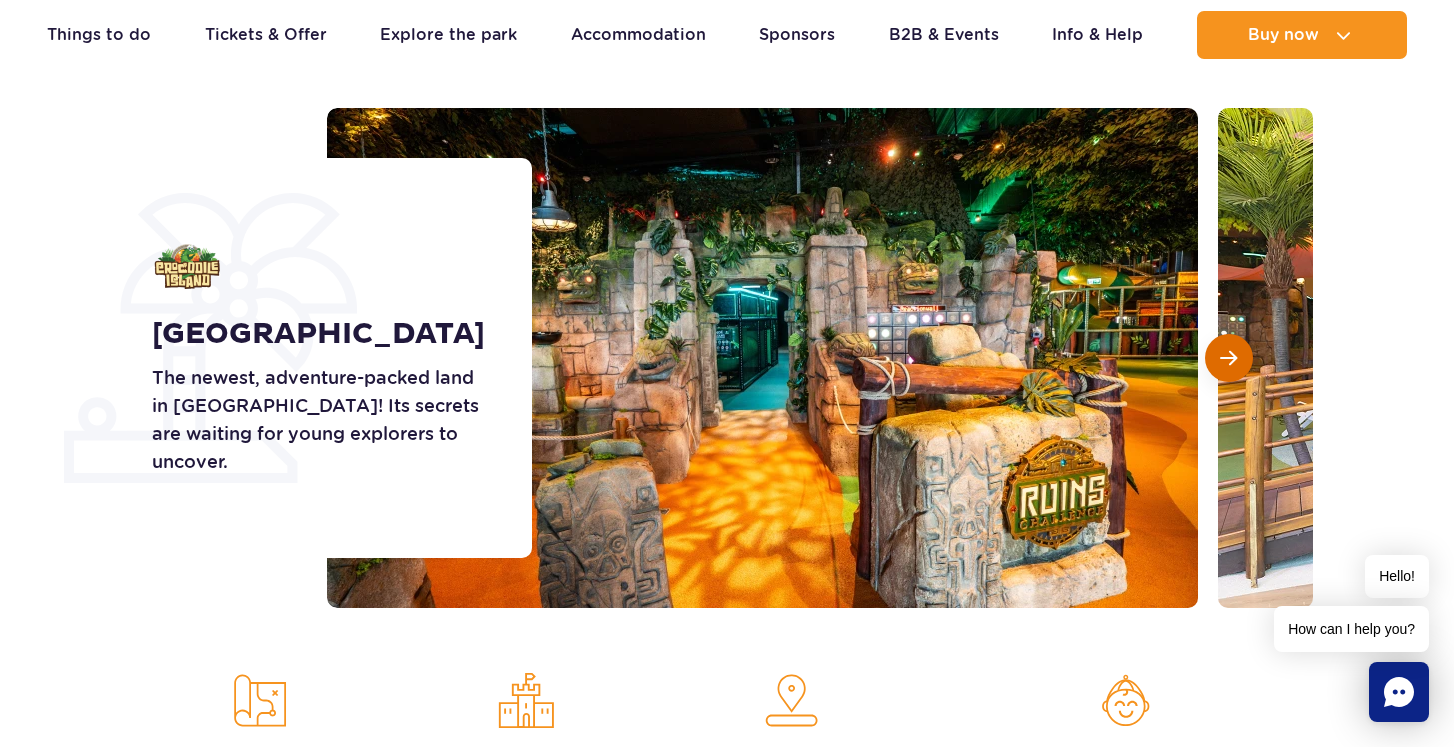 click at bounding box center [1229, 358] 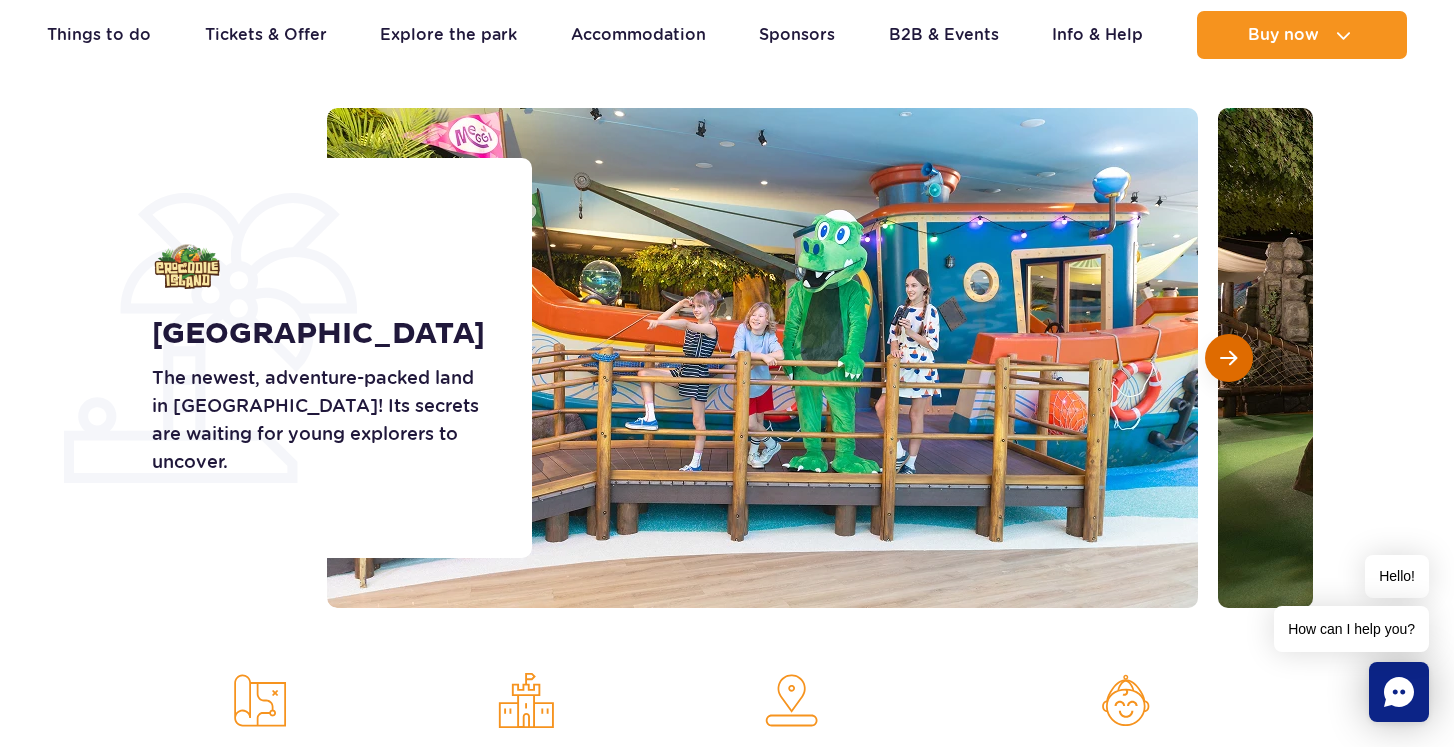 click at bounding box center (1229, 358) 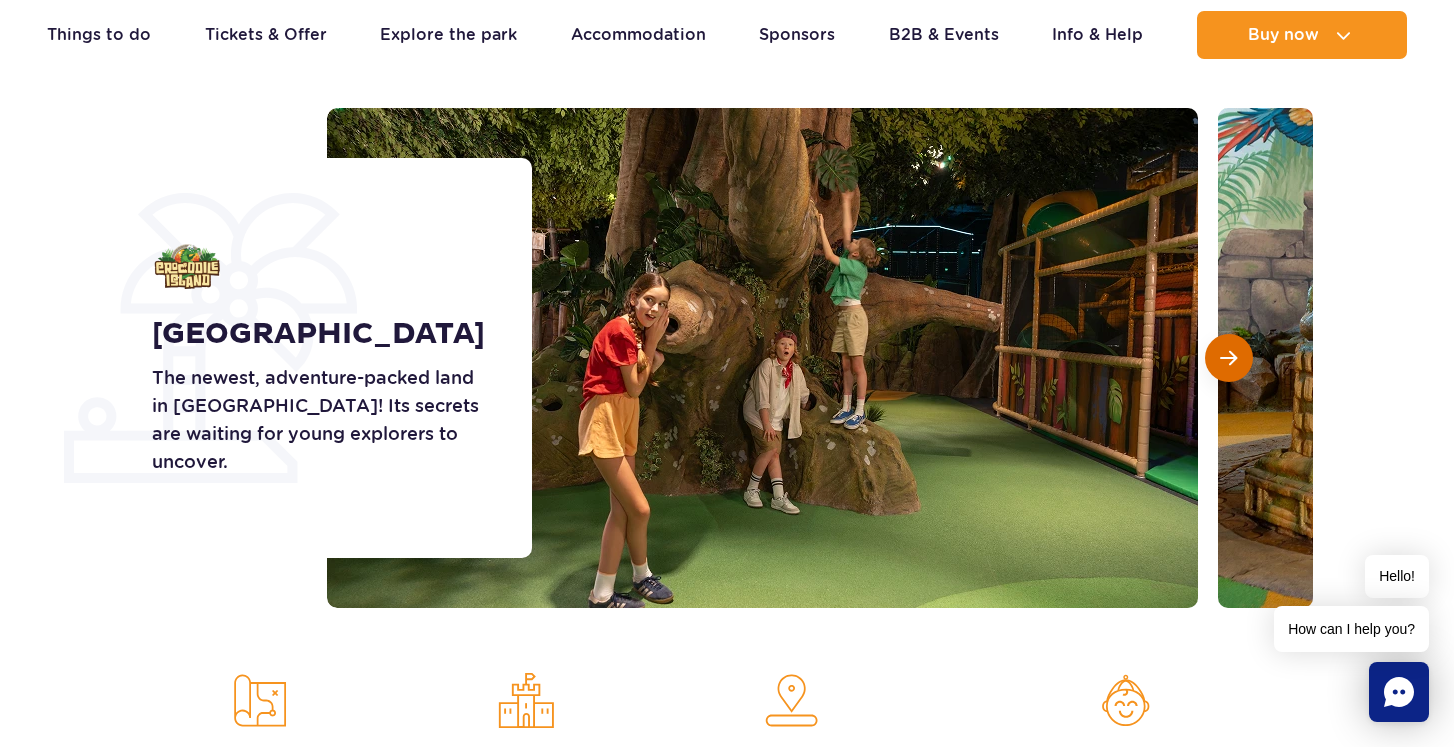 click at bounding box center [1229, 358] 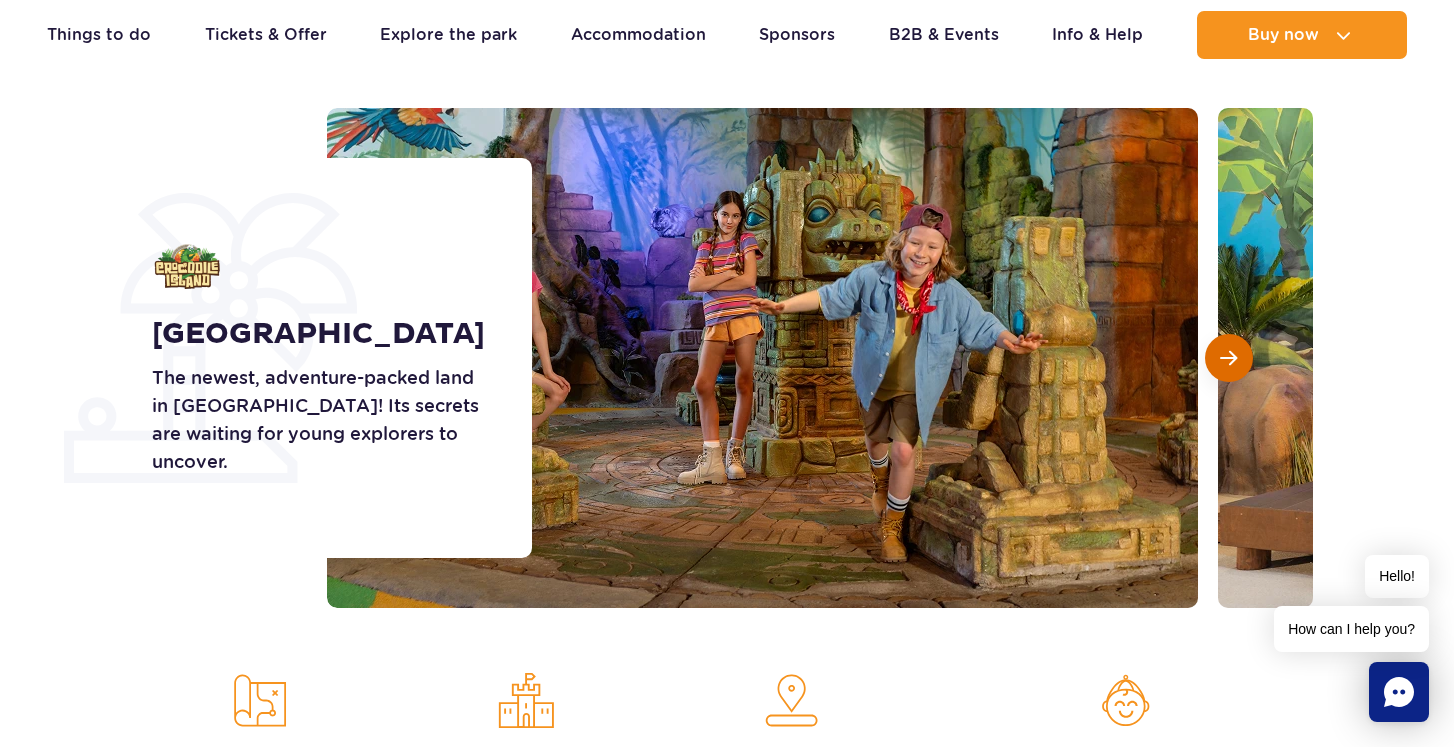 click at bounding box center (1229, 358) 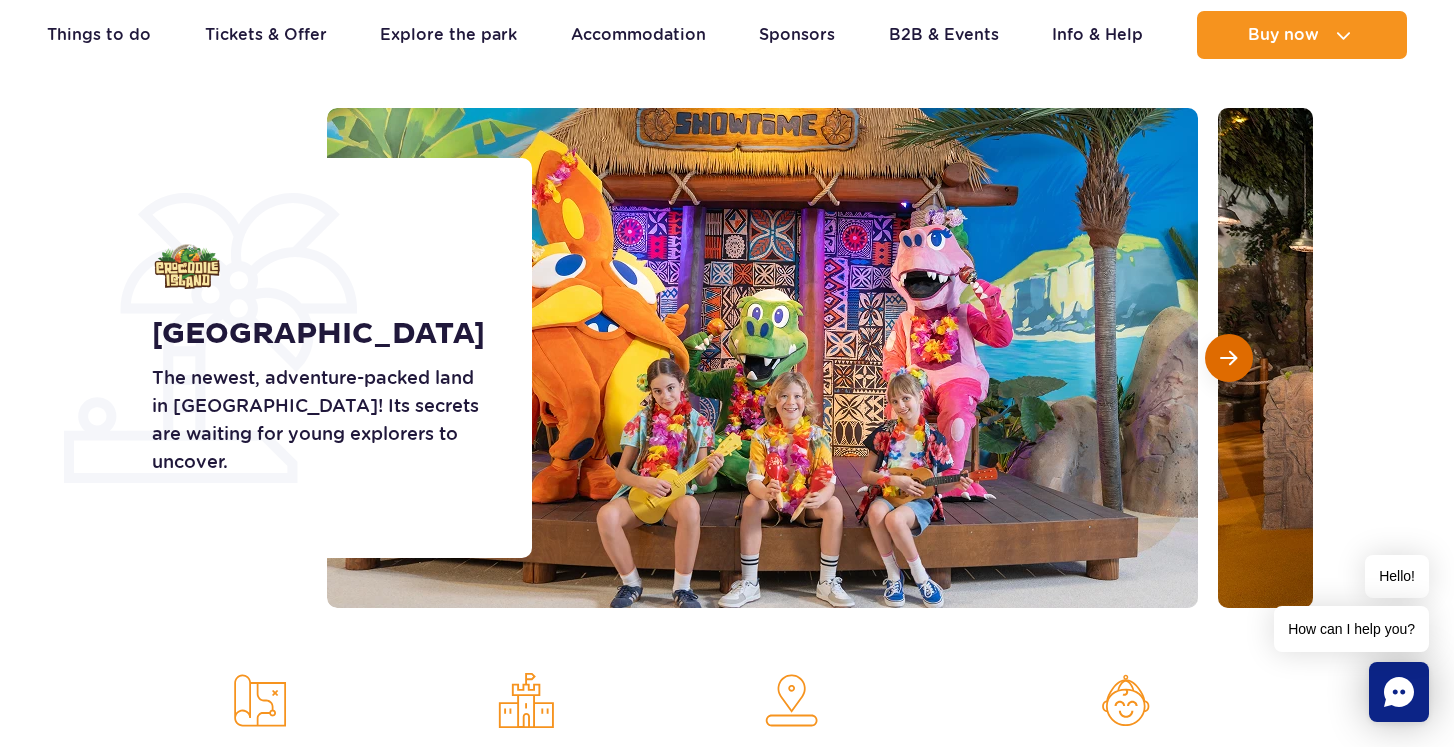 click at bounding box center (1229, 358) 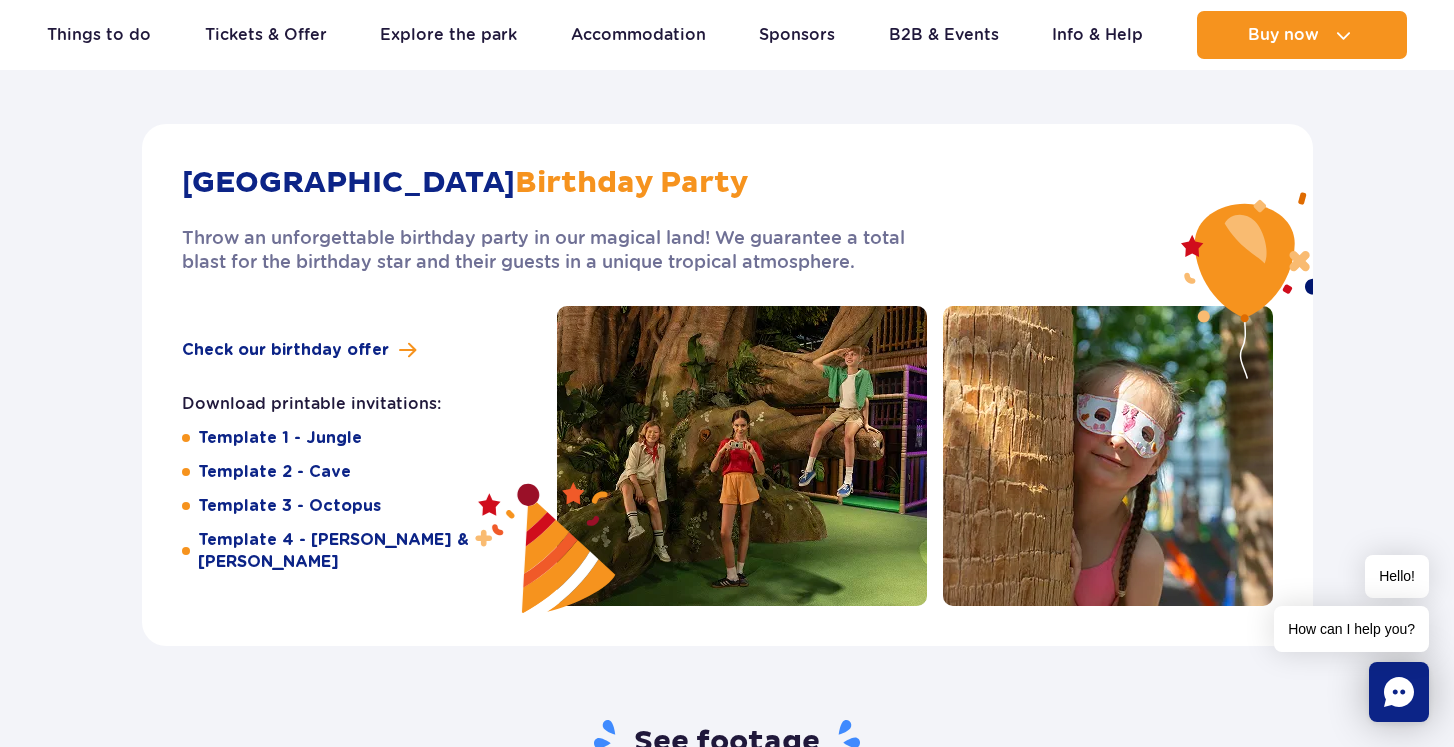 scroll, scrollTop: 3138, scrollLeft: 0, axis: vertical 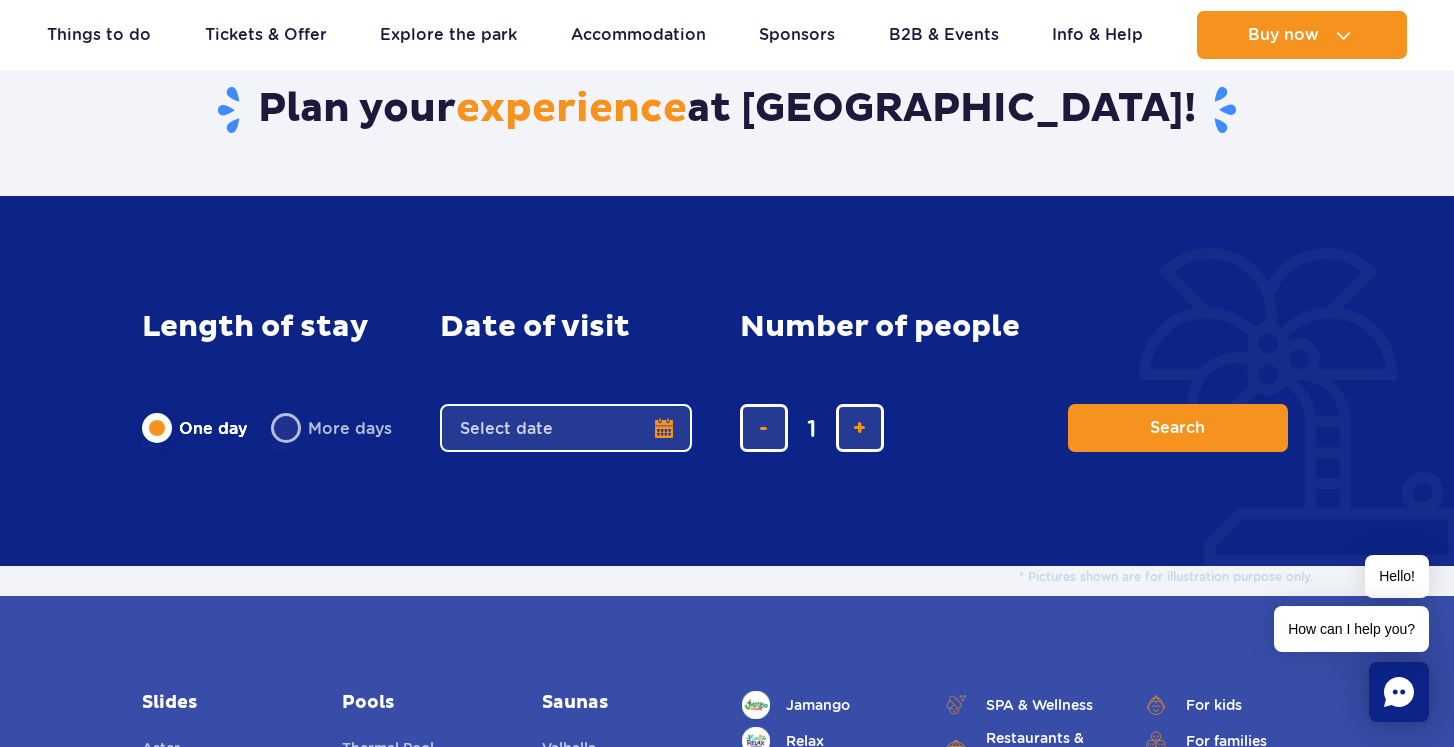 click on "Date from" at bounding box center (566, 428) 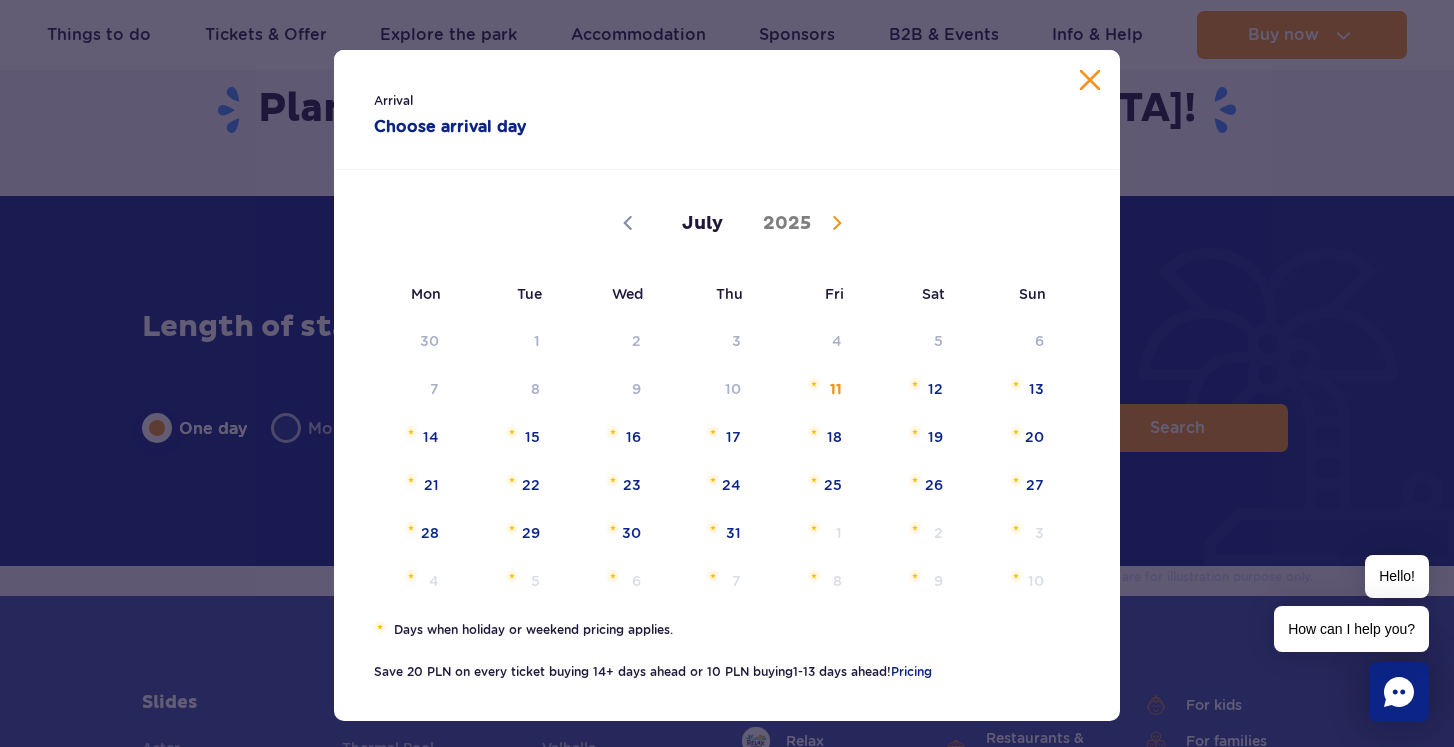 click 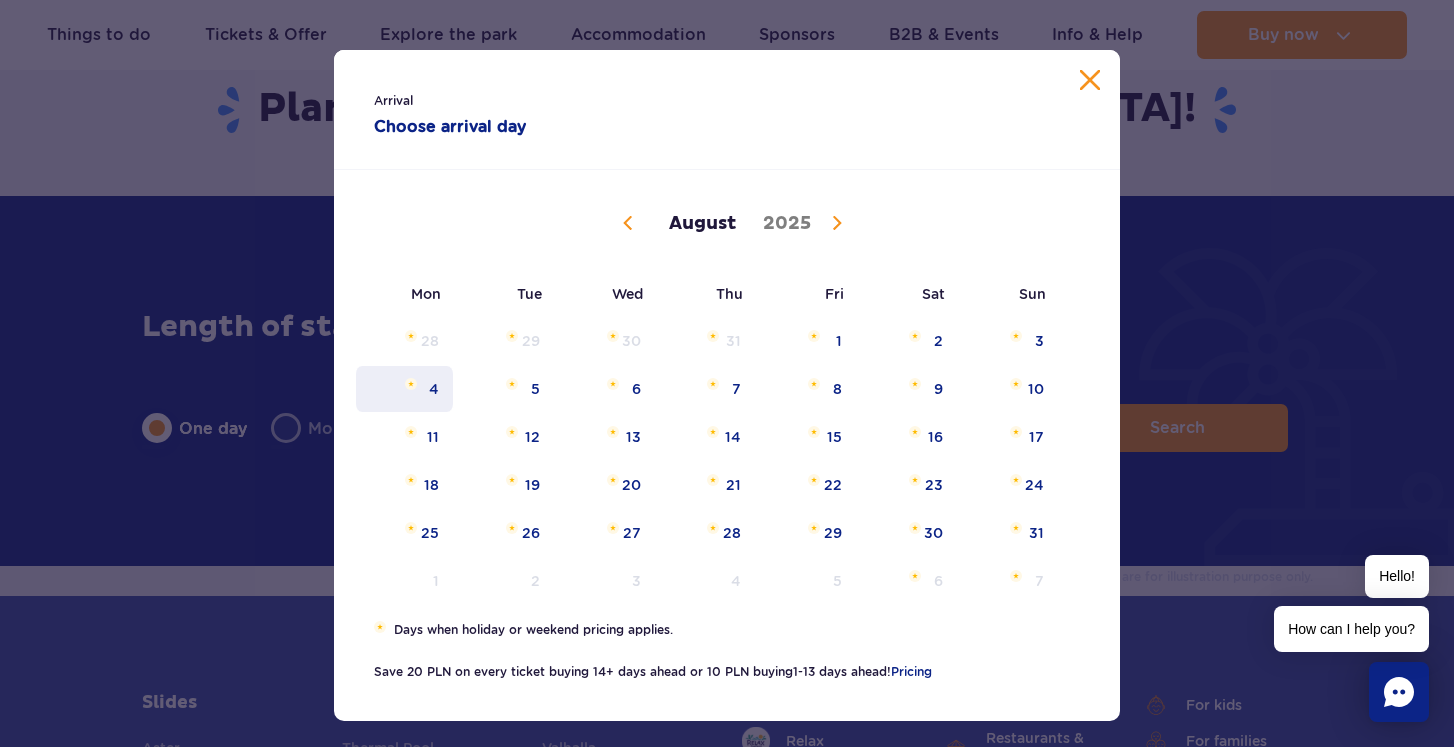 click on "4" at bounding box center [404, 389] 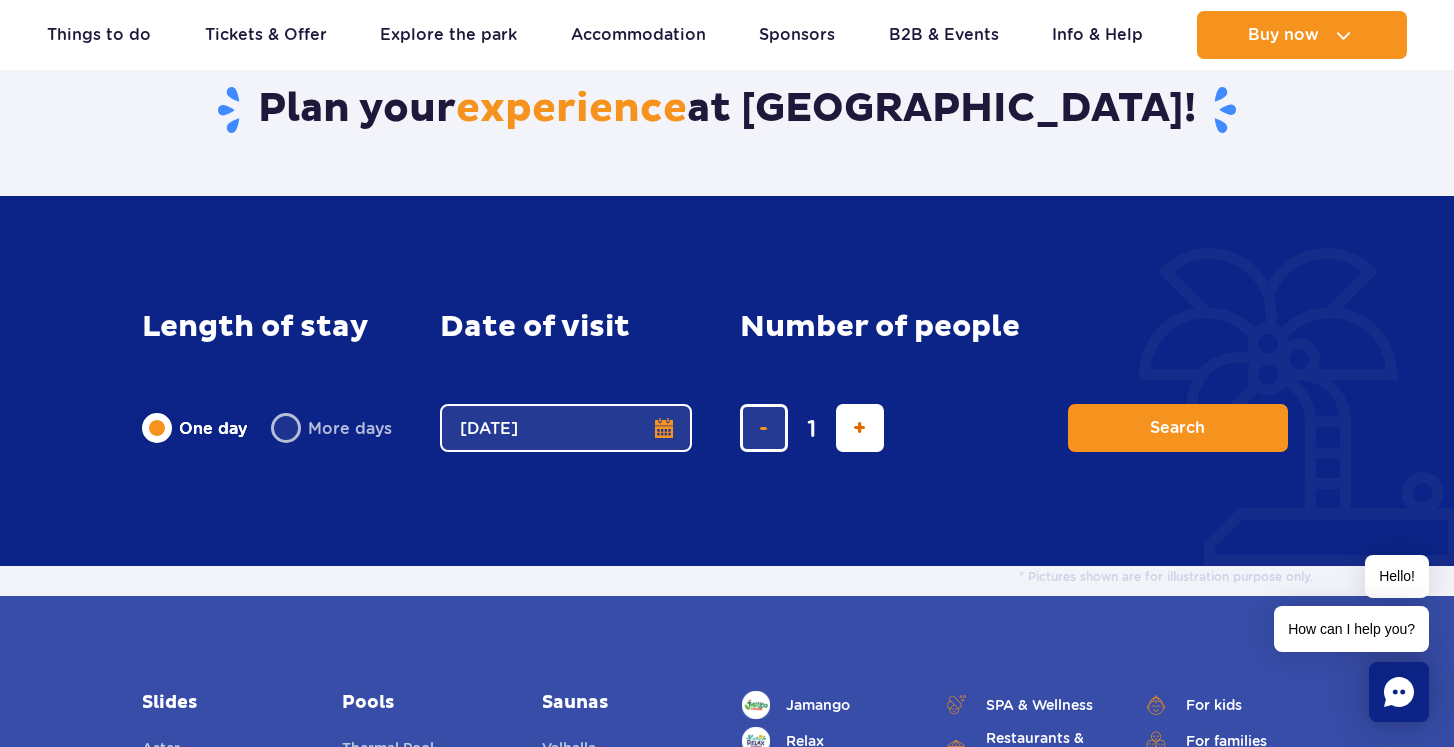 click at bounding box center (860, 428) 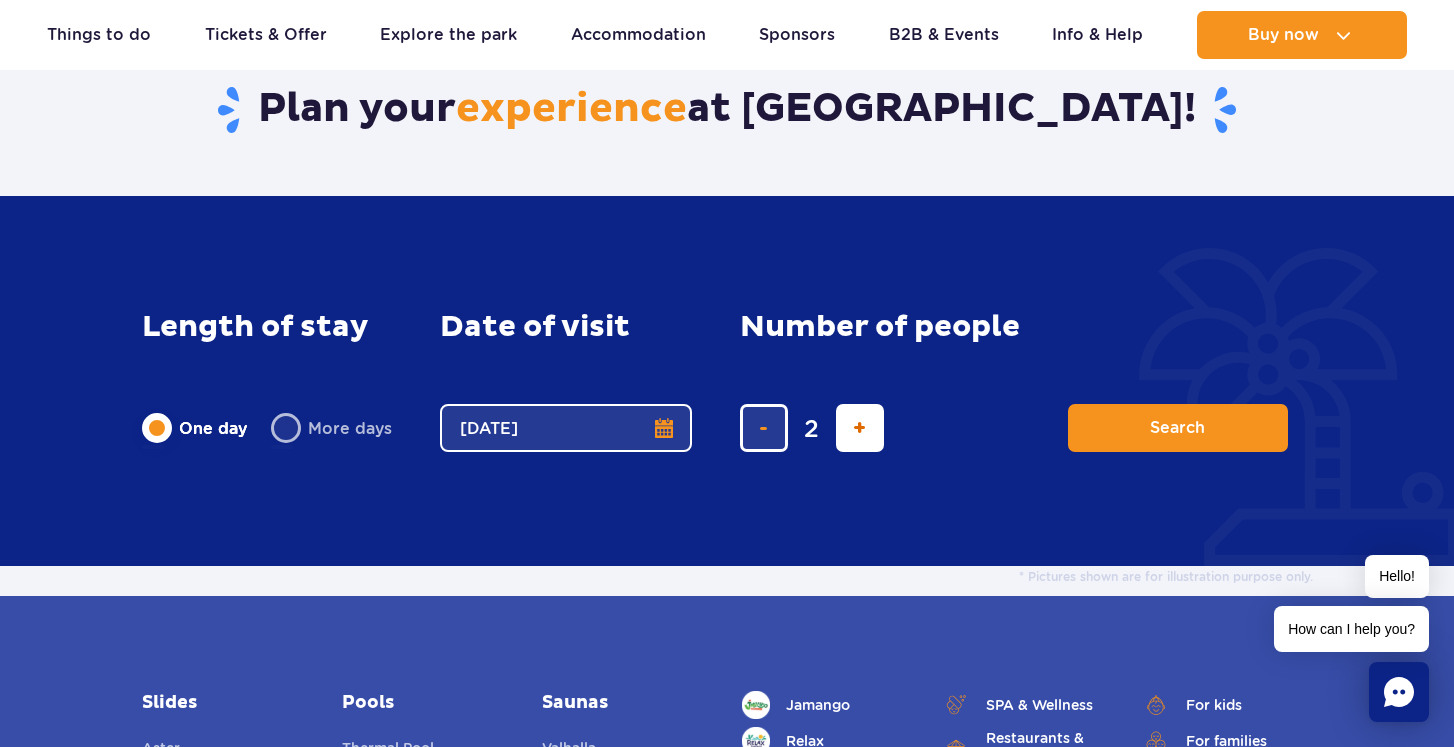 click at bounding box center (860, 428) 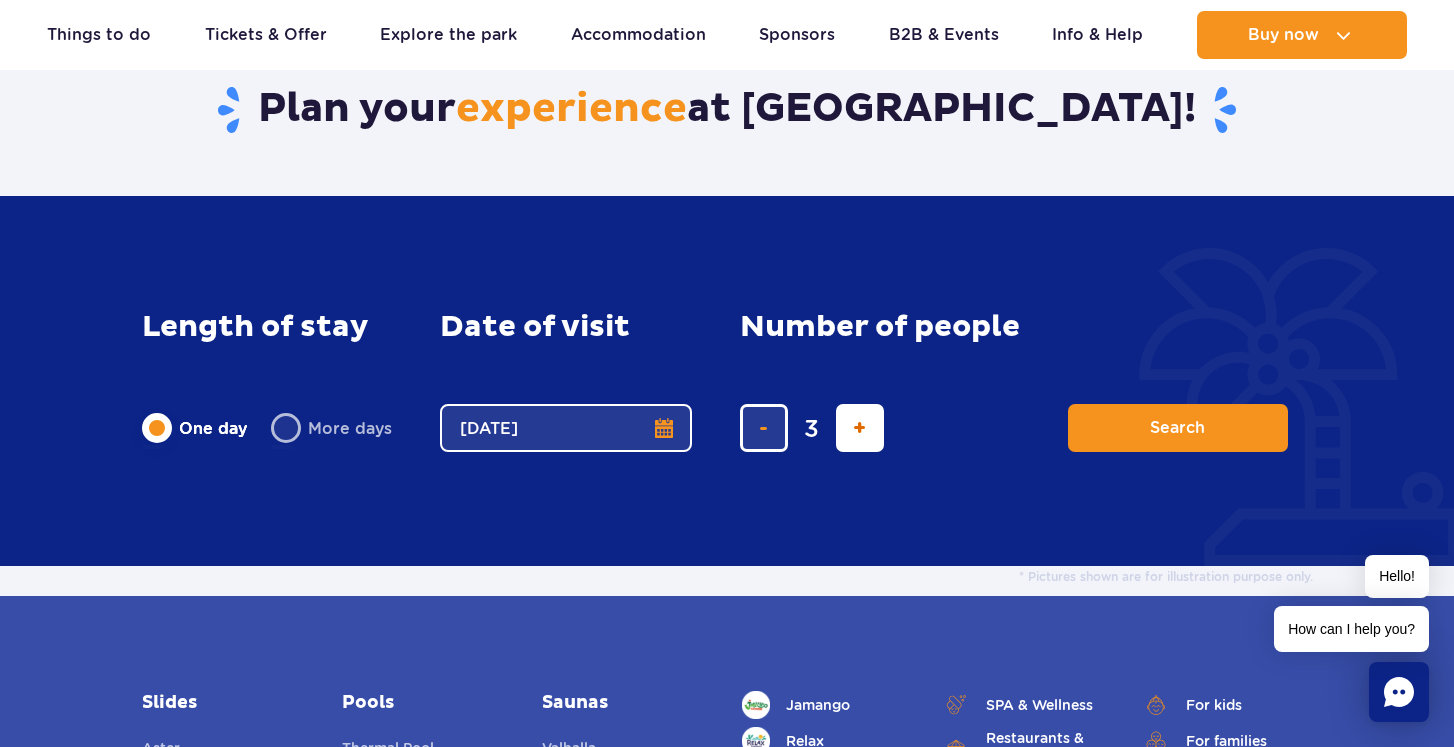 click at bounding box center (860, 428) 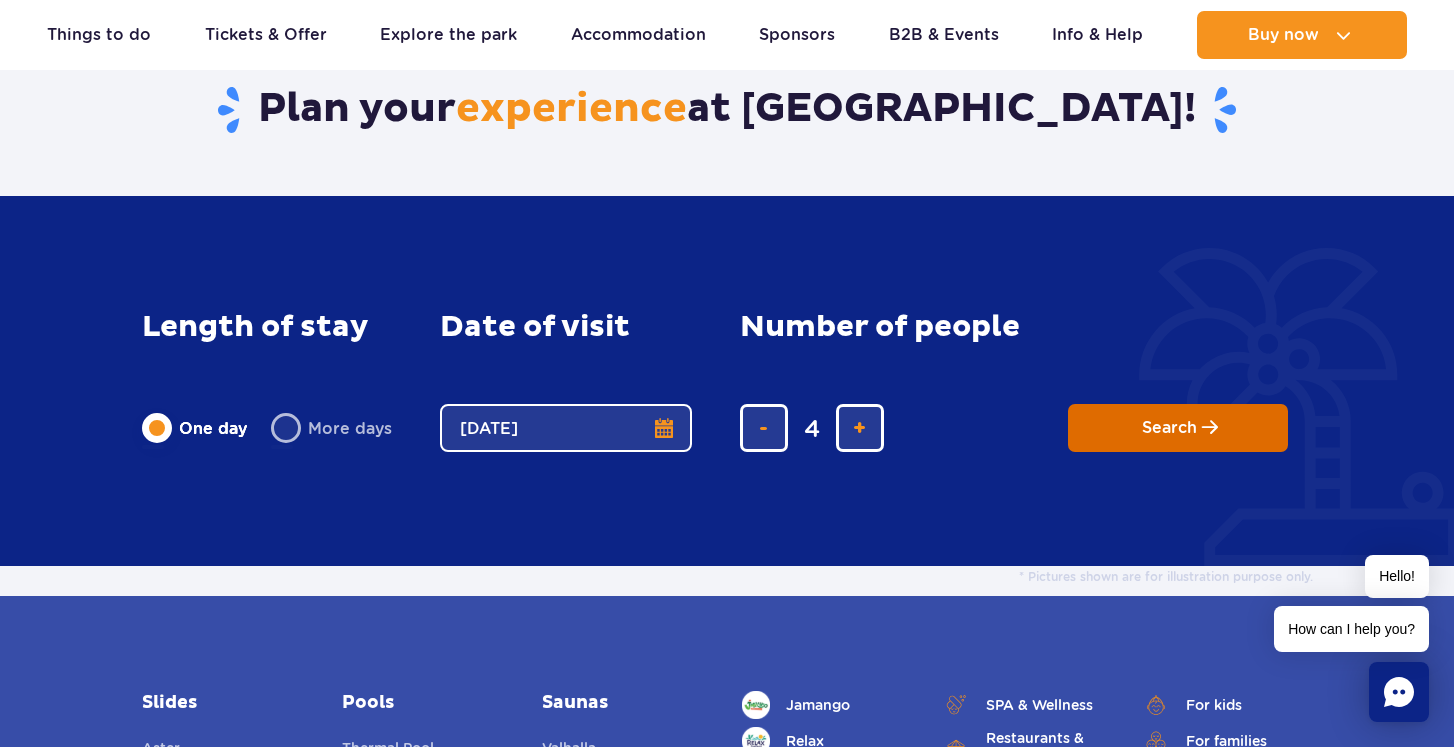 click on "Search" at bounding box center [1169, 428] 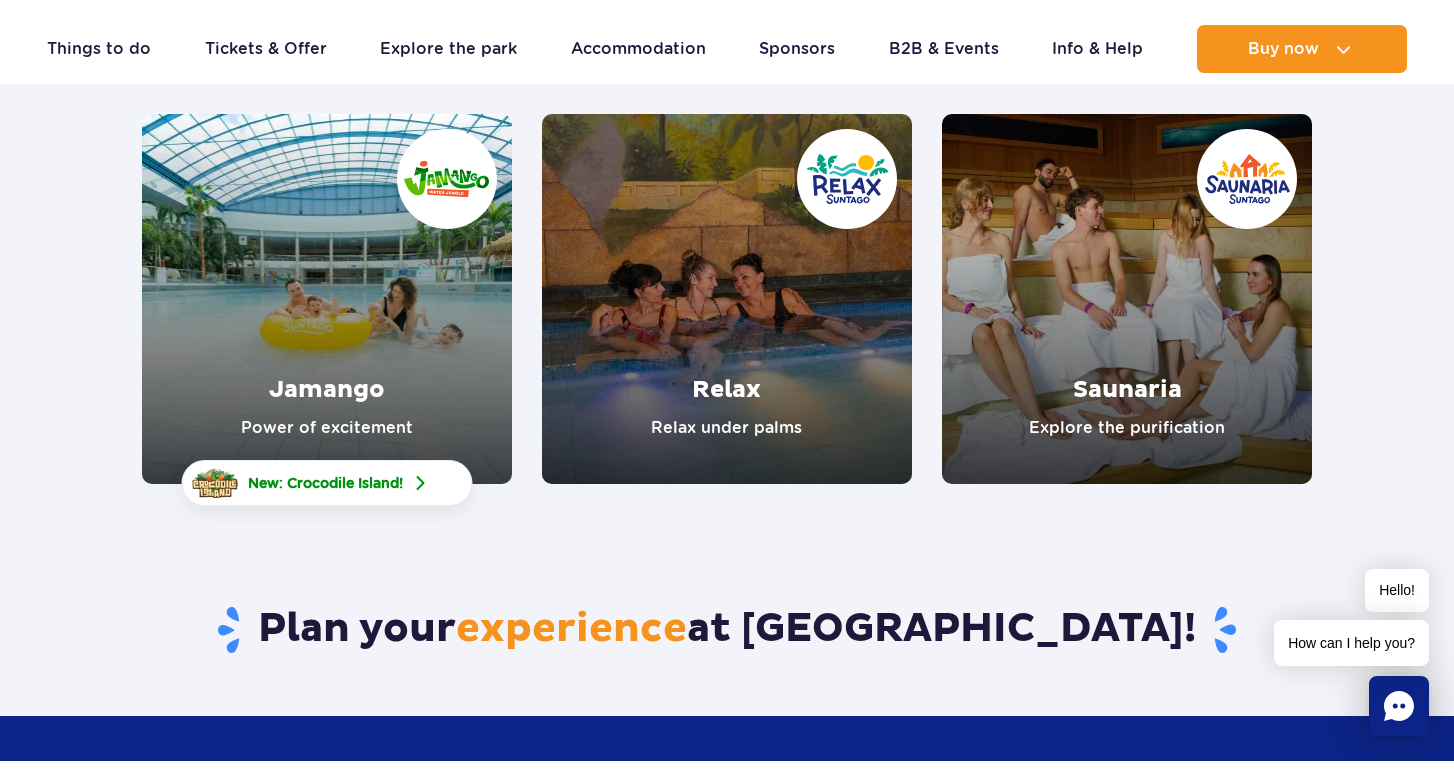 scroll, scrollTop: 285, scrollLeft: 0, axis: vertical 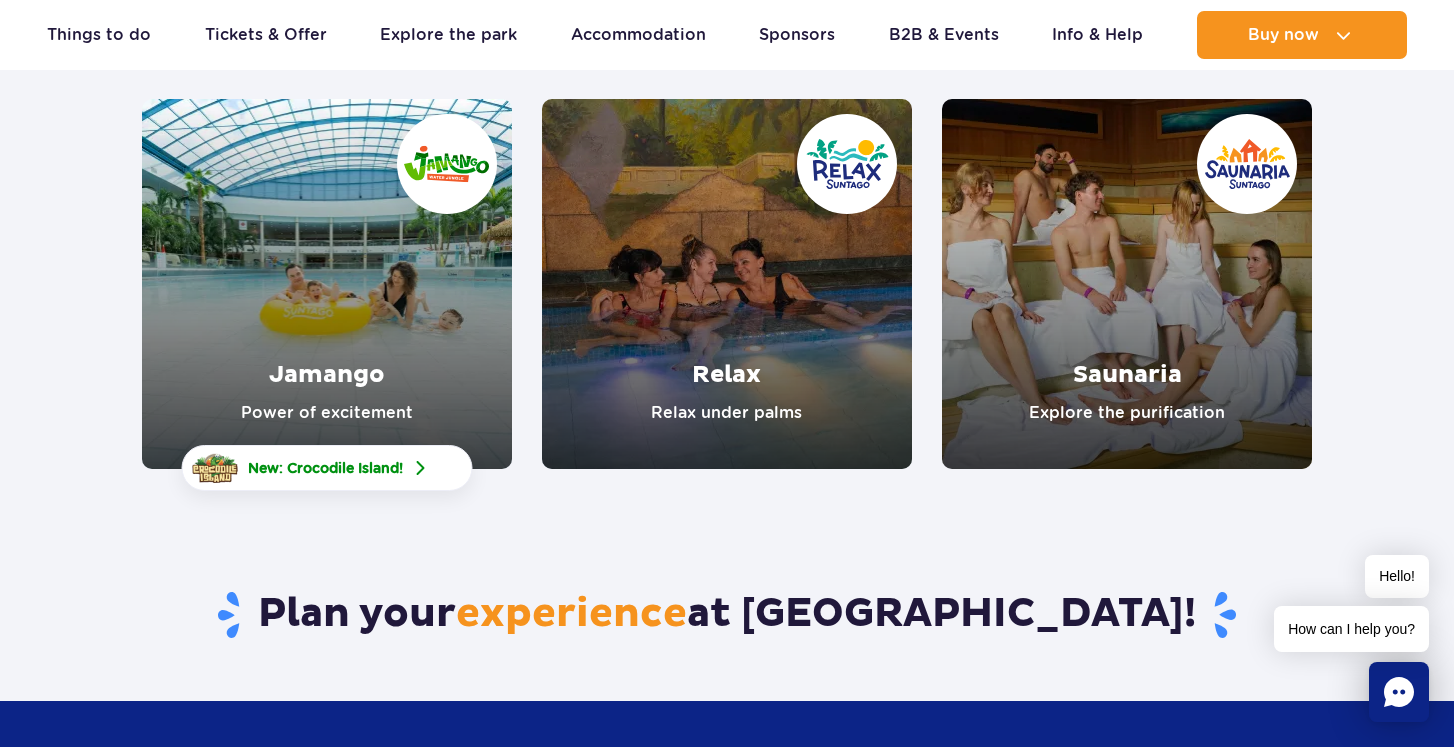 click at bounding box center [327, 284] 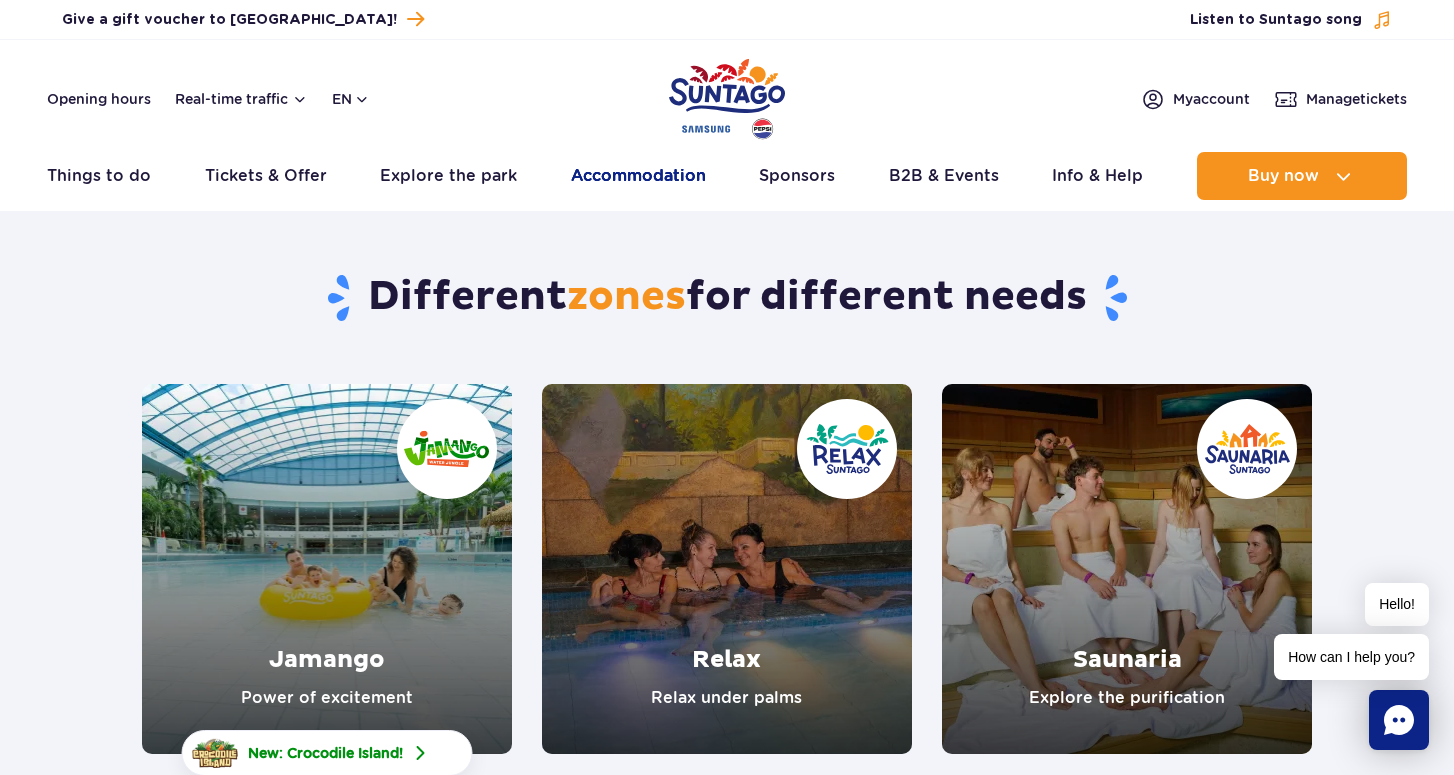 scroll, scrollTop: 0, scrollLeft: 0, axis: both 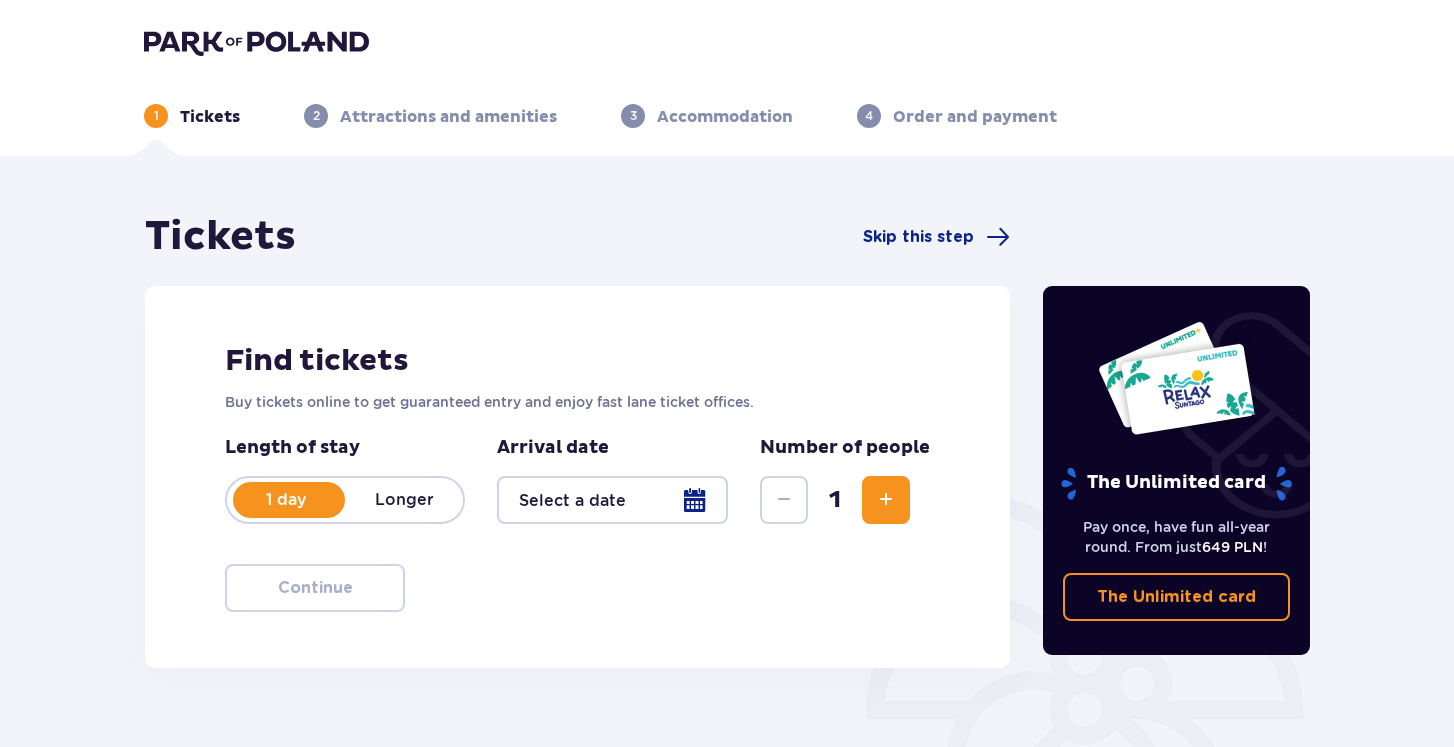 type on "[DATE]" 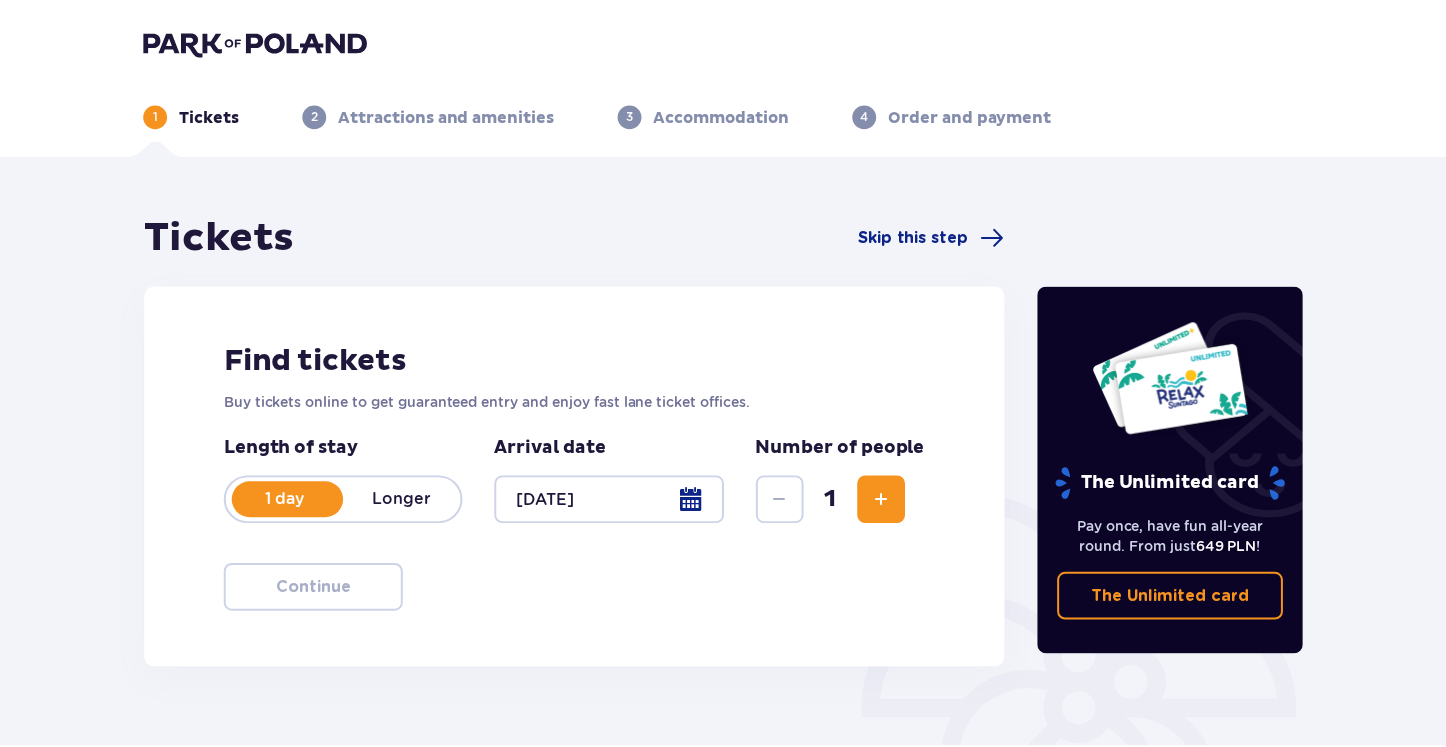 scroll, scrollTop: 0, scrollLeft: 0, axis: both 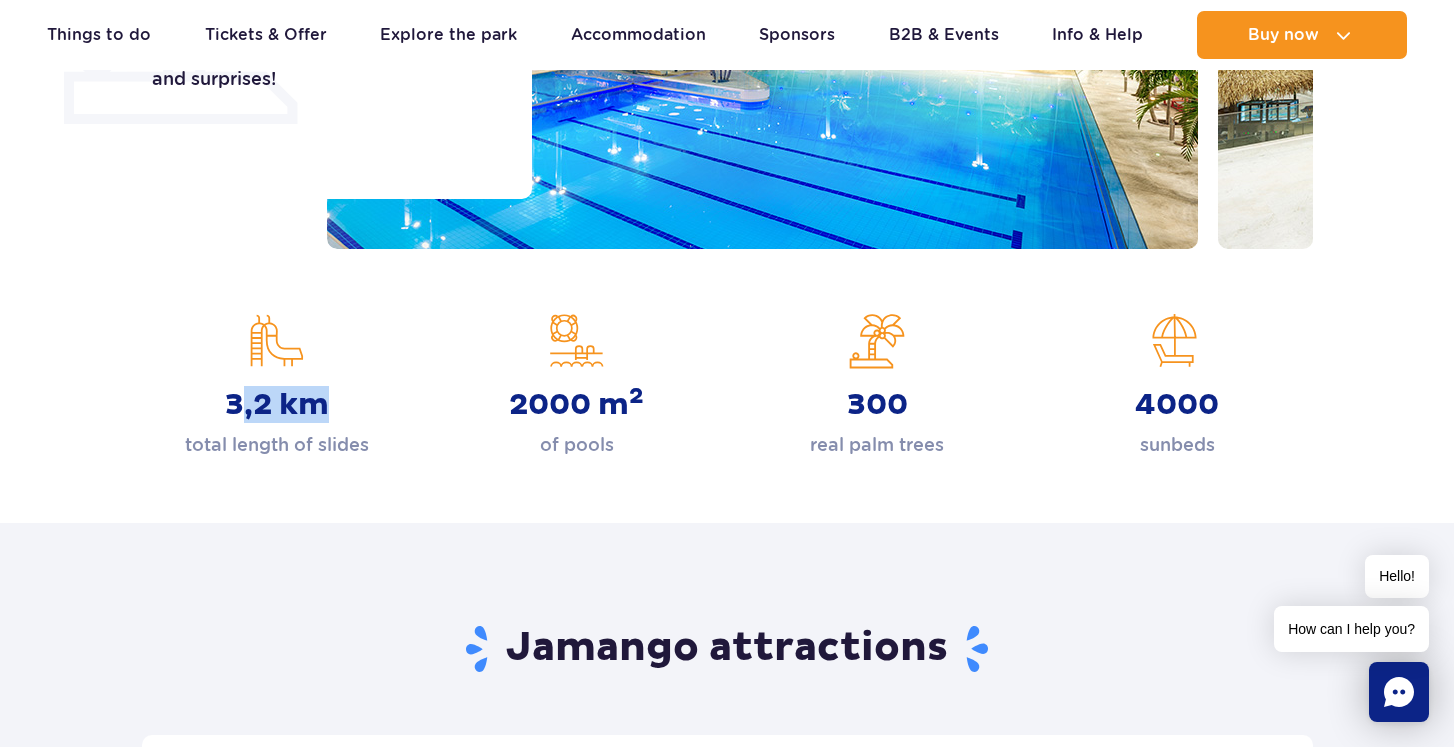 drag, startPoint x: 243, startPoint y: 414, endPoint x: 332, endPoint y: 418, distance: 89.08984 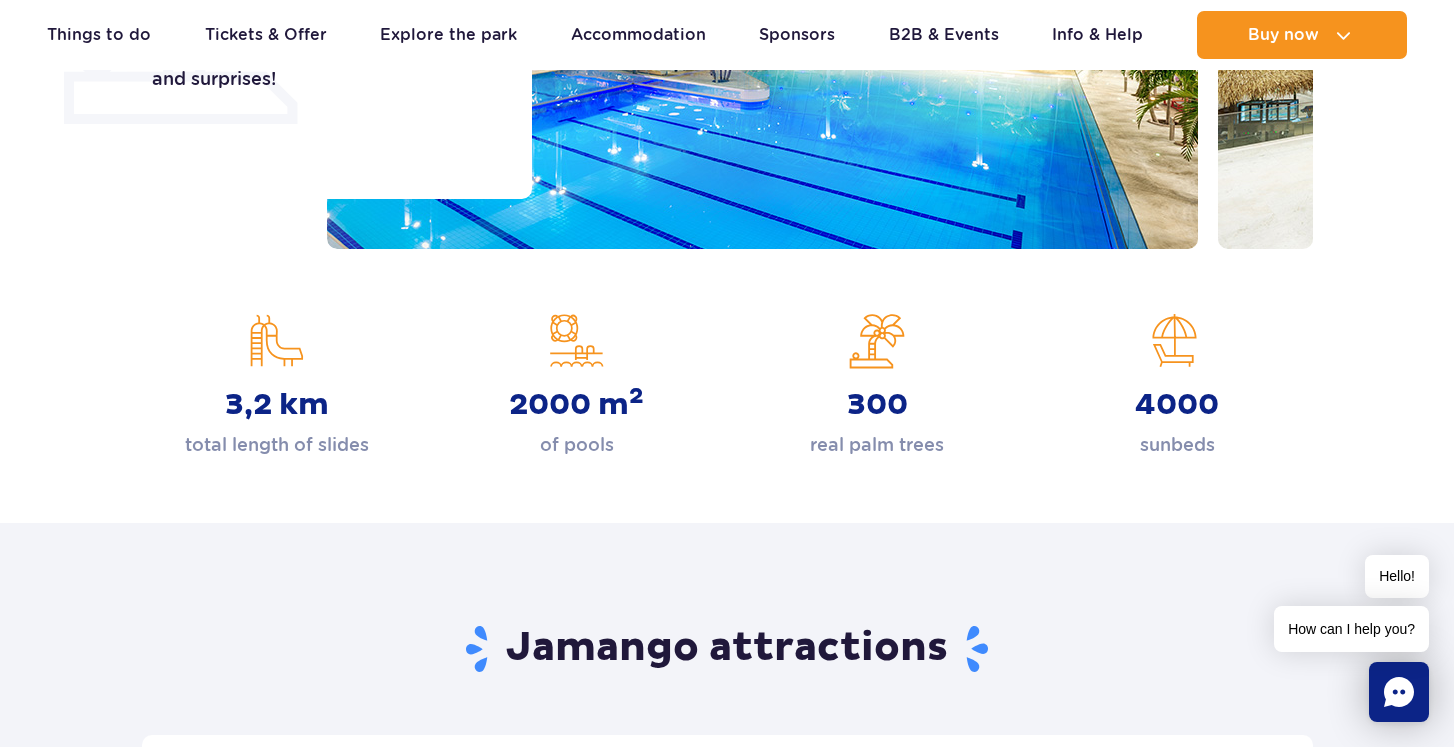 click on "2000 m 2
of pools" at bounding box center [577, 386] 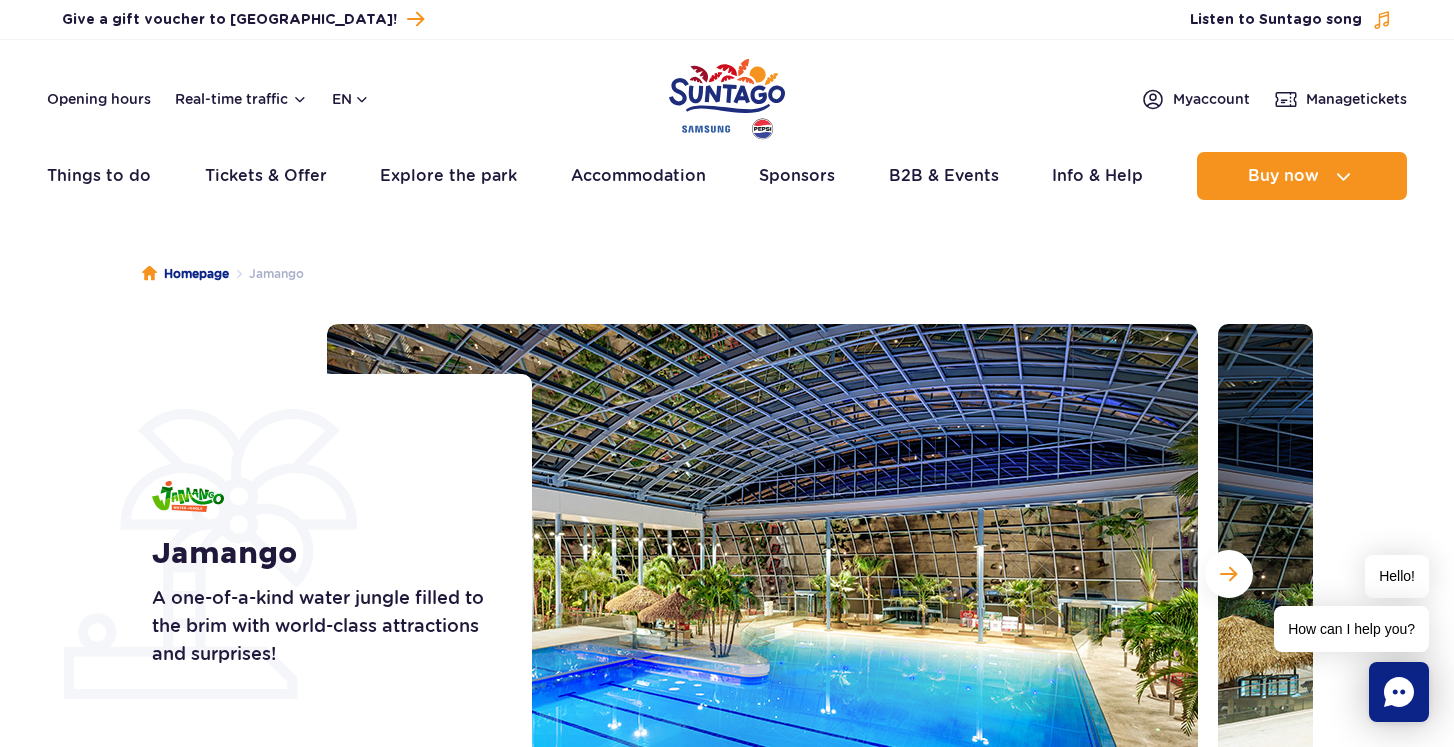 scroll, scrollTop: 0, scrollLeft: 0, axis: both 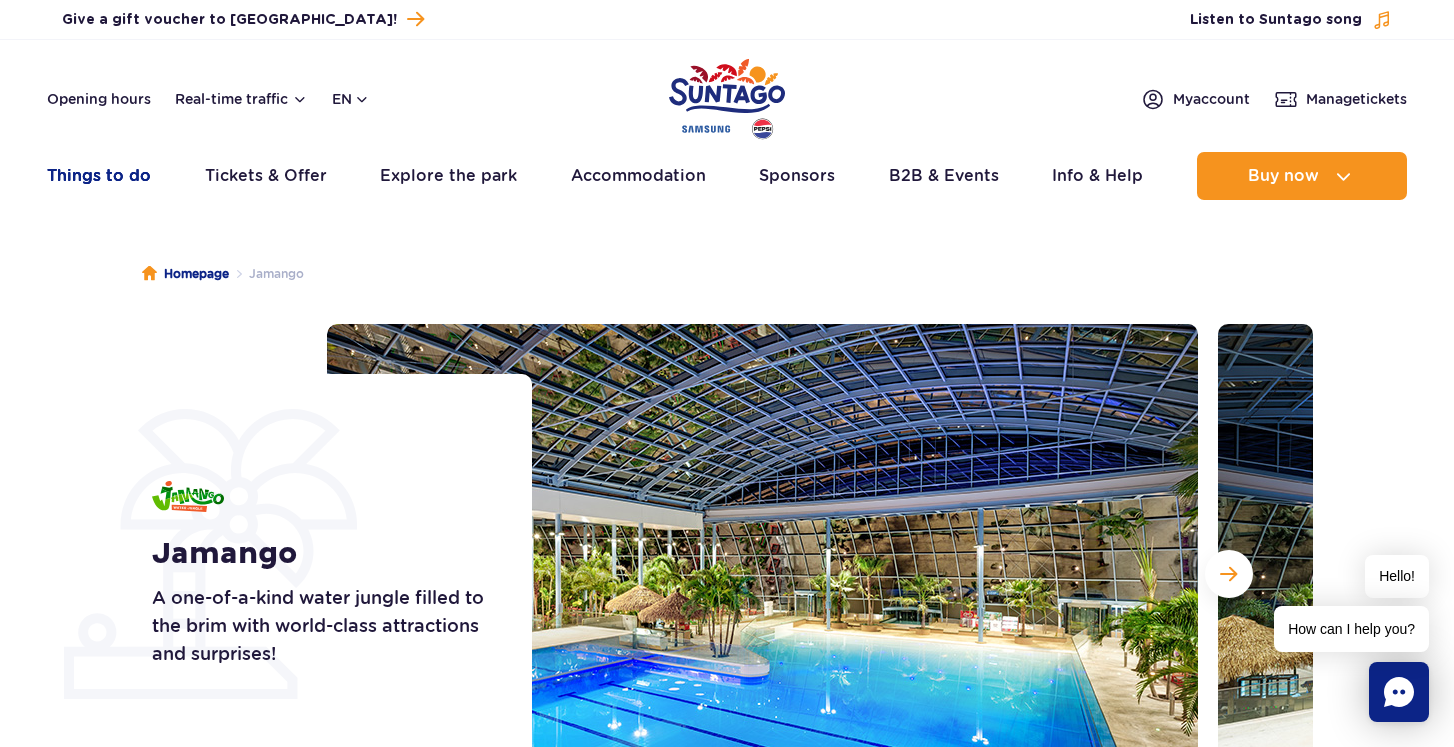 click on "Things to do" at bounding box center (99, 176) 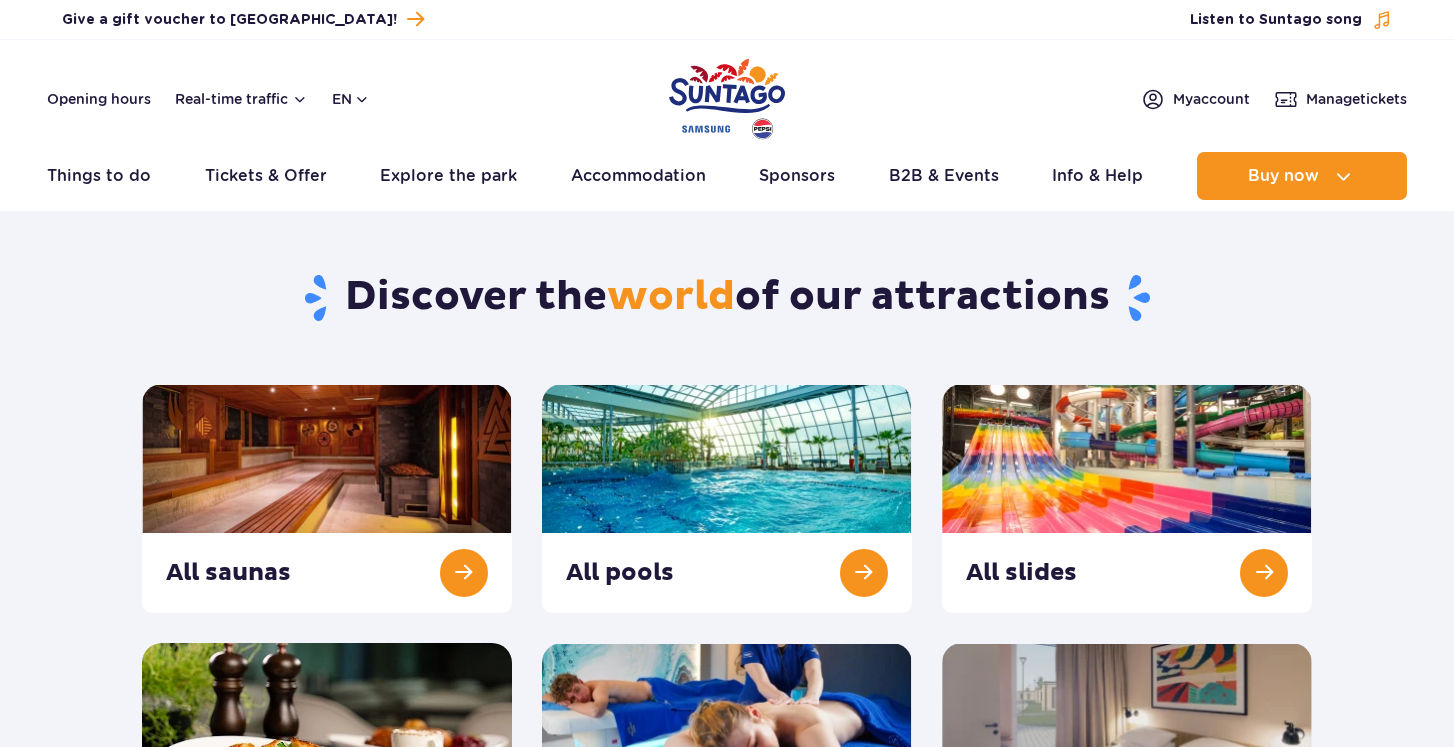 scroll, scrollTop: 0, scrollLeft: 0, axis: both 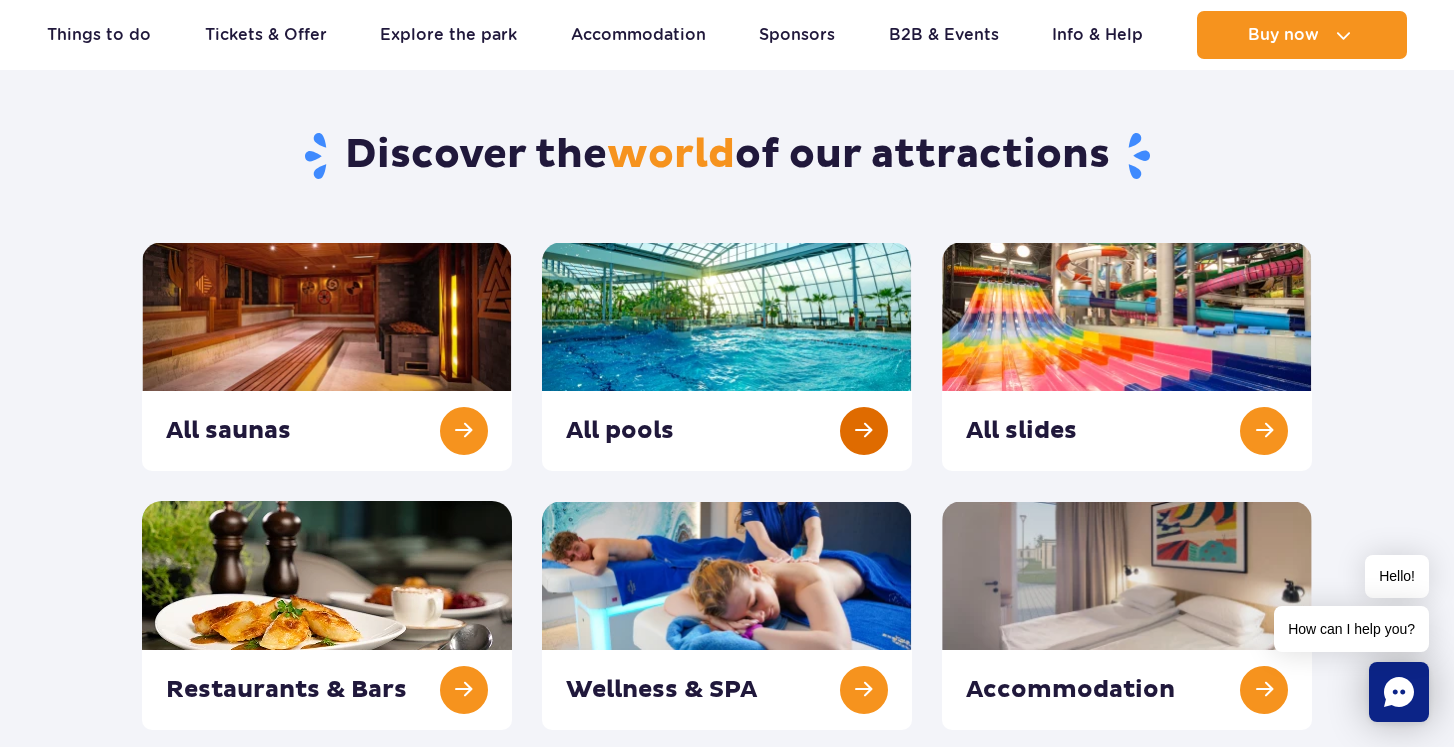 click at bounding box center (727, 356) 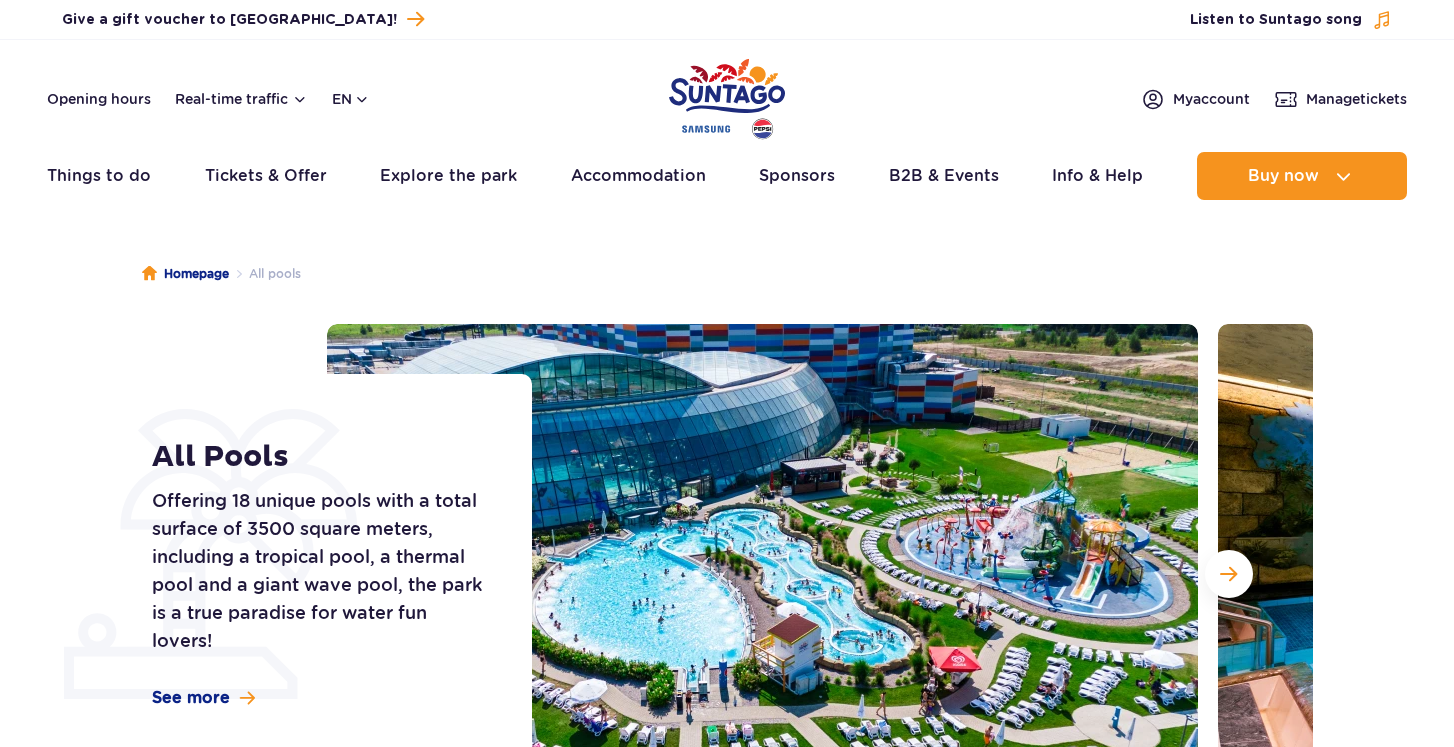 scroll, scrollTop: 0, scrollLeft: 0, axis: both 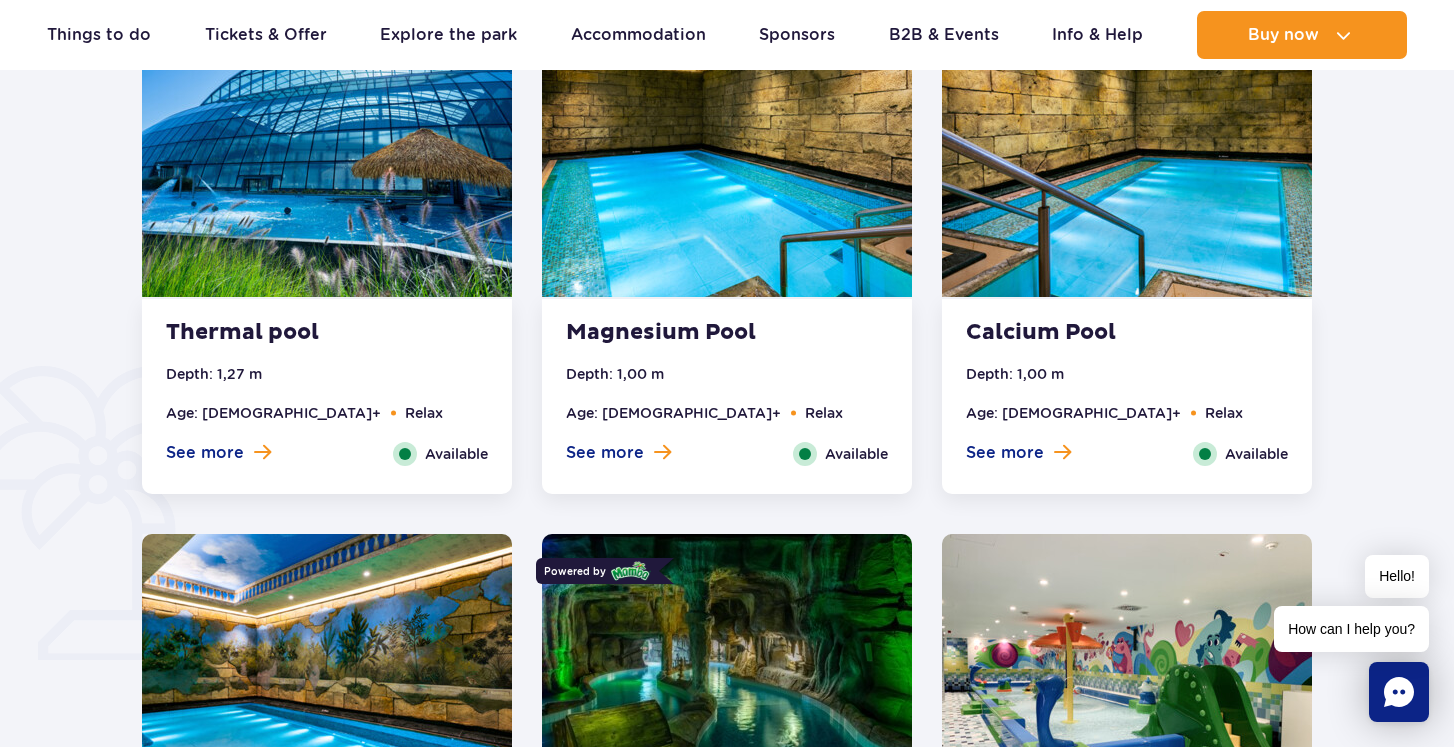 click on "Magnesium Pool" at bounding box center [687, 333] 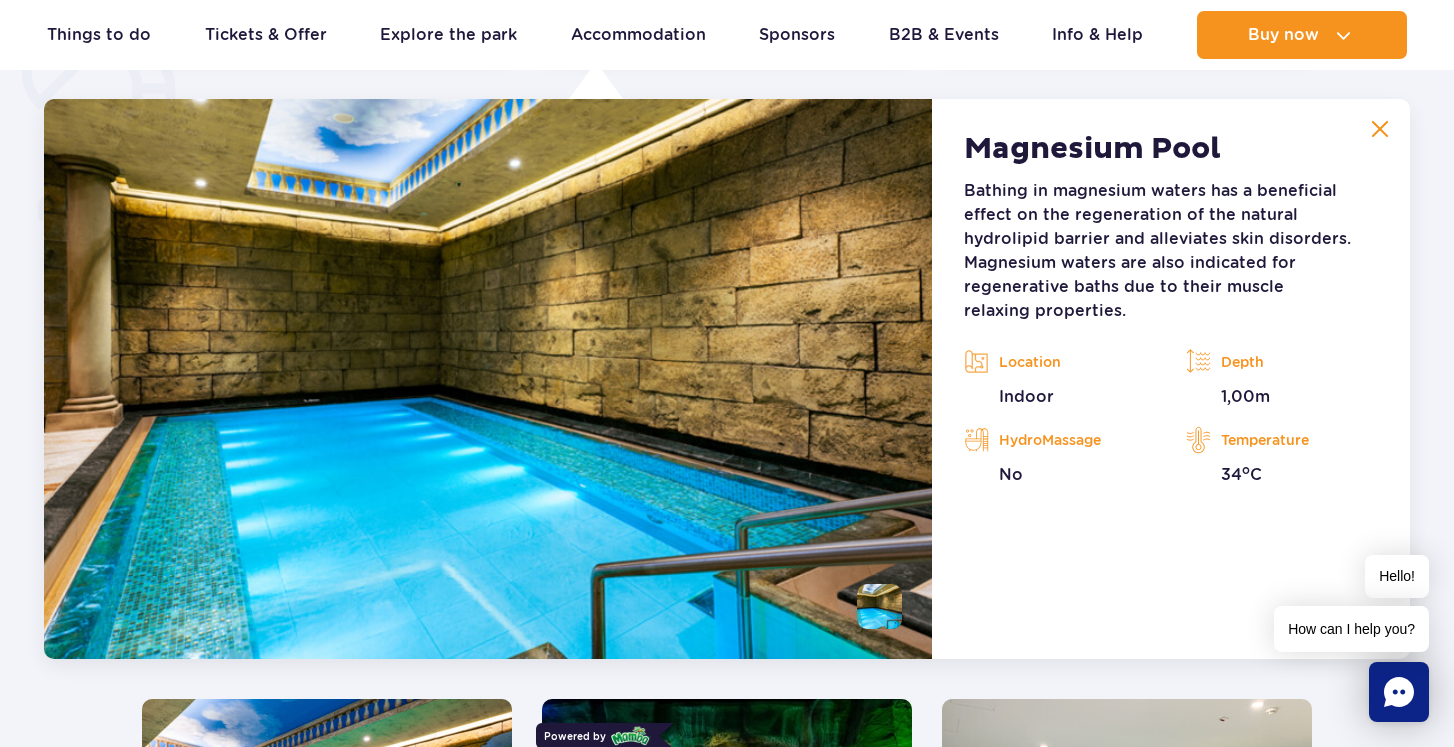 scroll, scrollTop: 1575, scrollLeft: 0, axis: vertical 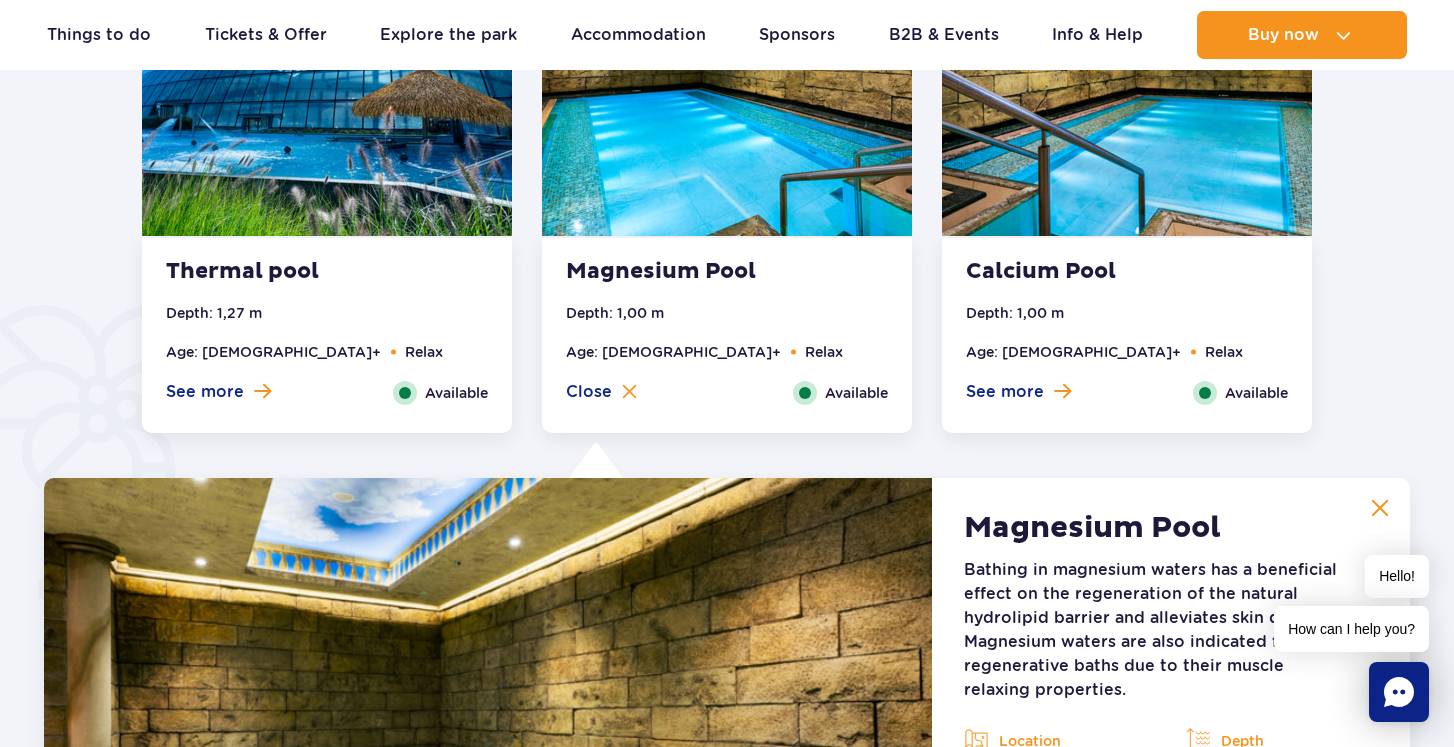 click on "Calcium Pool" at bounding box center (1087, 272) 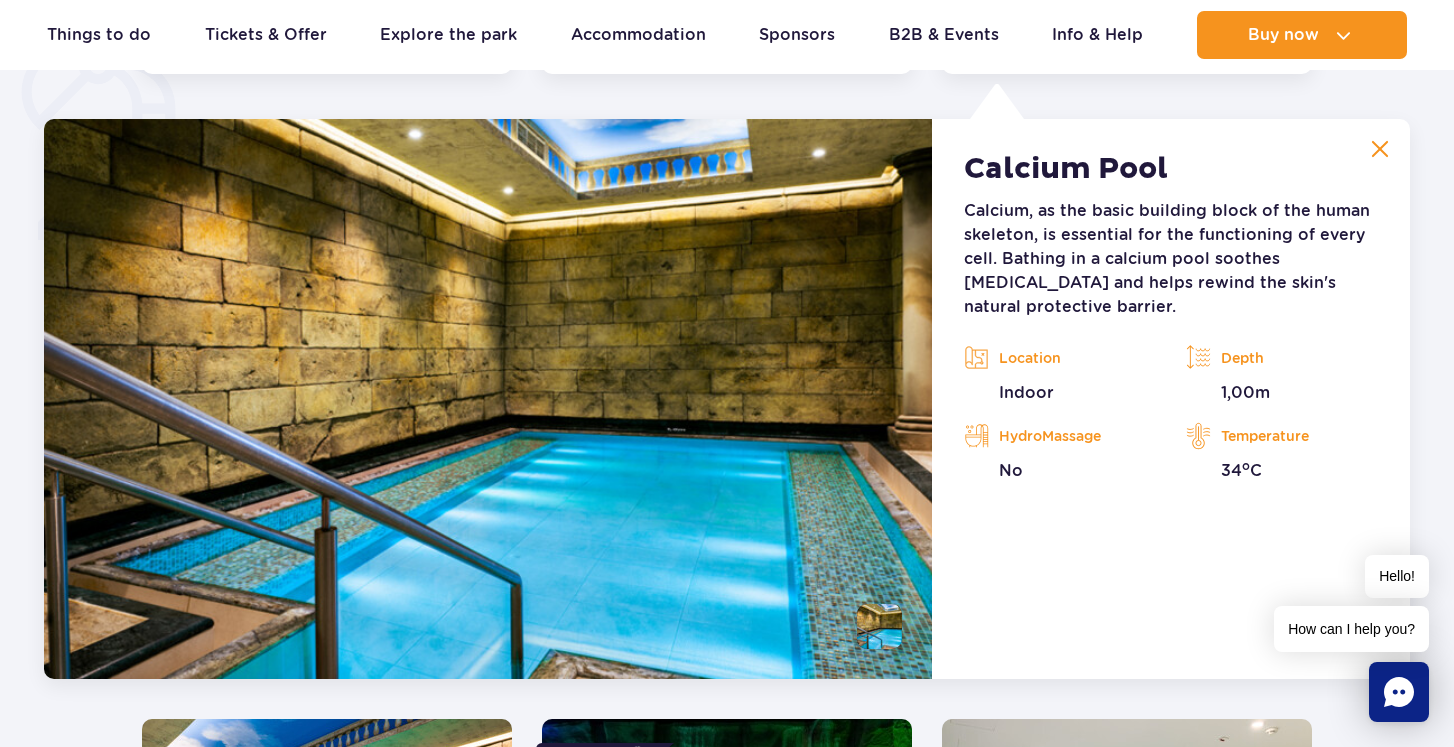 scroll, scrollTop: 1562, scrollLeft: 0, axis: vertical 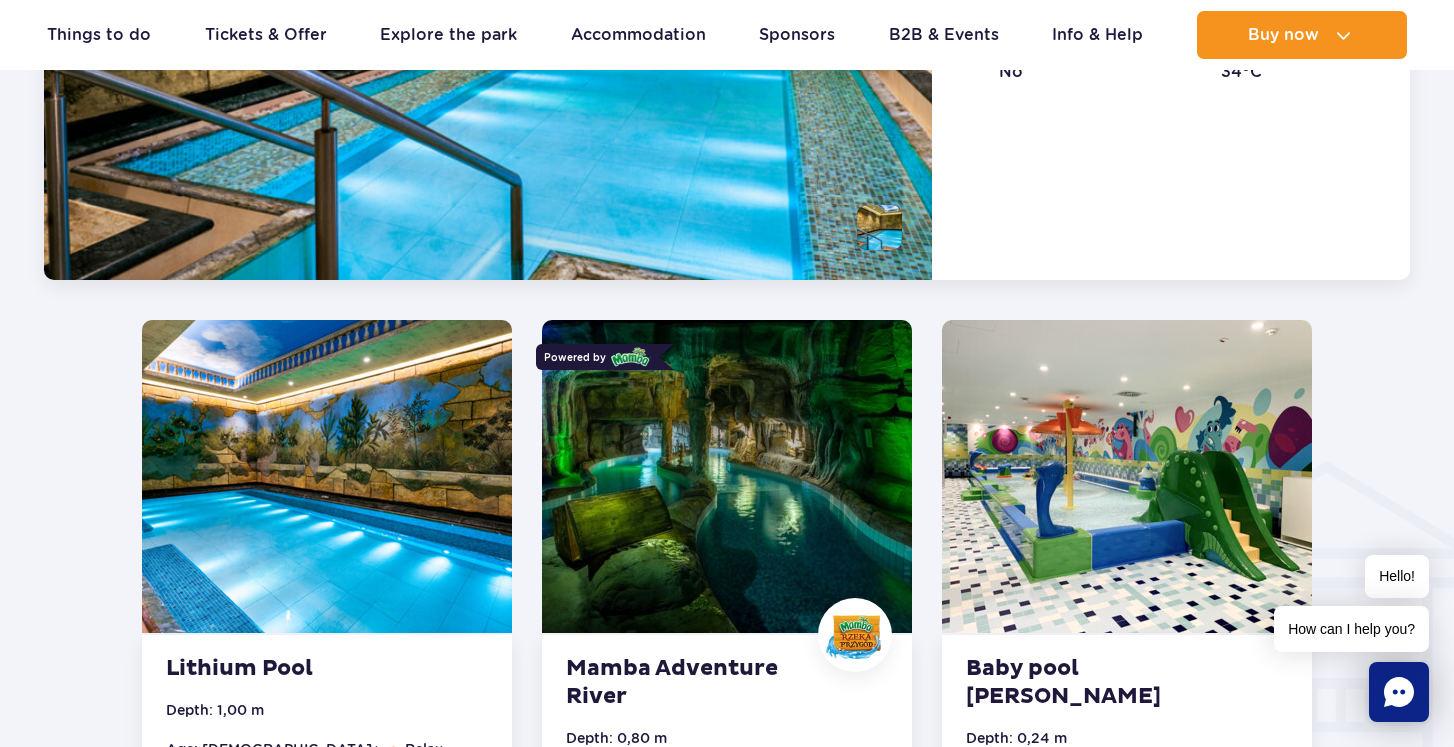 click at bounding box center (327, 476) 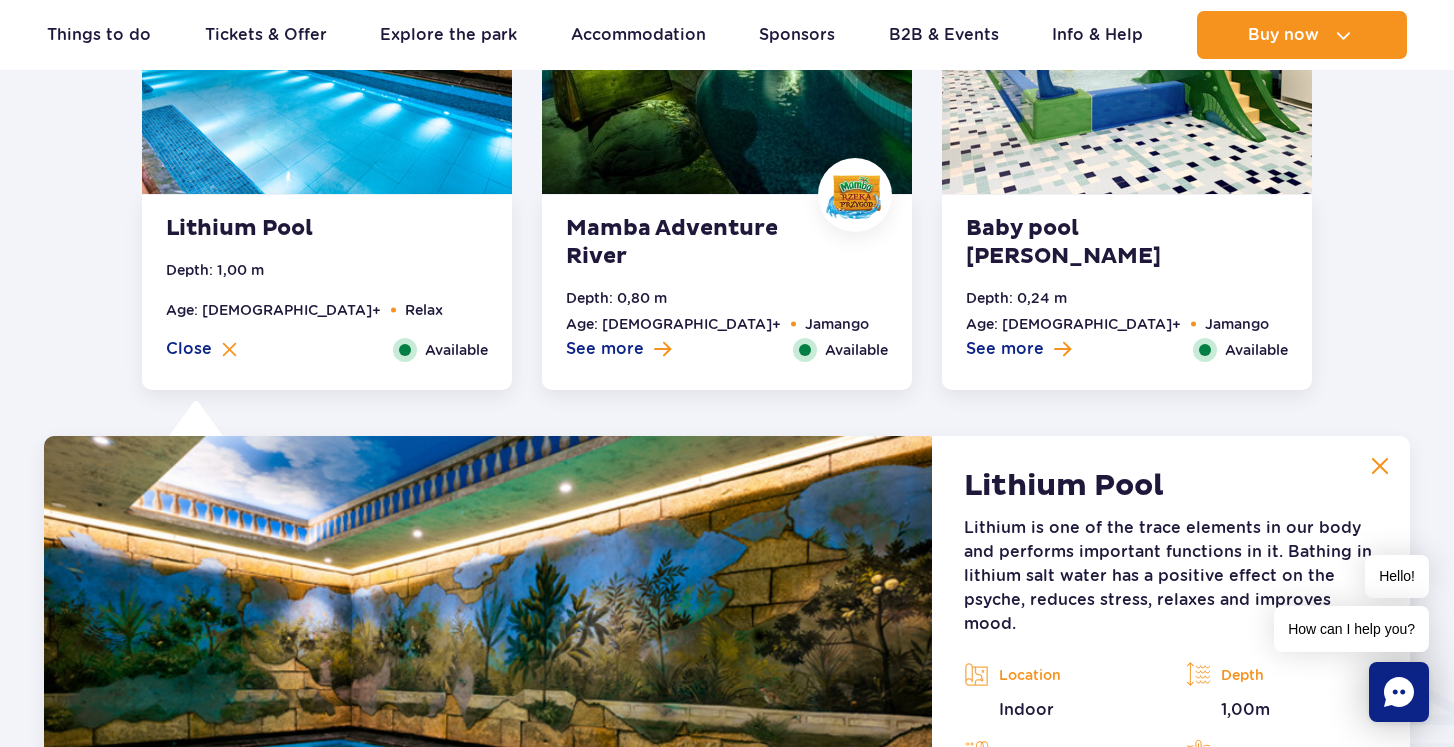 scroll, scrollTop: 1780, scrollLeft: 1, axis: both 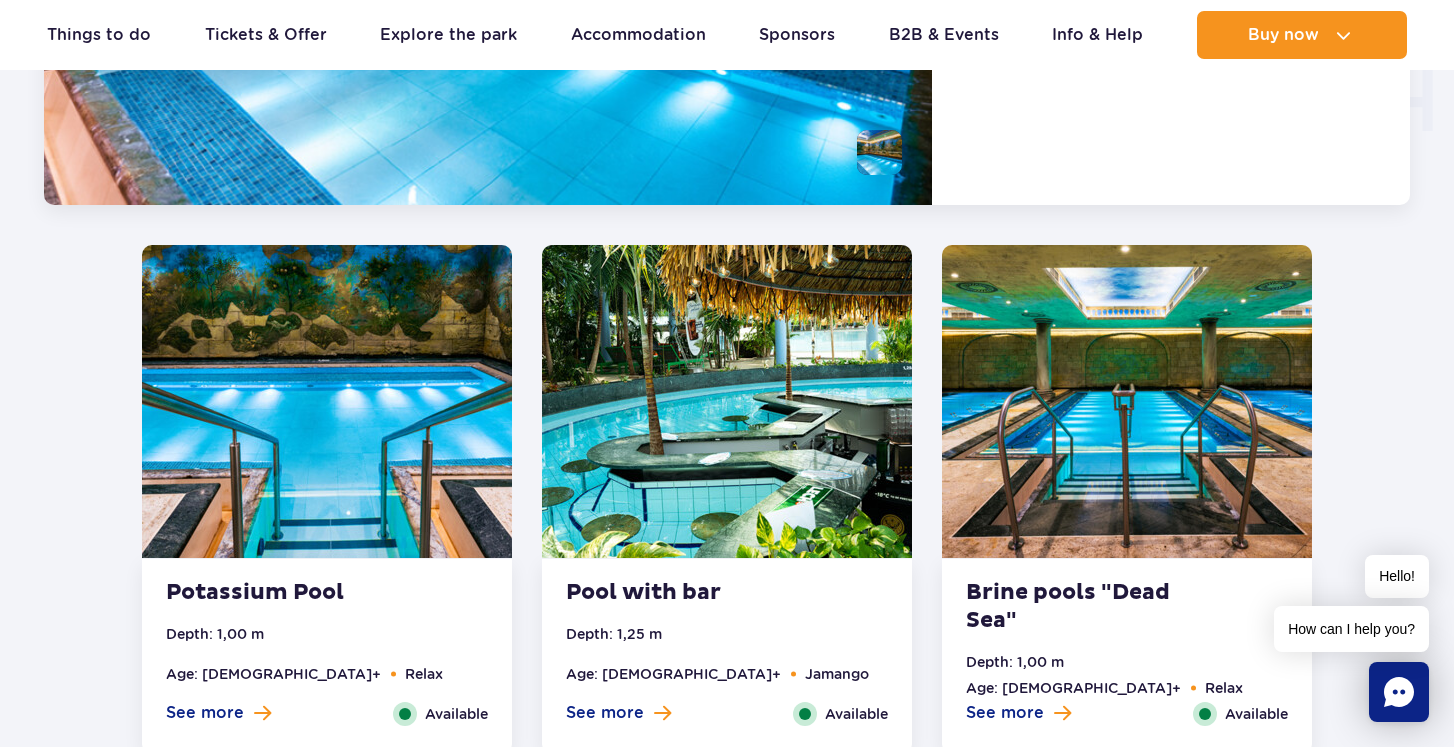 click at bounding box center [327, 401] 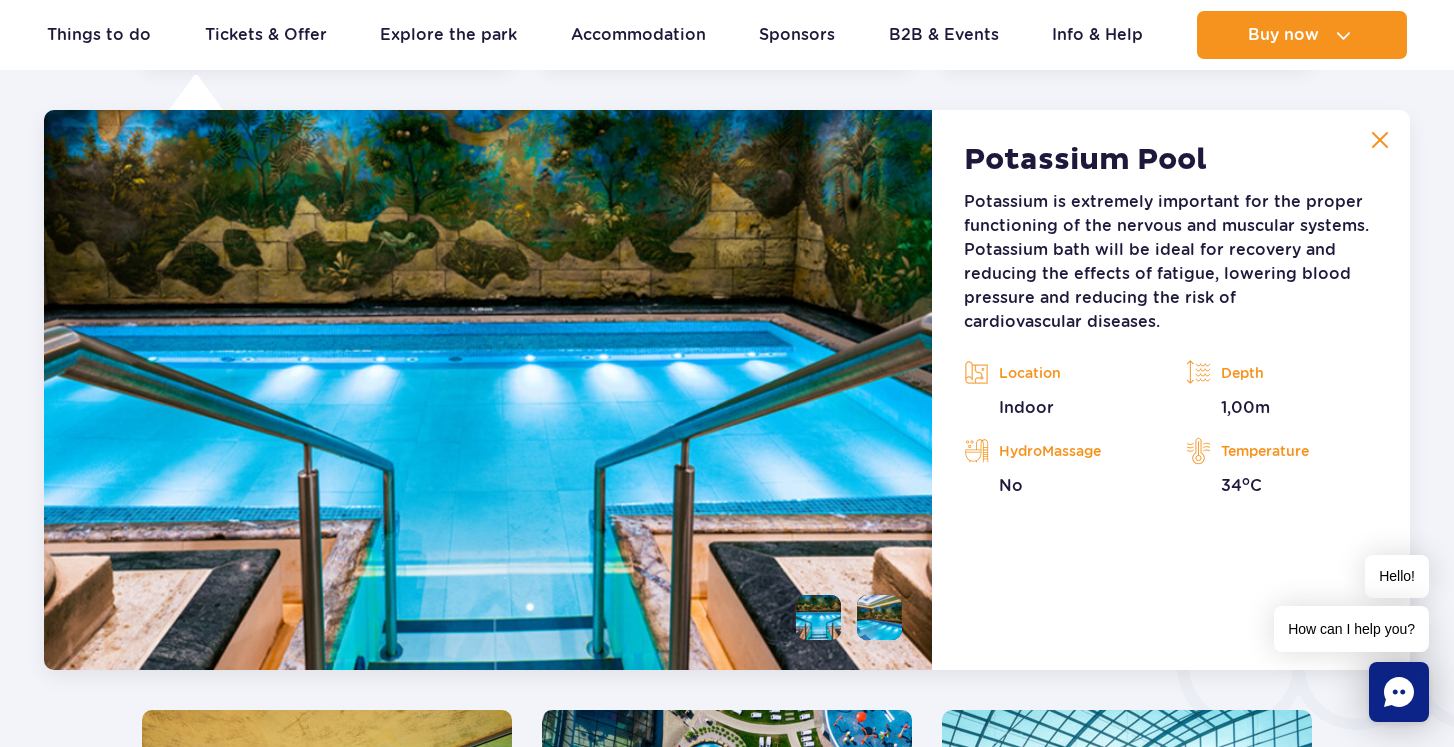 scroll, scrollTop: 2674, scrollLeft: 0, axis: vertical 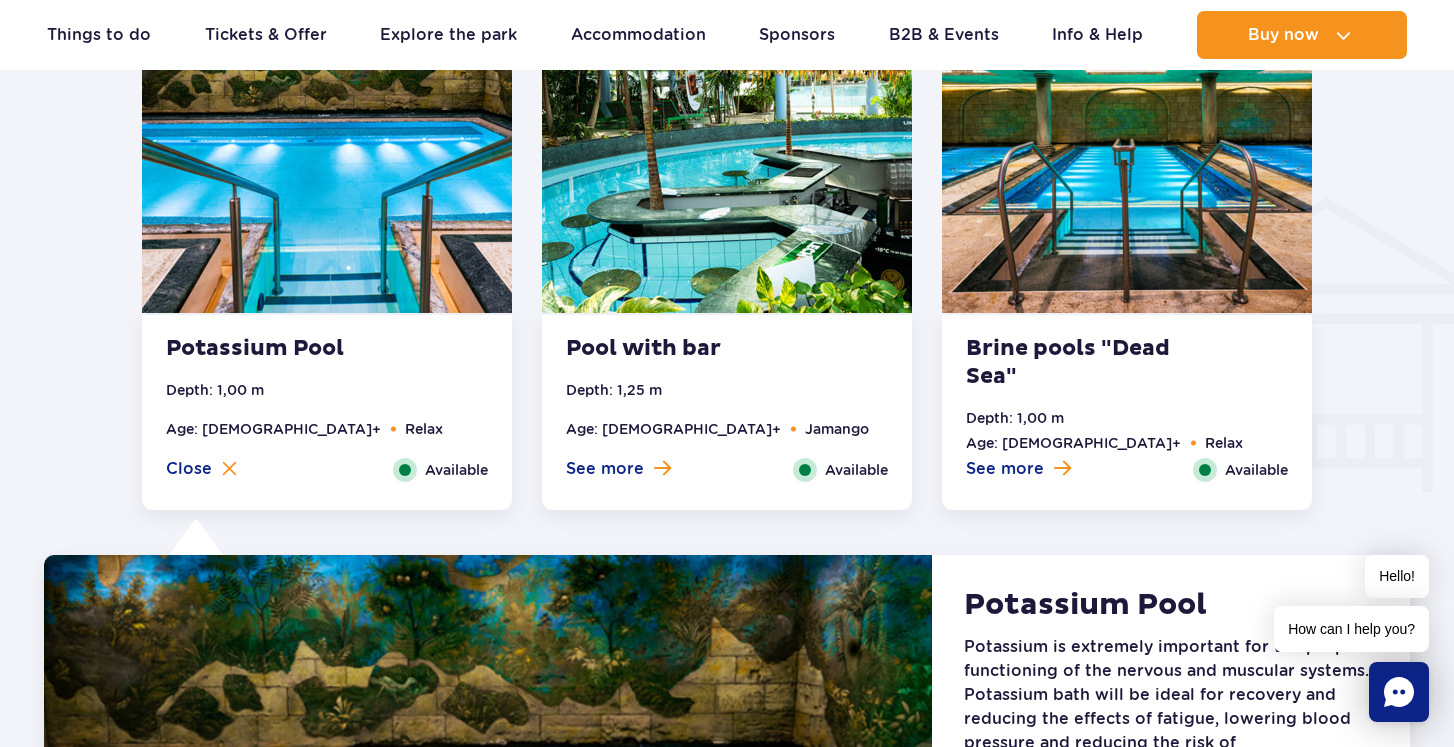click at bounding box center [1127, 156] 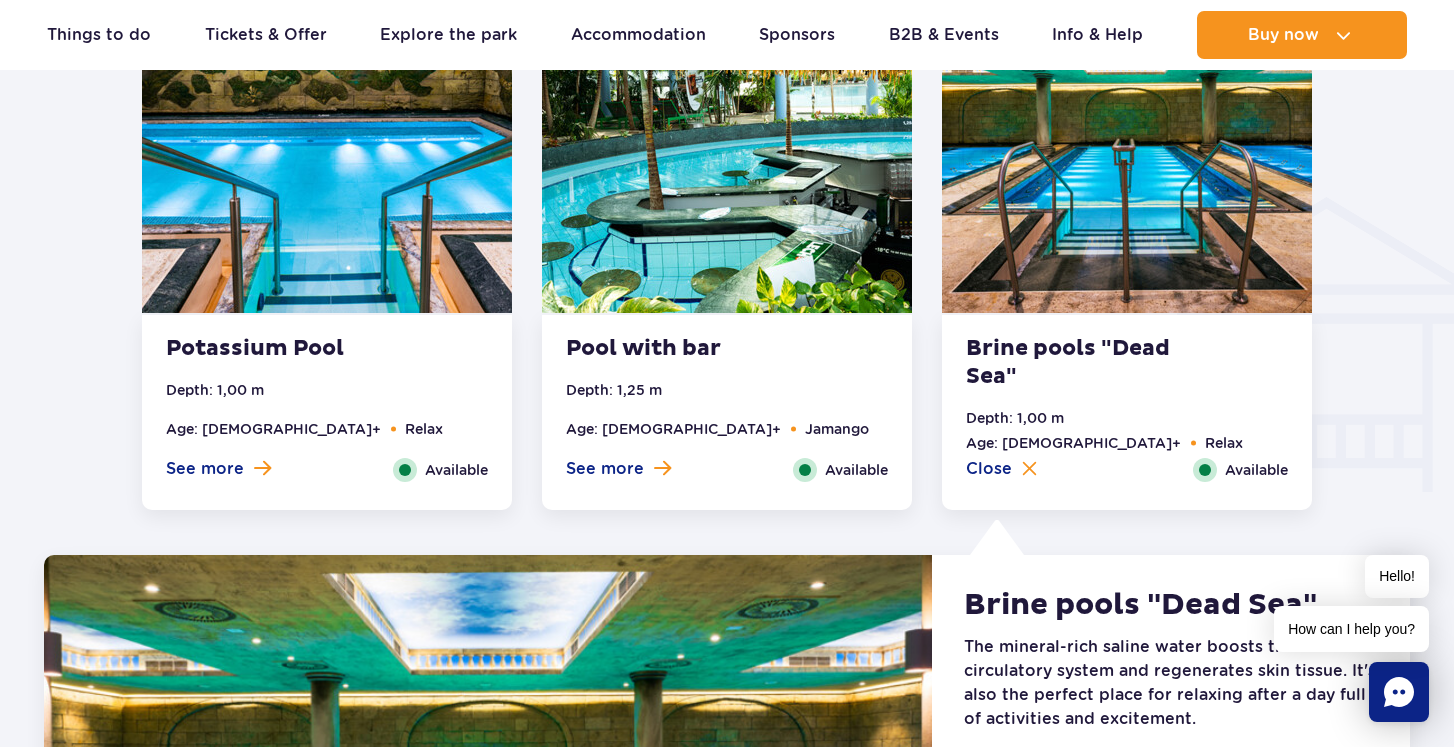 scroll, scrollTop: 2654, scrollLeft: 0, axis: vertical 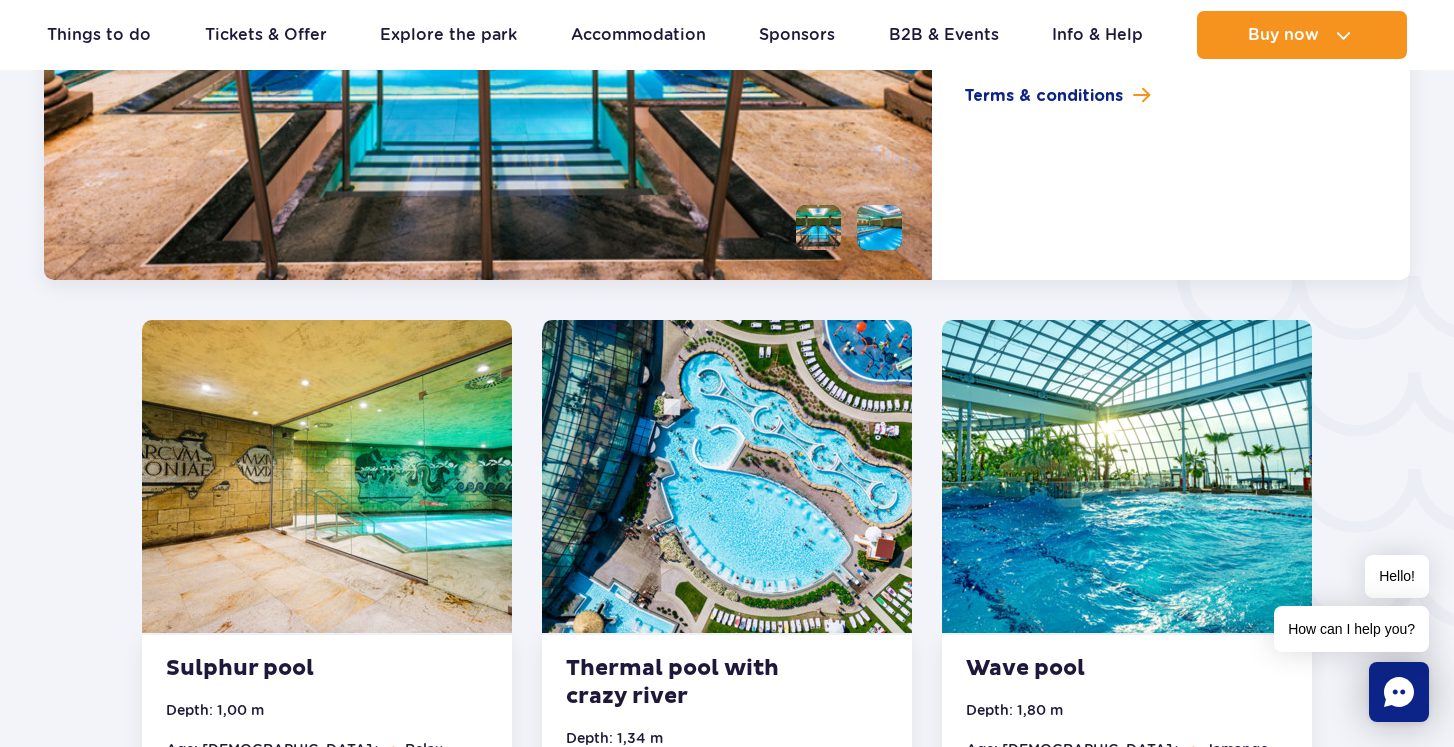 click at bounding box center (327, 476) 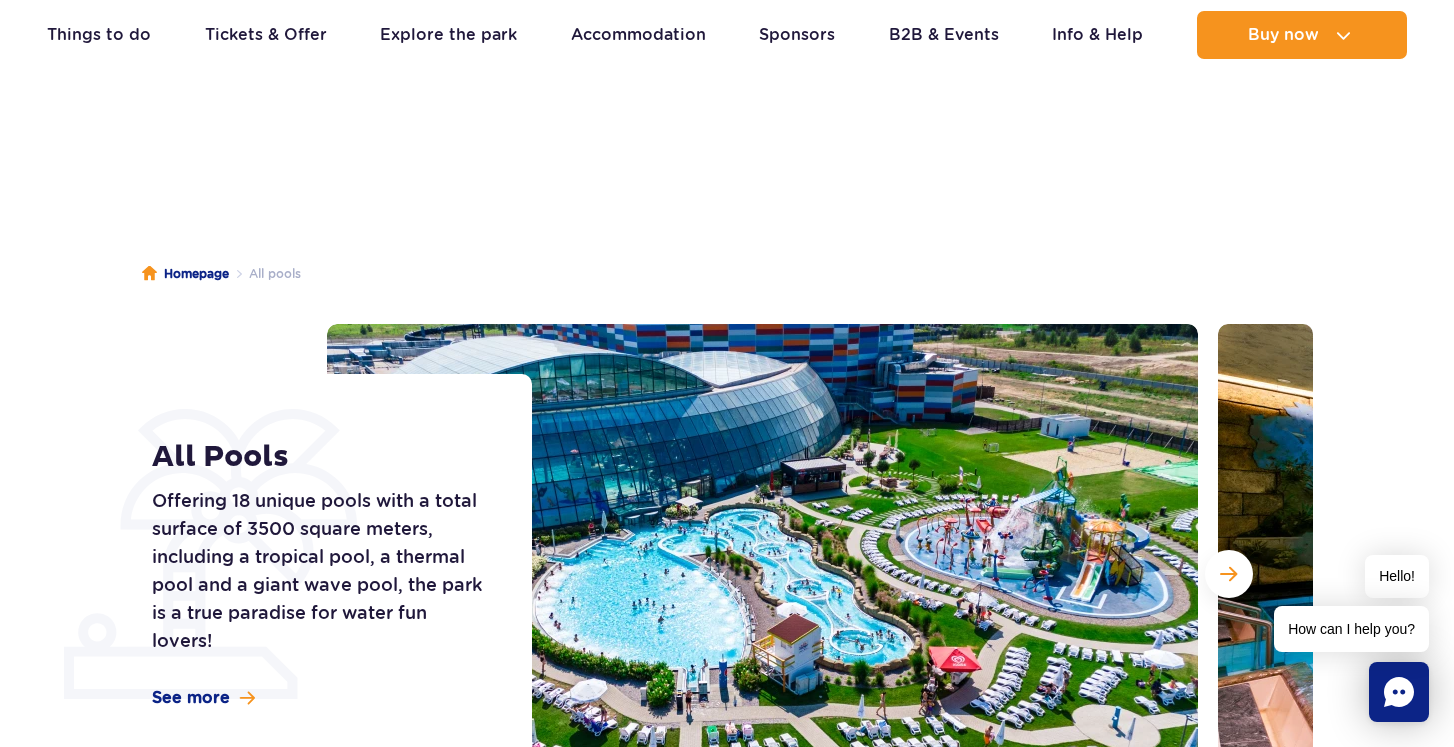 scroll, scrollTop: 0, scrollLeft: 0, axis: both 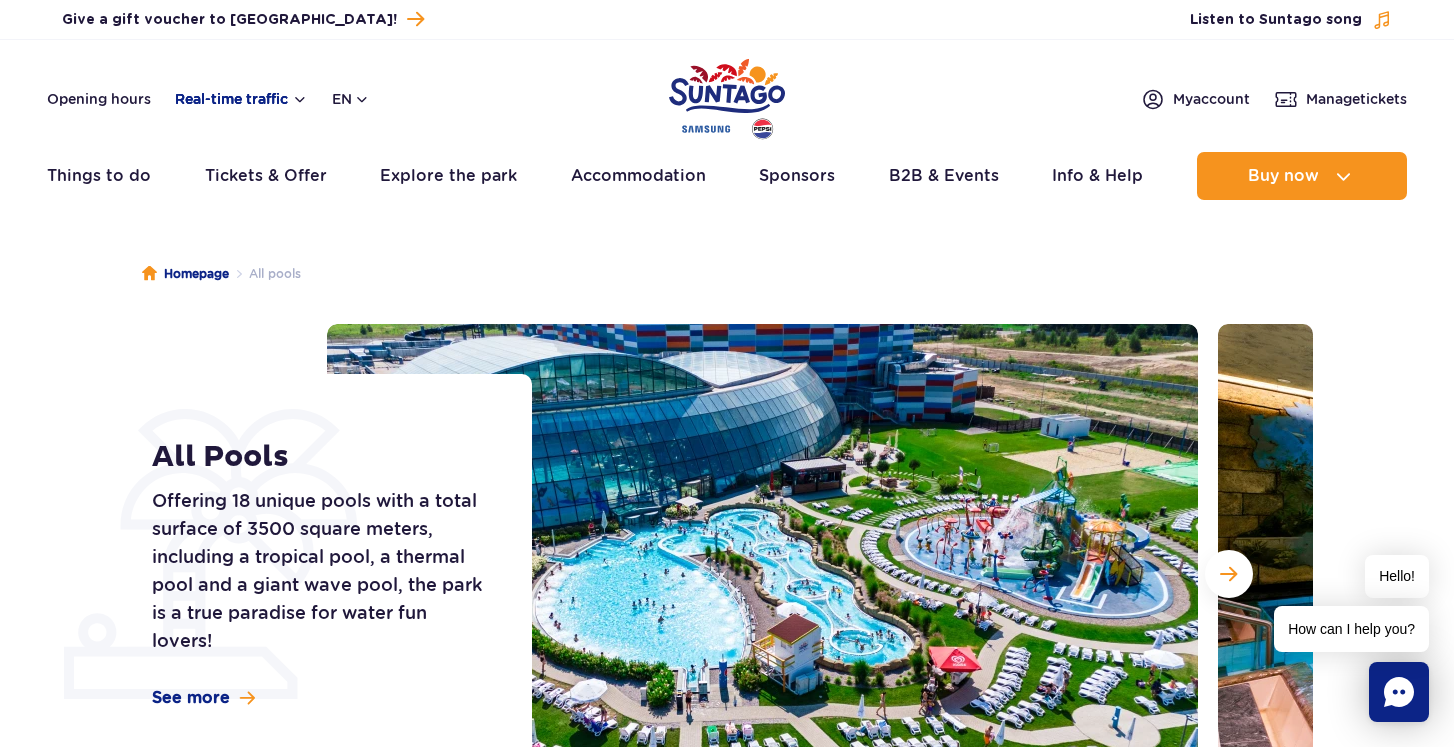 click on "Real-time traffic" at bounding box center (241, 99) 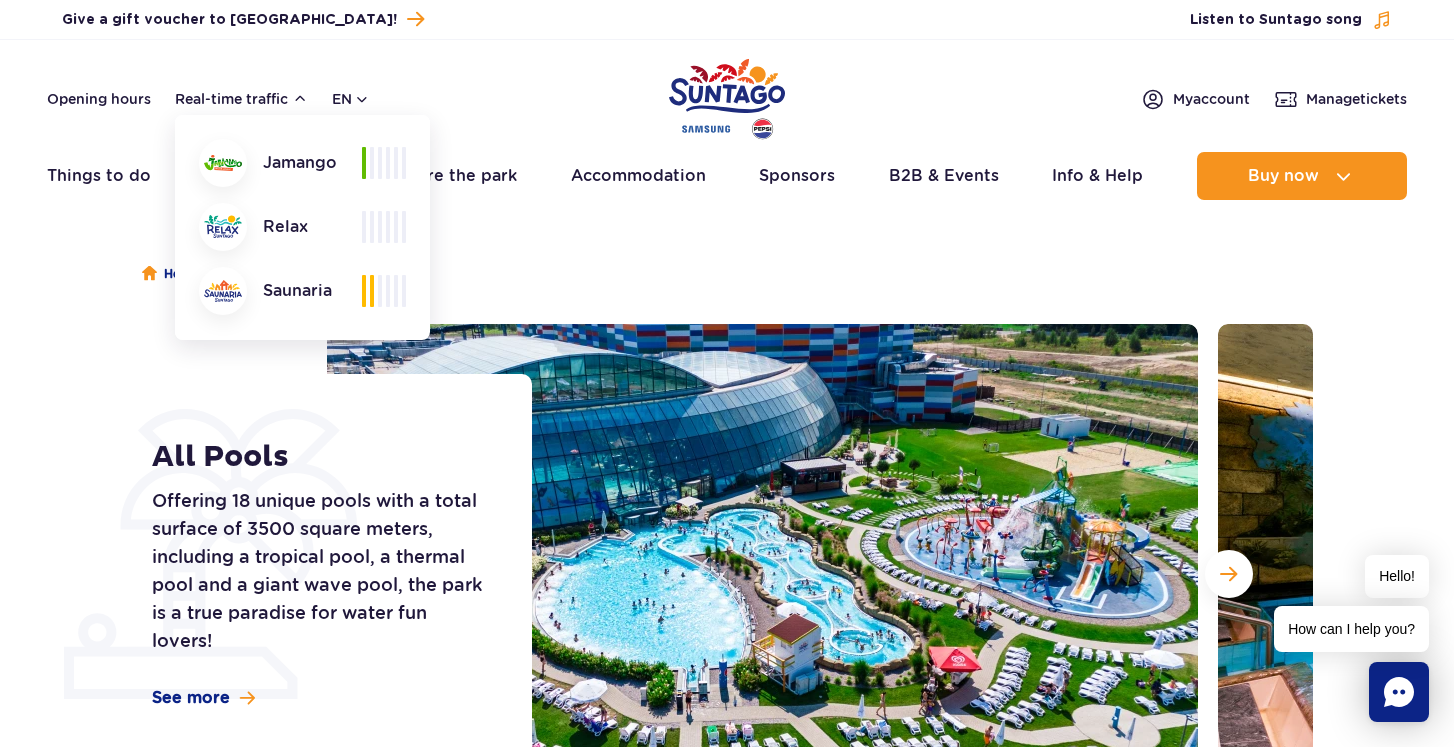 click at bounding box center (223, 163) 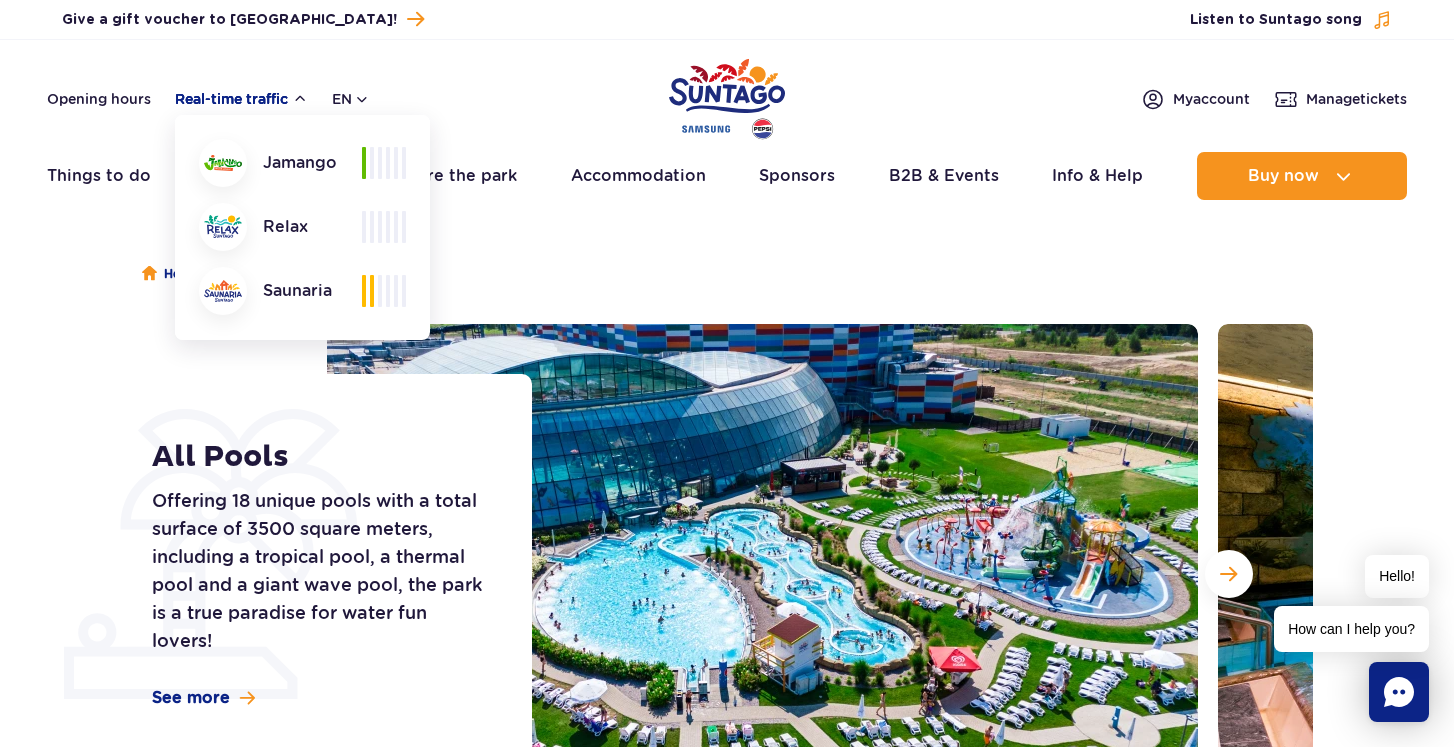 click on "Real-time traffic" at bounding box center (241, 99) 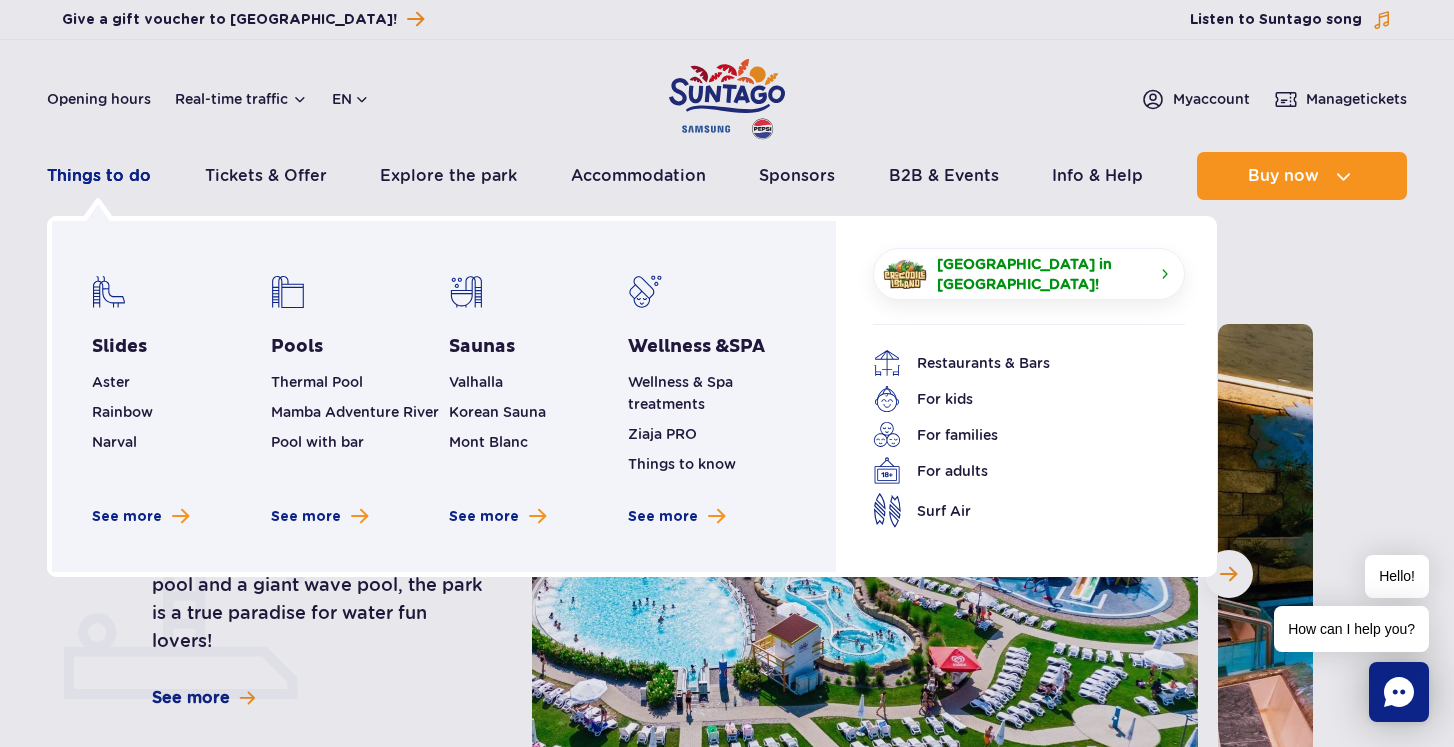 click on "Things to do" at bounding box center [99, 176] 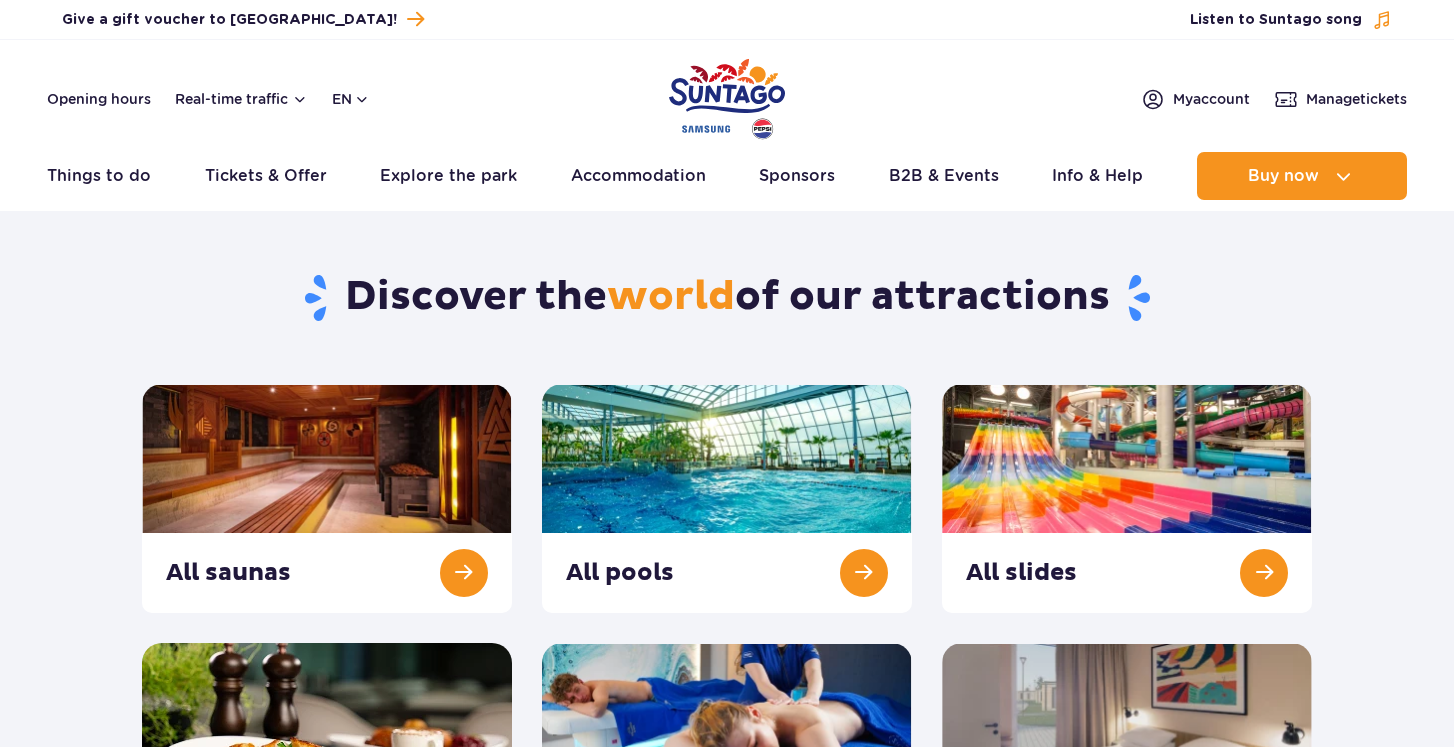scroll, scrollTop: 0, scrollLeft: 0, axis: both 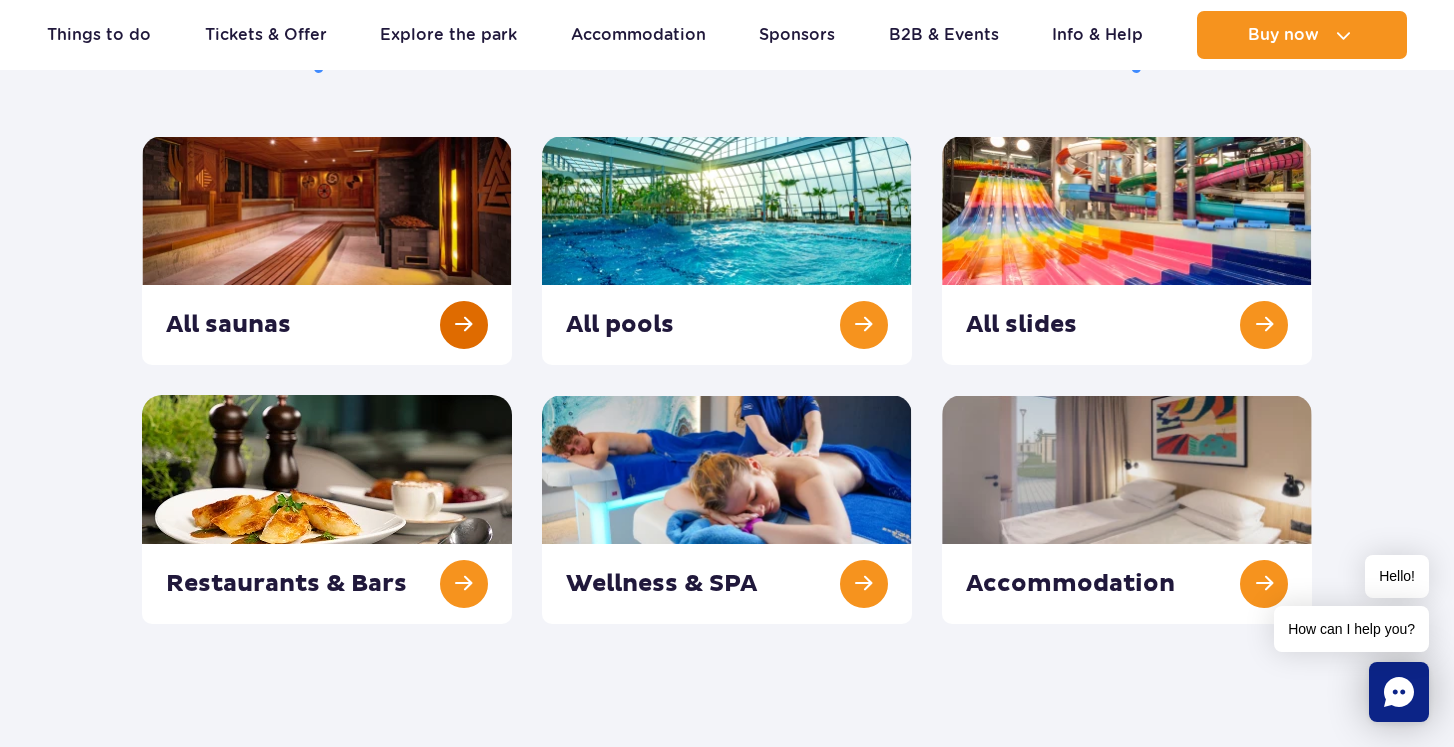 click at bounding box center [327, 250] 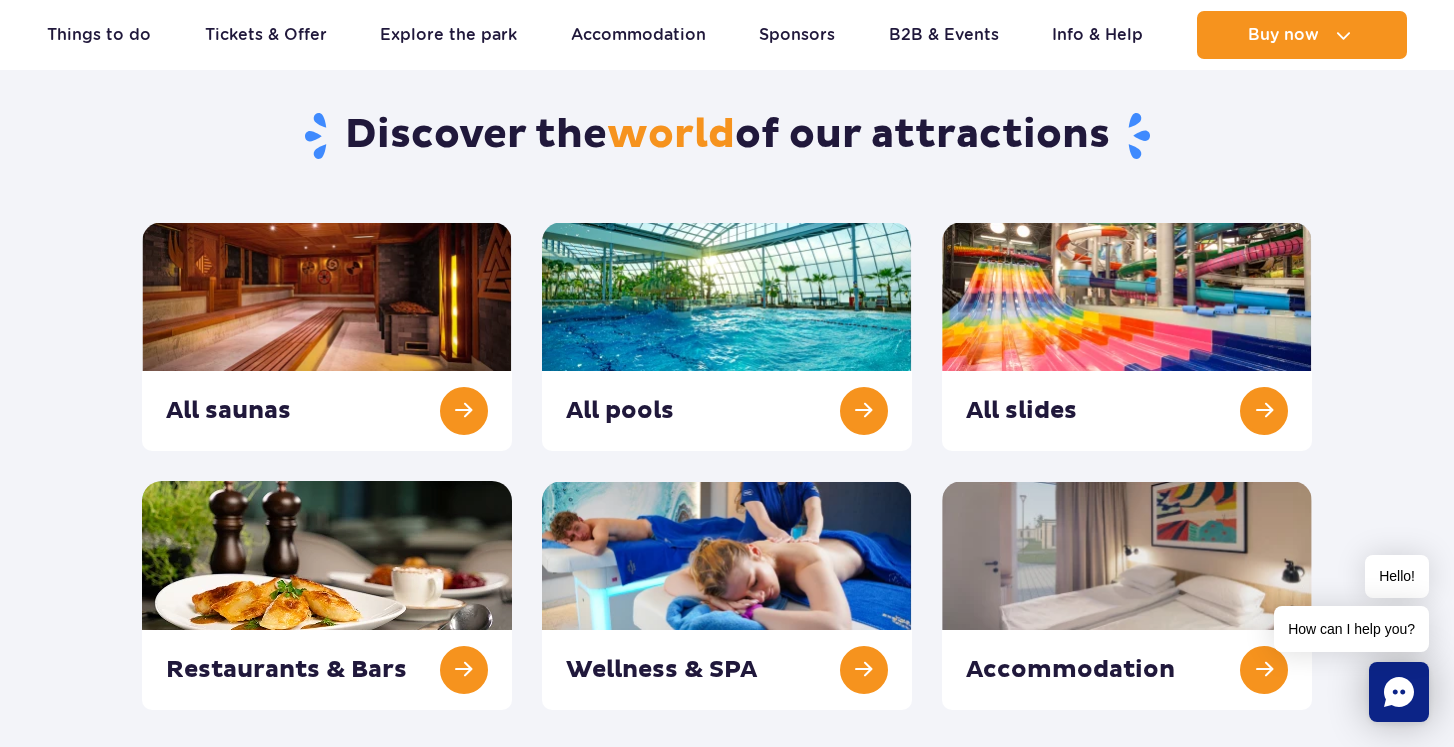 scroll, scrollTop: 160, scrollLeft: 0, axis: vertical 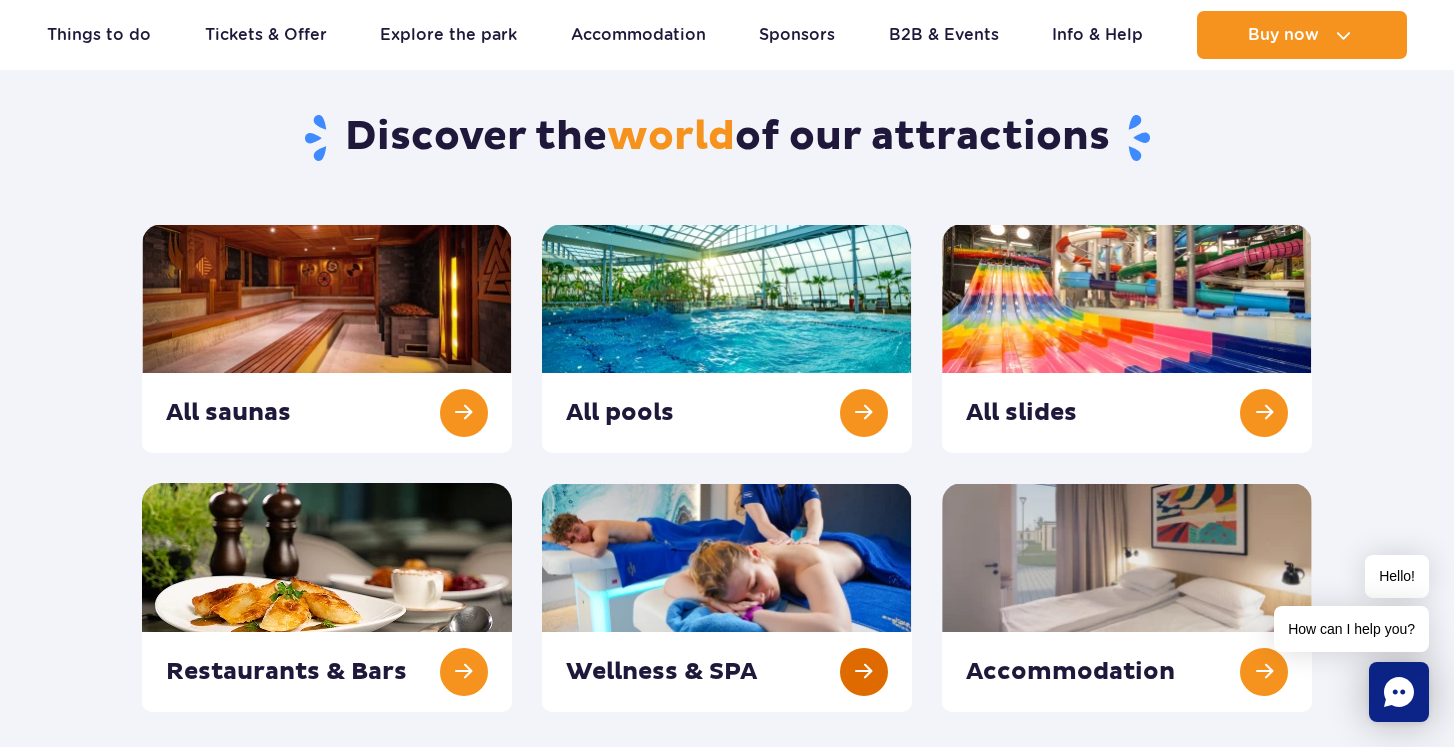 click at bounding box center [727, 597] 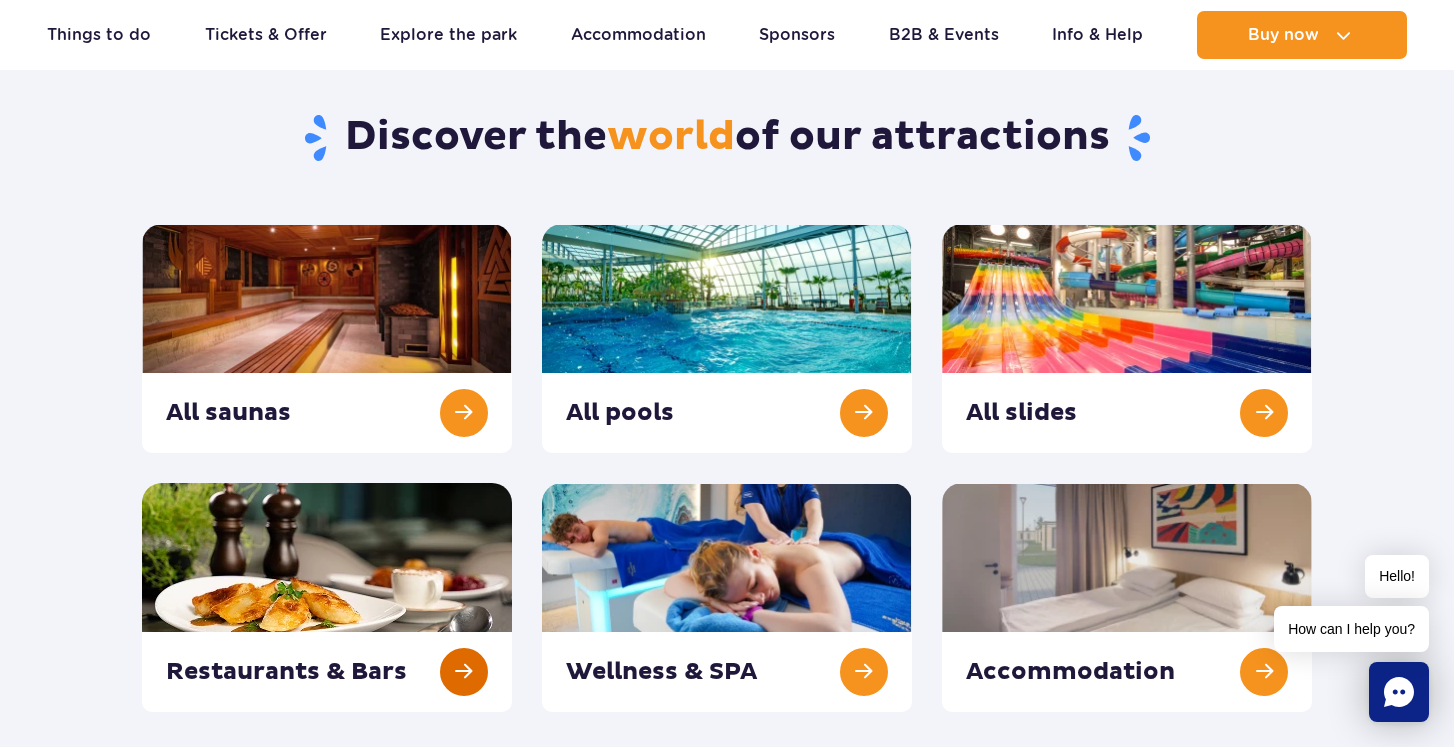 click at bounding box center (327, 597) 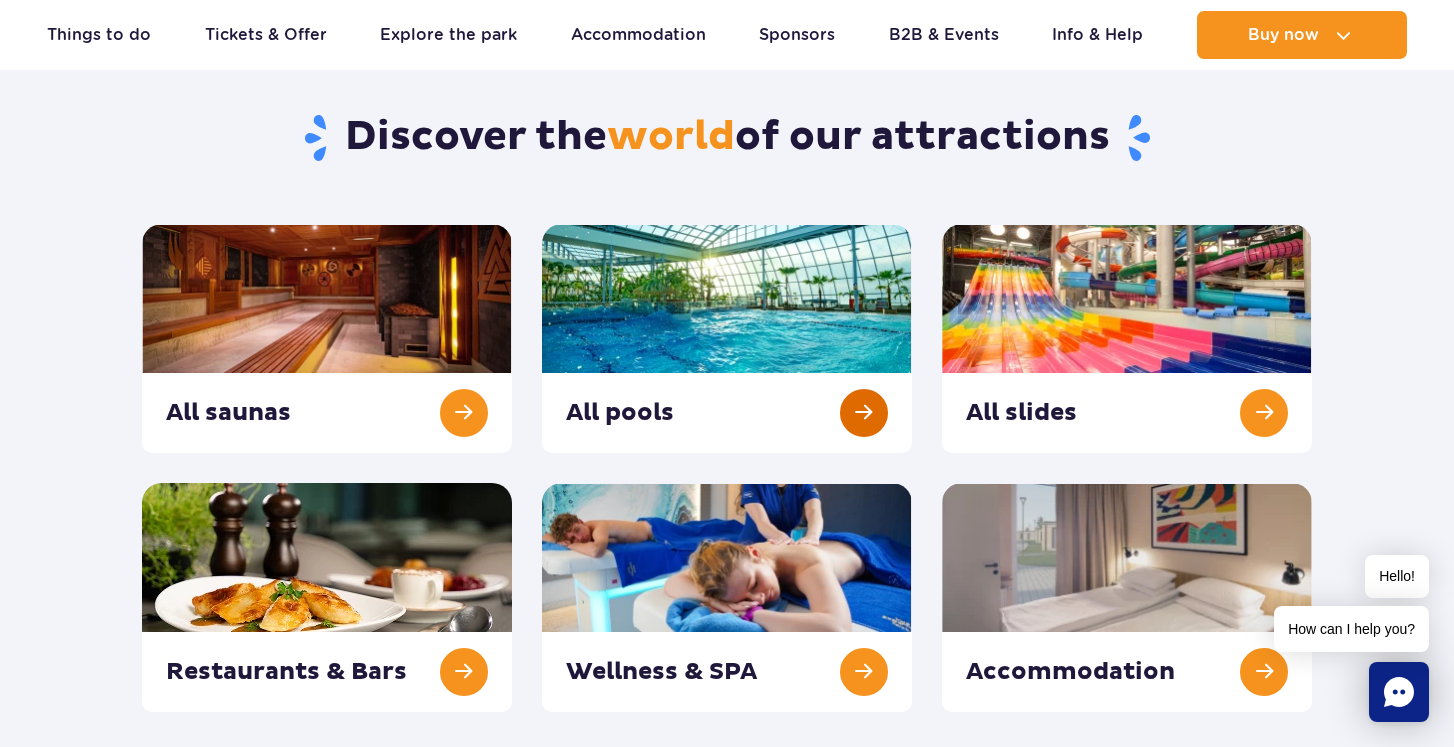 click at bounding box center [727, 338] 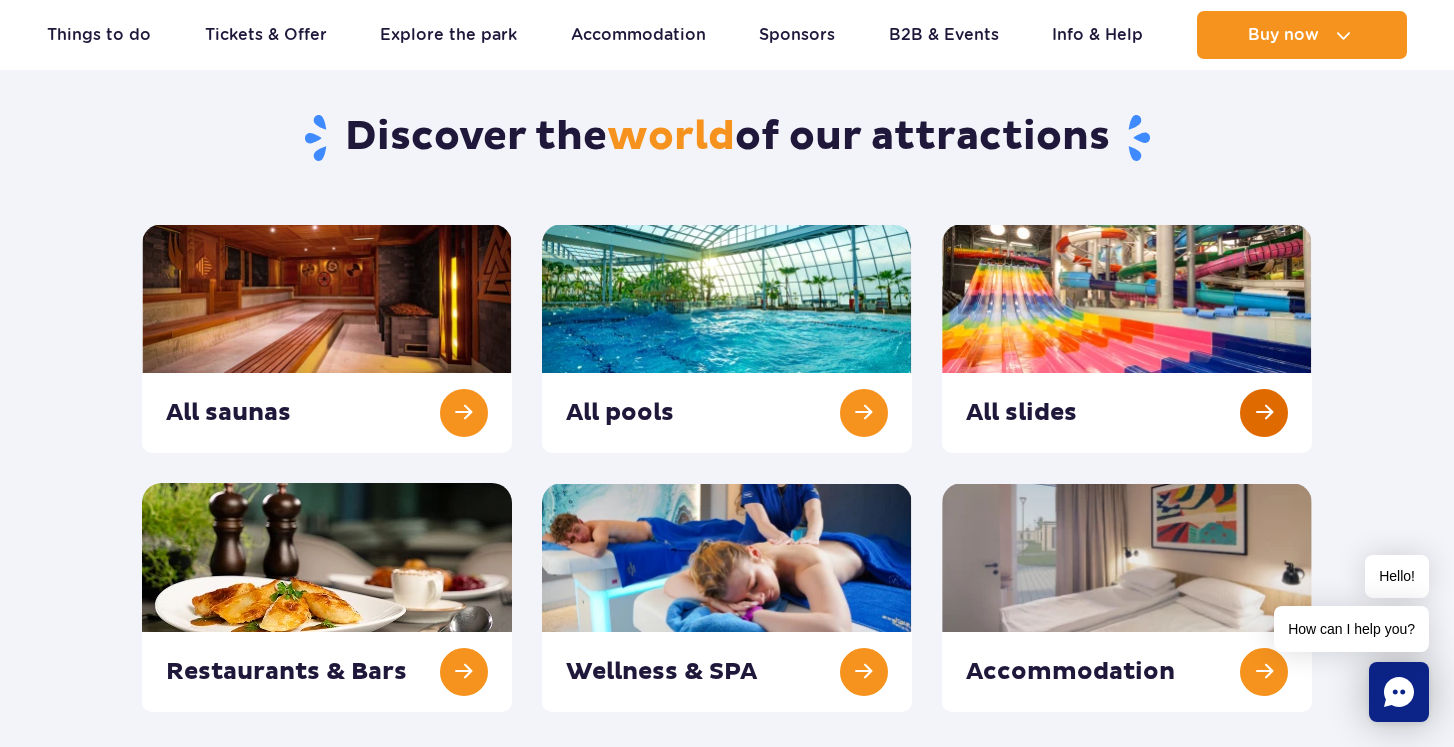 click at bounding box center [1127, 338] 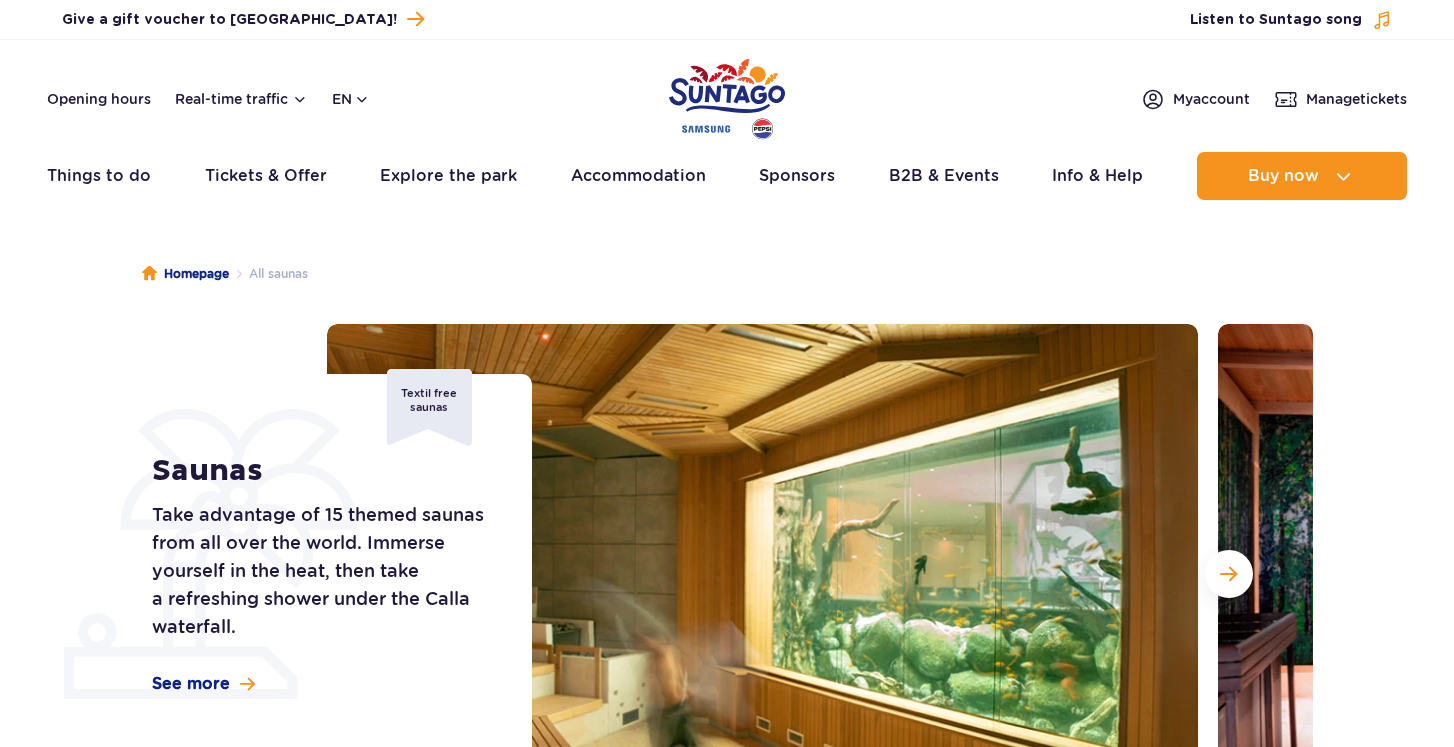 scroll, scrollTop: 0, scrollLeft: 0, axis: both 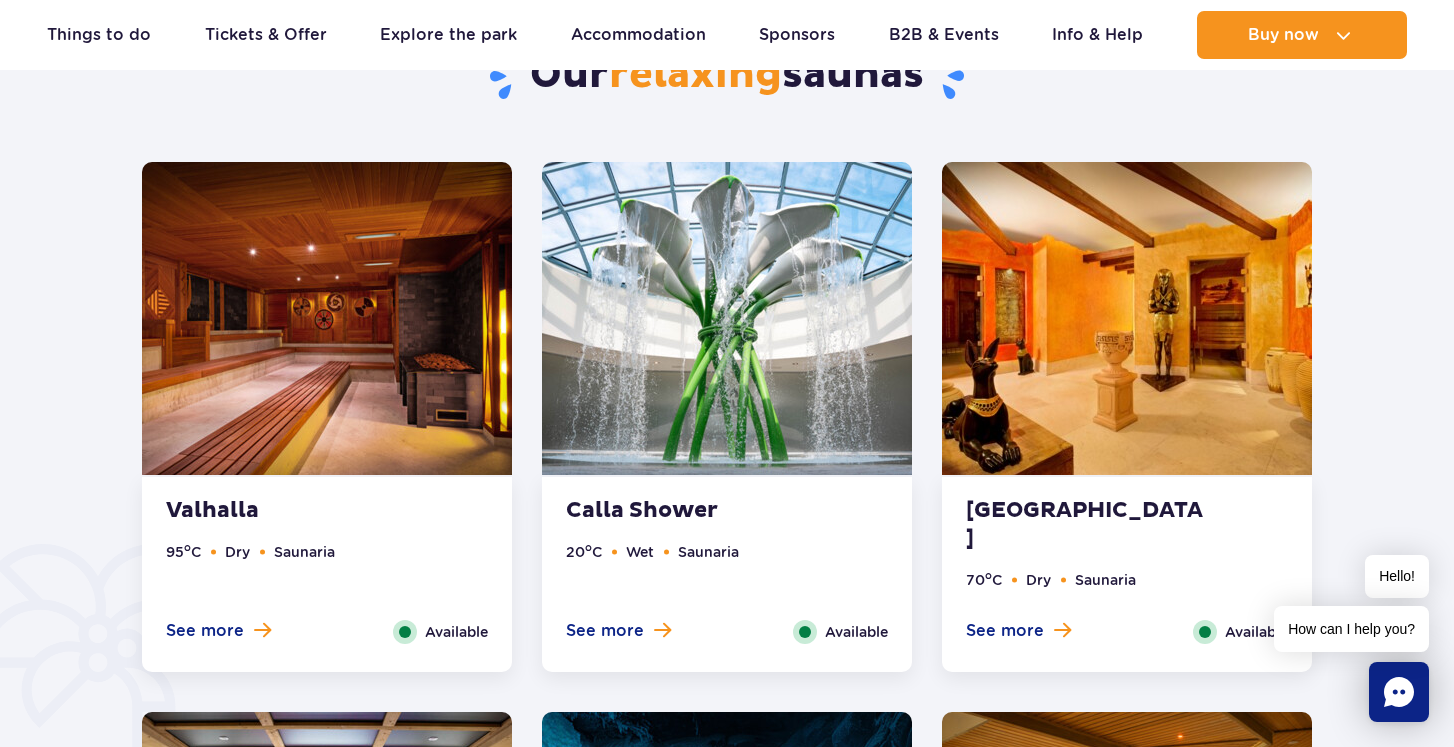 click at bounding box center [327, 318] 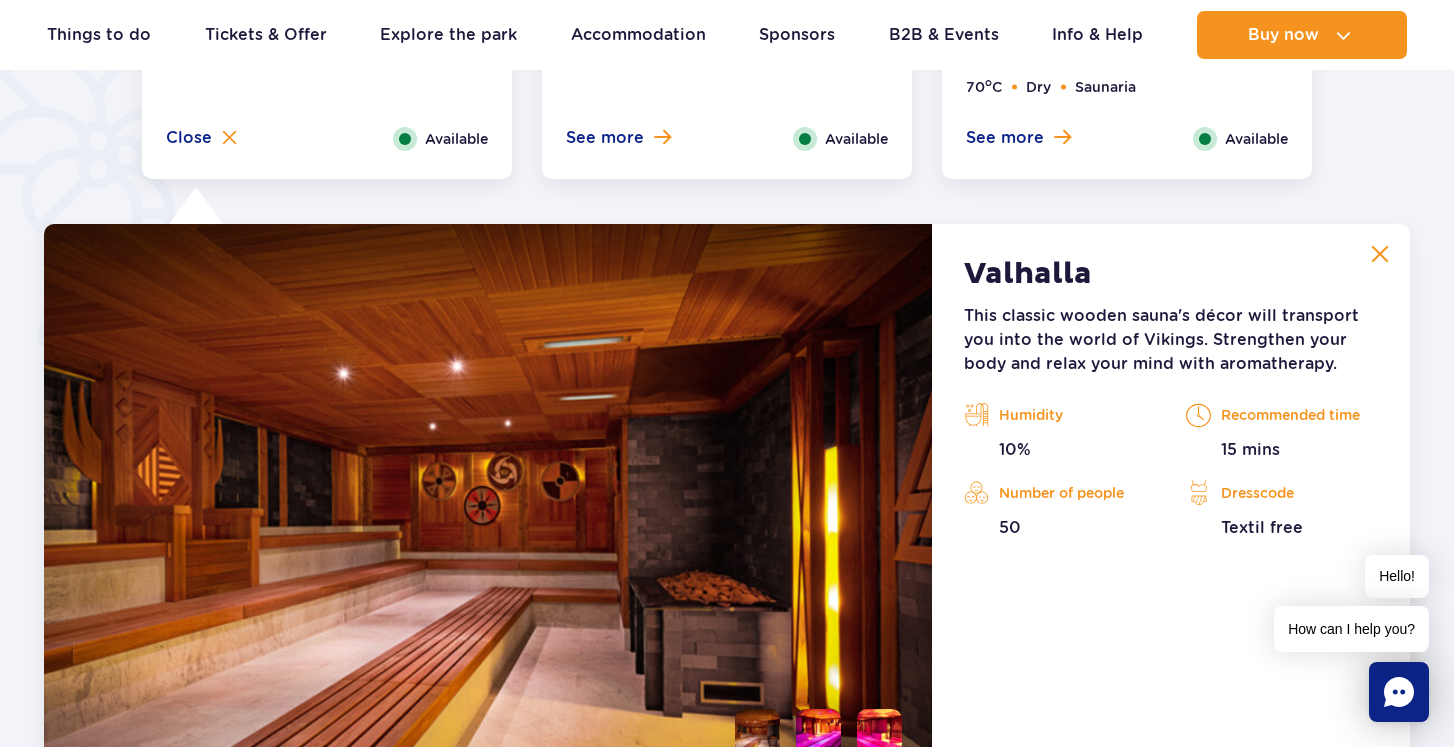 scroll, scrollTop: 1555, scrollLeft: 0, axis: vertical 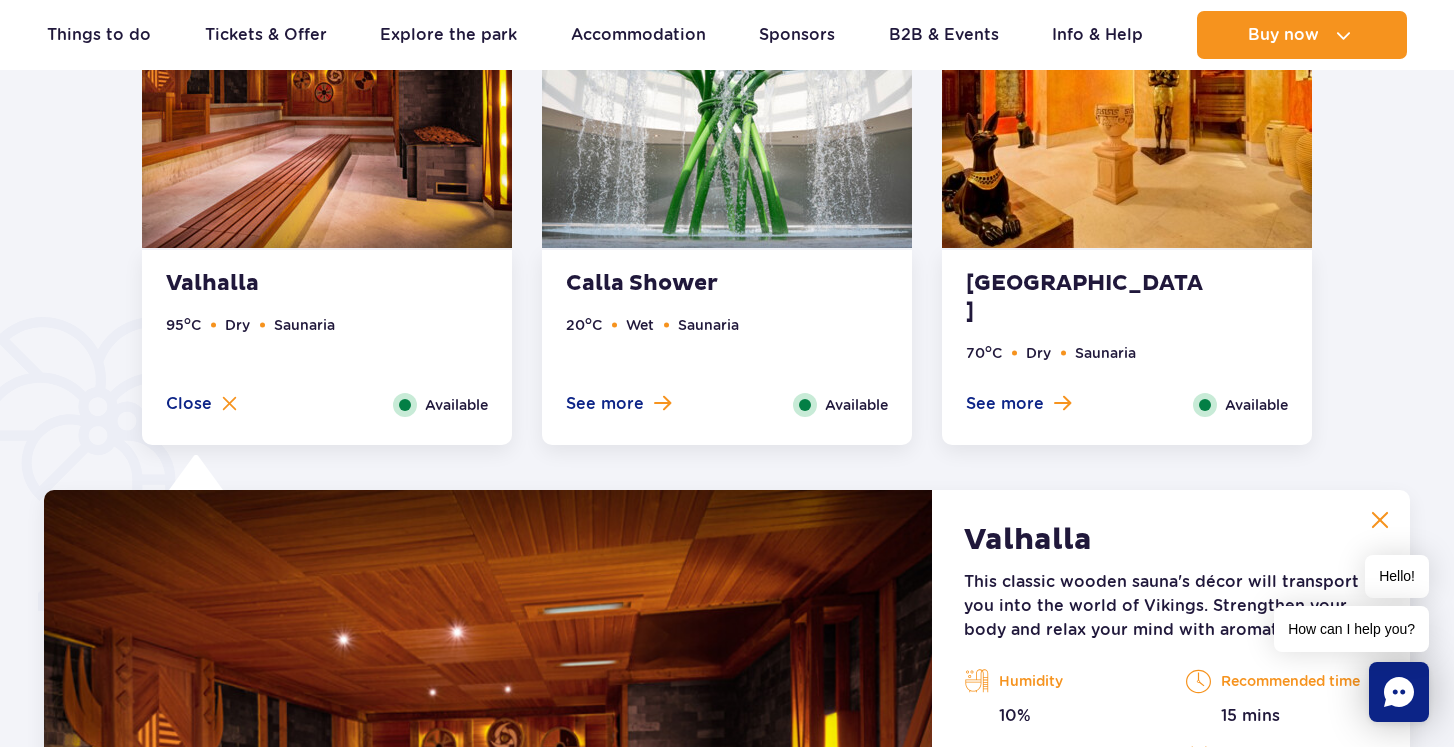 click at bounding box center (727, 91) 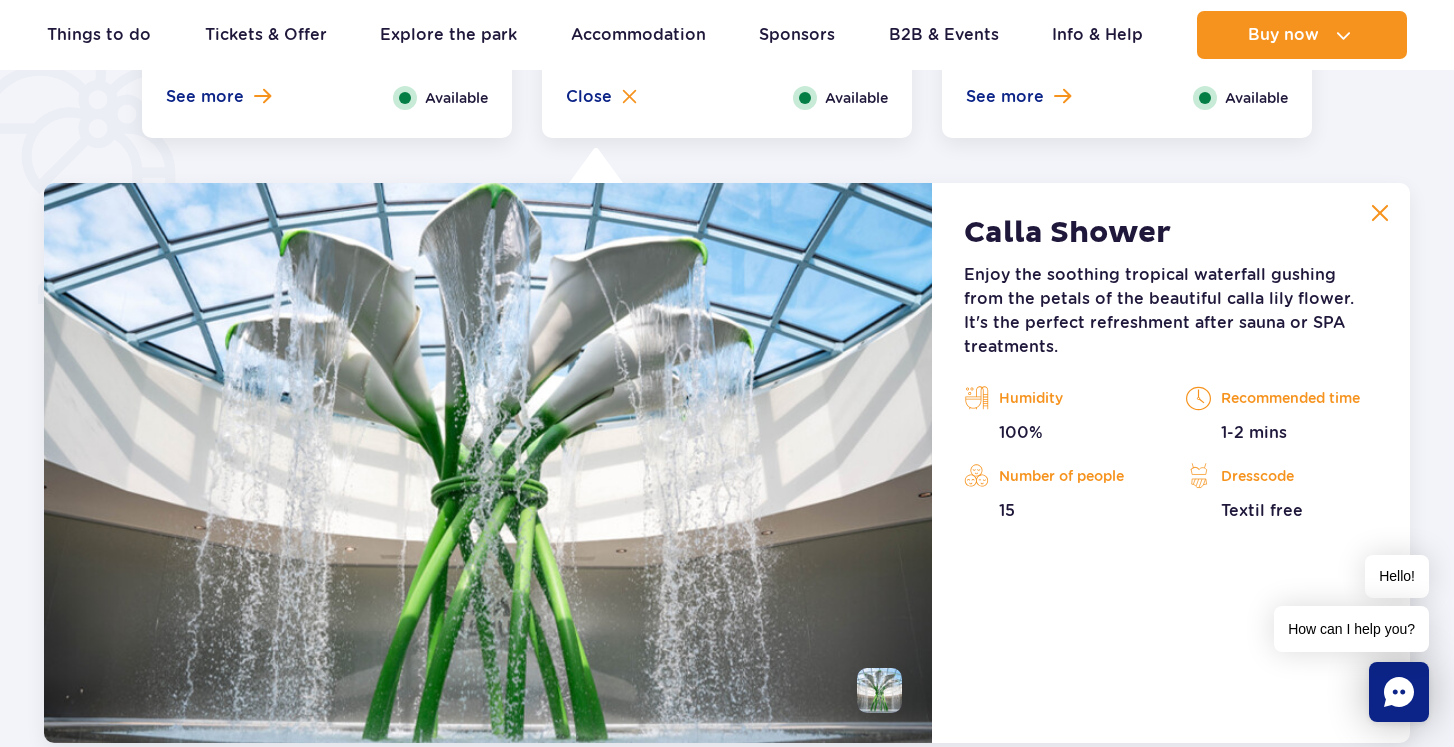 scroll, scrollTop: 1555, scrollLeft: 0, axis: vertical 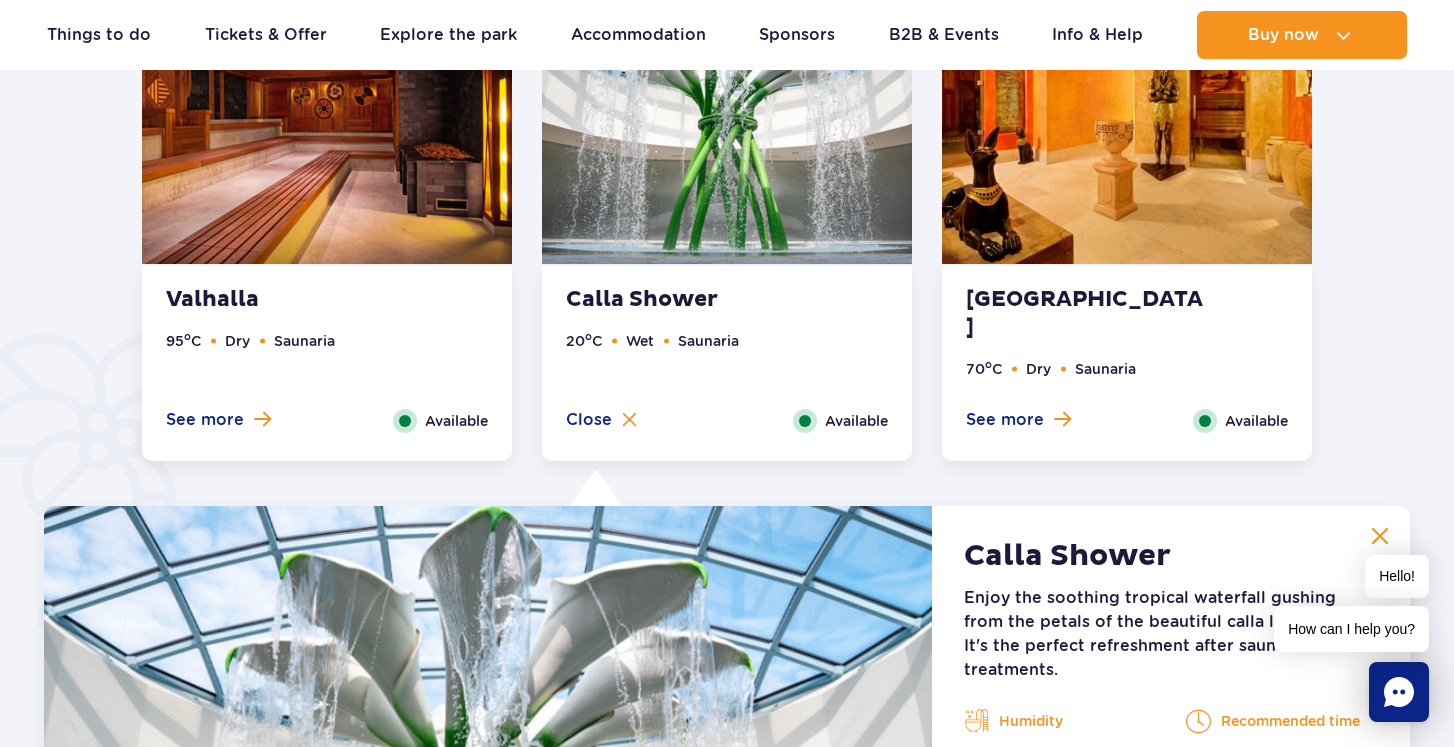 click on "Egyptian Village
70 o C
Dry
Saunaria
See more
Close
Available" at bounding box center [1127, 363] 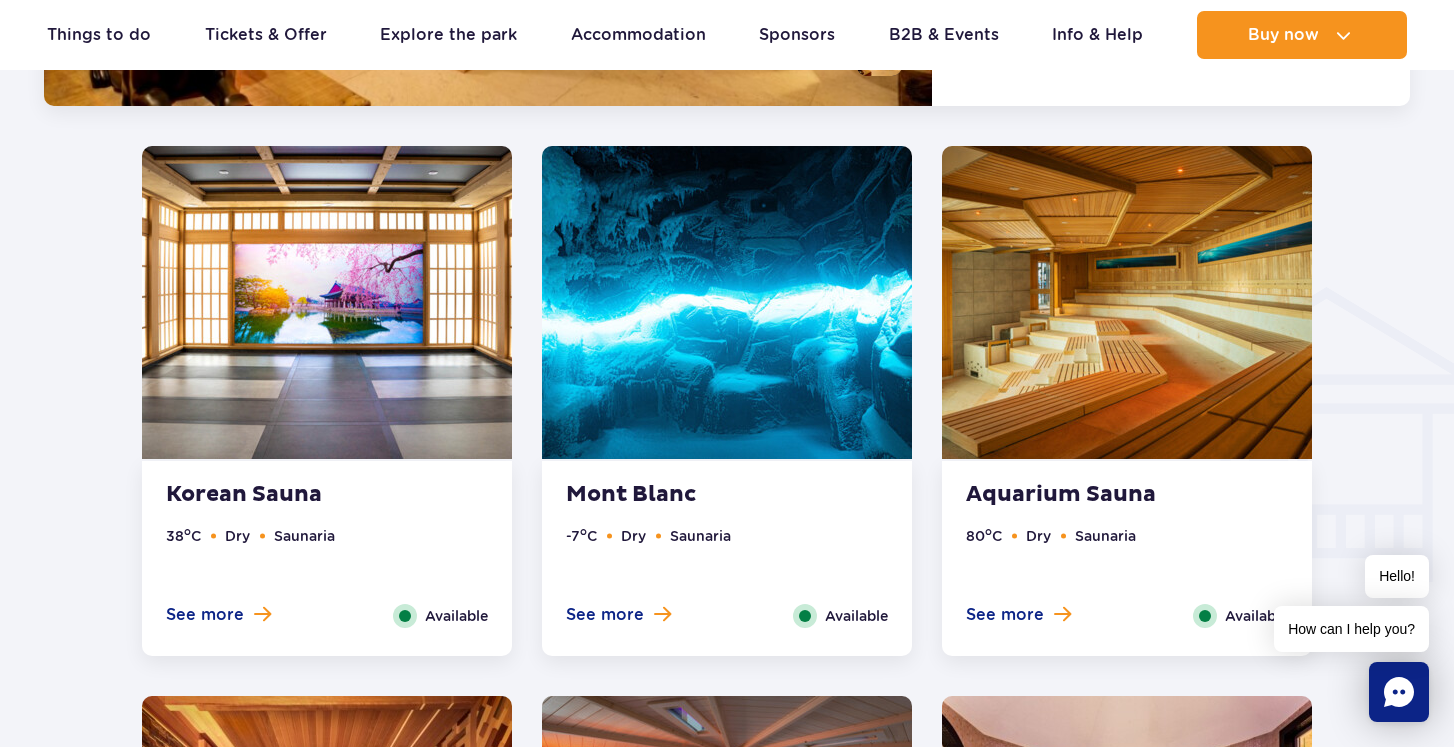 scroll, scrollTop: 2136, scrollLeft: 0, axis: vertical 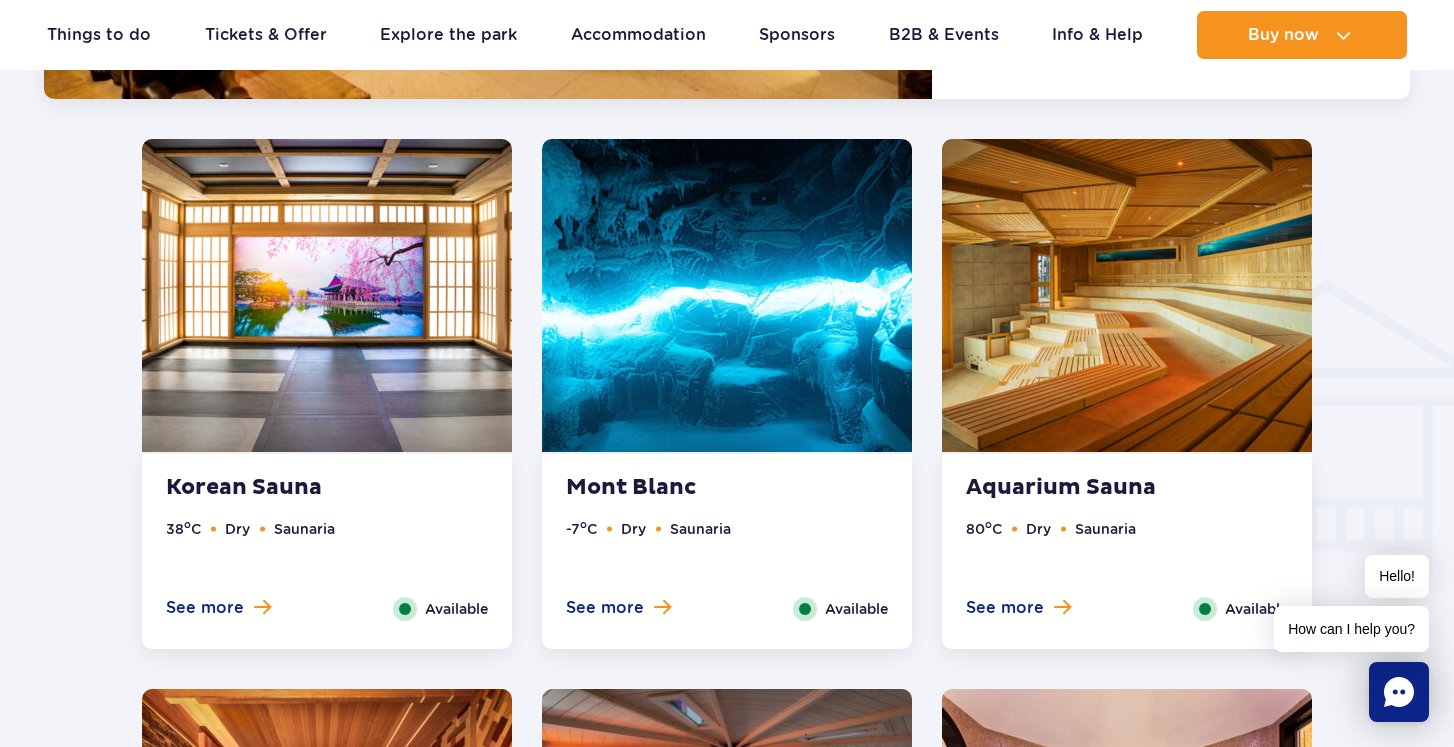 click on "Korean Sauna" at bounding box center (287, 488) 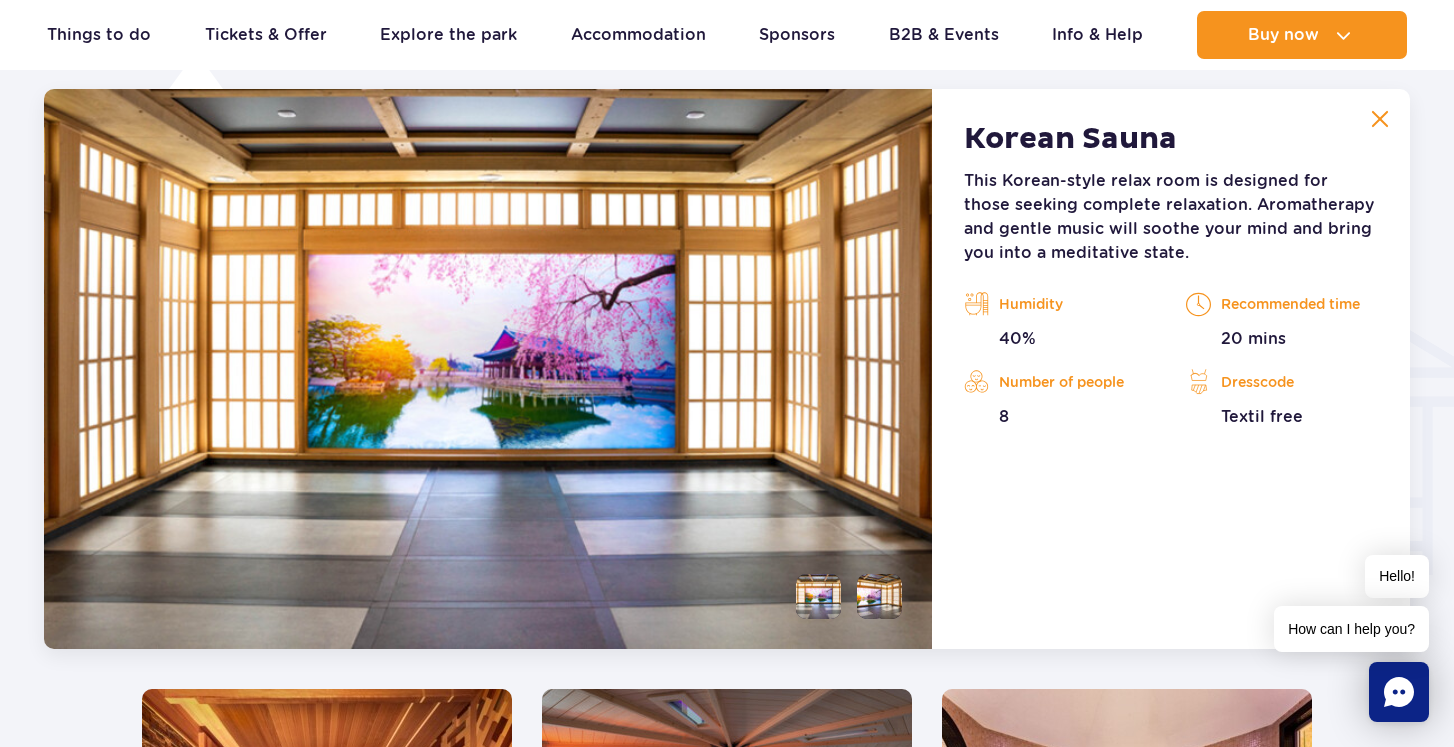 scroll, scrollTop: 2104, scrollLeft: 0, axis: vertical 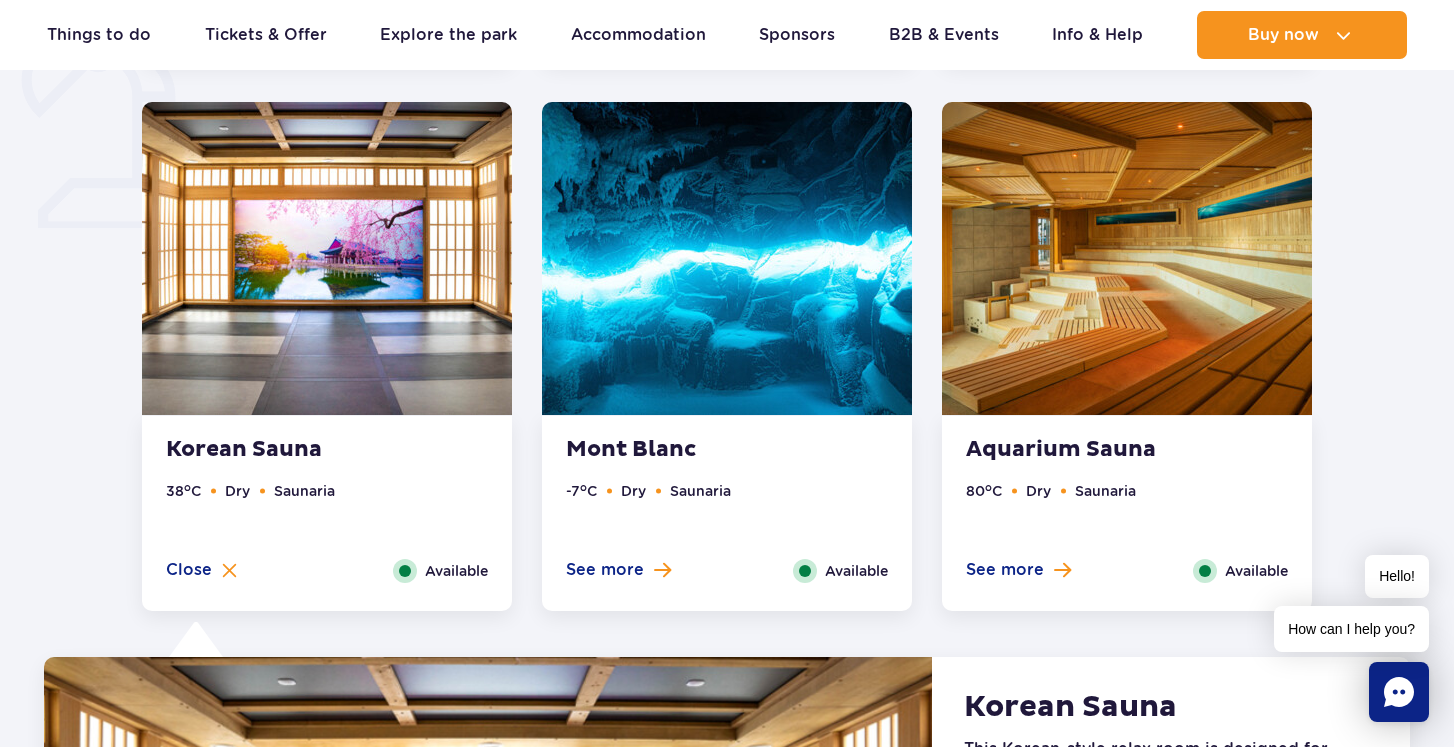 click at bounding box center (727, 258) 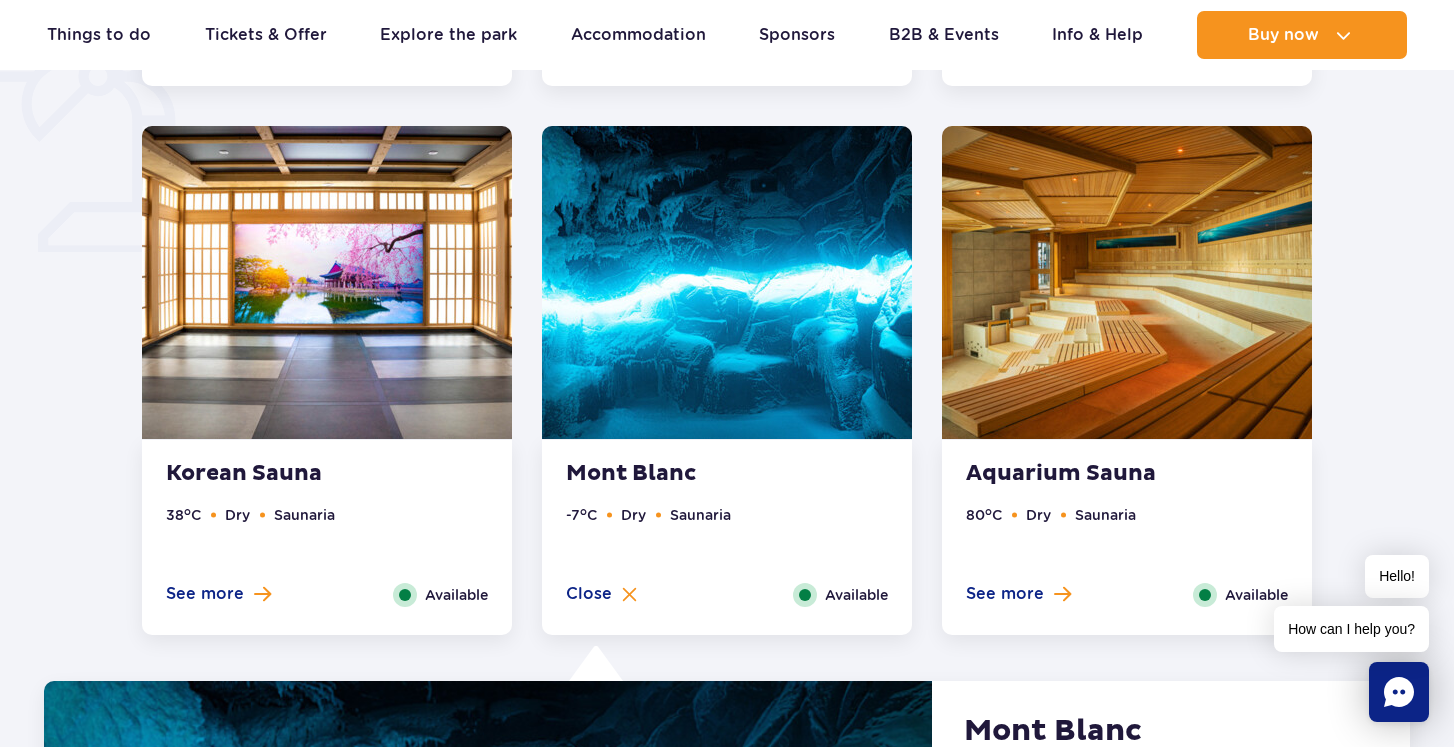 scroll, scrollTop: 1566, scrollLeft: 0, axis: vertical 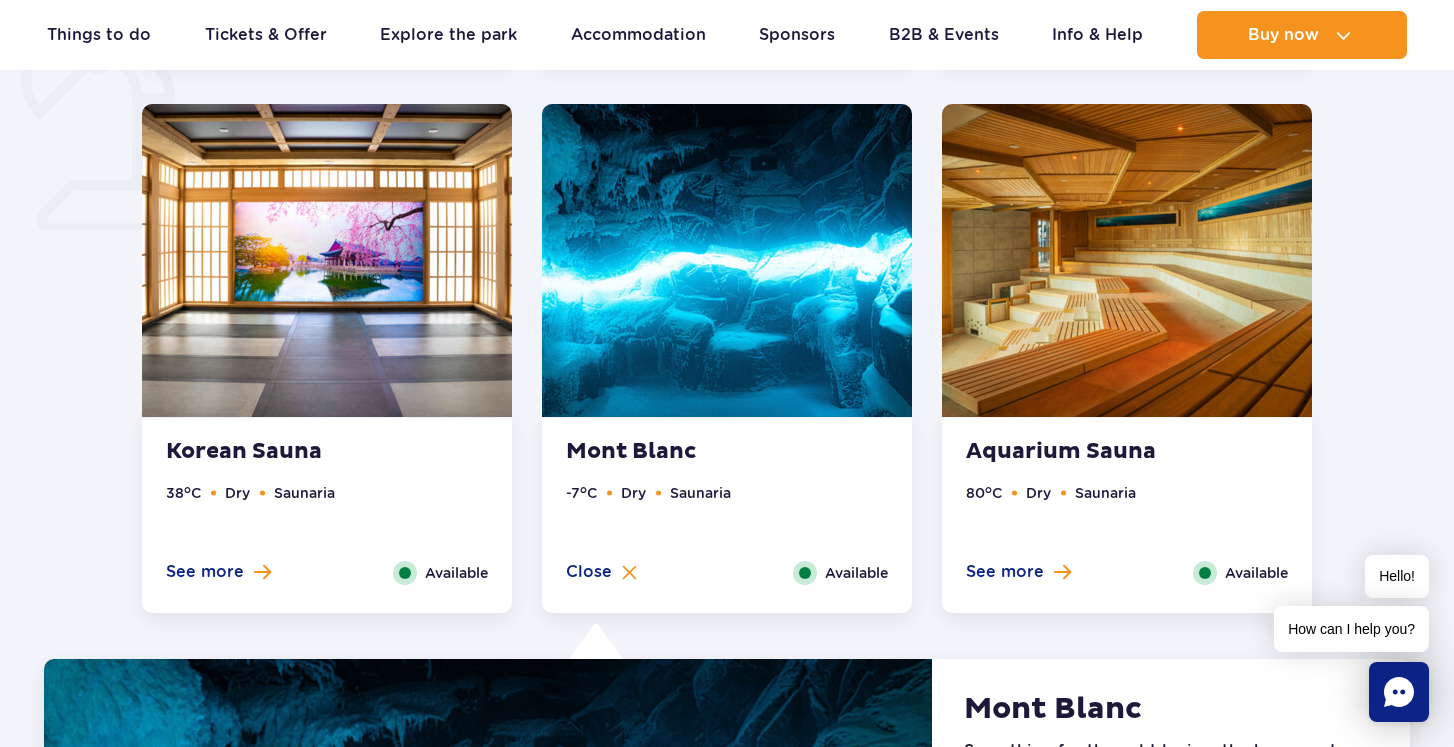click at bounding box center [1127, 260] 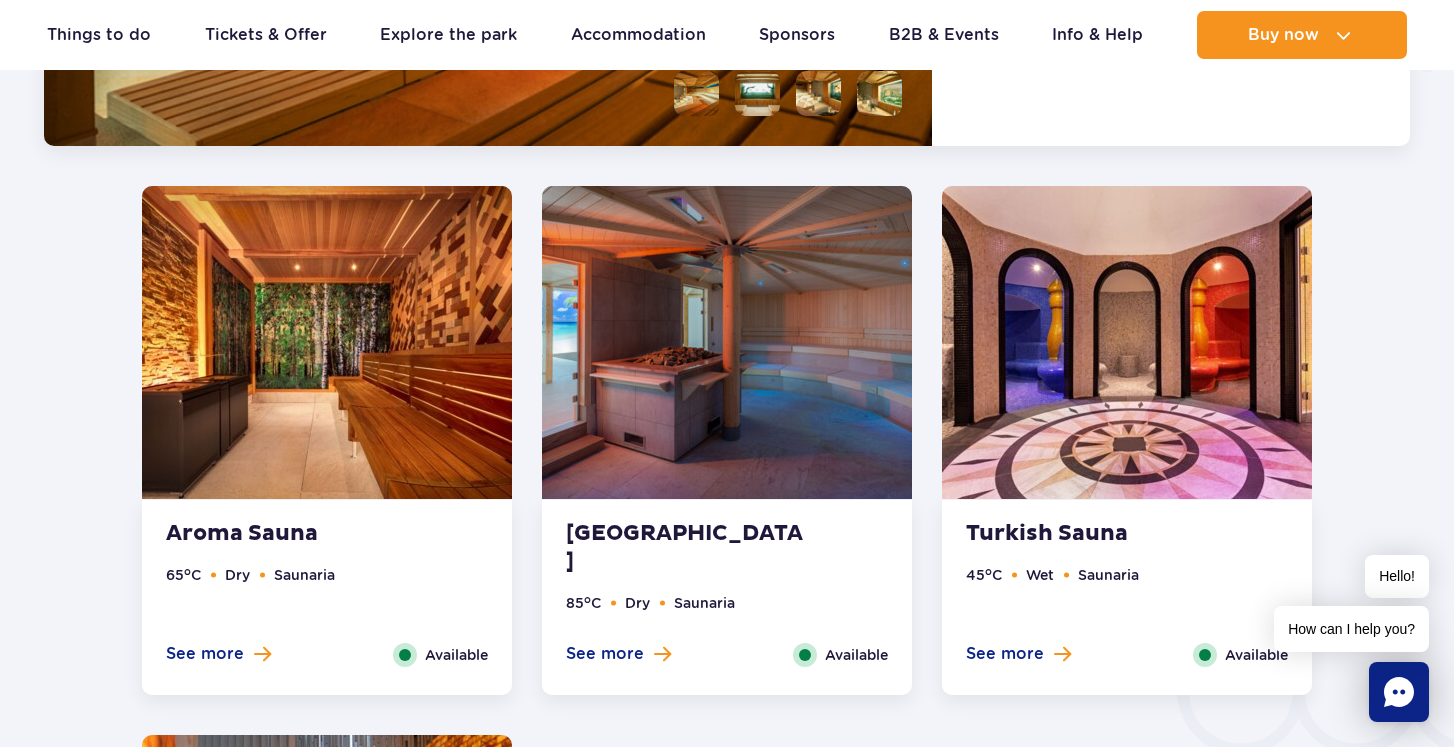 scroll, scrollTop: 2640, scrollLeft: 0, axis: vertical 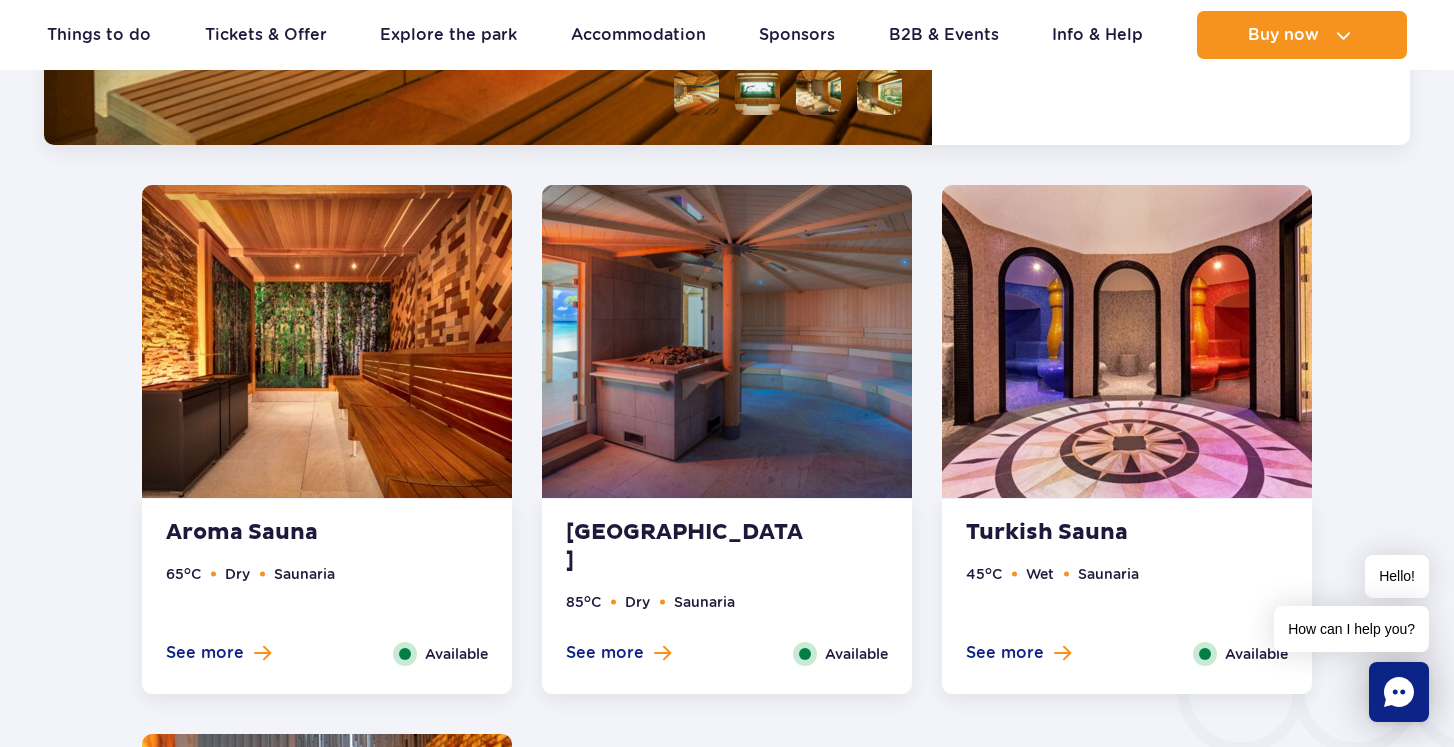 click at bounding box center (1127, 341) 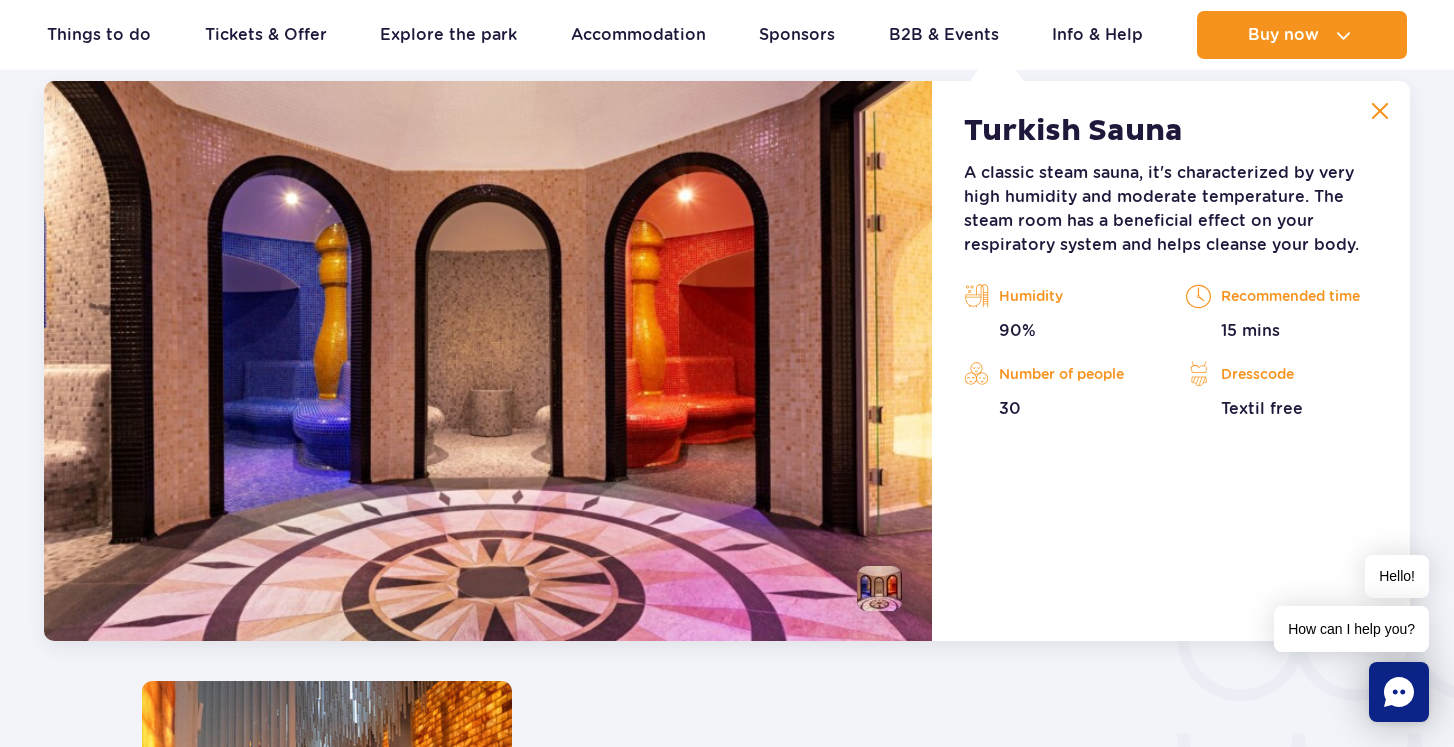 scroll, scrollTop: 2694, scrollLeft: 0, axis: vertical 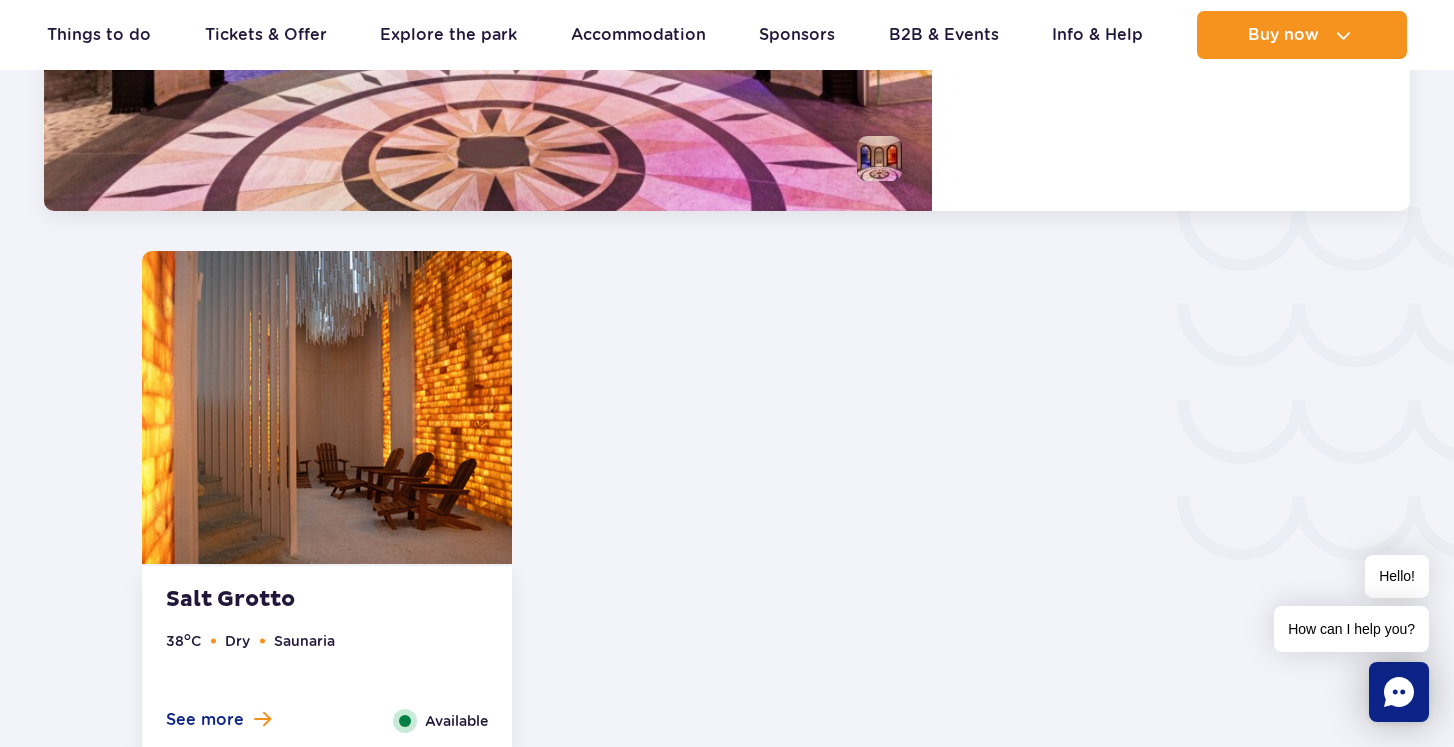 click at bounding box center (327, 407) 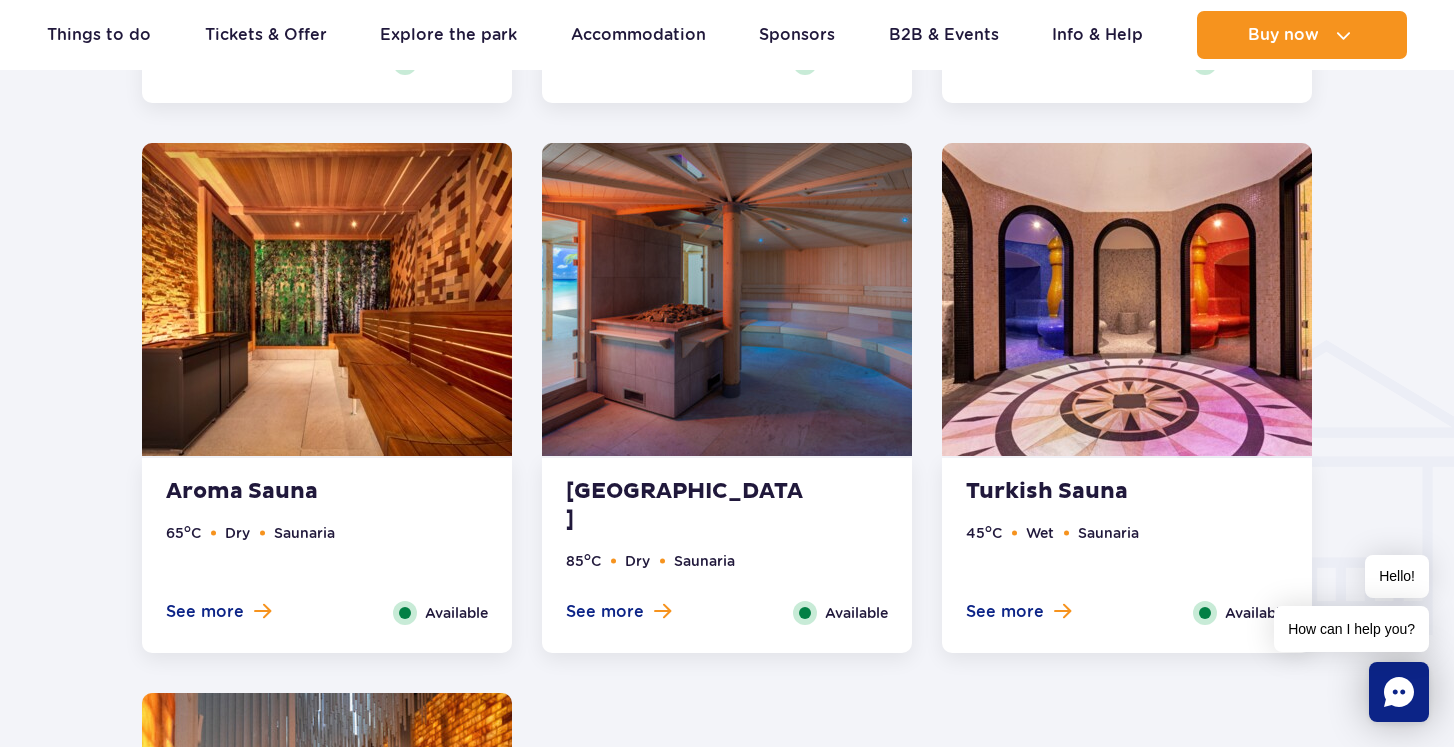 click at bounding box center (727, 299) 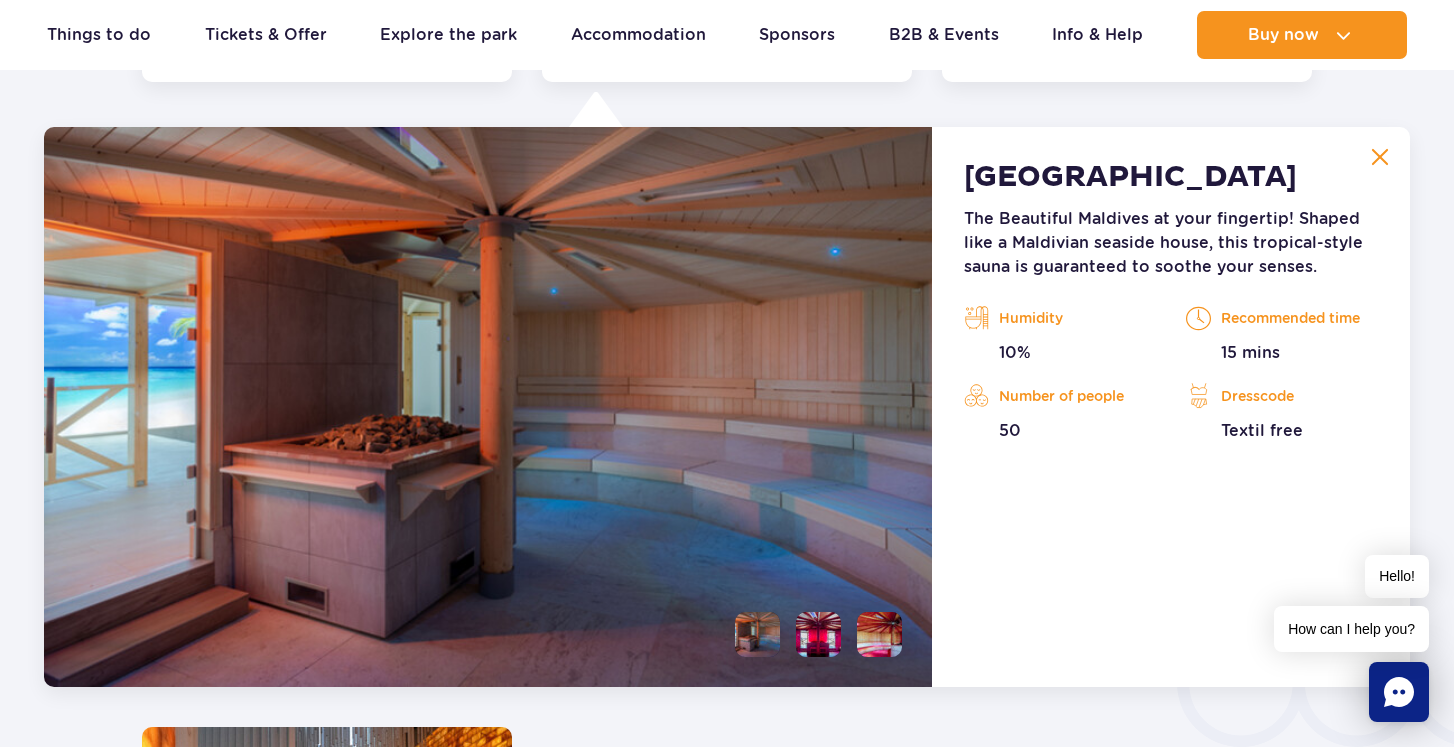 scroll, scrollTop: 2536, scrollLeft: 1, axis: both 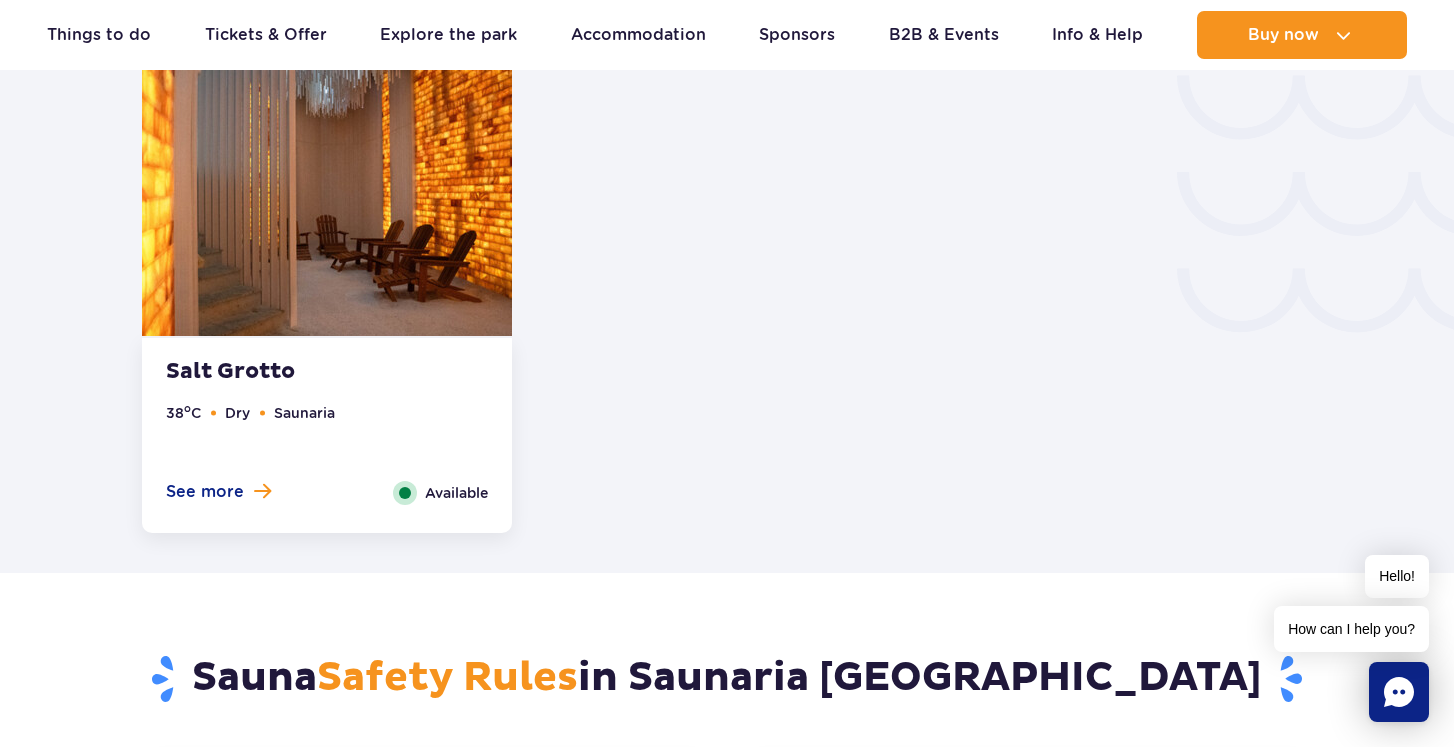 click on "Salt Grotto
38 o C
Dry
Saunaria
See more
Close
Available" at bounding box center [327, 435] 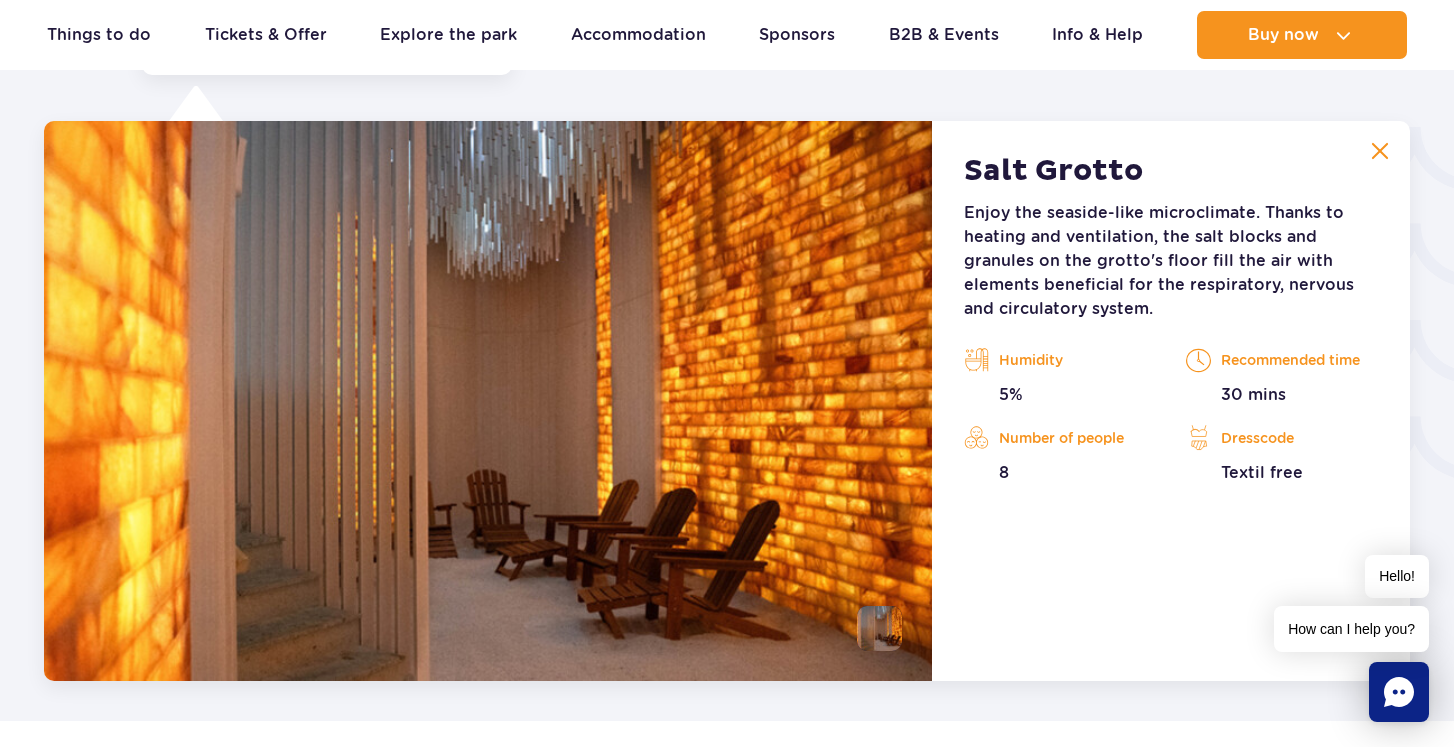 scroll, scrollTop: 3204, scrollLeft: 0, axis: vertical 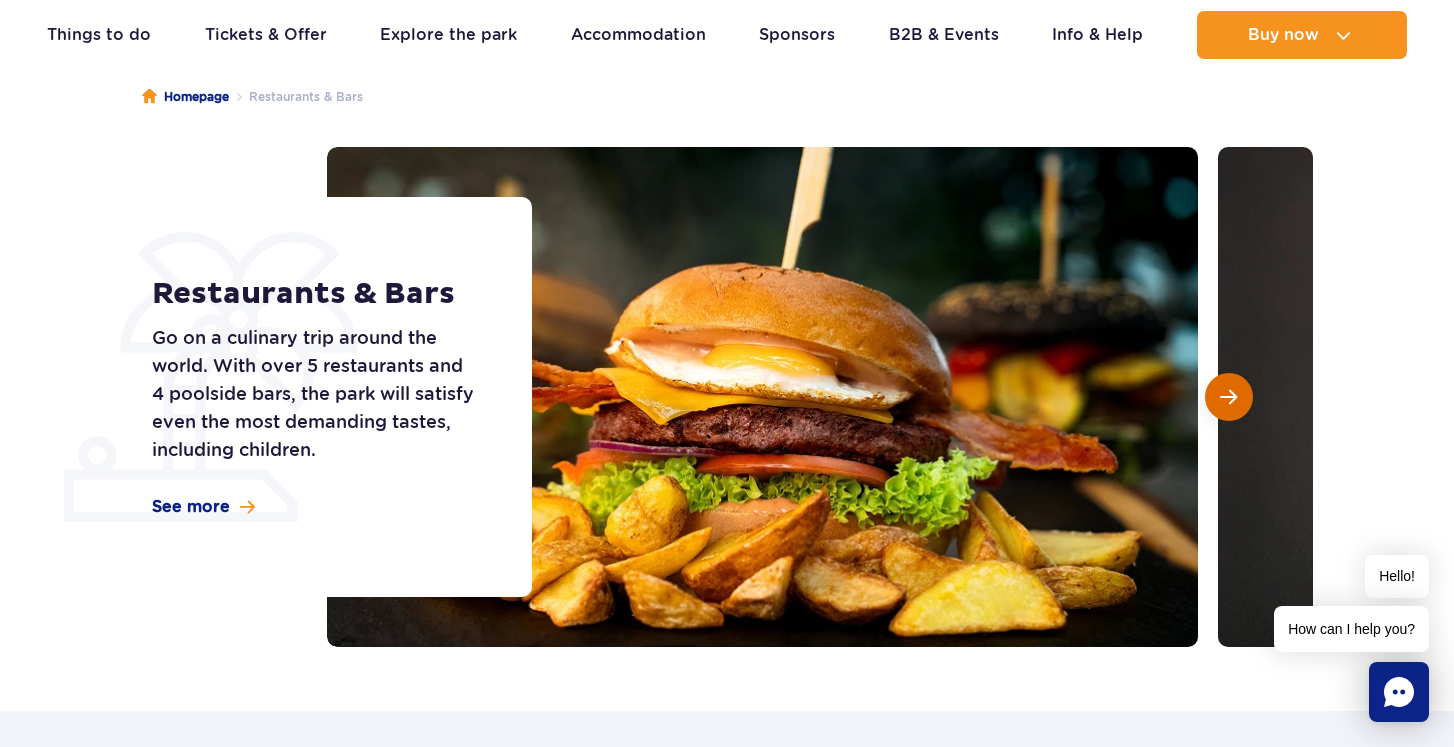 click at bounding box center (1228, 397) 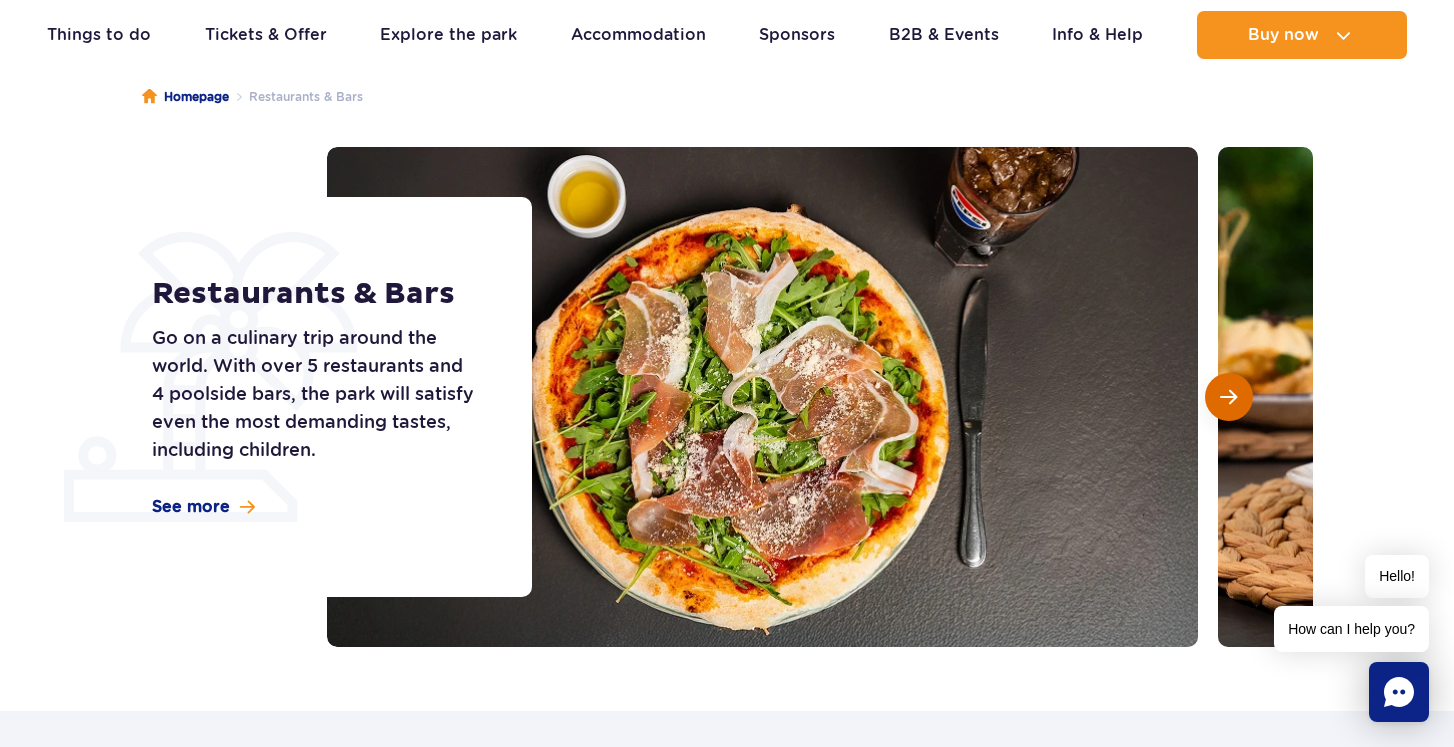 click at bounding box center [1228, 397] 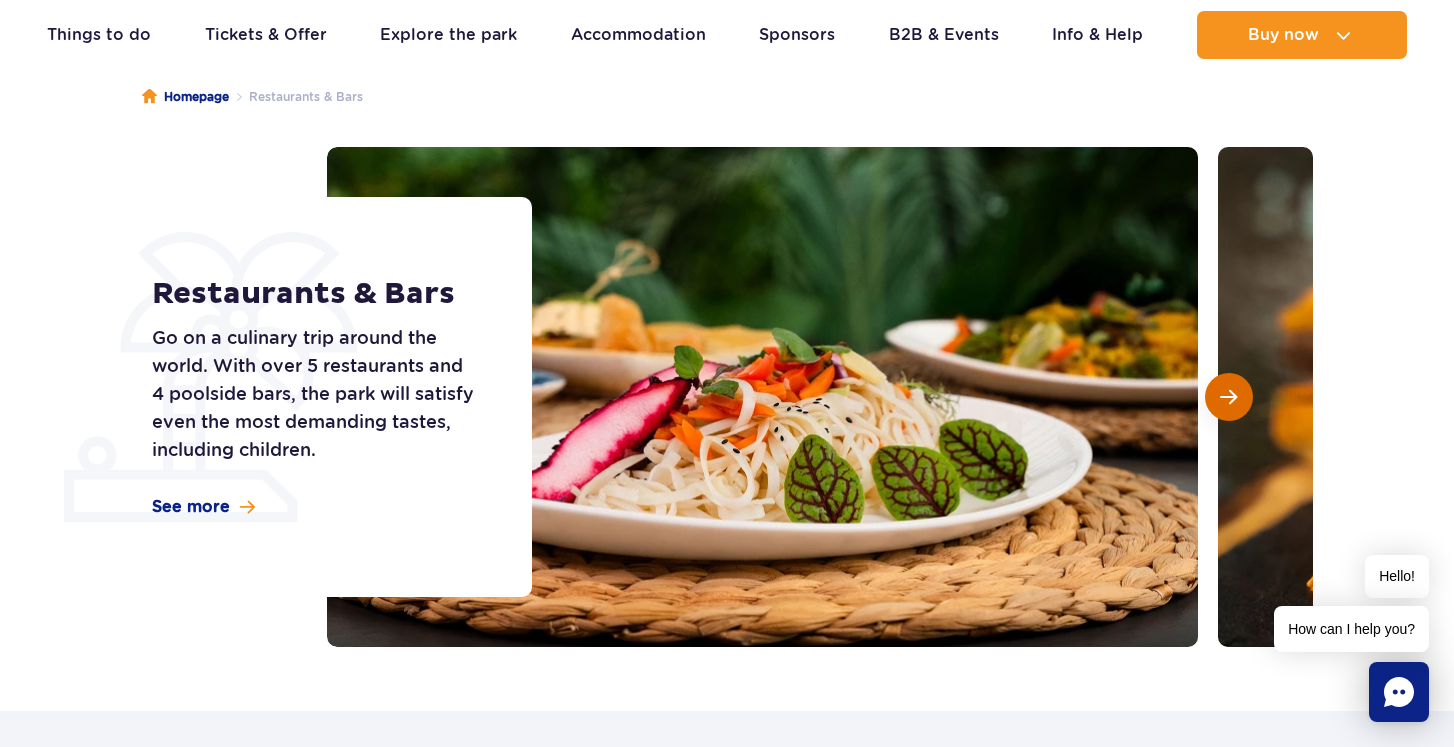 click at bounding box center [1228, 397] 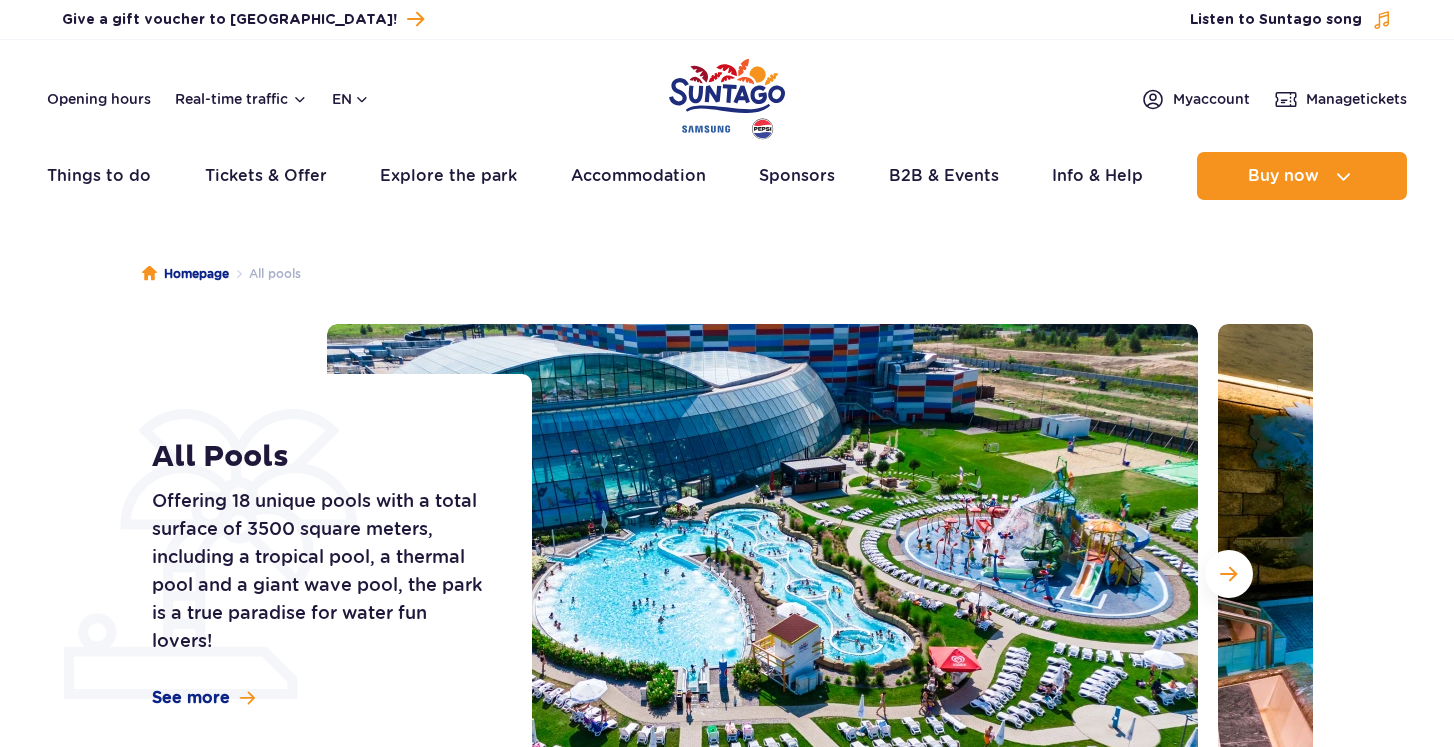 scroll, scrollTop: 0, scrollLeft: 0, axis: both 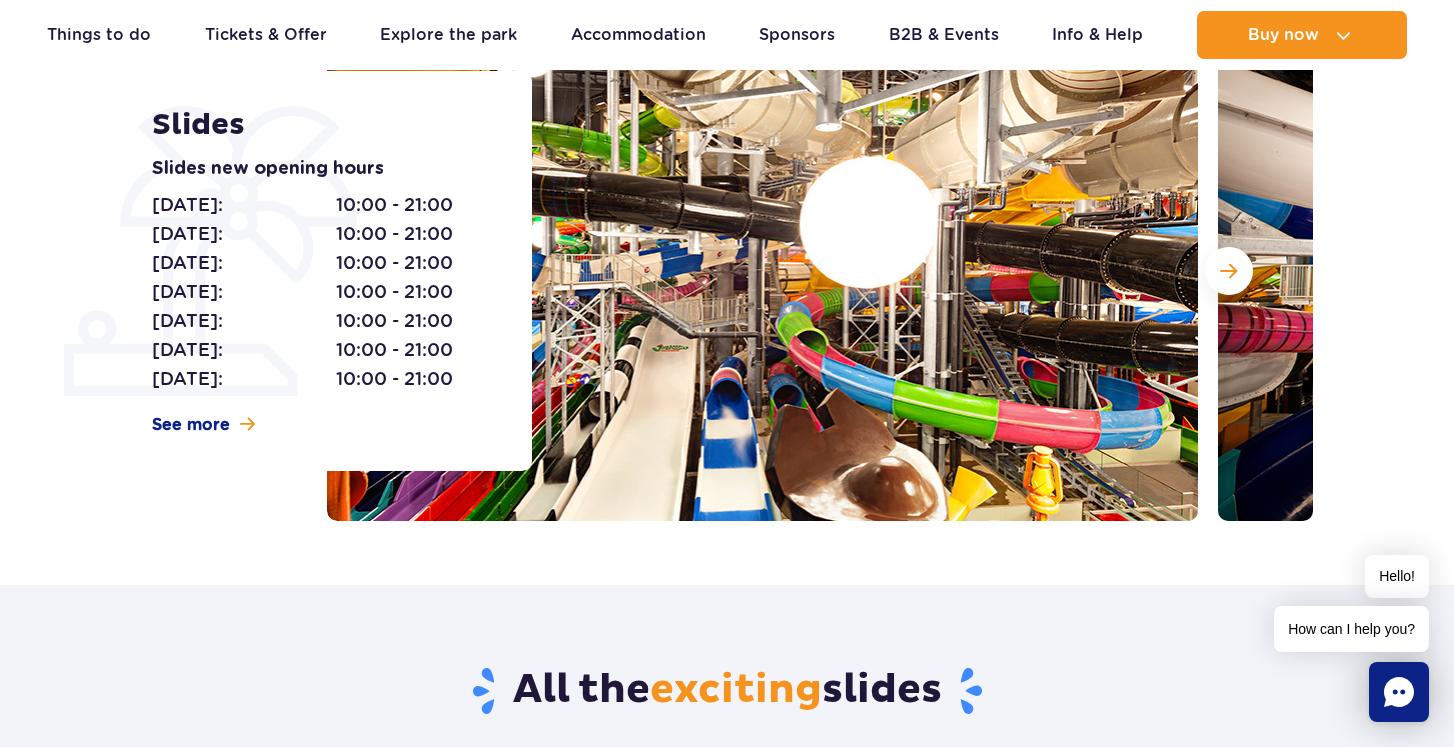 click at bounding box center [762, 271] 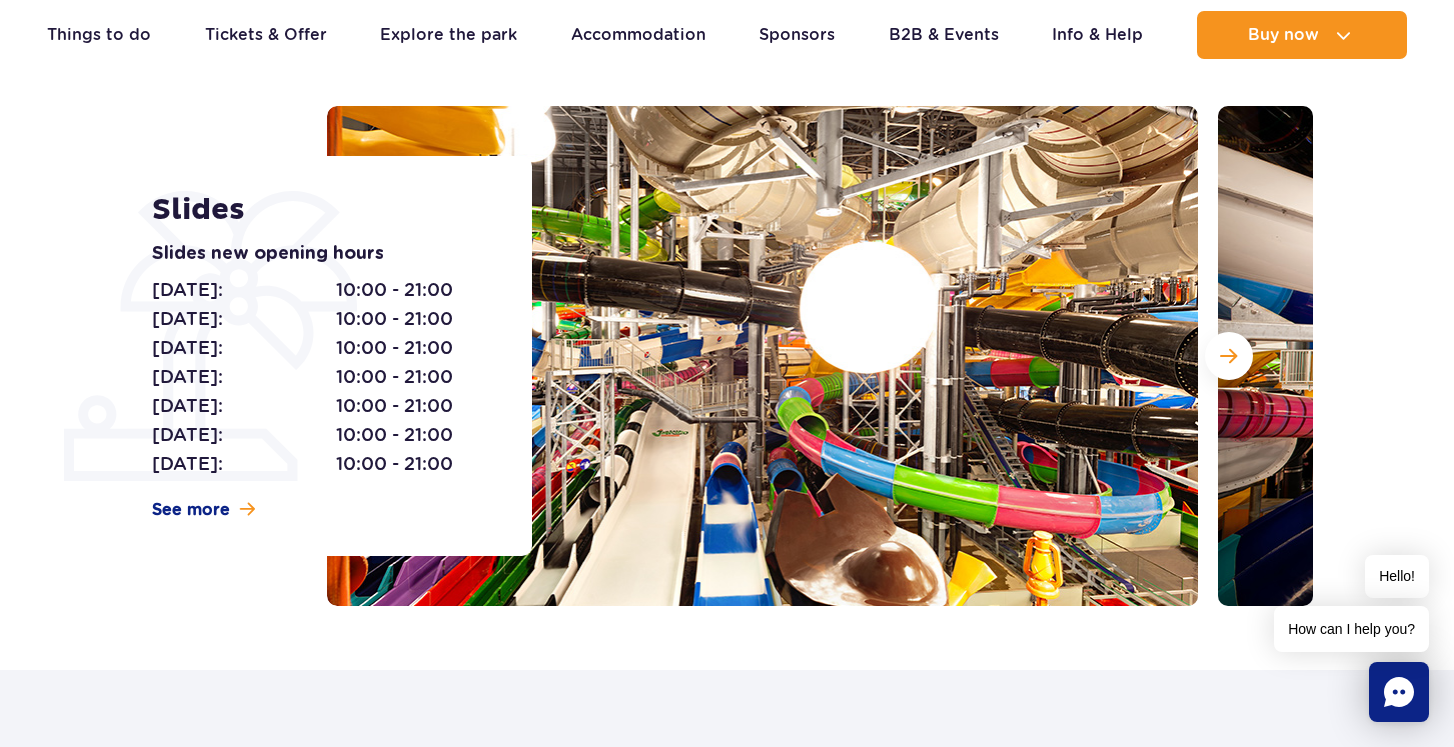 scroll, scrollTop: 209, scrollLeft: 0, axis: vertical 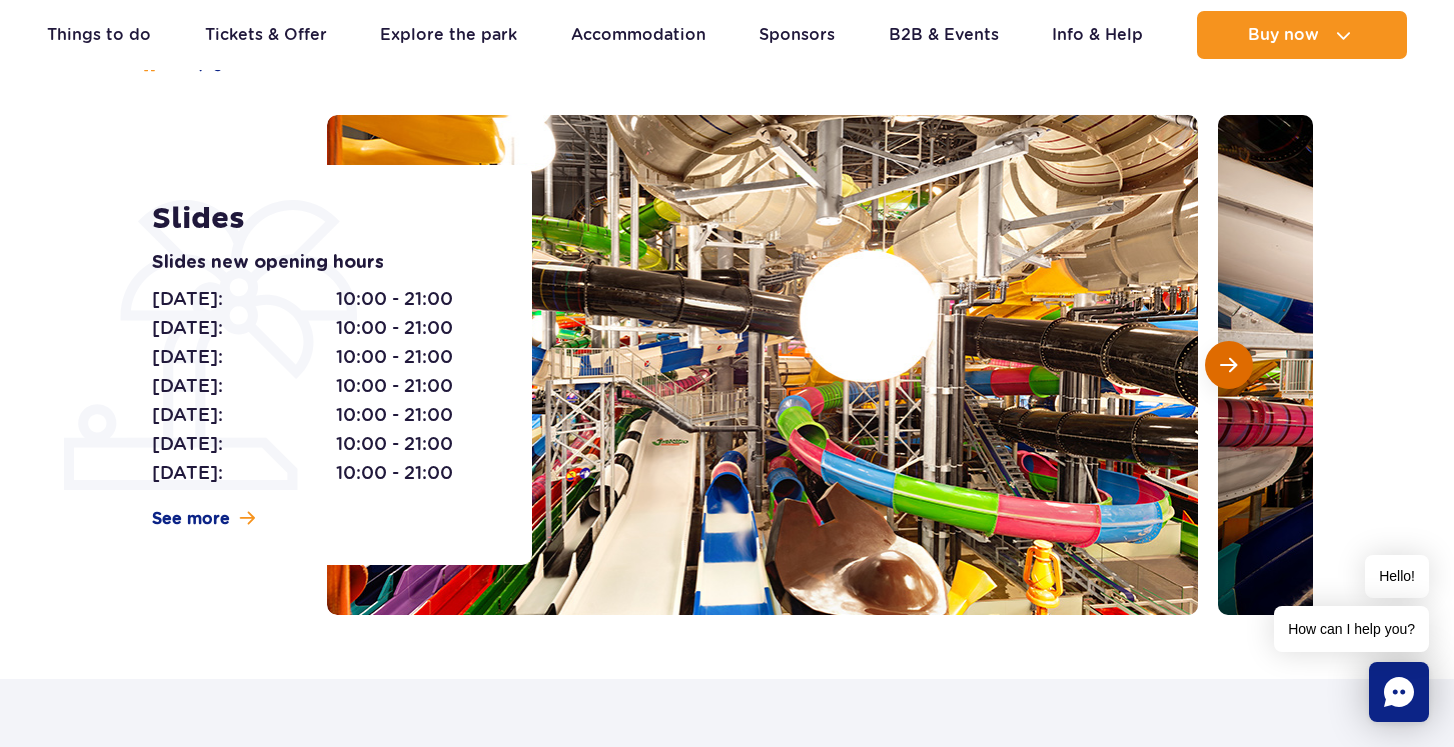 click at bounding box center (1229, 365) 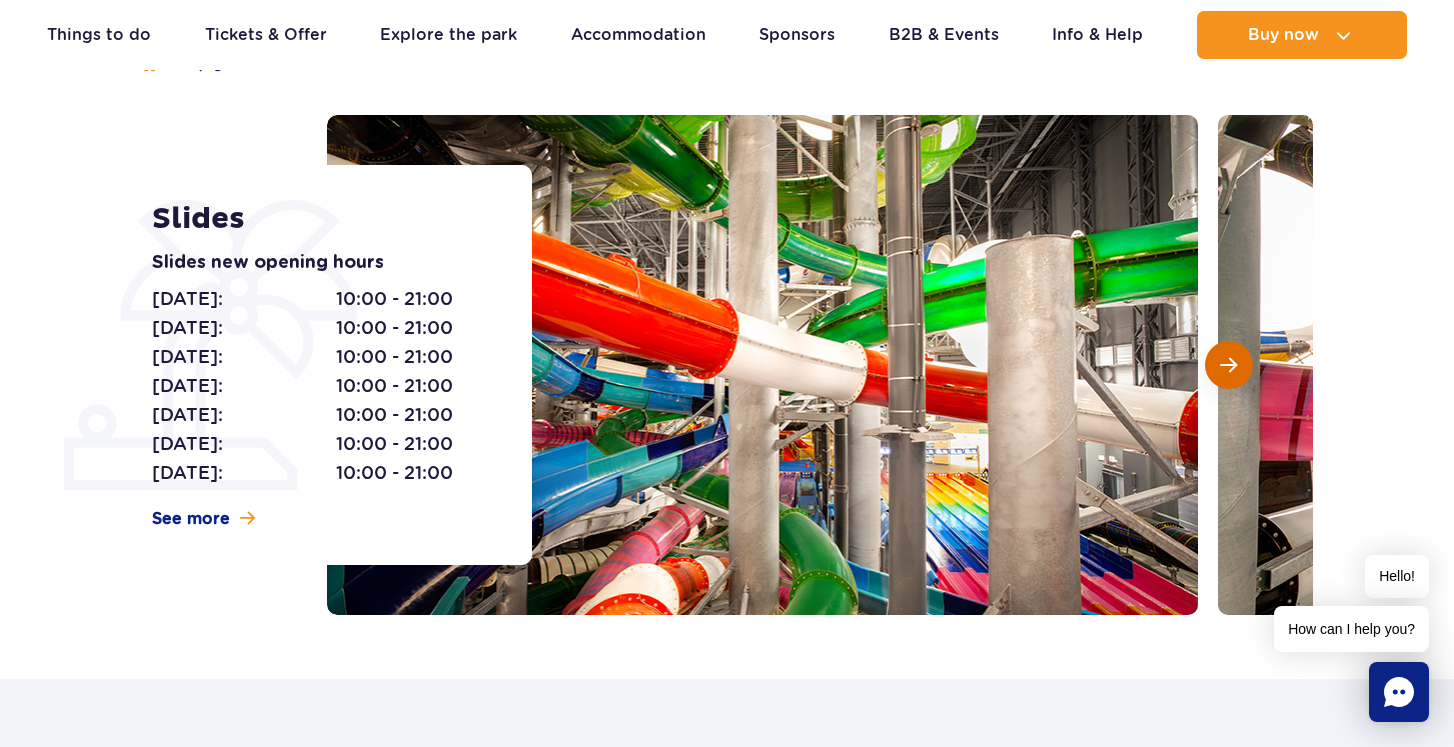 click at bounding box center [1229, 365] 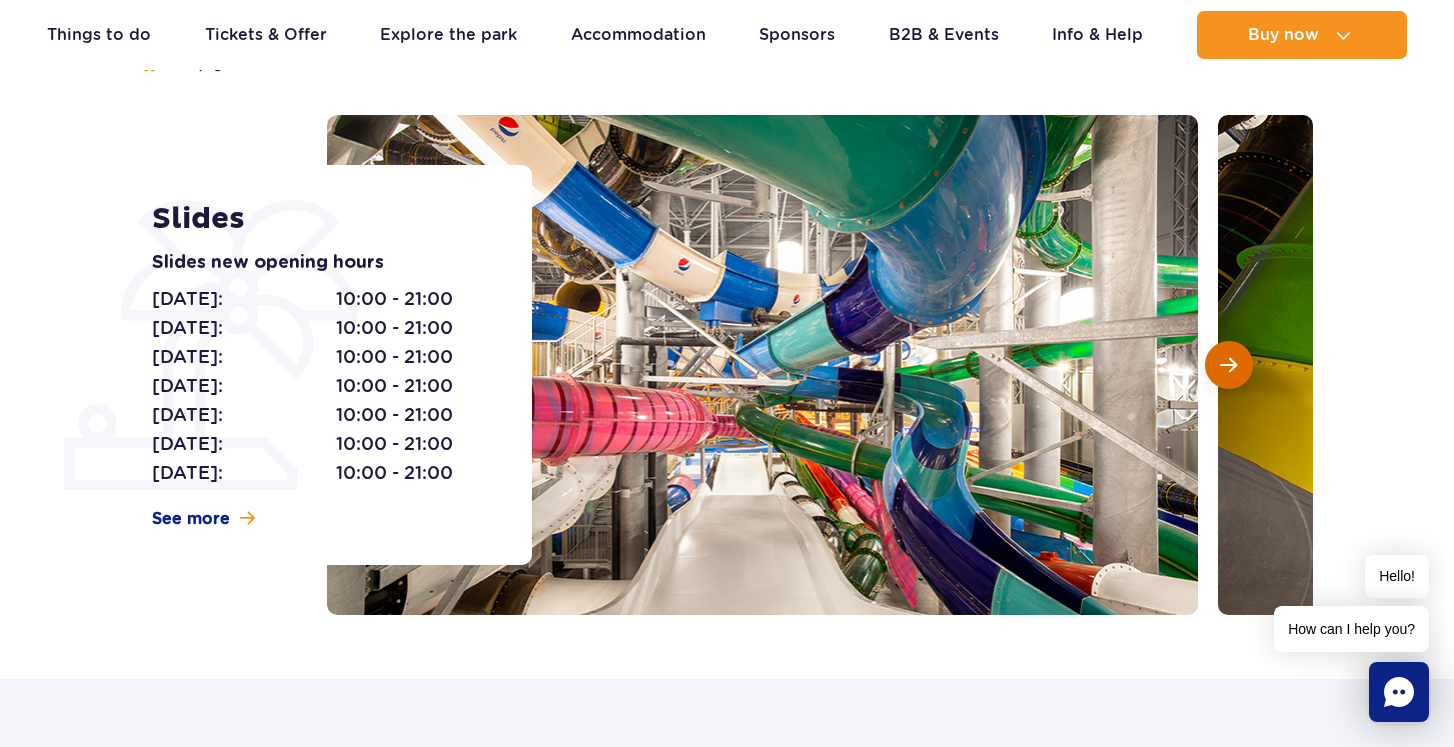 click at bounding box center [1229, 365] 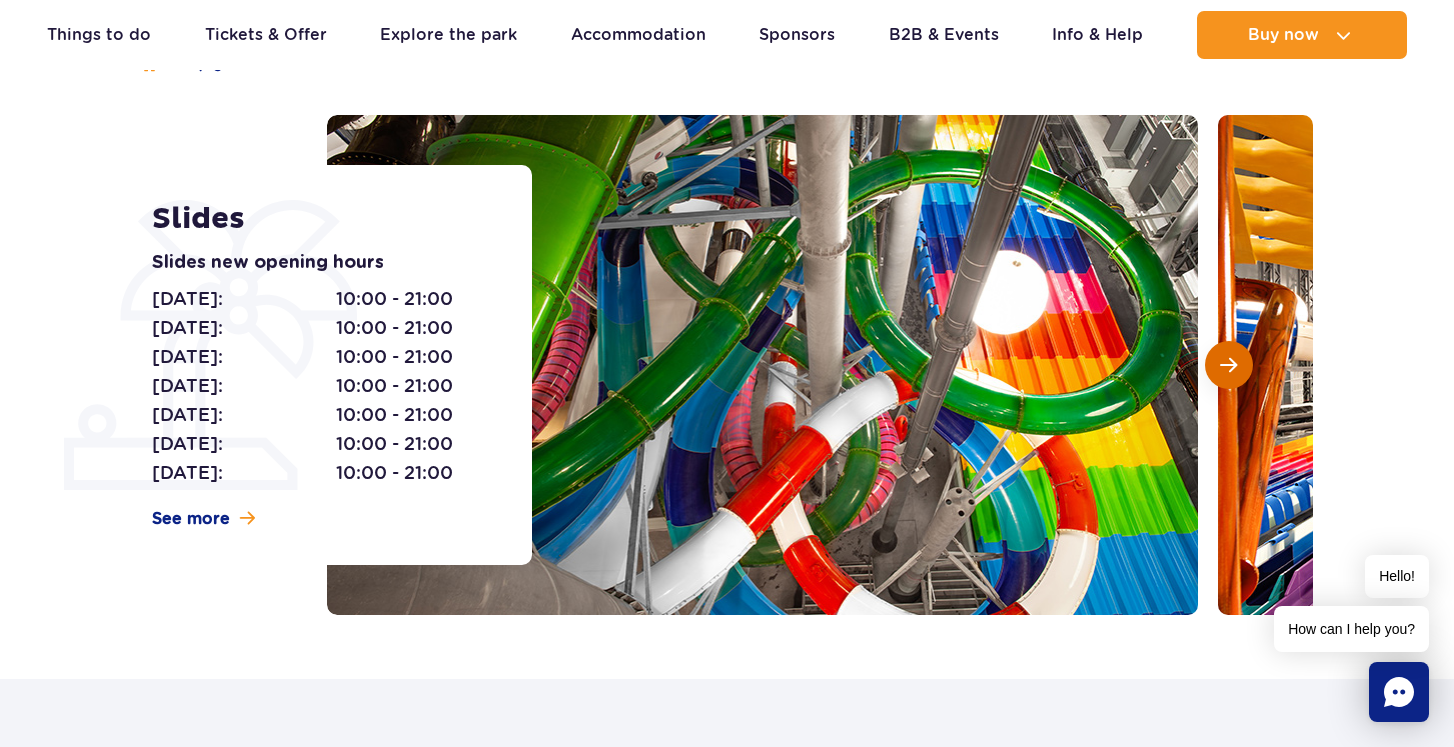 click at bounding box center [1229, 365] 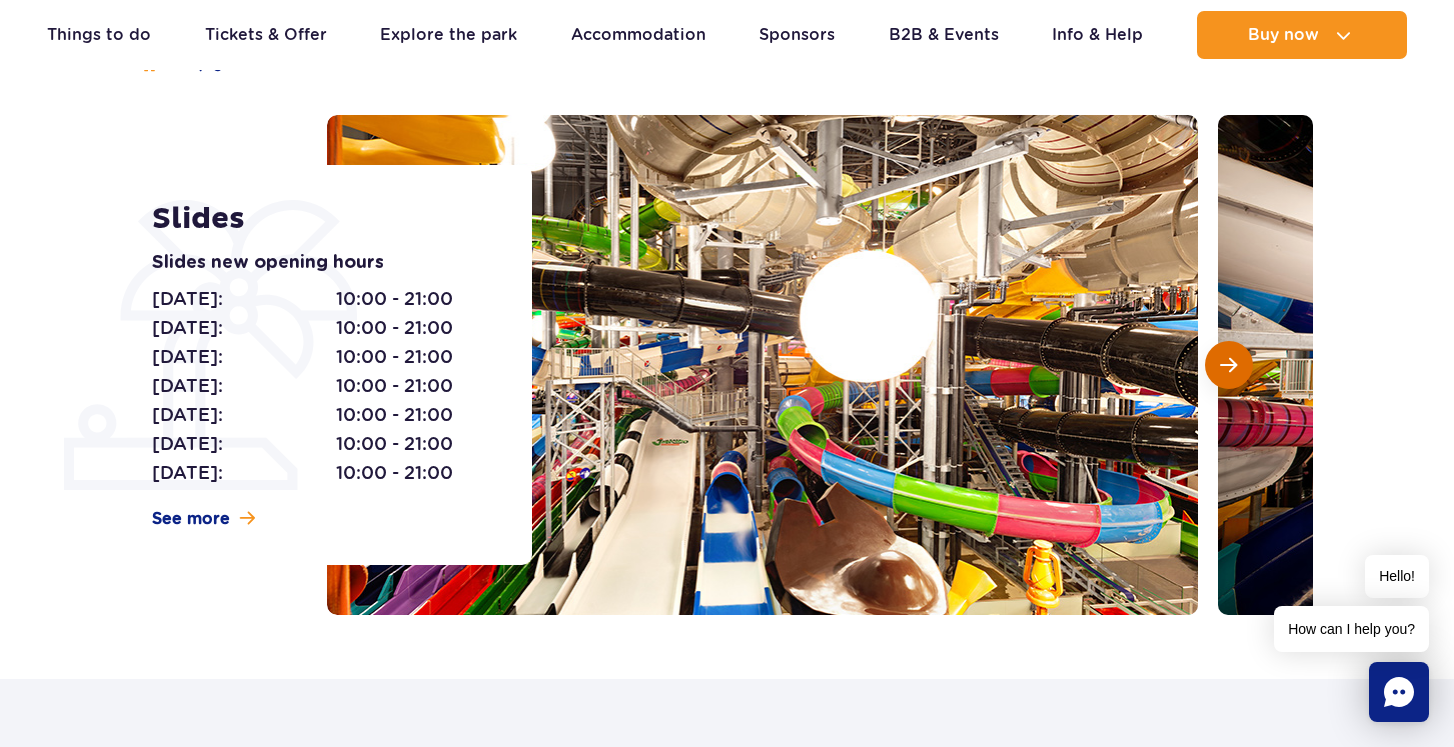 click at bounding box center (1229, 365) 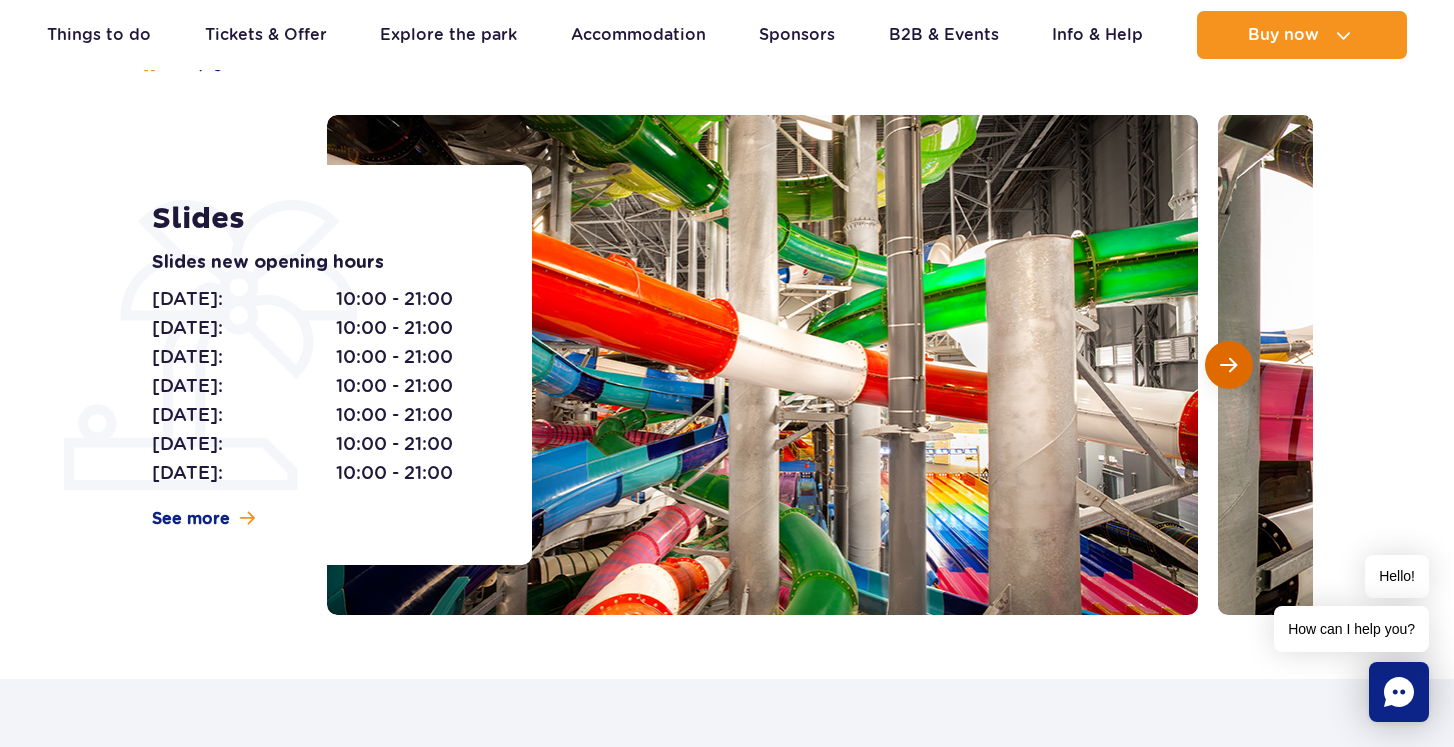 click at bounding box center (1229, 365) 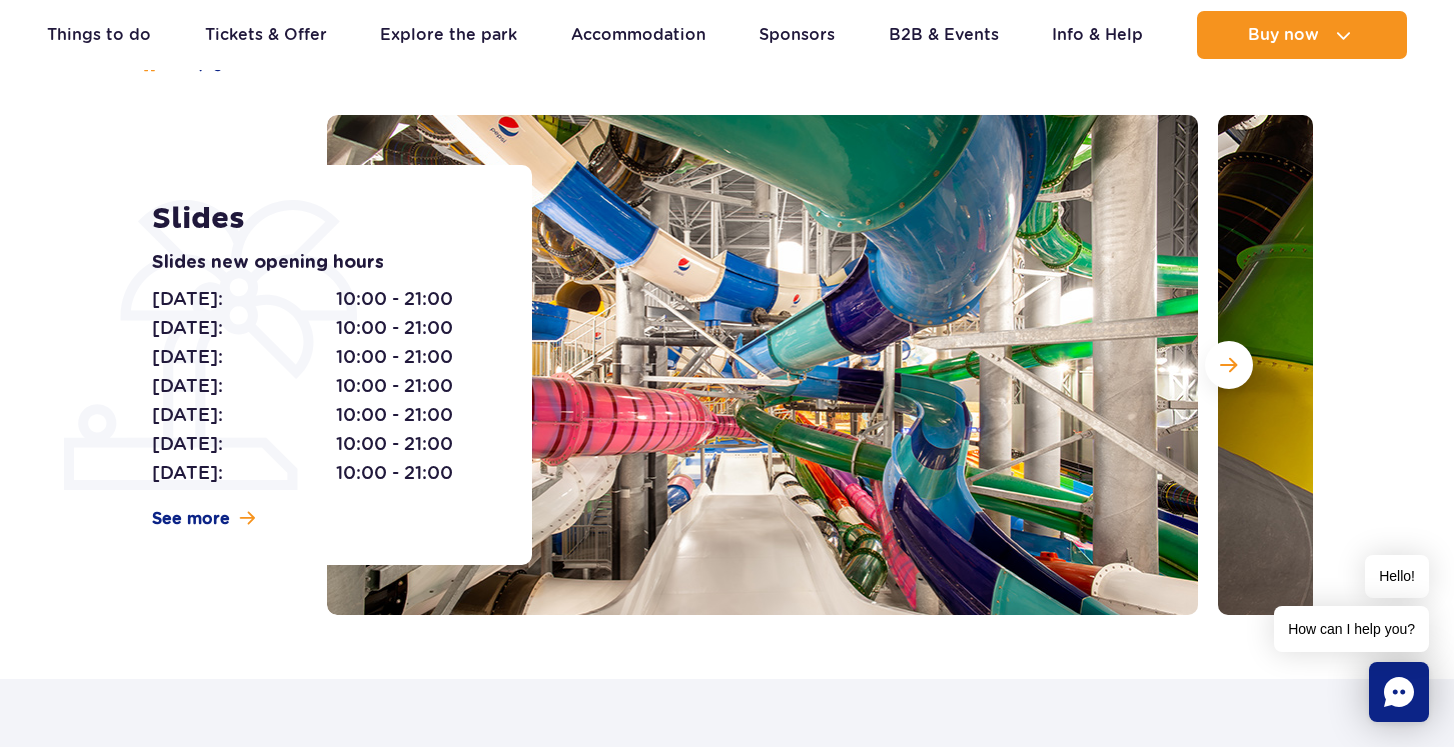click at bounding box center [1653, 365] 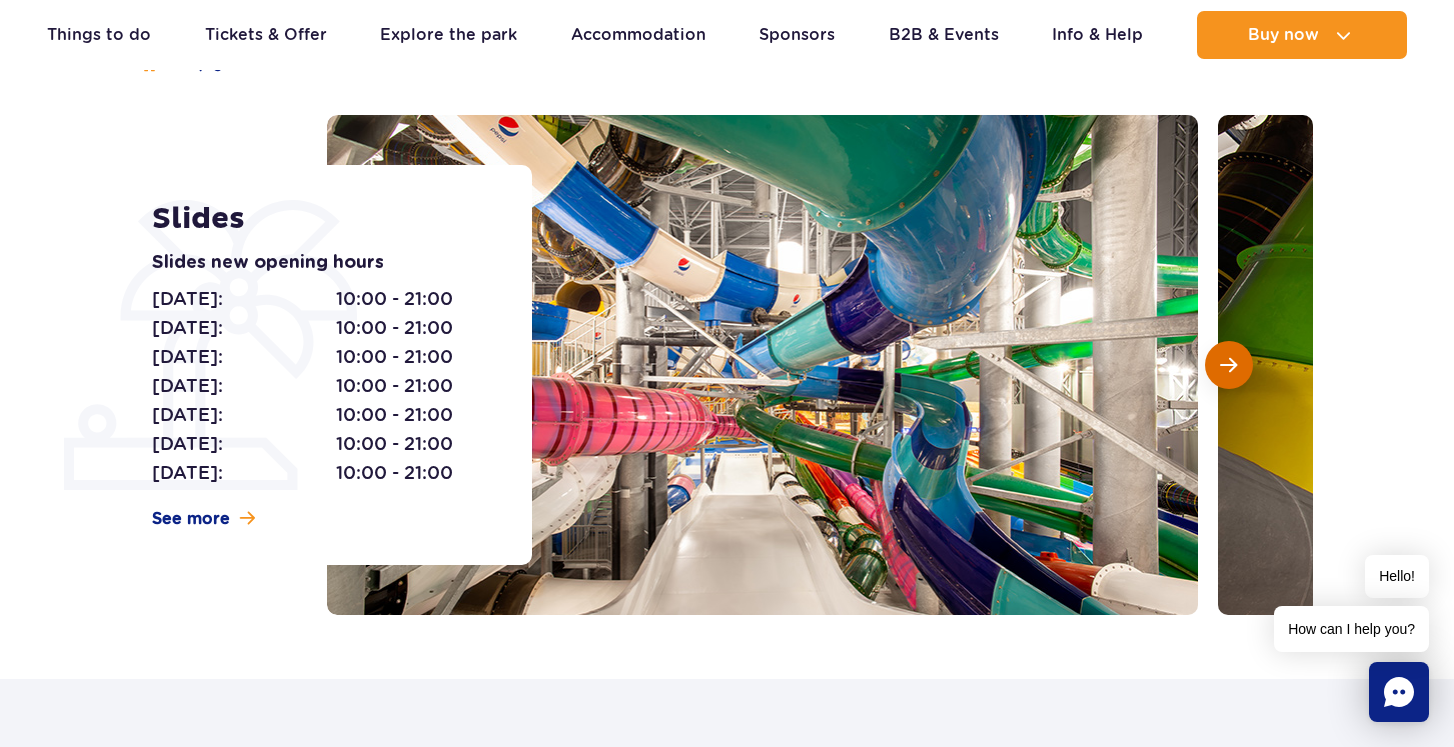 click at bounding box center (1229, 365) 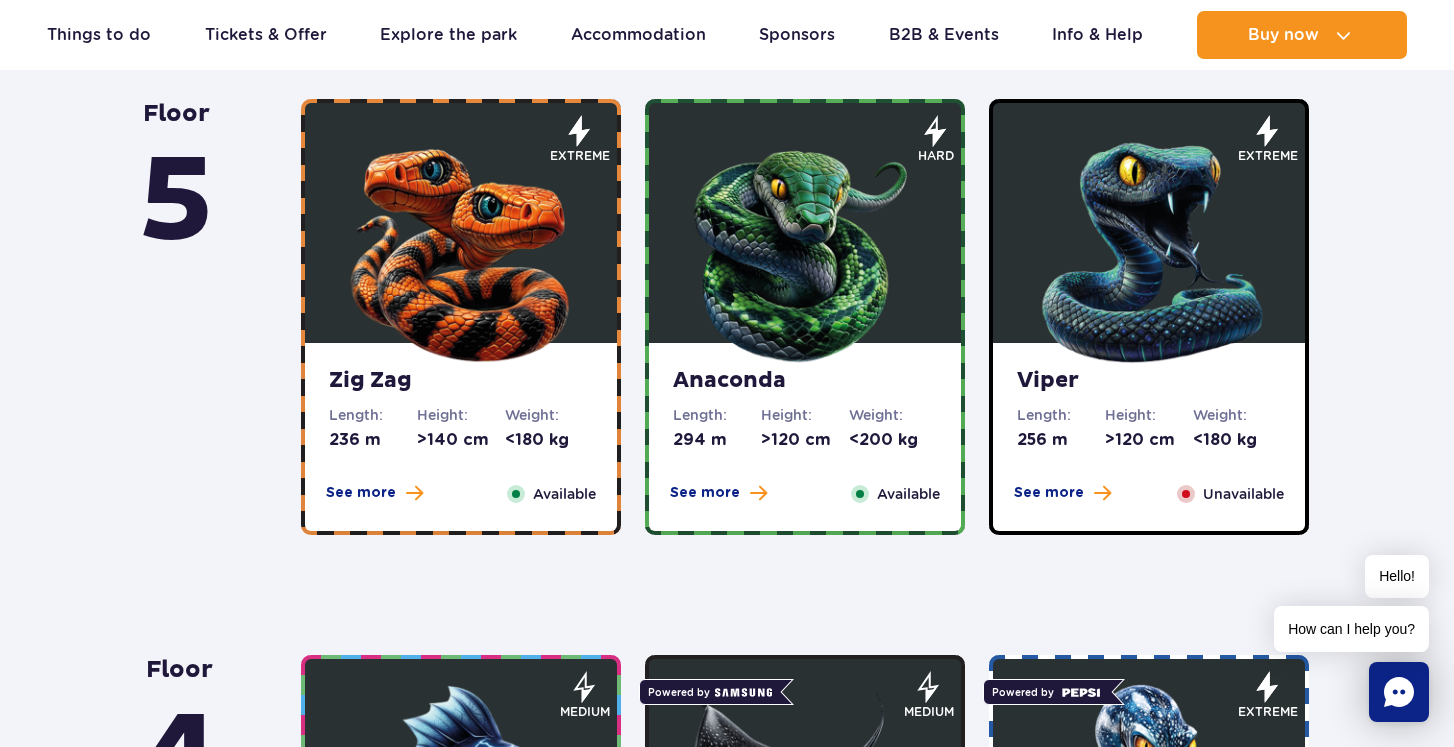 scroll, scrollTop: 1047, scrollLeft: 0, axis: vertical 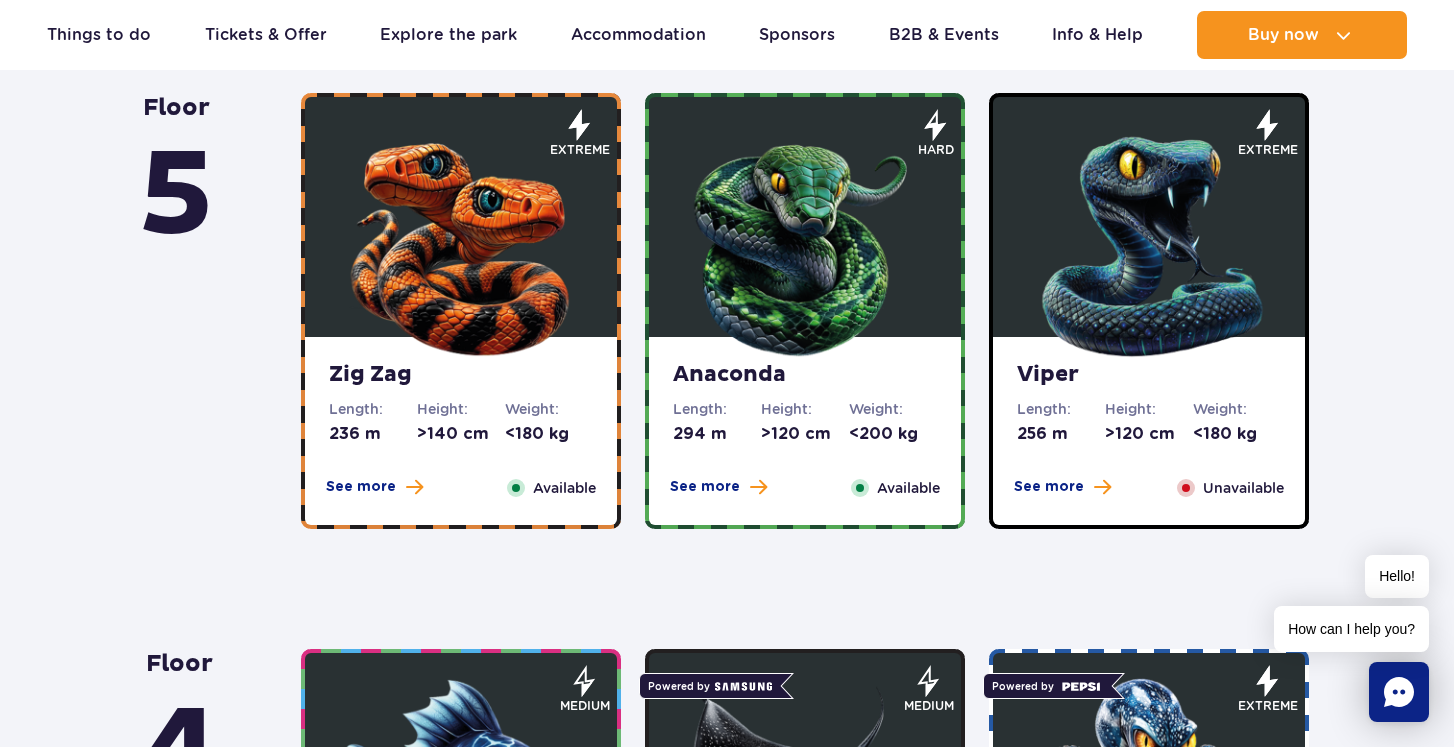 click on "Height:" at bounding box center [1149, 409] 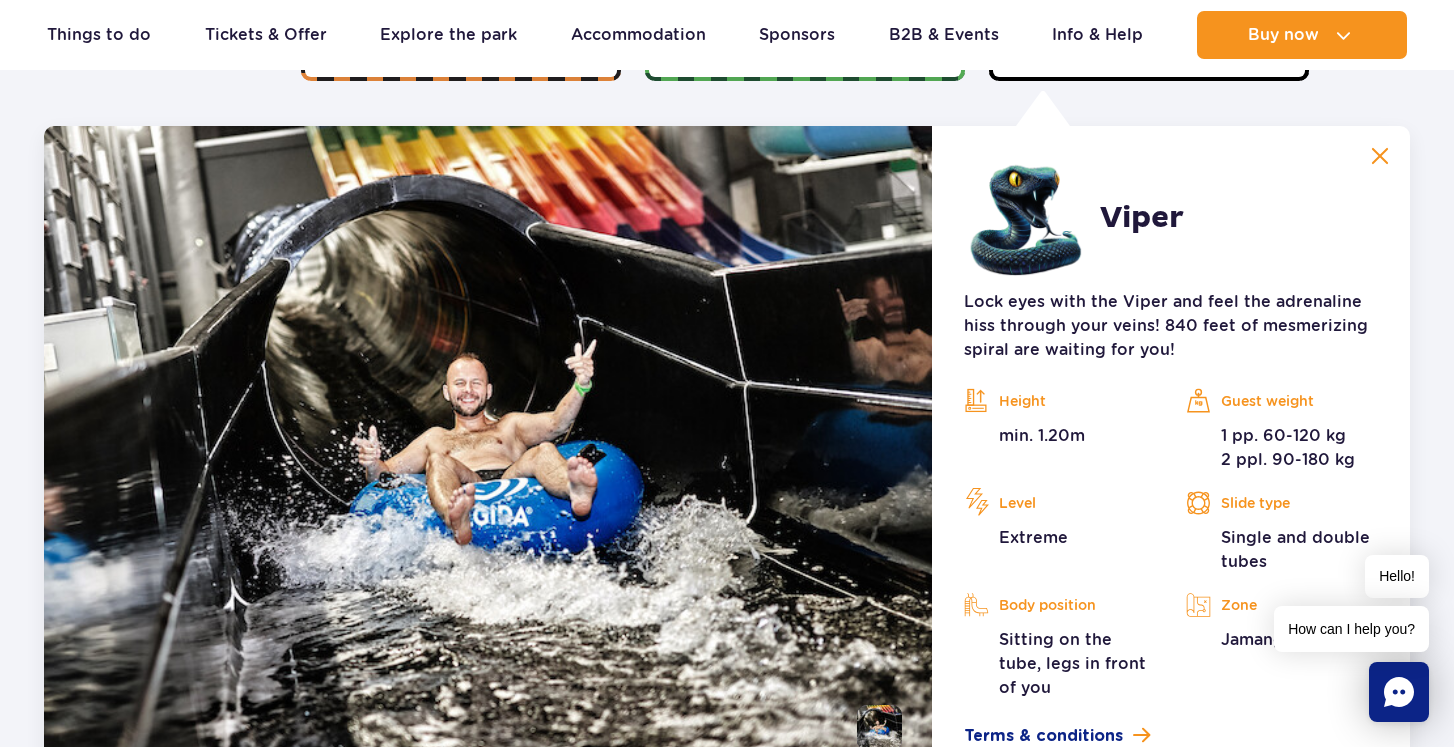 scroll, scrollTop: 1501, scrollLeft: 0, axis: vertical 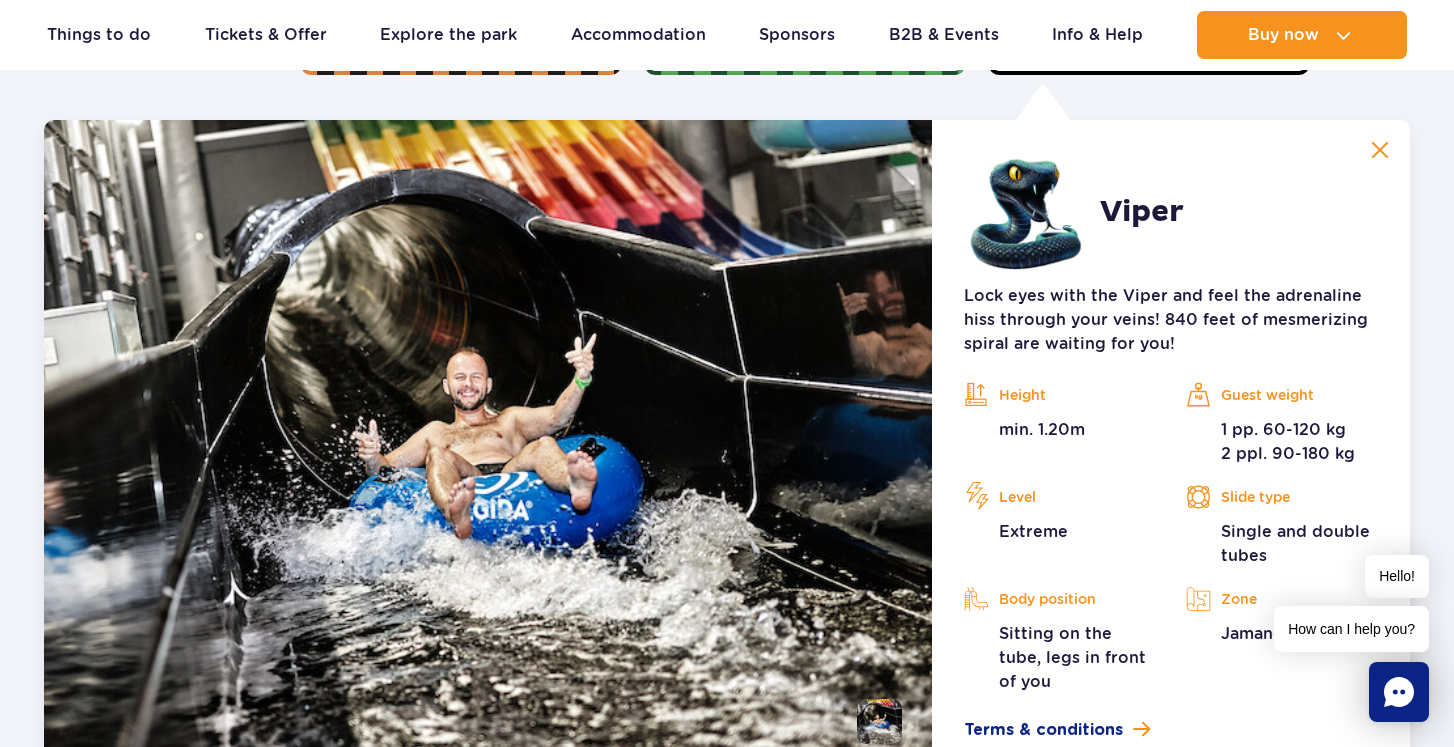 click at bounding box center [1380, 150] 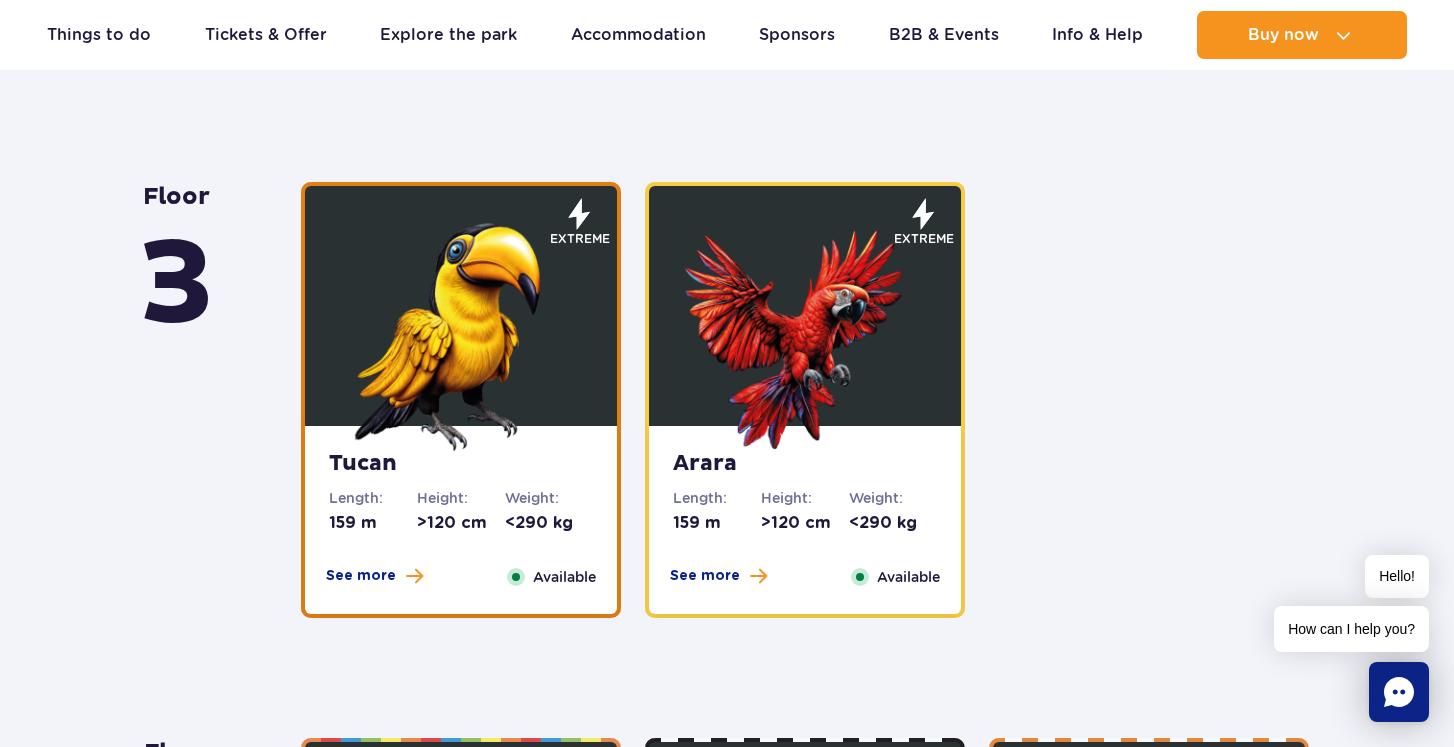 click at bounding box center (461, 331) 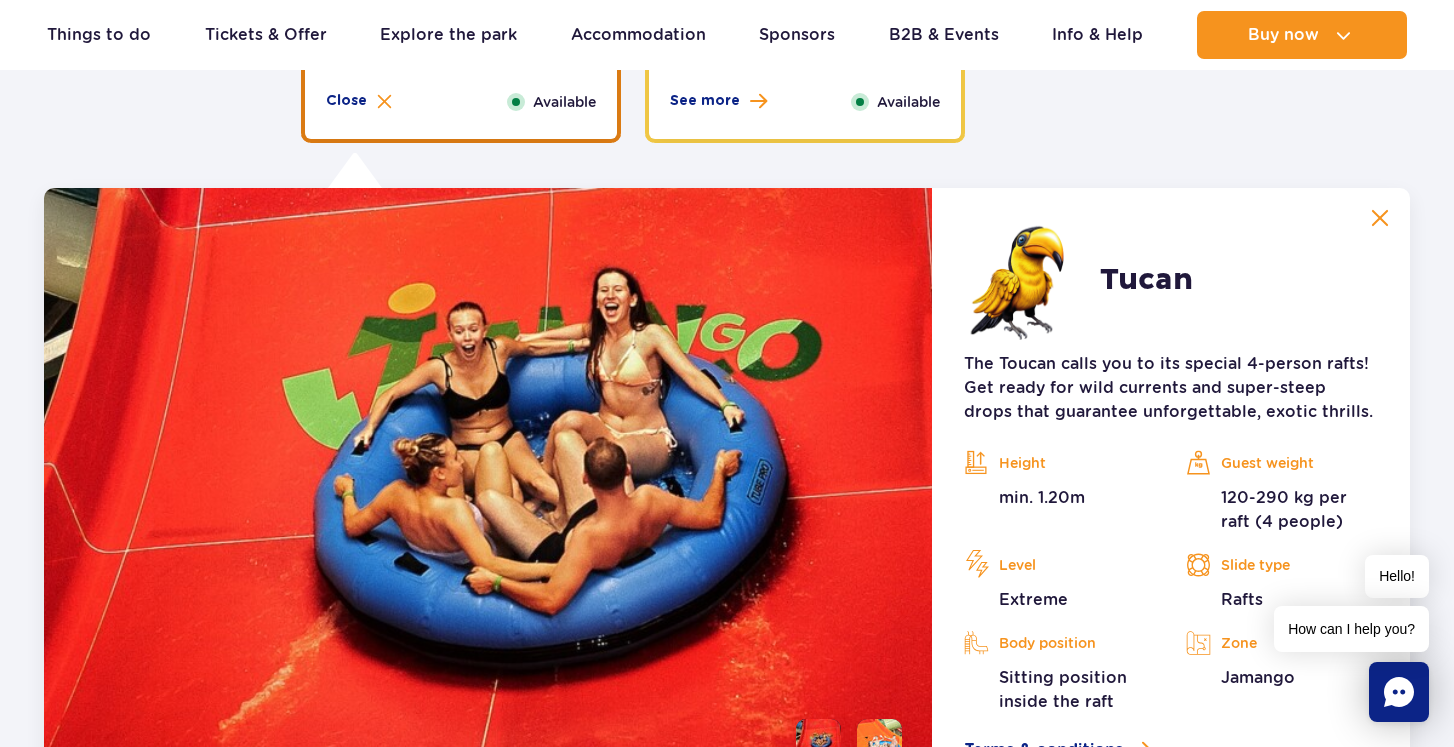 scroll, scrollTop: 3089, scrollLeft: 0, axis: vertical 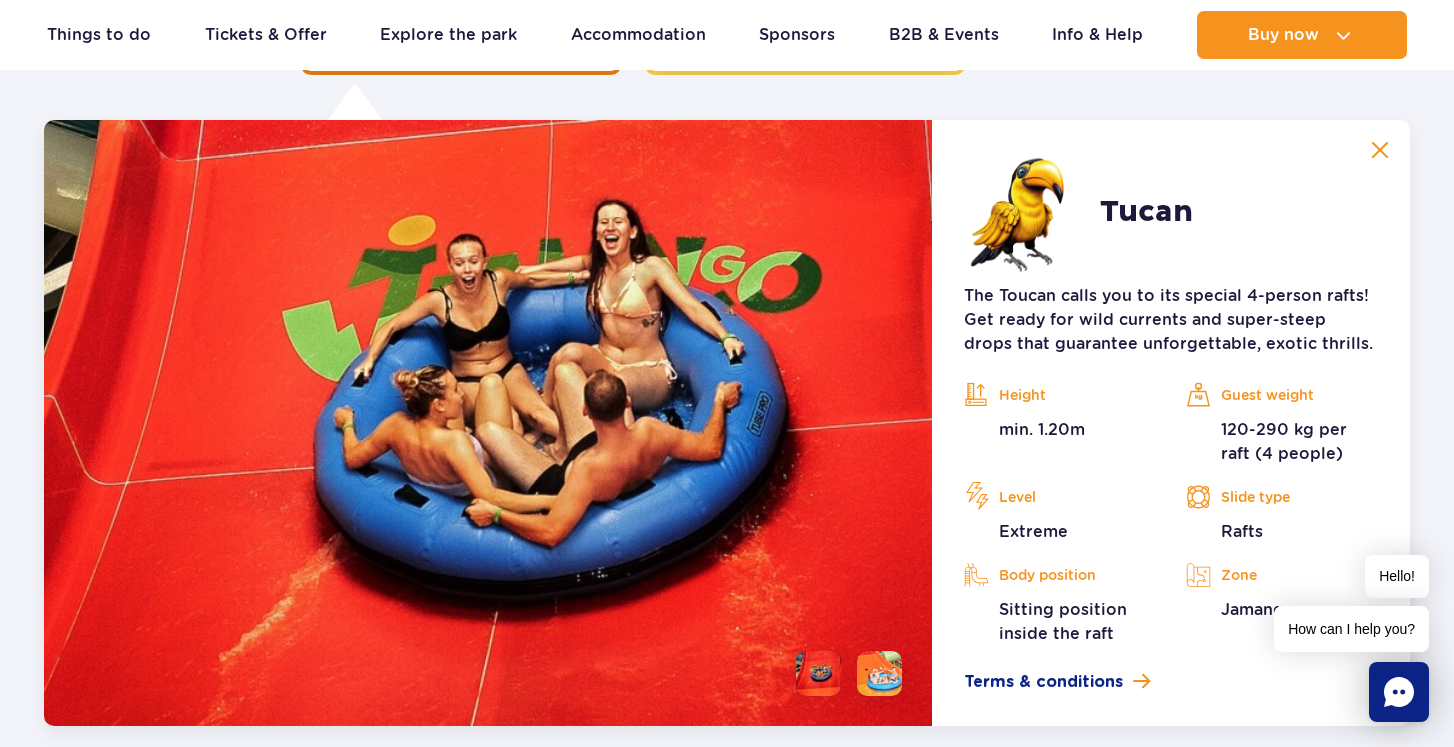 click at bounding box center (879, 673) 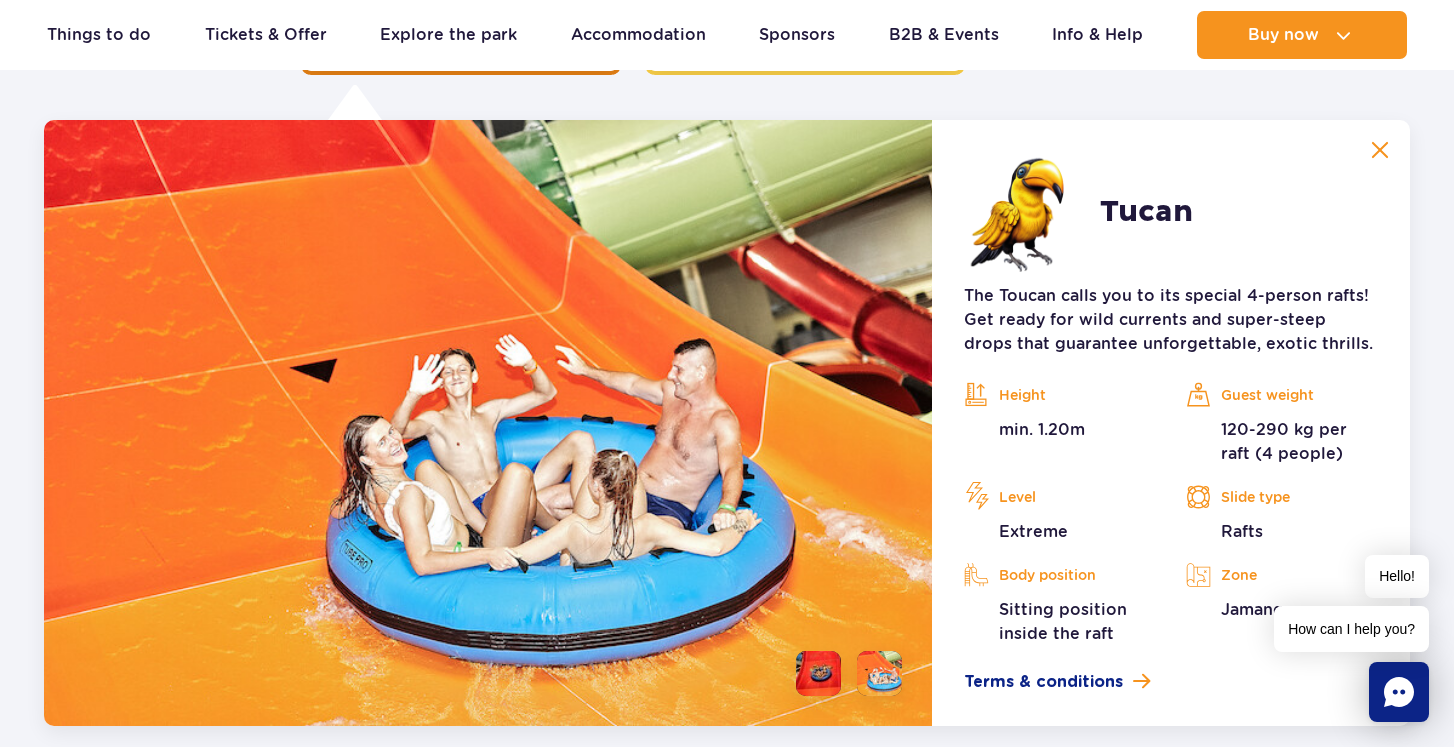 click at bounding box center (1380, 150) 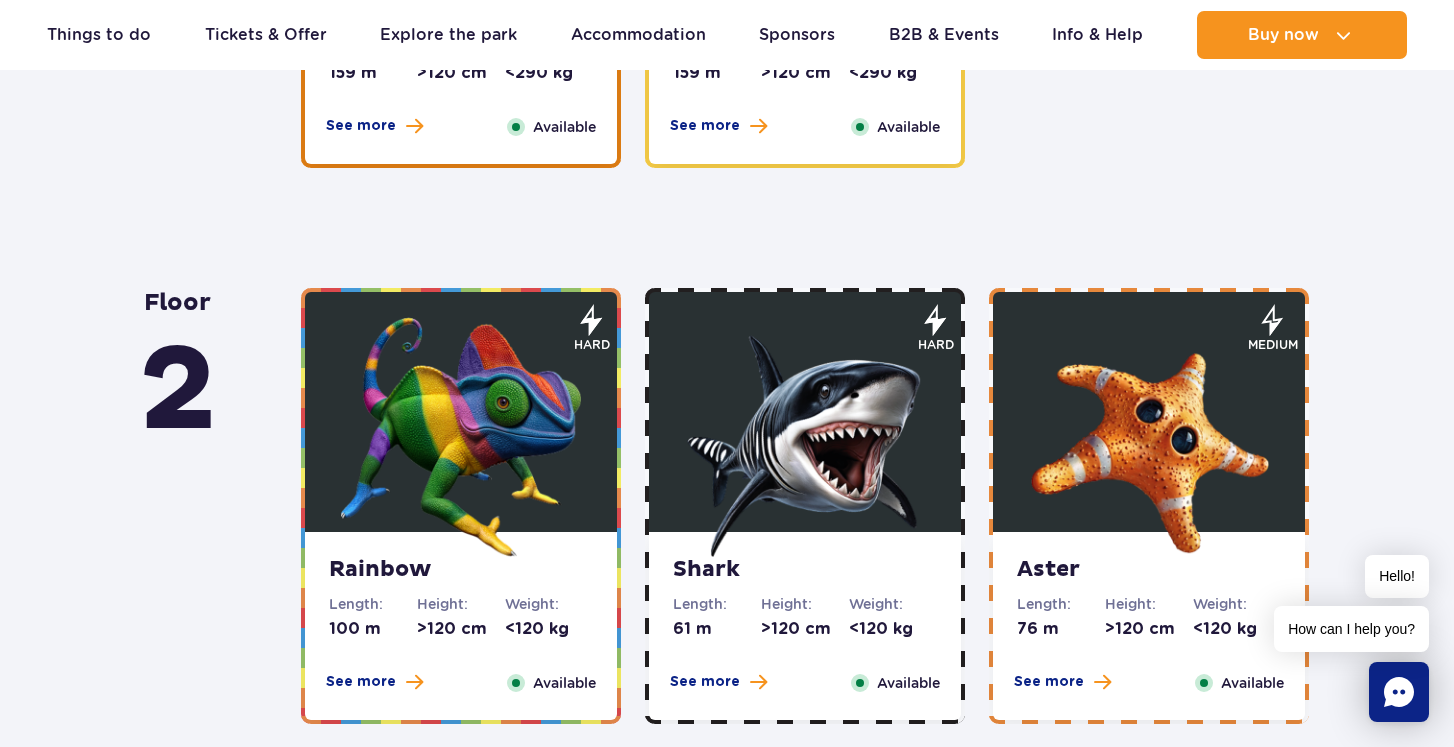 click at bounding box center [461, 437] 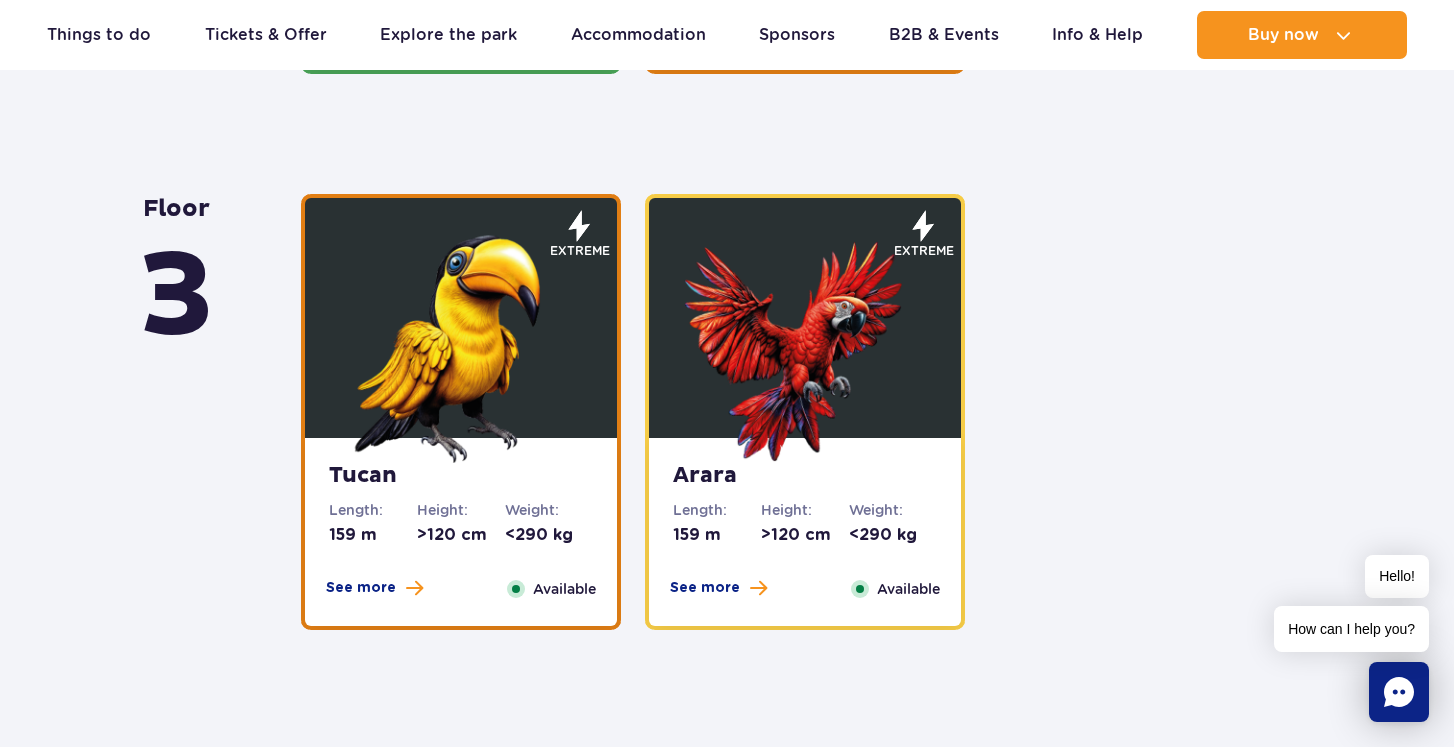 click at bounding box center [461, 343] 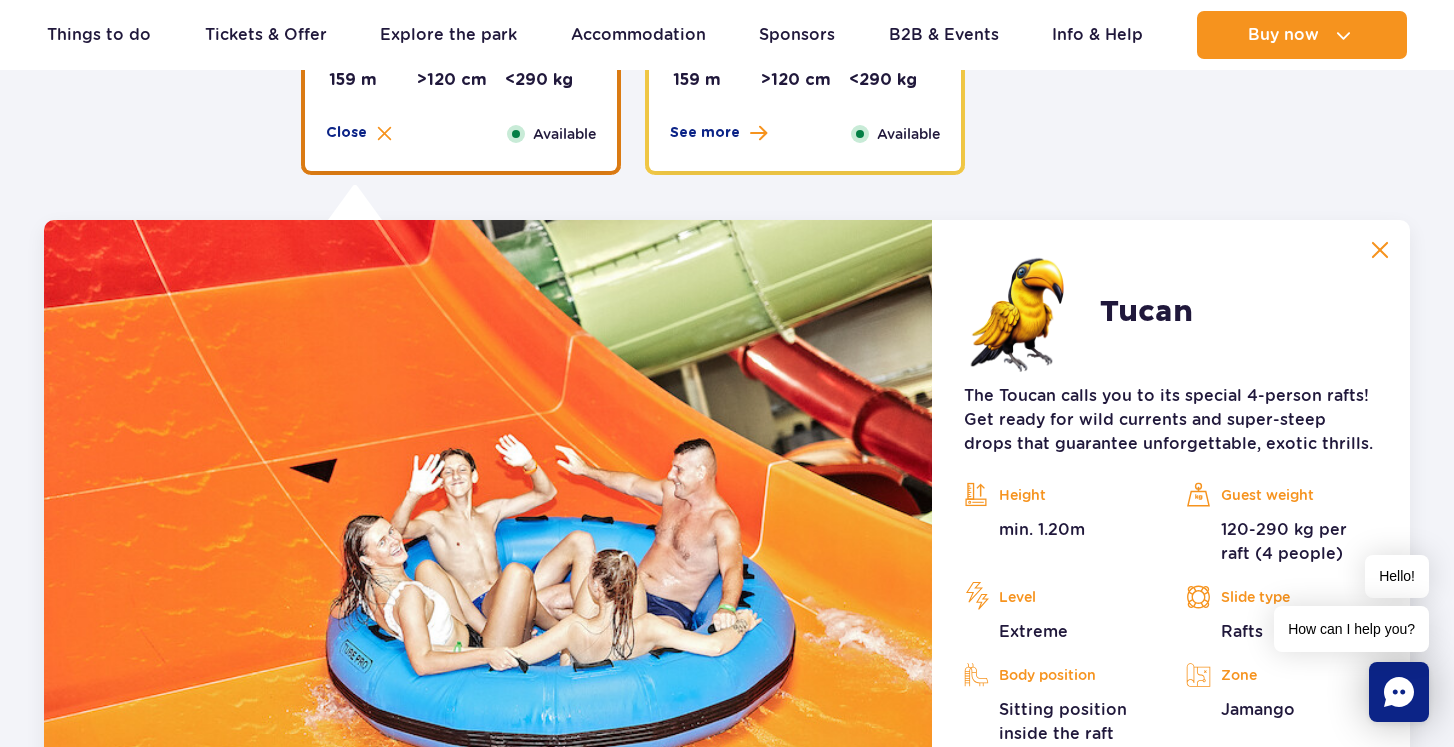 scroll, scrollTop: 3089, scrollLeft: 0, axis: vertical 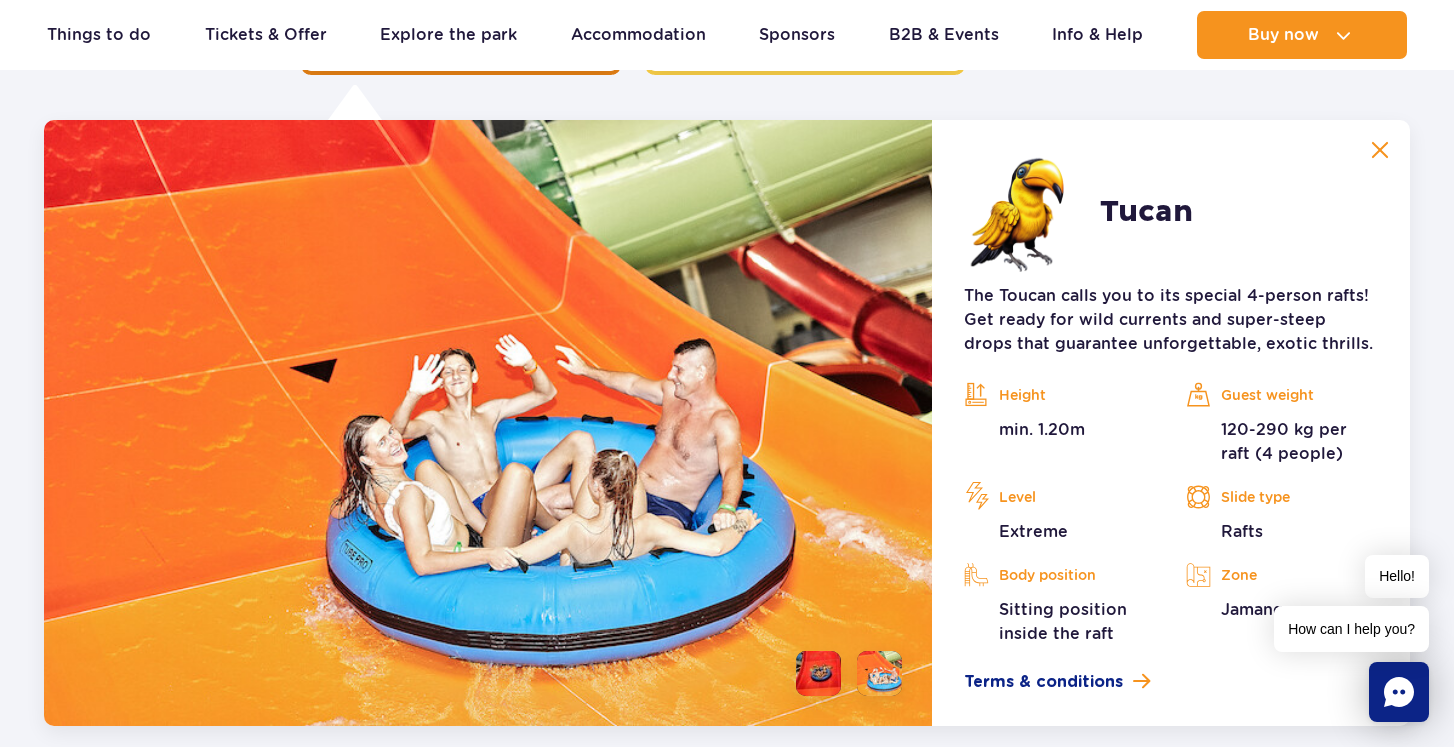 click at bounding box center (879, 673) 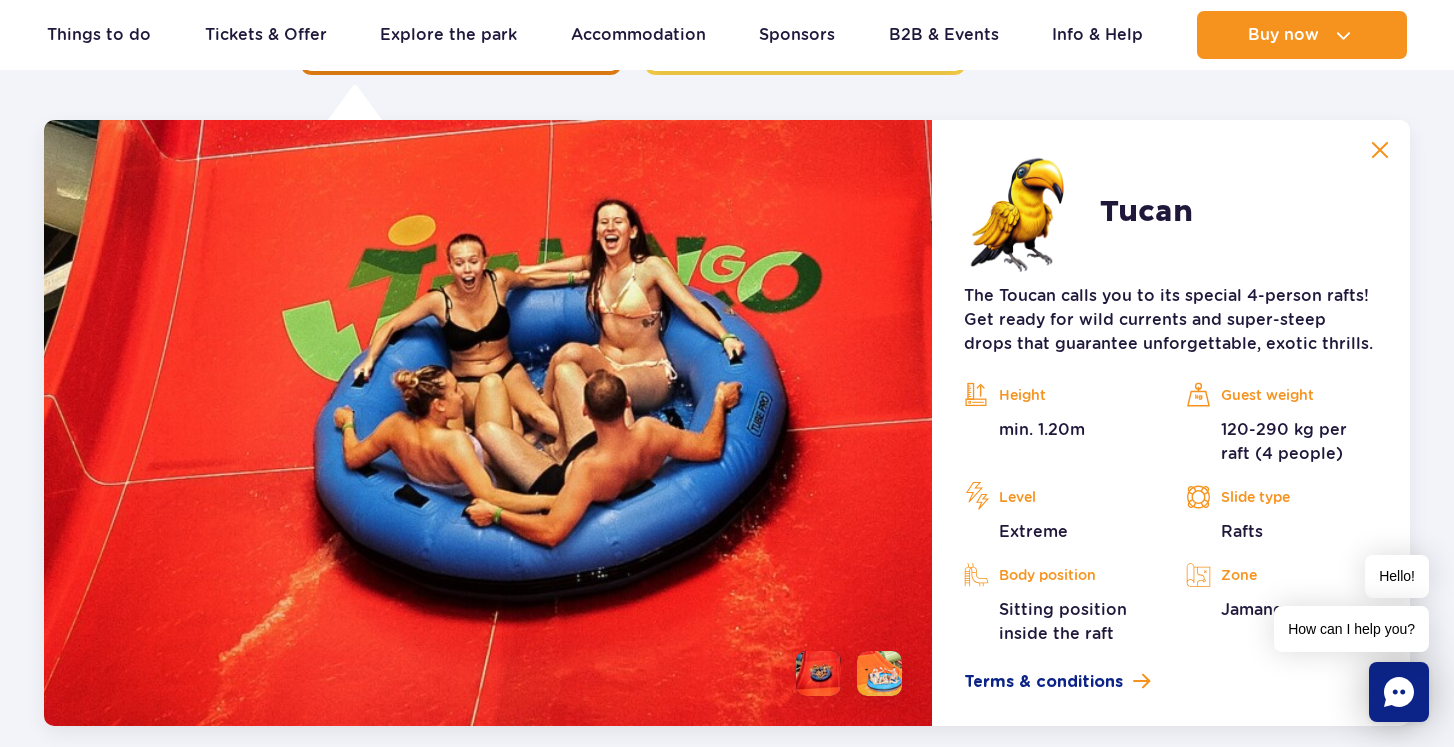 click at bounding box center [879, 673] 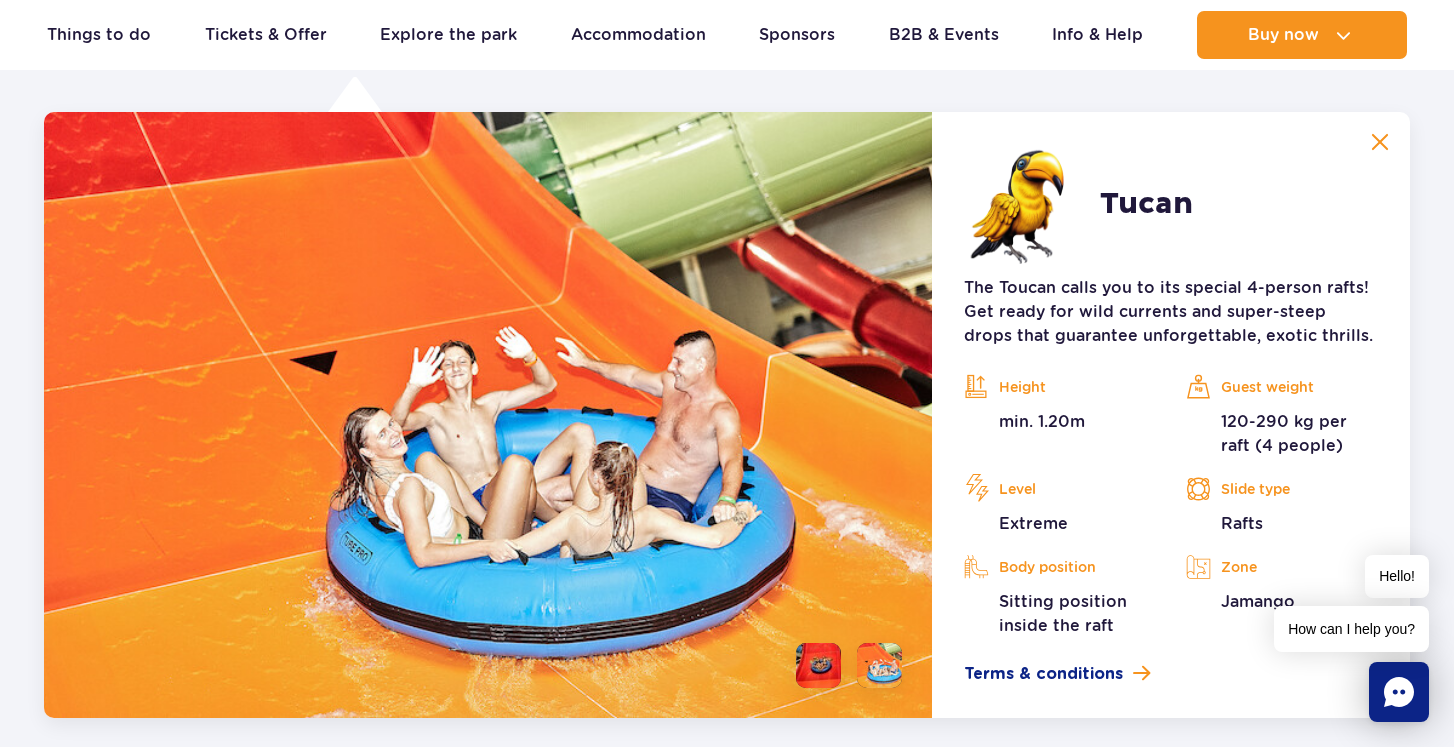 scroll, scrollTop: 3093, scrollLeft: 0, axis: vertical 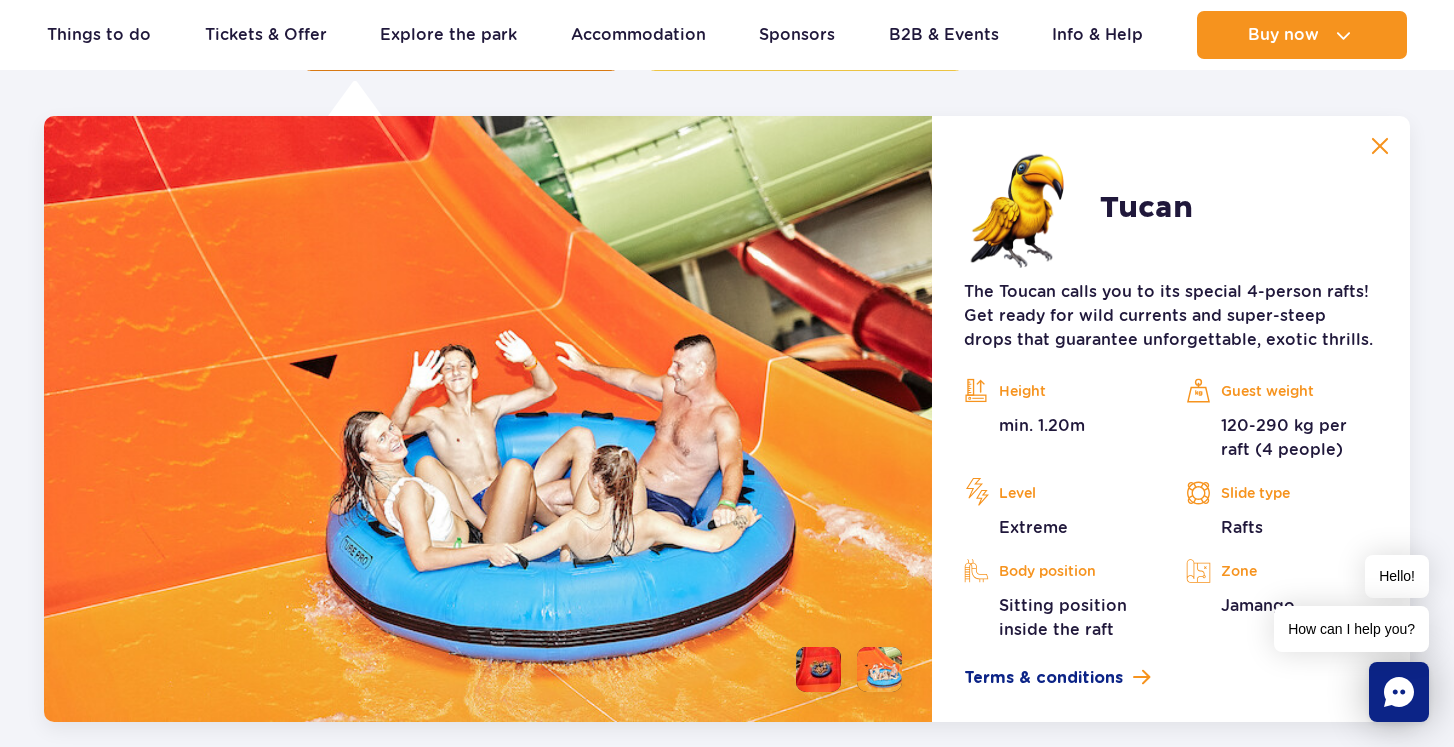 click at bounding box center (1380, 146) 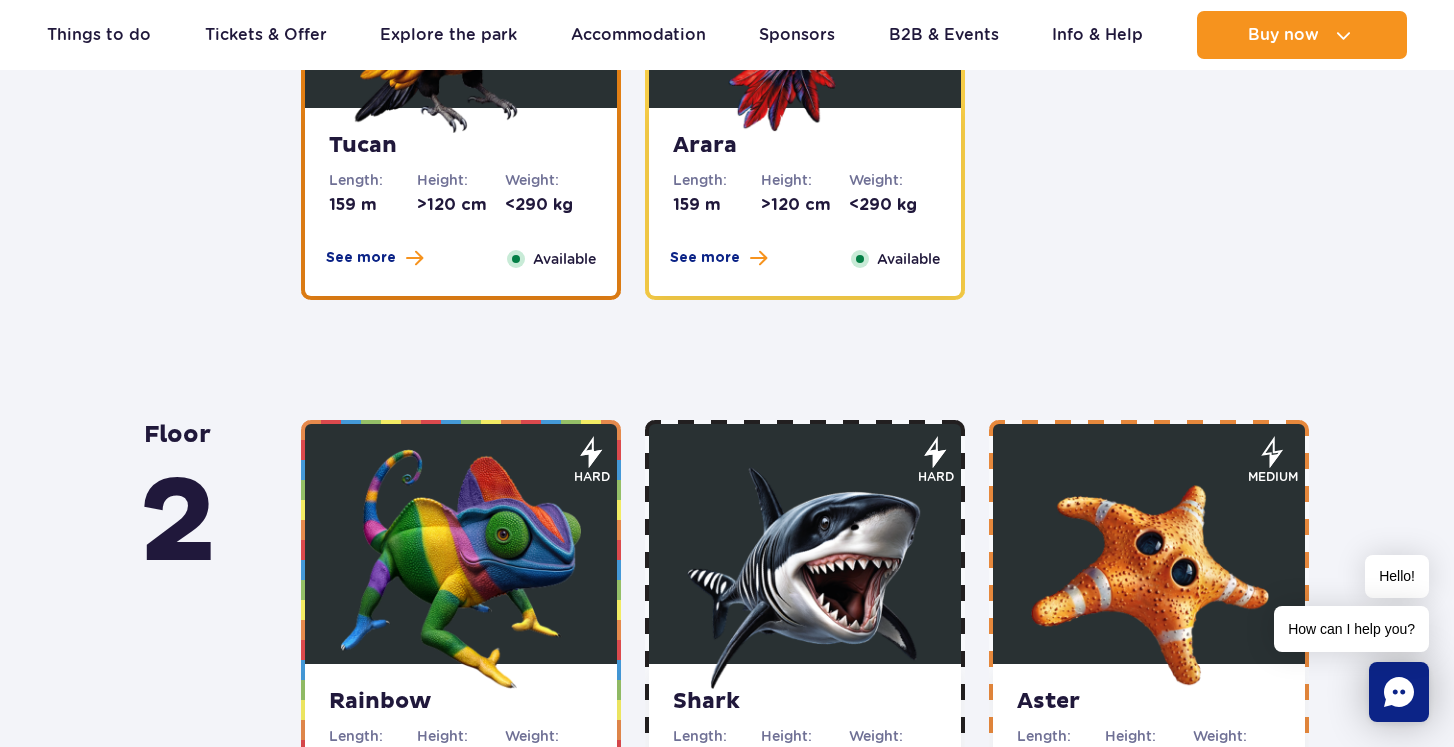scroll, scrollTop: 2873, scrollLeft: 1, axis: both 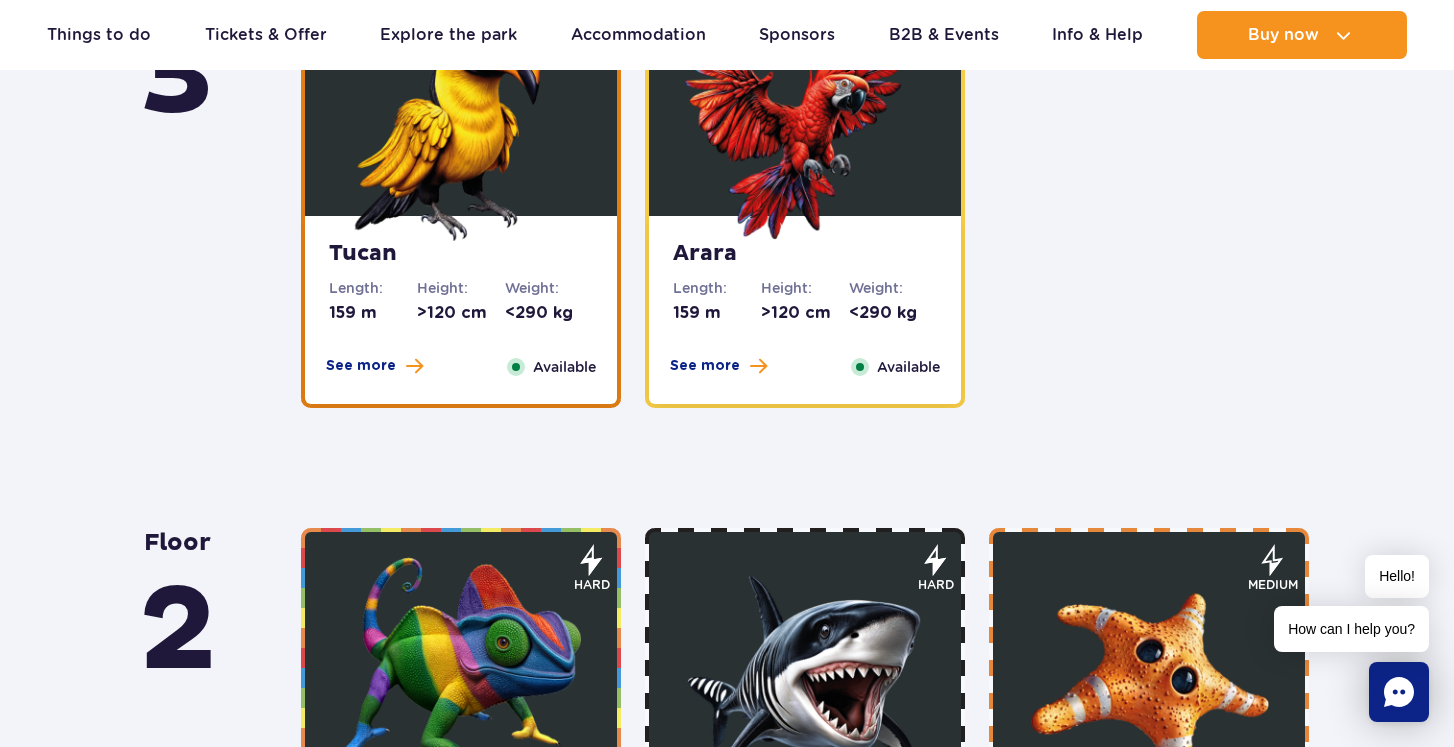 click on "Arara
Length:
159 m
Height:
>120 cm
Weight:
<290 kg
See more
Close
Available" at bounding box center (805, 310) 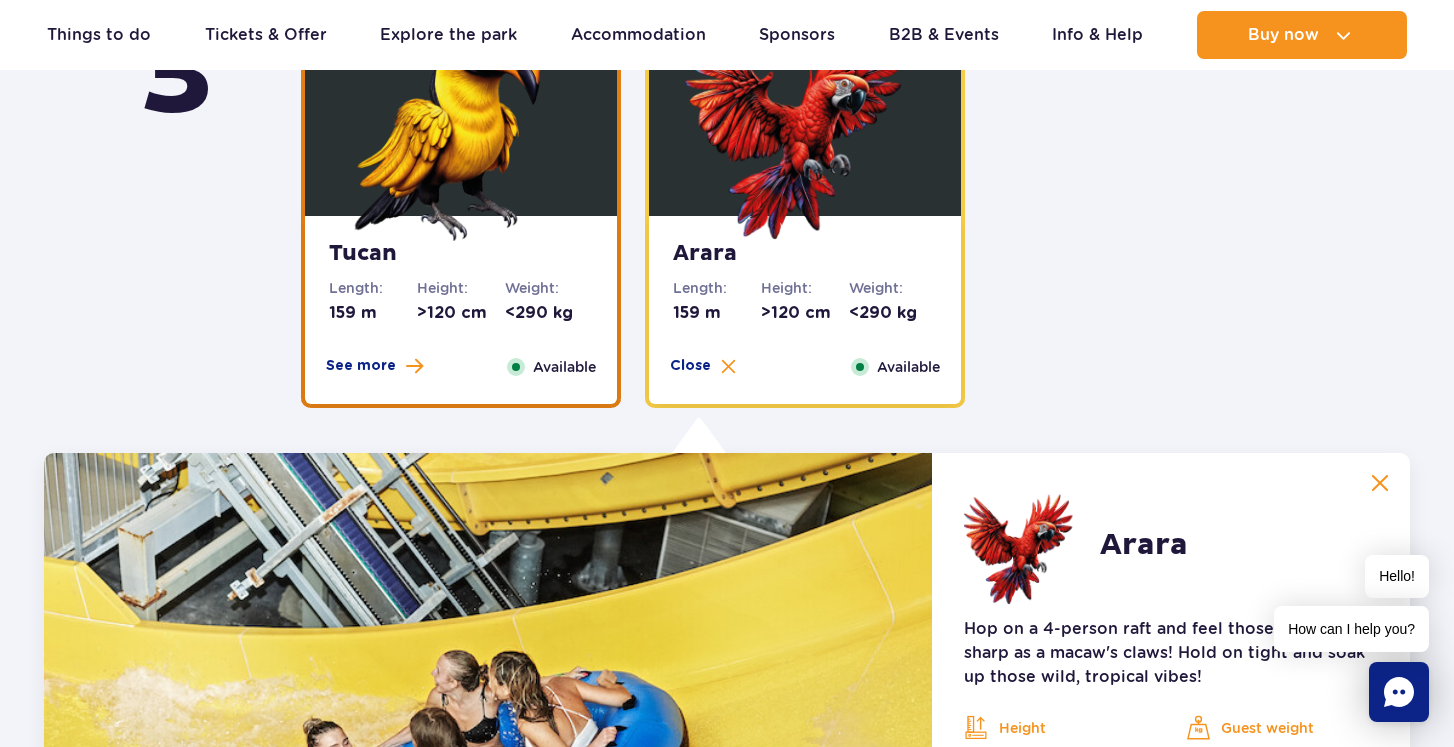 scroll, scrollTop: 3089, scrollLeft: 0, axis: vertical 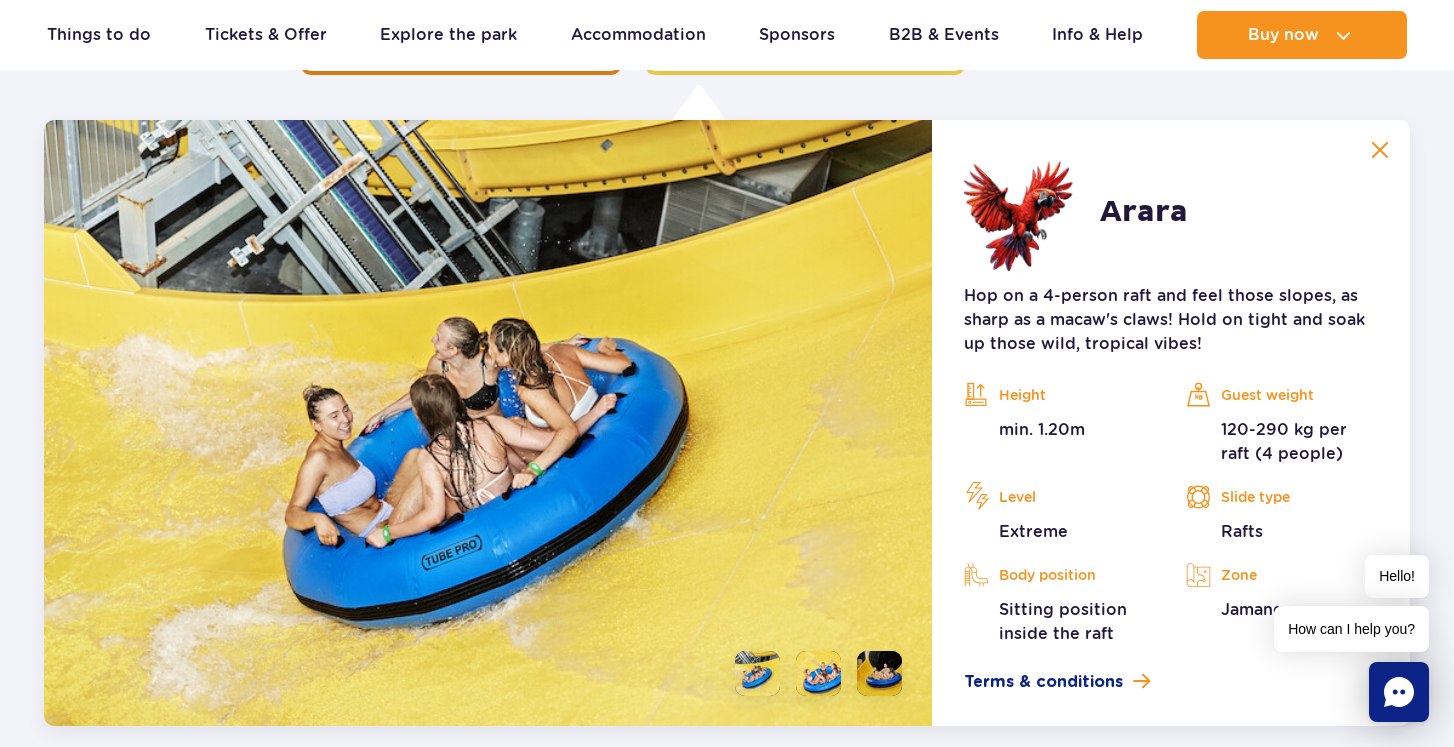 click at bounding box center (818, 673) 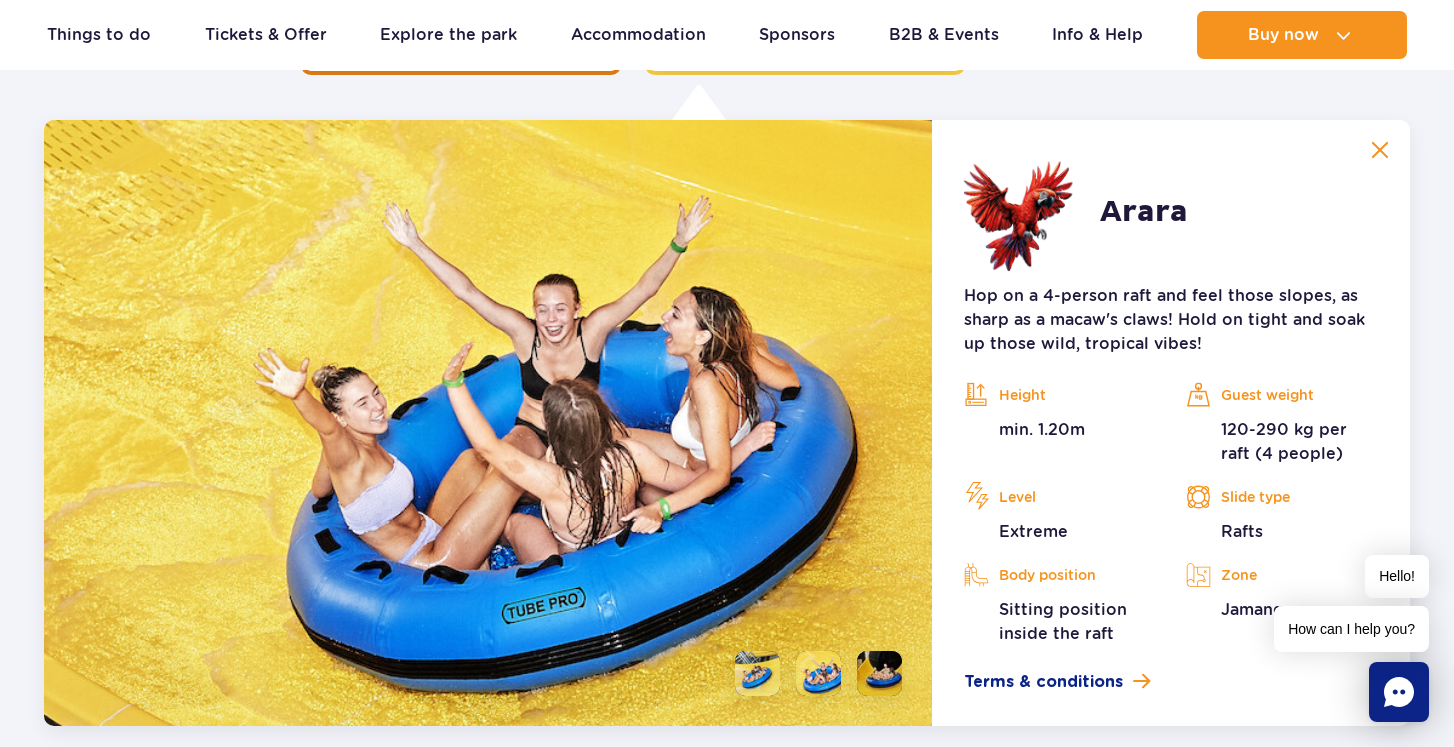 click at bounding box center [879, 673] 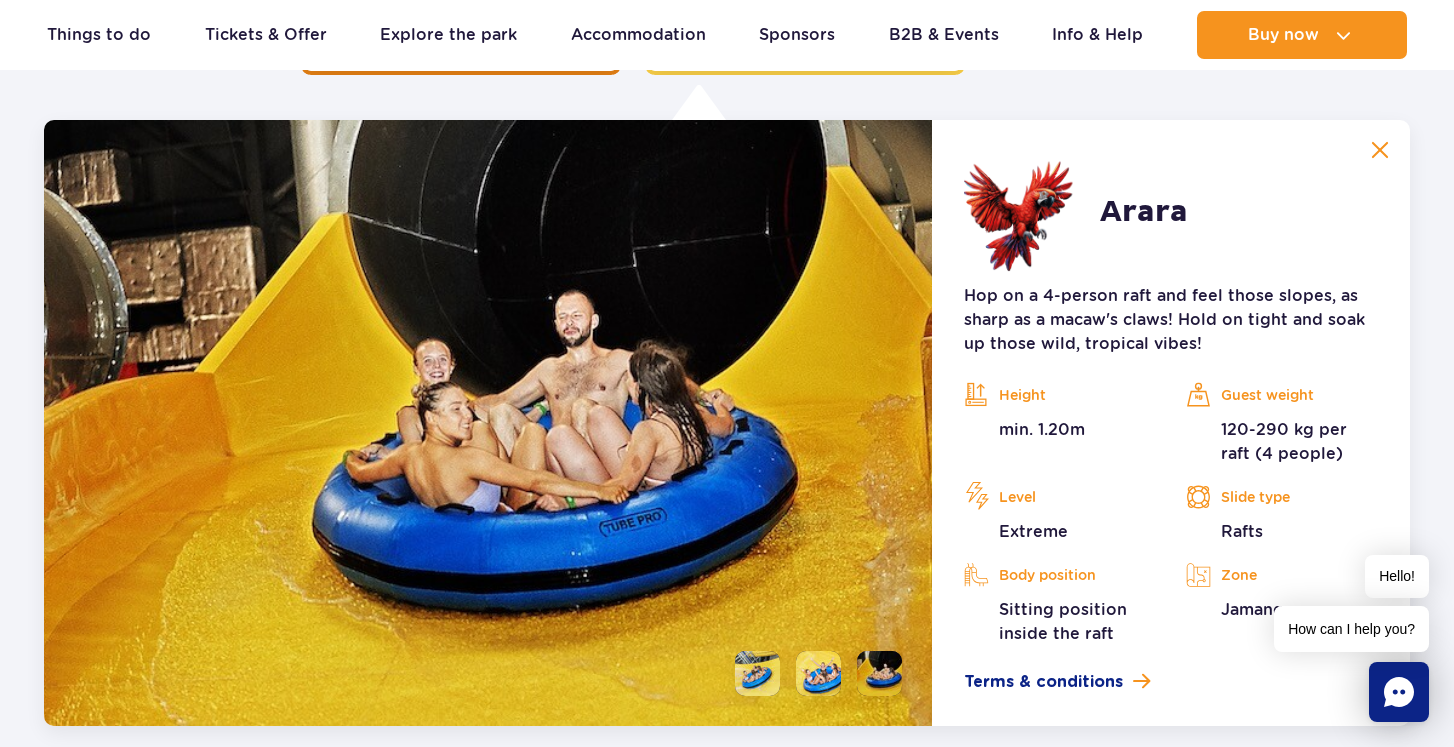 click at bounding box center [757, 673] 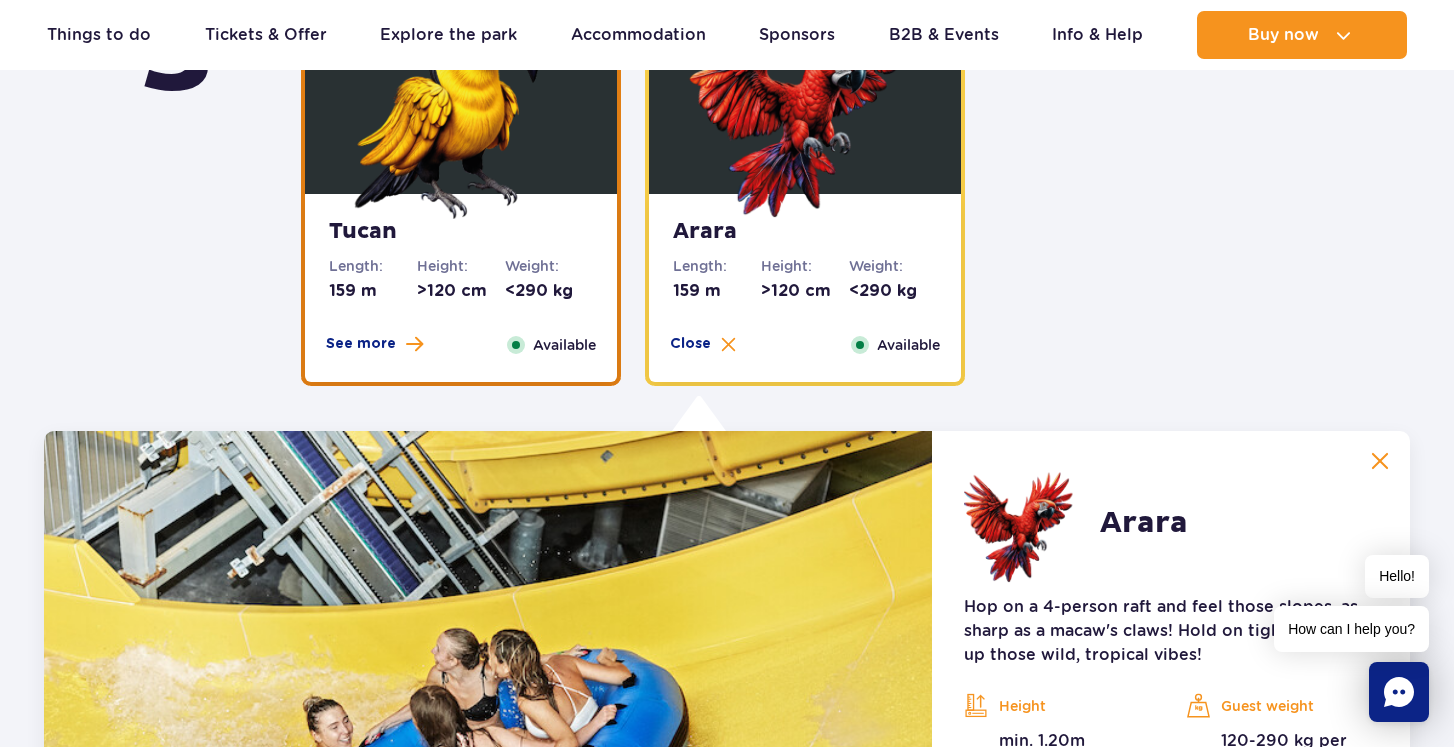 scroll, scrollTop: 2779, scrollLeft: 0, axis: vertical 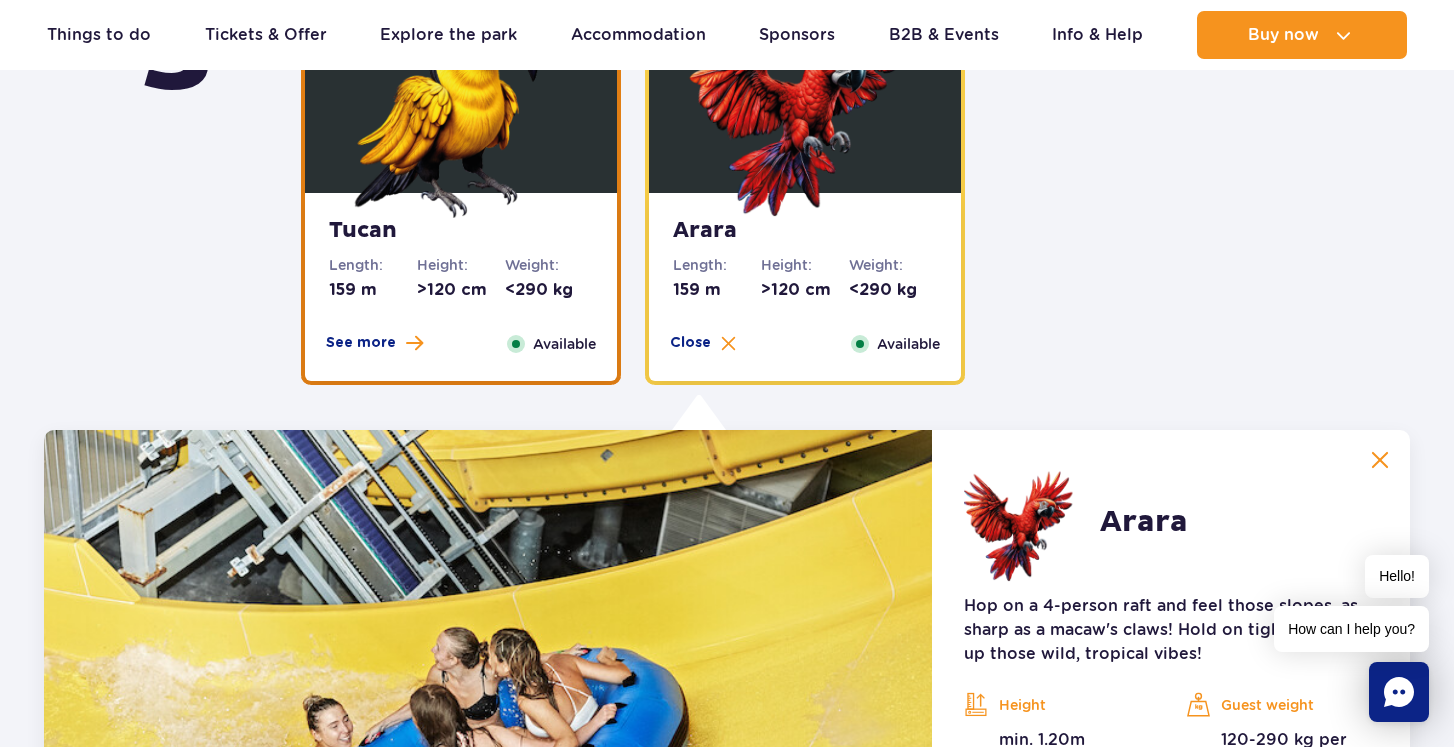 click at bounding box center (1380, 460) 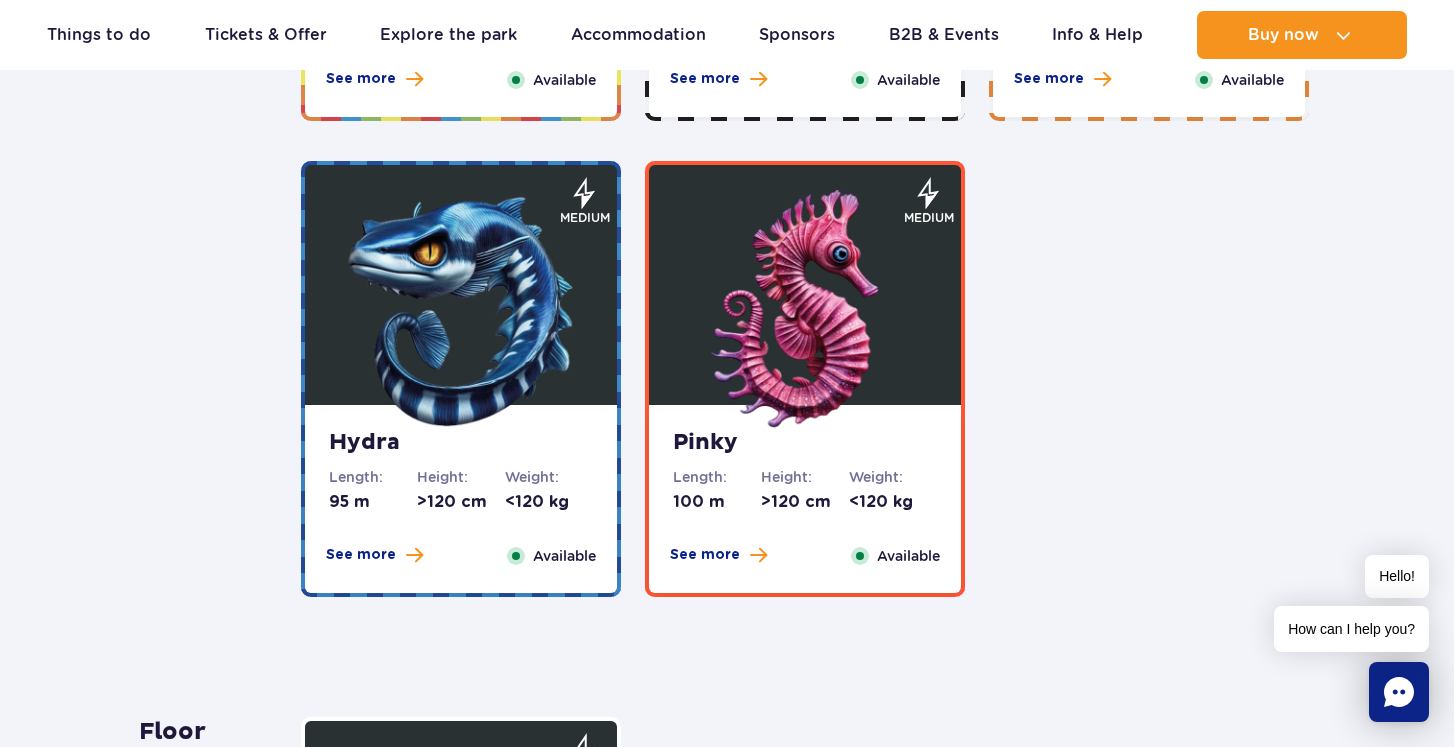 click at bounding box center (805, 310) 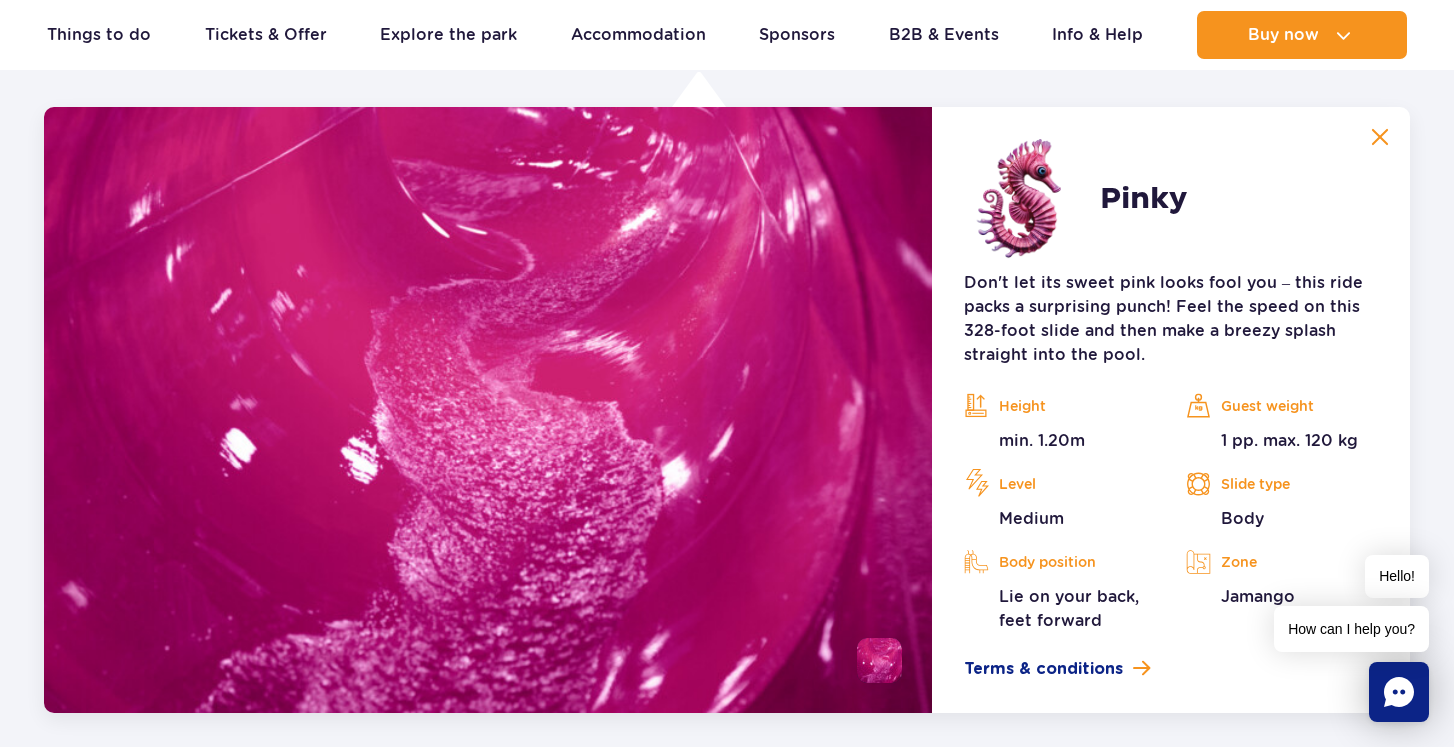 scroll, scrollTop: 4136, scrollLeft: 0, axis: vertical 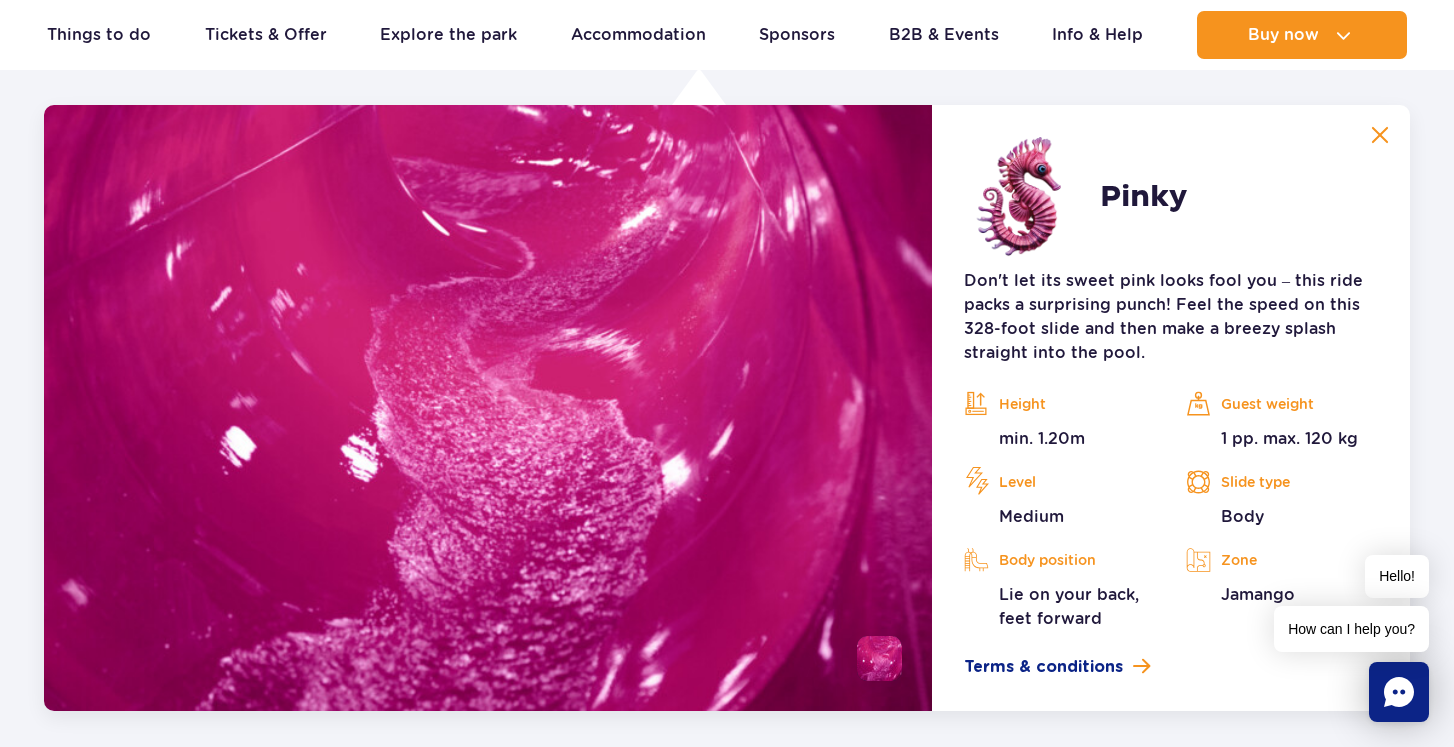 click at bounding box center (1380, 135) 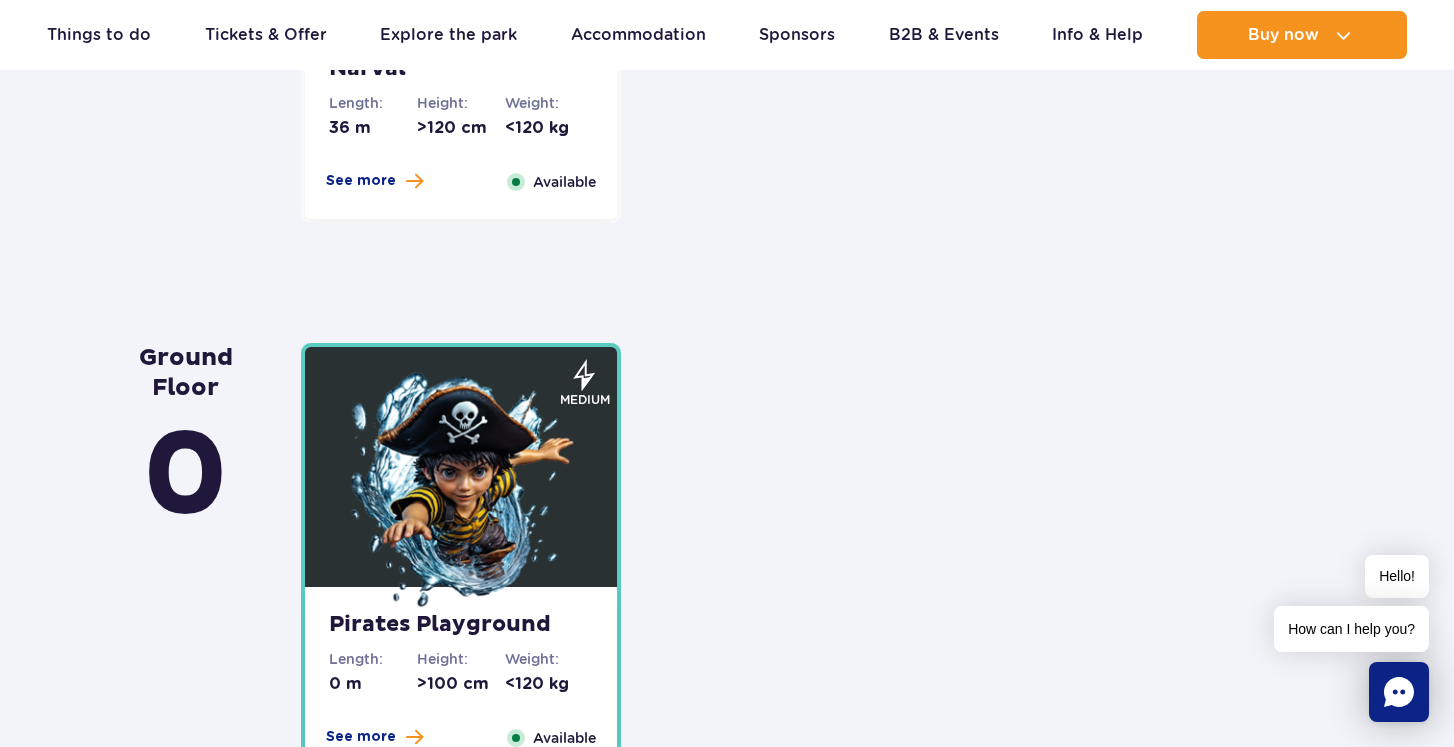 click at bounding box center [461, 492] 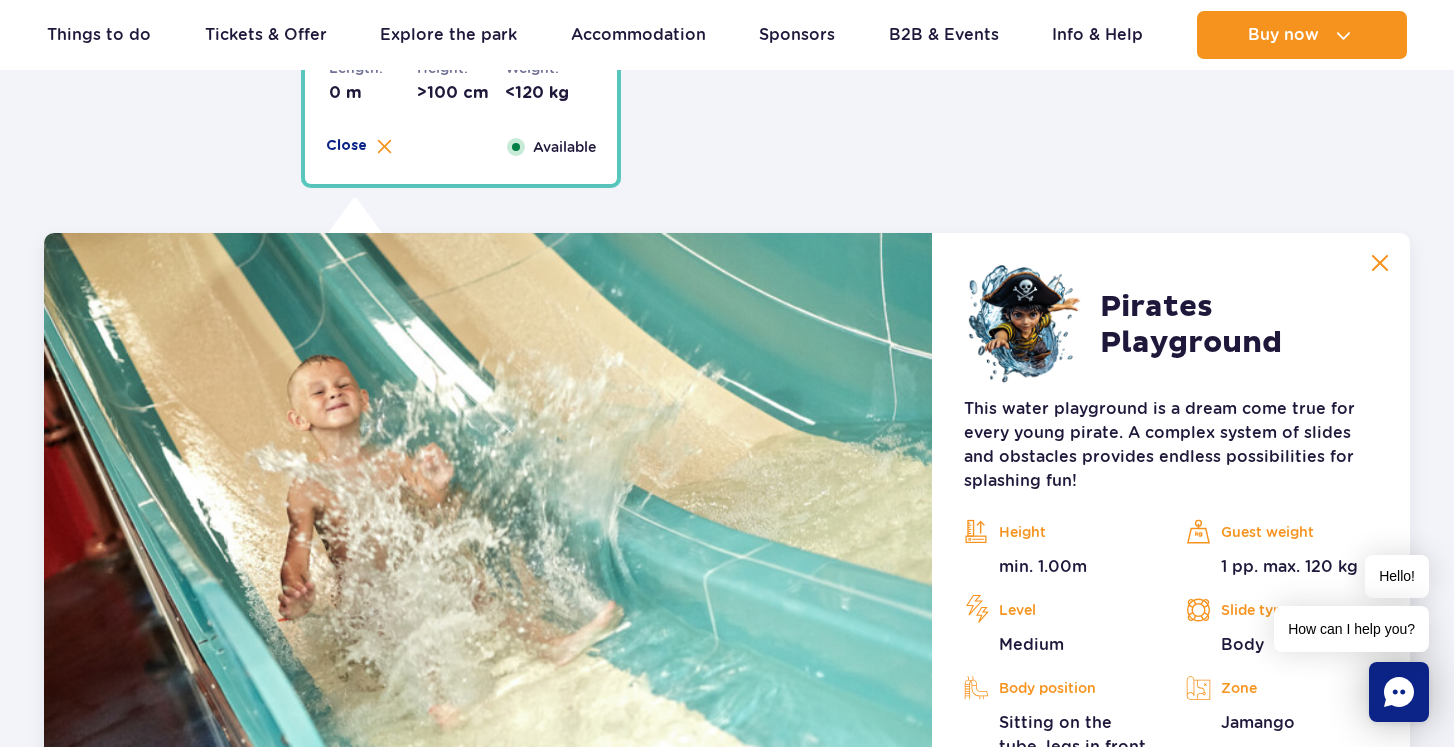 scroll, scrollTop: 5233, scrollLeft: 0, axis: vertical 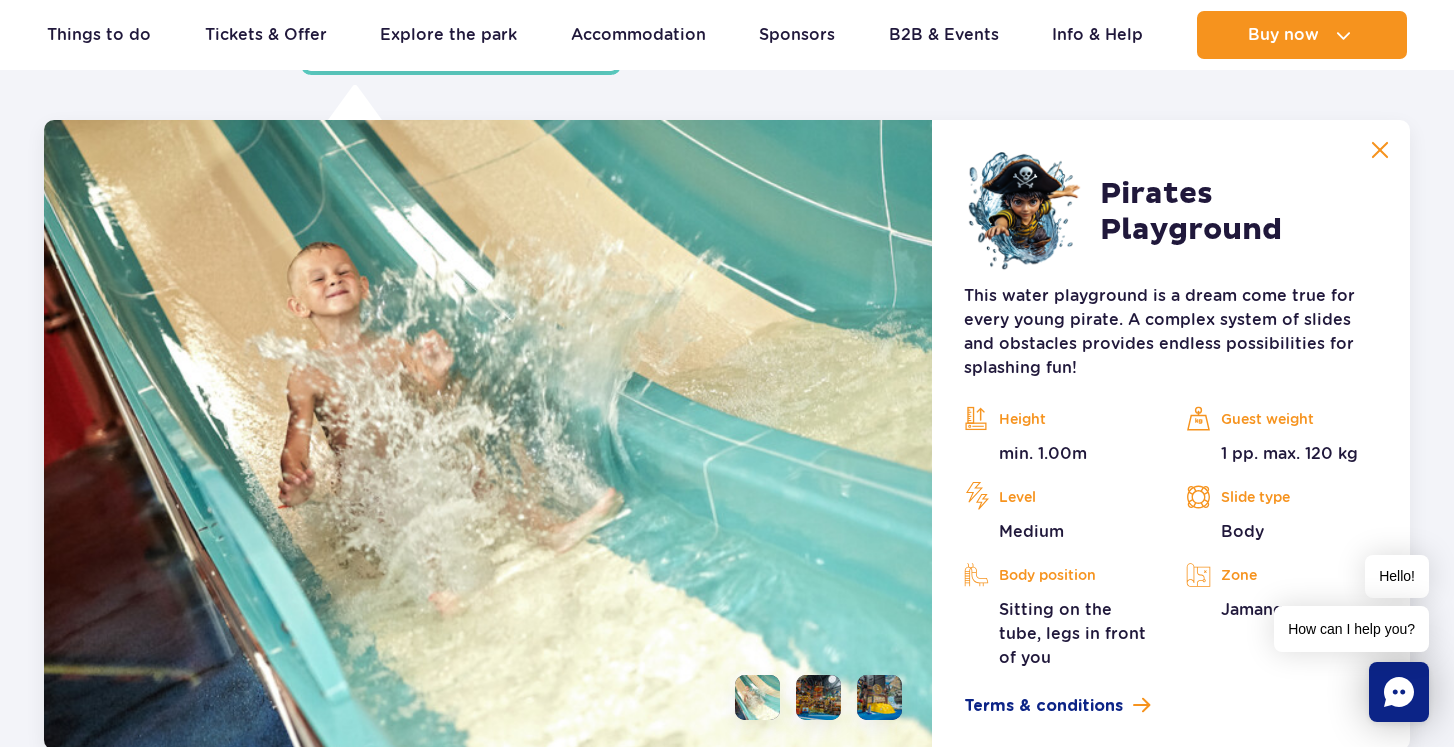 click at bounding box center (818, 697) 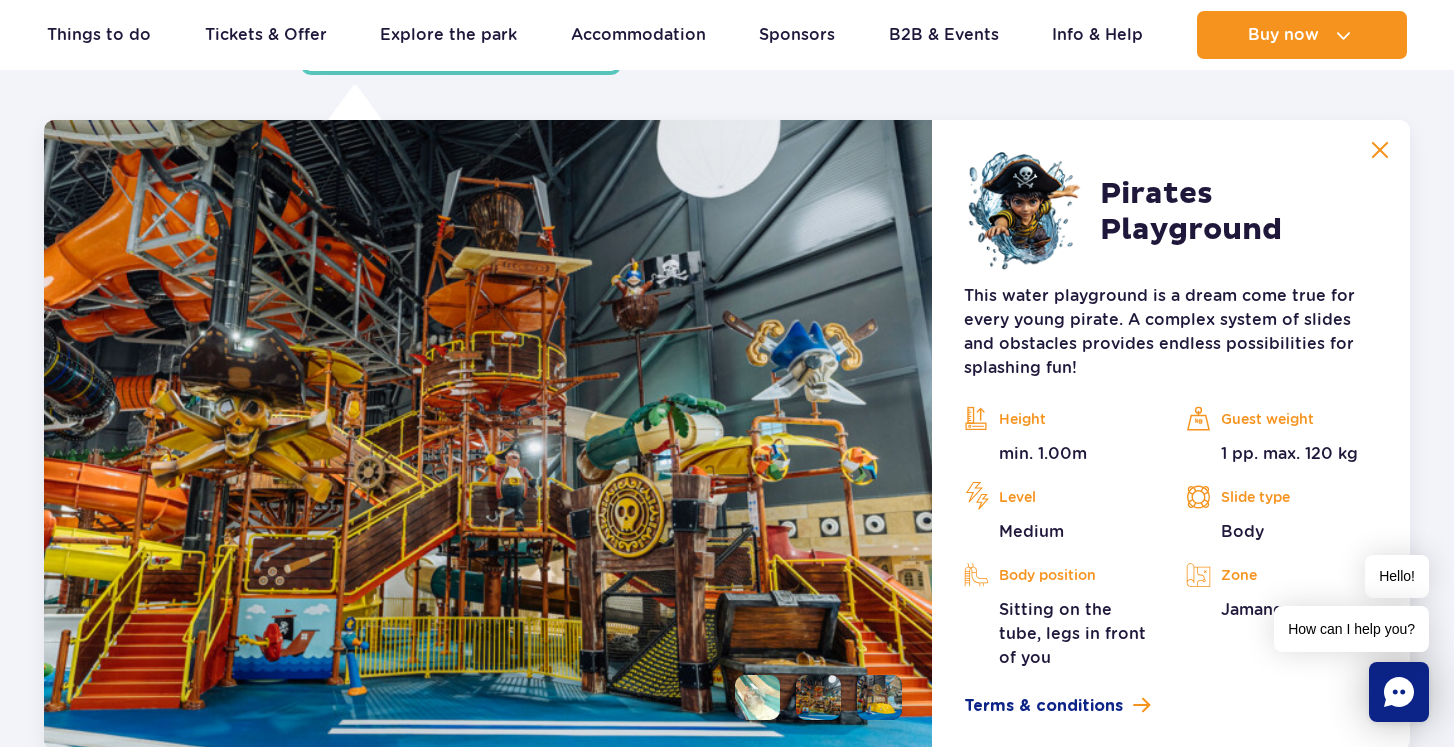 click at bounding box center [879, 697] 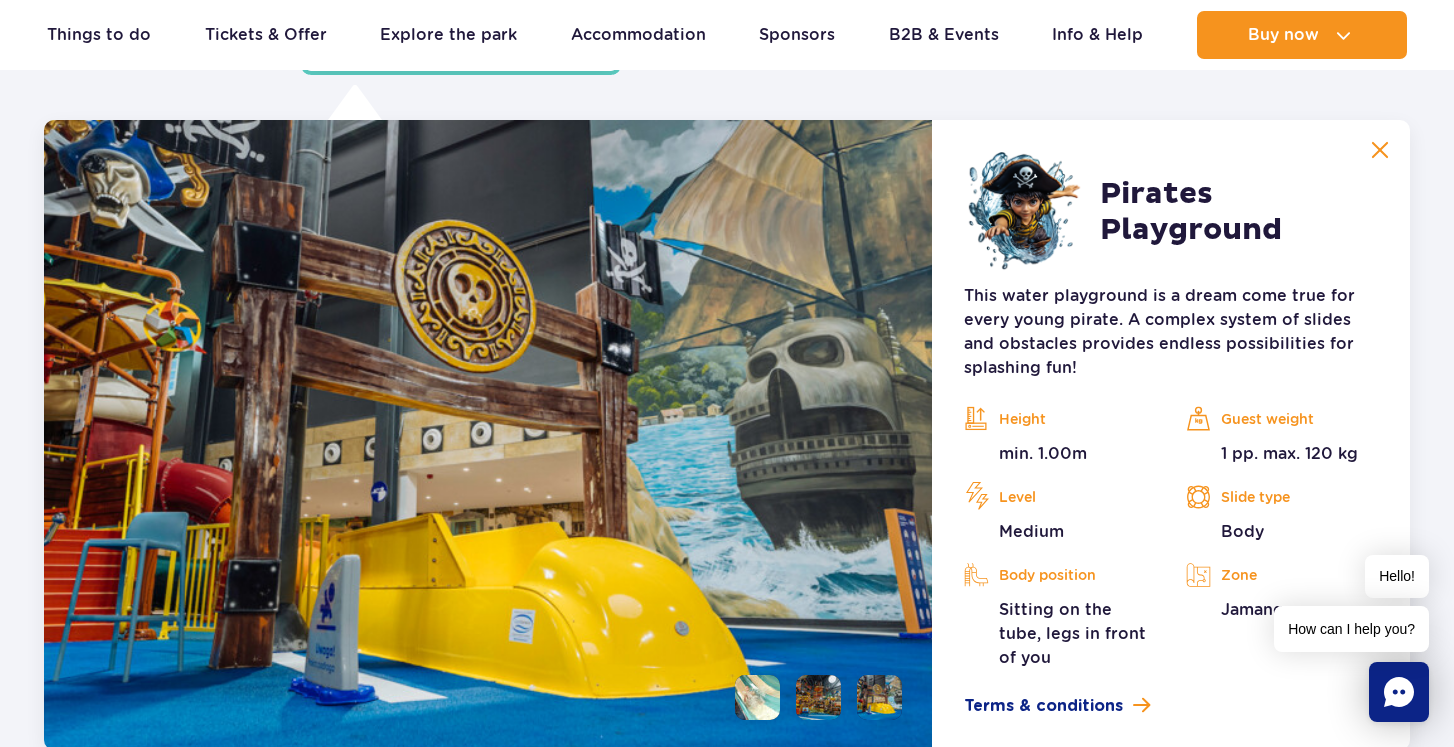 click at bounding box center [1380, 150] 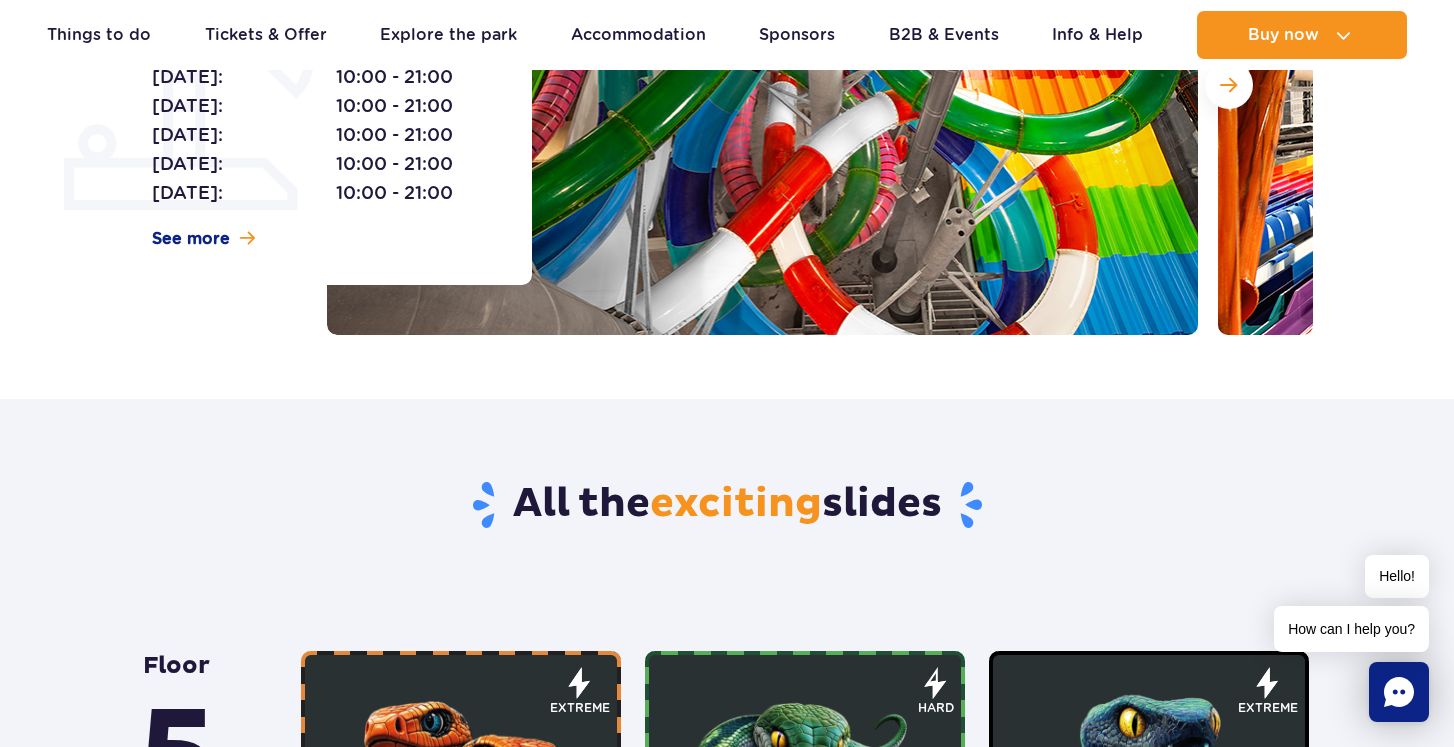 scroll, scrollTop: 394, scrollLeft: 0, axis: vertical 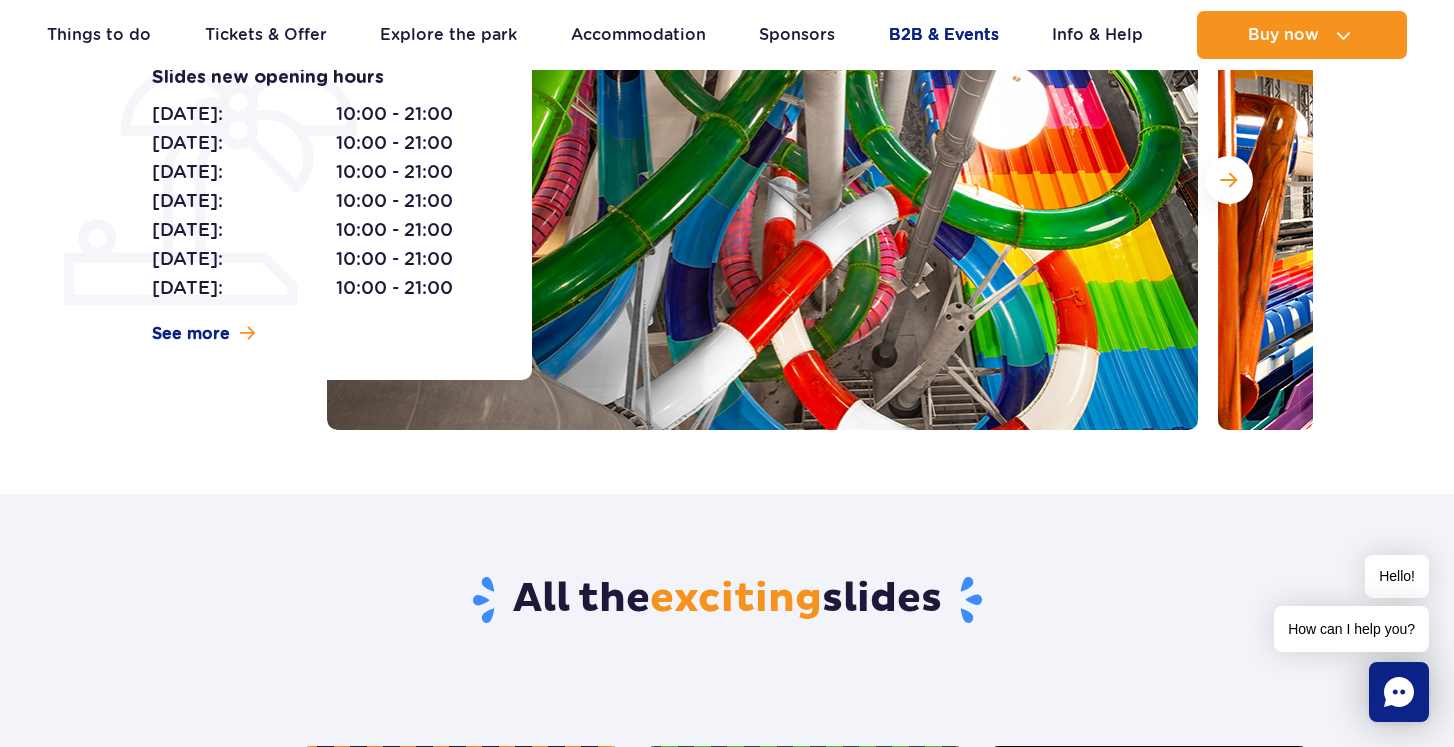 click on "B2B & Events" at bounding box center (944, 35) 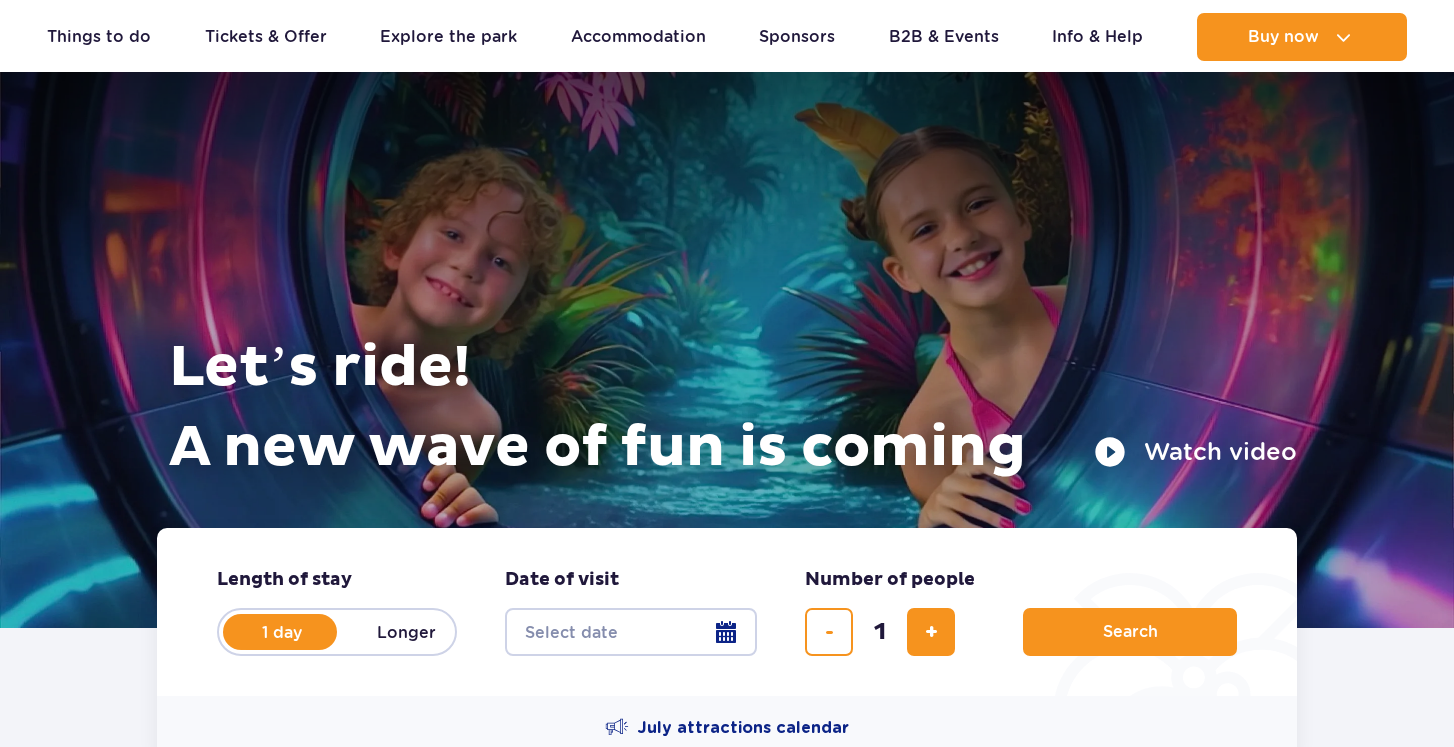 scroll, scrollTop: 1564, scrollLeft: 0, axis: vertical 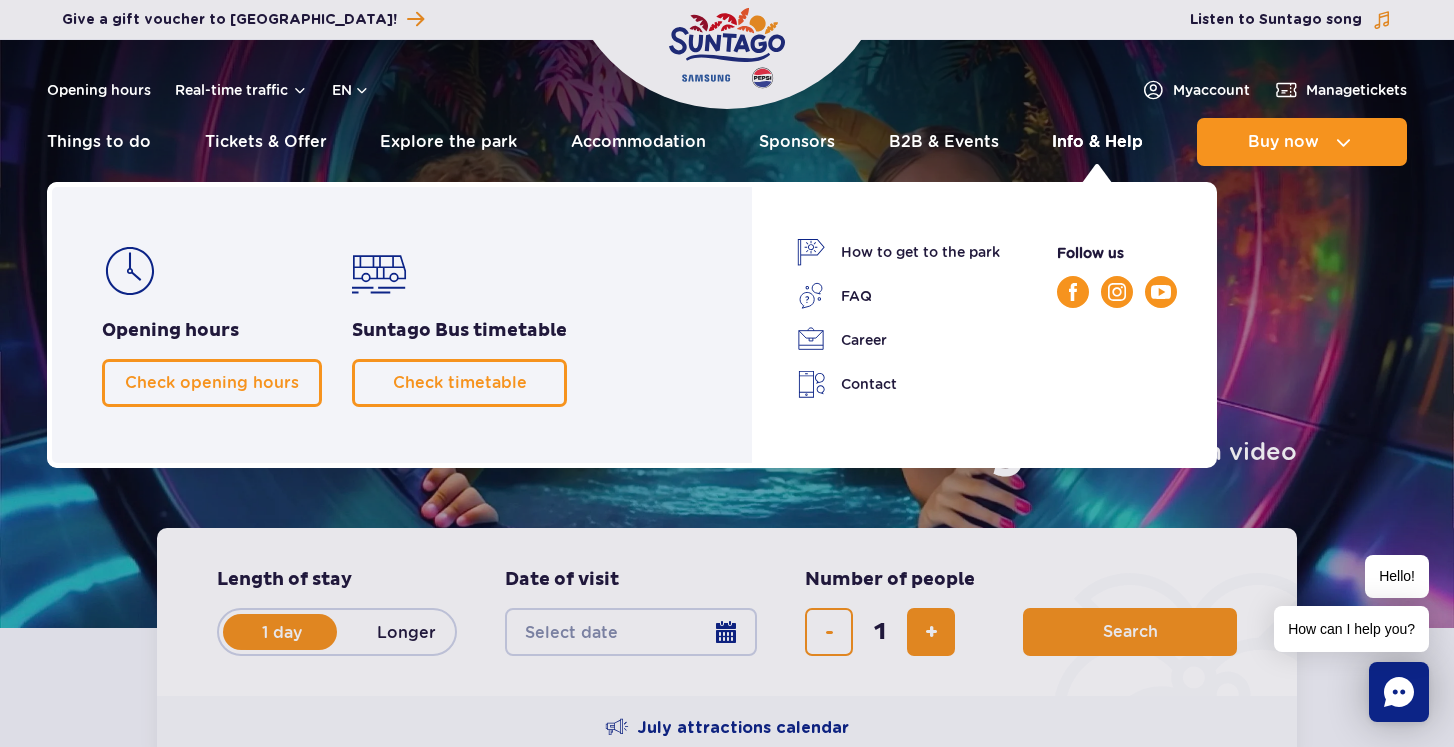 click on "Info & Help" at bounding box center (1097, 142) 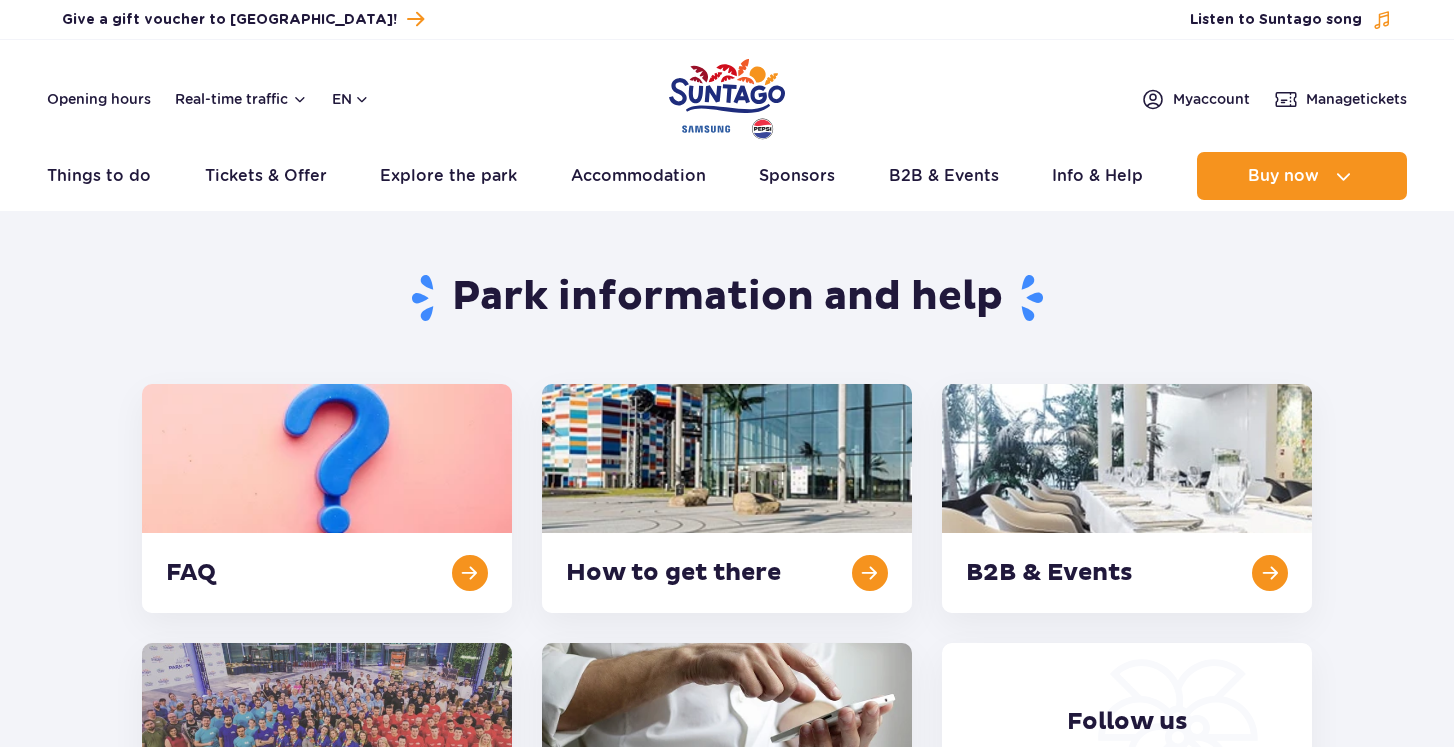 scroll, scrollTop: 0, scrollLeft: 0, axis: both 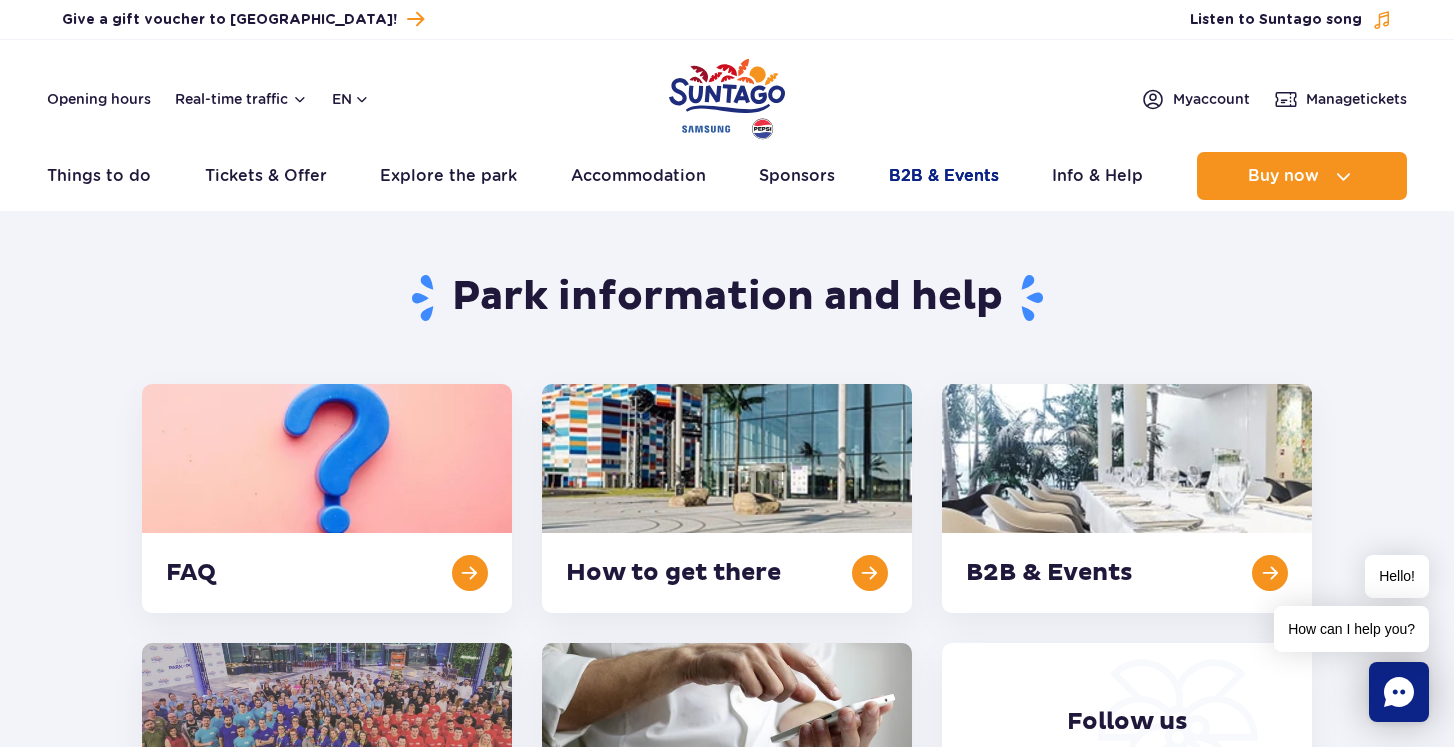 click on "B2B & Events" at bounding box center (944, 176) 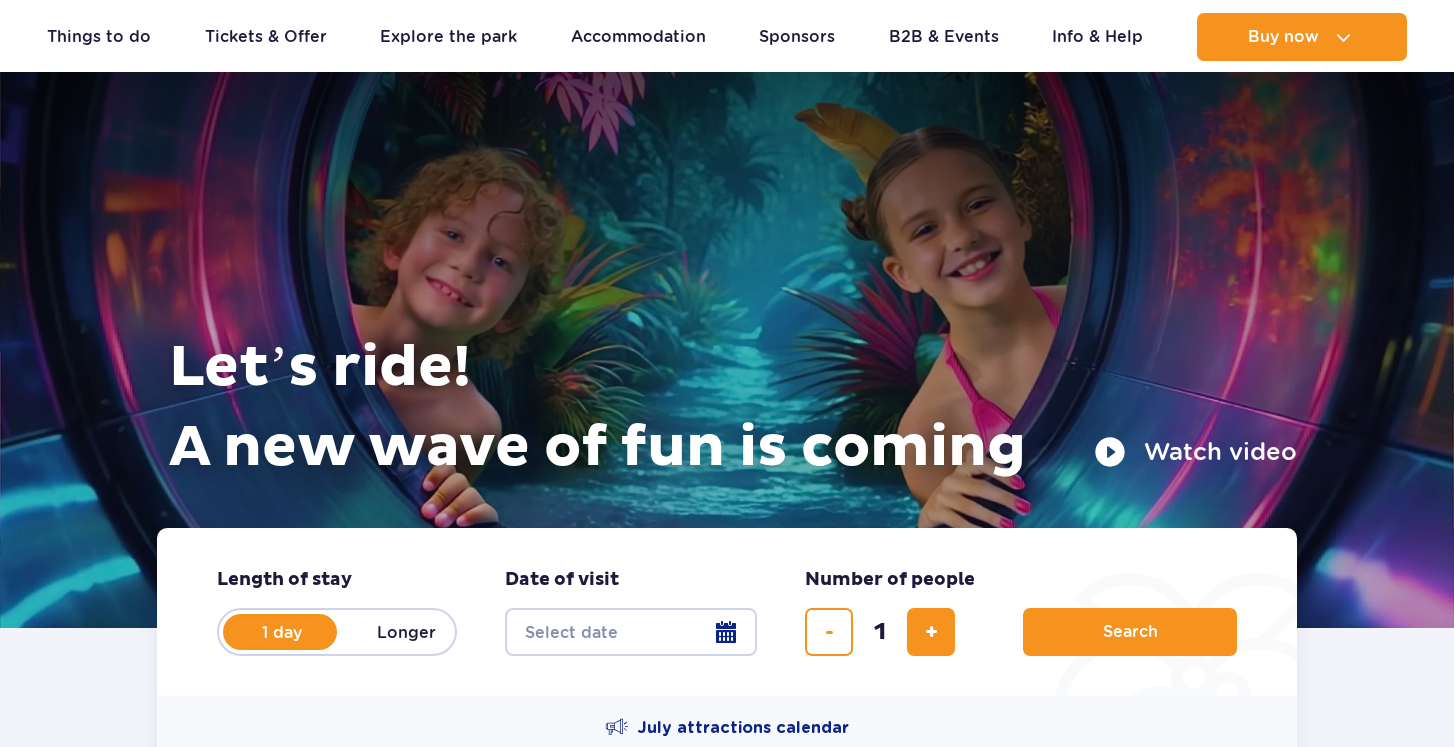 scroll, scrollTop: 1564, scrollLeft: 0, axis: vertical 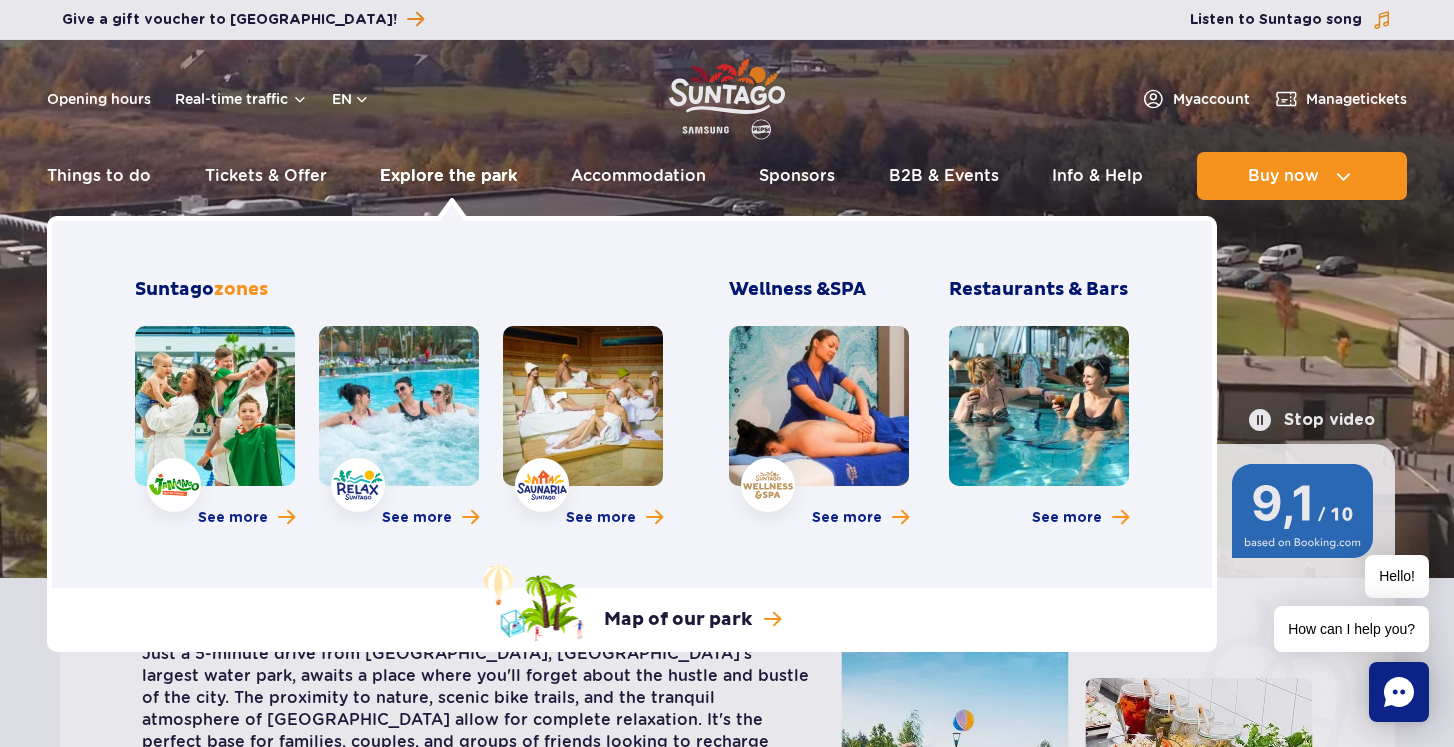 click on "Explore the park" at bounding box center [448, 176] 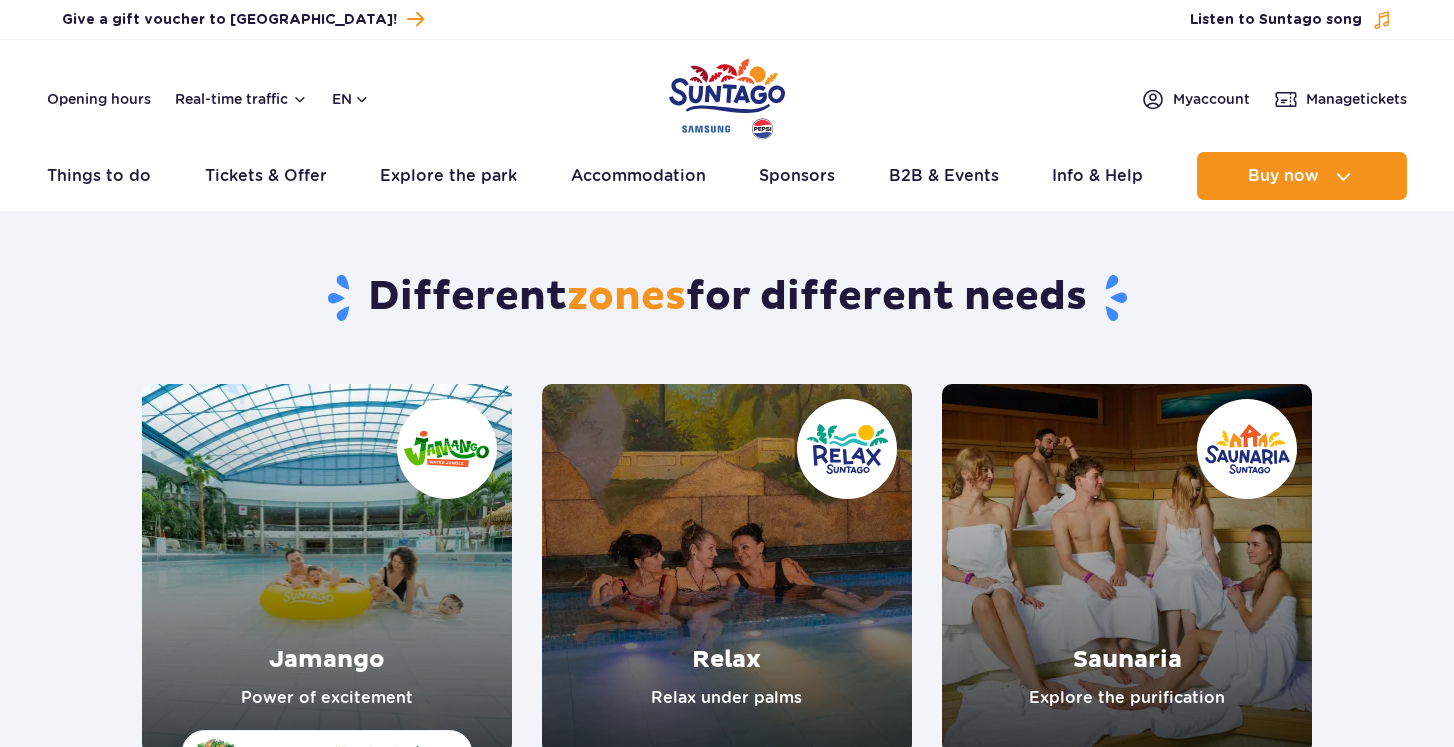 scroll, scrollTop: 0, scrollLeft: 0, axis: both 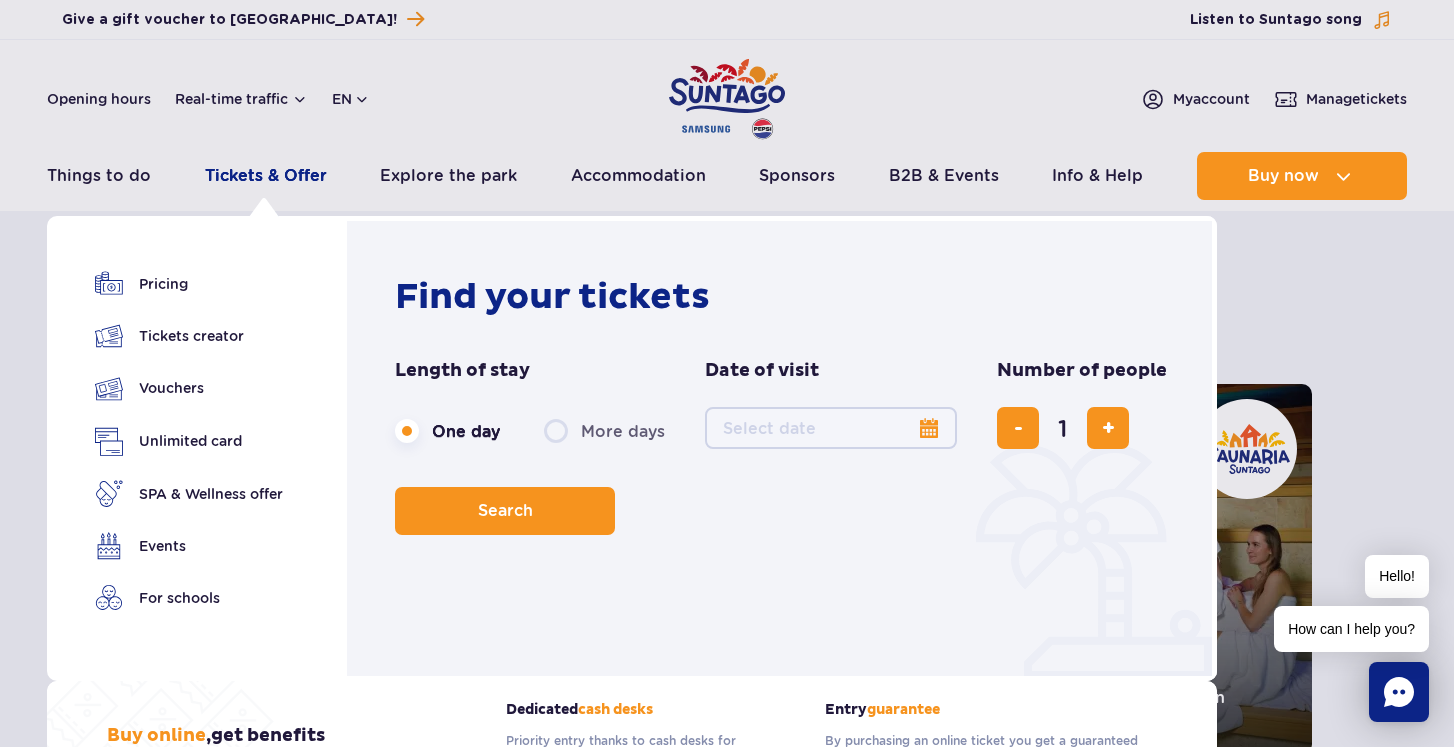 click on "Tickets & Offer" at bounding box center (266, 176) 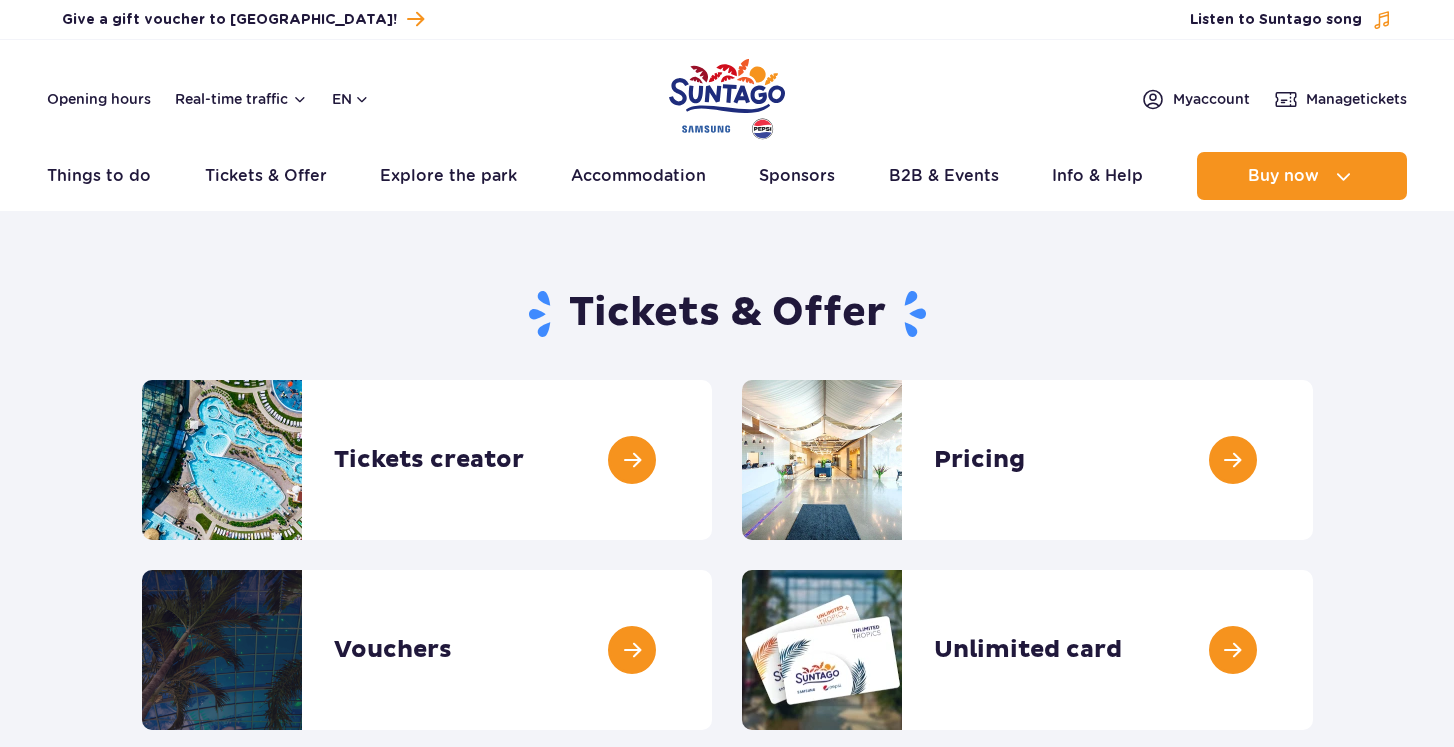 scroll, scrollTop: 0, scrollLeft: 0, axis: both 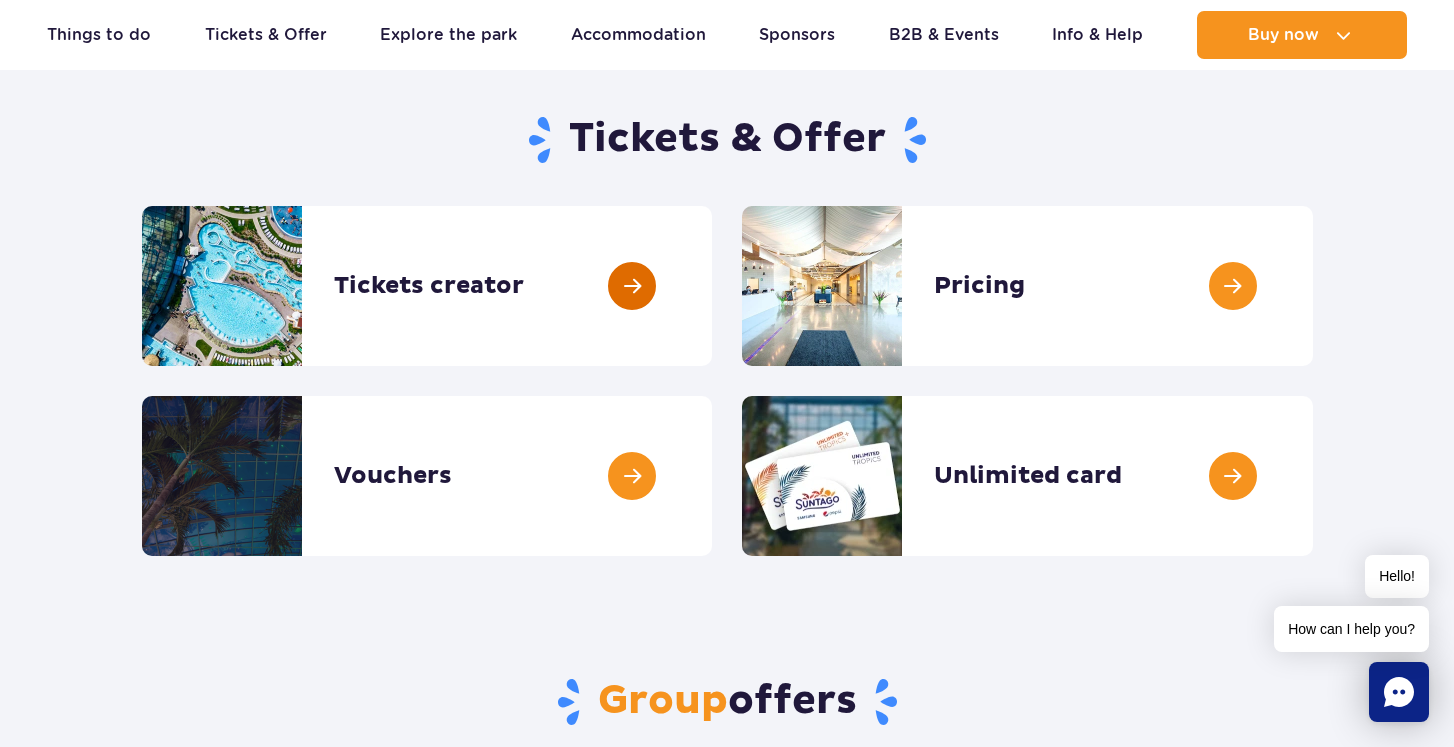 click at bounding box center (712, 286) 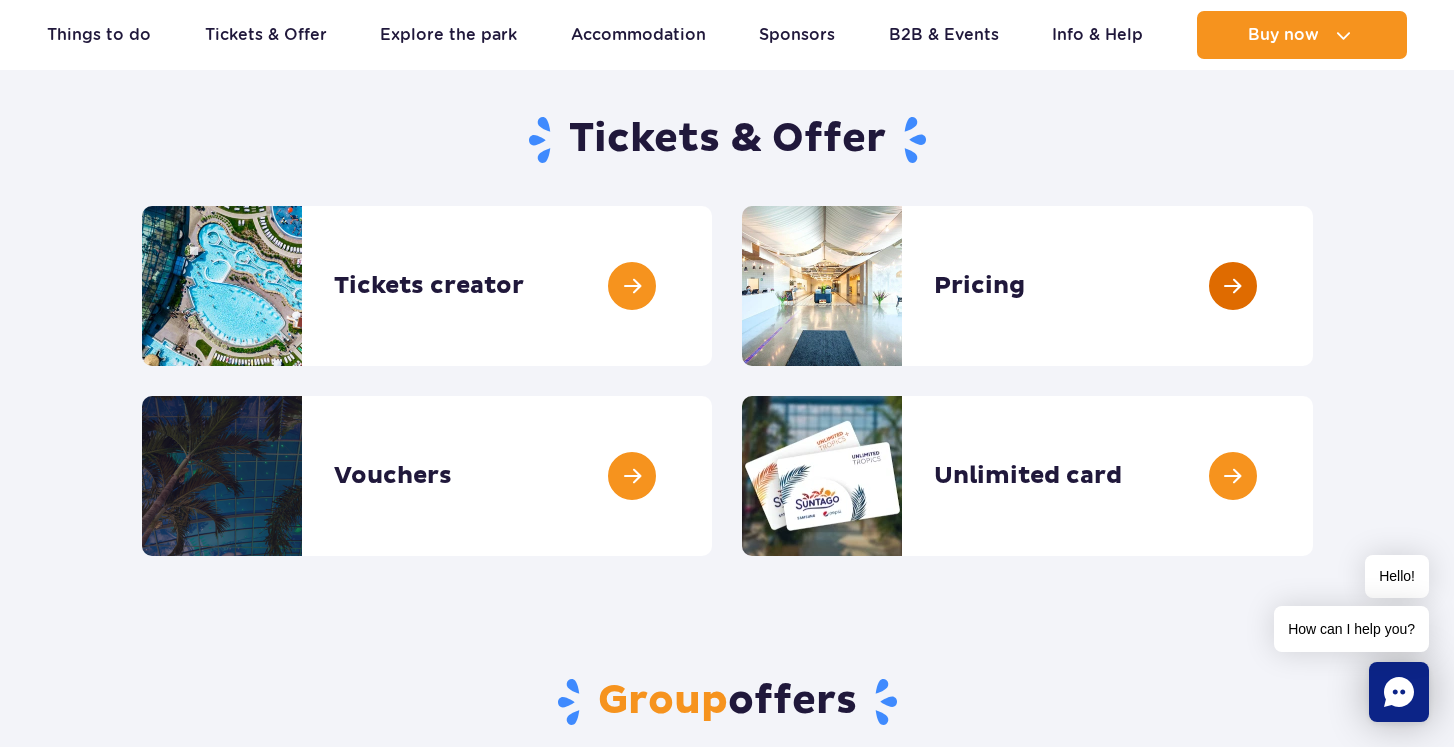click at bounding box center [1313, 286] 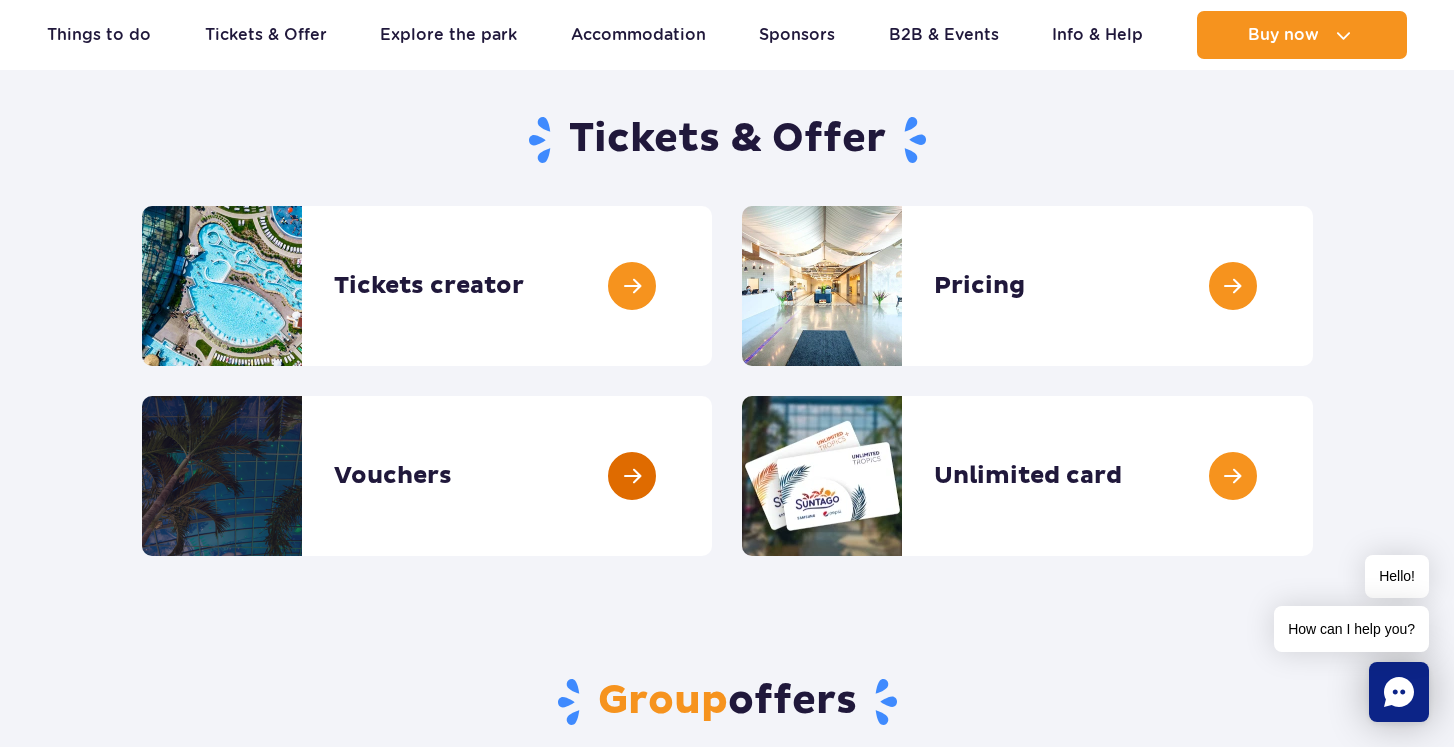 click at bounding box center [712, 476] 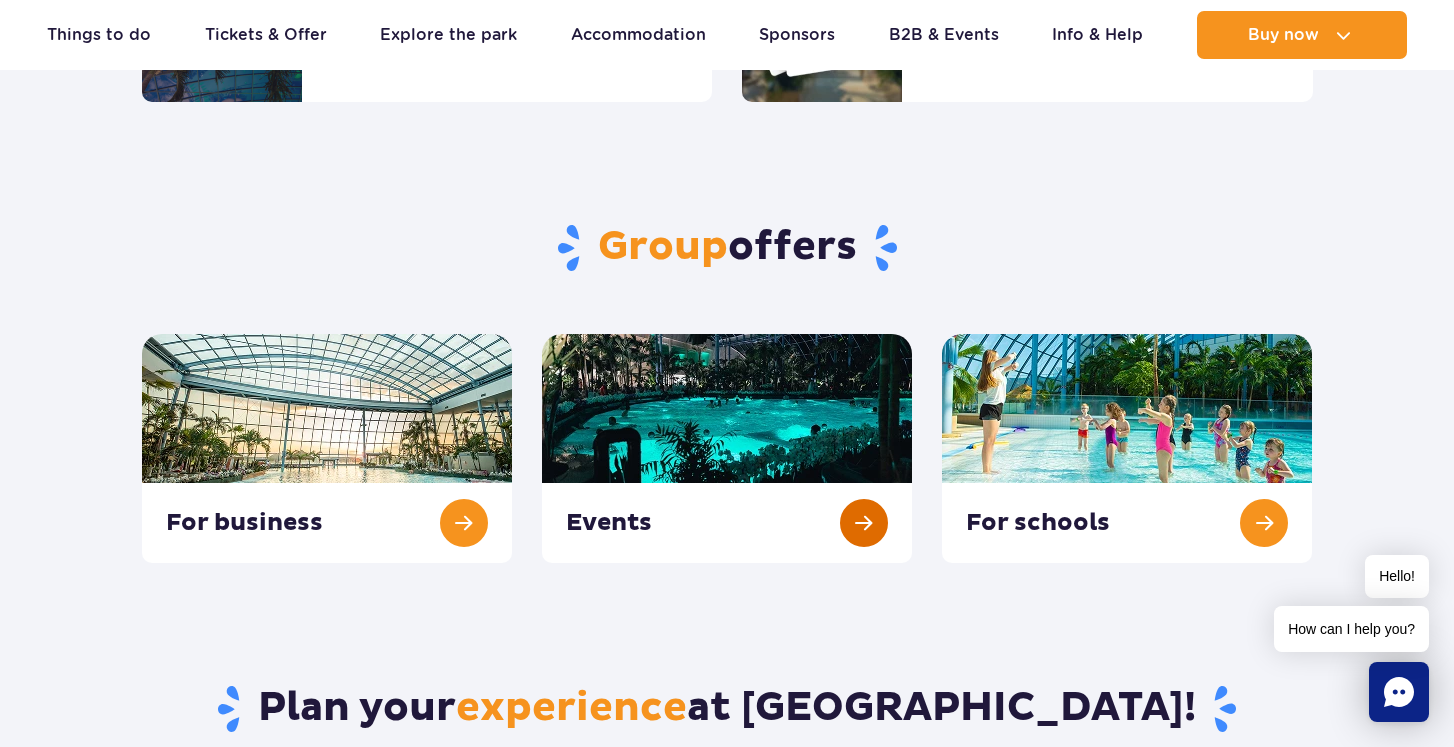 scroll, scrollTop: 627, scrollLeft: 0, axis: vertical 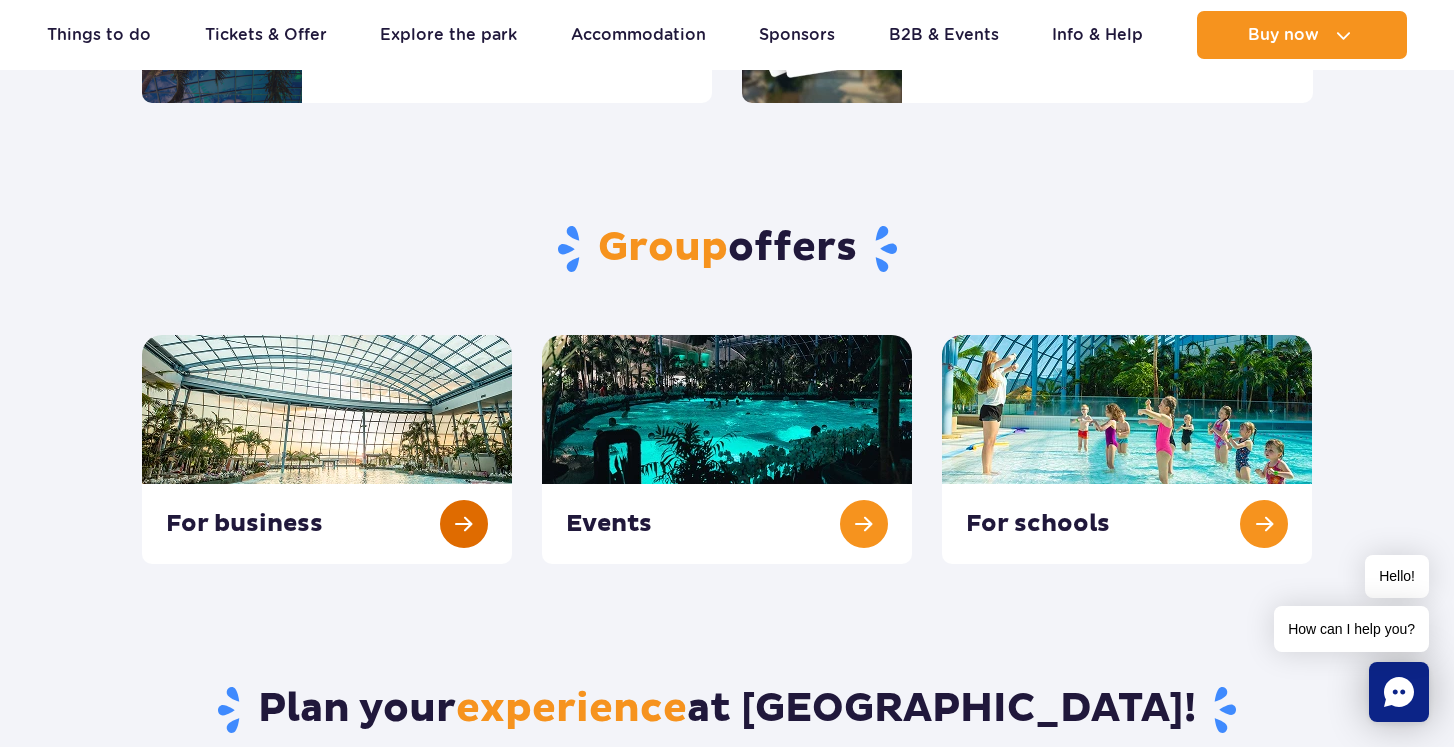 click at bounding box center (327, 449) 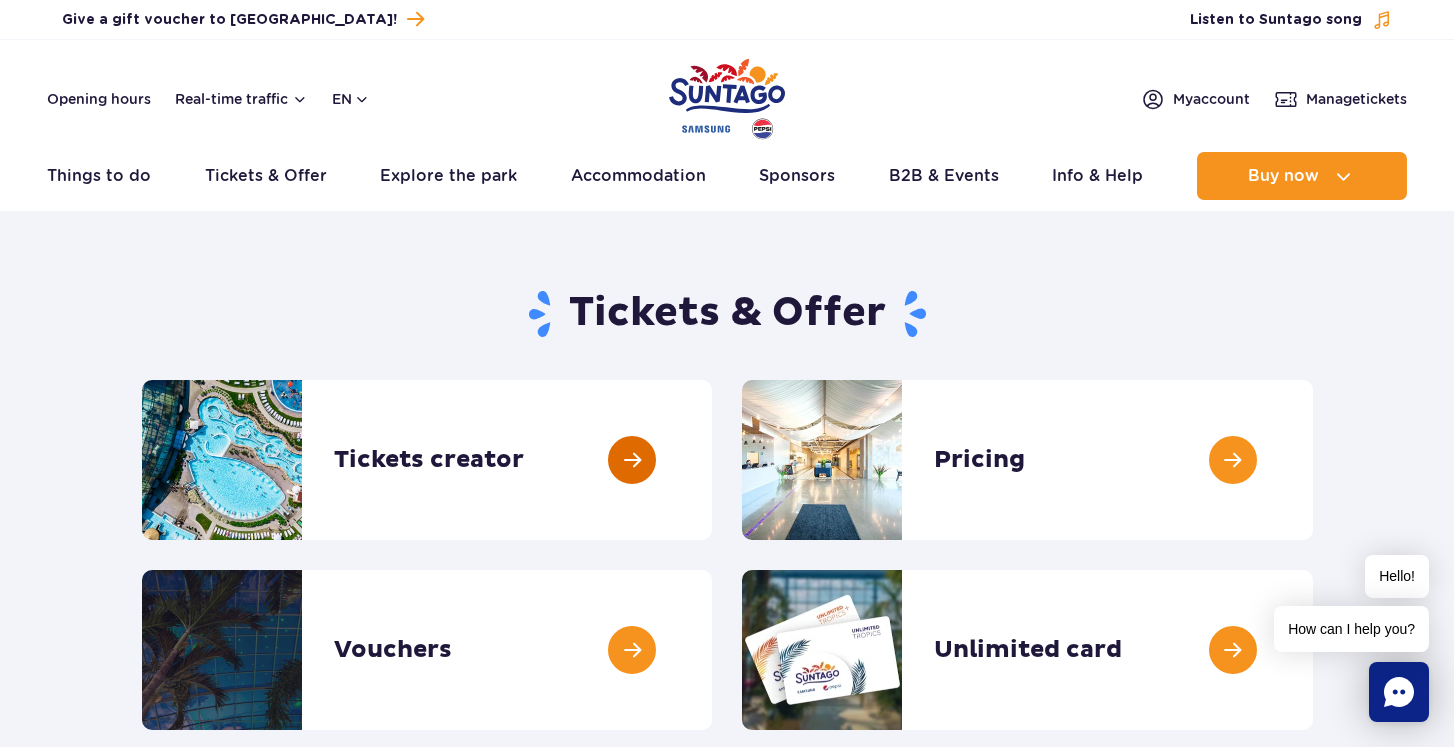 scroll, scrollTop: 0, scrollLeft: 0, axis: both 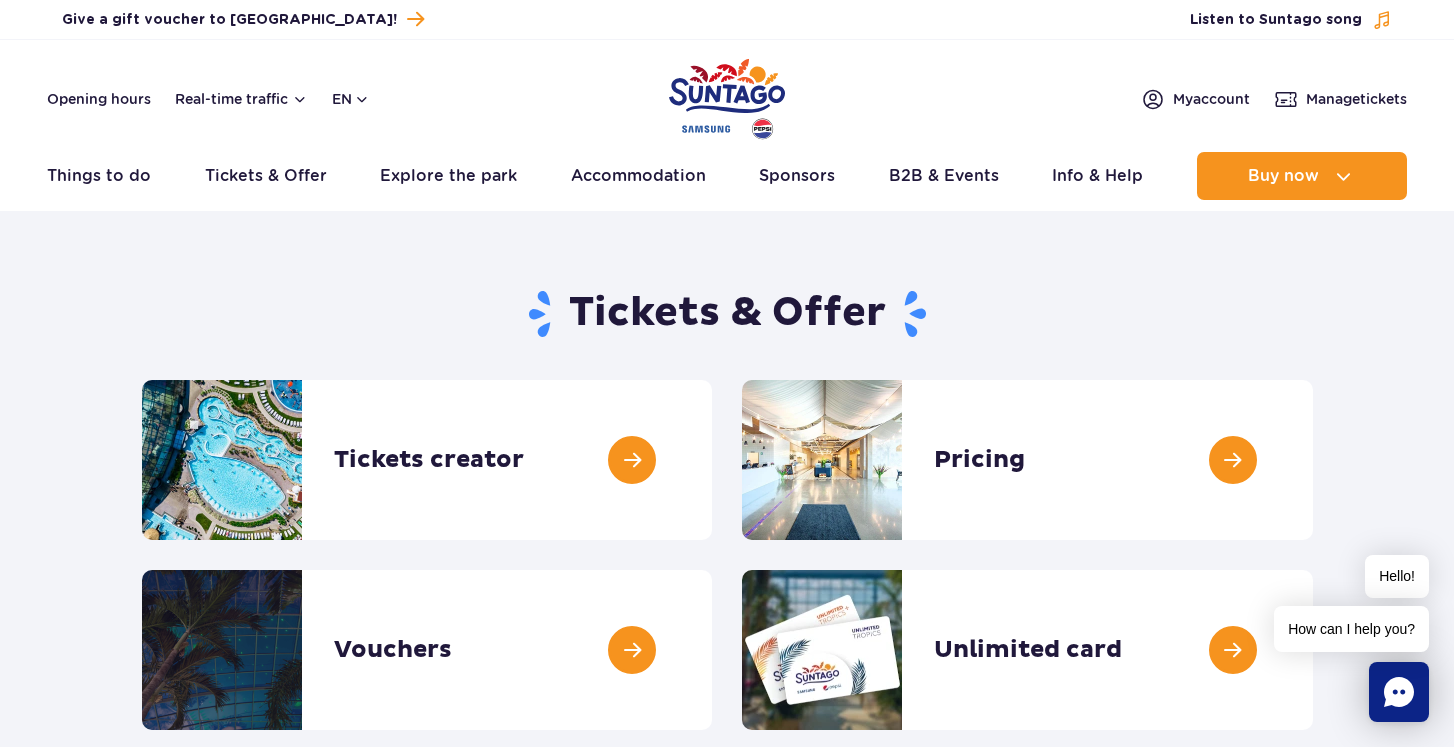 drag, startPoint x: 565, startPoint y: 298, endPoint x: 870, endPoint y: 294, distance: 305.0262 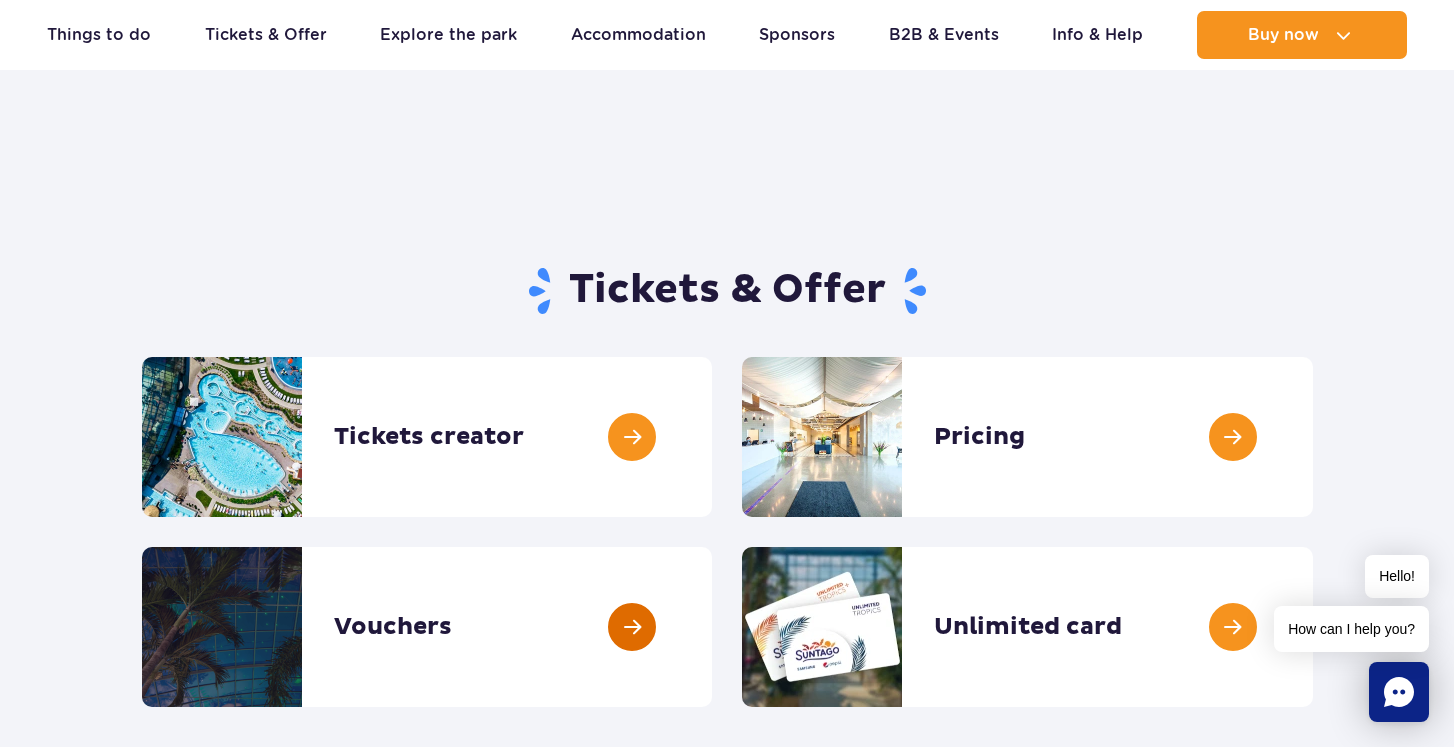 scroll, scrollTop: 28, scrollLeft: 0, axis: vertical 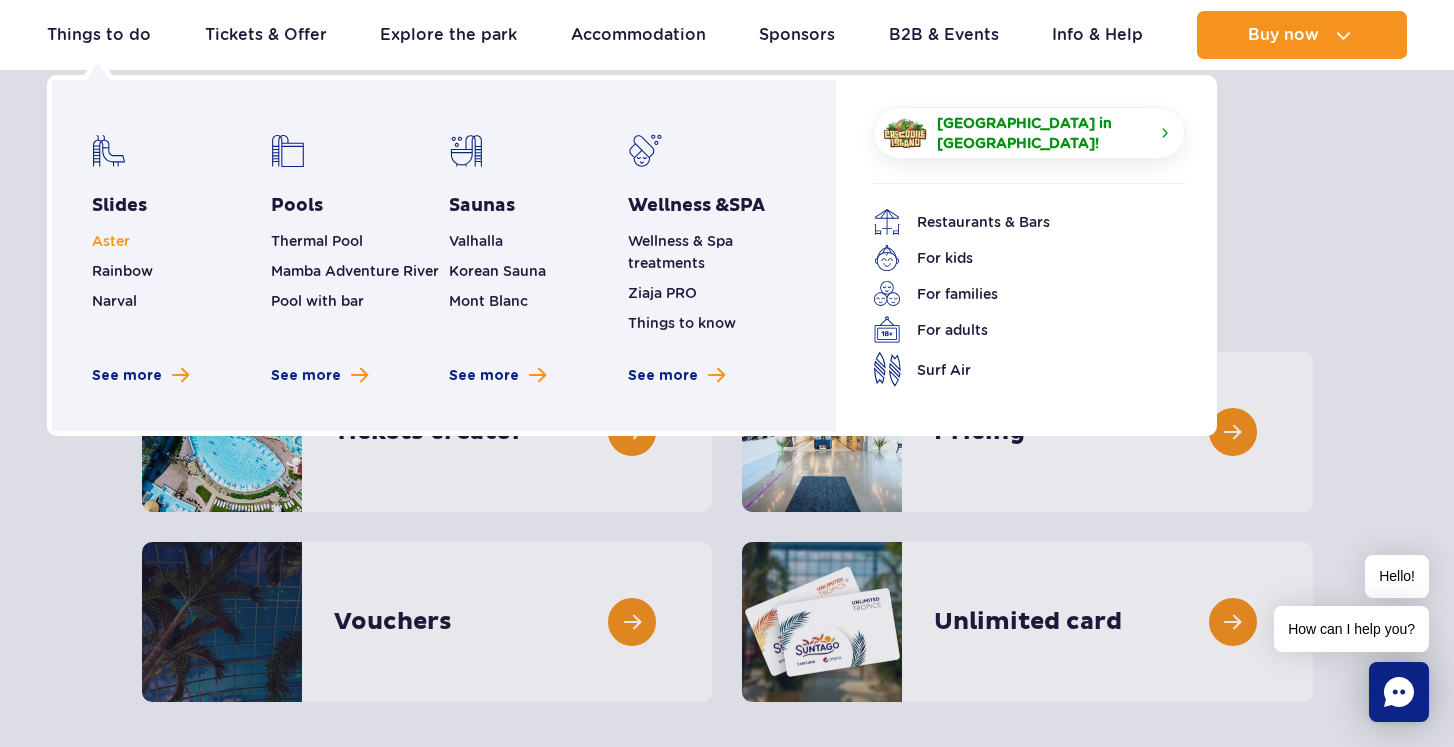click on "Aster" at bounding box center (111, 241) 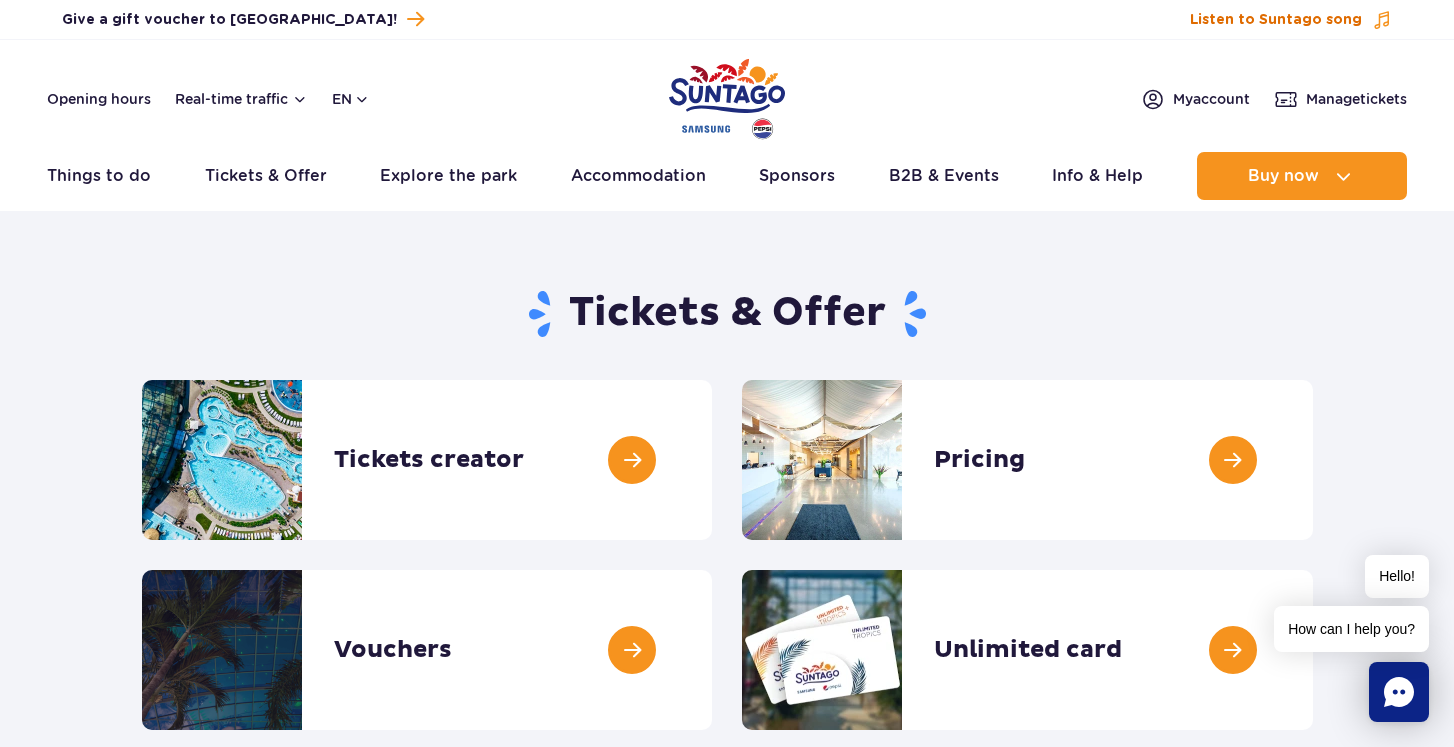 click on "Listen to Suntago song" at bounding box center (1276, 20) 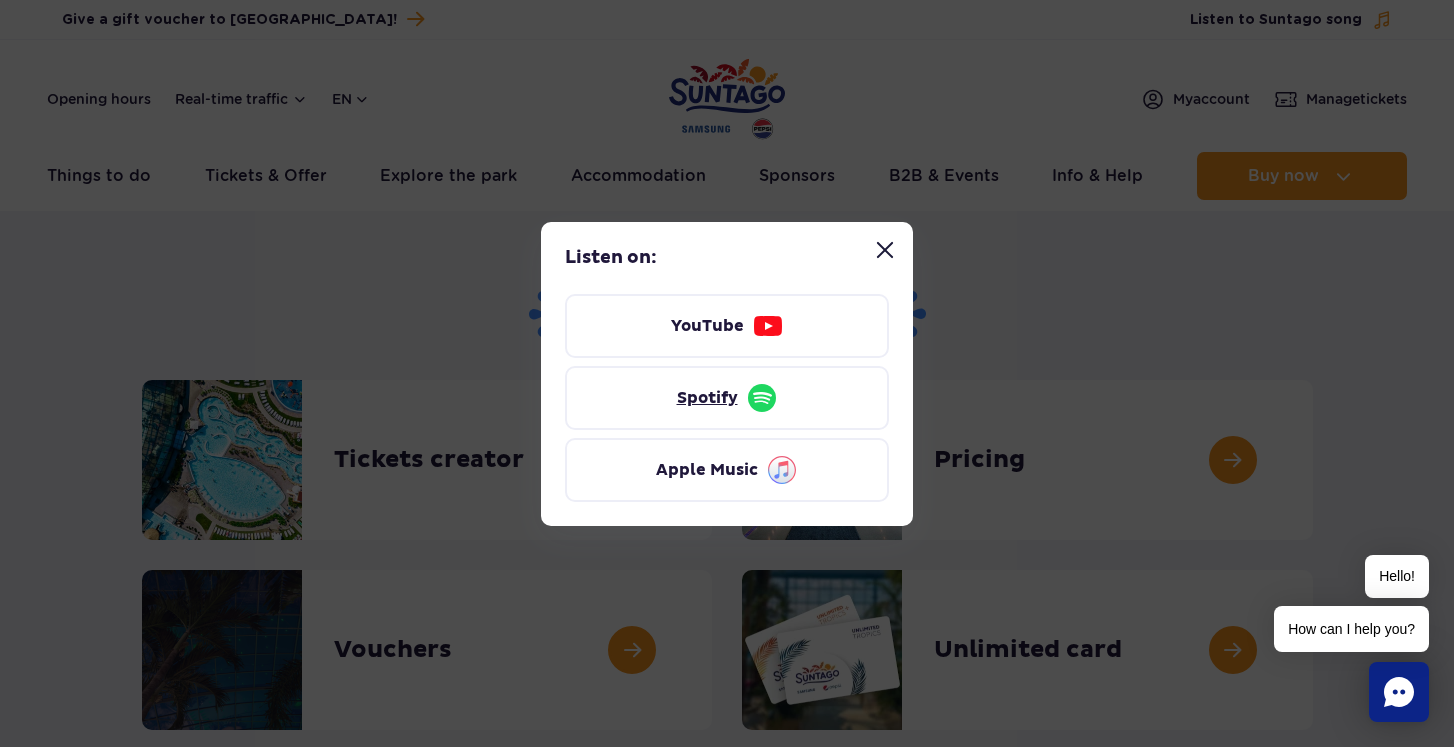 click on "Spotify" at bounding box center (727, 398) 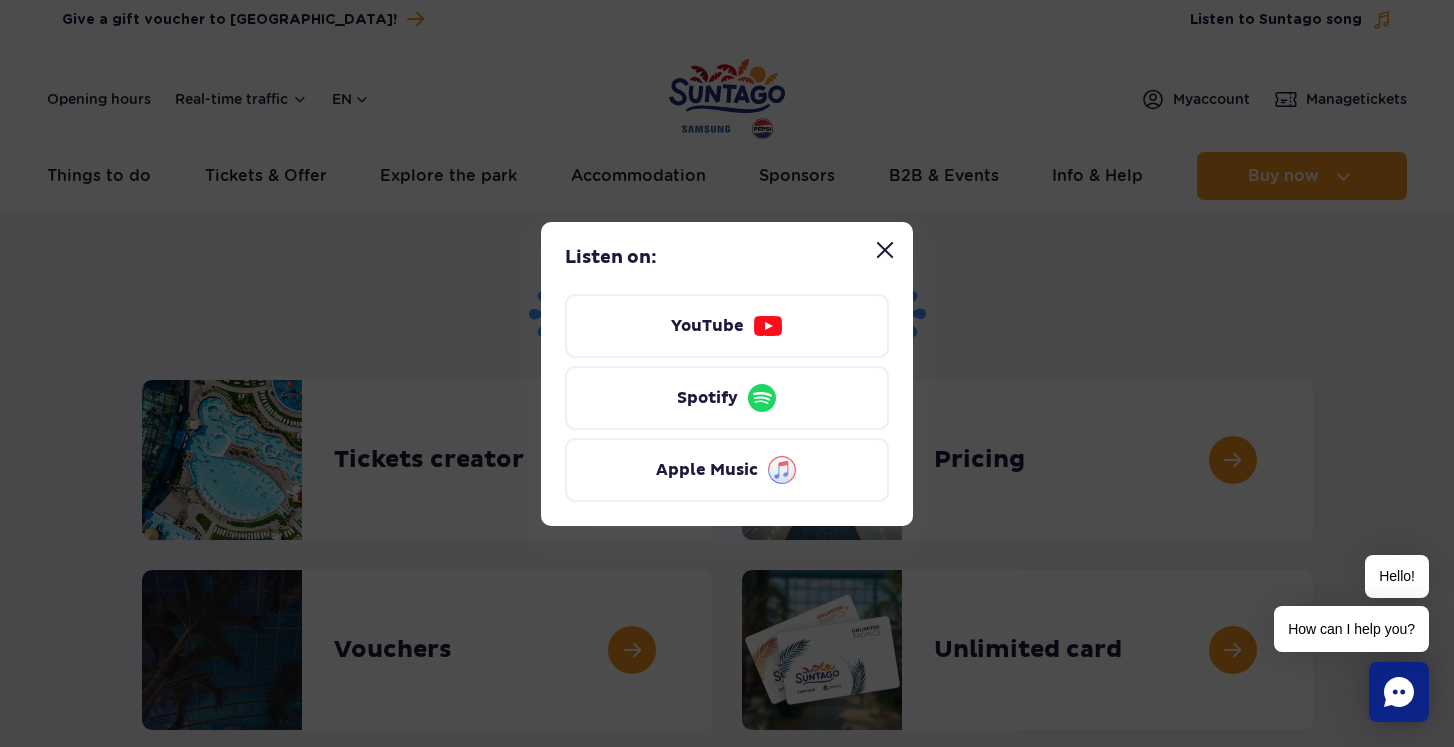 click at bounding box center [885, 250] 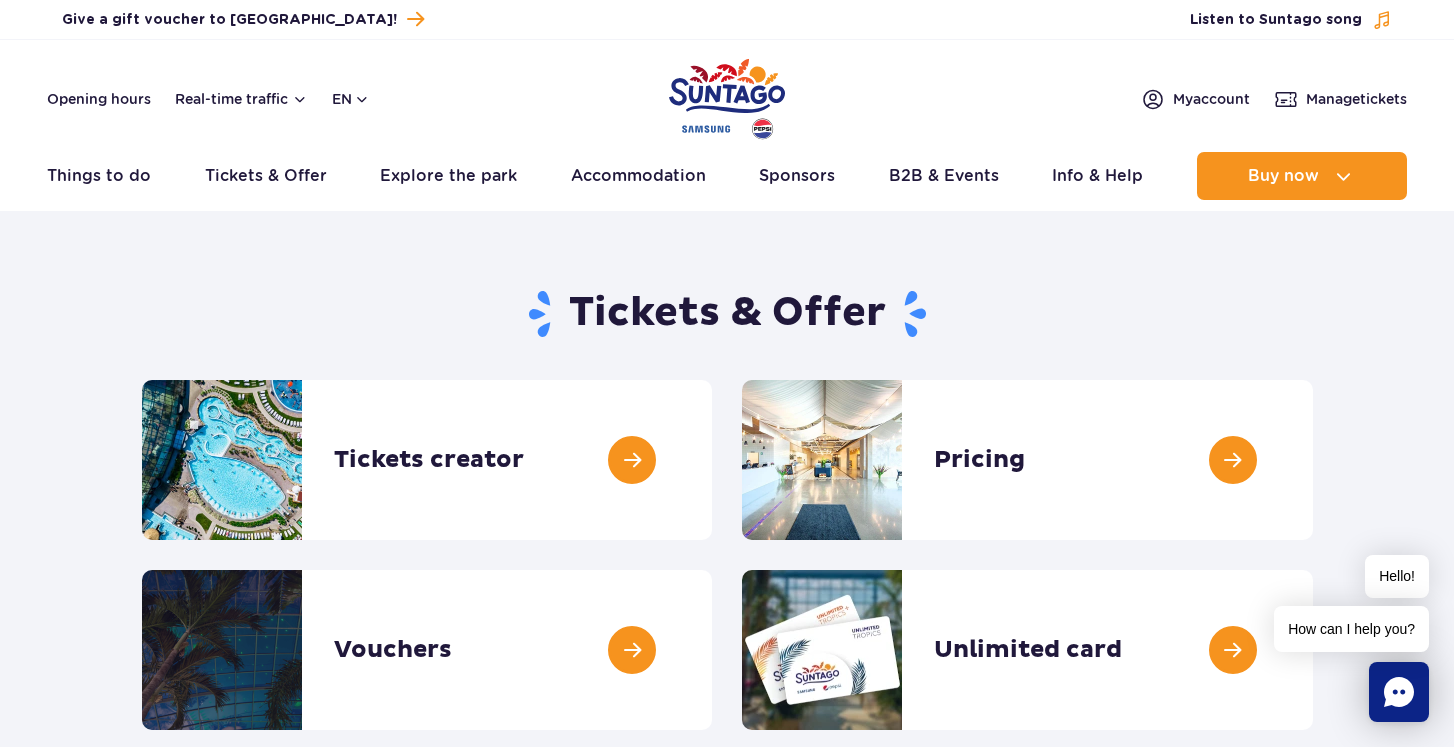 scroll, scrollTop: 0, scrollLeft: 0, axis: both 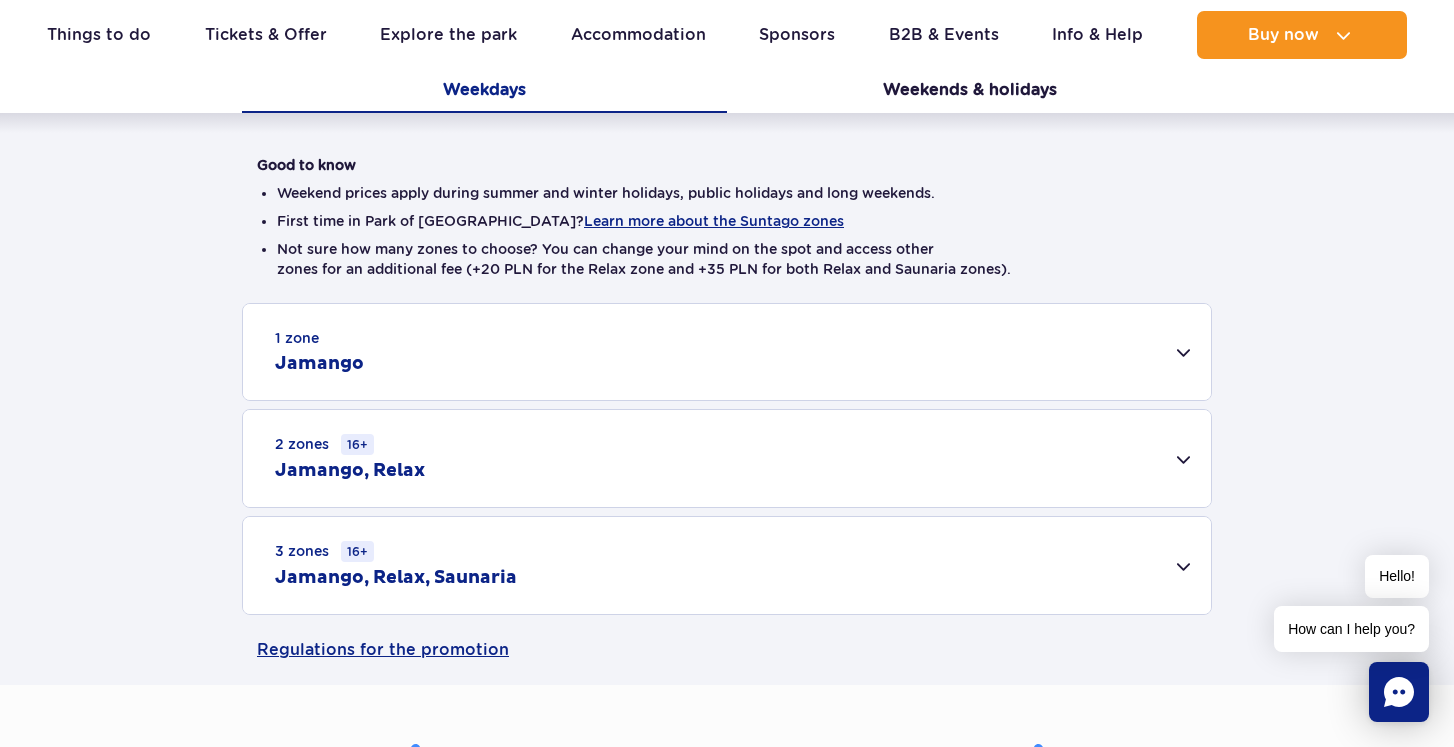 click on "1 zone
Jamango" at bounding box center [727, 352] 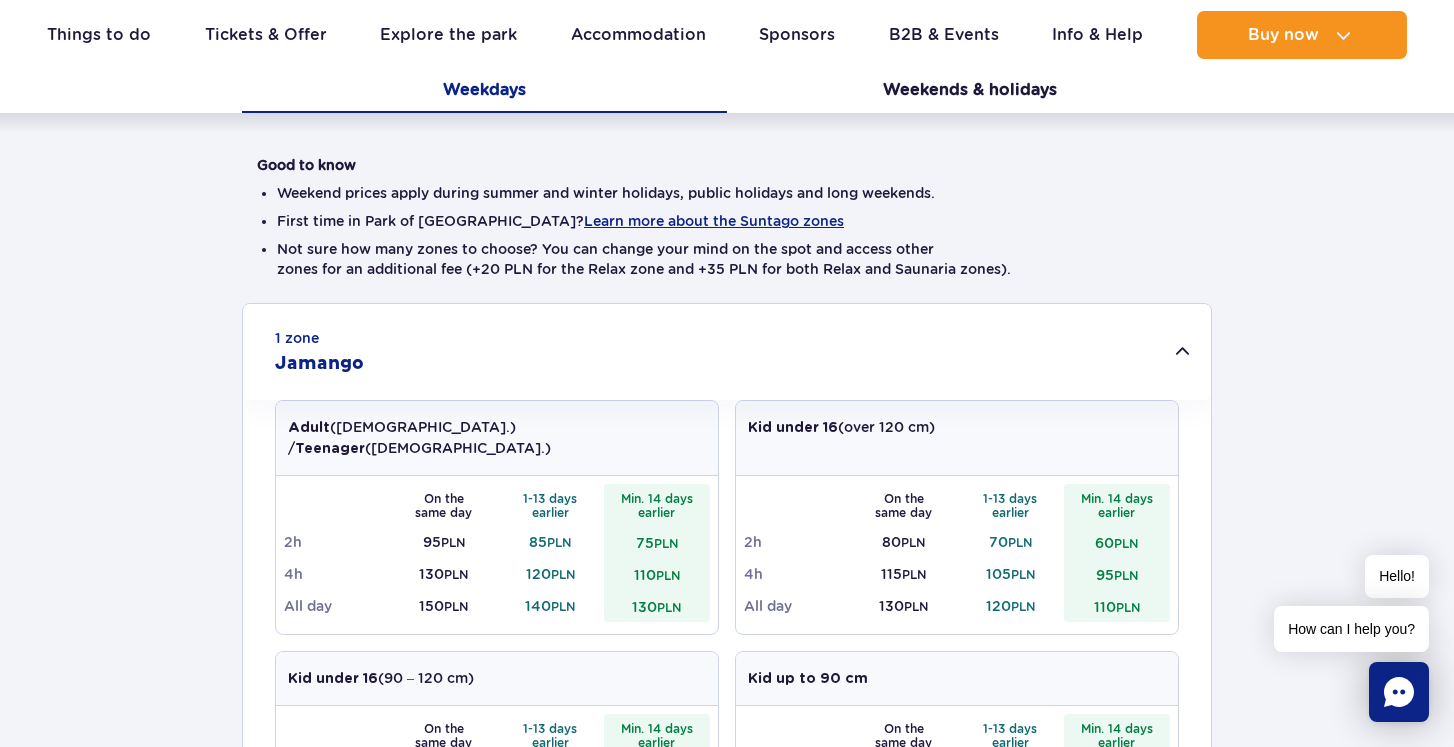click on "1 zone
Jamango" at bounding box center [727, 352] 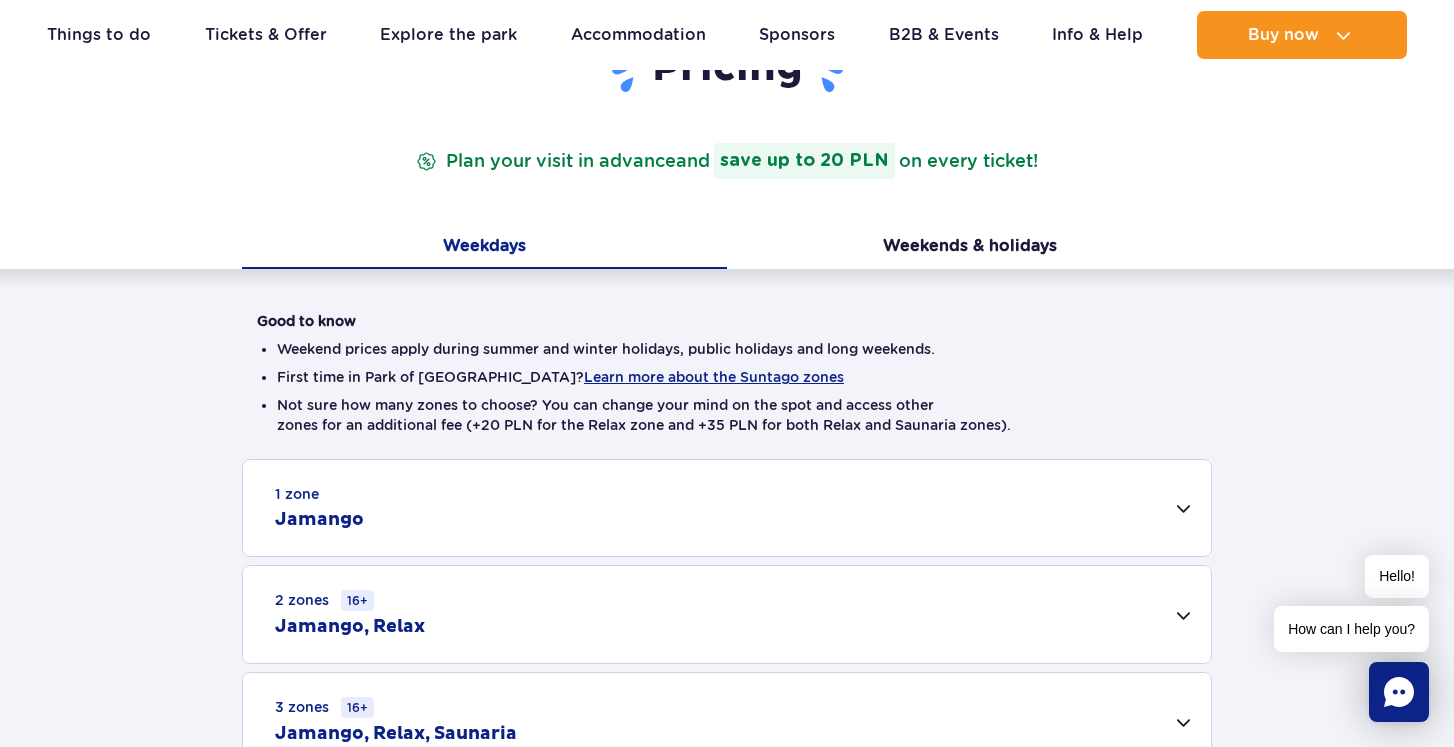 scroll, scrollTop: 271, scrollLeft: 0, axis: vertical 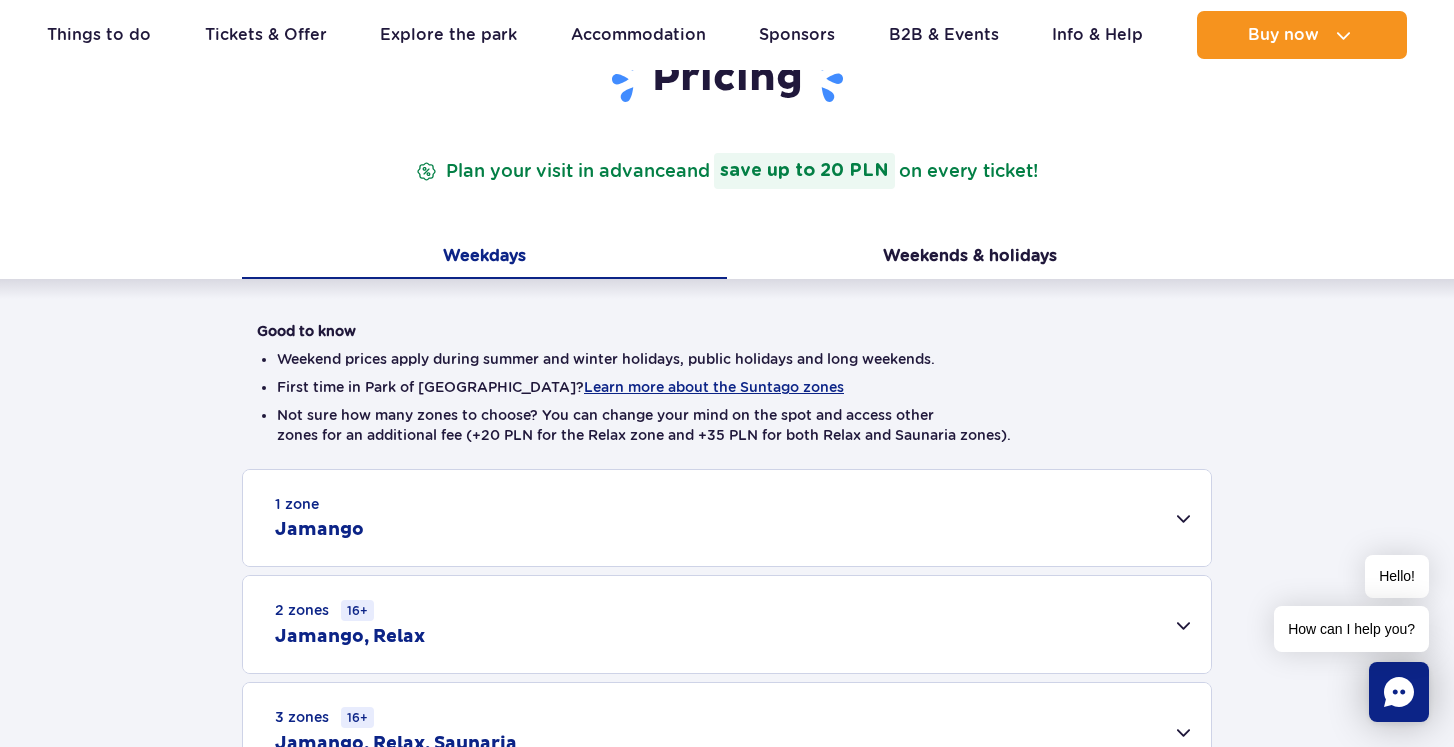 click on "1 zone
Jamango" at bounding box center [727, 518] 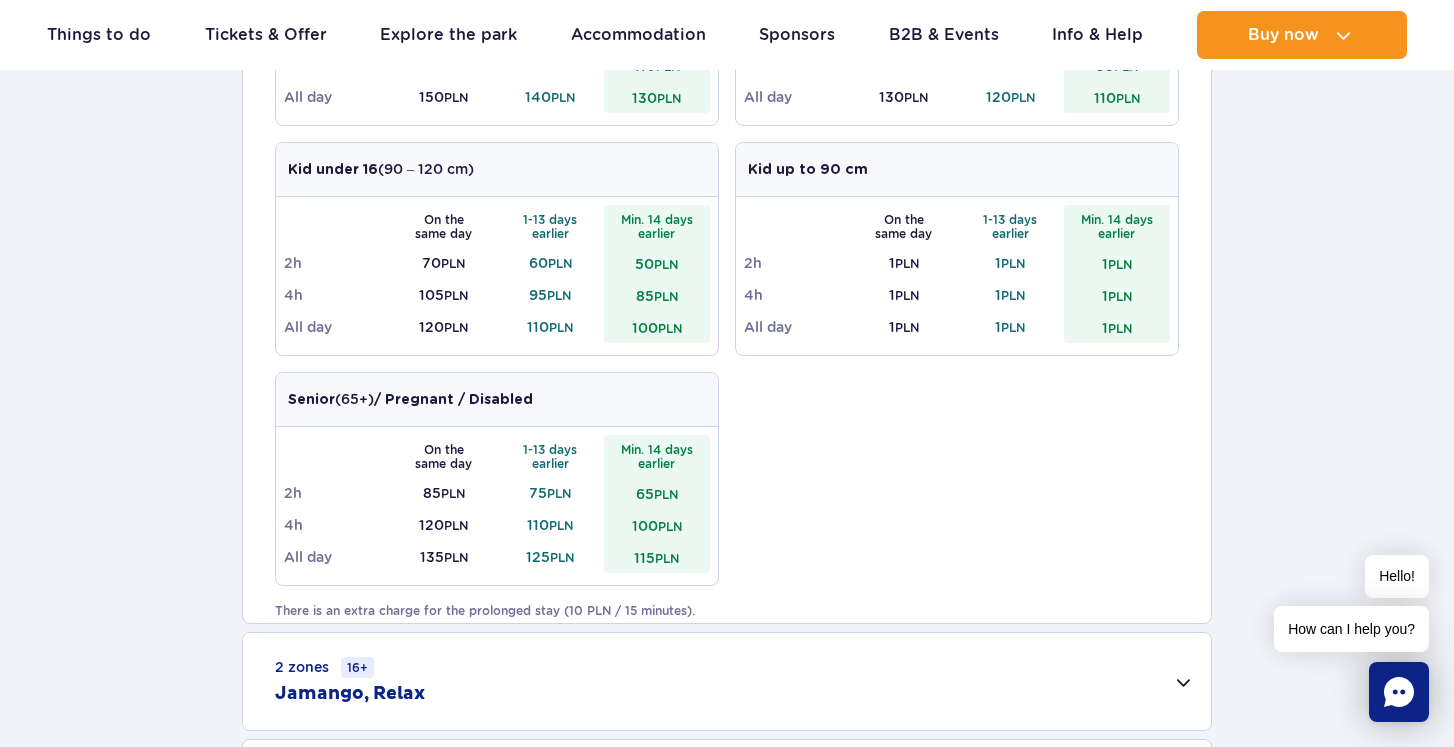 scroll, scrollTop: 968, scrollLeft: 0, axis: vertical 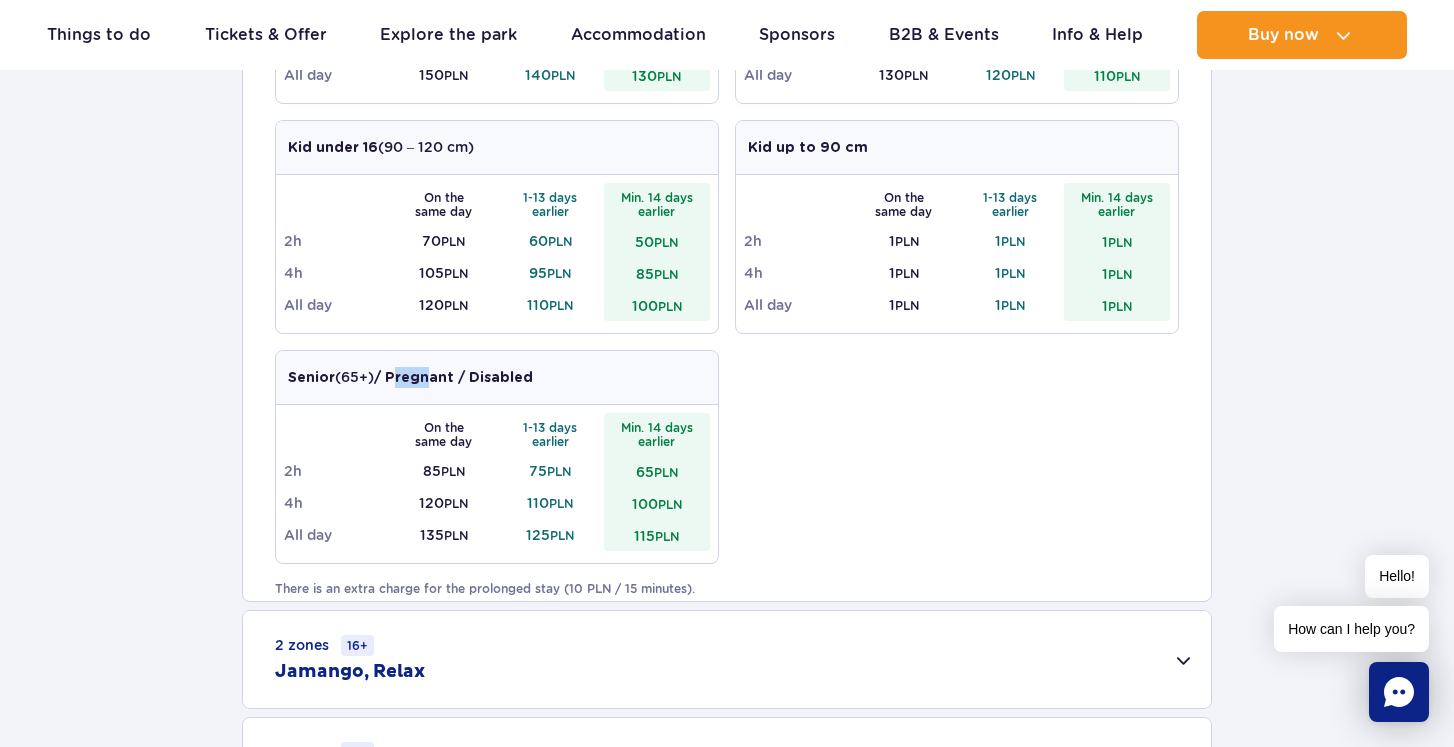drag, startPoint x: 401, startPoint y: 358, endPoint x: 438, endPoint y: 358, distance: 37 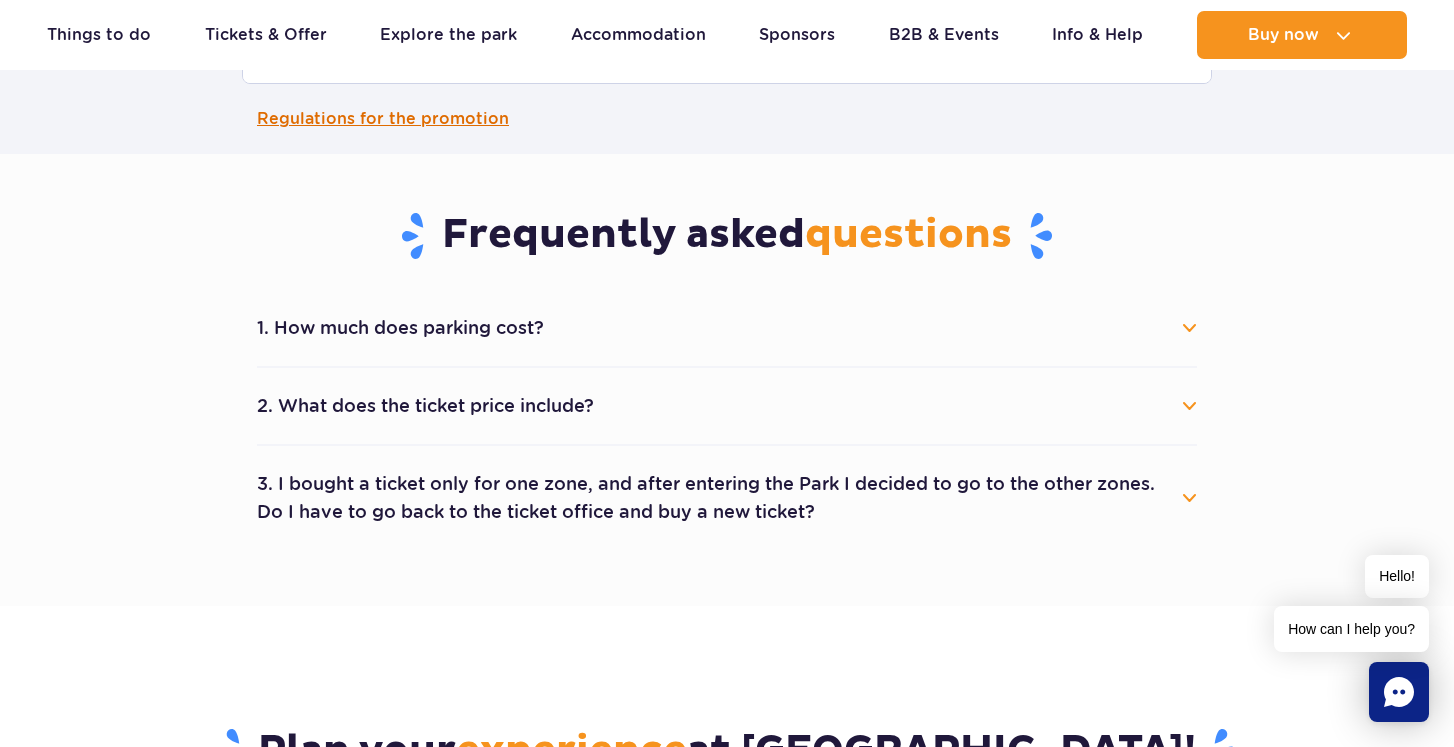 click on "Frequently asked  questions
1. How much does parking cost?
Parking costs 25 PLN per started calendar day.  Unlimited and Unlimited+ card holders have 50% discount.  Parking is free for Suntago Village guests and for Unlimited Blue/Red or Unlimited+ Blue/Red card holders.
2. What does the ticket price include?
The ticket price includes entry to selected park zones (Jamango, Relax, Saunaria). The price does not include treatments at Wellness & SPA, as well as products sold in restaurants and stores." at bounding box center (727, 352) 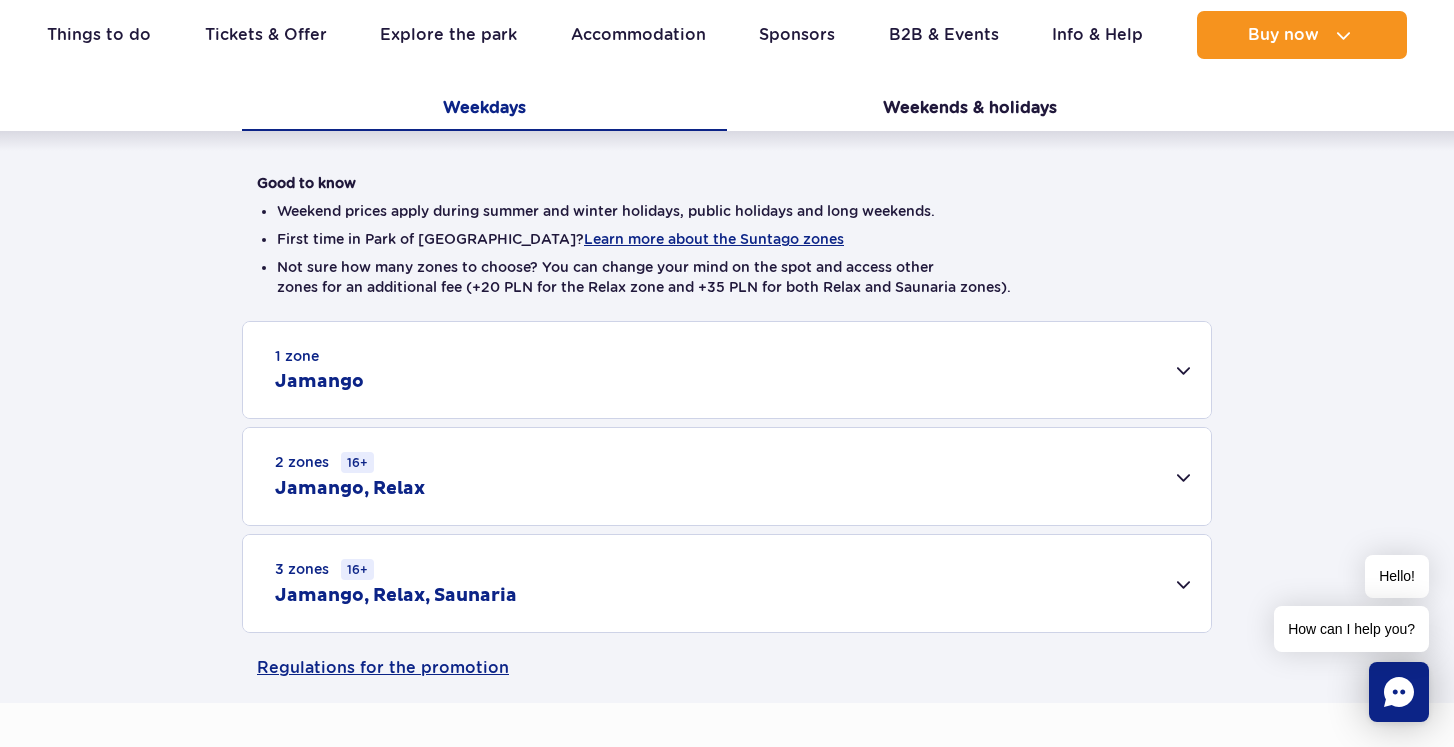 scroll, scrollTop: 424, scrollLeft: 0, axis: vertical 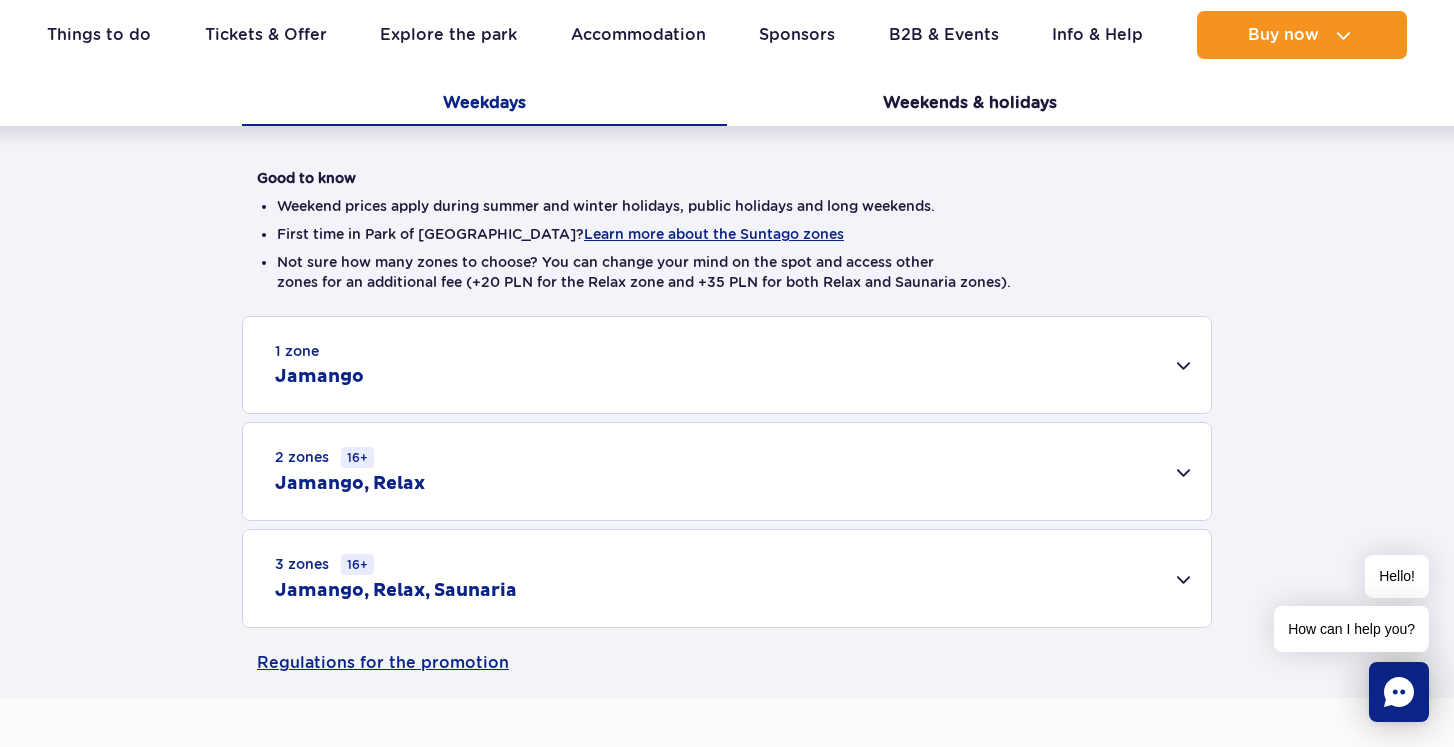 click on "1 zone
Jamango" at bounding box center [727, 365] 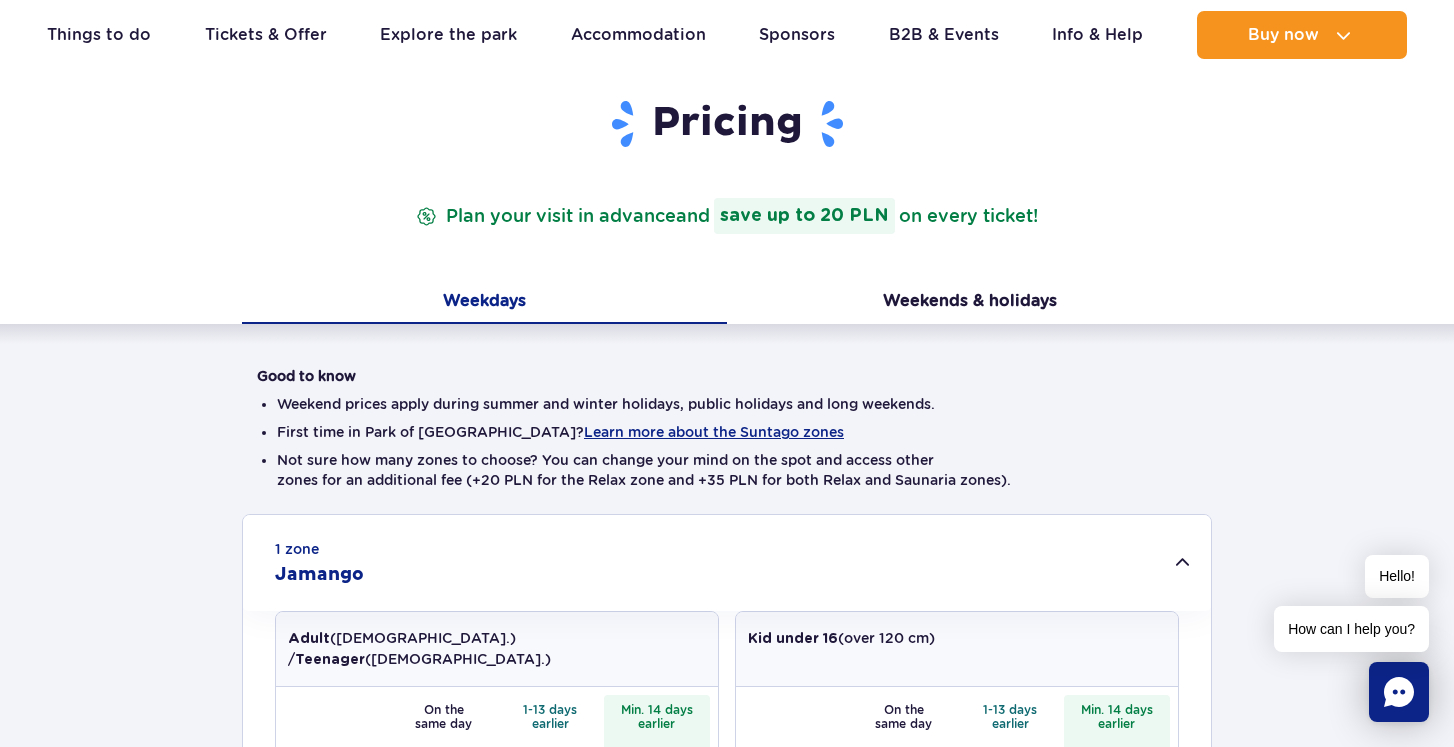 scroll, scrollTop: 228, scrollLeft: 0, axis: vertical 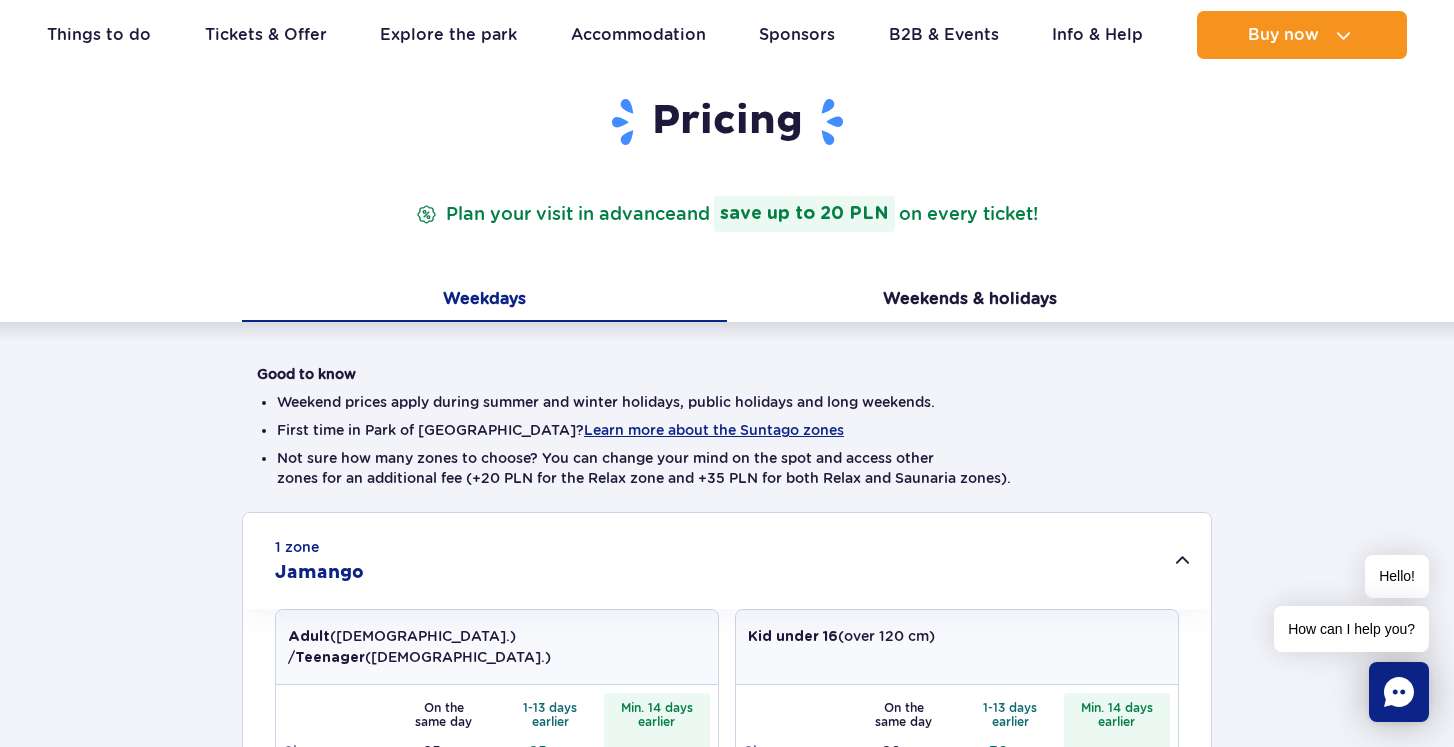 click on "Weekend prices apply during summer and winter holidays, public holidays and long weekends.
First time in Park of Poland?  Learn more about the Suntago zones
Not sure how many zones to choose? You can change your mind on the spot and access other  zones for an additional fee (+20 PLN for the Relax zone and +35 PLN for both Relax and Saunaria zones)." at bounding box center (727, 448) 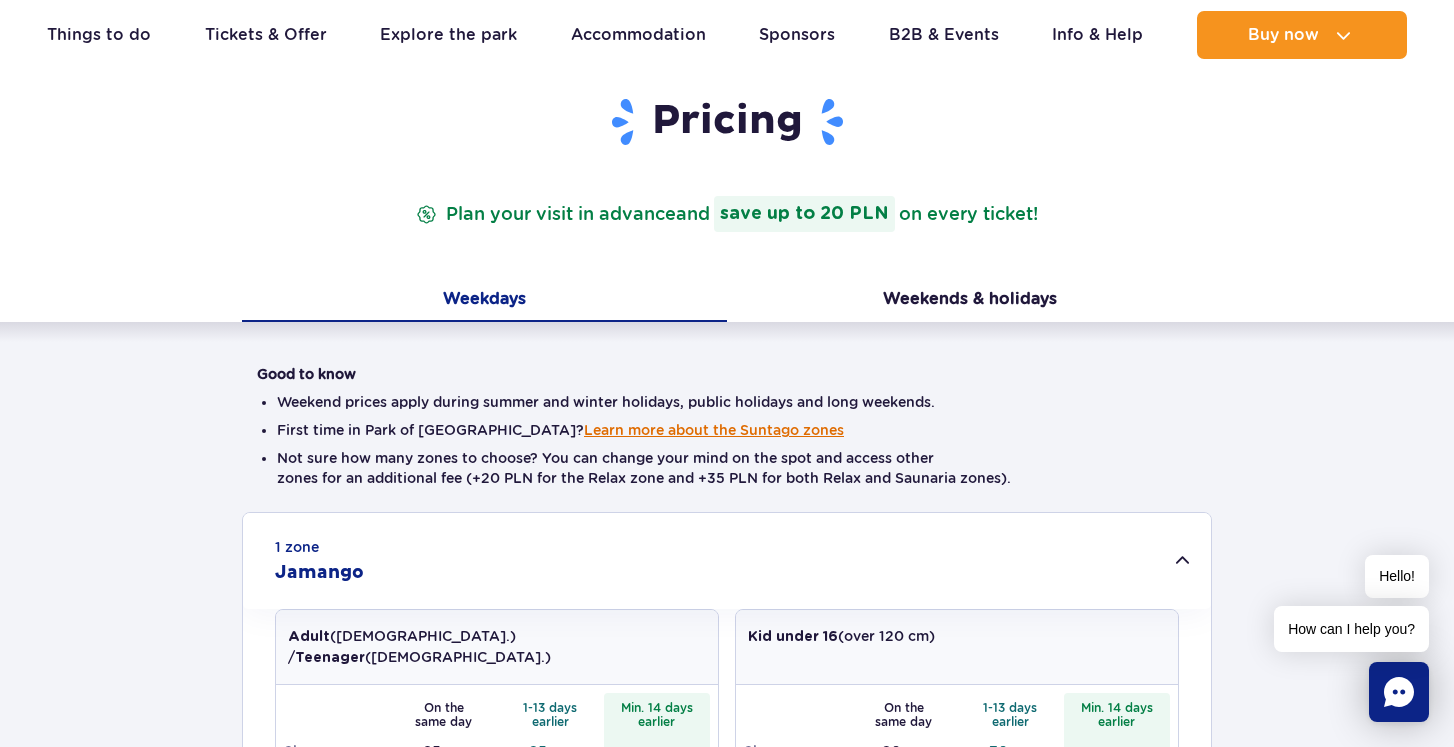 click on "Learn more about the Suntago zones" at bounding box center [714, 430] 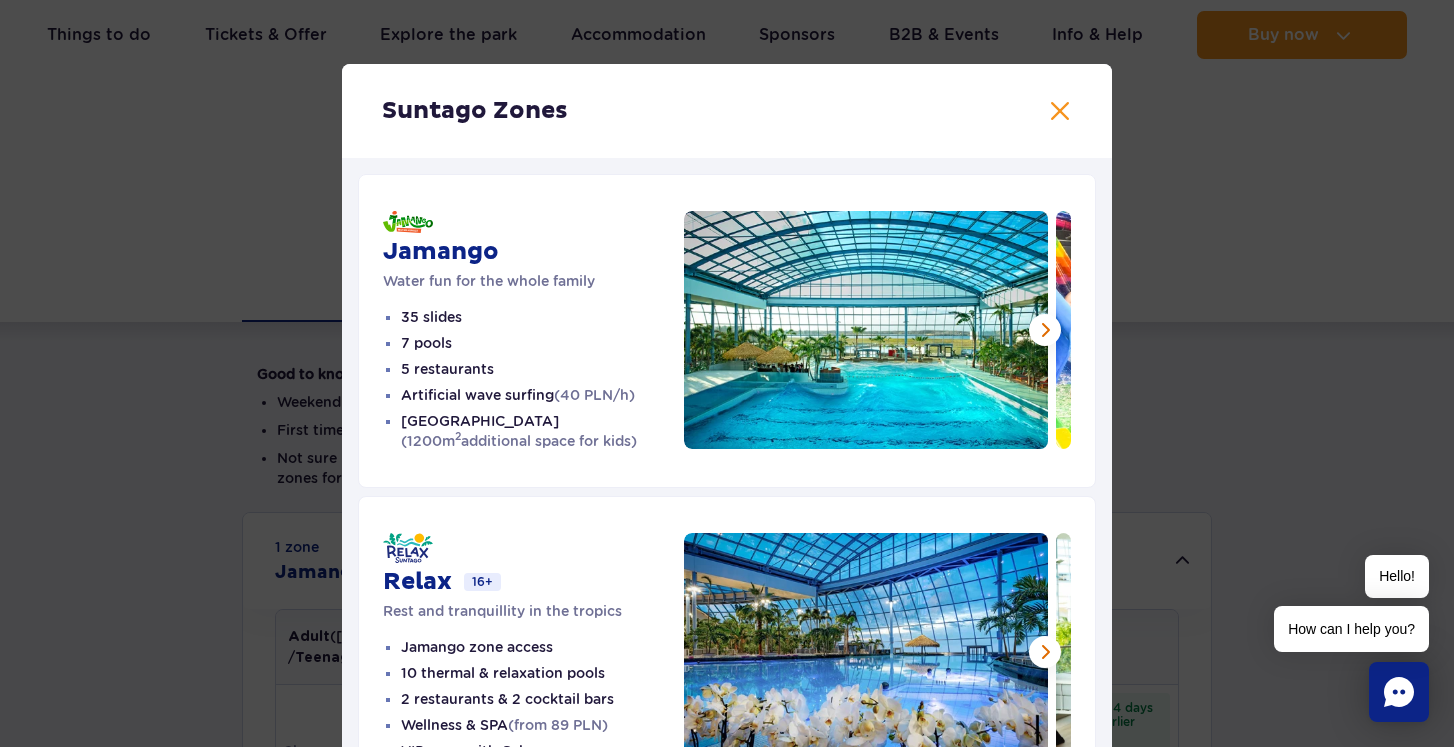 click on "Suntago Zones" at bounding box center (727, 111) 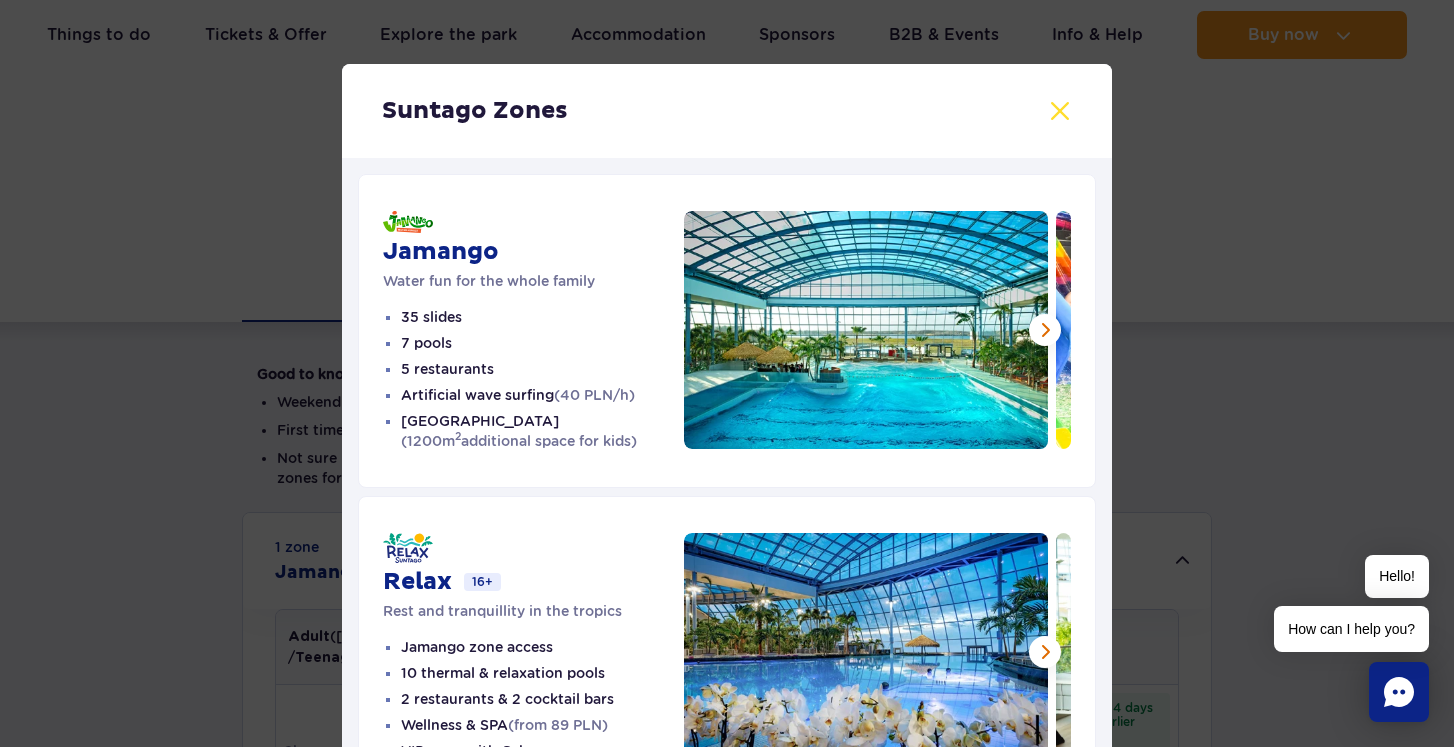 click at bounding box center (1060, 111) 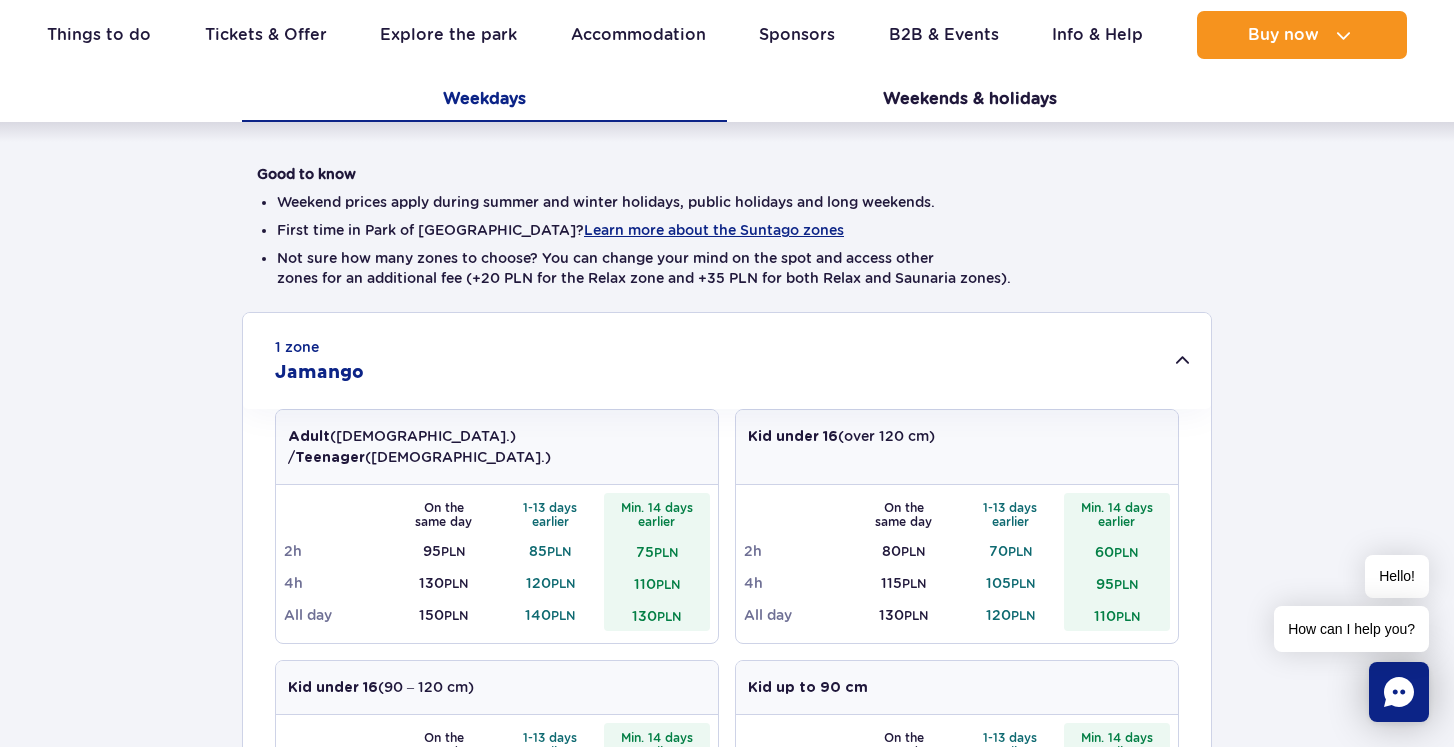 scroll, scrollTop: 428, scrollLeft: 0, axis: vertical 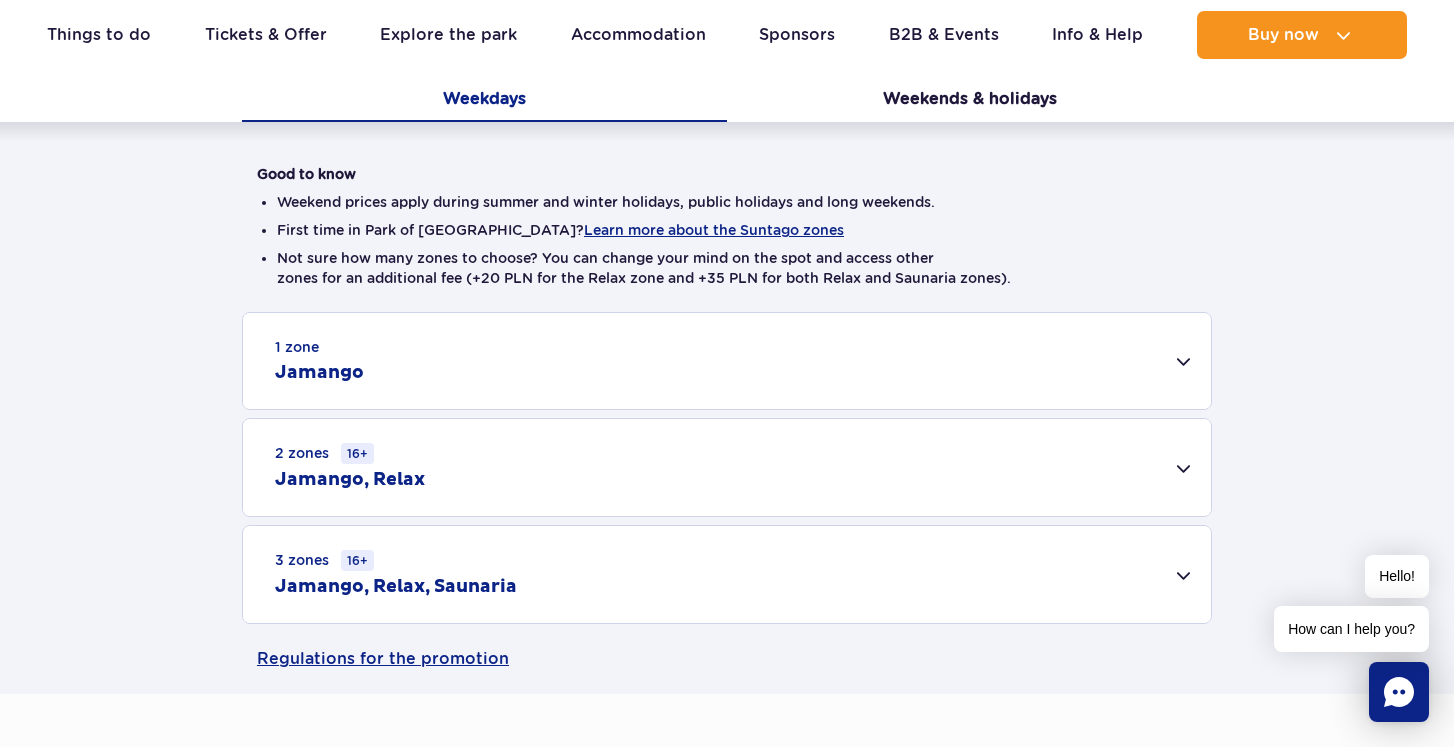 click on "3 zones  16+
Jamango, Relax, Saunaria" at bounding box center (727, 574) 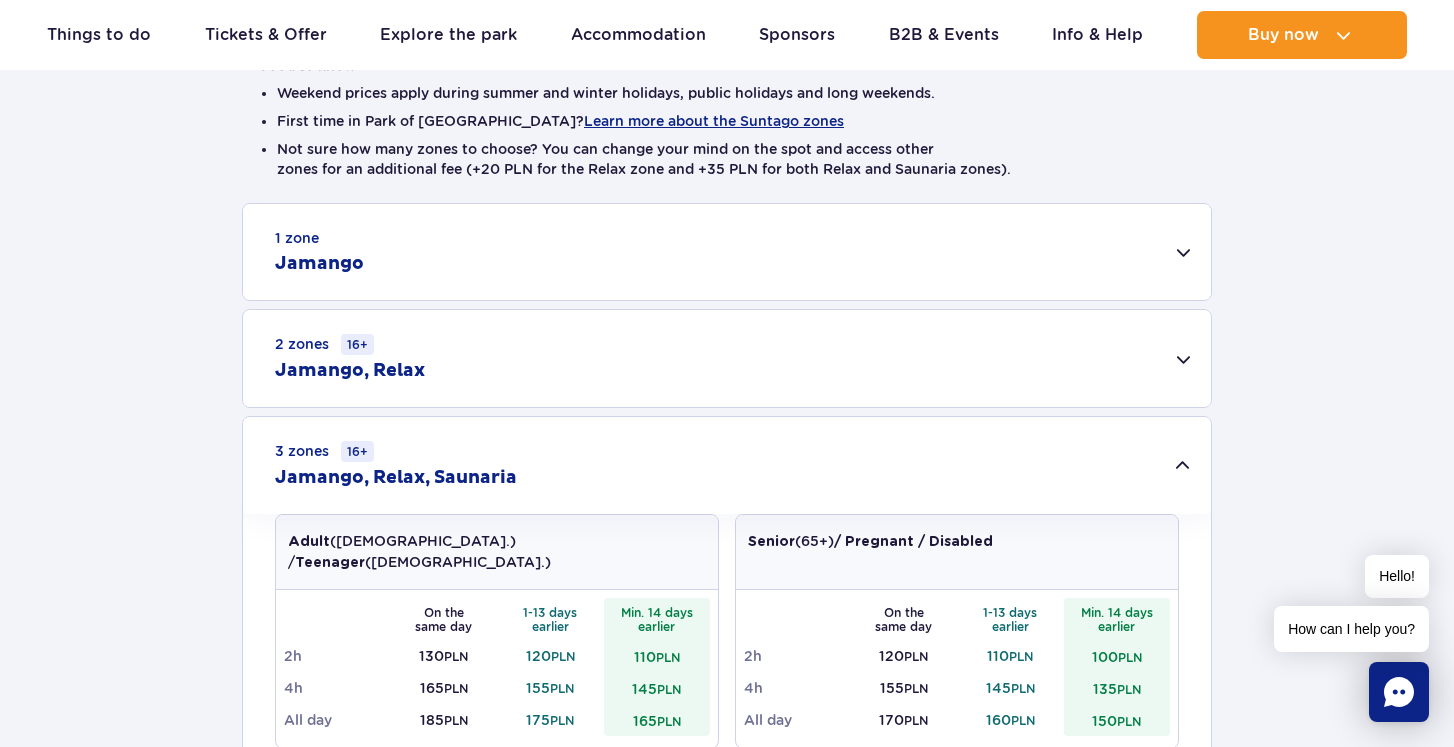 scroll, scrollTop: 473, scrollLeft: 0, axis: vertical 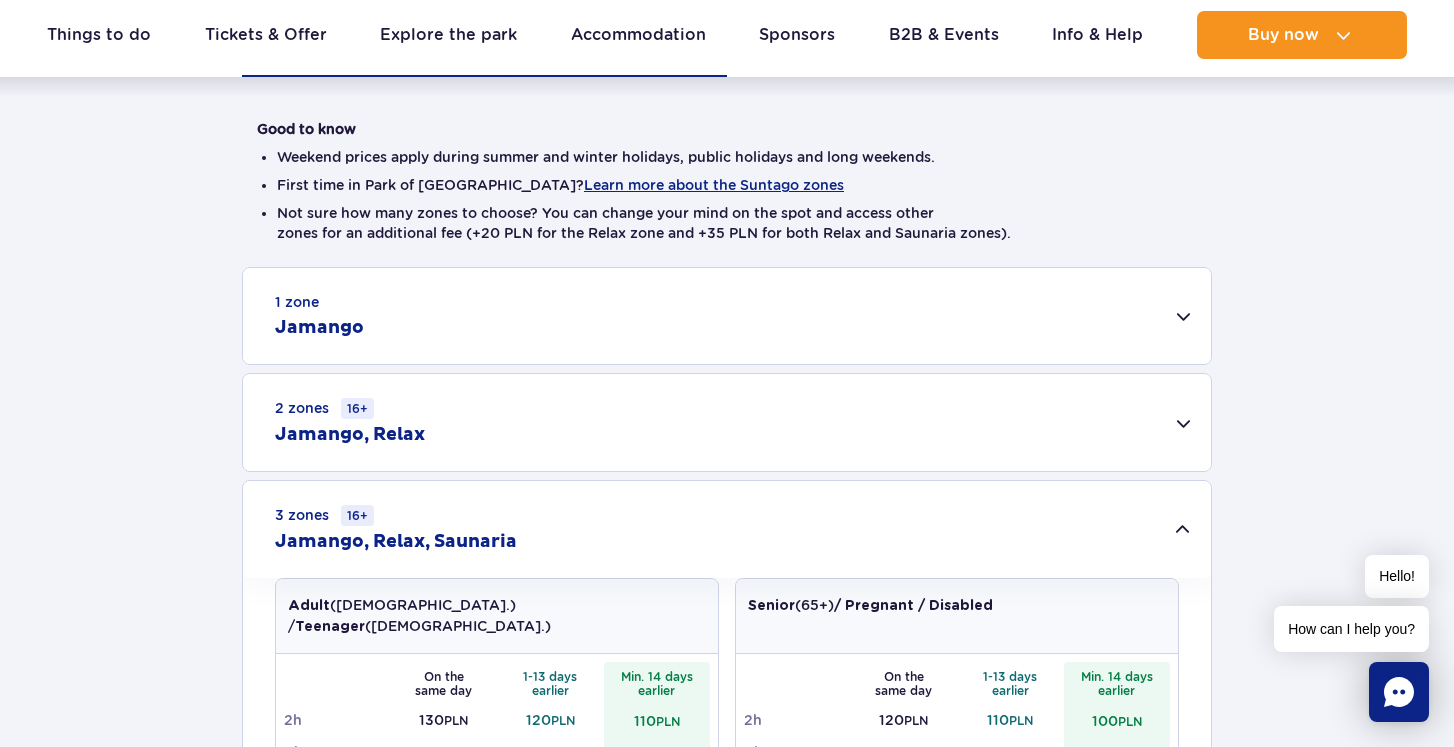 click on "1 zone
Jamango" at bounding box center (727, 316) 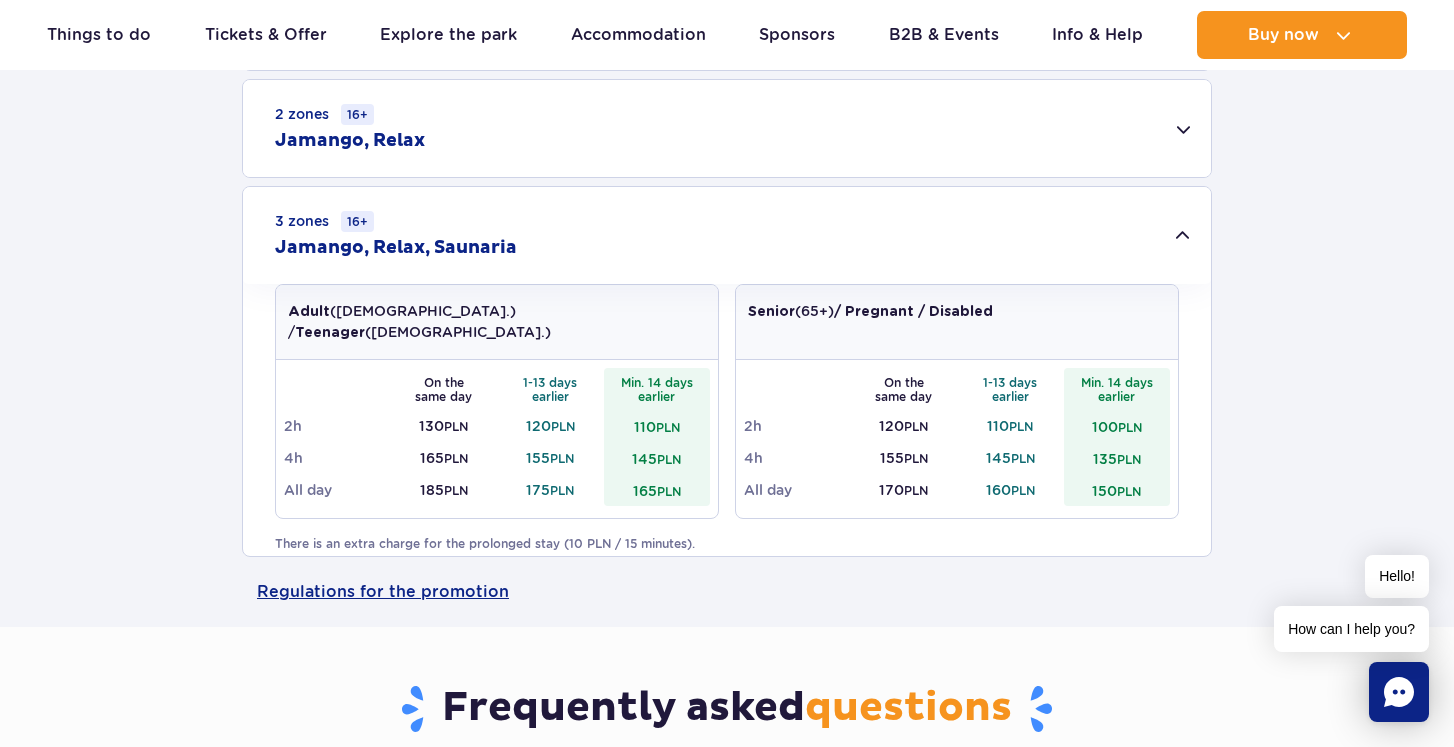 scroll, scrollTop: 1511, scrollLeft: 0, axis: vertical 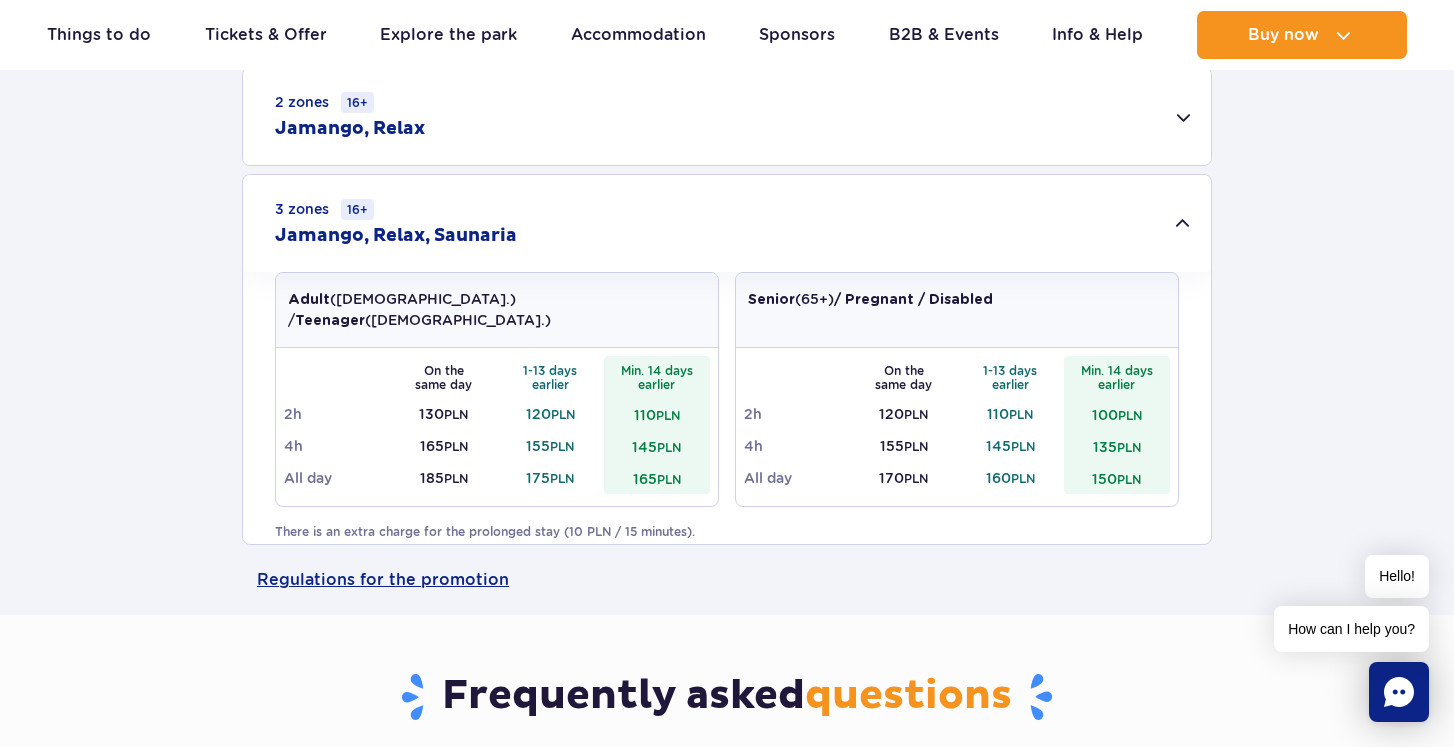 click on "2 zones  16+
Jamango, Relax" at bounding box center [727, 116] 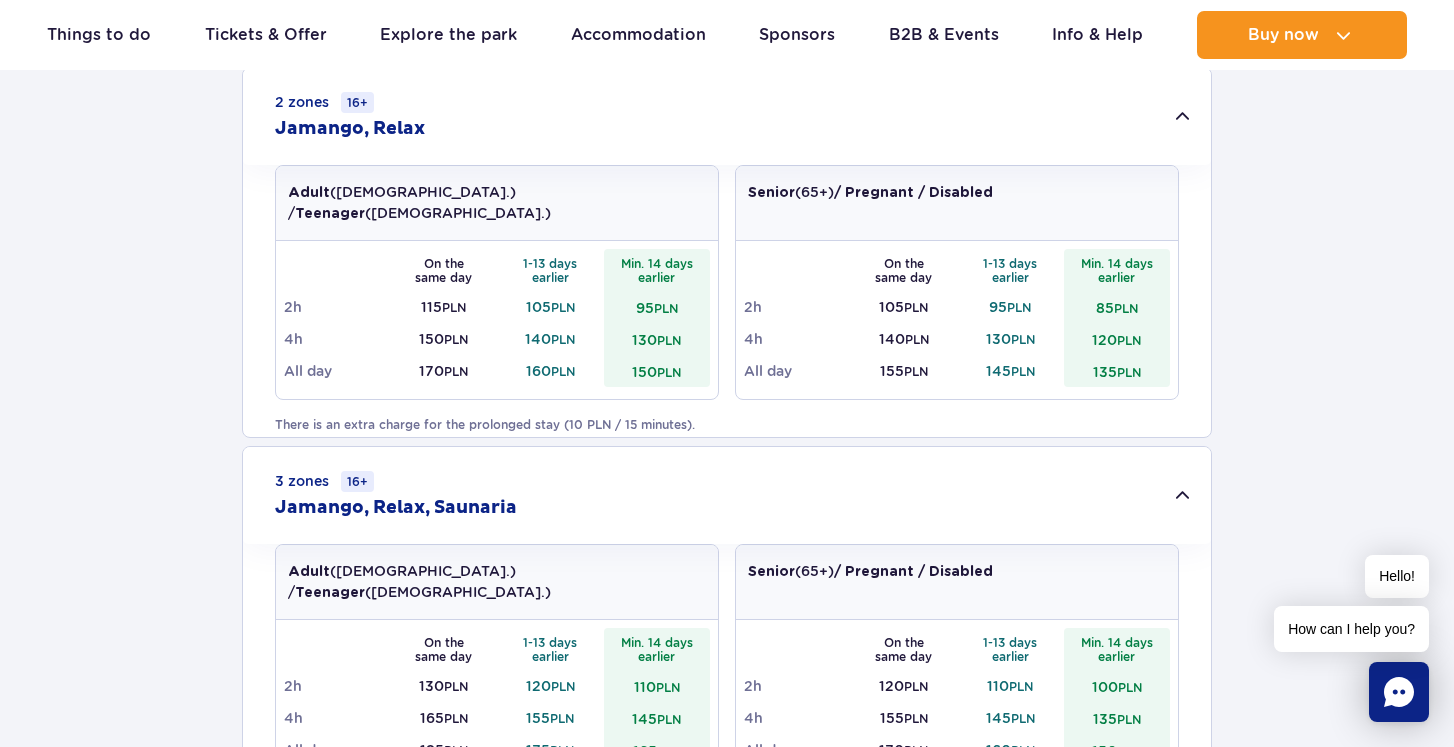 click on "2 zones  16+
Jamango, Relax" at bounding box center (727, 116) 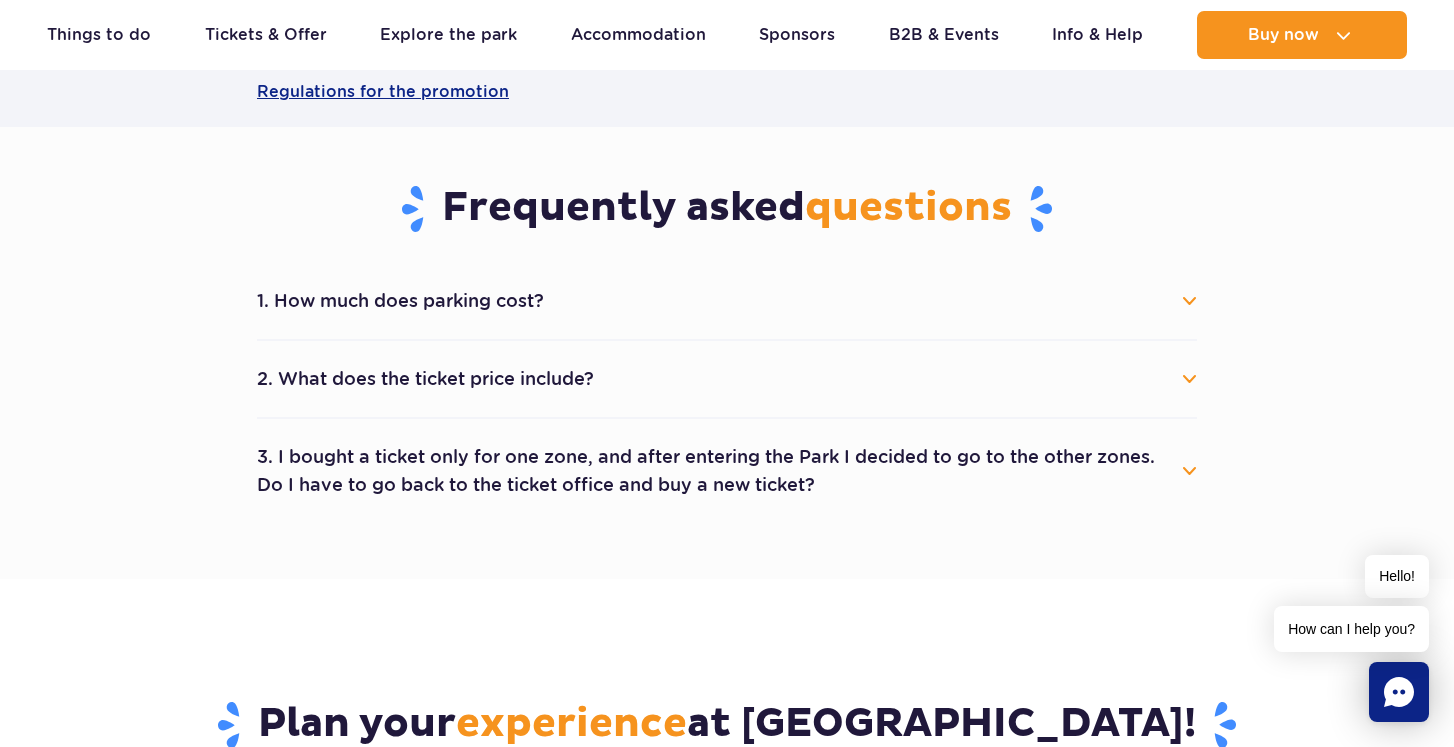 scroll, scrollTop: 2009, scrollLeft: 0, axis: vertical 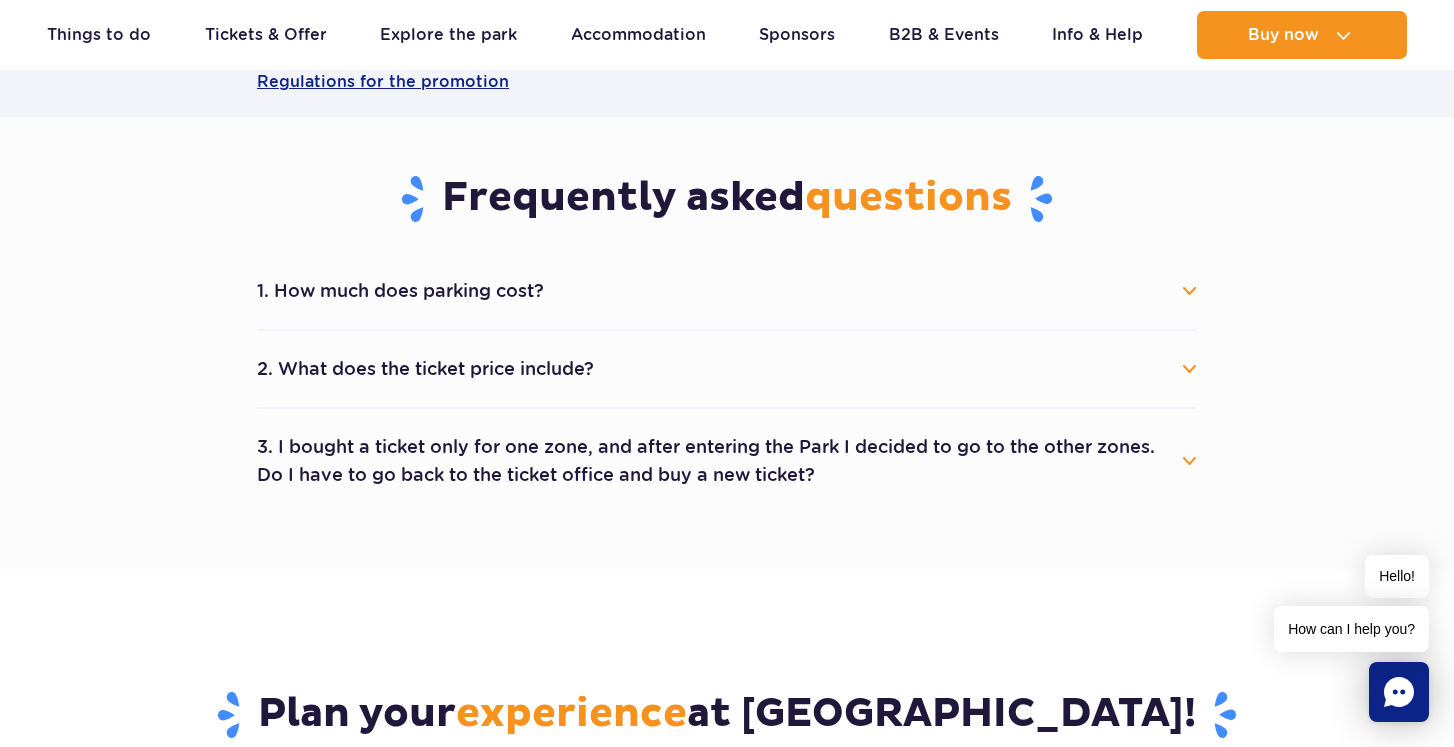 click on "2. What does the ticket price include?
The ticket price includes entry to selected park zones (Jamango, Relax, Saunaria). The price does not include treatments at Wellness & SPA, as well as products sold in restaurants and stores." at bounding box center [727, 370] 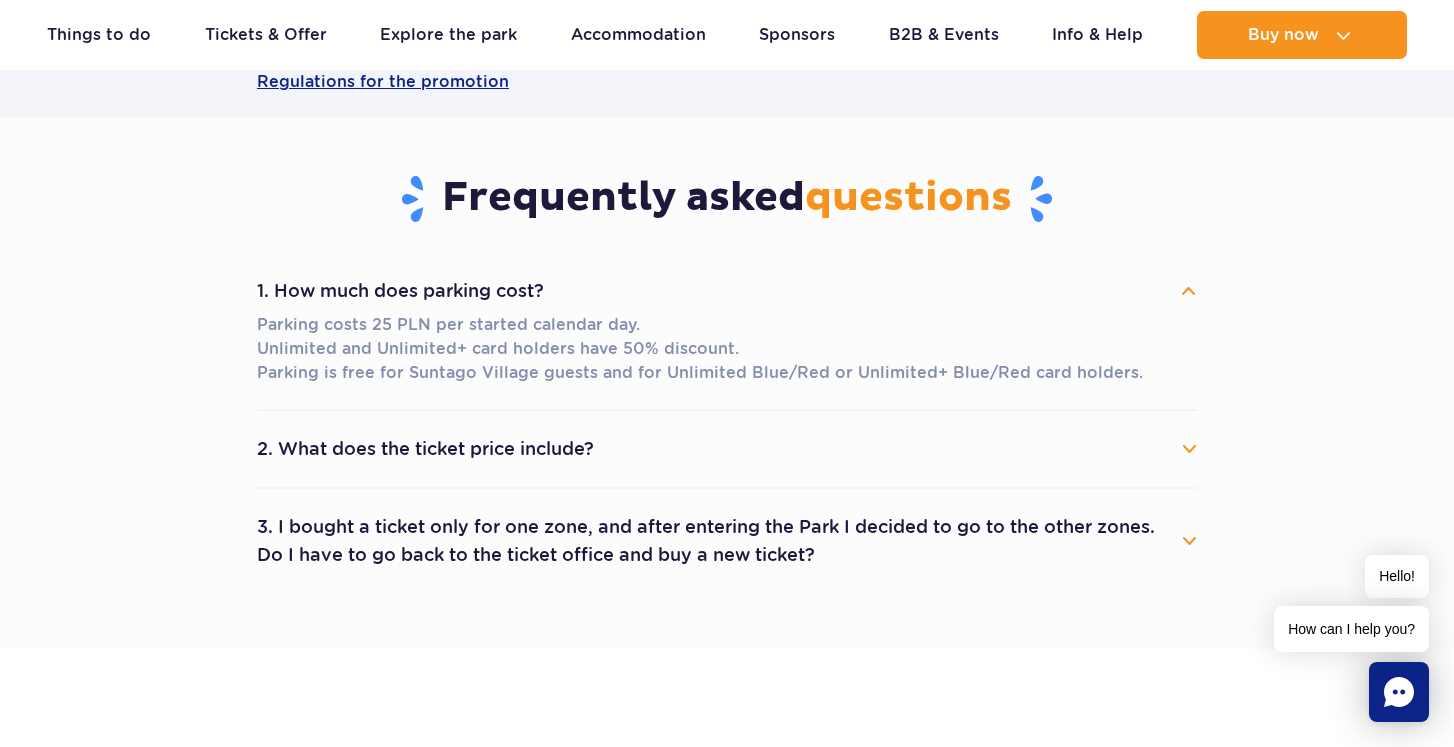 click on "1. How much does parking cost?" at bounding box center (727, 291) 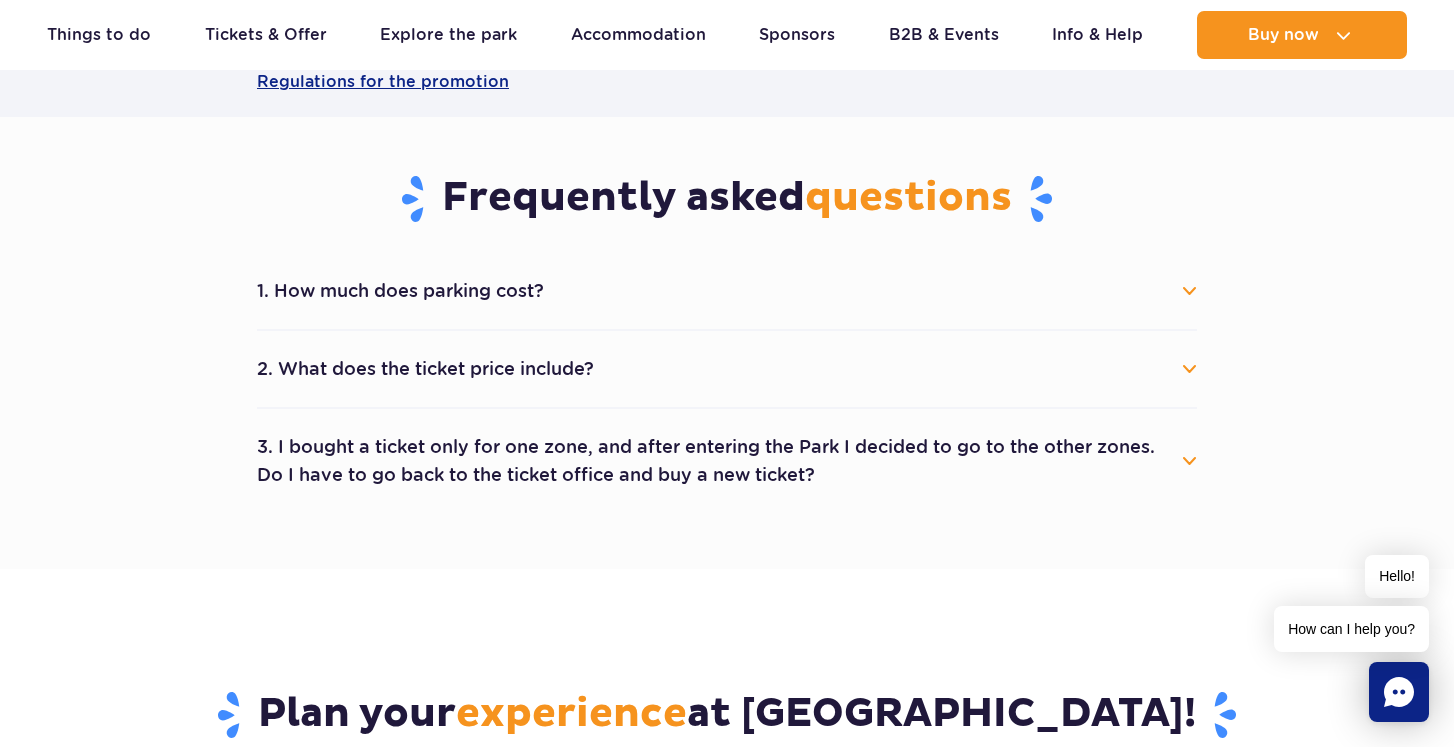 click on "2. What does the ticket price include?" at bounding box center [727, 369] 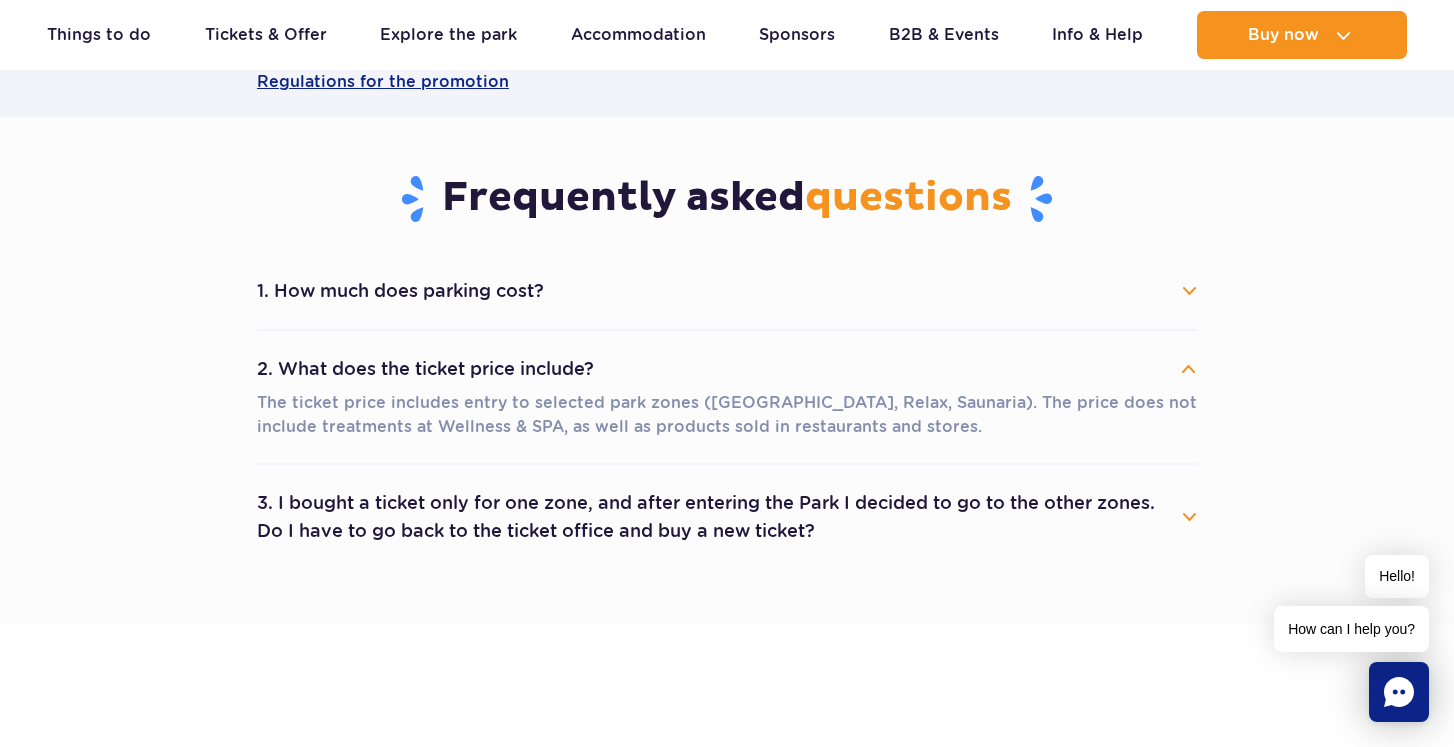 click on "2. What does the ticket price include?" at bounding box center (727, 369) 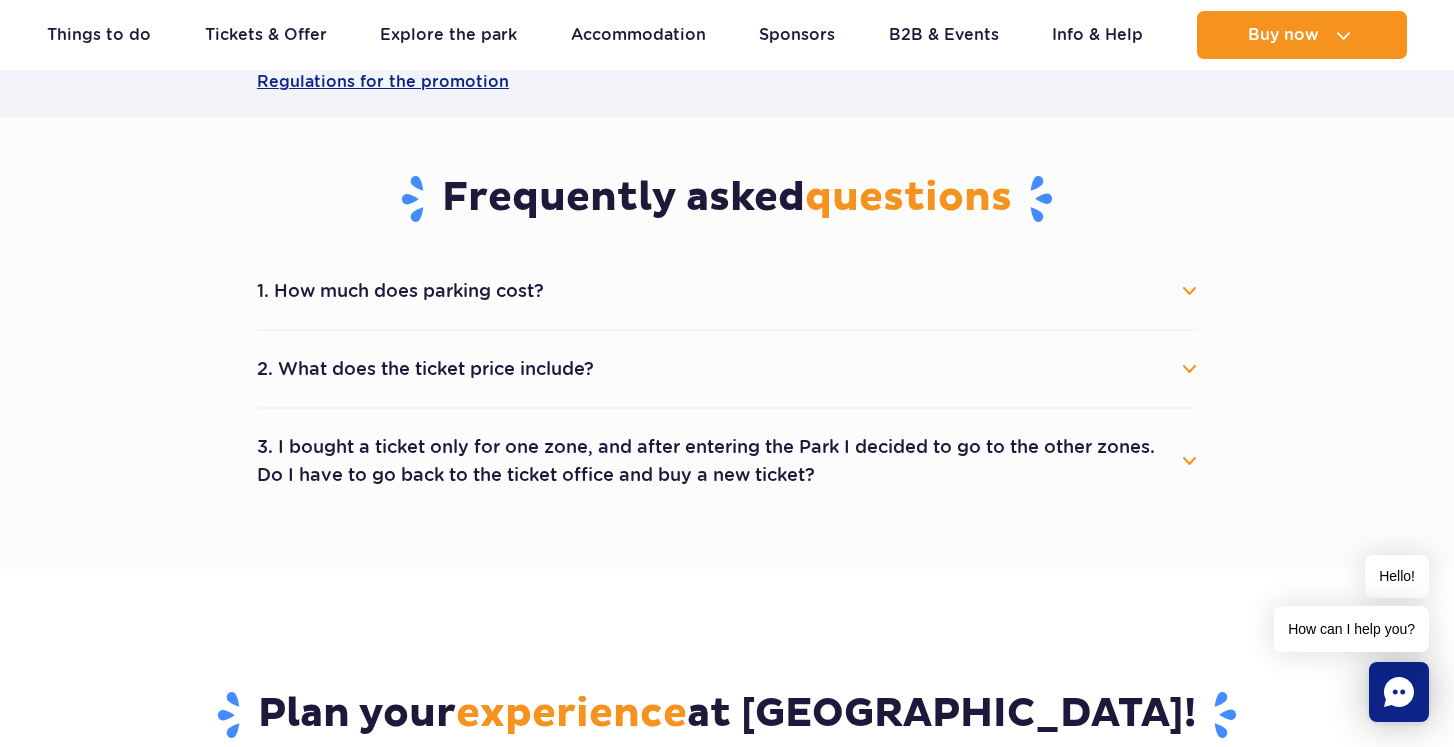 click on "3. I bought a ticket only for one zone, and after entering the Park I decided to go to the other zones. Do I have to go back to the ticket office and buy a new ticket?" at bounding box center (727, 461) 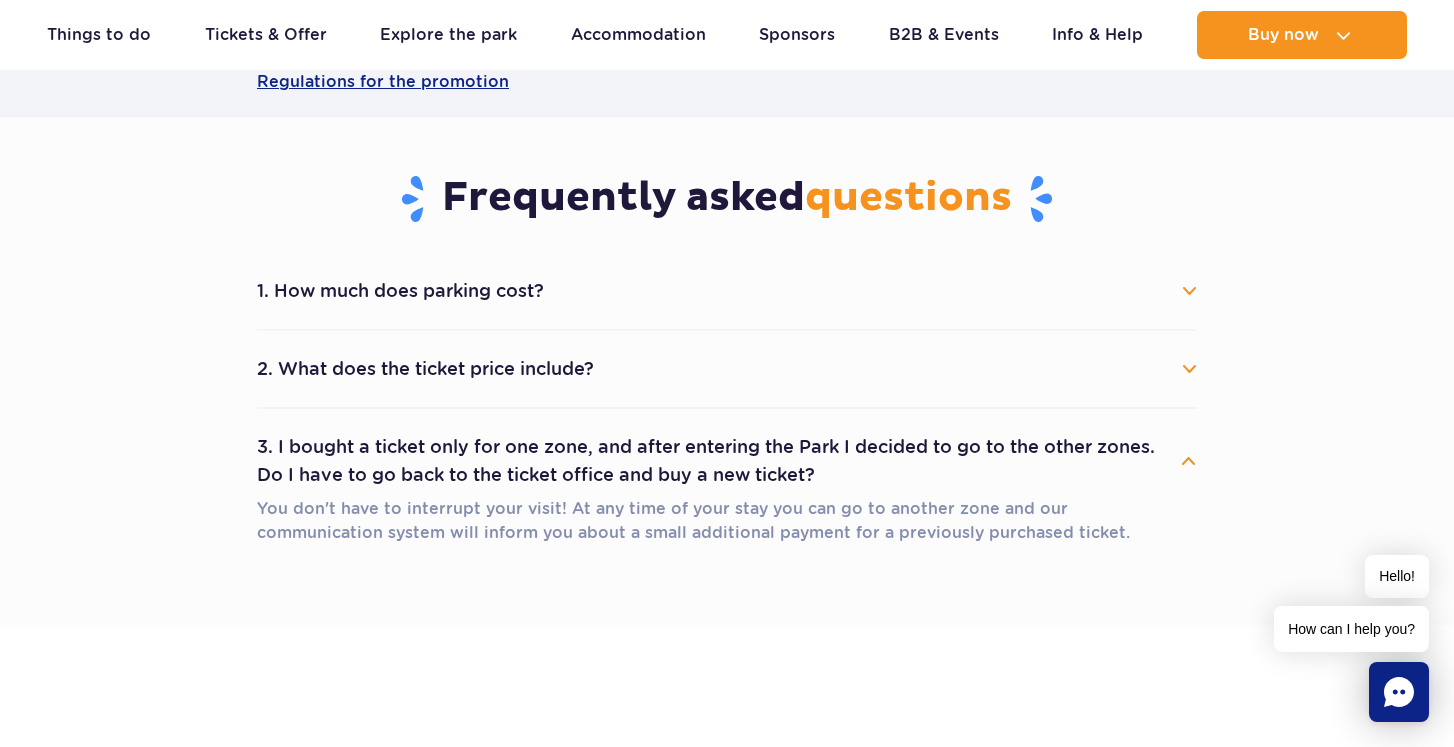 click on "3. I bought a ticket only for one zone, and after entering the Park I decided to go to the other zones. Do I have to go back to the ticket office and buy a new ticket?" at bounding box center [727, 461] 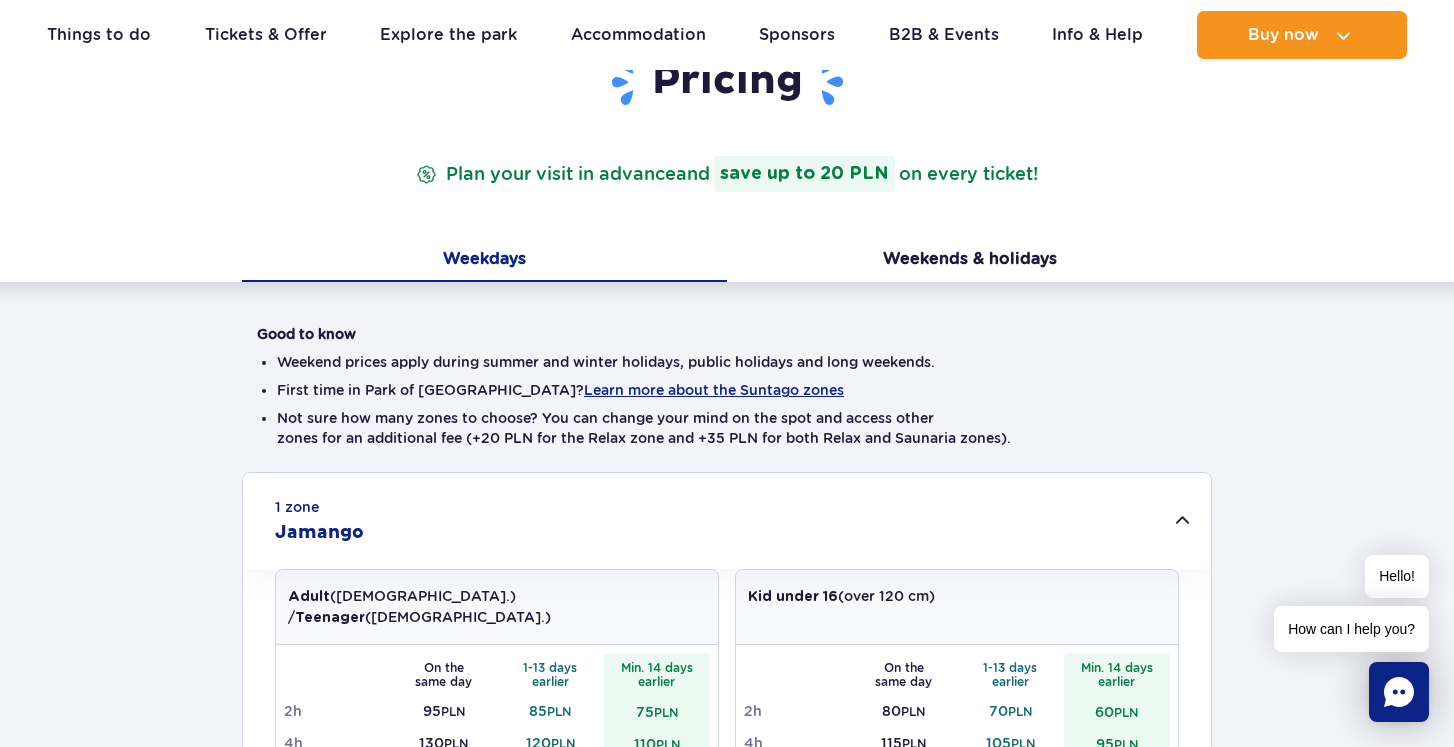 scroll, scrollTop: 325, scrollLeft: 0, axis: vertical 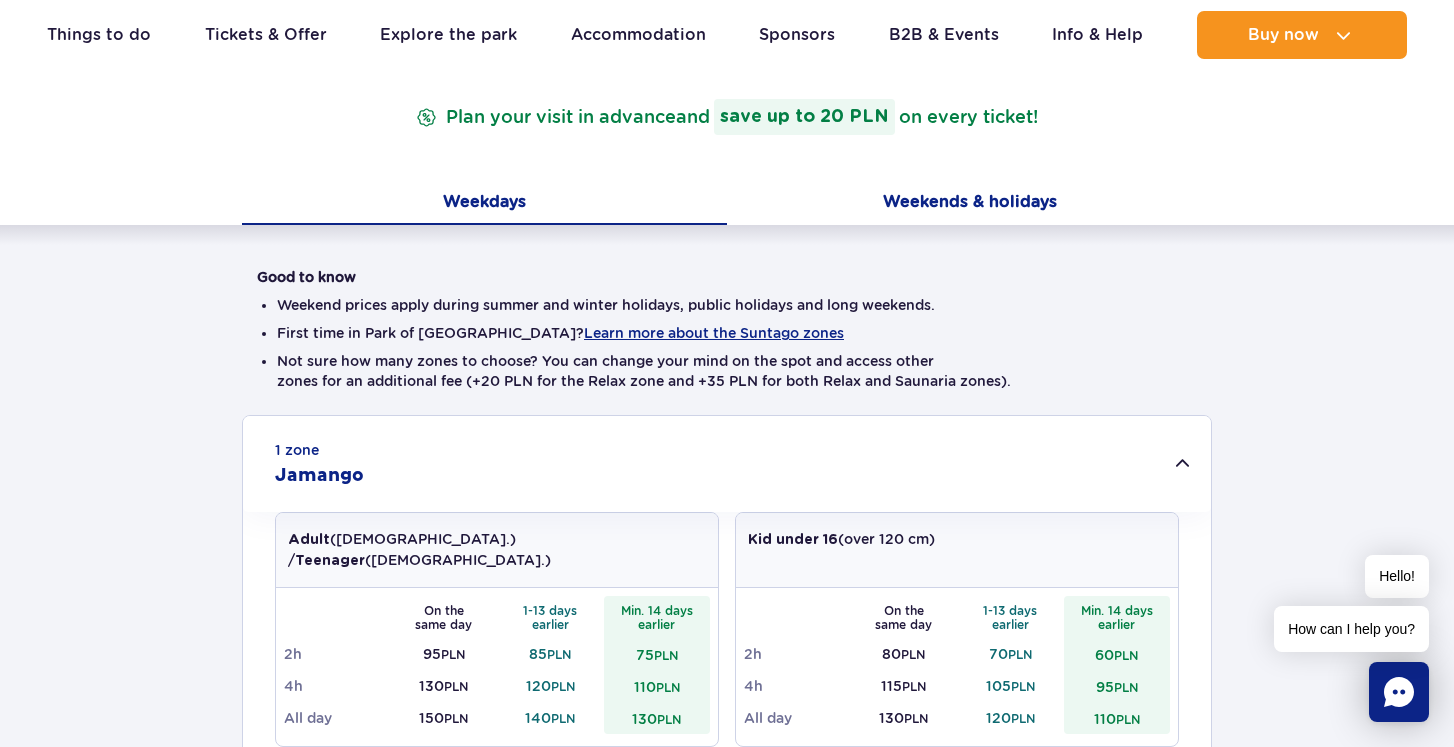 click on "Weekends & holidays" at bounding box center [969, 204] 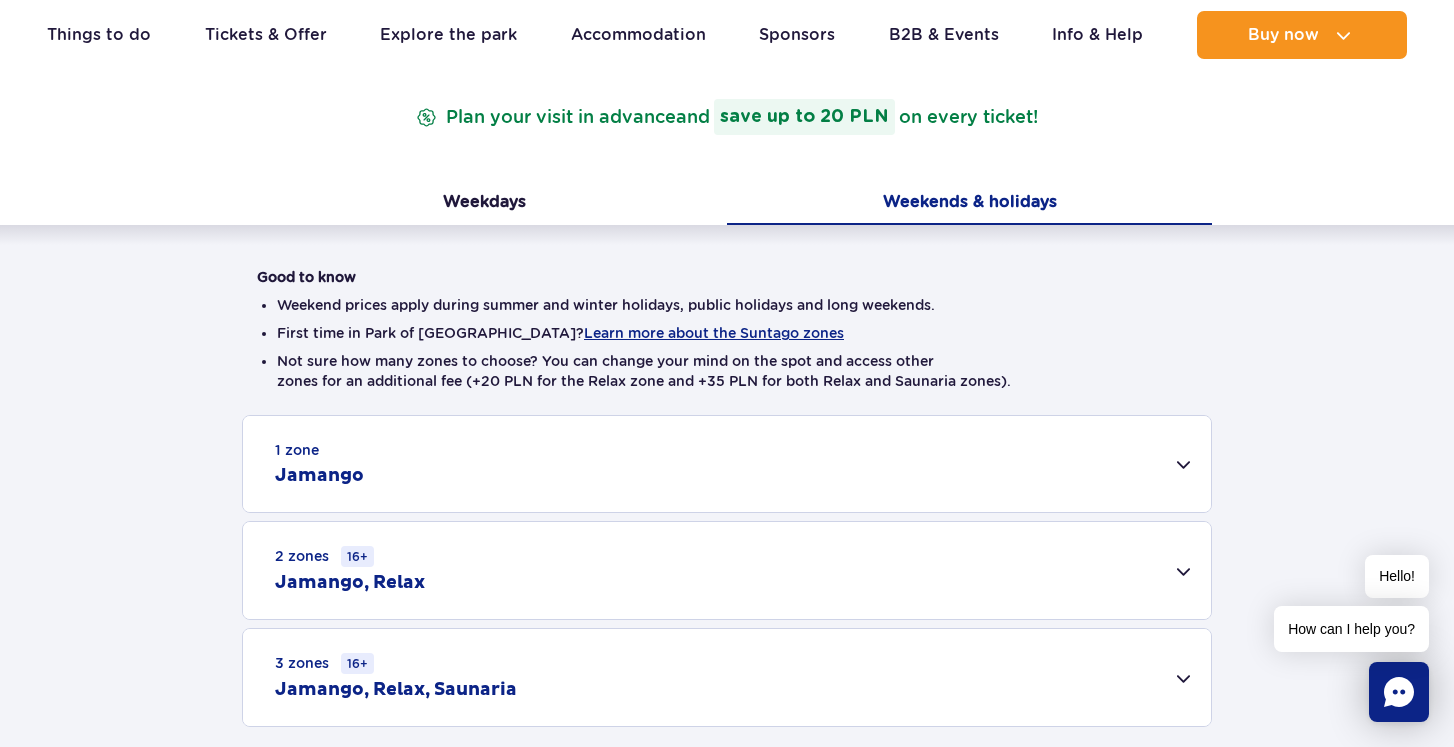 click on "1 zone
Jamango" at bounding box center [727, 464] 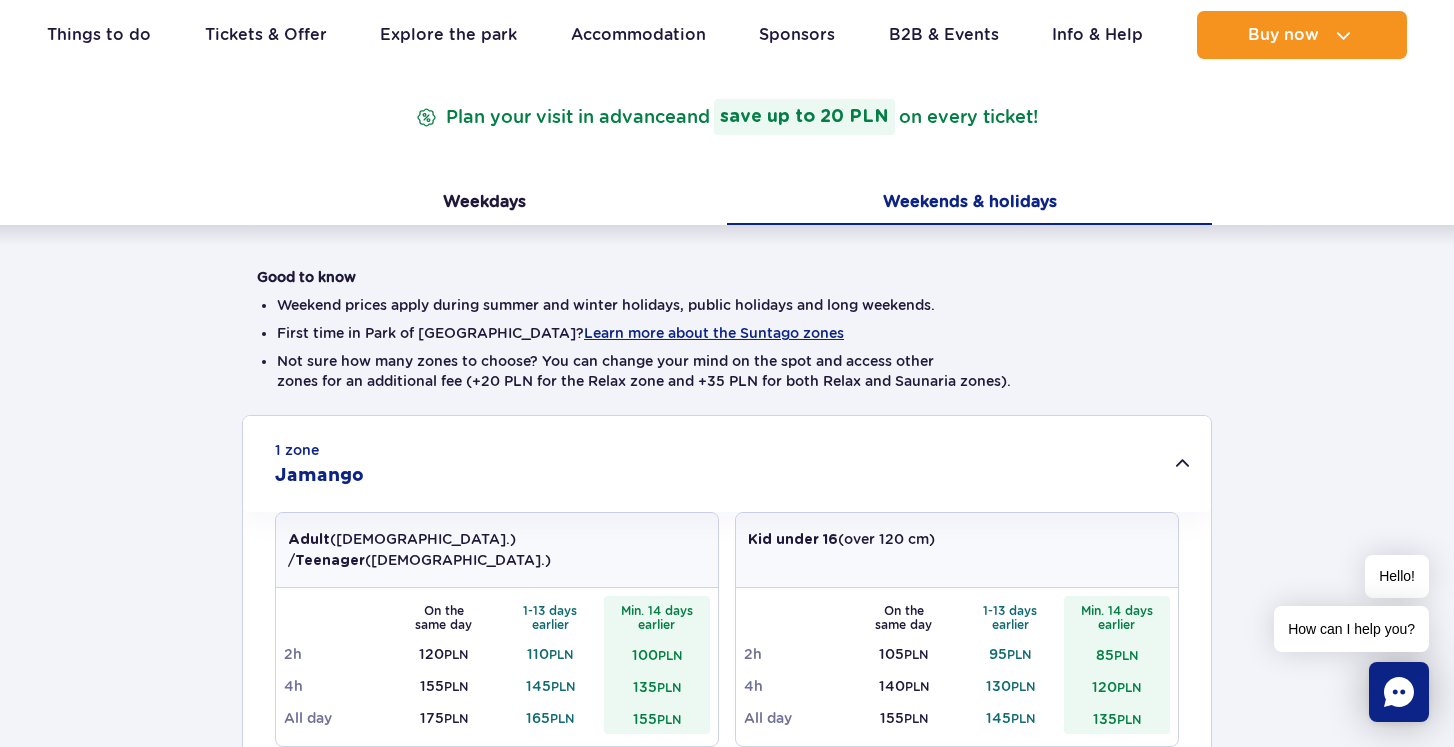 click on "1 zone
Jamango" at bounding box center [727, 464] 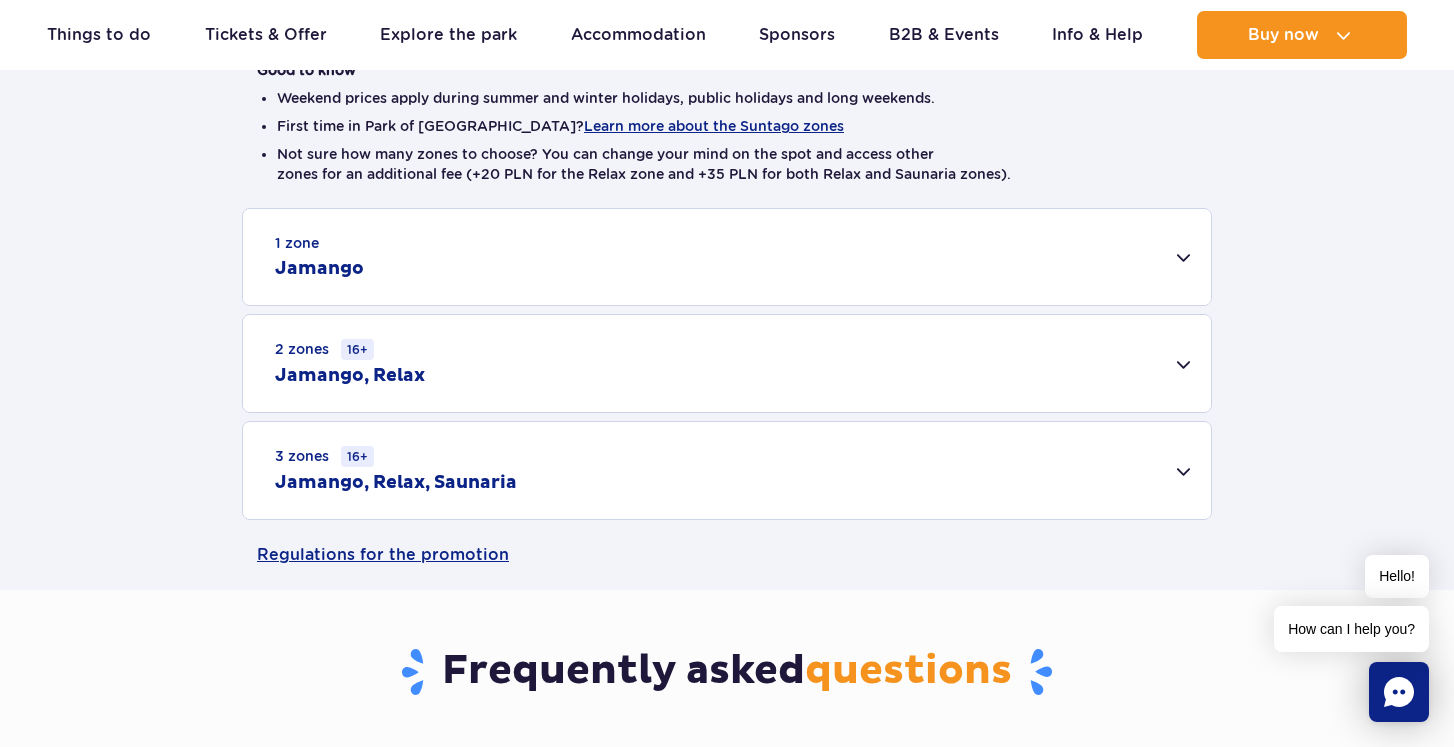 scroll, scrollTop: 536, scrollLeft: 0, axis: vertical 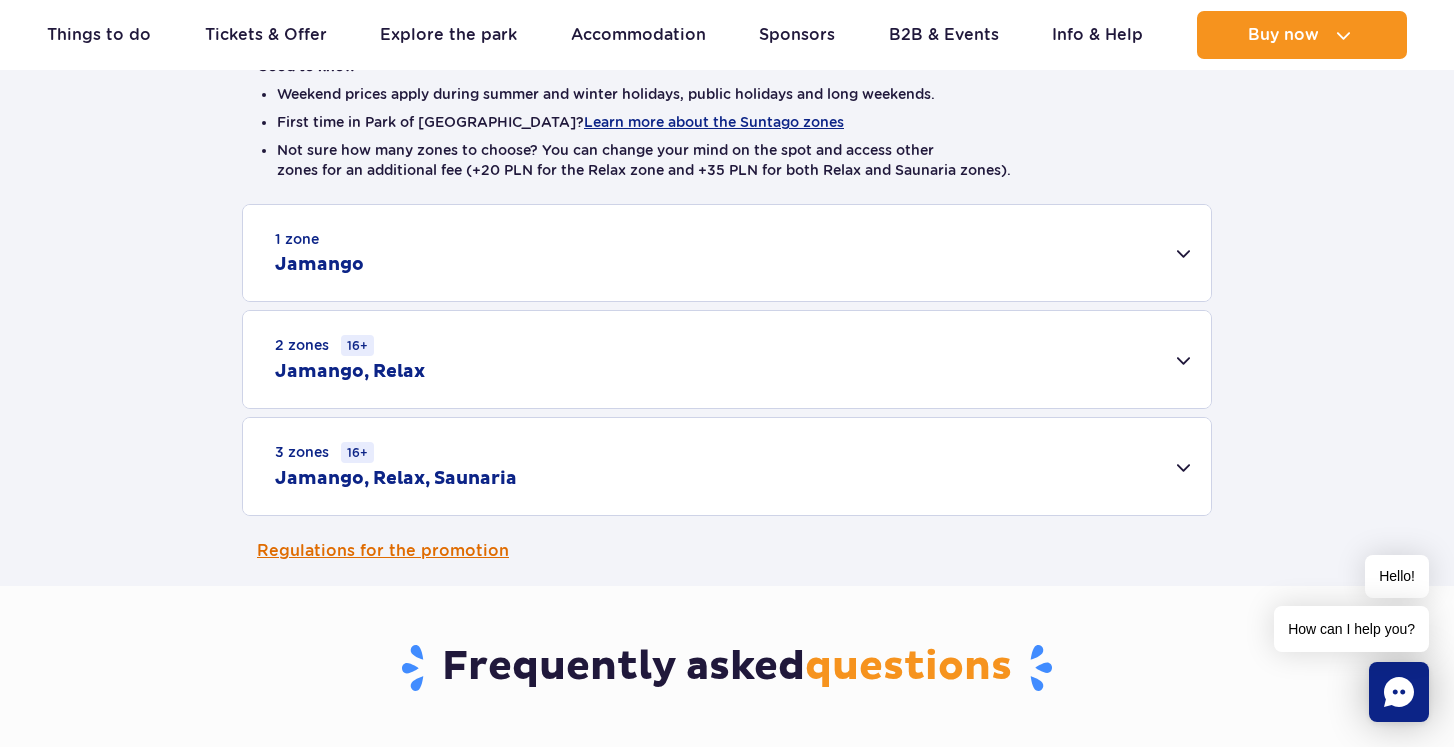 click on "Regulations for the promotion" at bounding box center (727, 551) 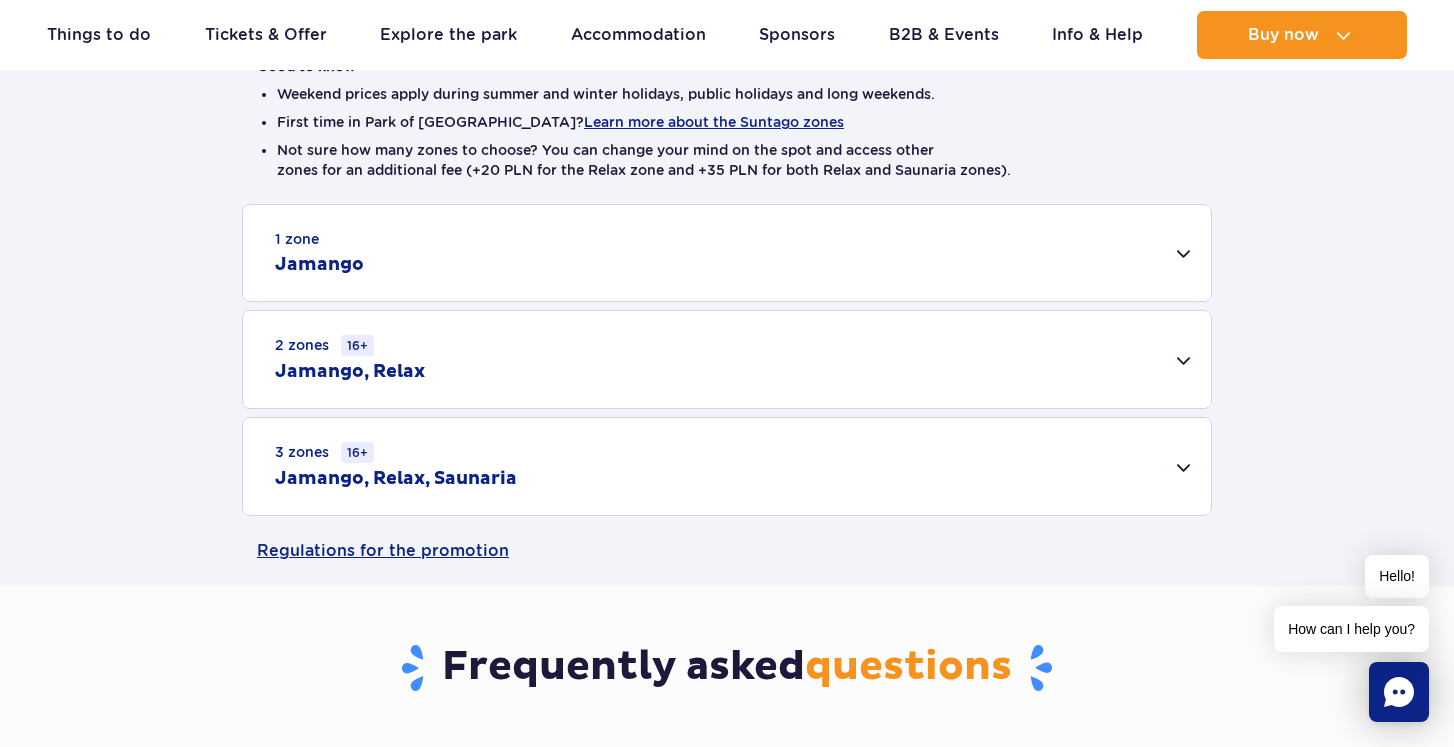 click on "Jamango, Relax, Saunaria" at bounding box center (396, 479) 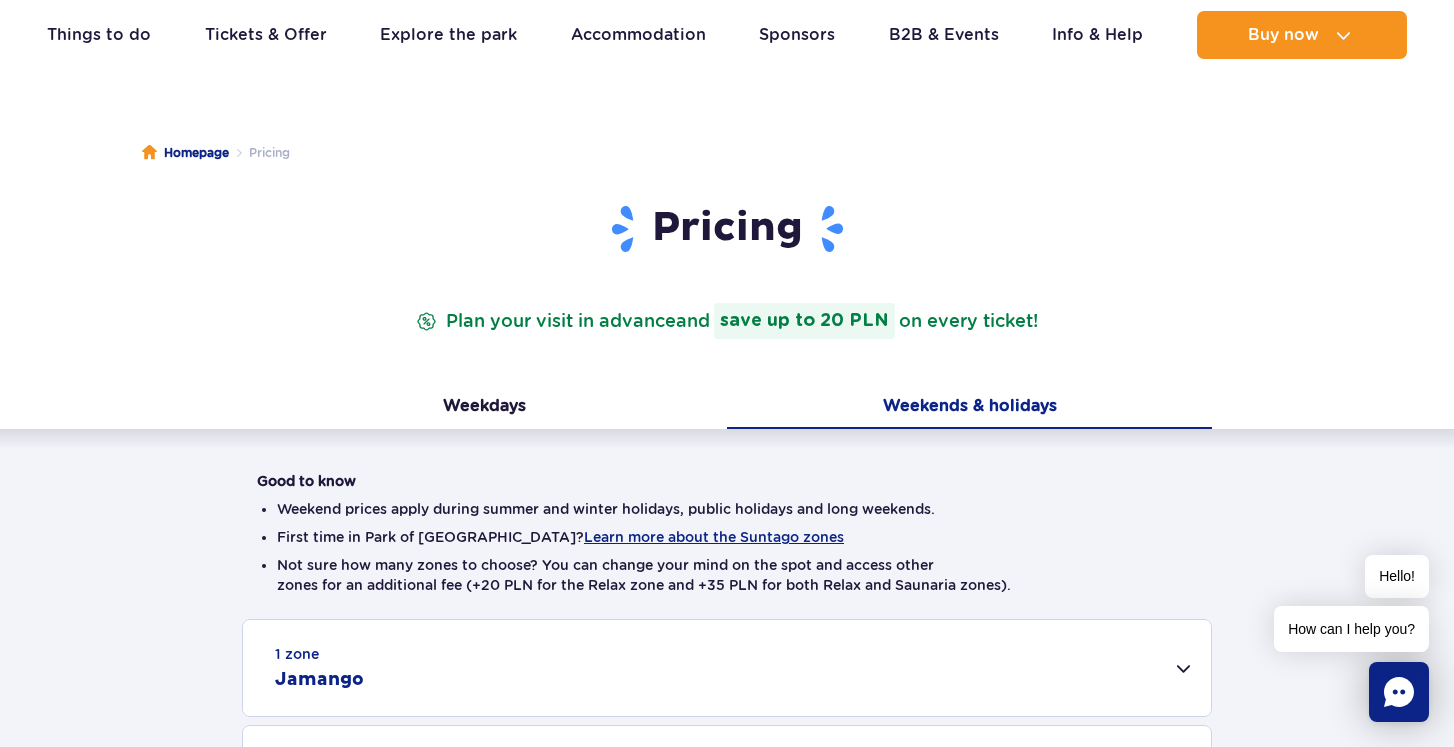scroll, scrollTop: 145, scrollLeft: 0, axis: vertical 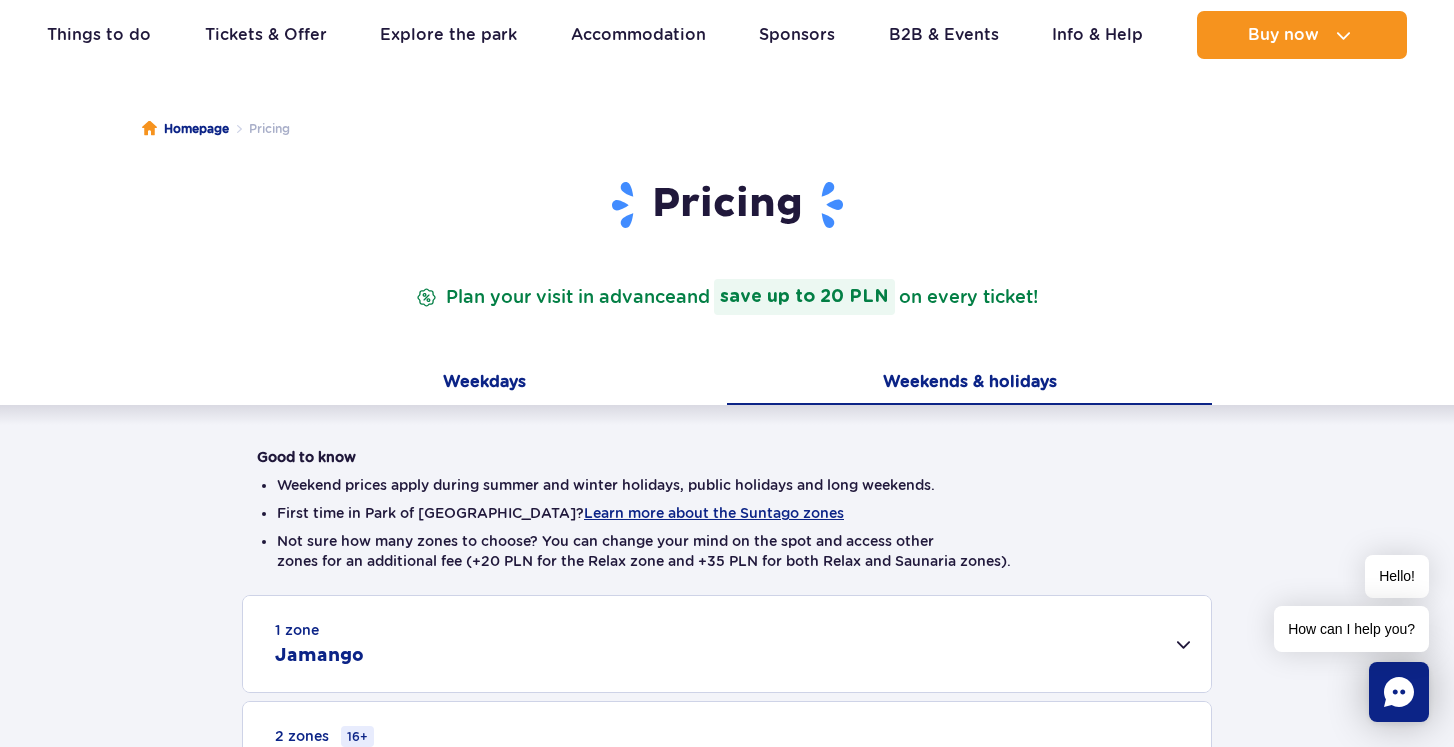 click on "Weekdays" at bounding box center [484, 384] 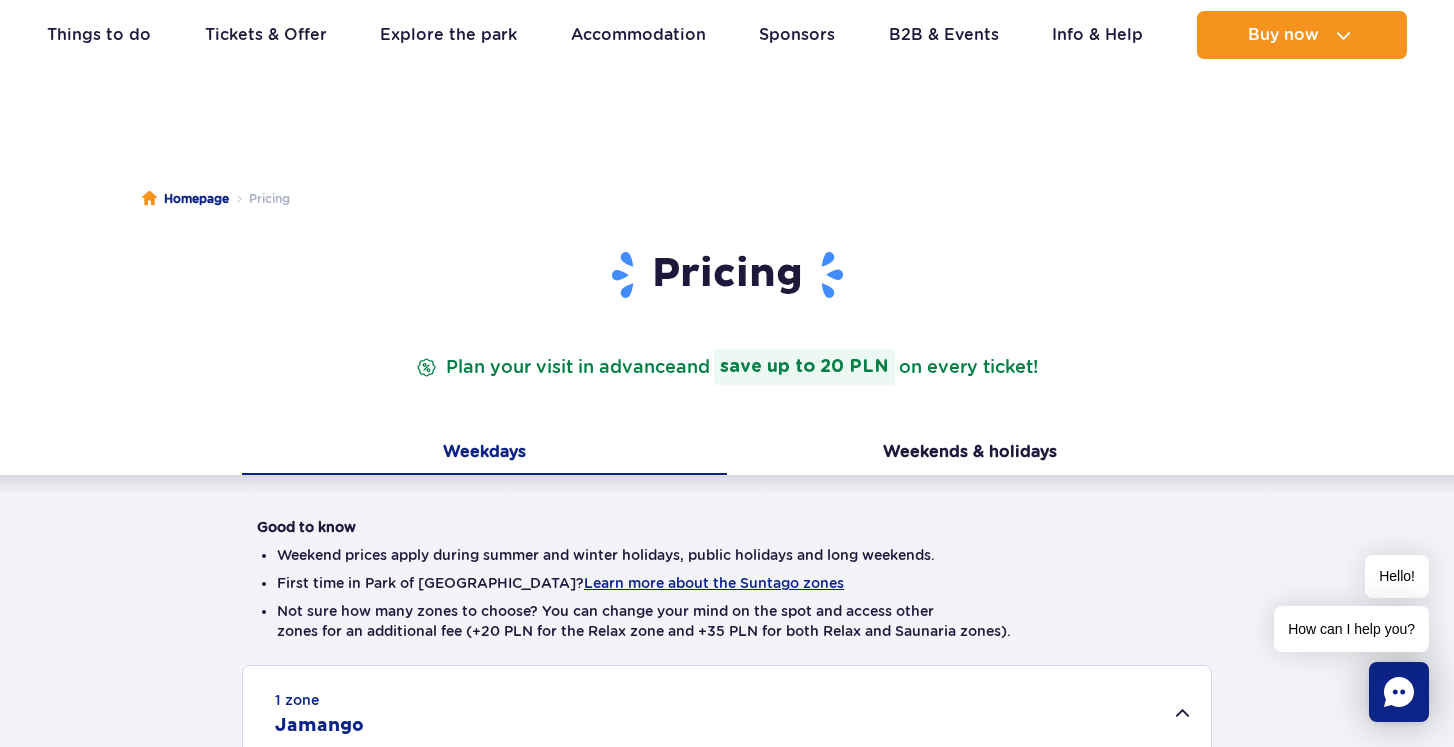 scroll, scrollTop: 43, scrollLeft: 0, axis: vertical 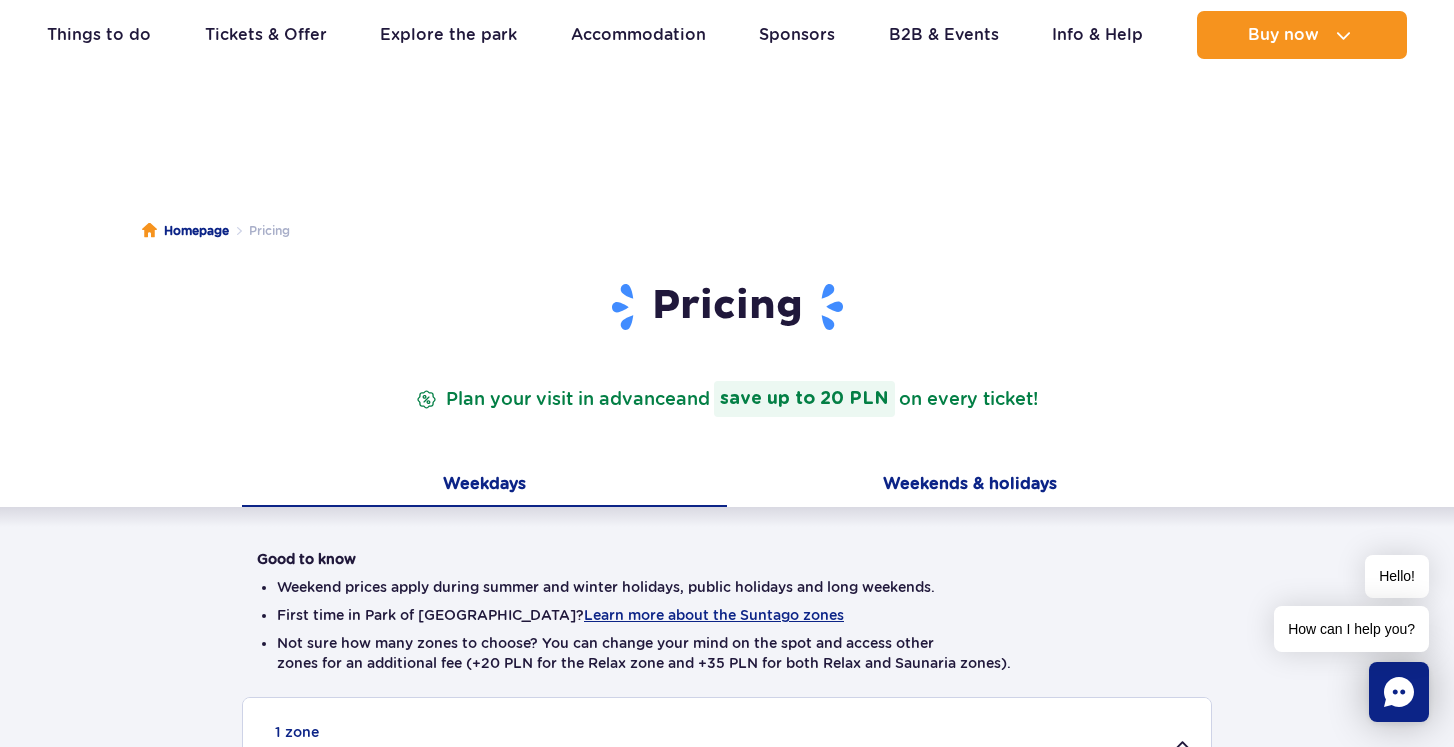 click on "Weekends & holidays" at bounding box center (969, 486) 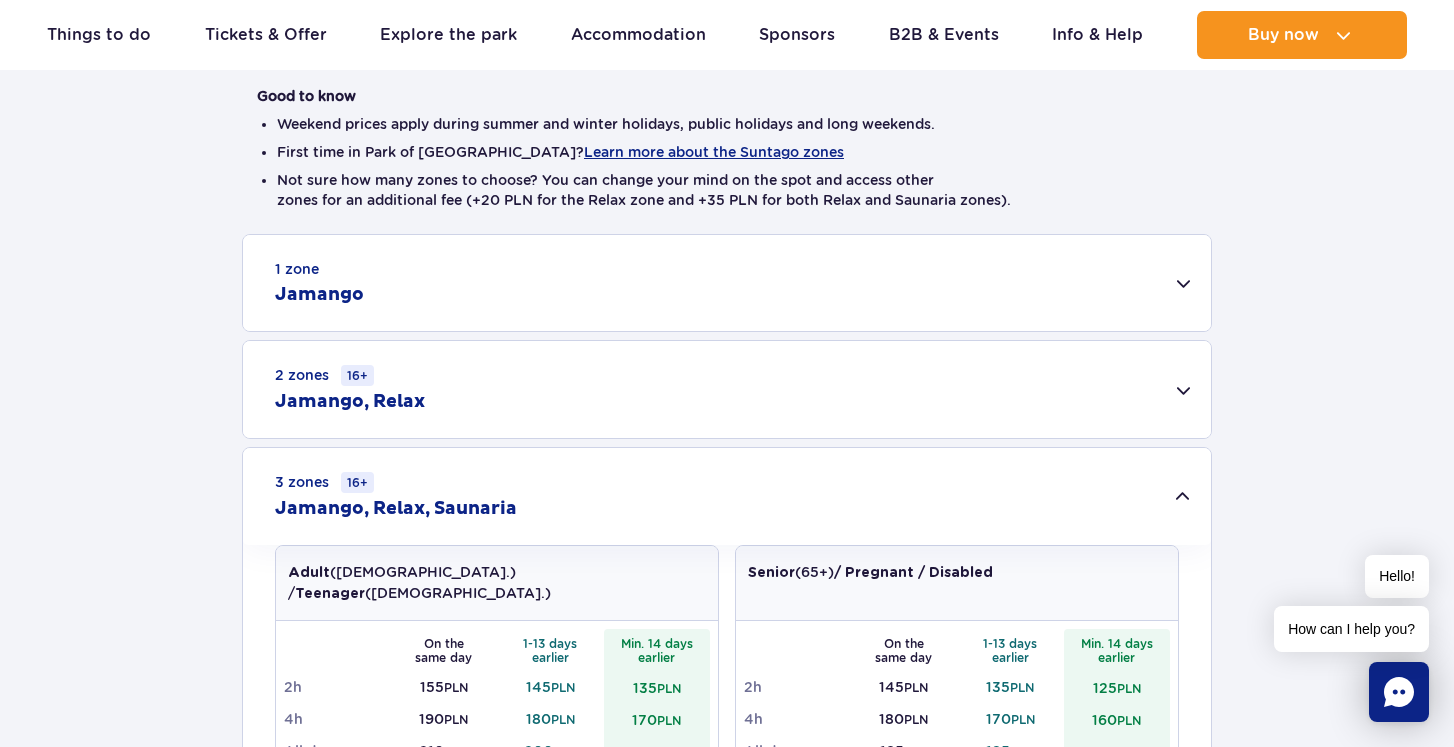 scroll, scrollTop: 520, scrollLeft: 0, axis: vertical 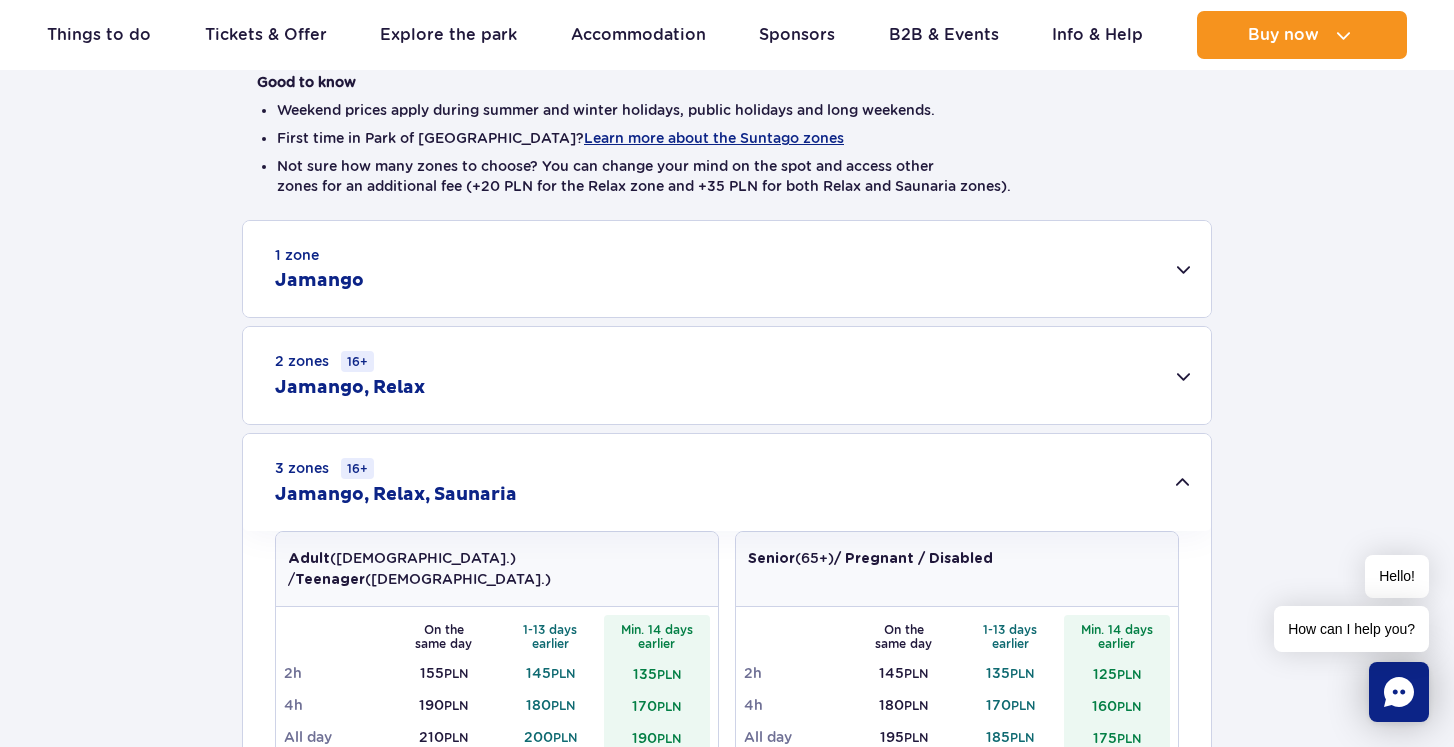 click on "1 zone
Jamango" at bounding box center (727, 269) 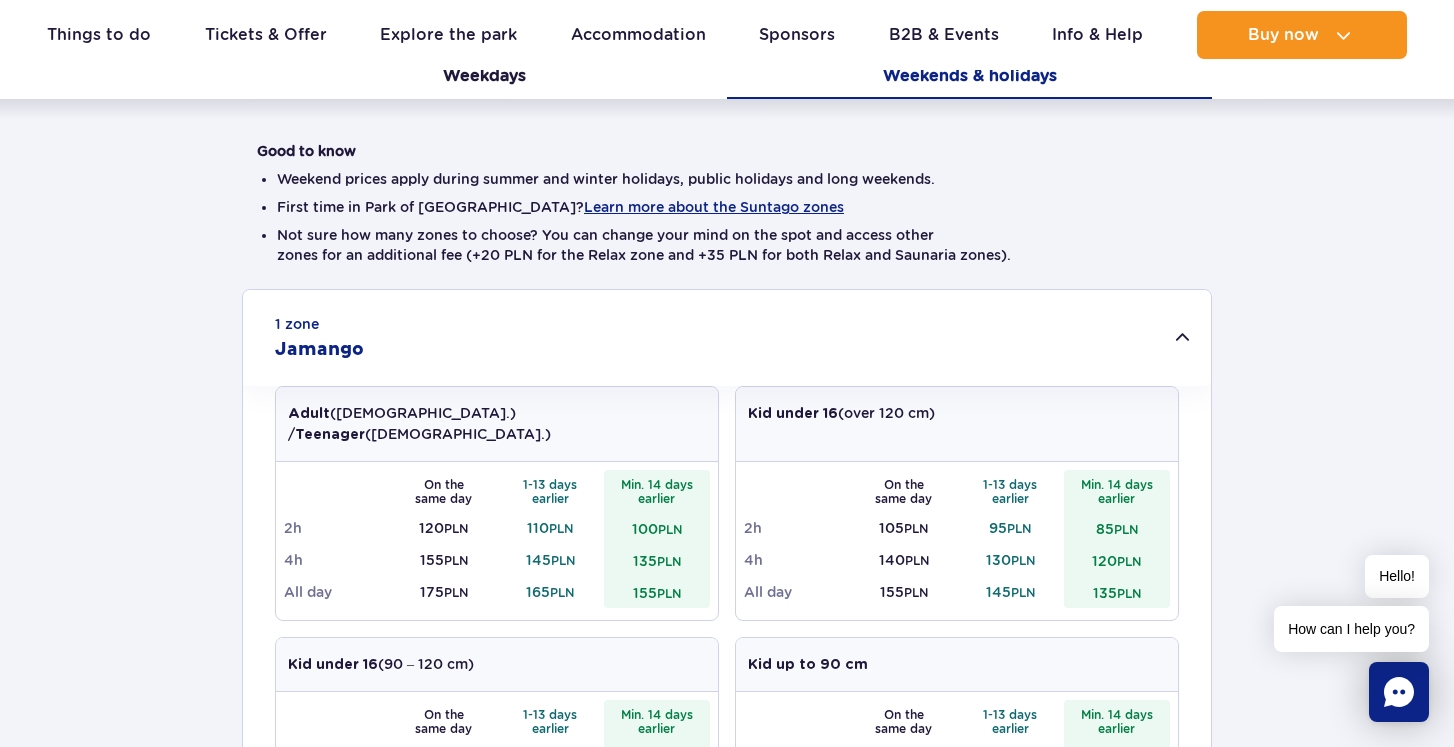 scroll, scrollTop: 395, scrollLeft: 0, axis: vertical 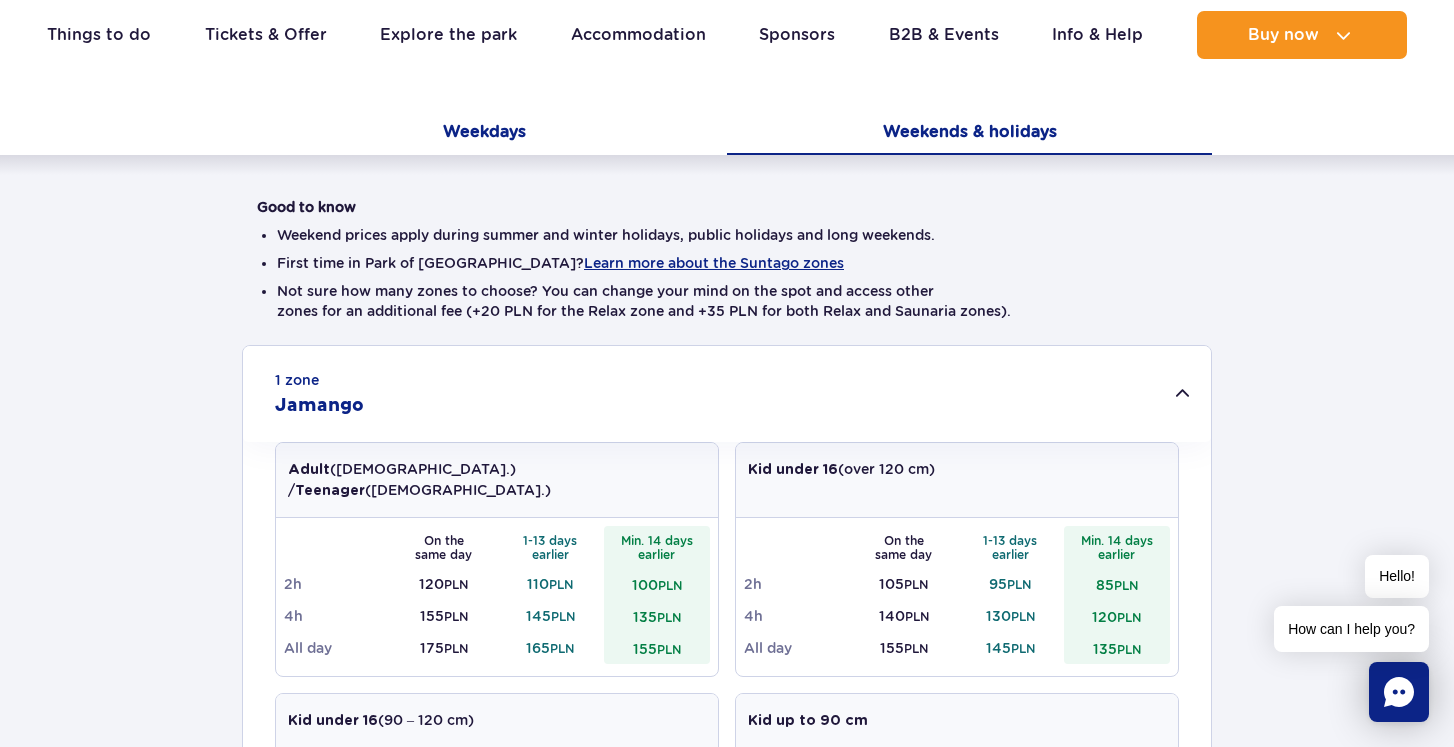 click on "Weekdays" at bounding box center [484, 134] 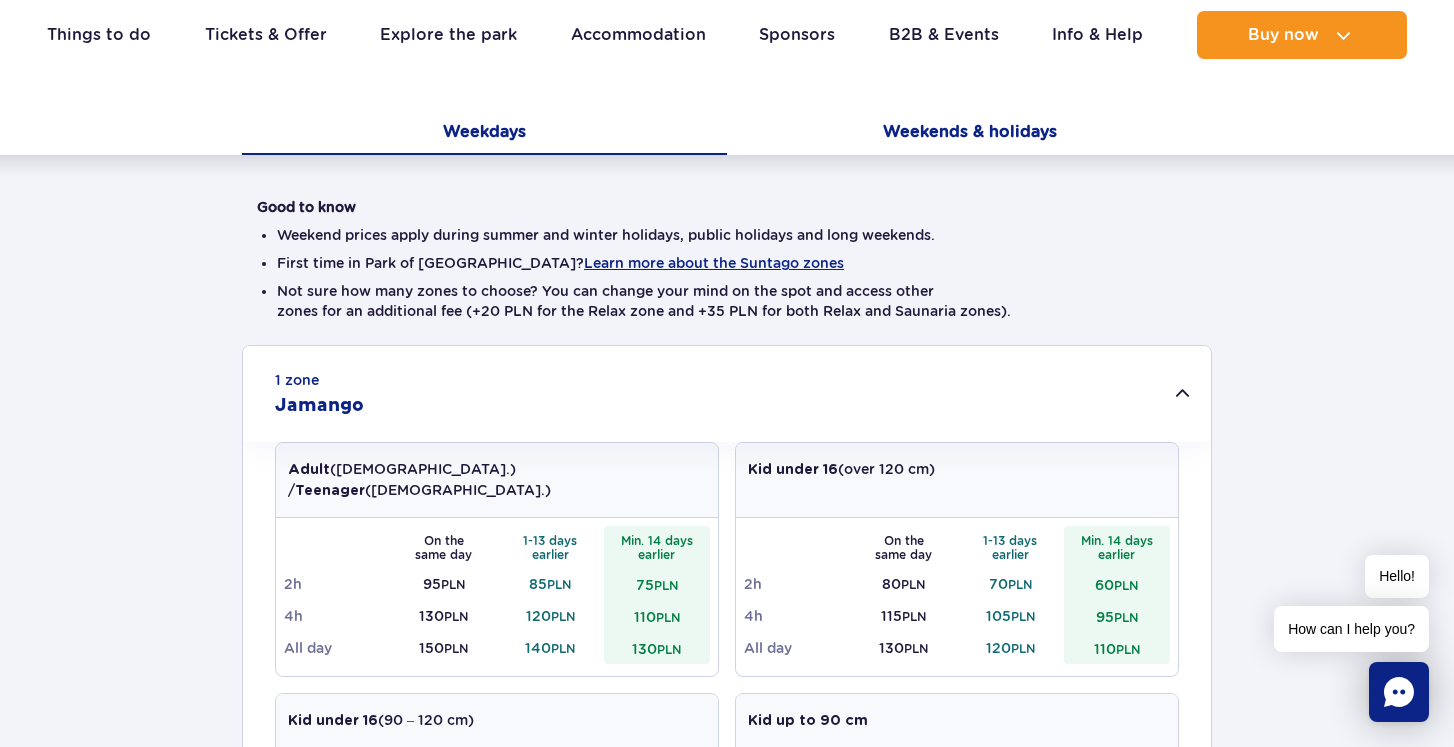 click on "Weekends & holidays" at bounding box center (969, 134) 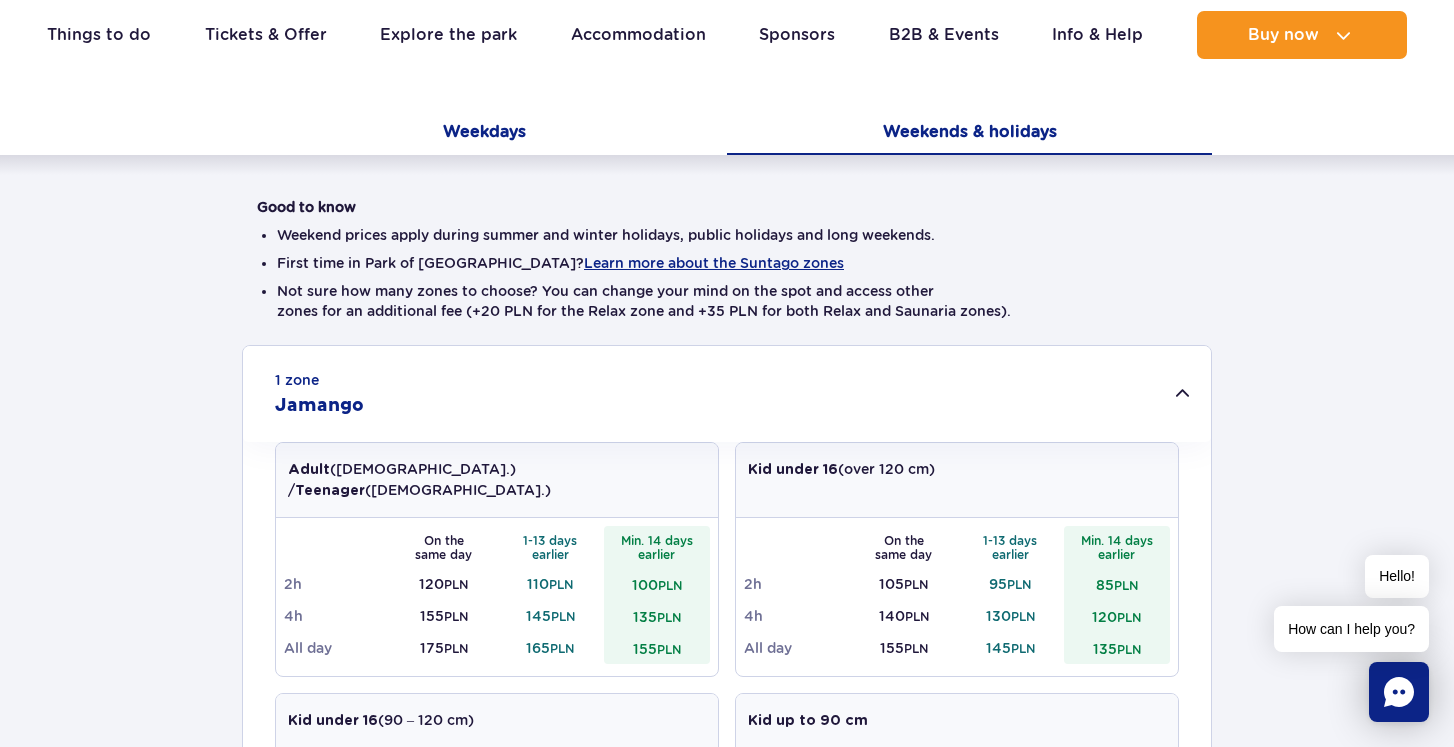 click on "Weekdays" at bounding box center (484, 134) 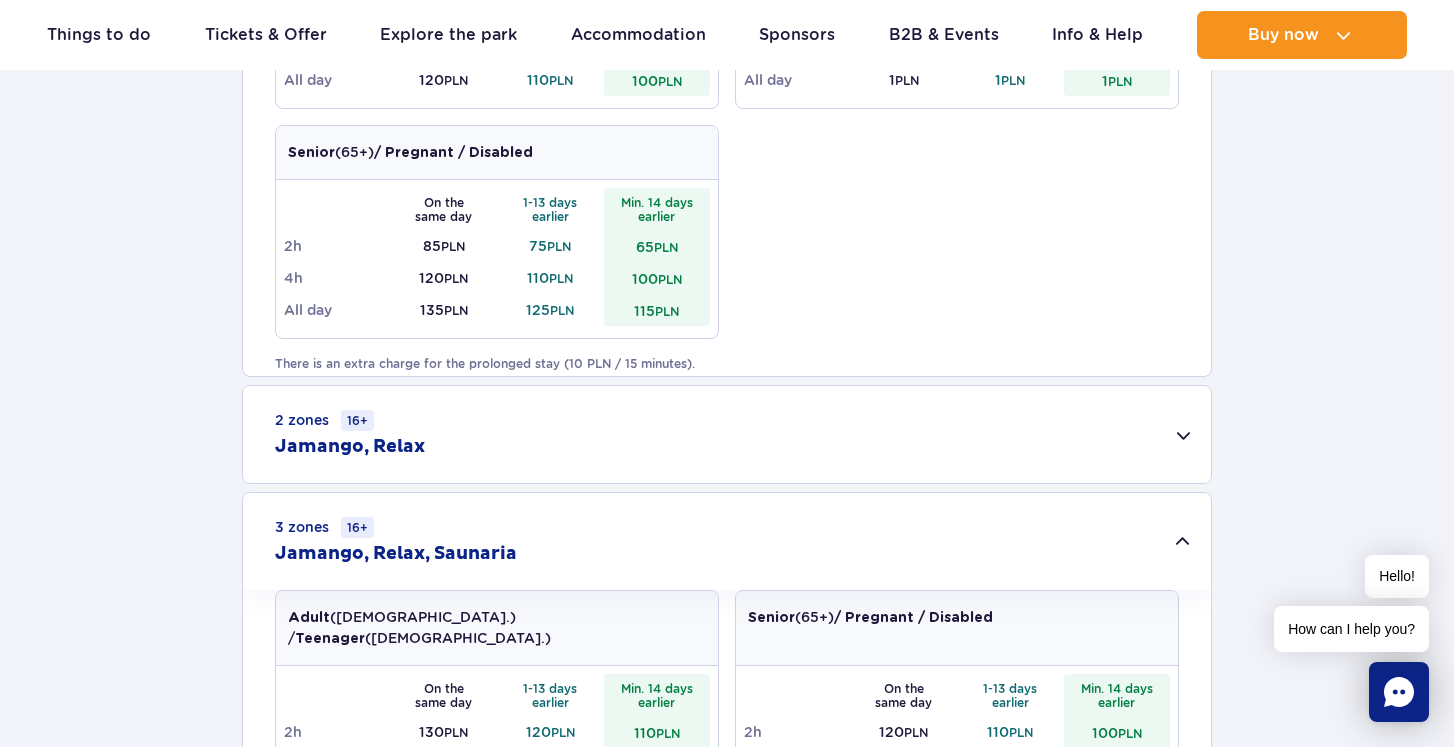 scroll, scrollTop: 1312, scrollLeft: 0, axis: vertical 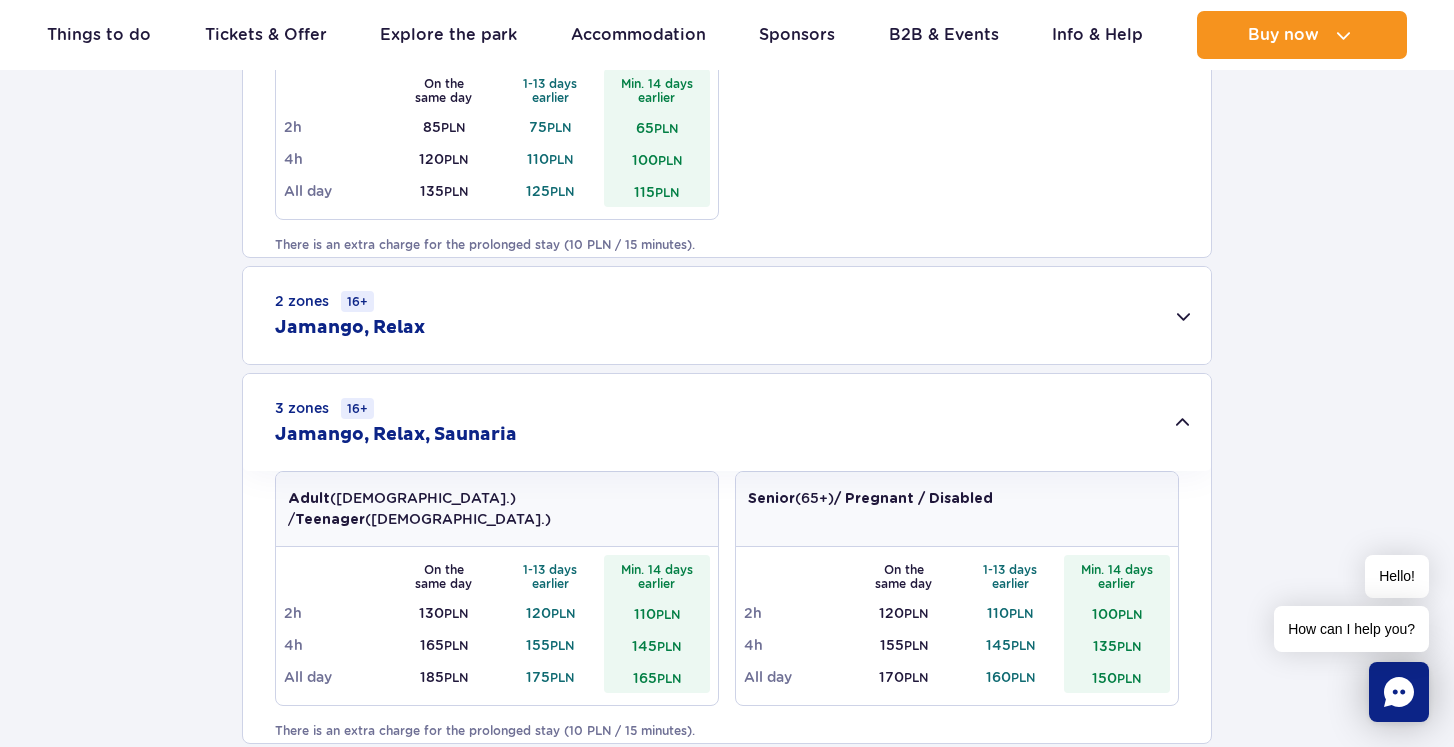 click on "3 zones  16+
Jamango, Relax, Saunaria" at bounding box center [727, 422] 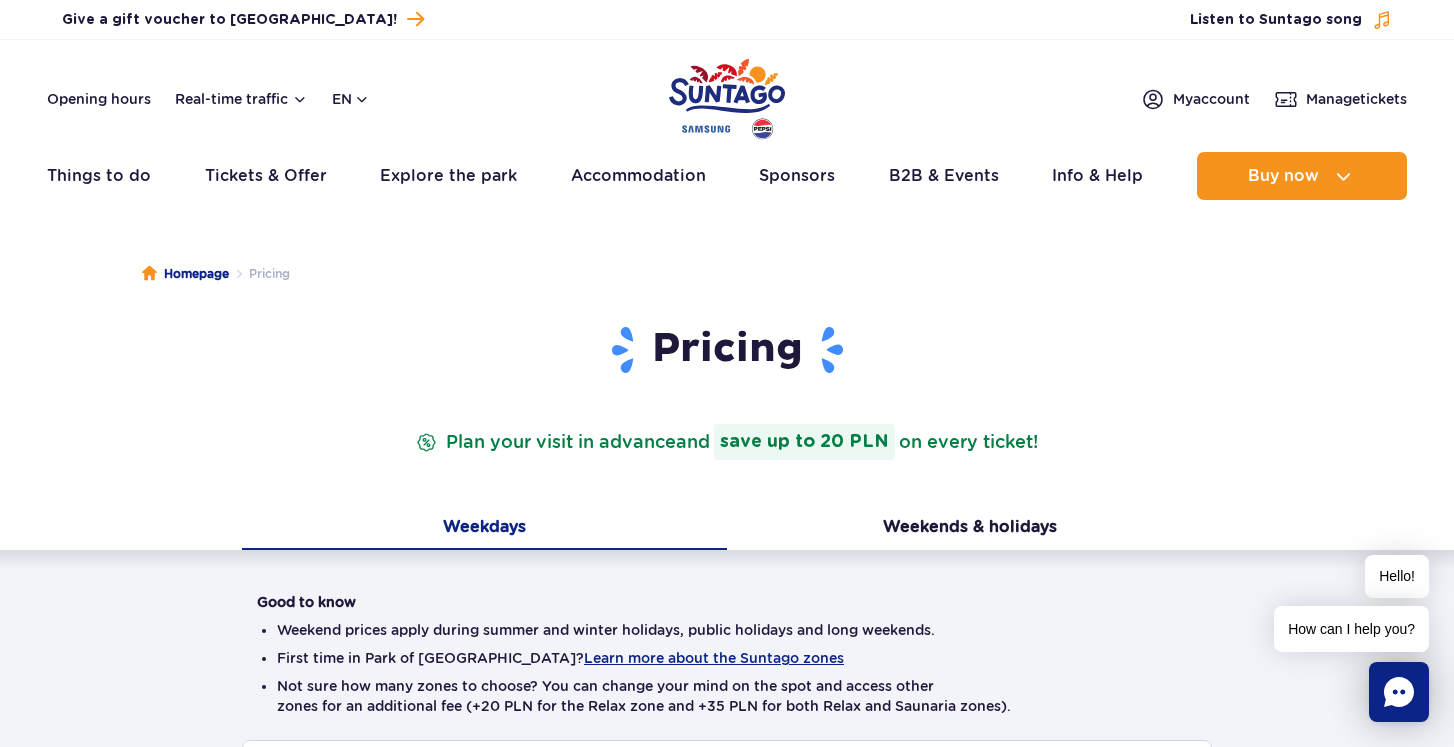 scroll, scrollTop: 0, scrollLeft: 0, axis: both 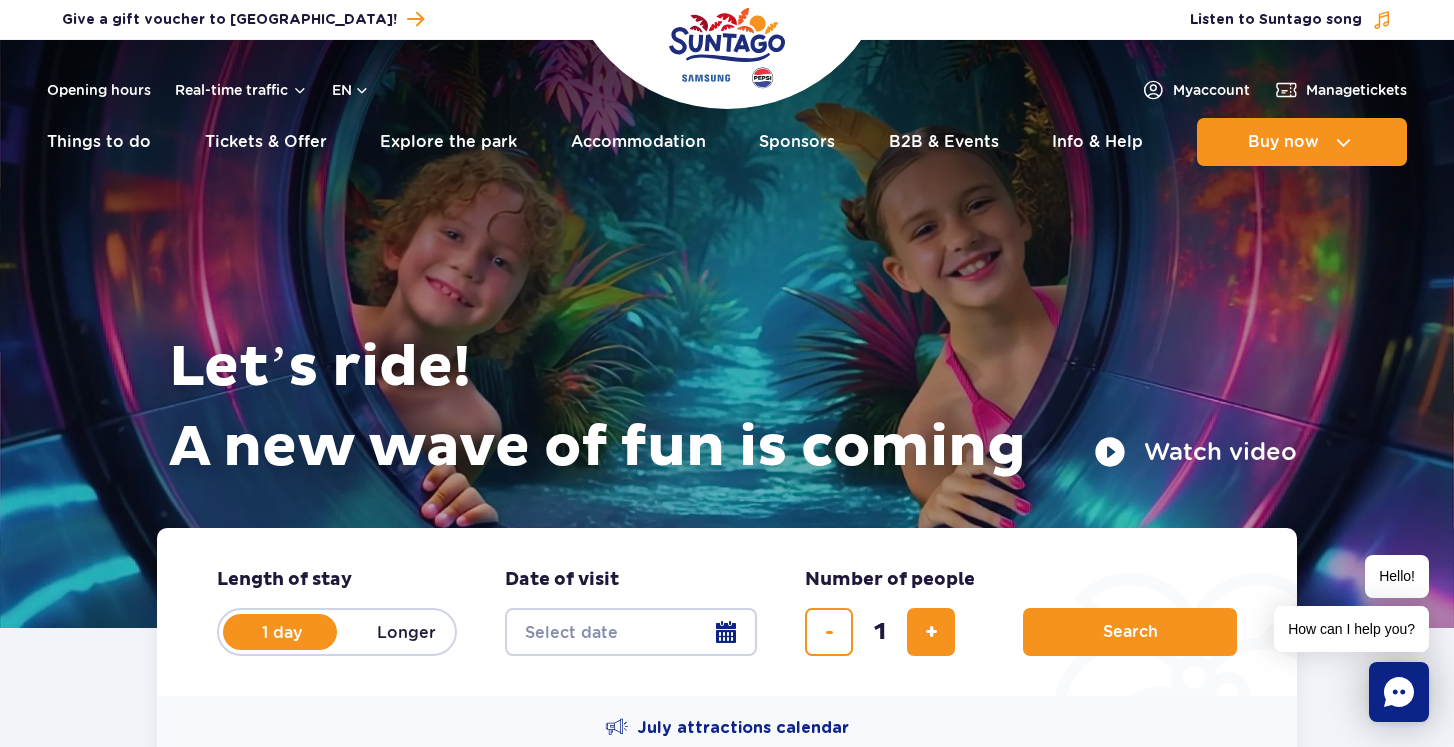 click on "Watch video" at bounding box center (1195, 452) 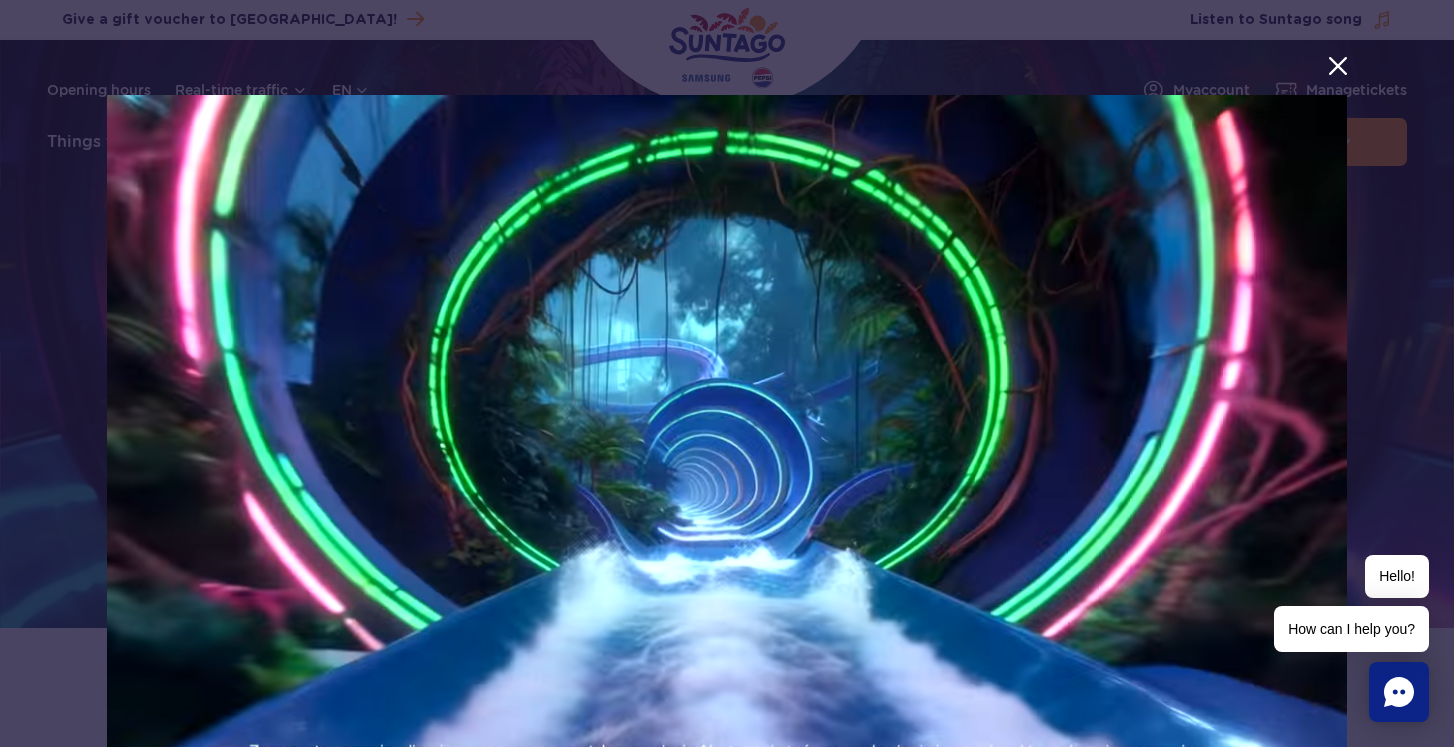 click at bounding box center [1338, 66] 